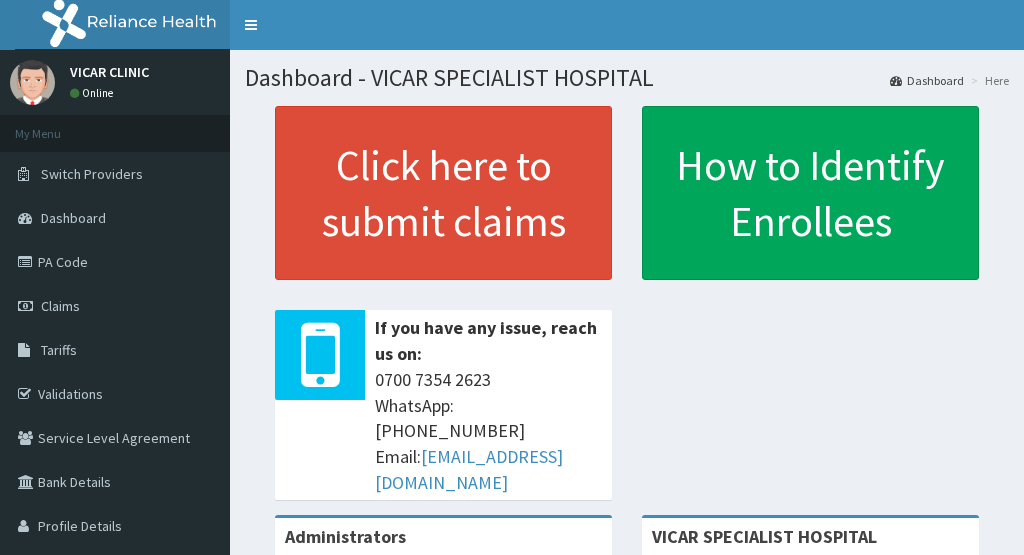 scroll, scrollTop: 0, scrollLeft: 0, axis: both 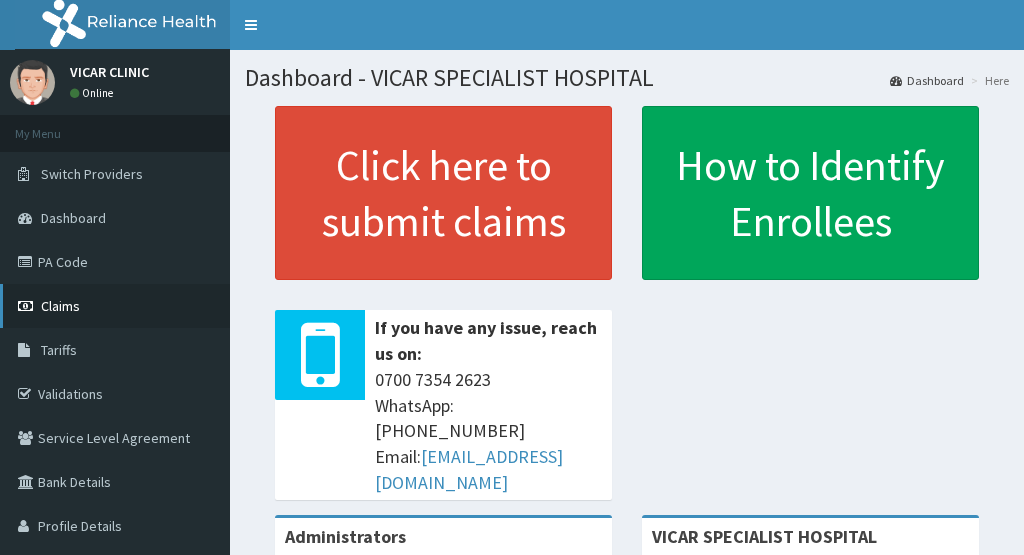 click on "Claims" at bounding box center (60, 306) 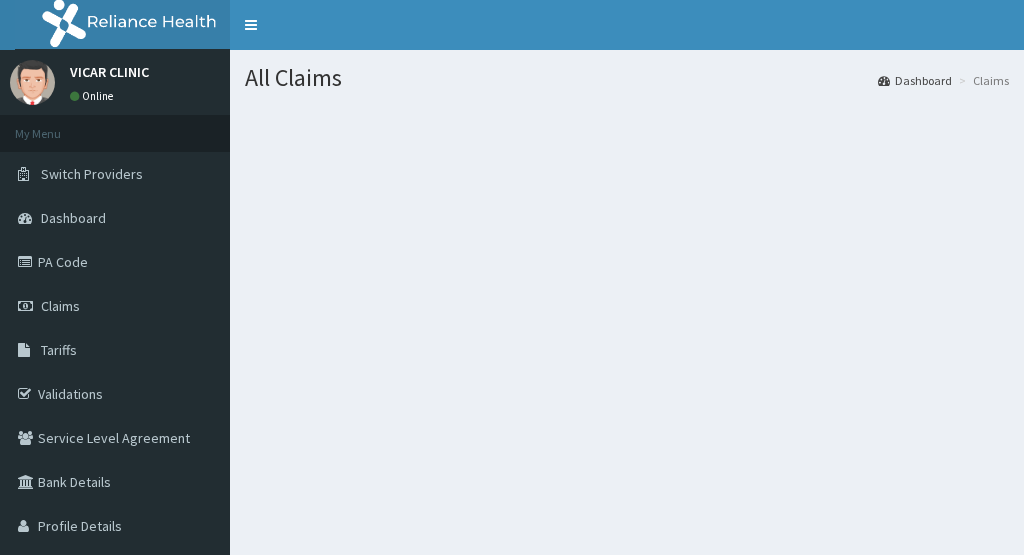 scroll, scrollTop: 0, scrollLeft: 0, axis: both 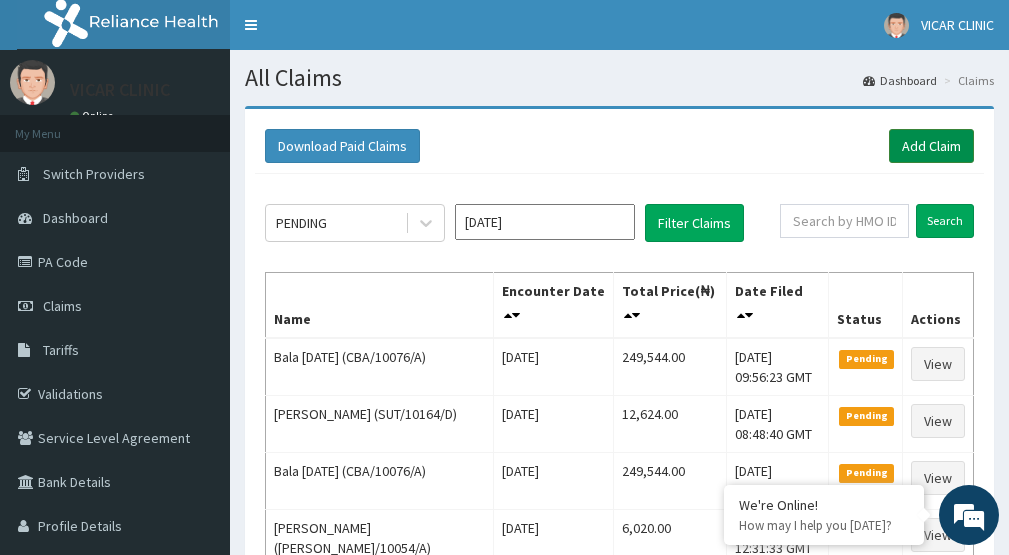 click on "Add Claim" at bounding box center (931, 146) 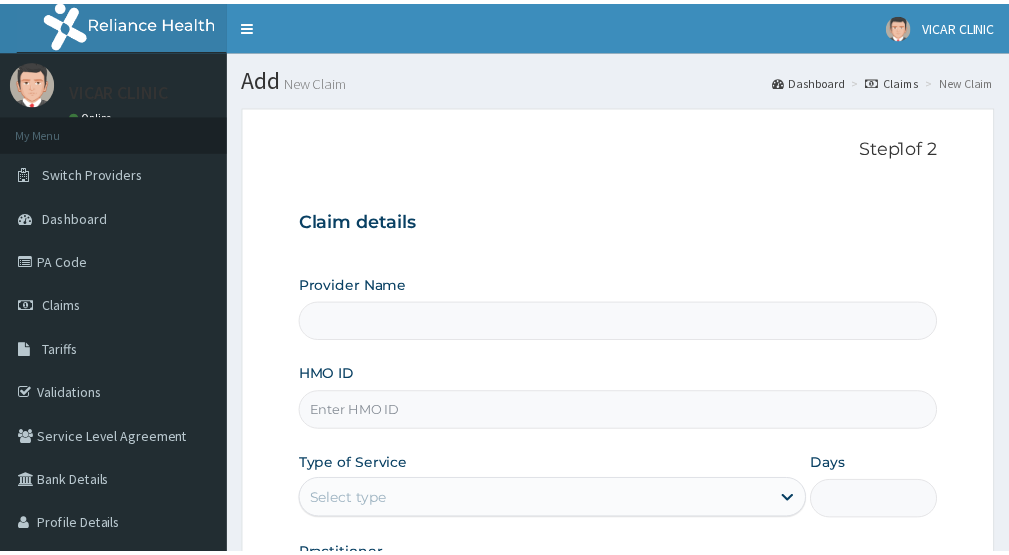 scroll, scrollTop: 0, scrollLeft: 0, axis: both 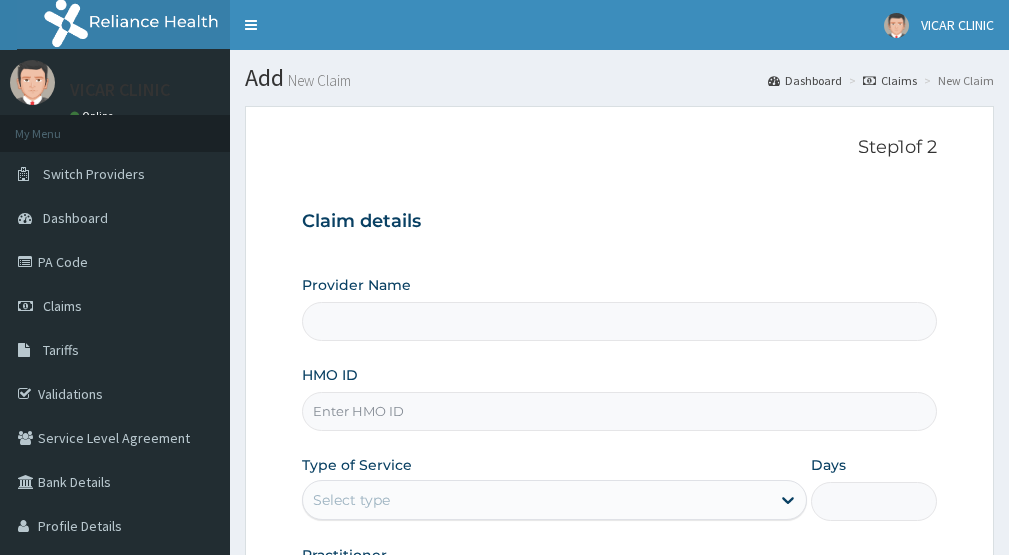 type on "VICAR SPECIALIST HOSPITAL" 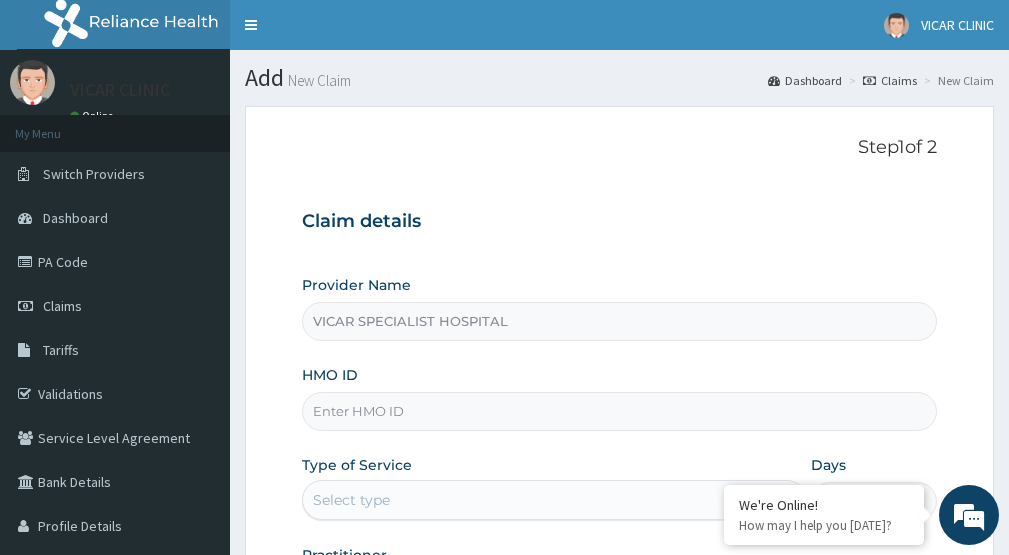 click on "HMO ID" at bounding box center [619, 411] 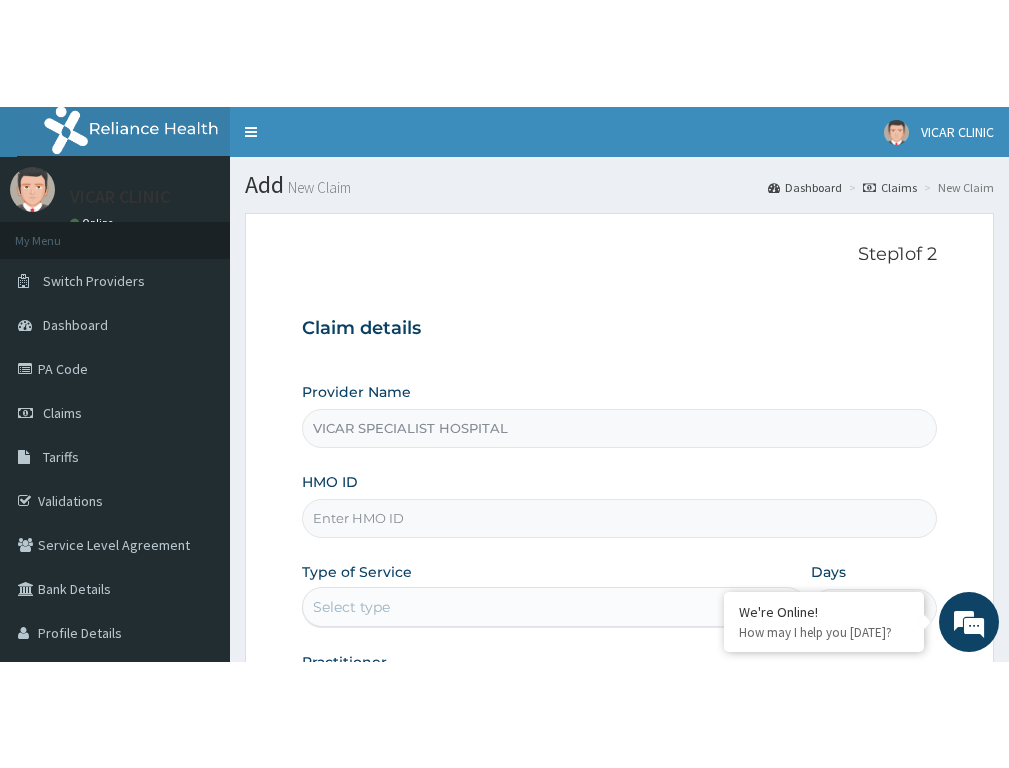 scroll, scrollTop: 0, scrollLeft: 0, axis: both 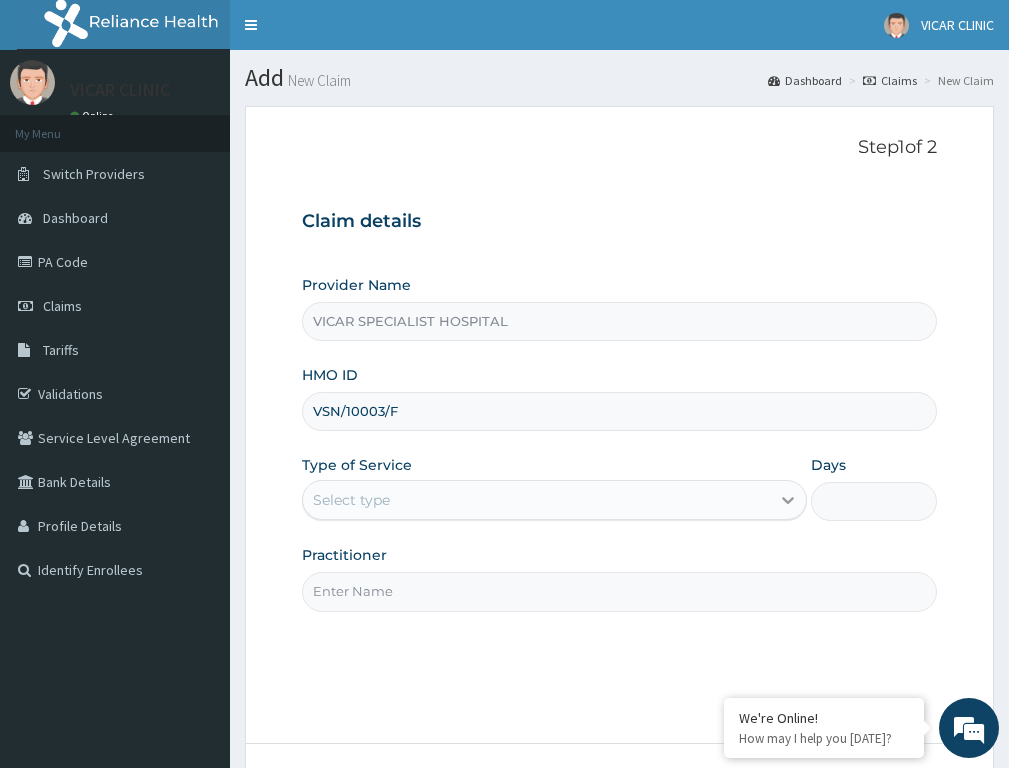 type on "VSN/10003/F" 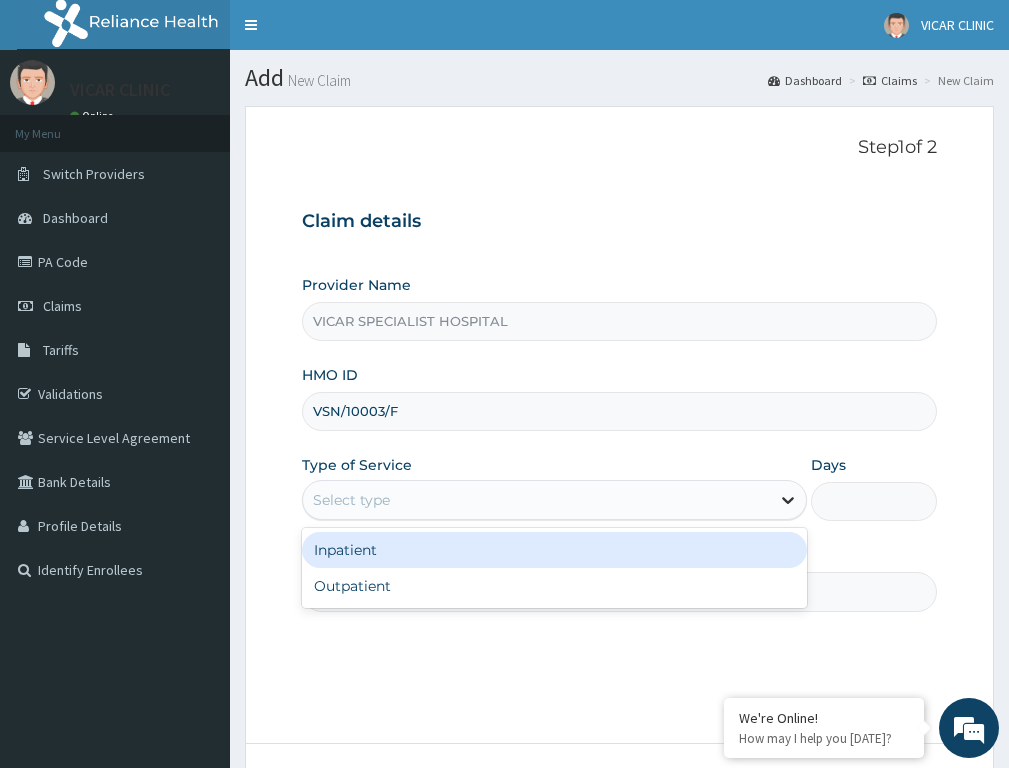 click 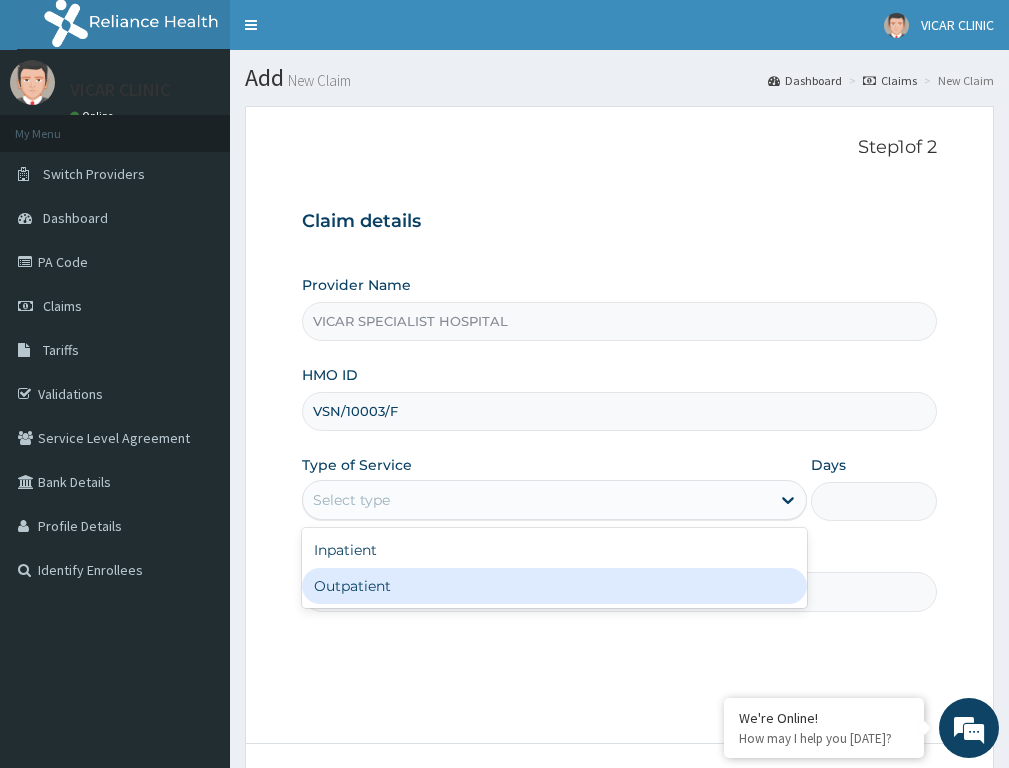 click on "Outpatient" at bounding box center [554, 586] 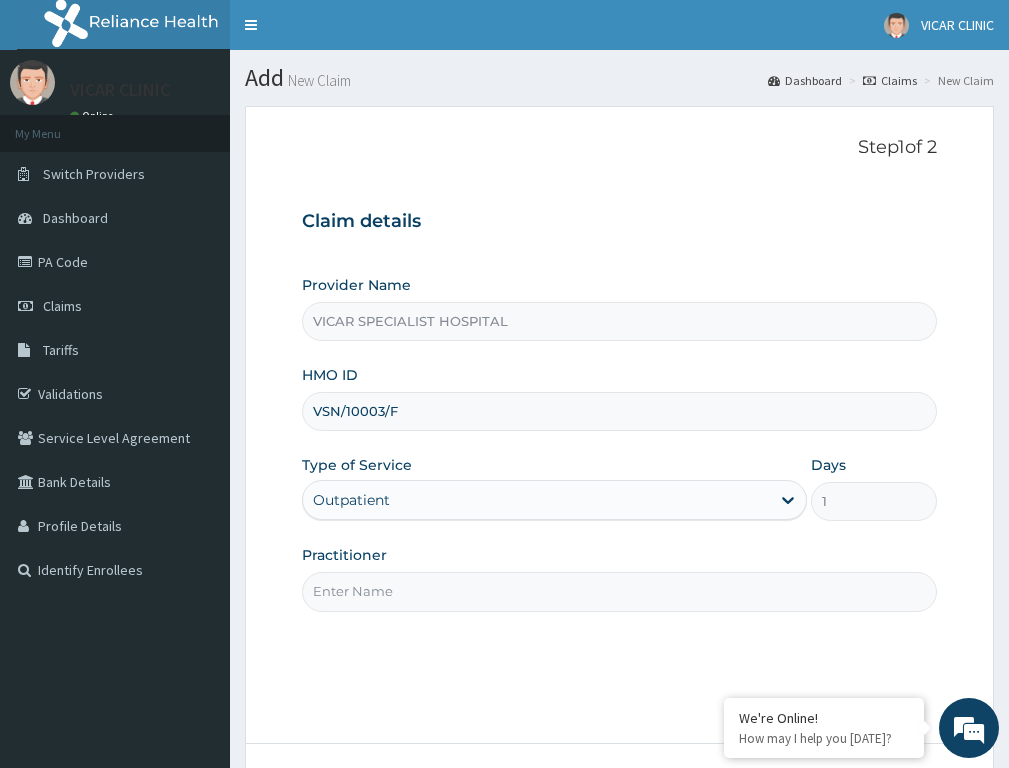 click on "Practitioner" at bounding box center (619, 591) 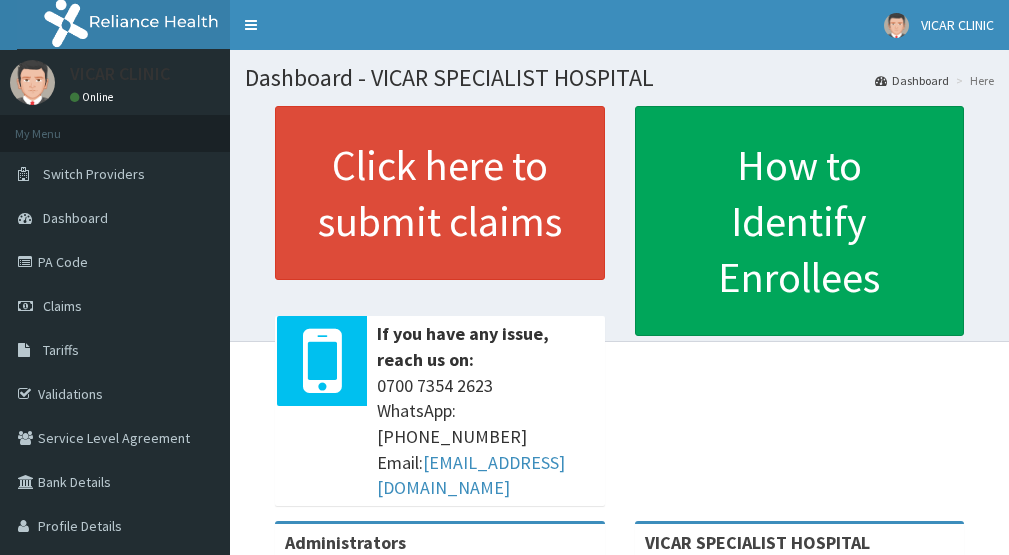 scroll, scrollTop: 0, scrollLeft: 0, axis: both 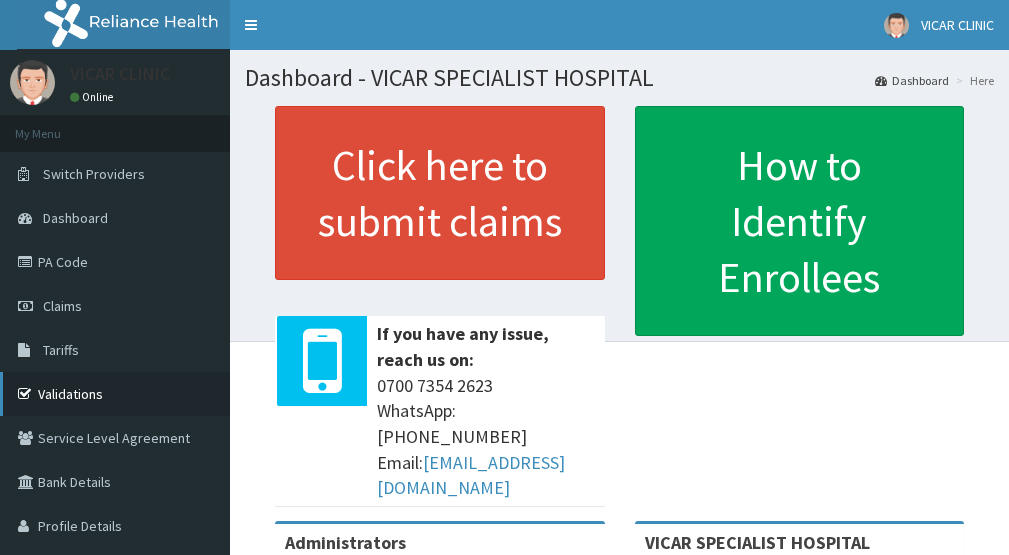 click on "Validations" at bounding box center (115, 394) 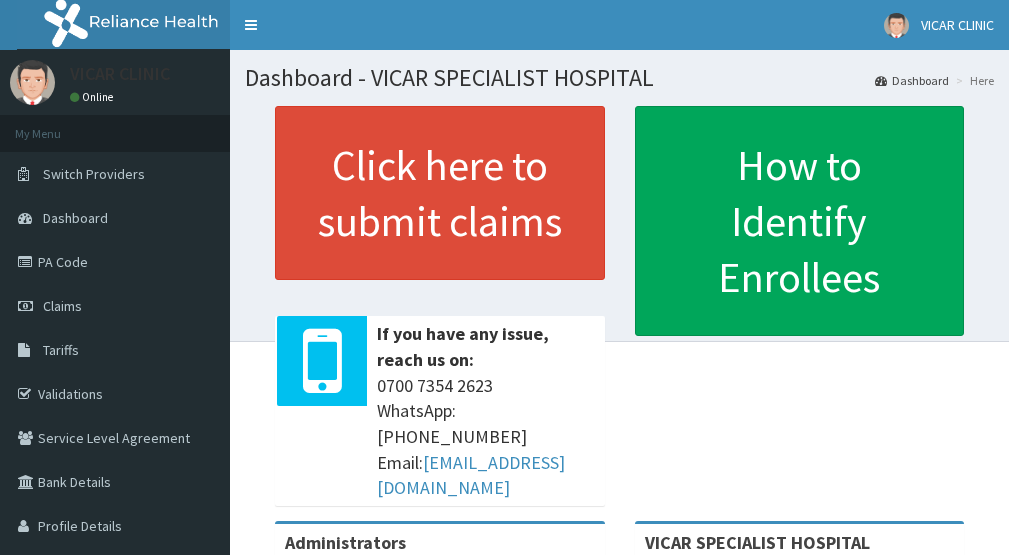 scroll, scrollTop: 0, scrollLeft: 0, axis: both 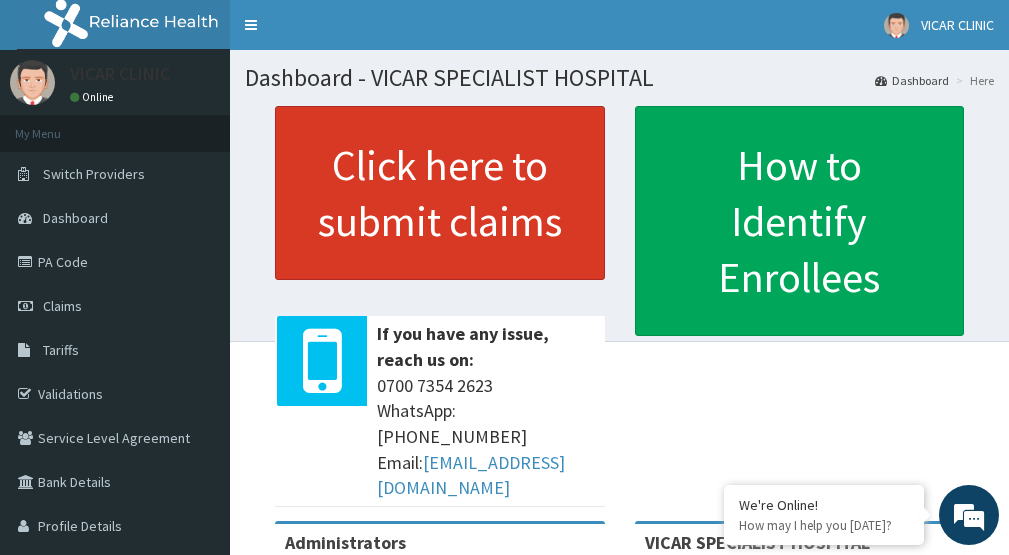 click on "Click here to submit claims" at bounding box center [440, 193] 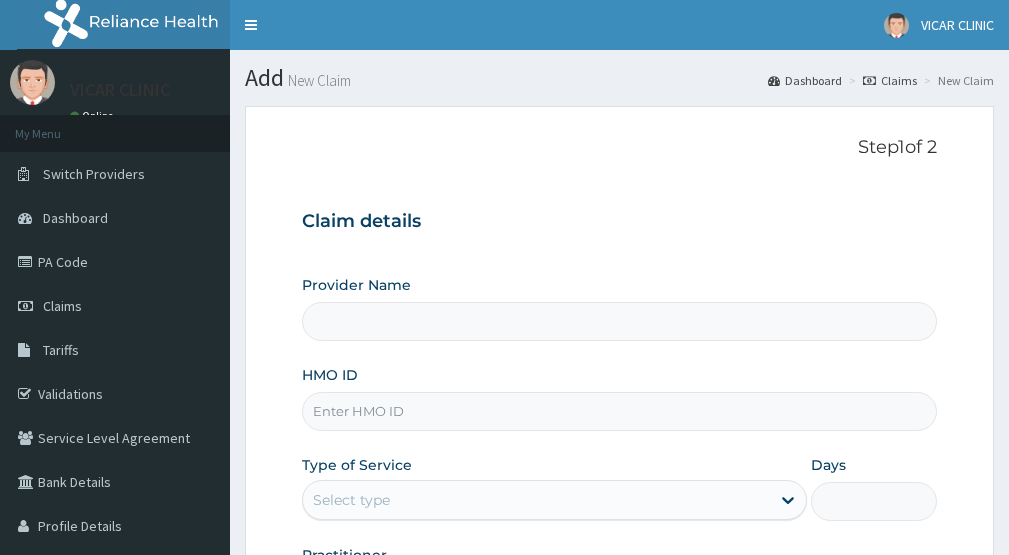 scroll, scrollTop: 0, scrollLeft: 0, axis: both 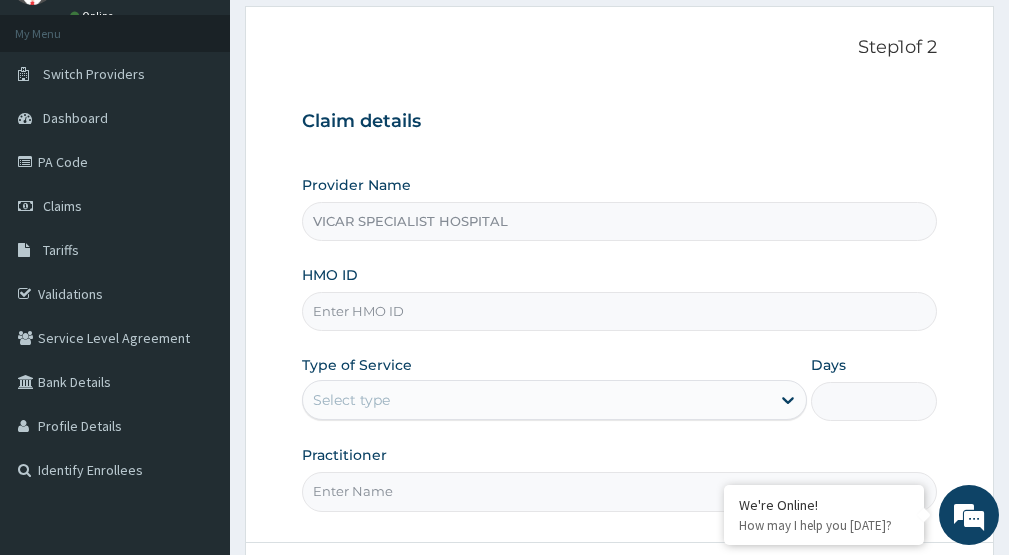 click on "HMO ID" at bounding box center [619, 311] 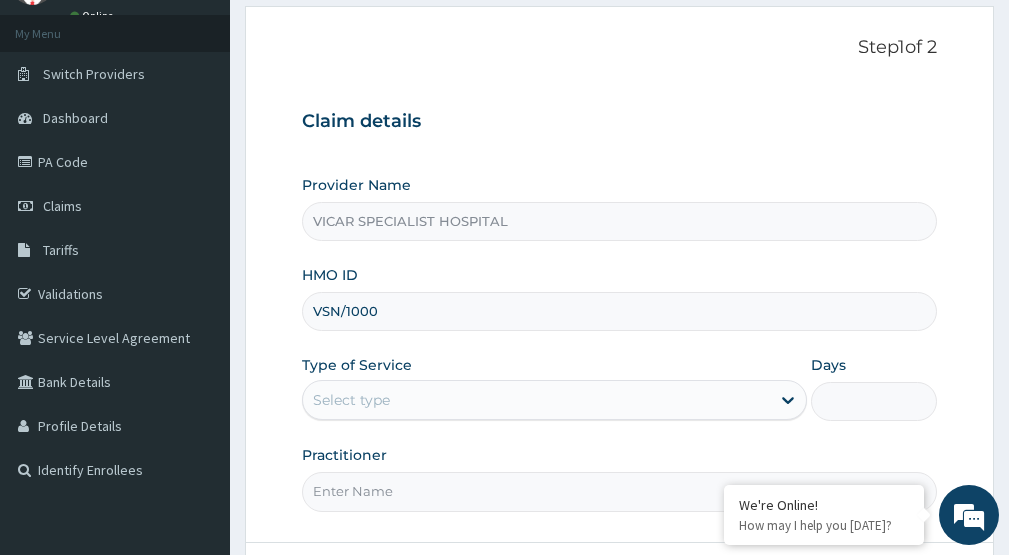 scroll, scrollTop: 0, scrollLeft: 0, axis: both 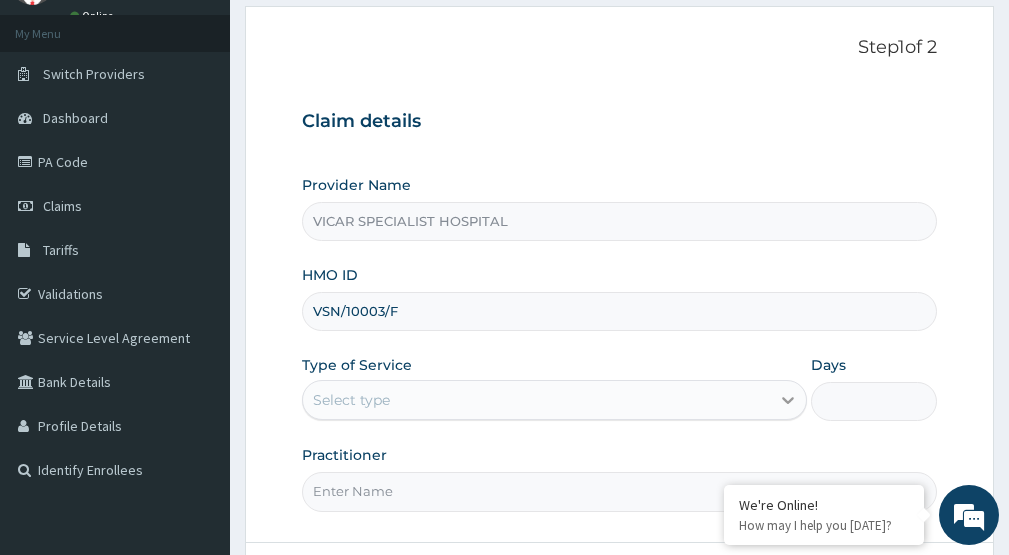 type on "VSN/10003/F" 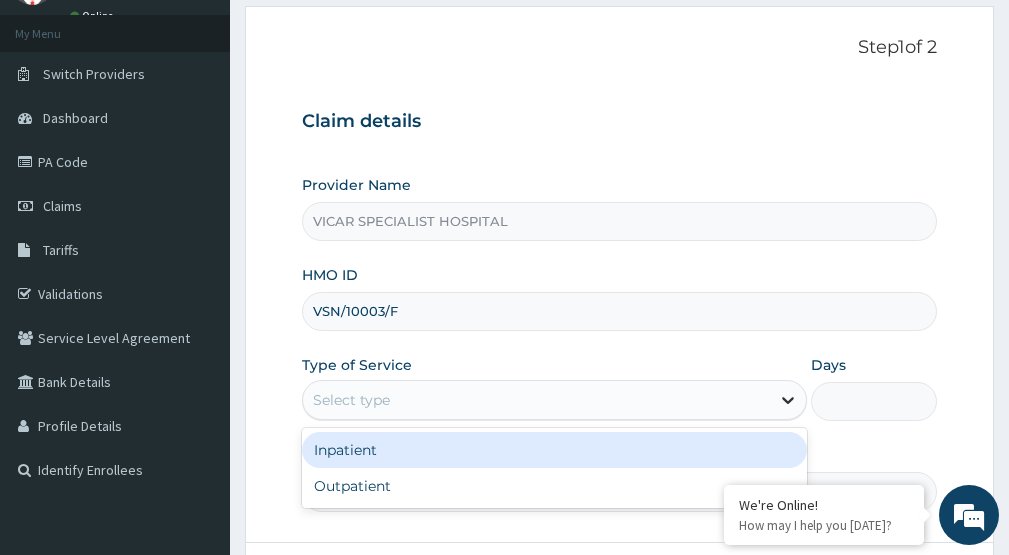 click 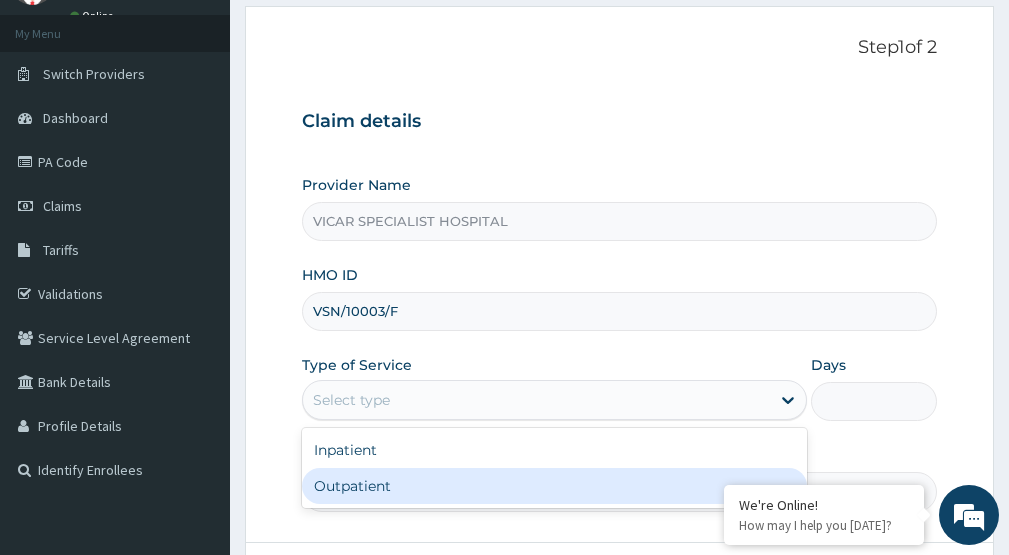 click on "Inpatient Outpatient" at bounding box center [554, 468] 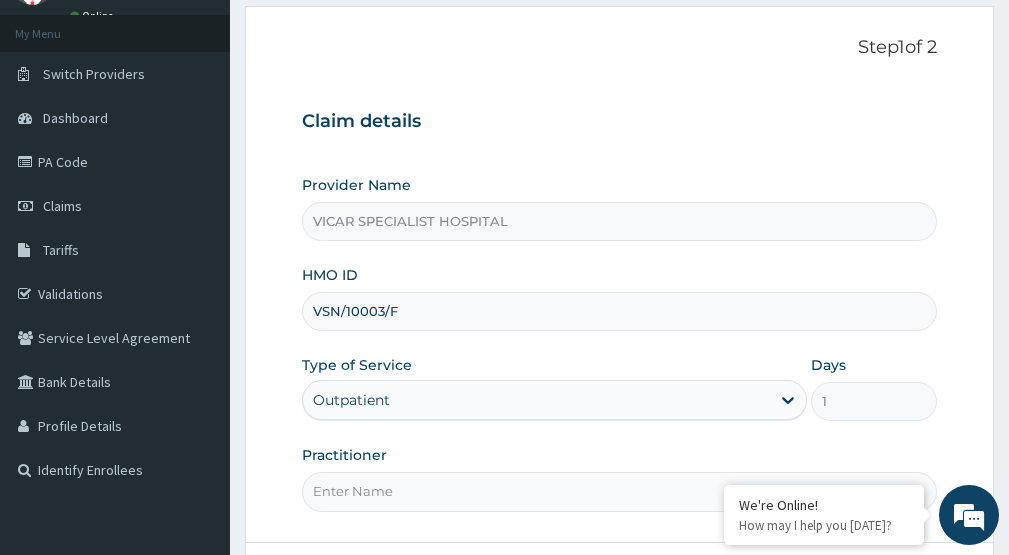click on "Practitioner" at bounding box center (619, 491) 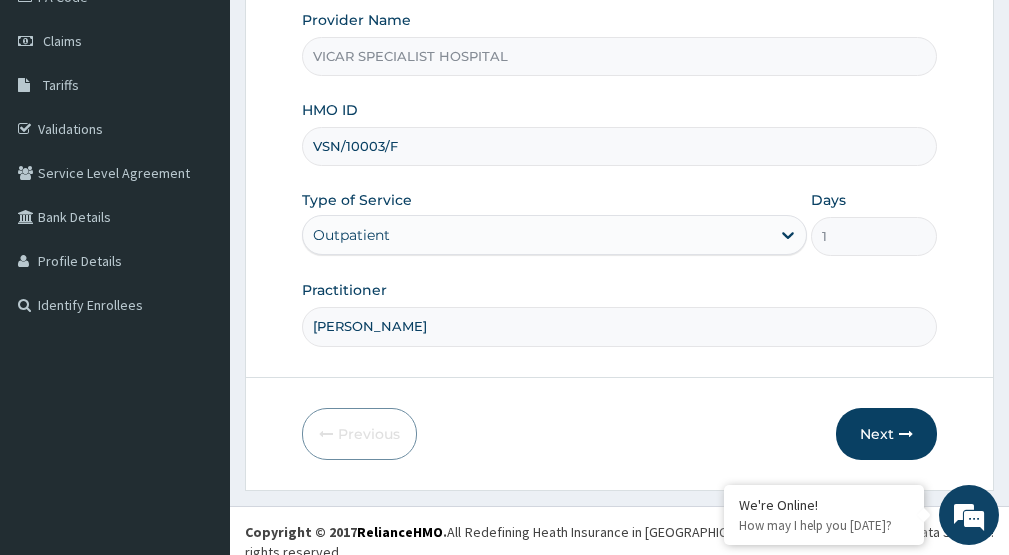 scroll, scrollTop: 267, scrollLeft: 0, axis: vertical 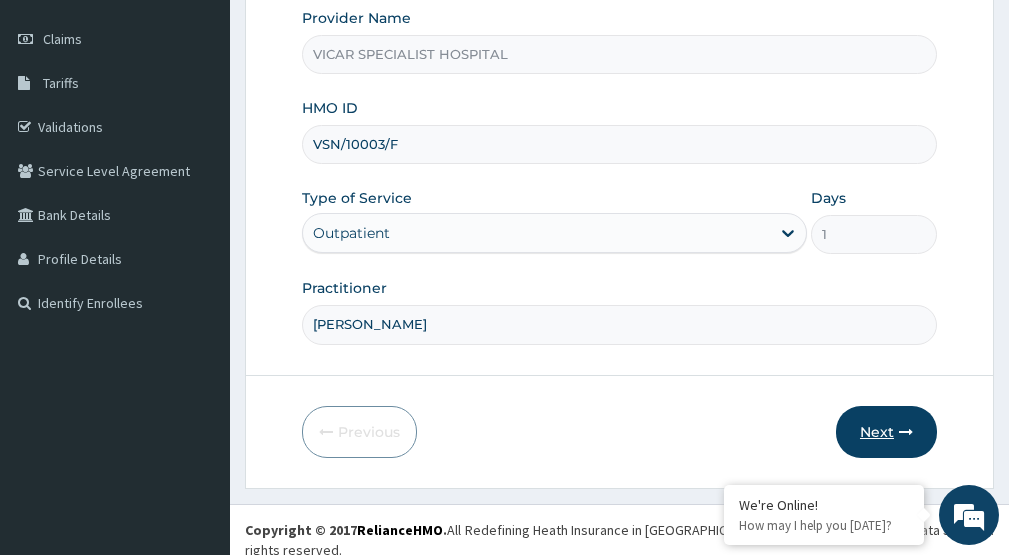 click on "Next" at bounding box center [886, 432] 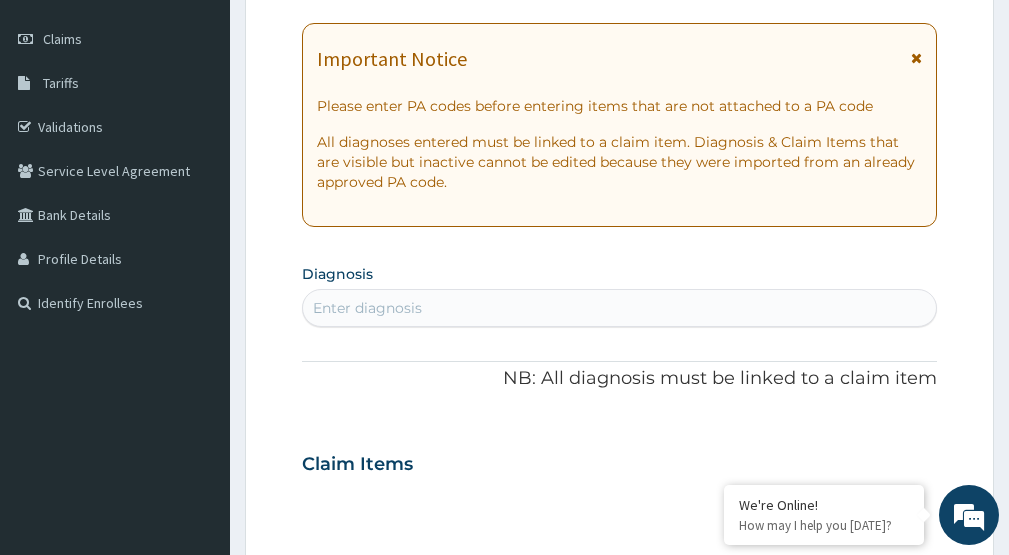 click on "Enter diagnosis" at bounding box center [619, 308] 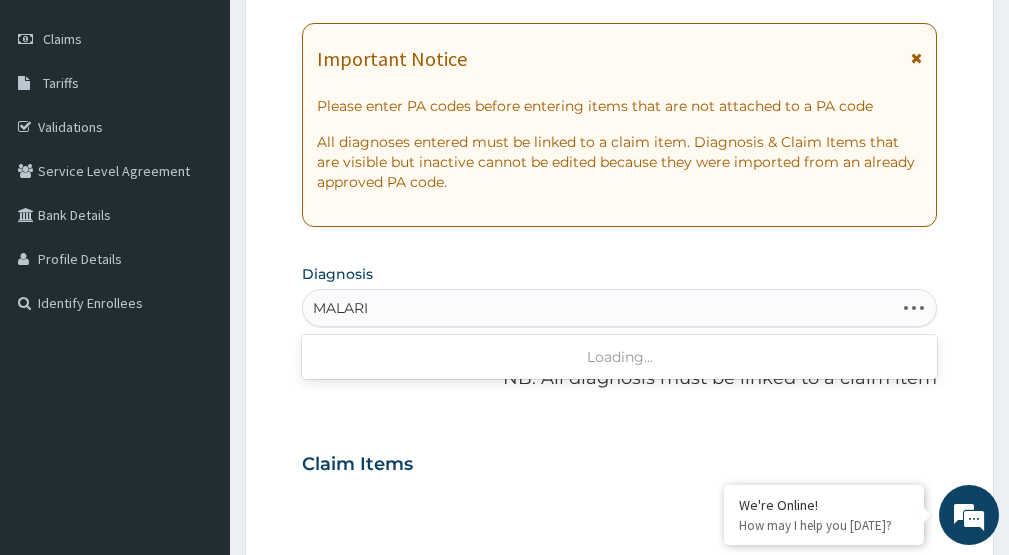 type on "MALARIA" 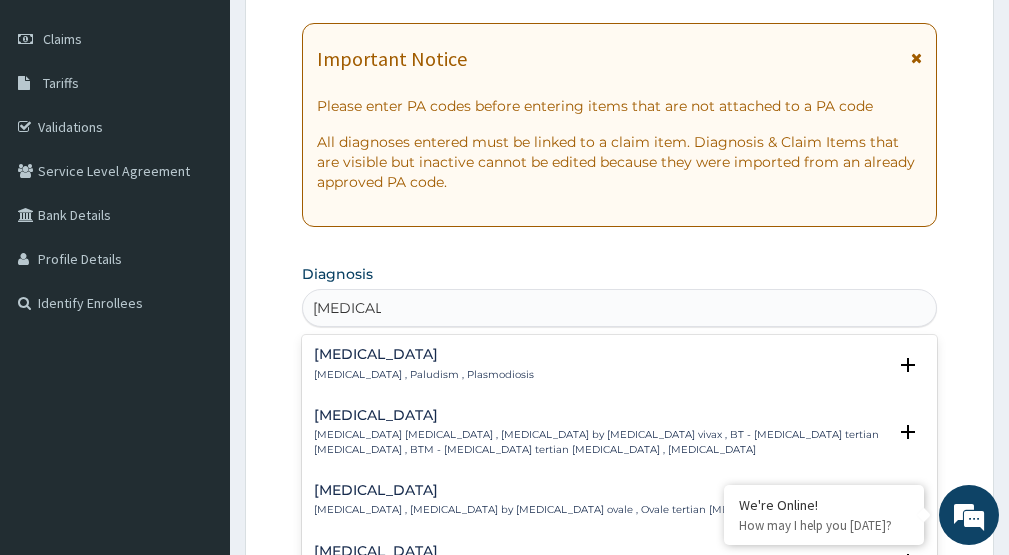 click on "Malaria Malaria , Paludism , Plasmodiosis" at bounding box center [424, 364] 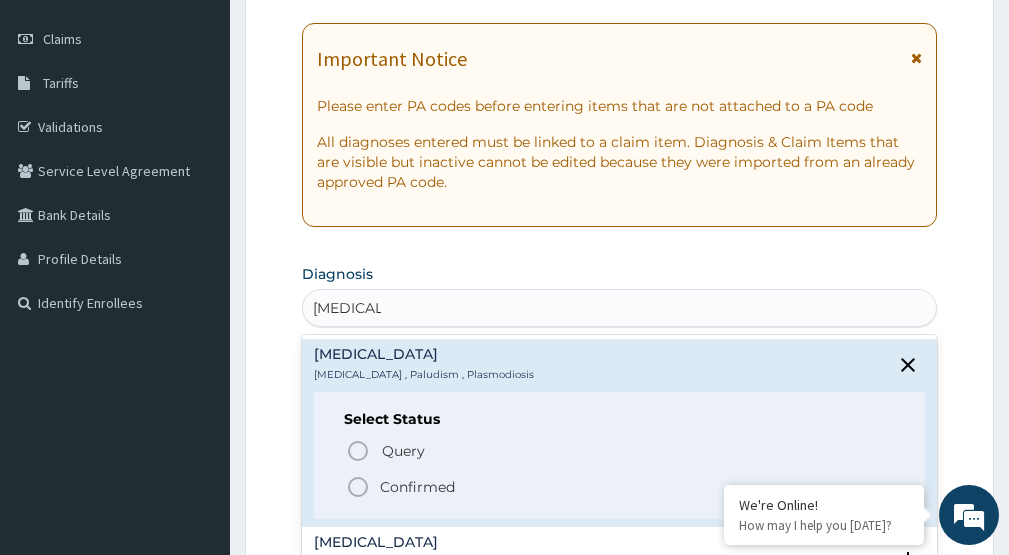 click 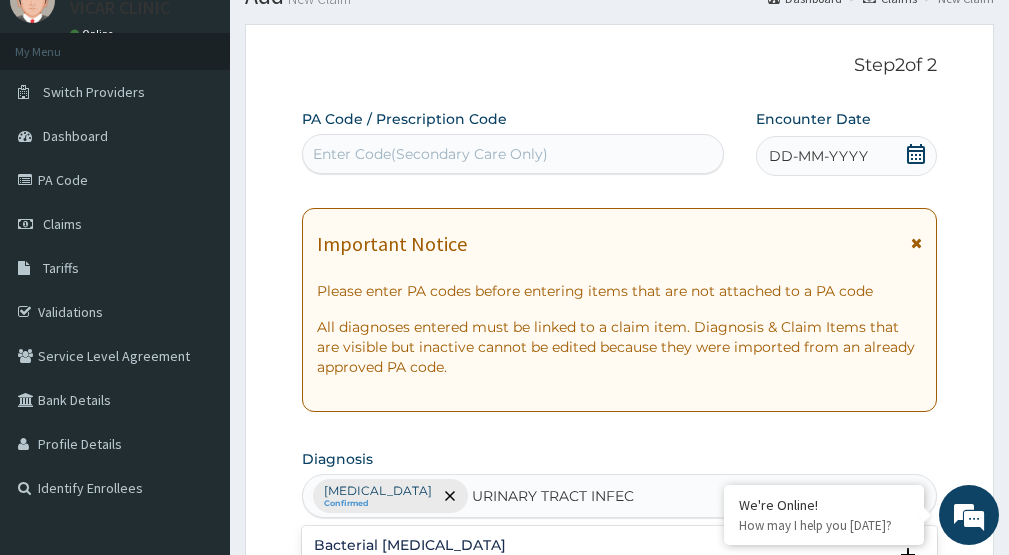scroll, scrollTop: 67, scrollLeft: 0, axis: vertical 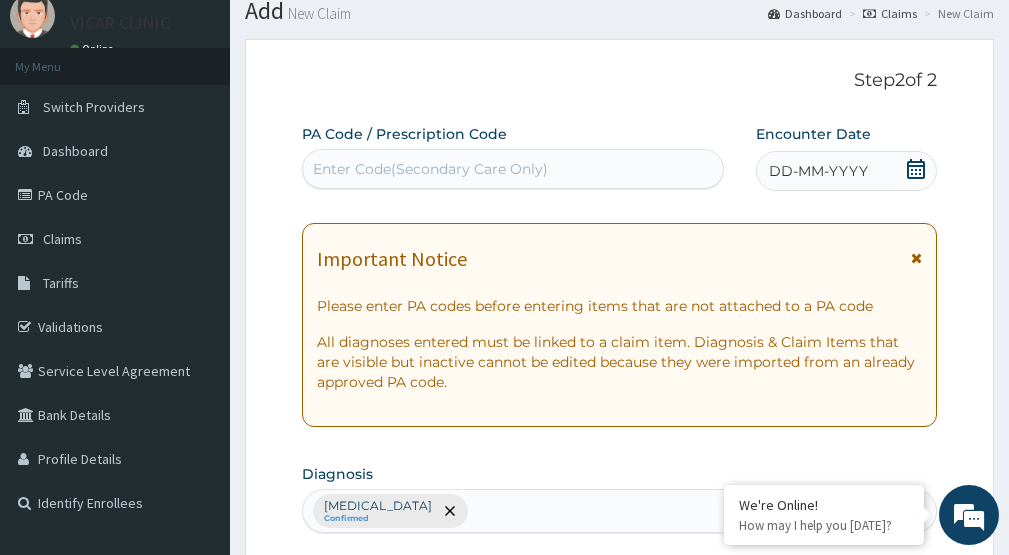 click 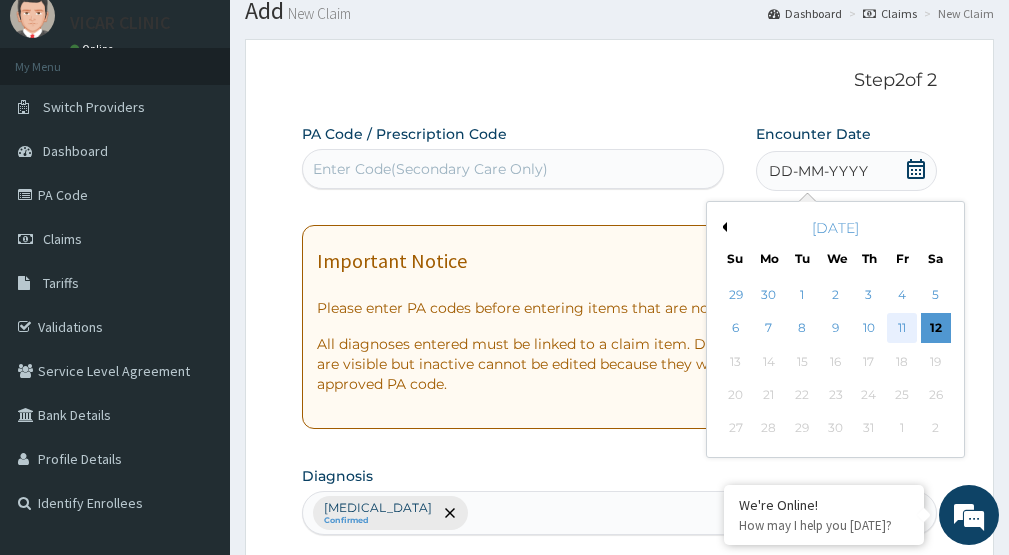 click on "11" at bounding box center (902, 329) 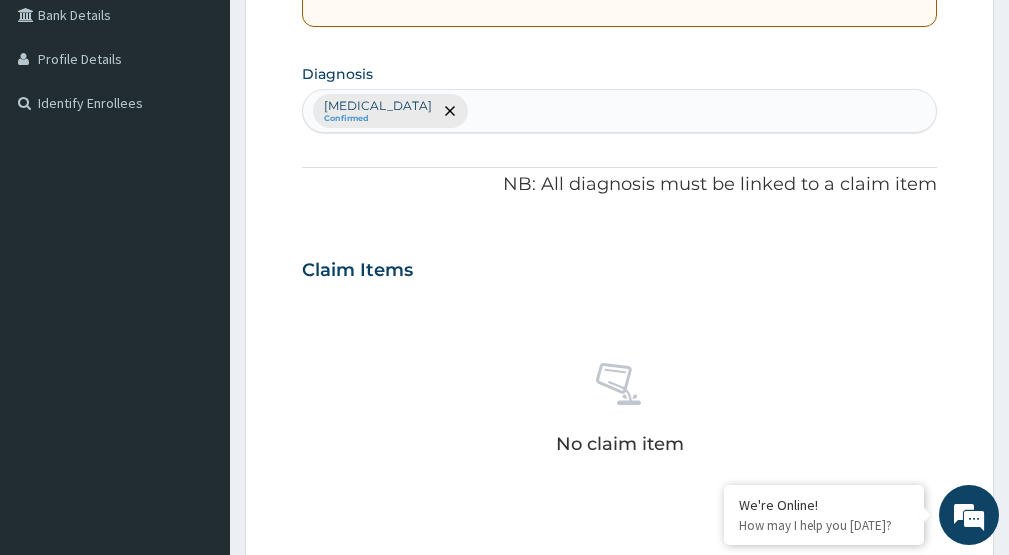 scroll, scrollTop: 367, scrollLeft: 0, axis: vertical 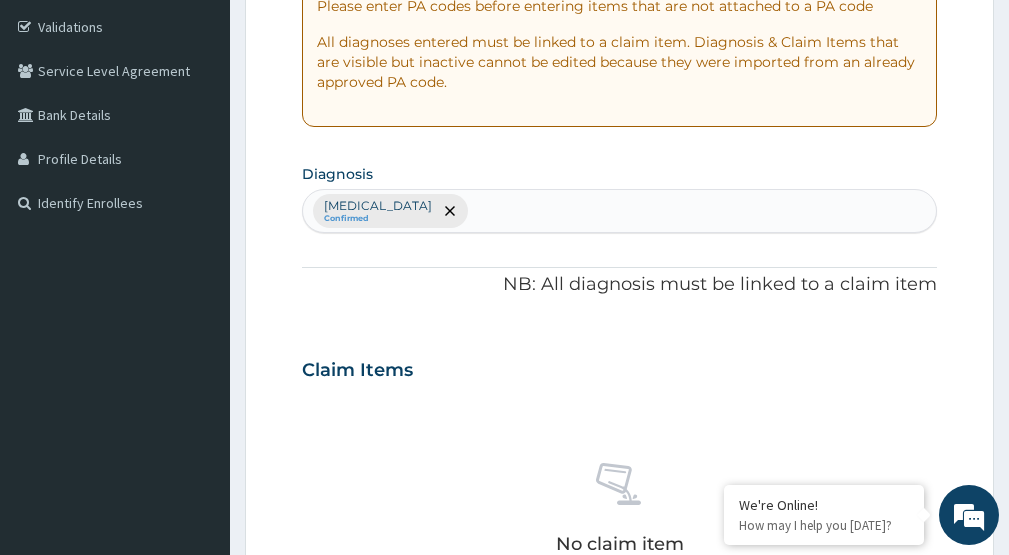click on "Malaria Confirmed" at bounding box center [619, 211] 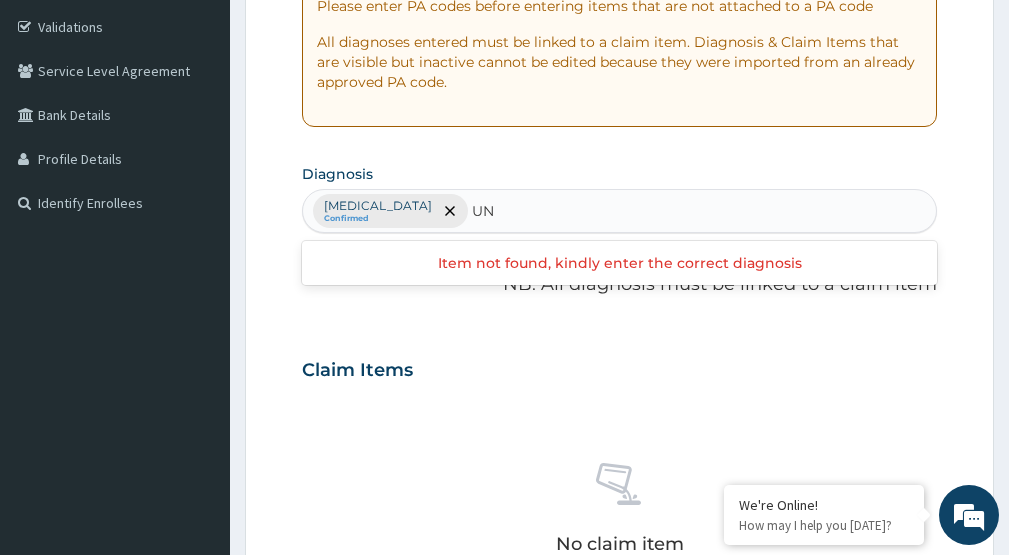 type on "U" 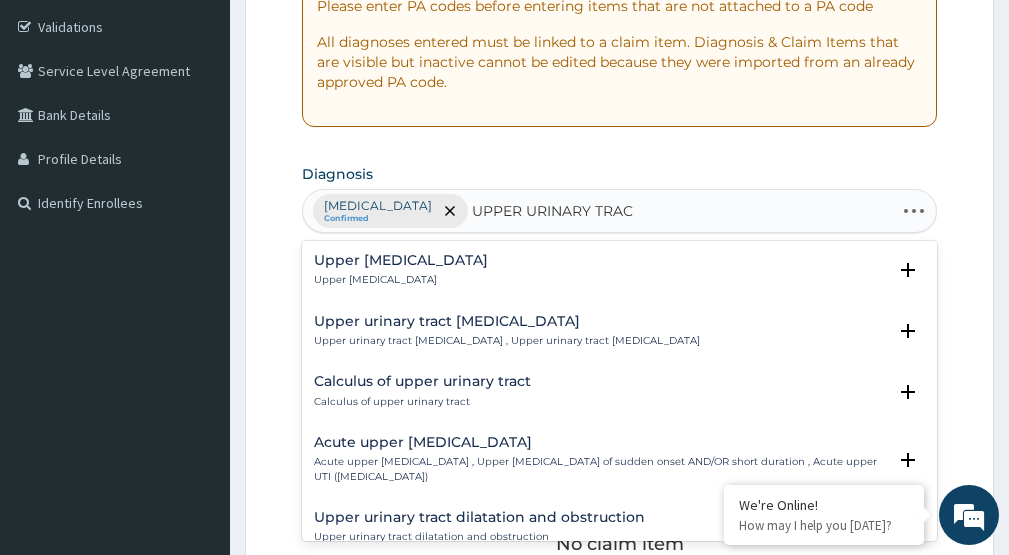 type on "UPPER URINARY TRACT" 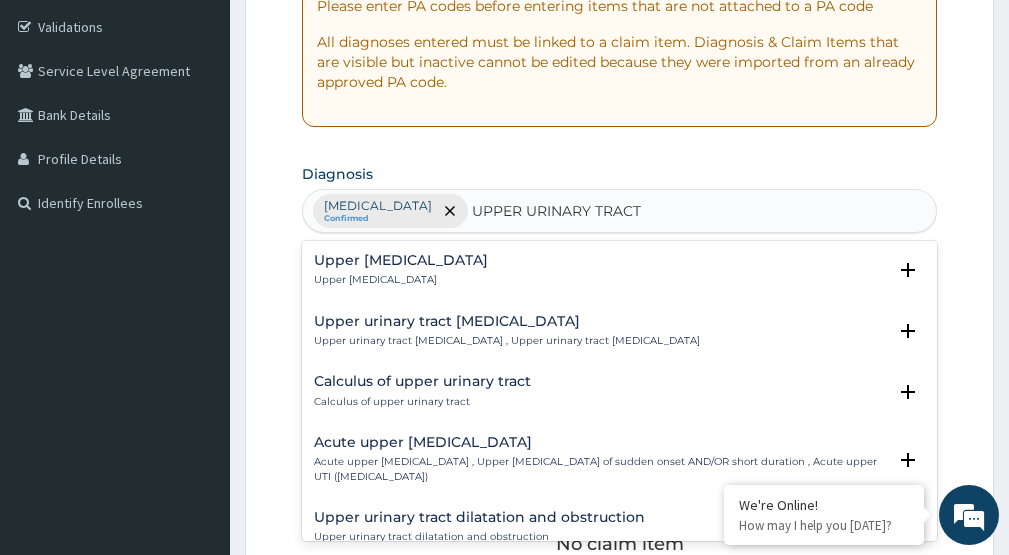 click on "Upper urinary tract infection Upper urinary tract infection" at bounding box center [401, 270] 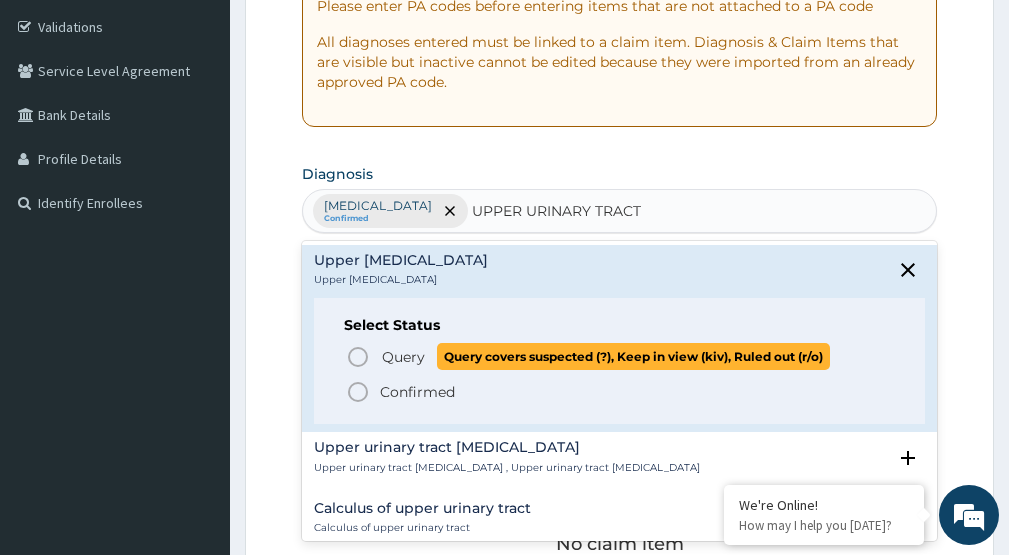 click 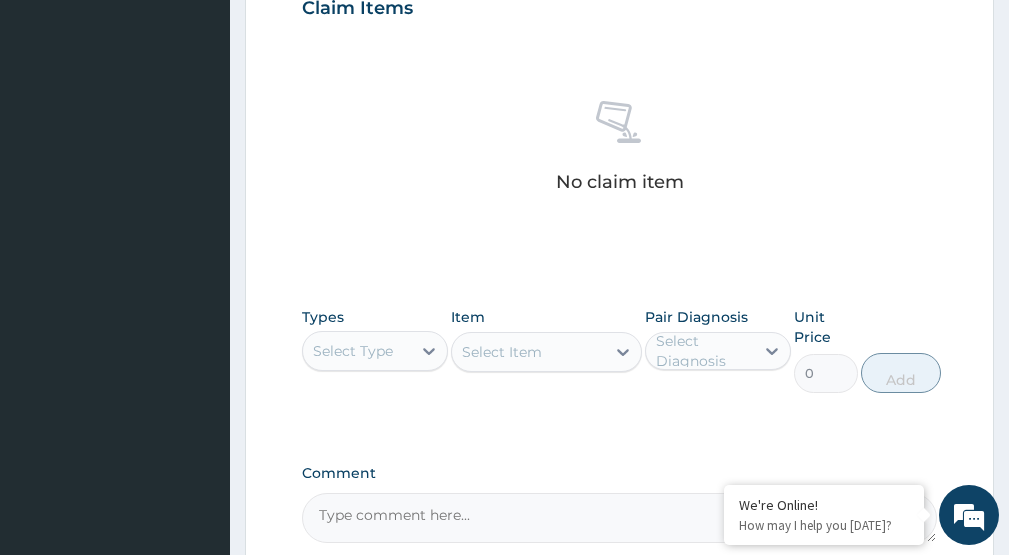 scroll, scrollTop: 767, scrollLeft: 0, axis: vertical 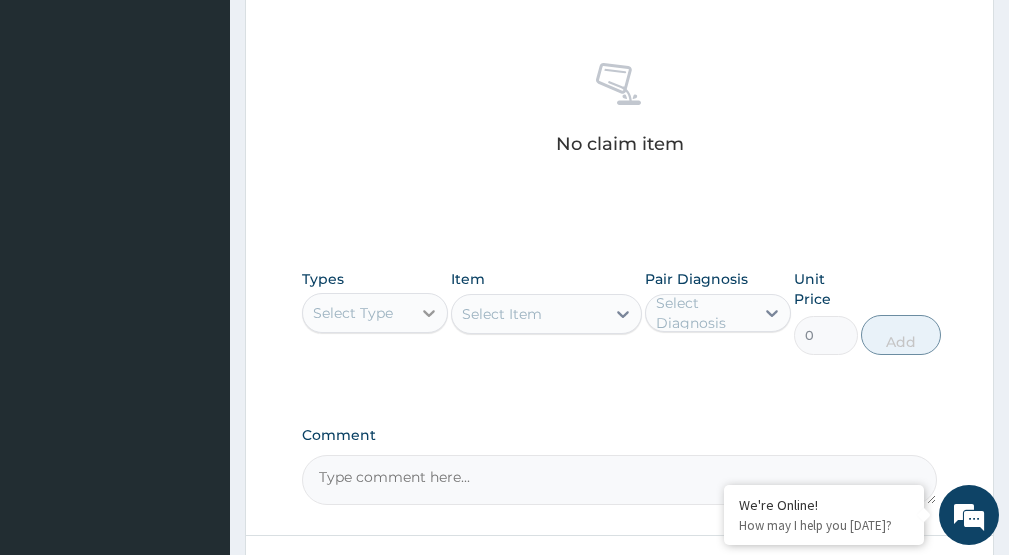 click 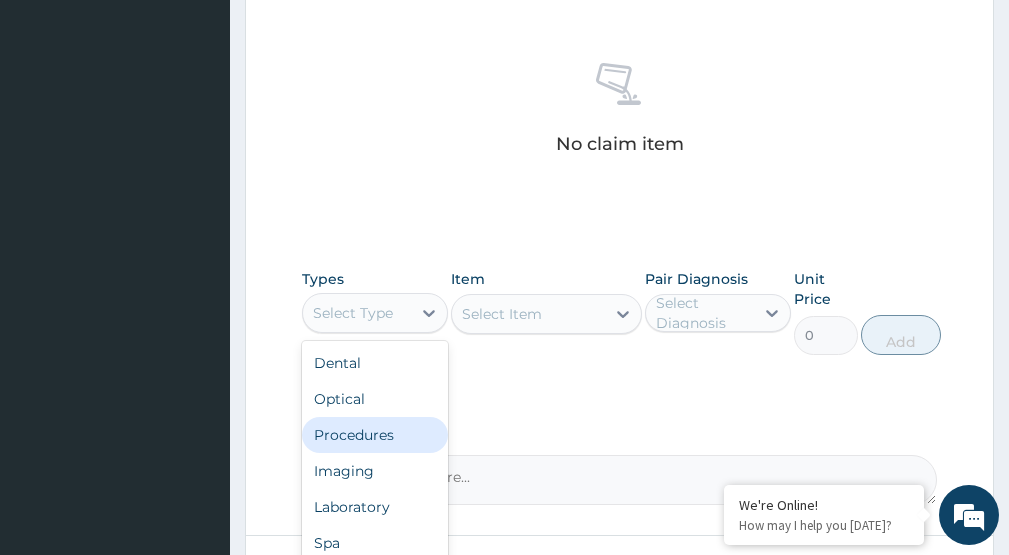 click on "Procedures" at bounding box center (375, 435) 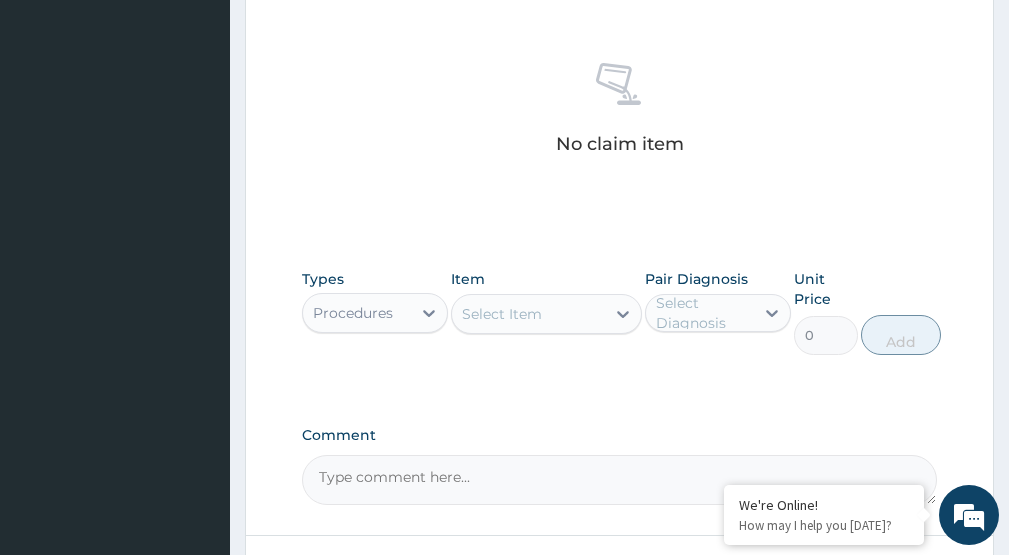 click on "Select Item" at bounding box center (528, 314) 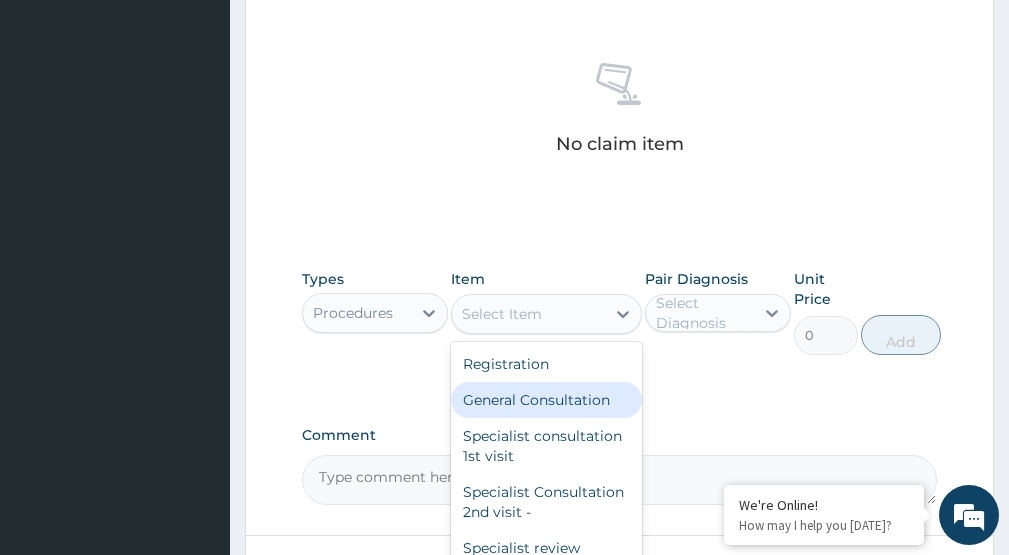 click on "General Consultation" at bounding box center [546, 400] 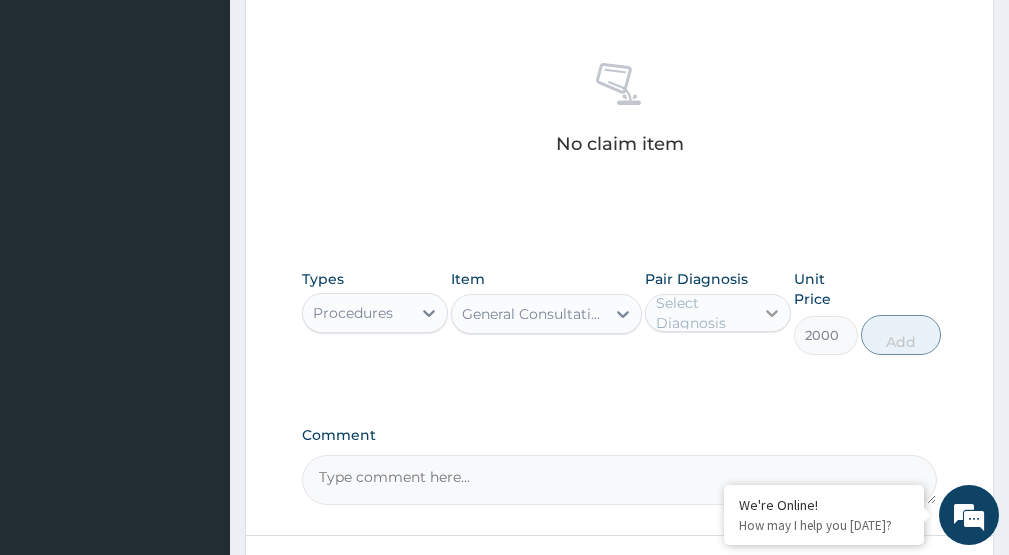 click 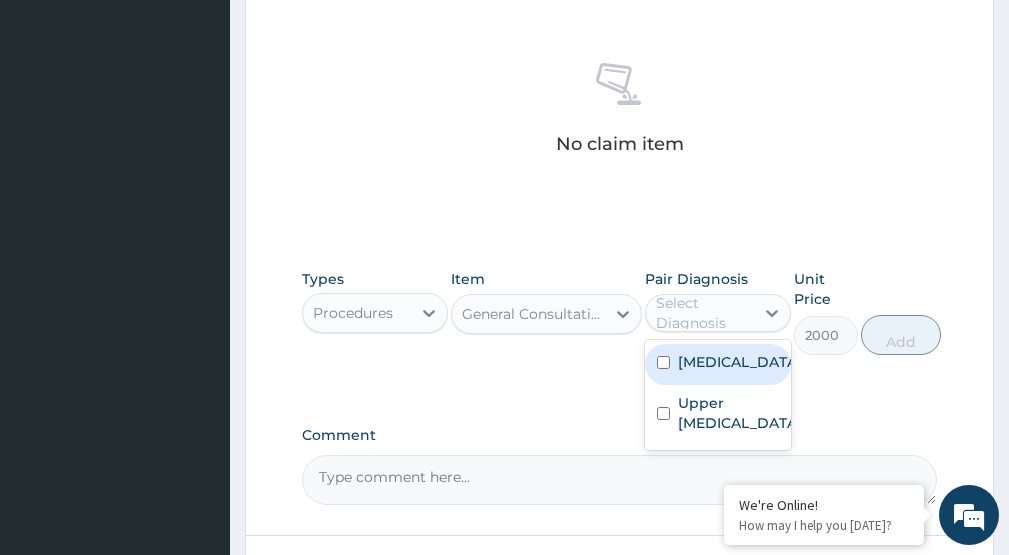 click on "Malaria" at bounding box center [718, 364] 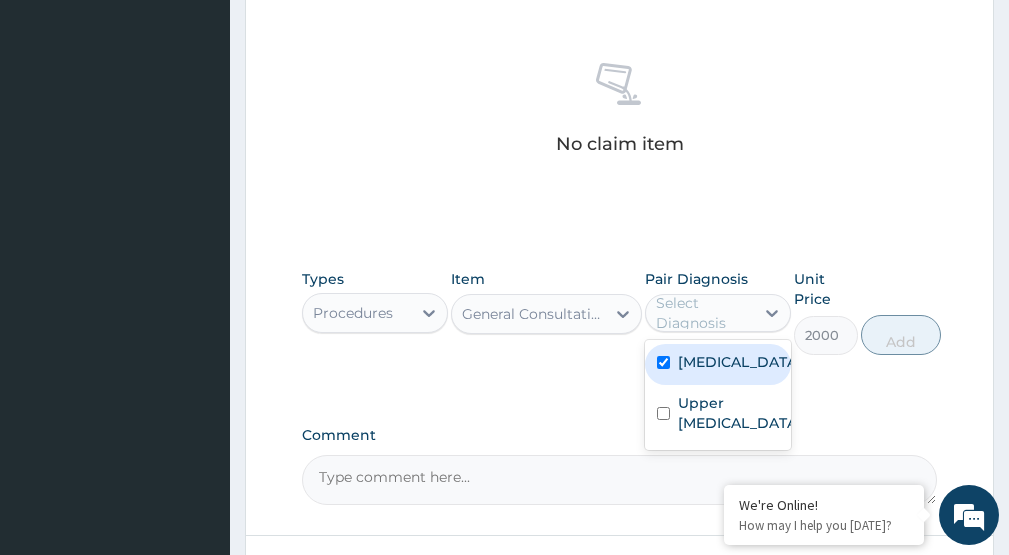 checkbox on "true" 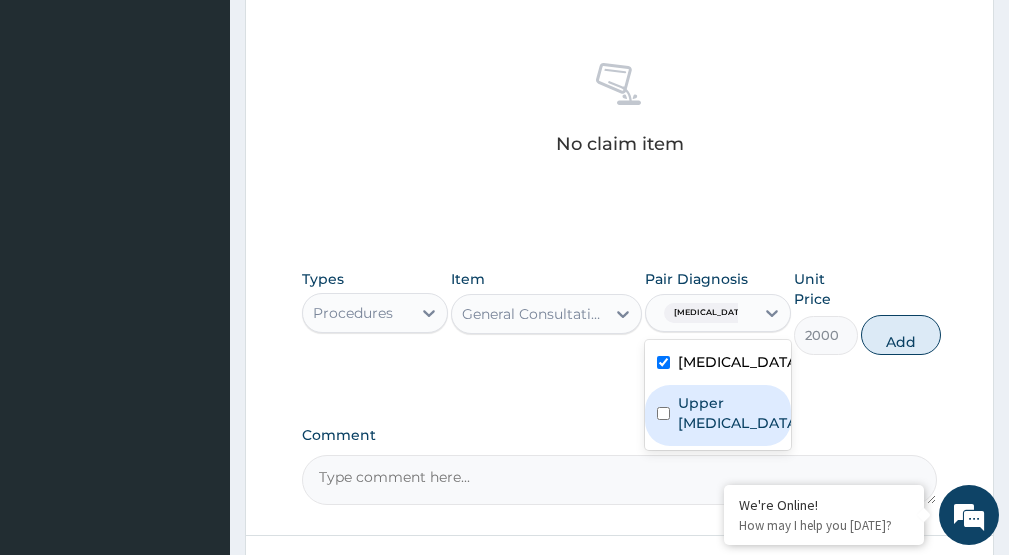 click on "Upper urinary tract infection" at bounding box center [739, 413] 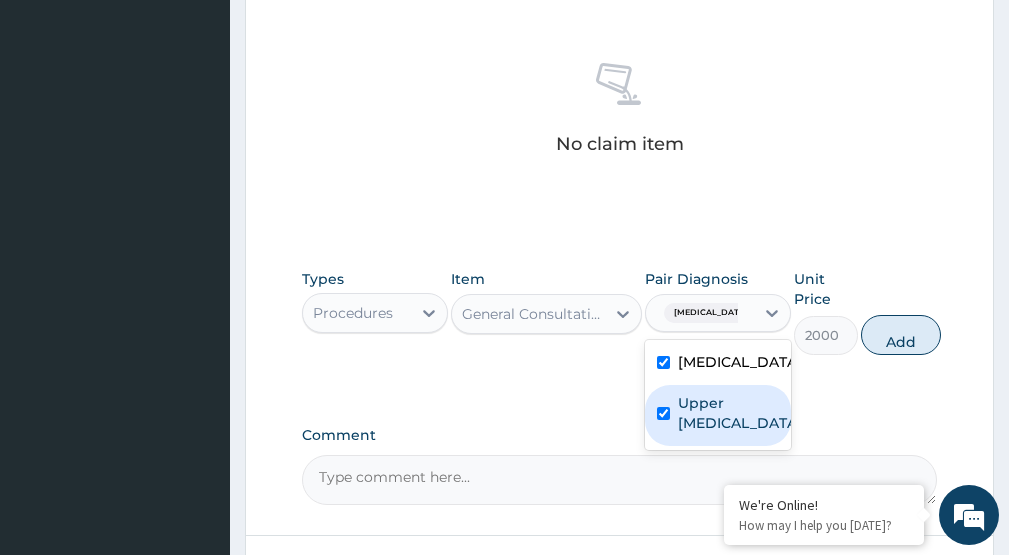 checkbox on "true" 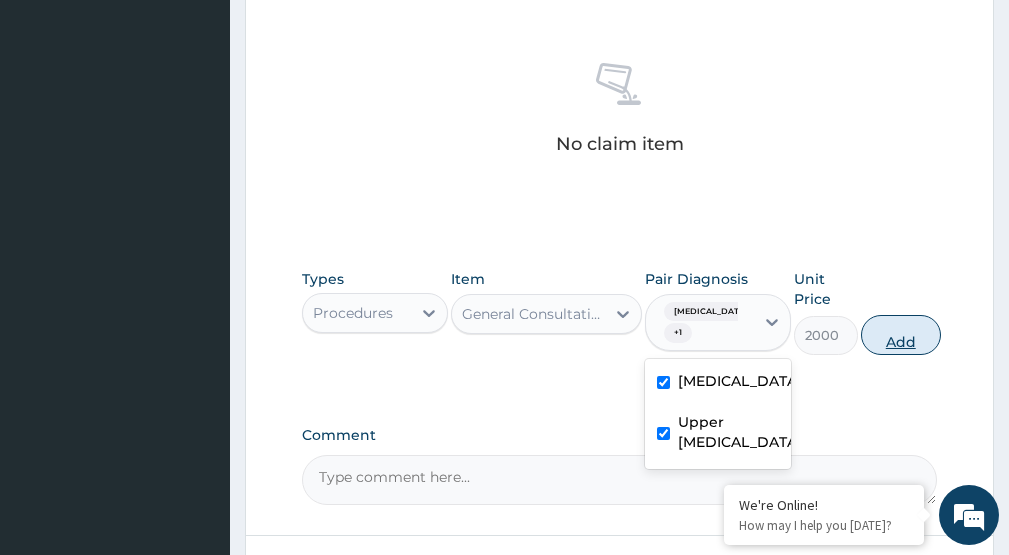 click on "Add" at bounding box center (901, 335) 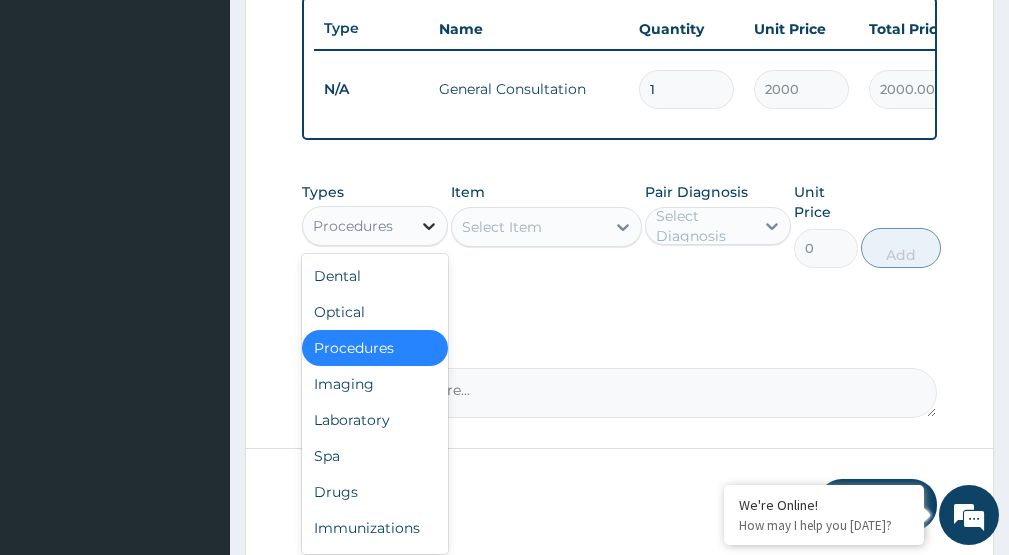 click 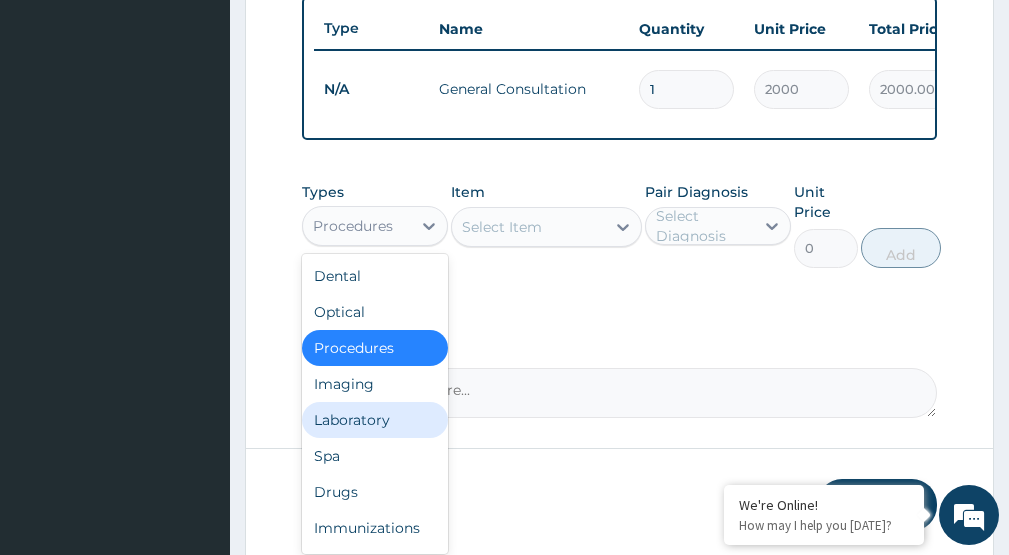 click on "Laboratory" at bounding box center [375, 420] 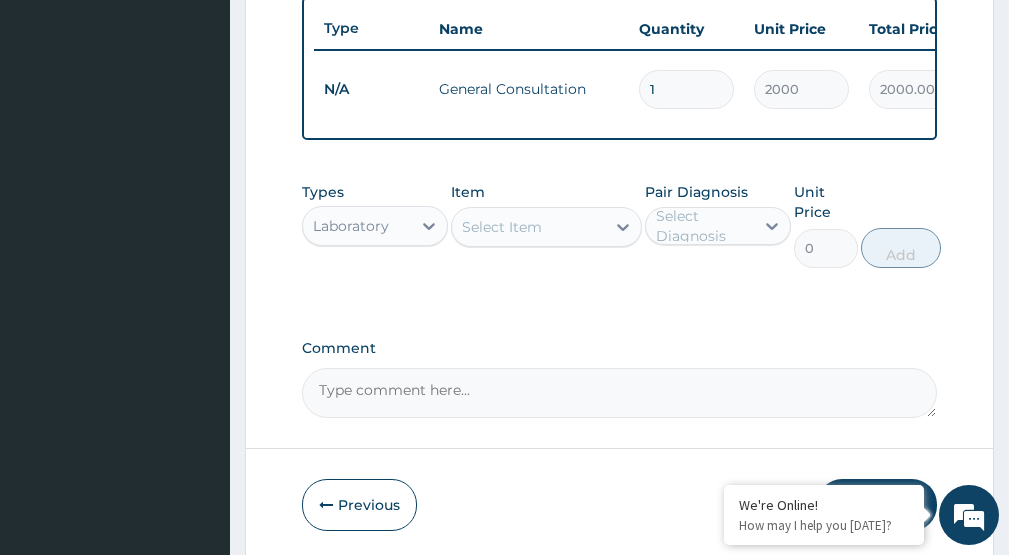 click on "Select Item" at bounding box center [502, 227] 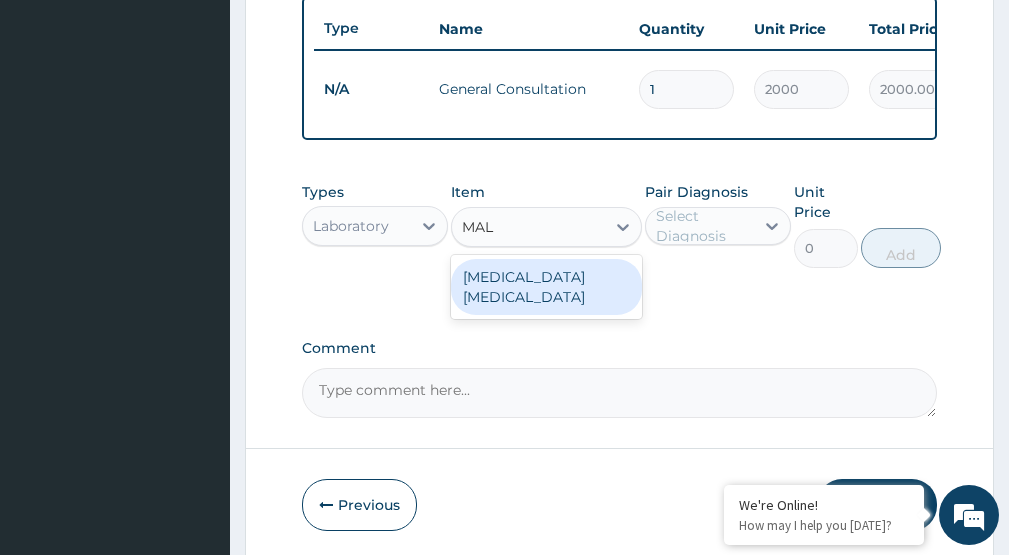 type on "MALA" 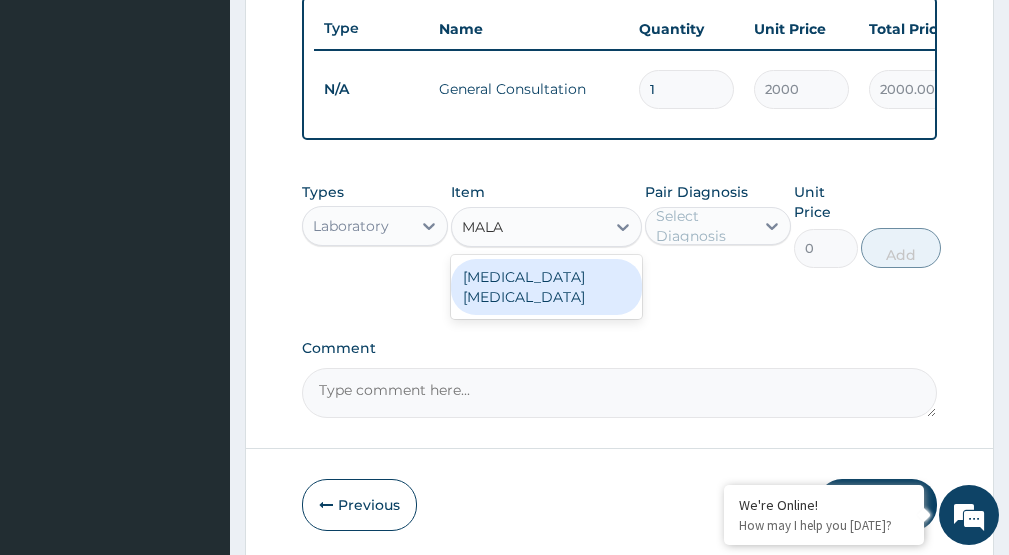 drag, startPoint x: 529, startPoint y: 280, endPoint x: 551, endPoint y: 275, distance: 22.561028 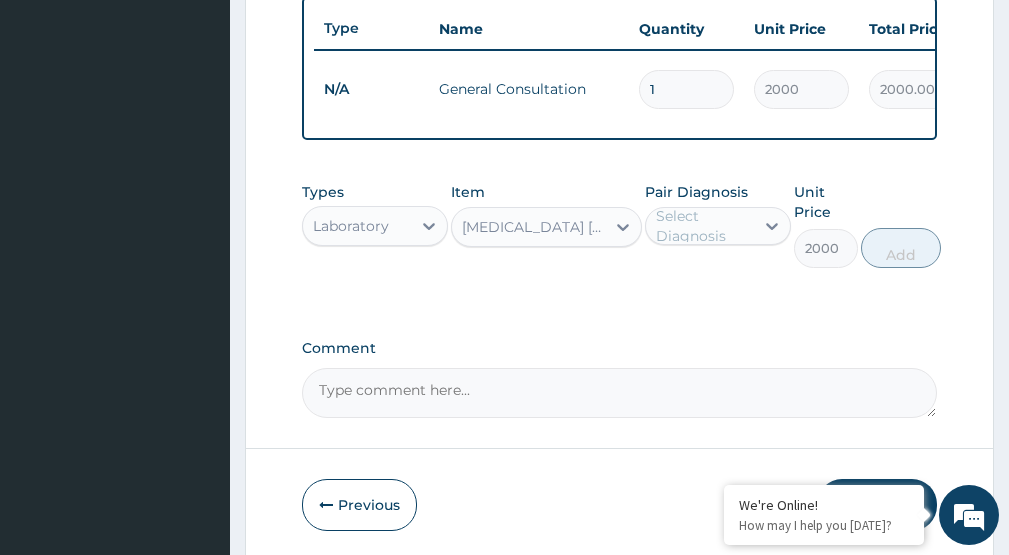 click on "Select Diagnosis" at bounding box center [704, 226] 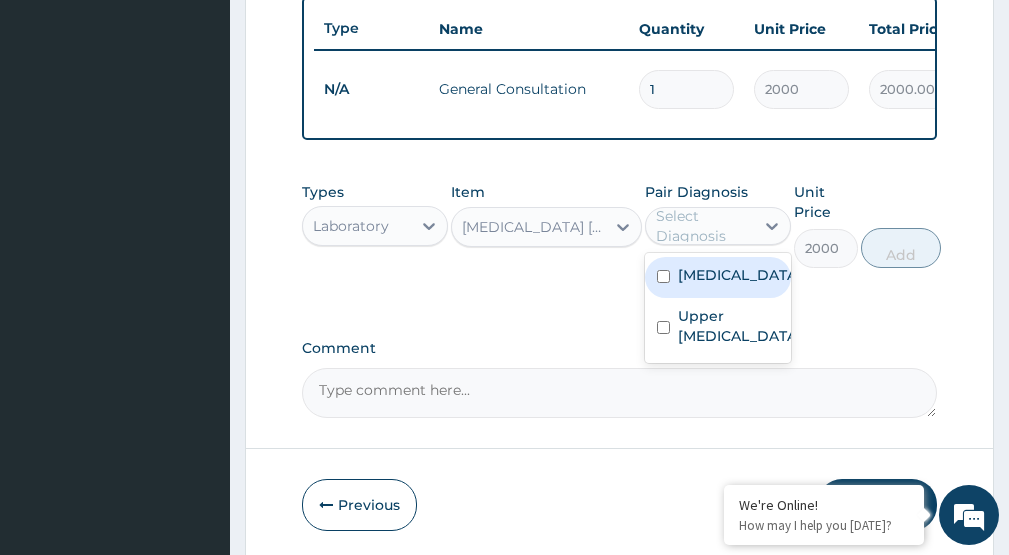 click on "Malaria" at bounding box center (739, 275) 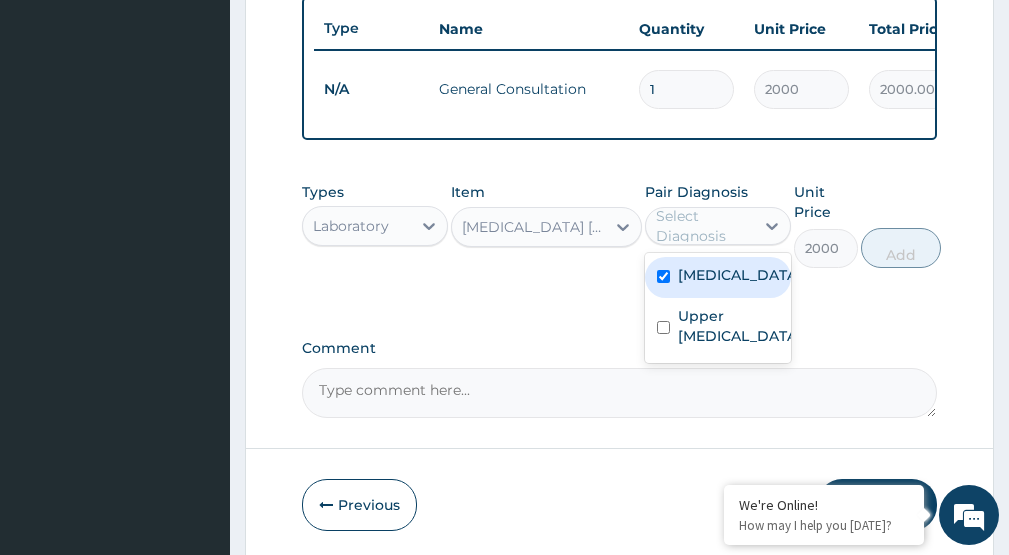 checkbox on "true" 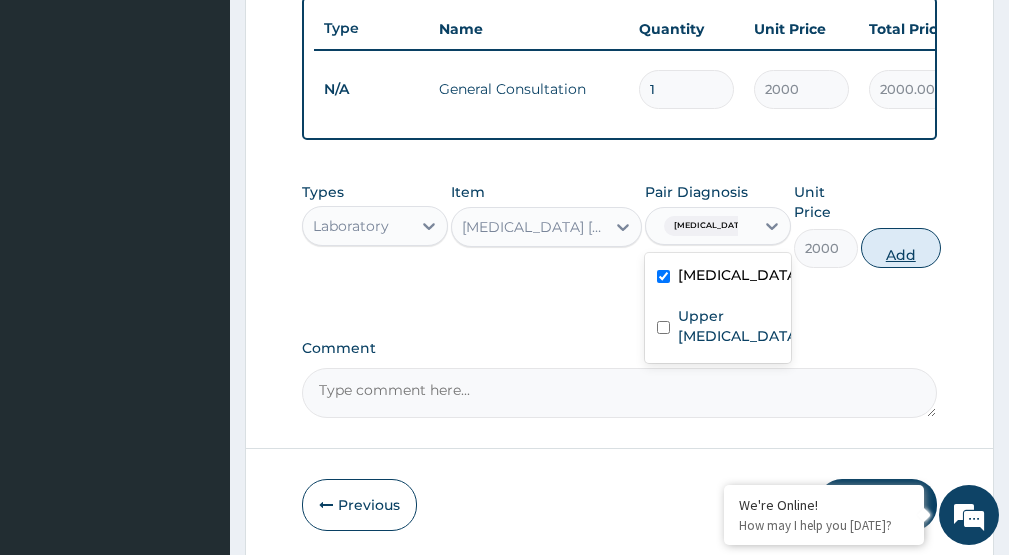 click on "Add" at bounding box center (901, 248) 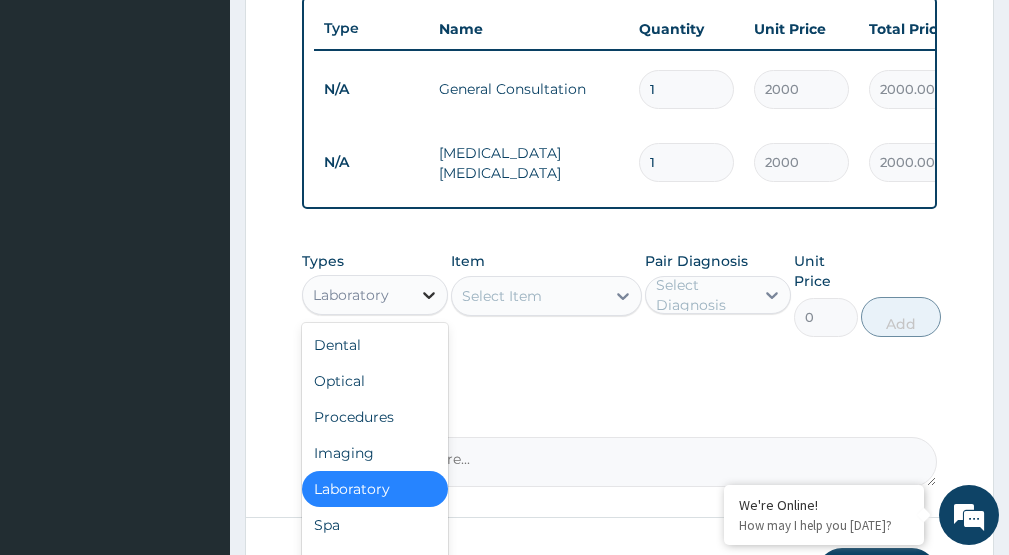 click 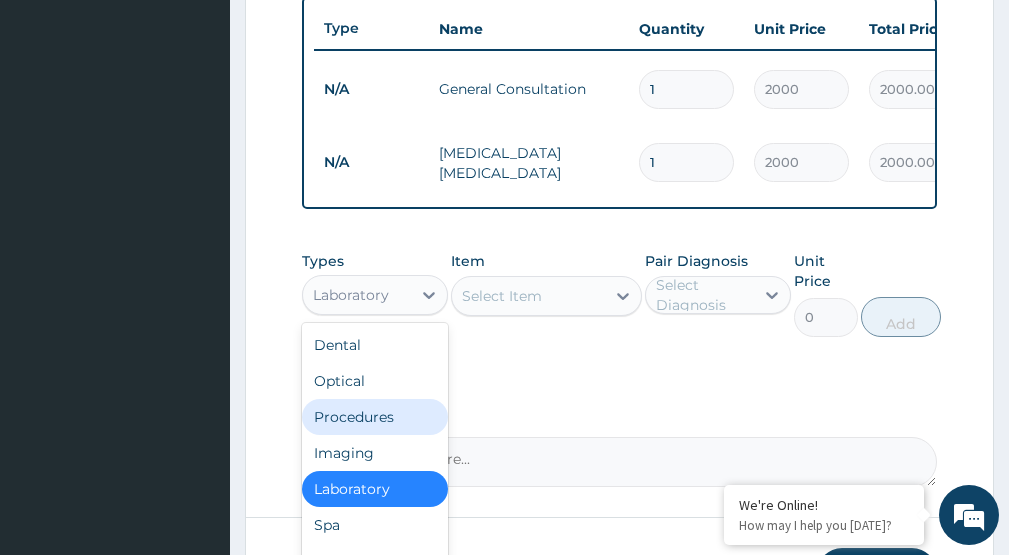 scroll, scrollTop: 68, scrollLeft: 0, axis: vertical 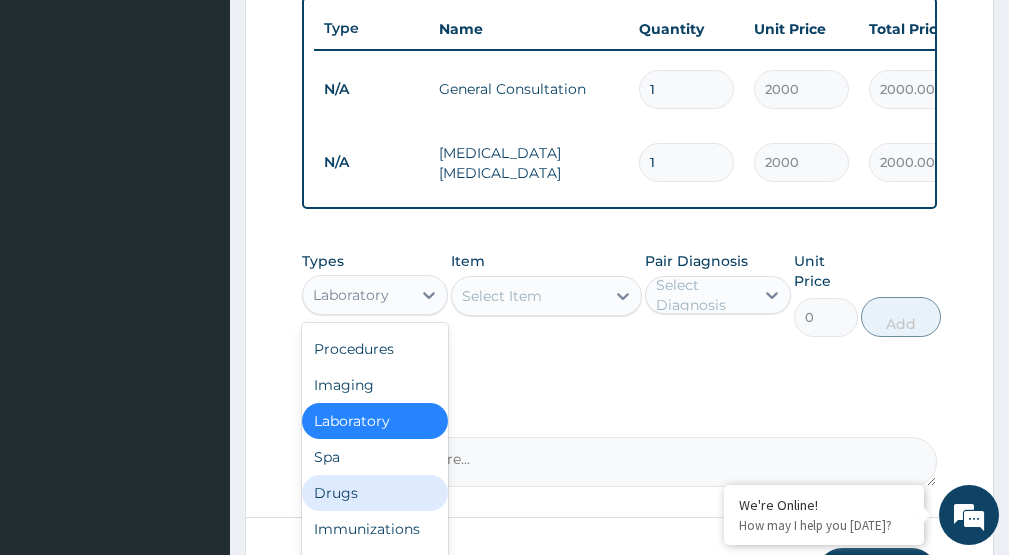 click on "Drugs" at bounding box center (375, 493) 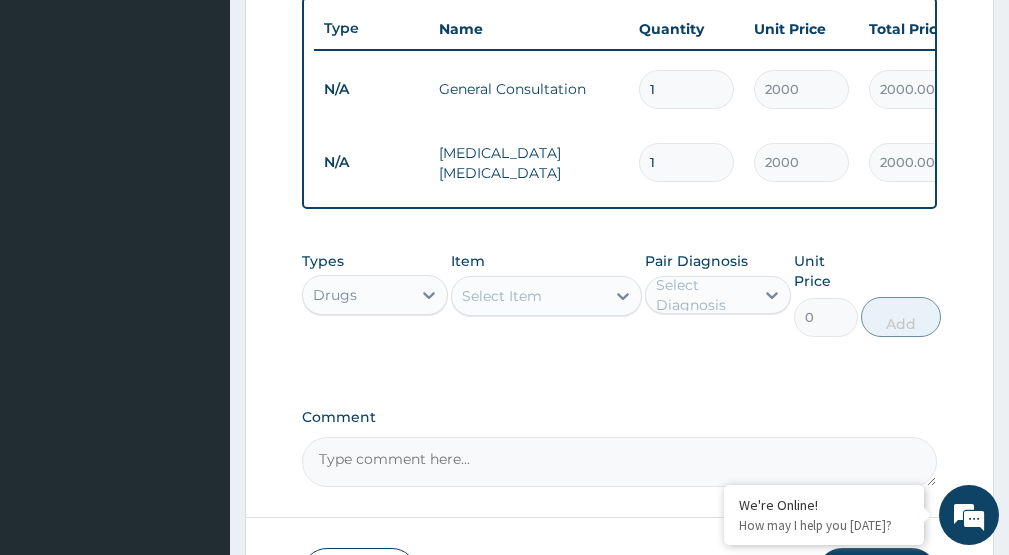 click on "Select Item" at bounding box center (502, 296) 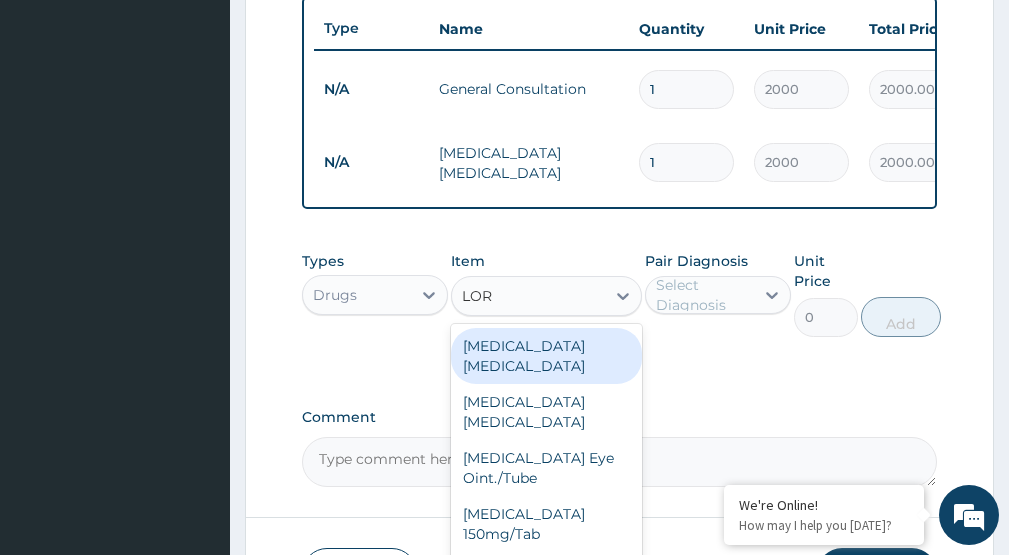 type on "LORA" 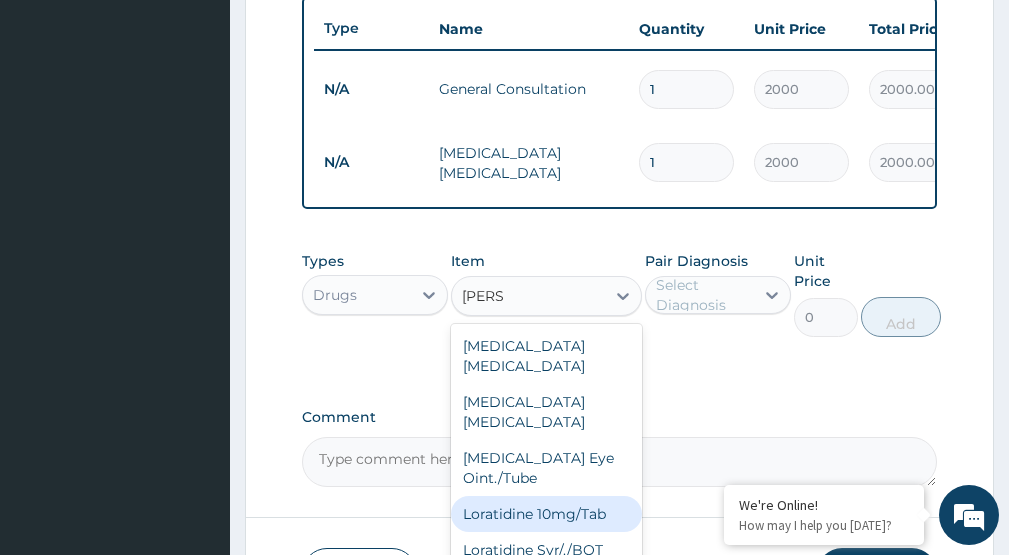 click on "Loratidine 10mg/Tab" at bounding box center (546, 514) 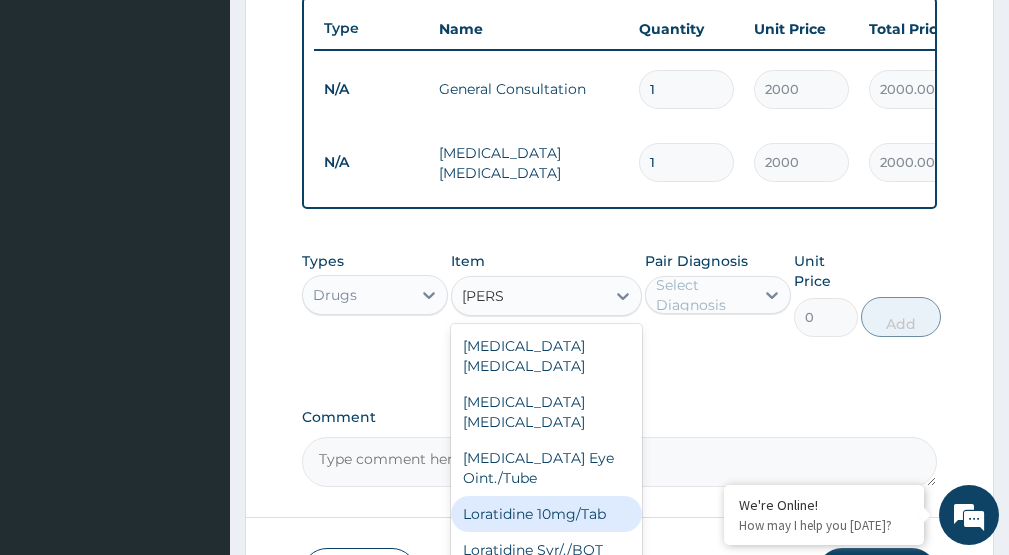 type 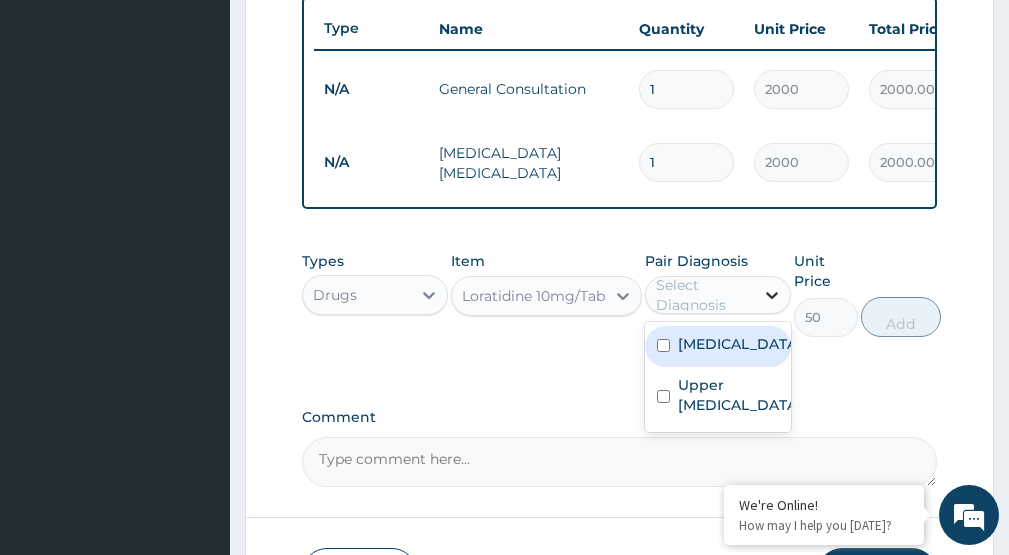 click 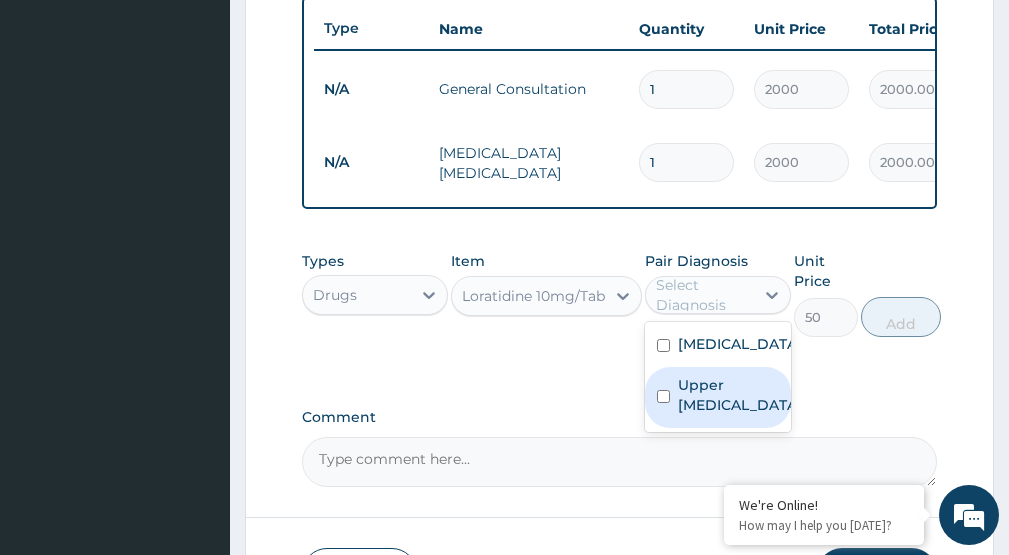 click on "Upper urinary tract infection" at bounding box center (739, 395) 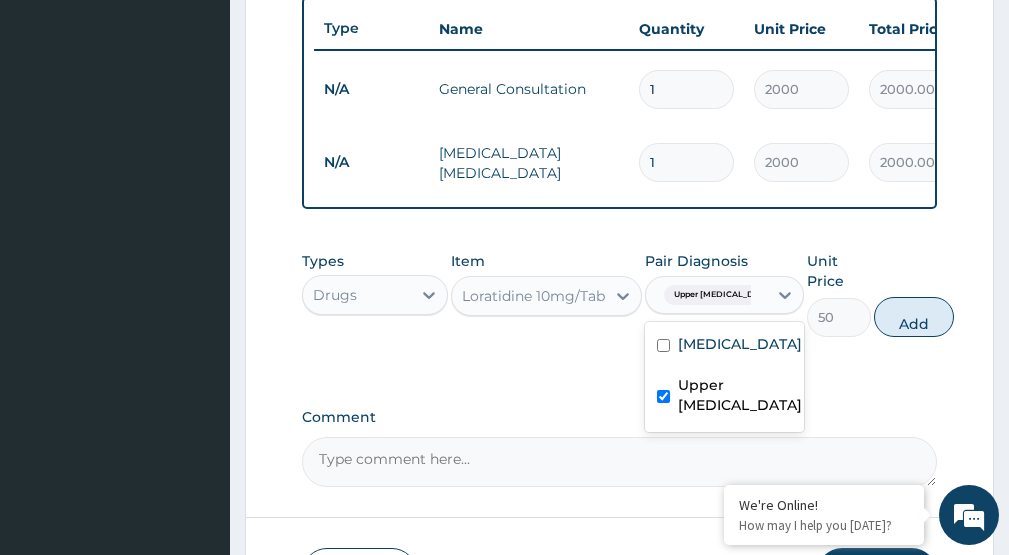 checkbox on "true" 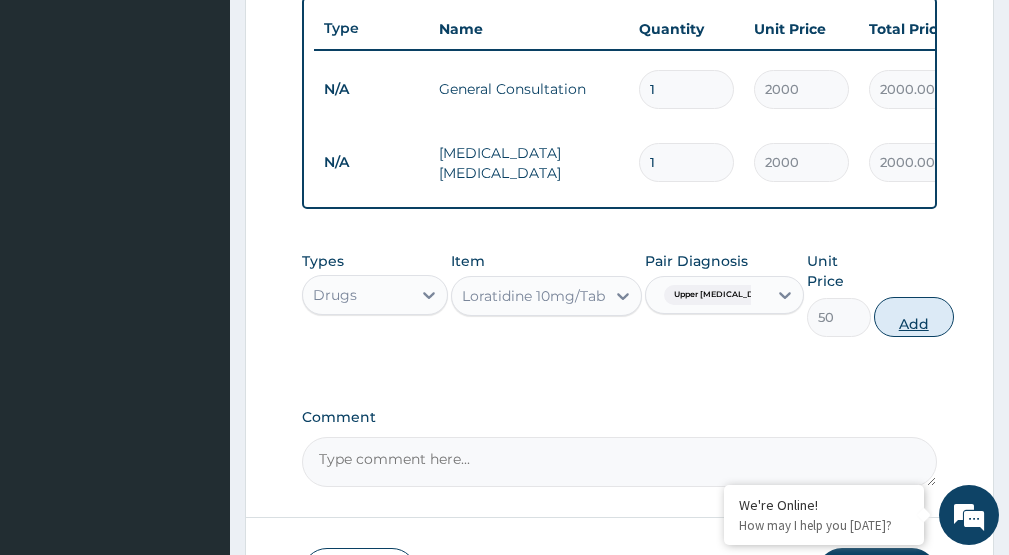 click on "Add" at bounding box center (914, 317) 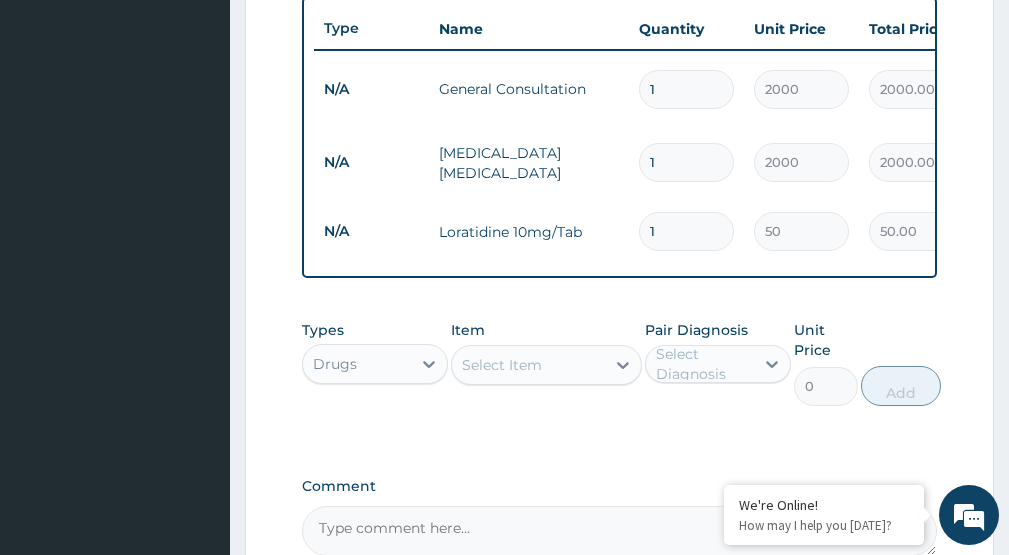 click on "1" at bounding box center (686, 231) 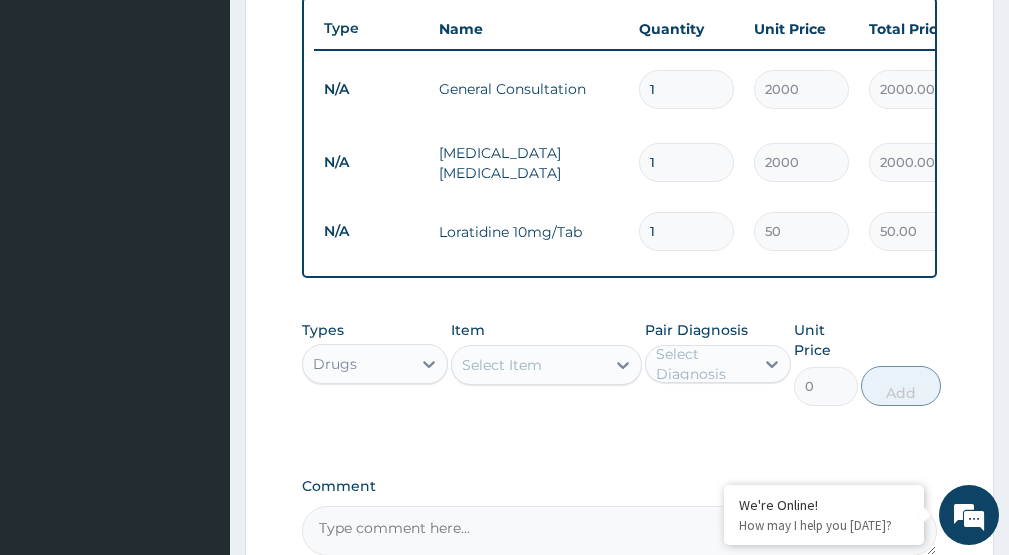 type on "500.00" 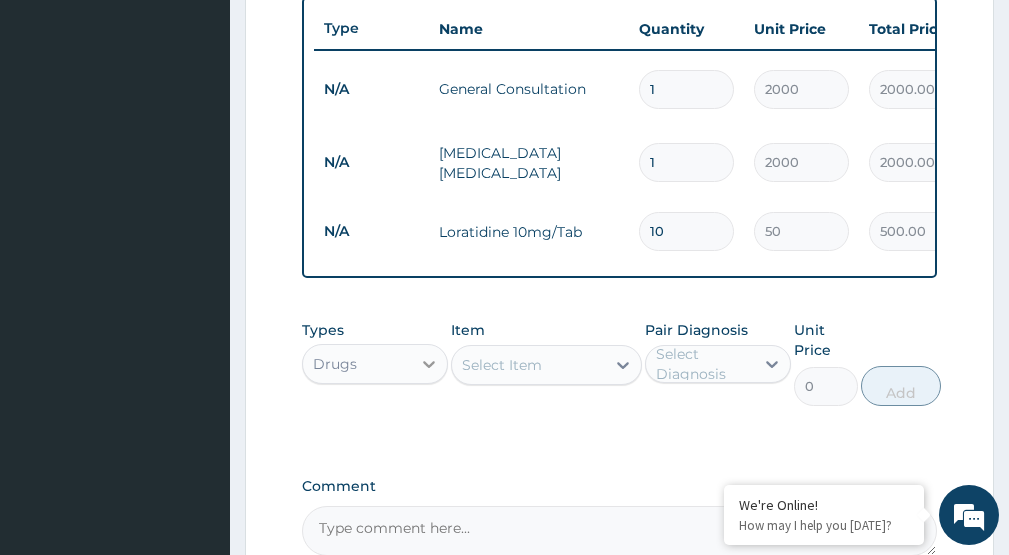 type on "10" 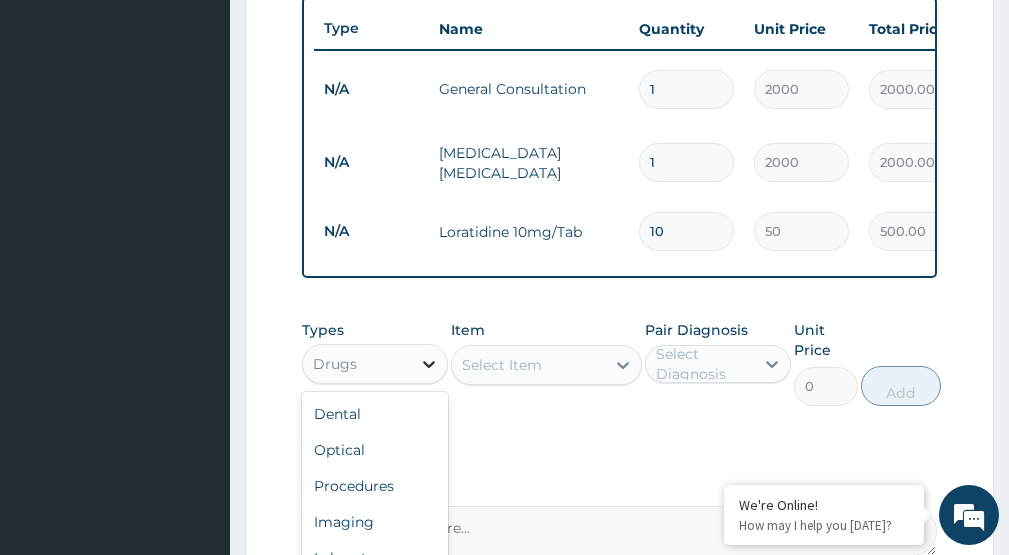 click 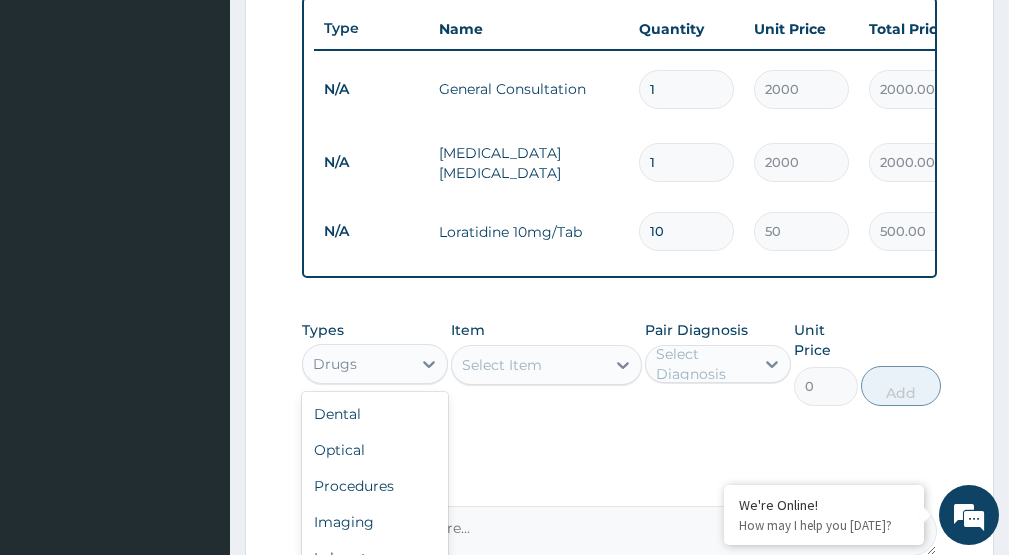 click on "Select Item" at bounding box center [528, 365] 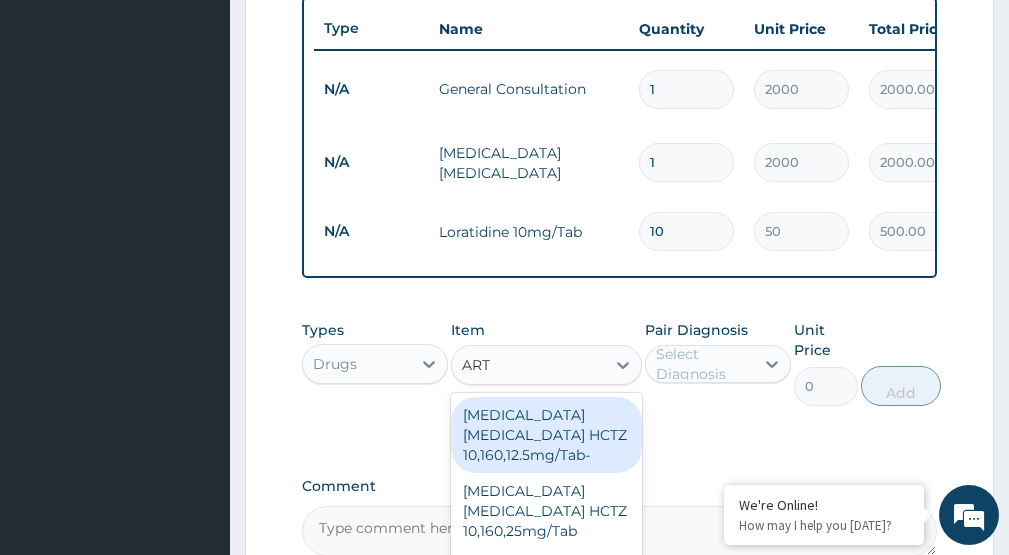 type on "ARTE" 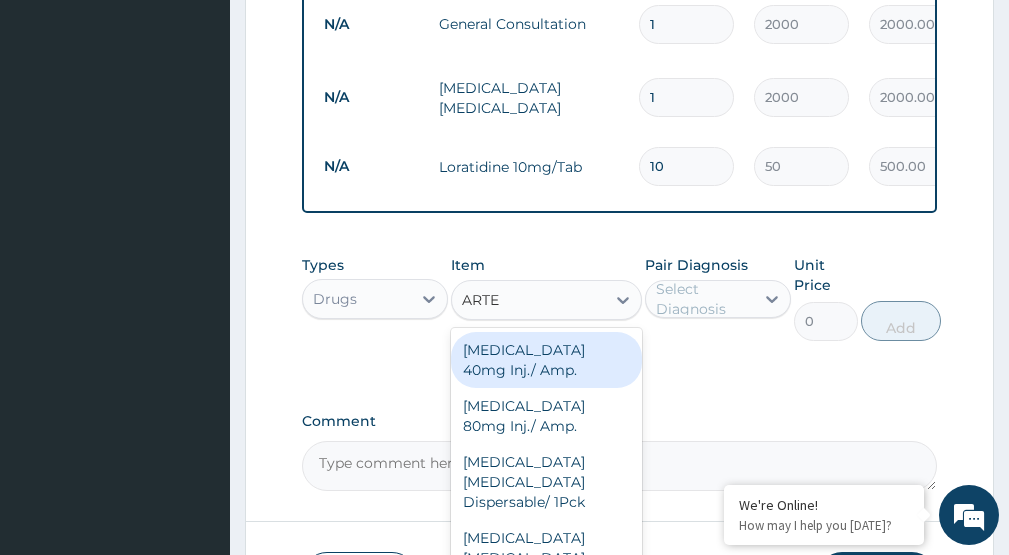 scroll, scrollTop: 867, scrollLeft: 0, axis: vertical 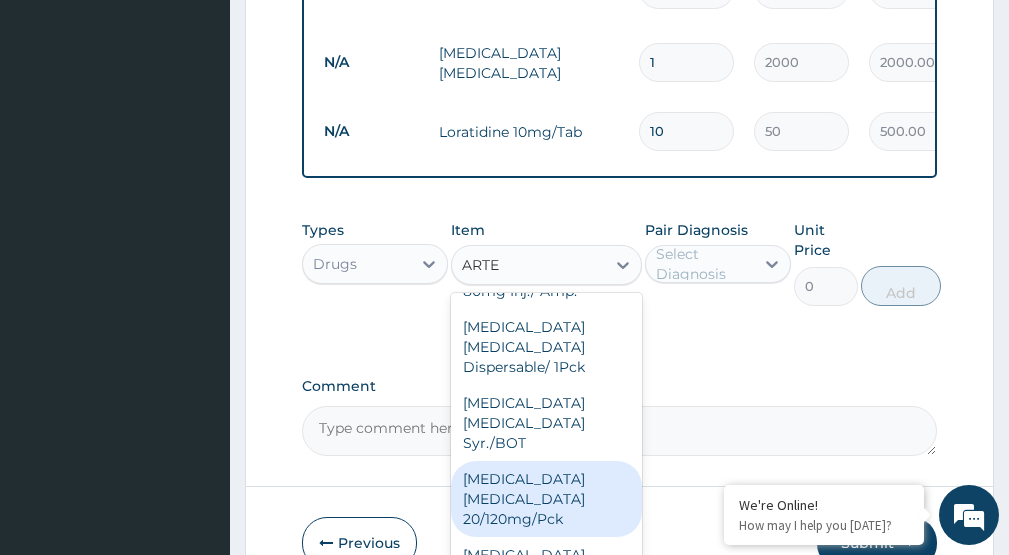 click on "Artemether Lumefantrine 20/120mg/Pck" at bounding box center (546, 499) 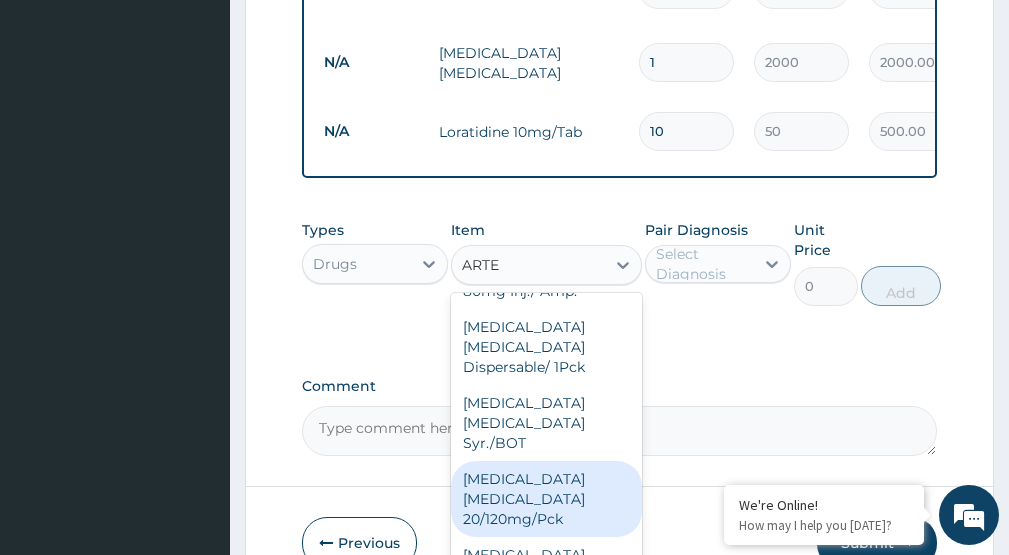 type 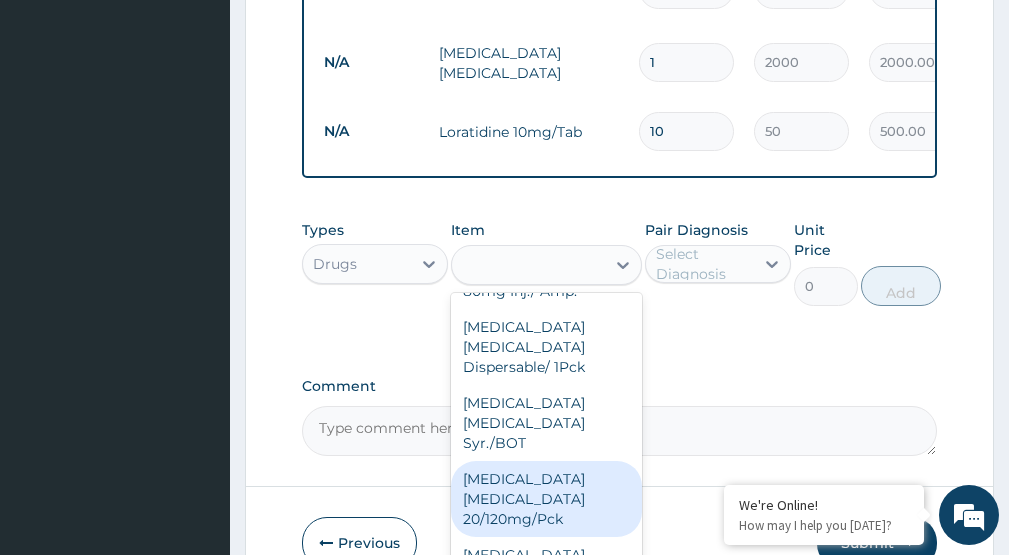 type on "1000" 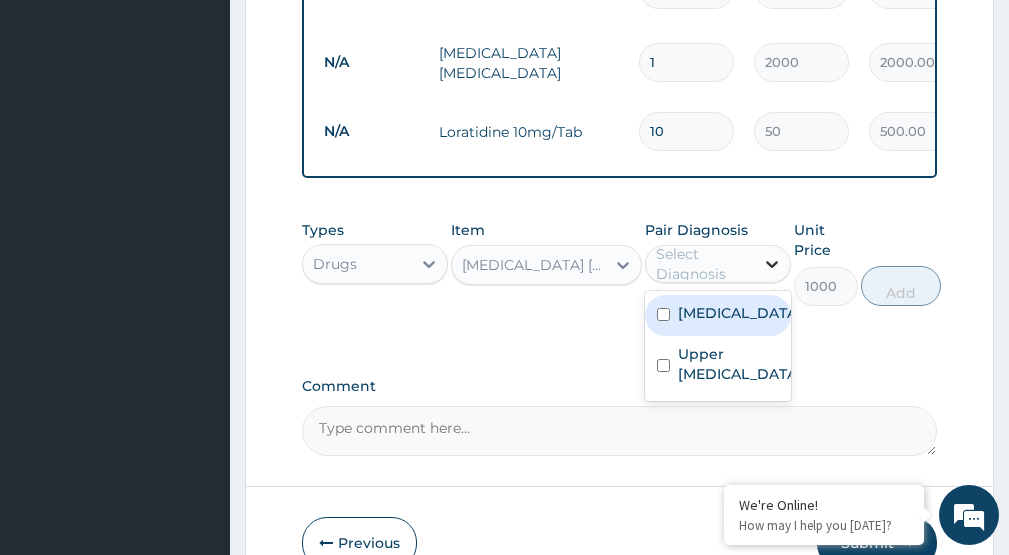 click 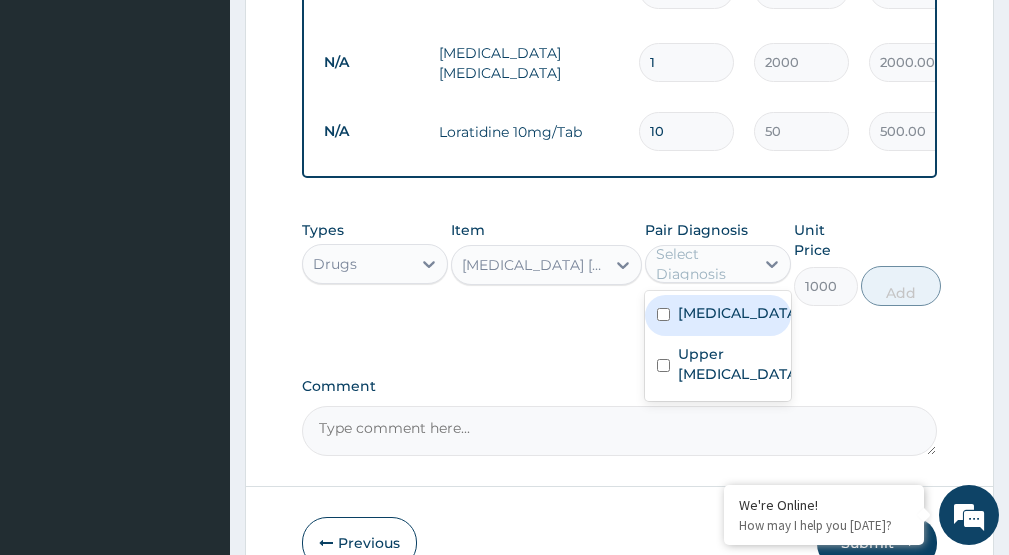 click on "Malaria" at bounding box center (718, 315) 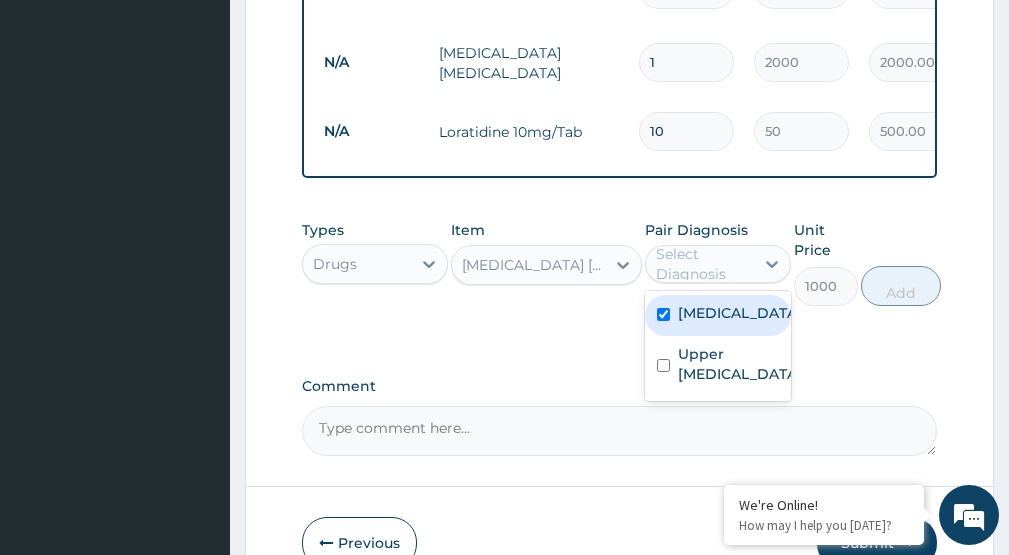 checkbox on "true" 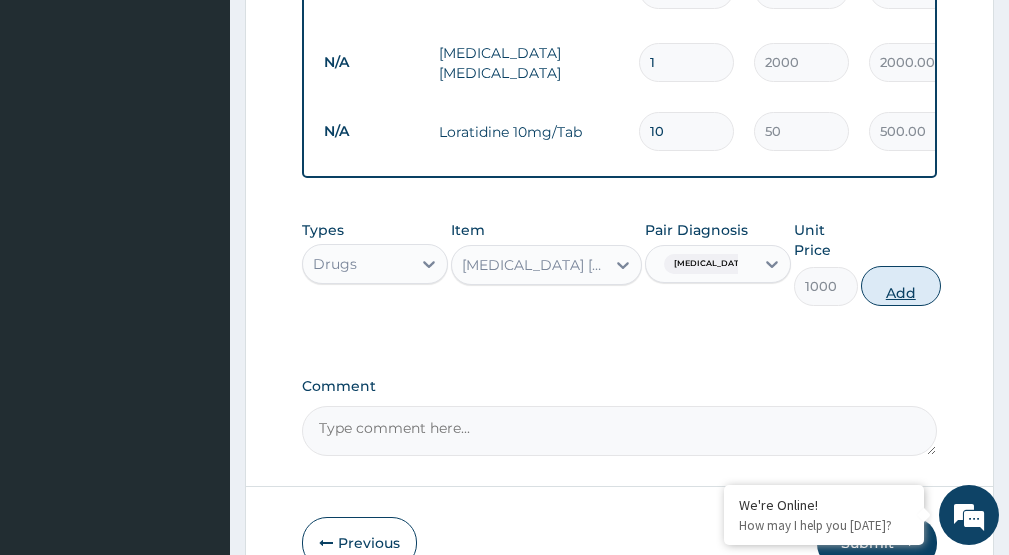click on "Add" at bounding box center [901, 286] 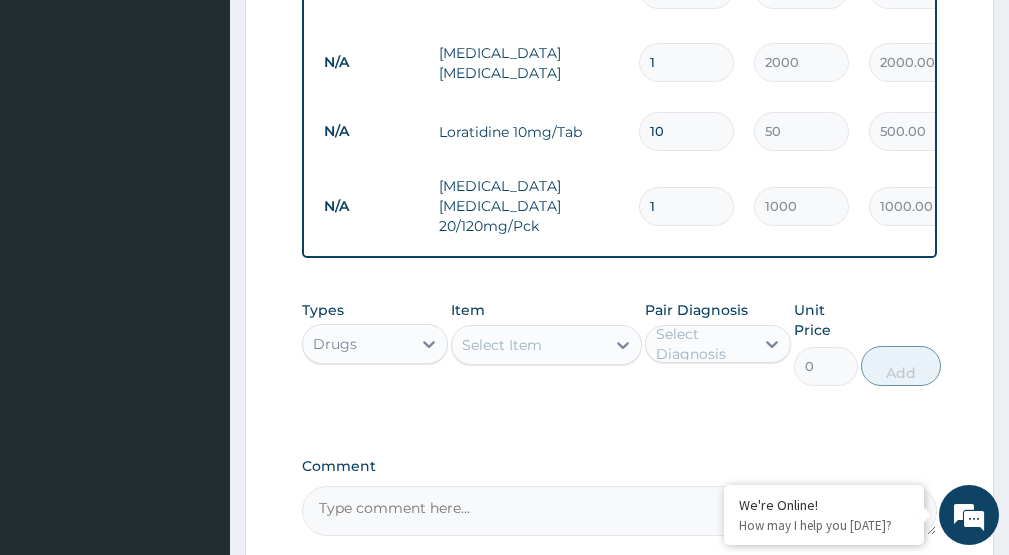 click on "Select Item" at bounding box center [502, 345] 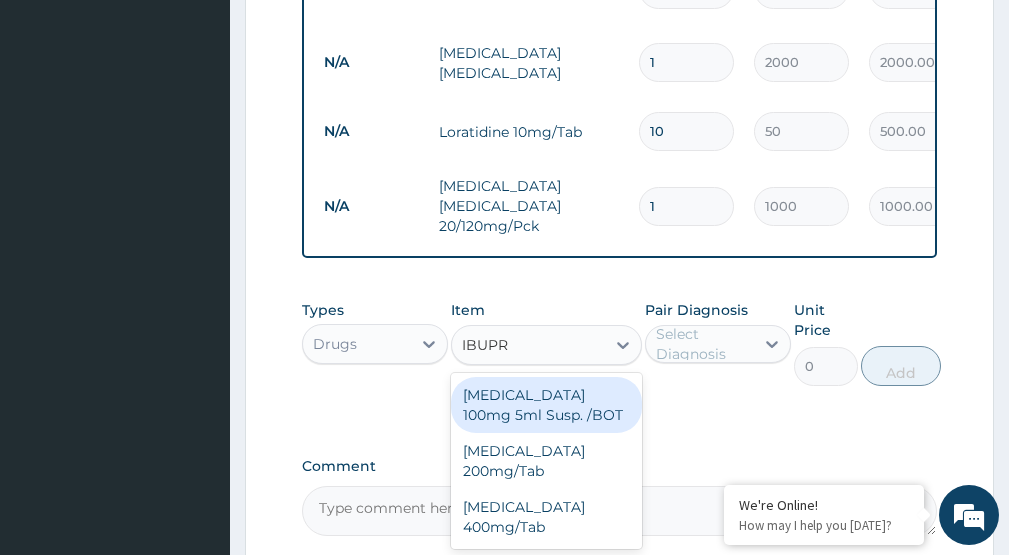 type on "IBUPRO" 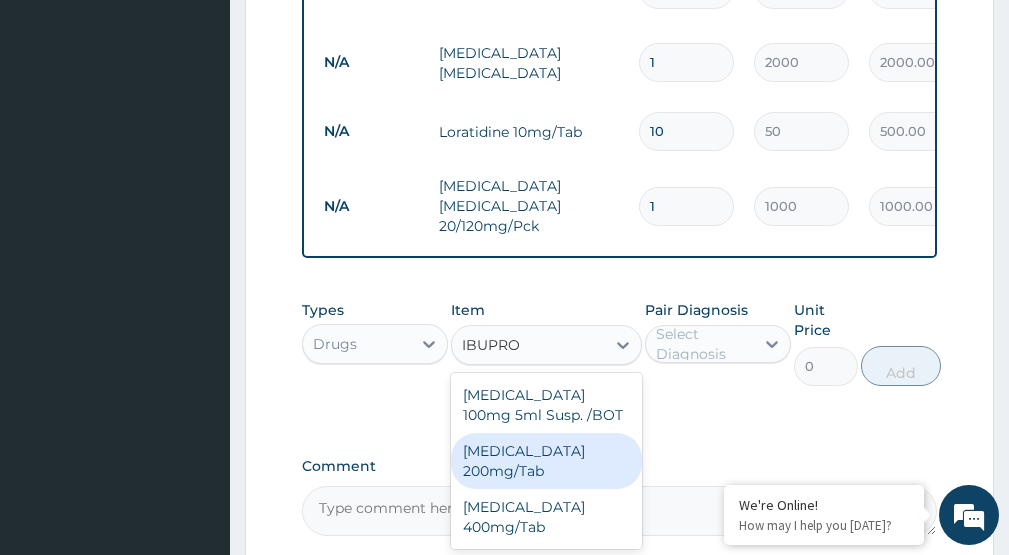 click on "Ibuprofen 200mg/Tab" at bounding box center (546, 461) 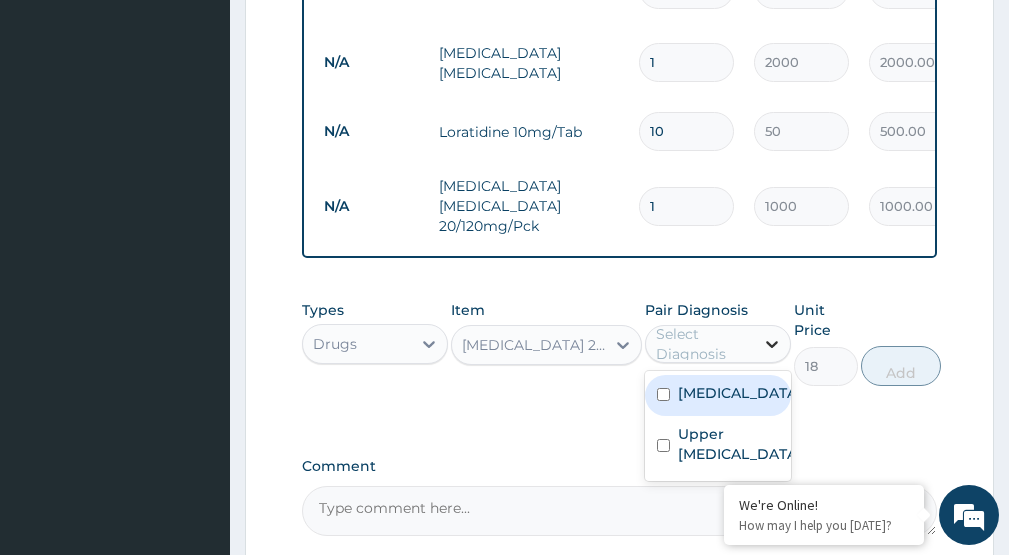 click 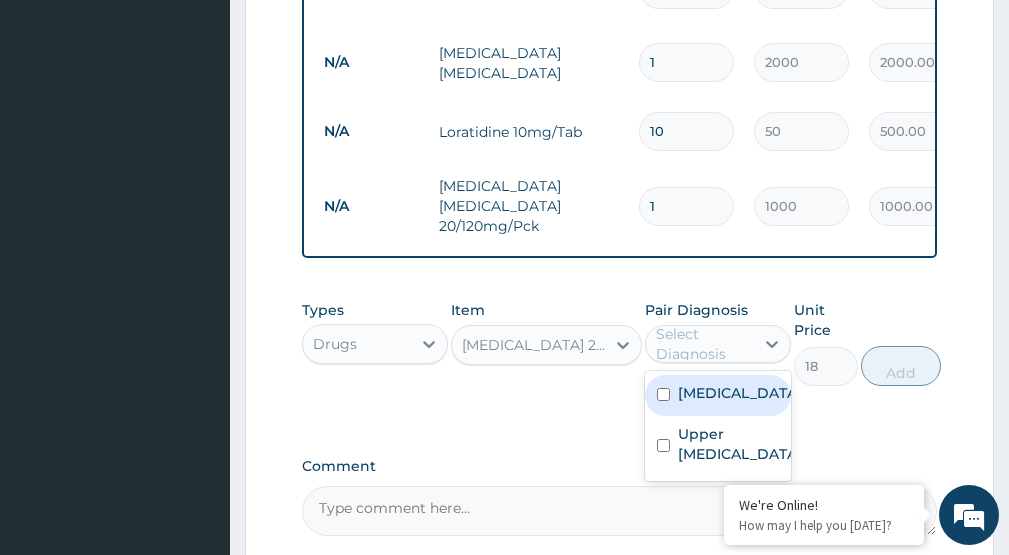 click on "Malaria" at bounding box center (718, 395) 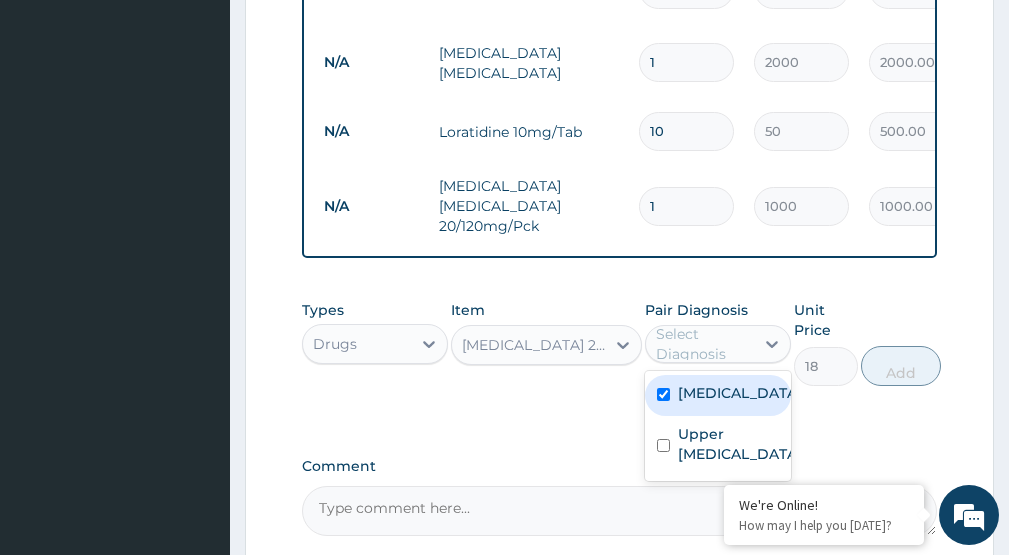 checkbox on "true" 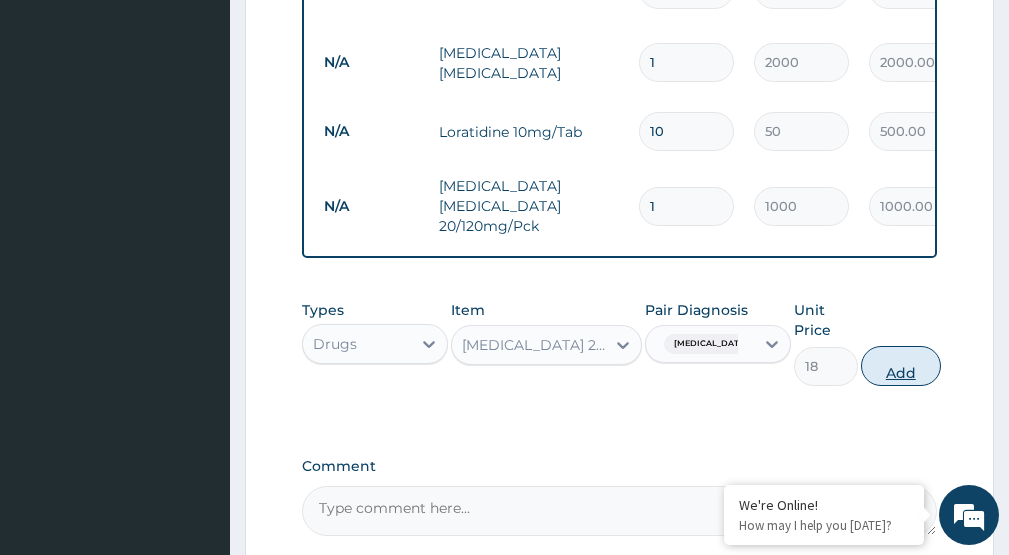click on "Add" at bounding box center (901, 366) 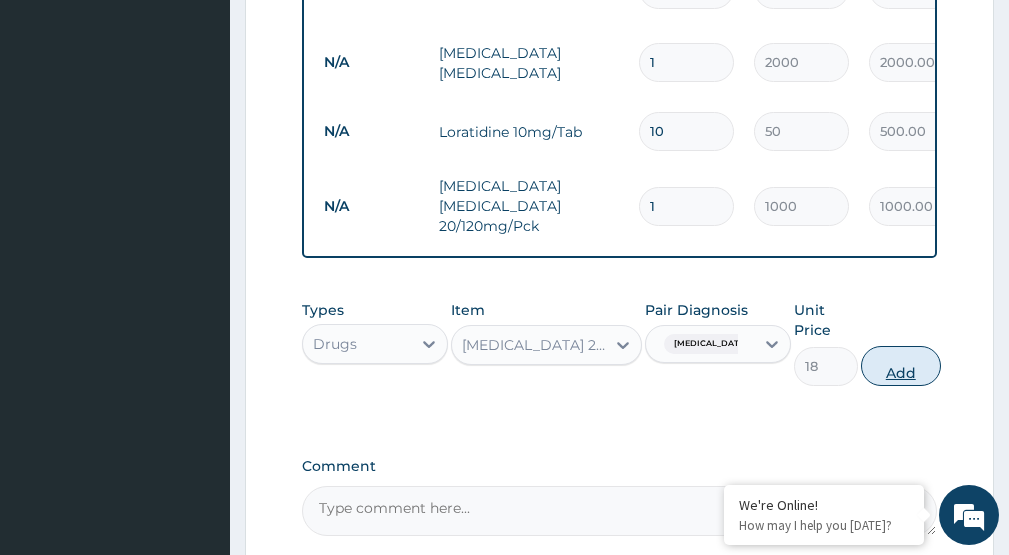type on "0" 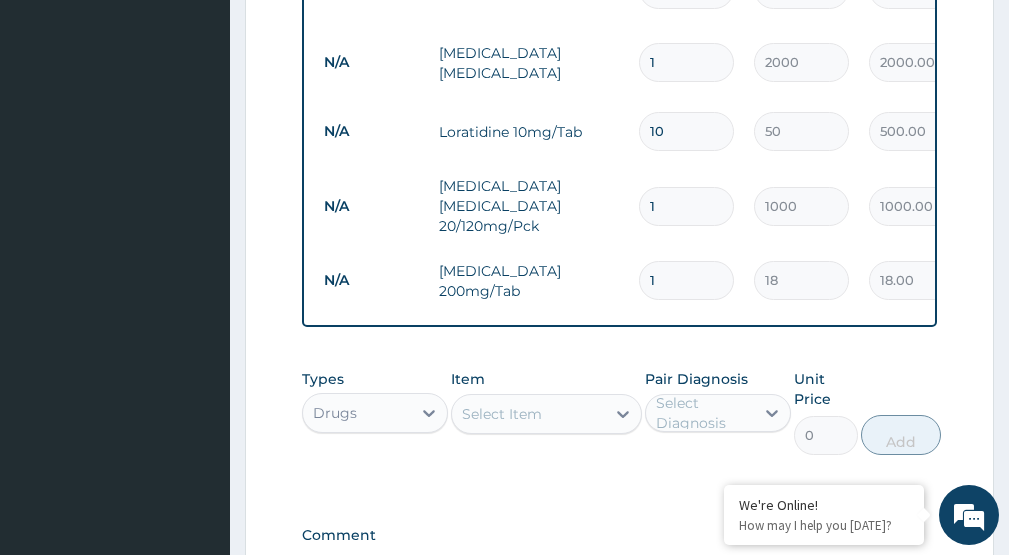 type on "10" 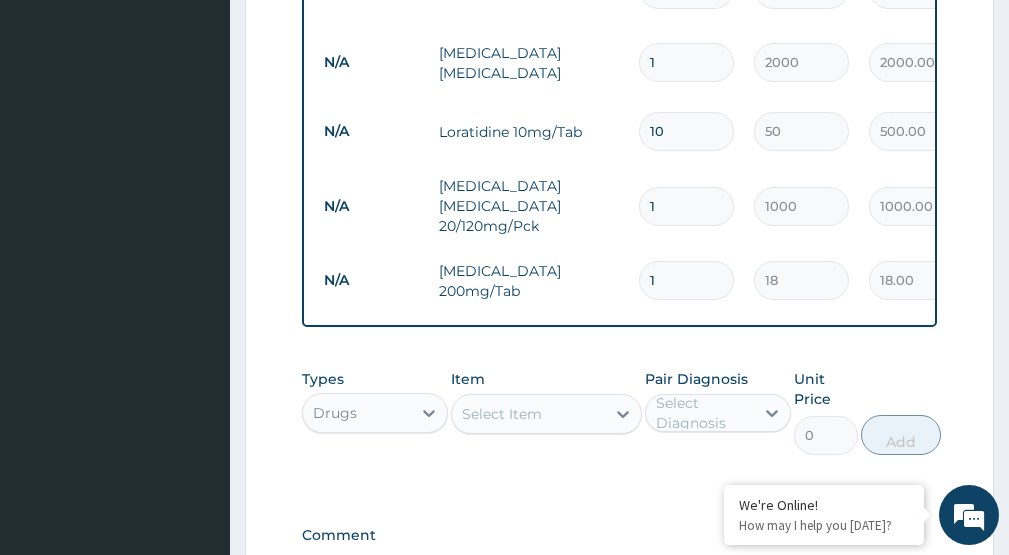 type on "180.00" 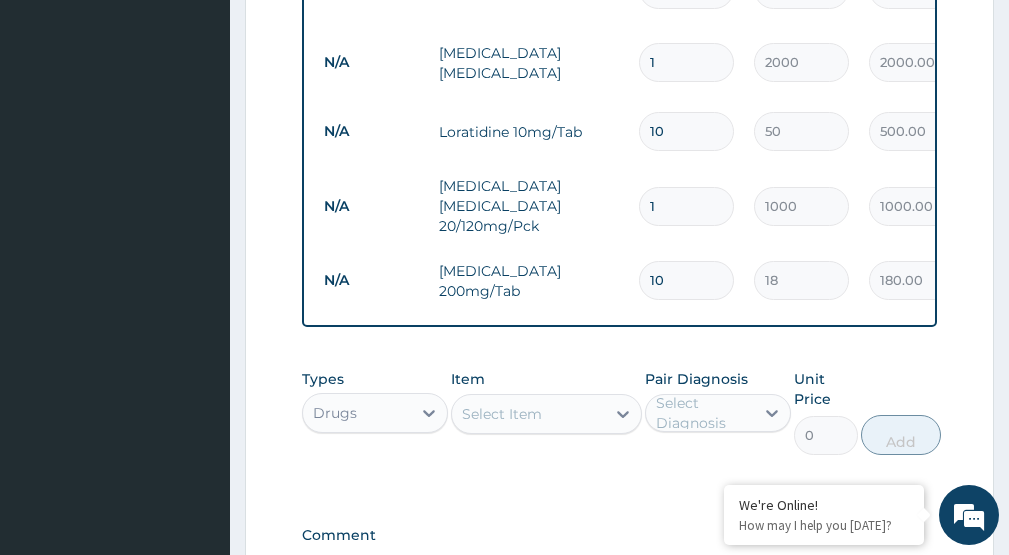 type on "10" 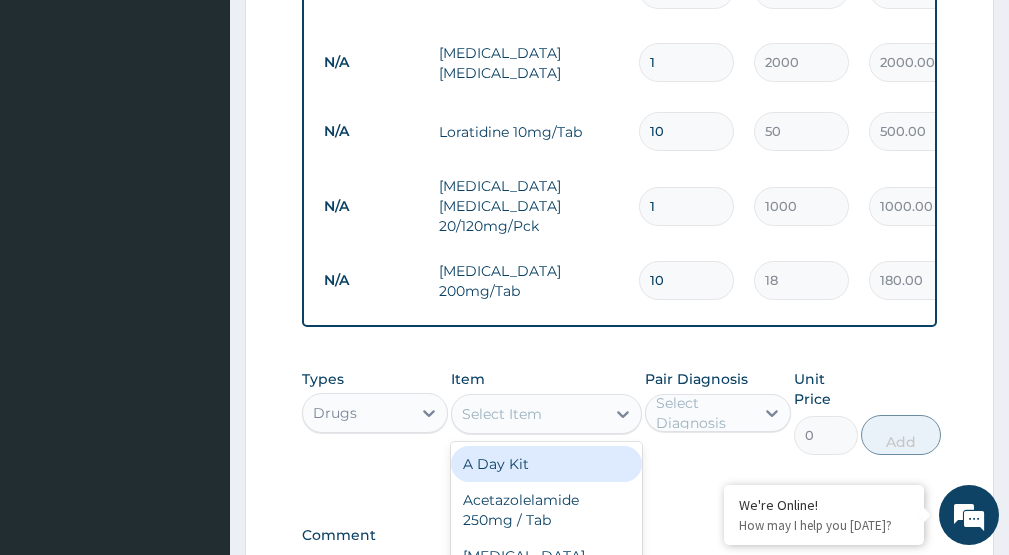 click on "Select Item" at bounding box center [502, 414] 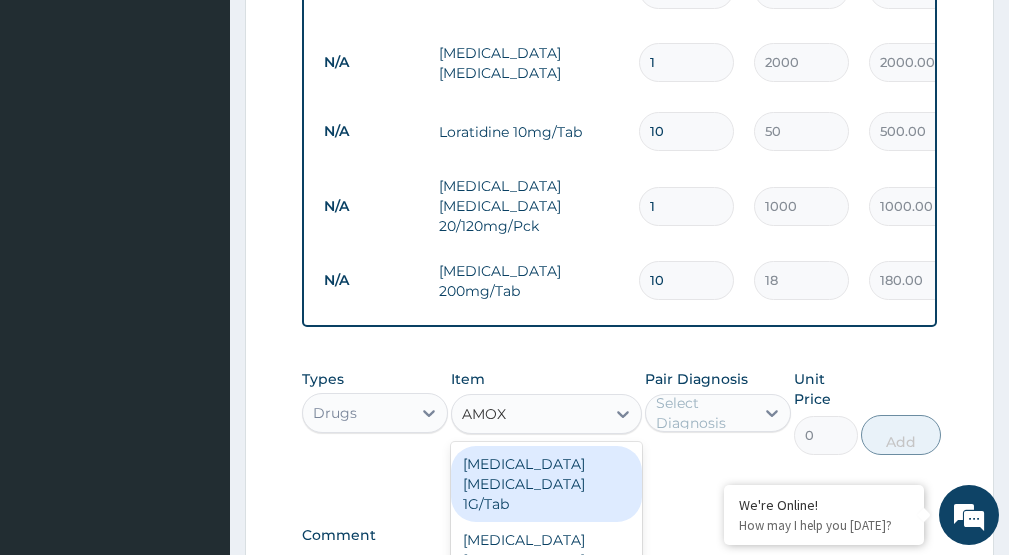 type on "AMOXI" 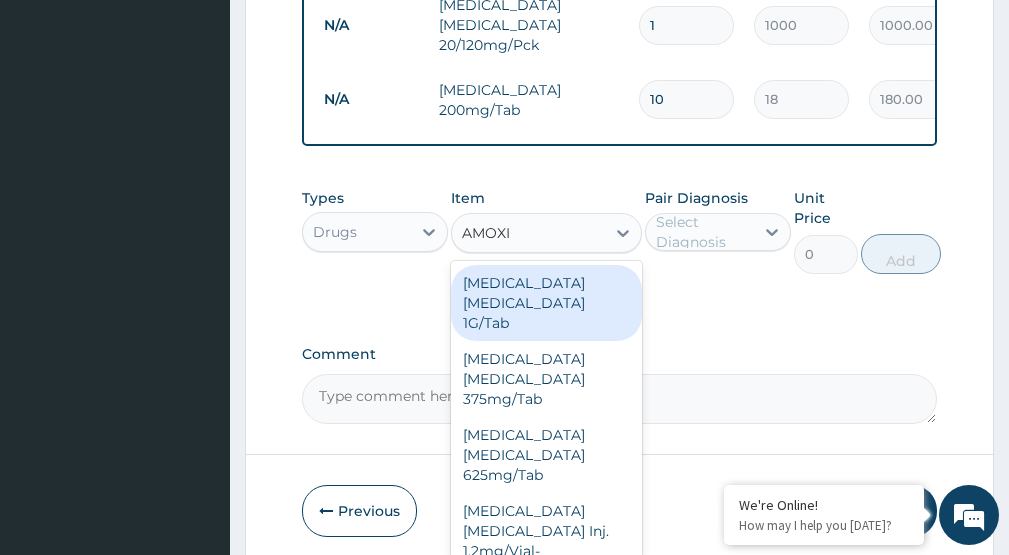 scroll, scrollTop: 1067, scrollLeft: 0, axis: vertical 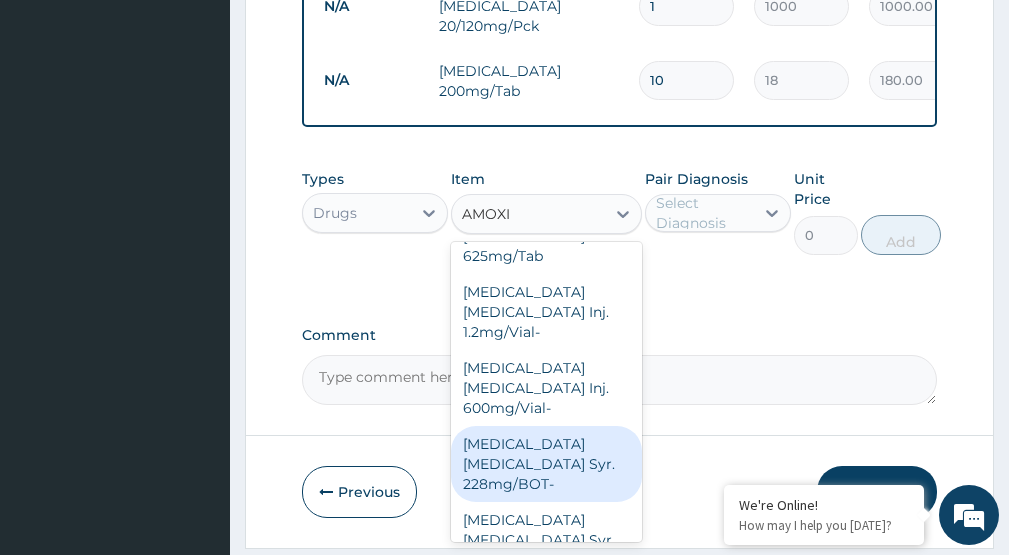 click on "Amoxicillin Clavulanic Acid Syr. 228mg/BOT-" at bounding box center (546, 464) 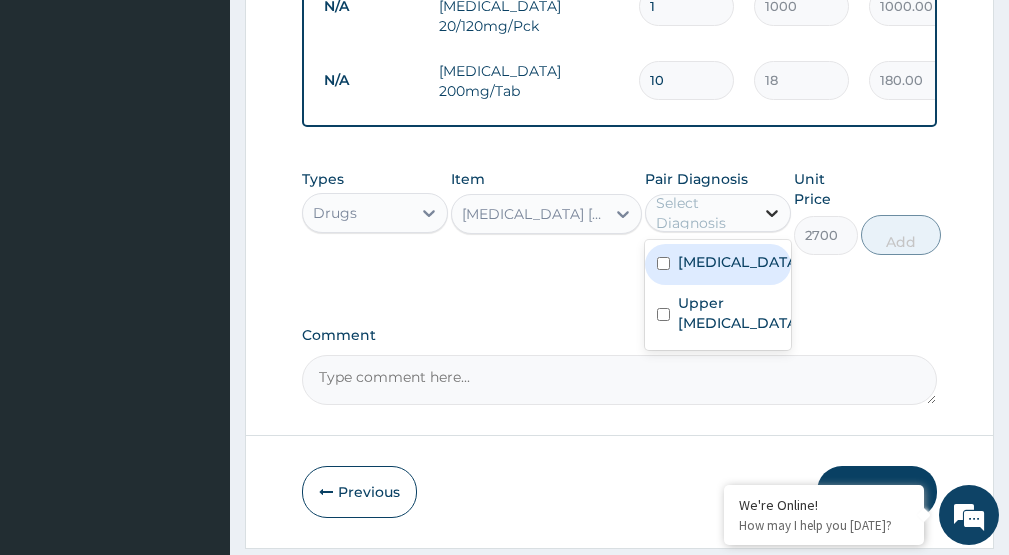 click 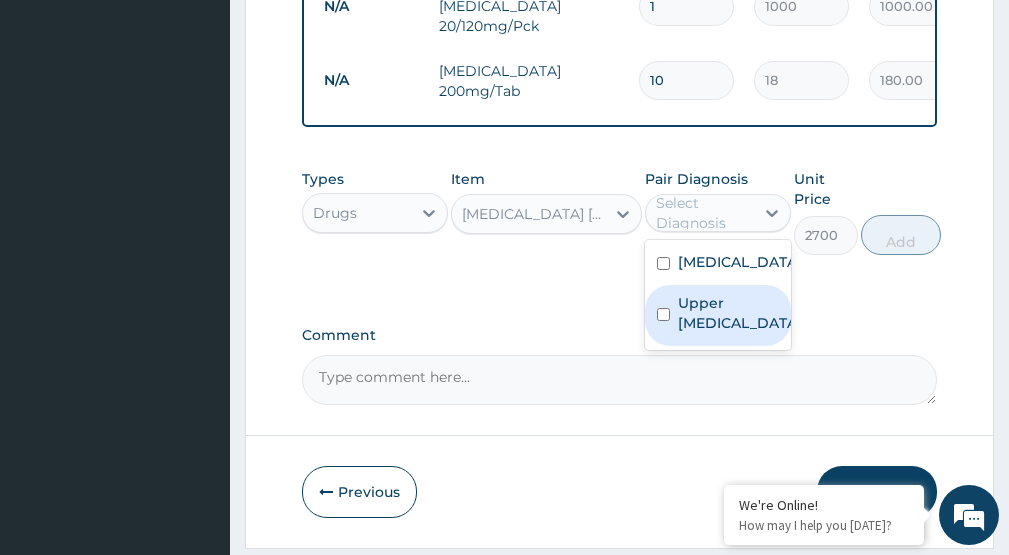drag, startPoint x: 764, startPoint y: 332, endPoint x: 790, endPoint y: 305, distance: 37.48333 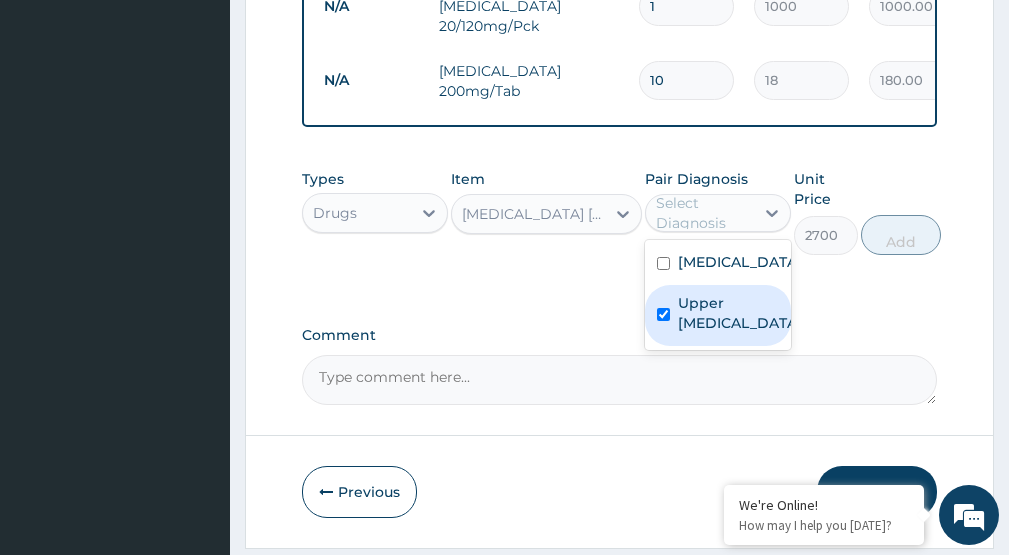 checkbox on "true" 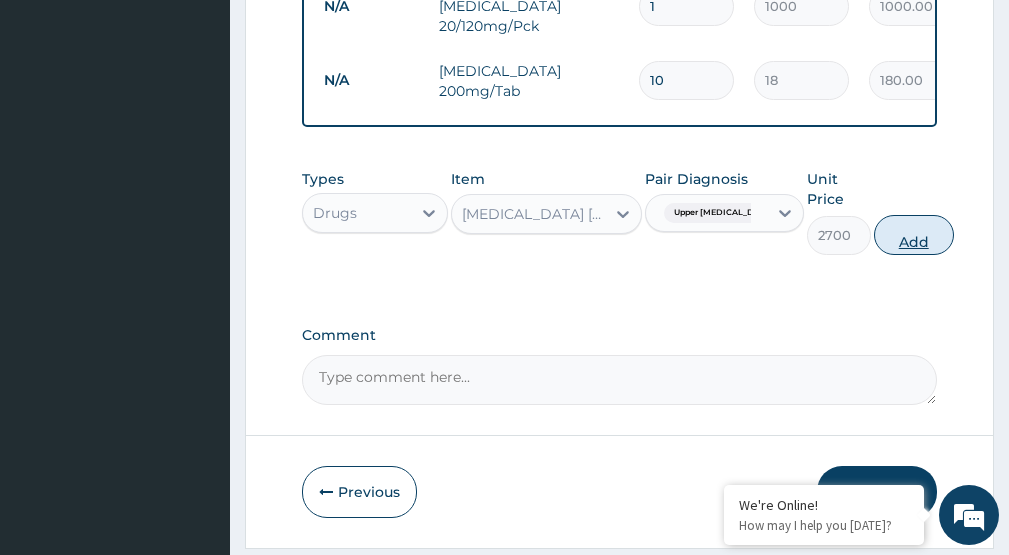 click on "Add" at bounding box center (914, 235) 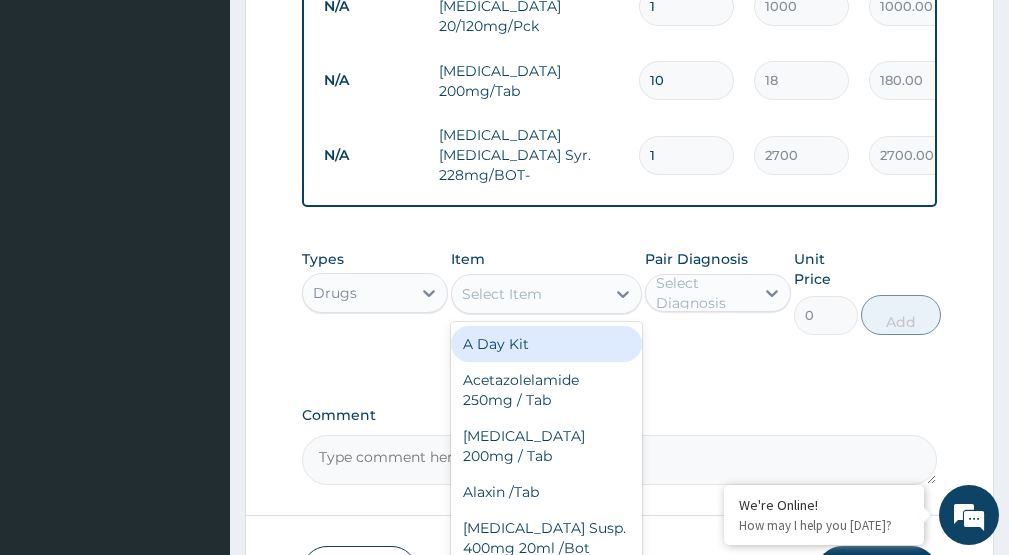 click on "Select Item" at bounding box center [528, 294] 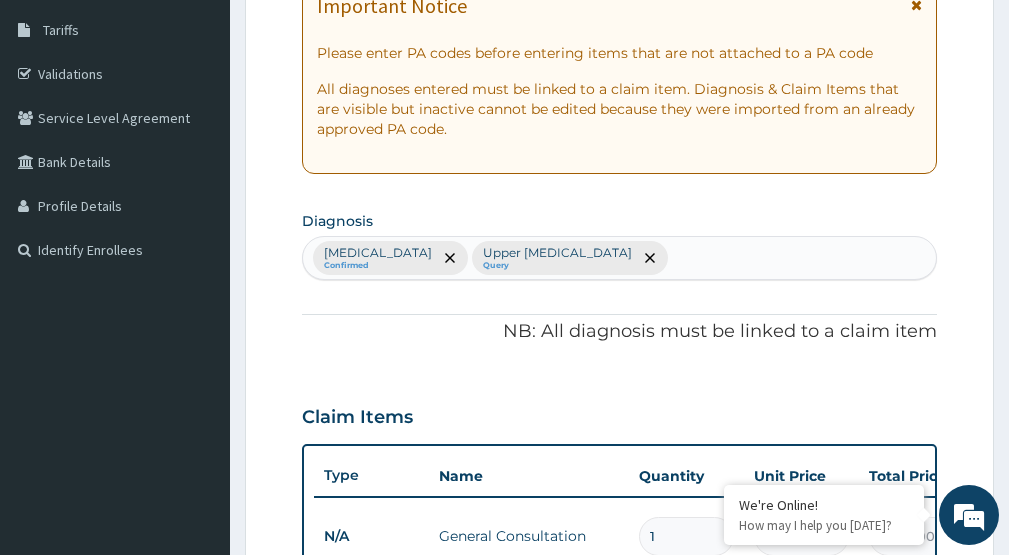 scroll, scrollTop: 267, scrollLeft: 0, axis: vertical 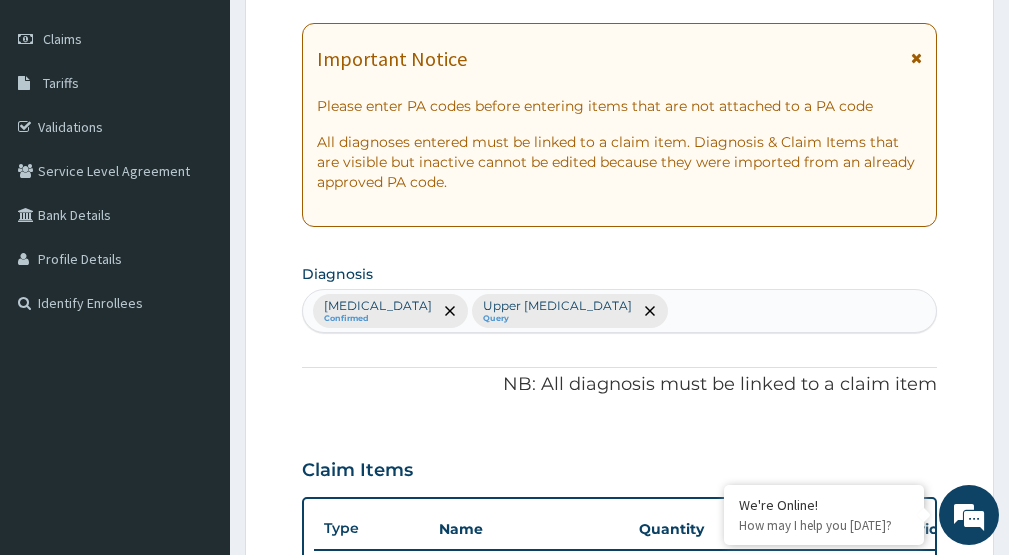 click on "Malaria Confirmed Upper urinary tract infection Query" at bounding box center [619, 311] 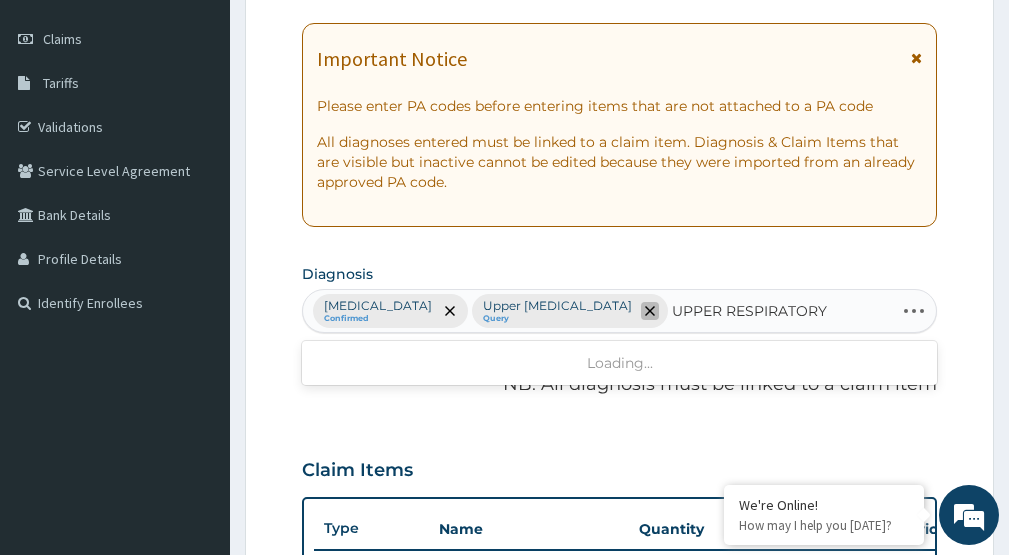 click 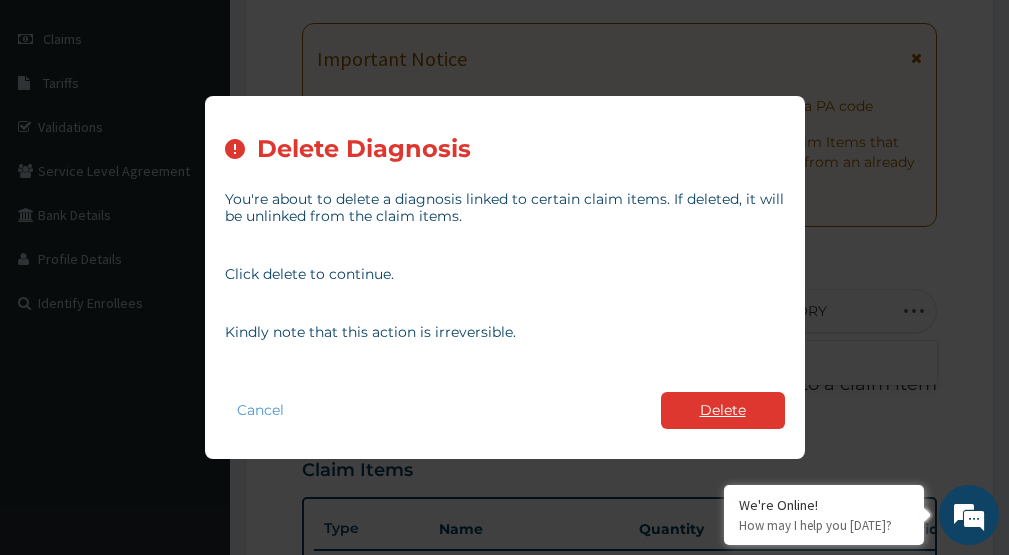 type on "UPPER RESPIRATORY" 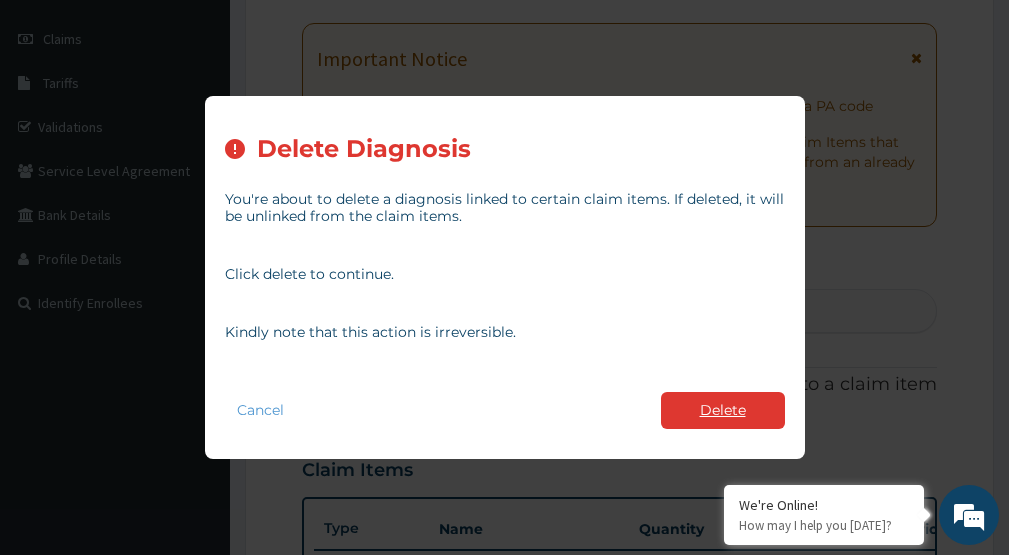 click on "Delete" at bounding box center [723, 410] 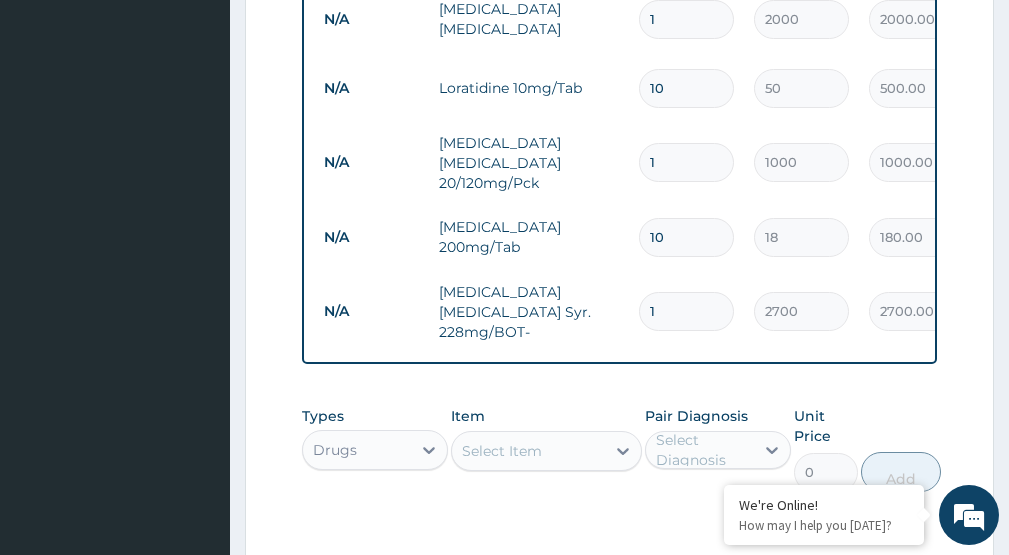 scroll, scrollTop: 867, scrollLeft: 0, axis: vertical 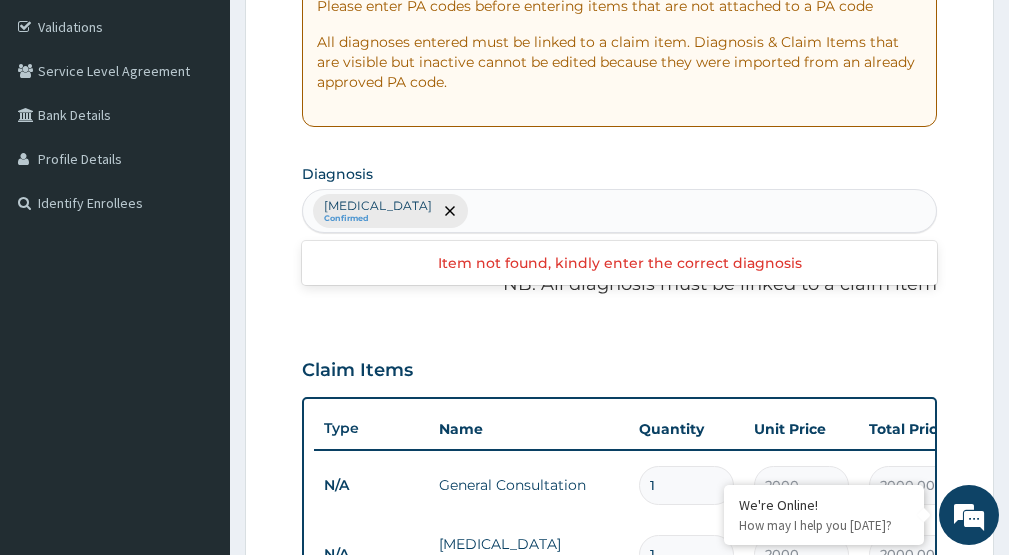 click on "Malaria Confirmed" at bounding box center (619, 211) 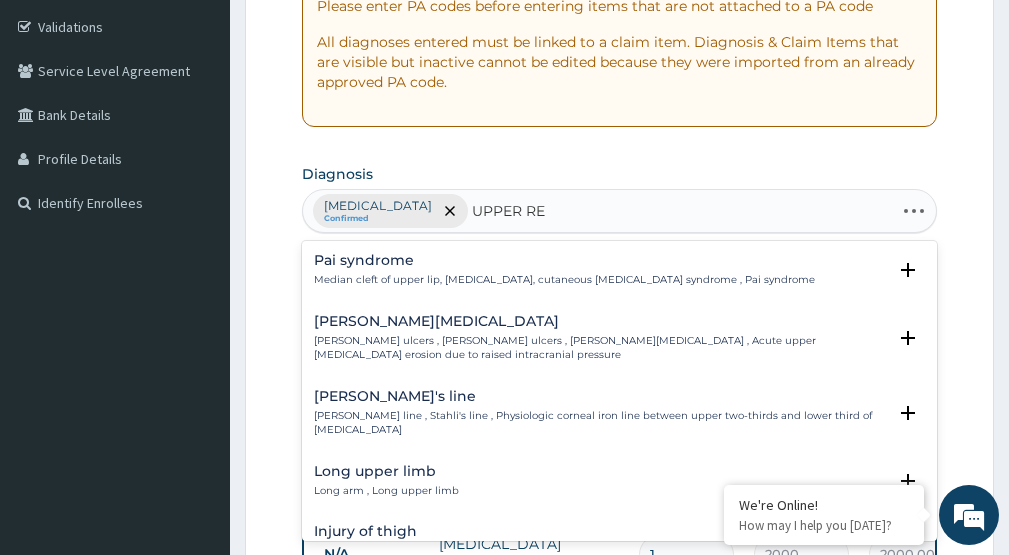 type on "UPPER RES" 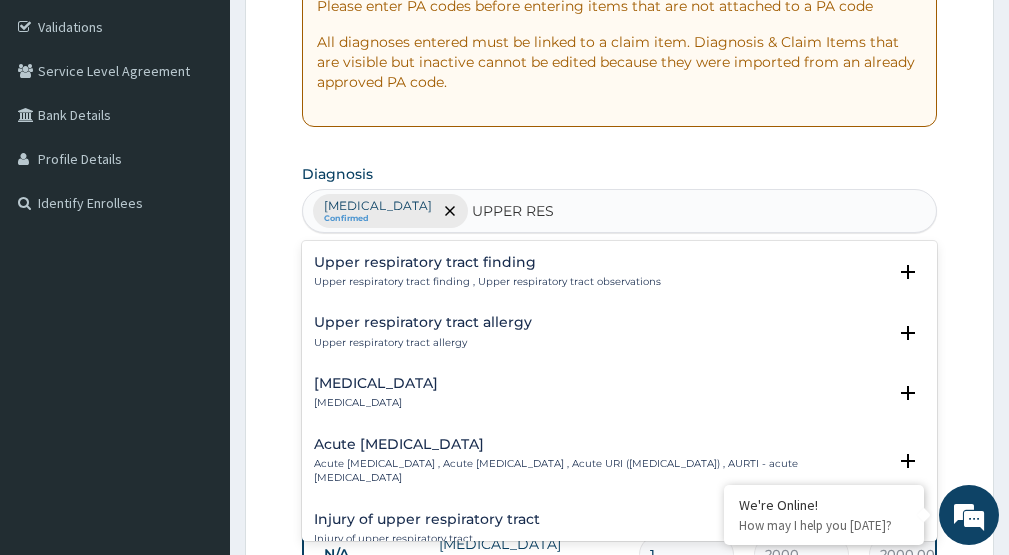 scroll, scrollTop: 100, scrollLeft: 0, axis: vertical 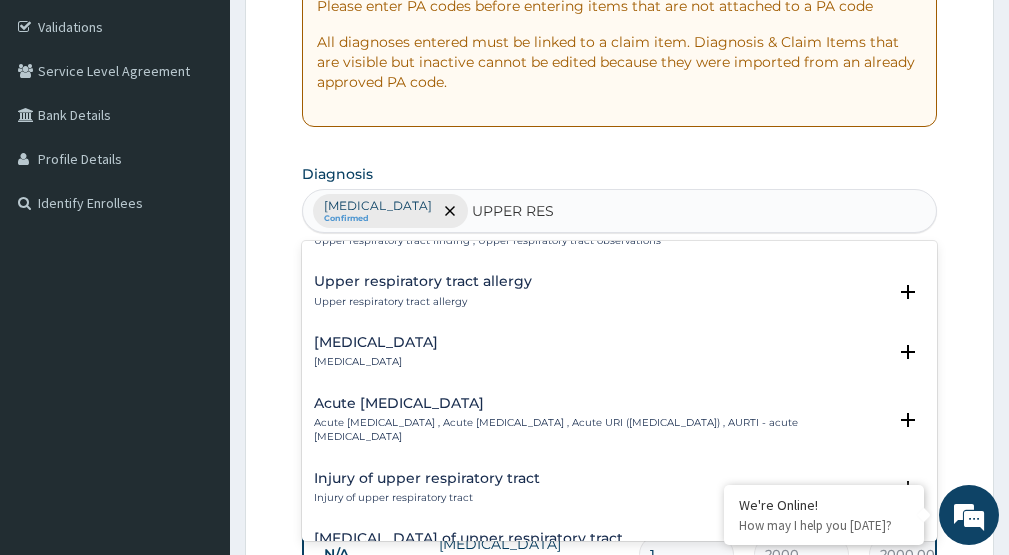 click on "Acute upper respiratory infection Acute upper respiratory infection , Acute upper respiratory tract infection , Acute URI (upper respiratory infection) , AURTI - acute upper respiratory tract infection" at bounding box center [600, 420] 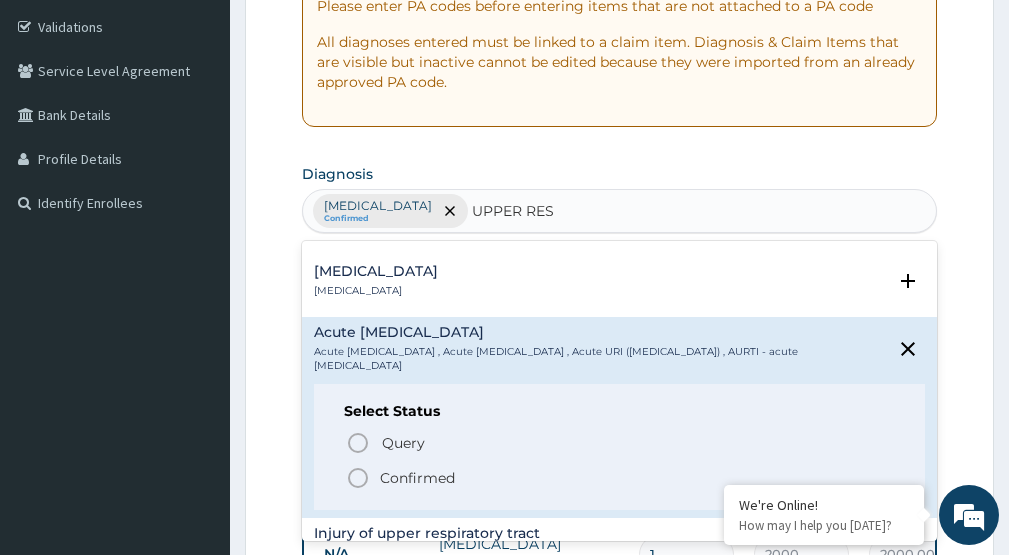 scroll, scrollTop: 200, scrollLeft: 0, axis: vertical 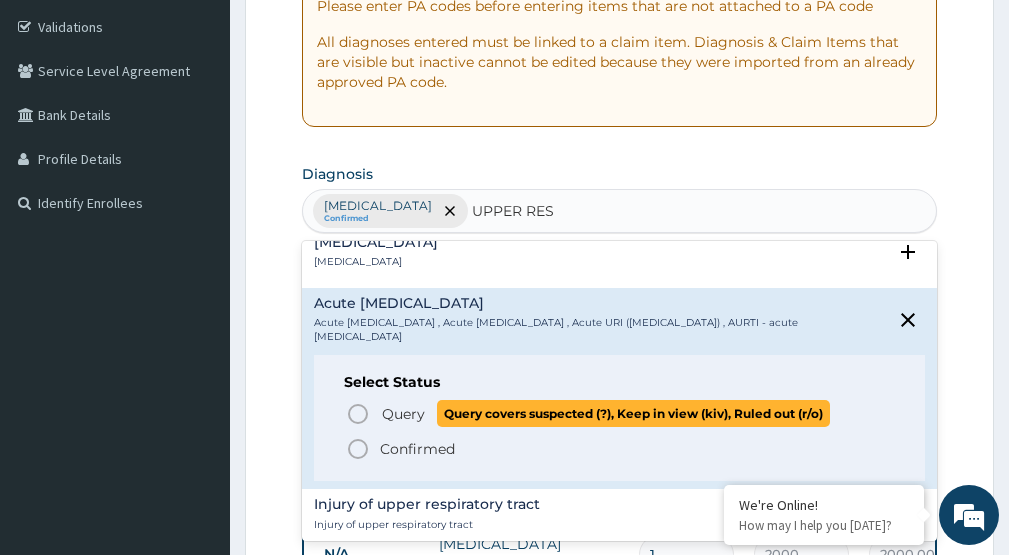 click 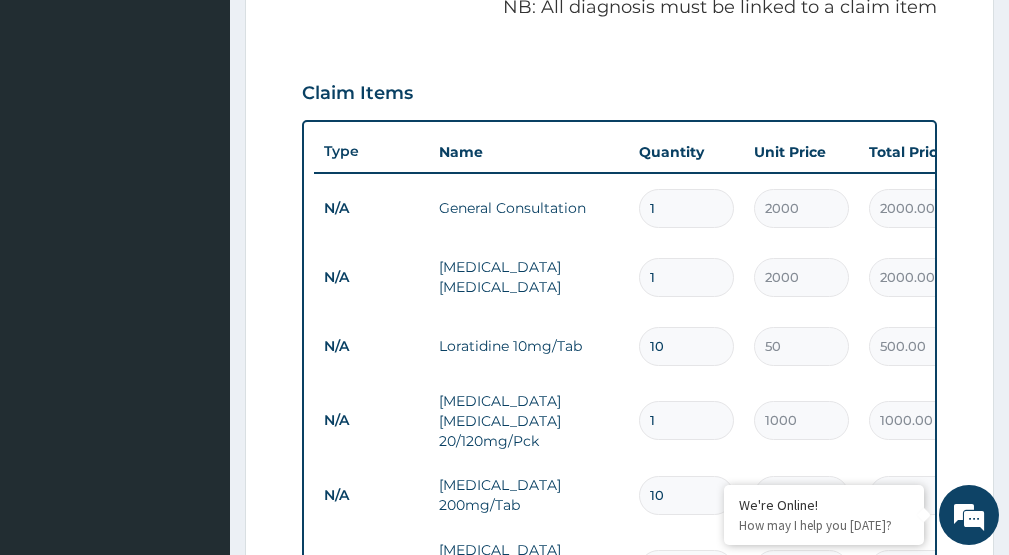 scroll, scrollTop: 767, scrollLeft: 0, axis: vertical 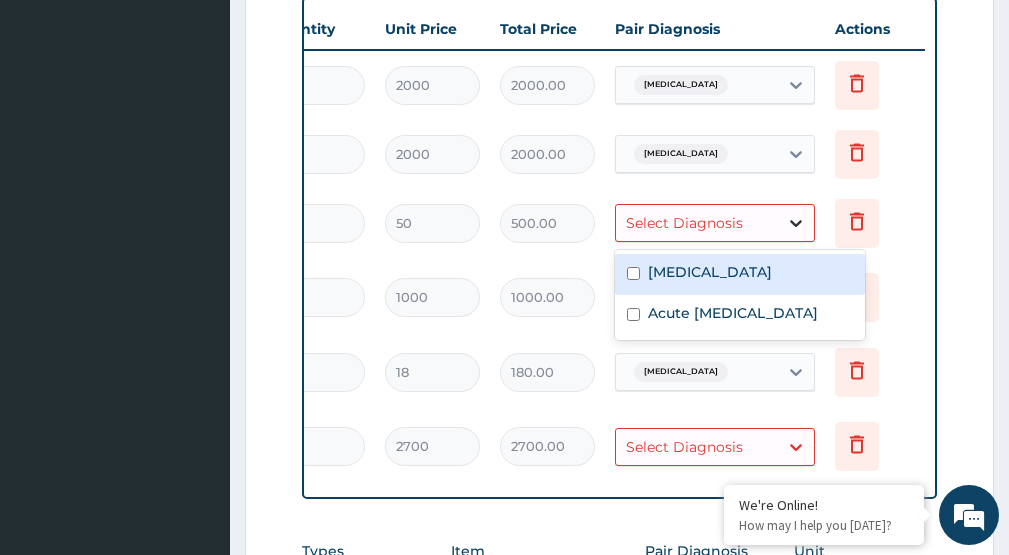 click 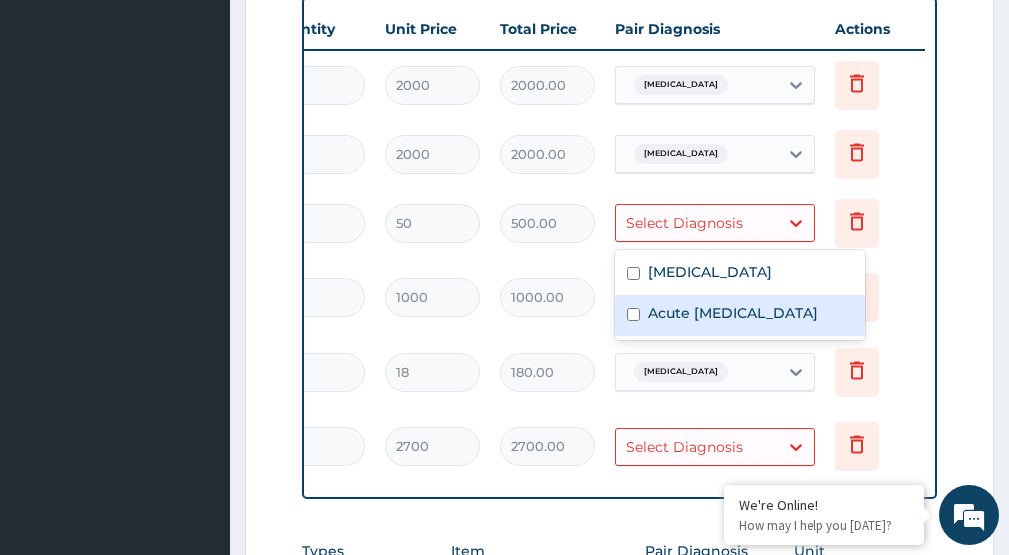 click on "Acute upper respiratory infection" at bounding box center (733, 313) 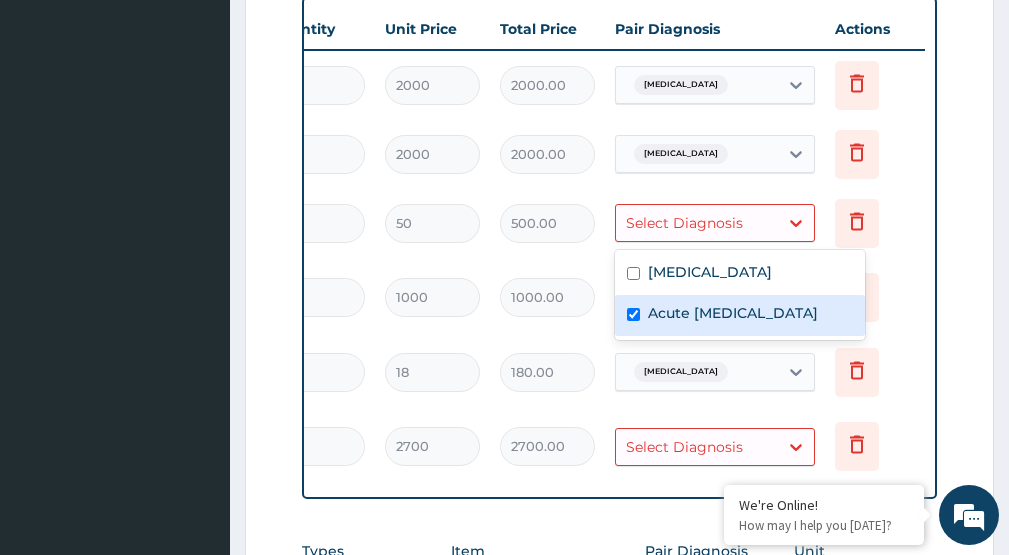 checkbox on "true" 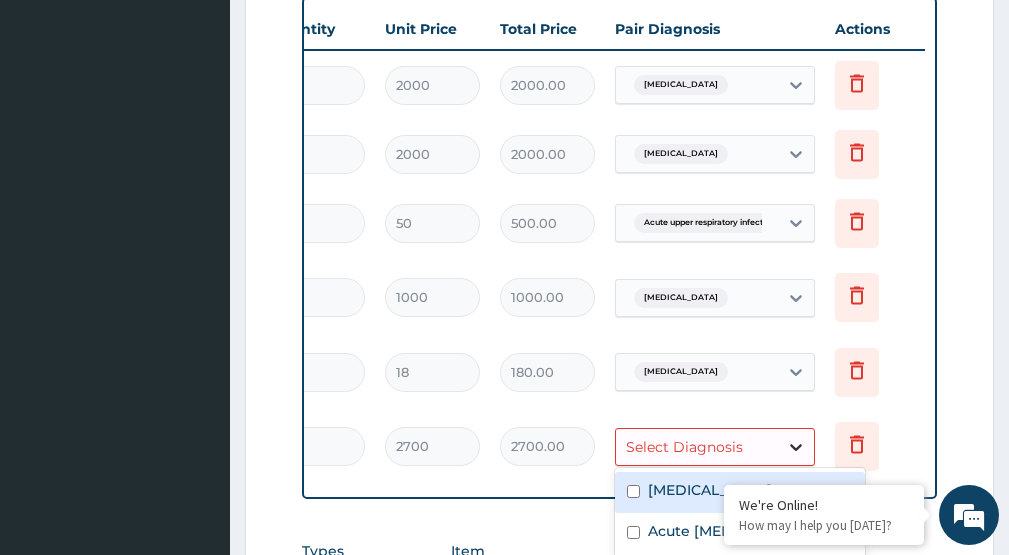 click 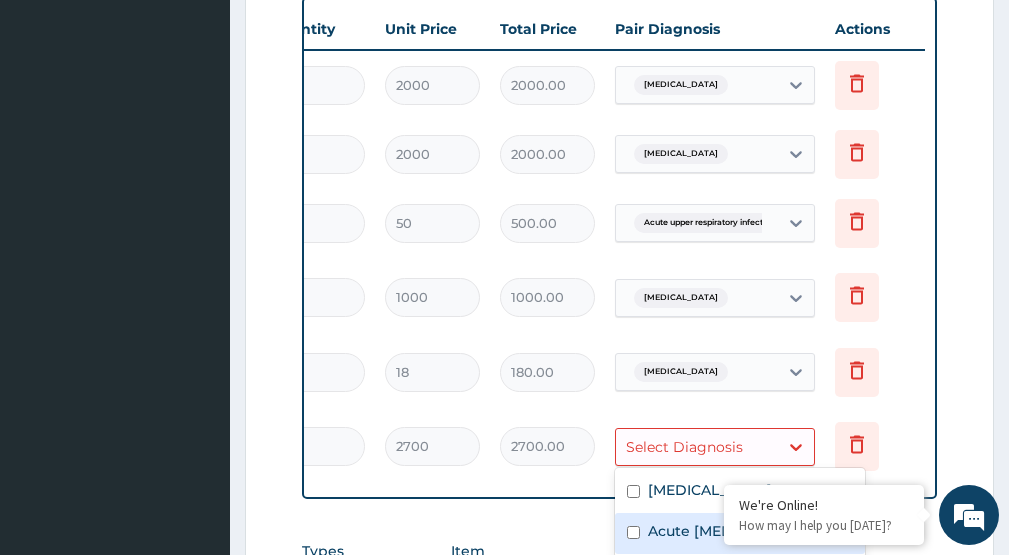 click on "Acute upper respiratory infection" at bounding box center [733, 531] 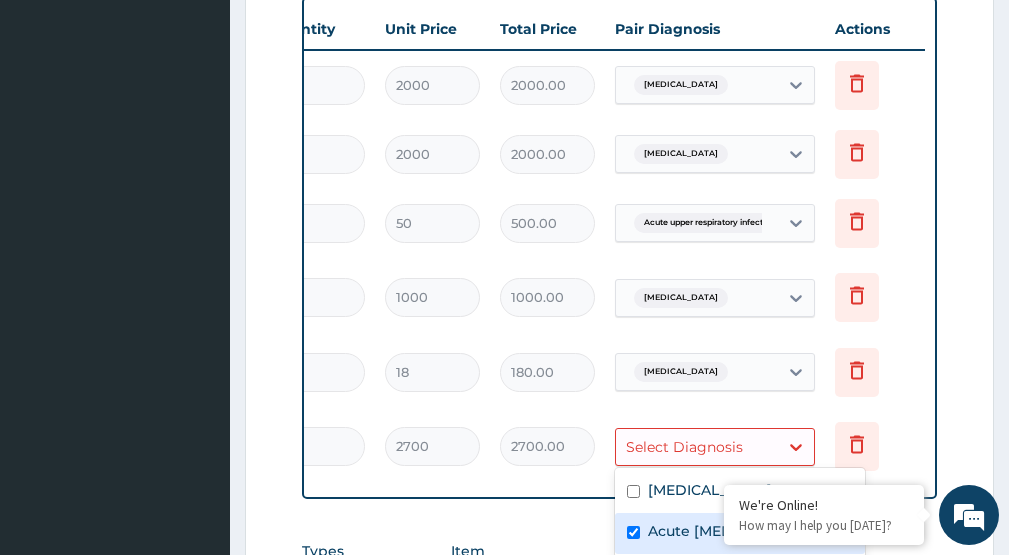 checkbox on "true" 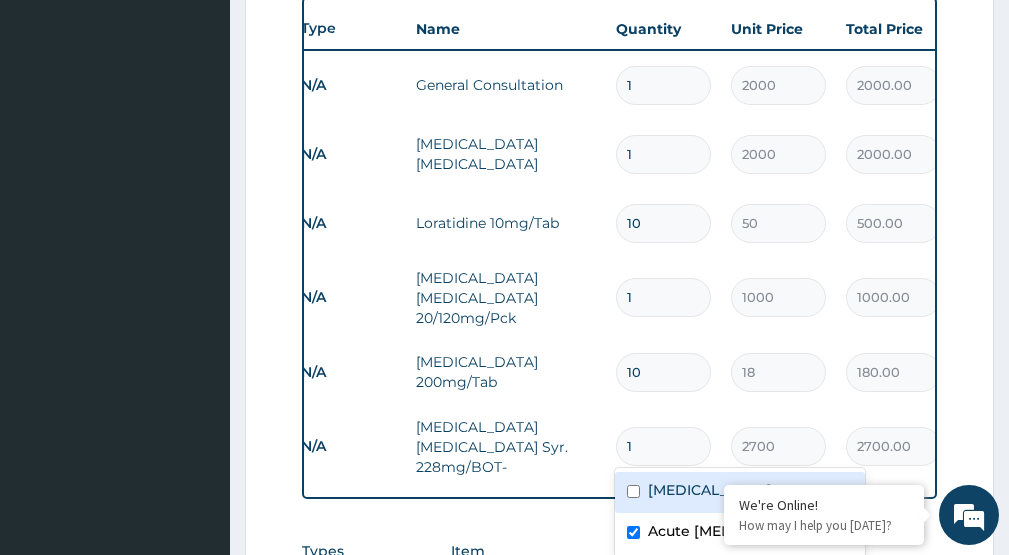 scroll, scrollTop: 0, scrollLeft: 13, axis: horizontal 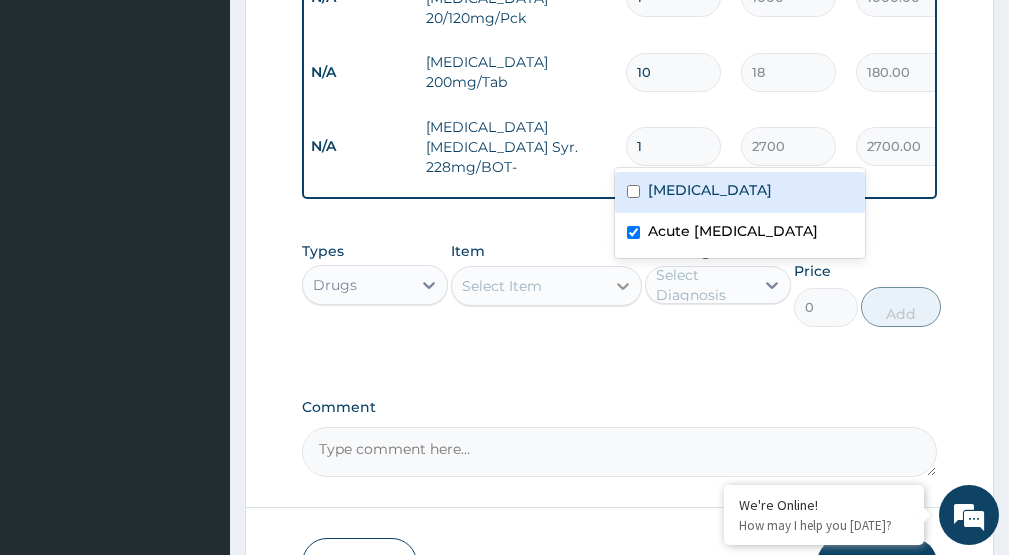 click 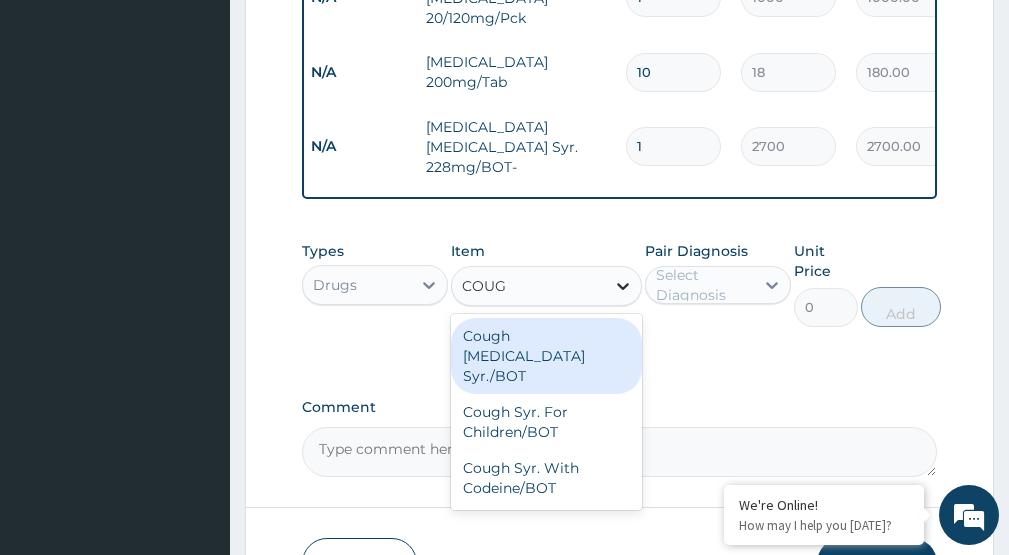type on "COUGH" 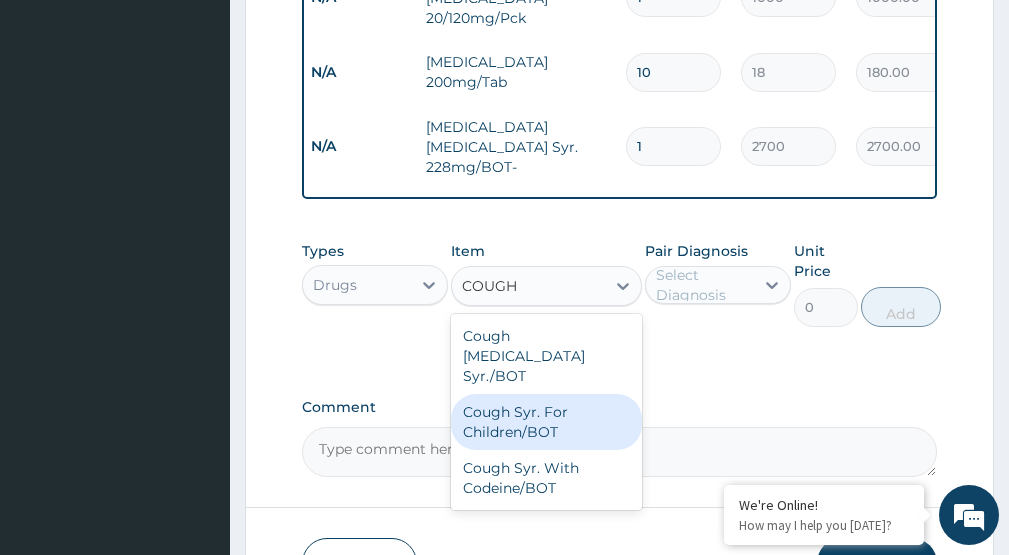 click on "Cough Syr. For Children/BOT" at bounding box center (546, 422) 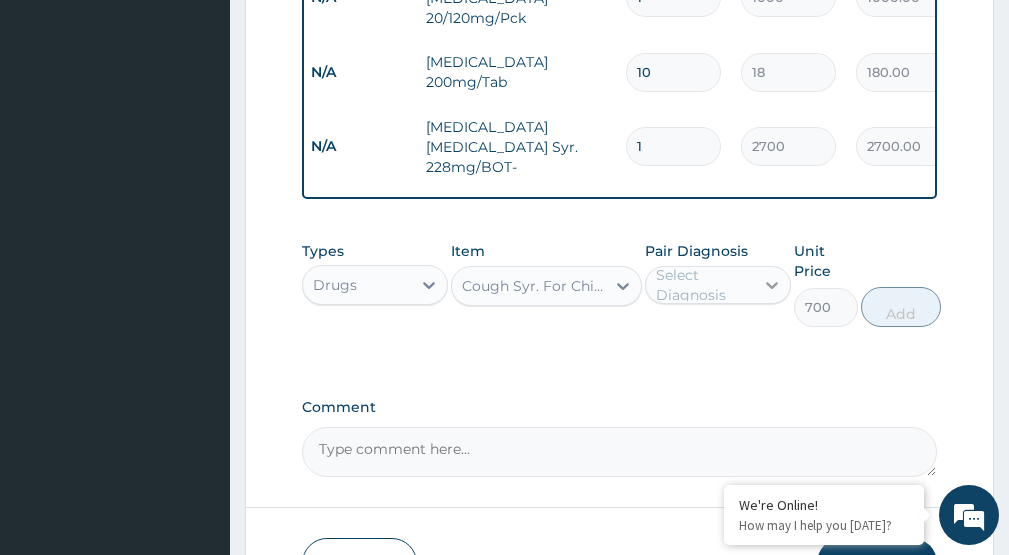 click 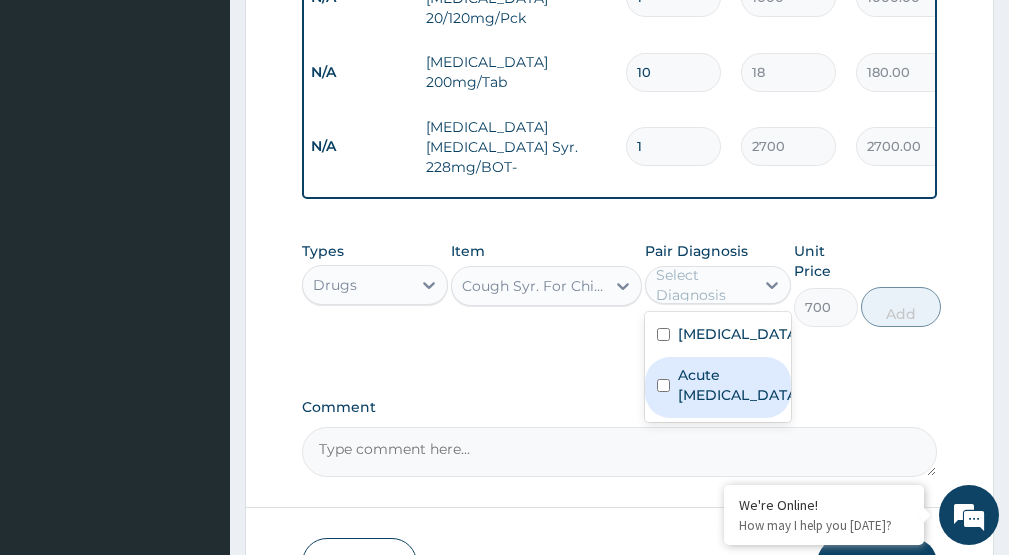 click on "Acute upper respiratory infection" at bounding box center [739, 385] 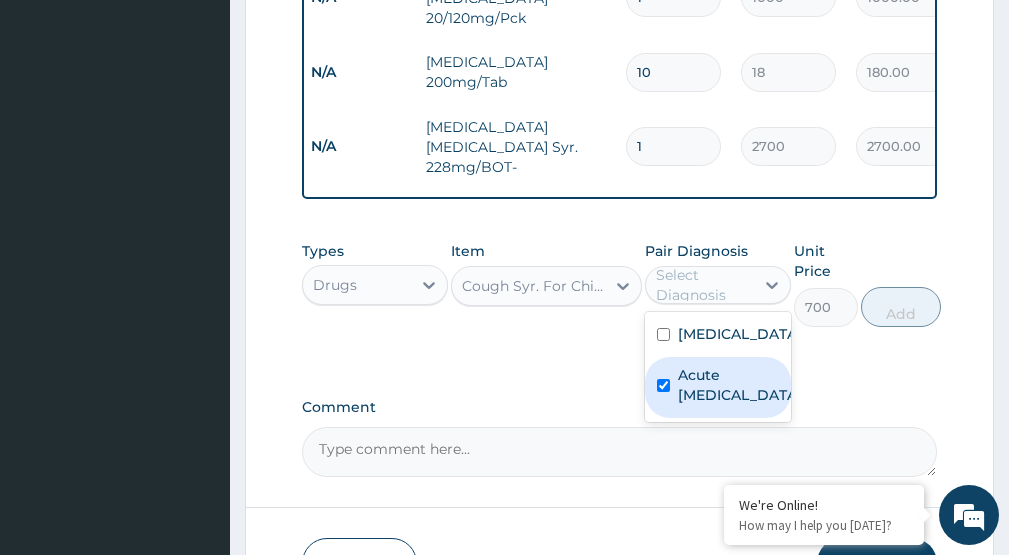 checkbox on "true" 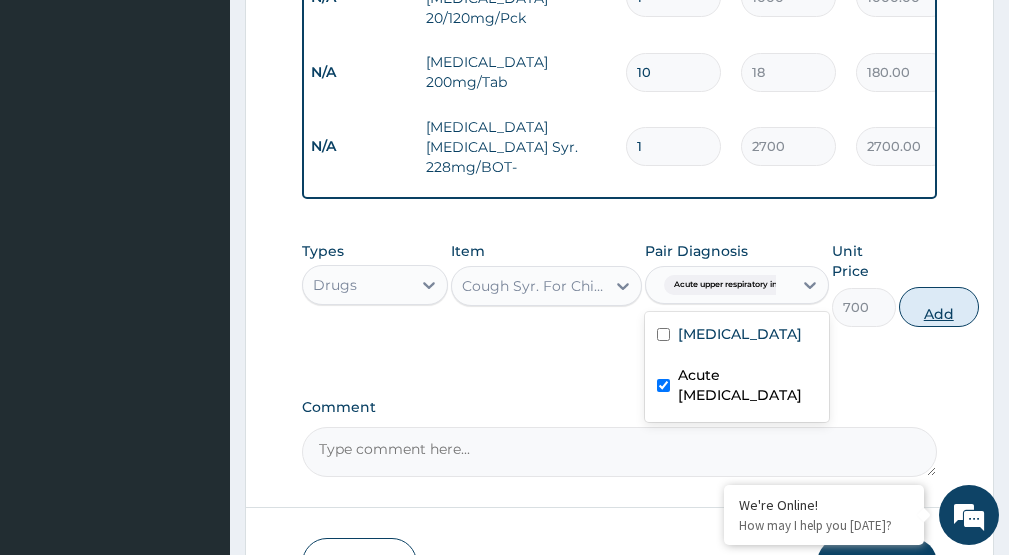 click on "Add" at bounding box center [939, 307] 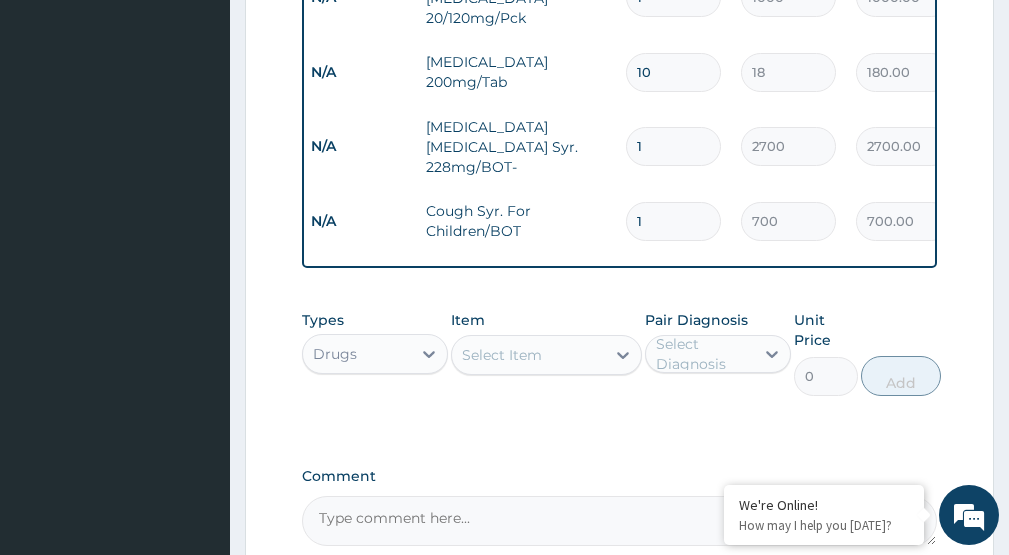 click on "Select Item" at bounding box center [502, 355] 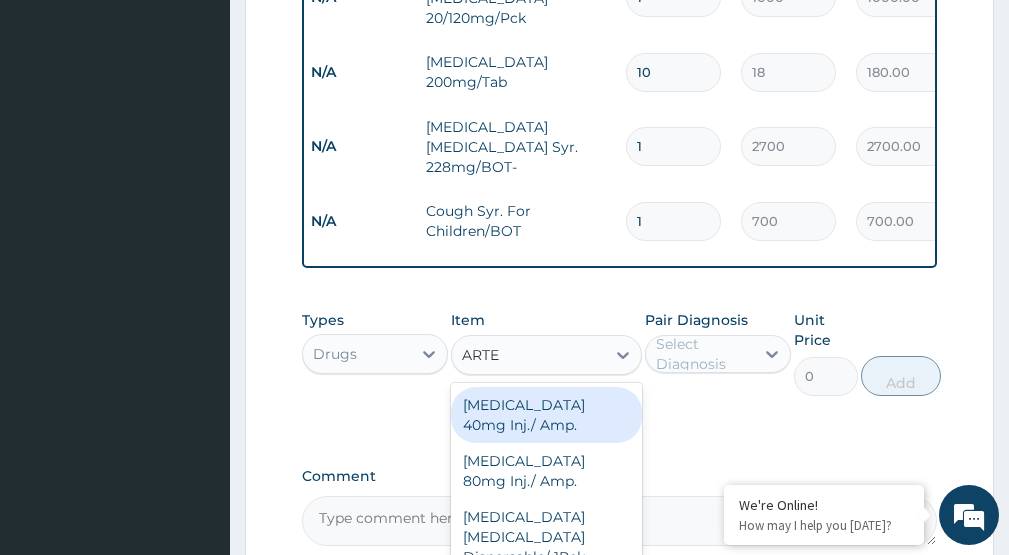 type on "ARTEE" 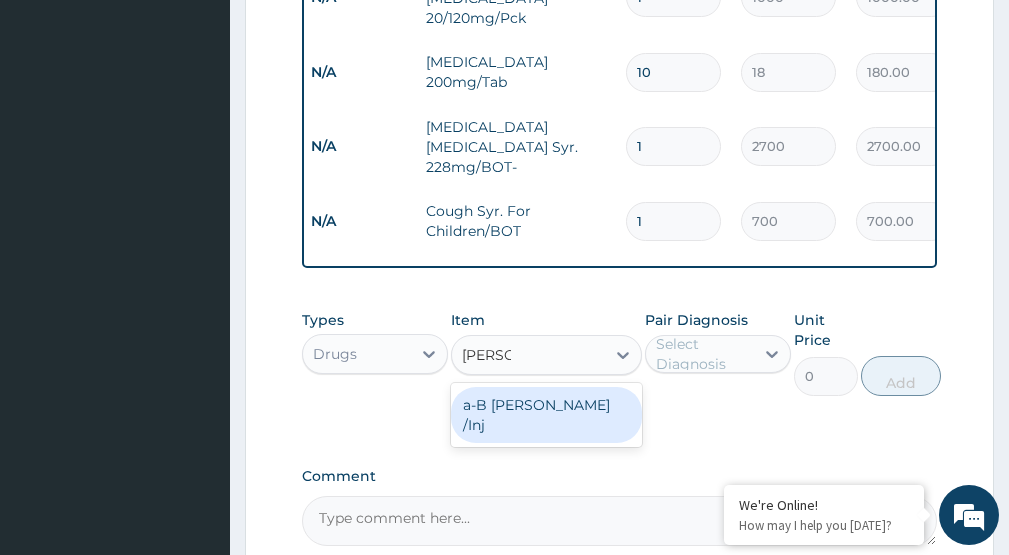 click on "a-B [PERSON_NAME] /Inj" at bounding box center (546, 415) 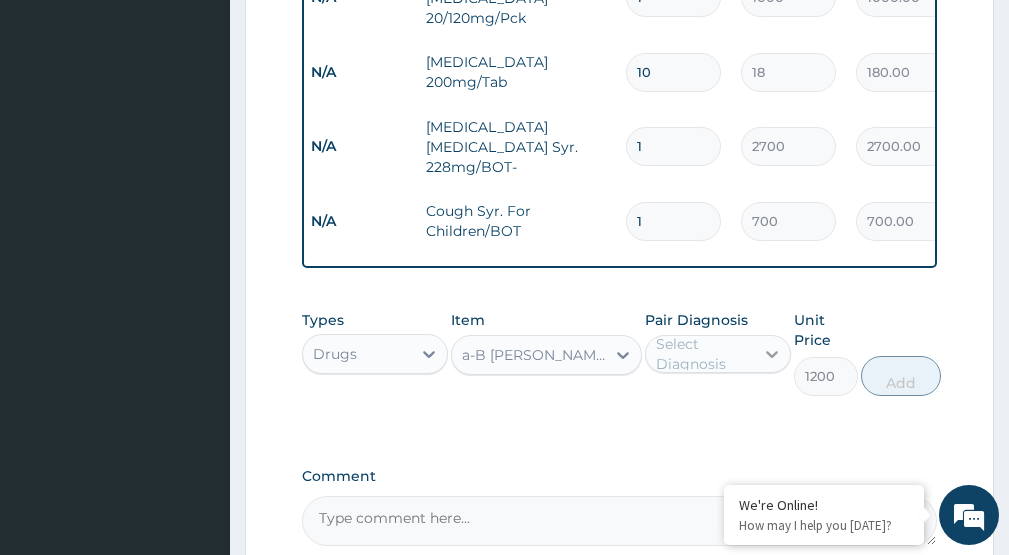 click 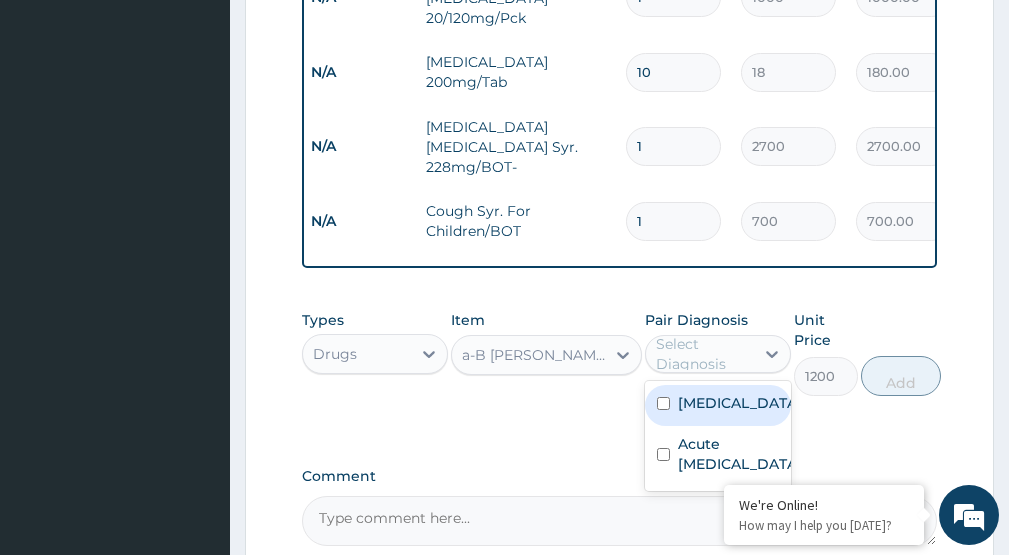 click on "Malaria" at bounding box center [718, 405] 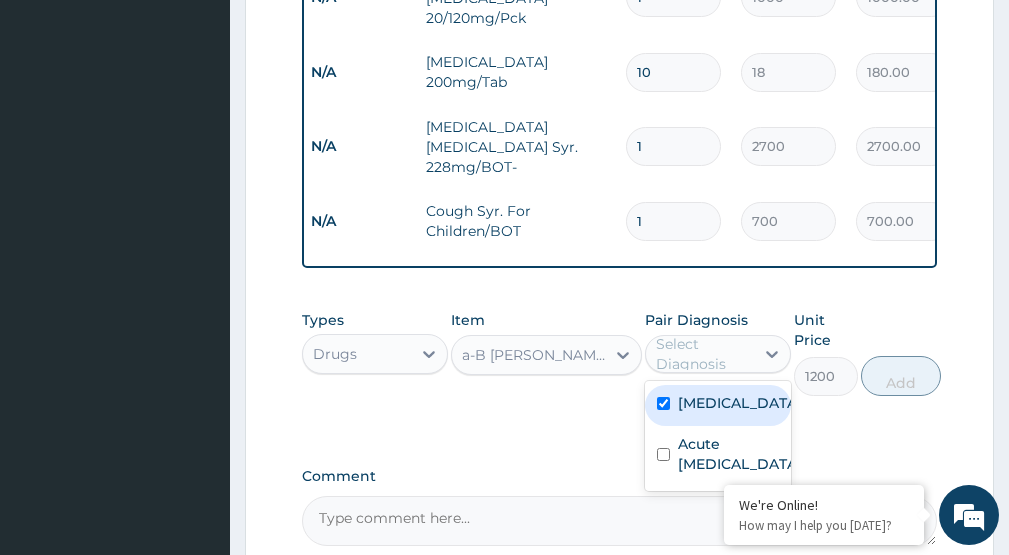 checkbox on "true" 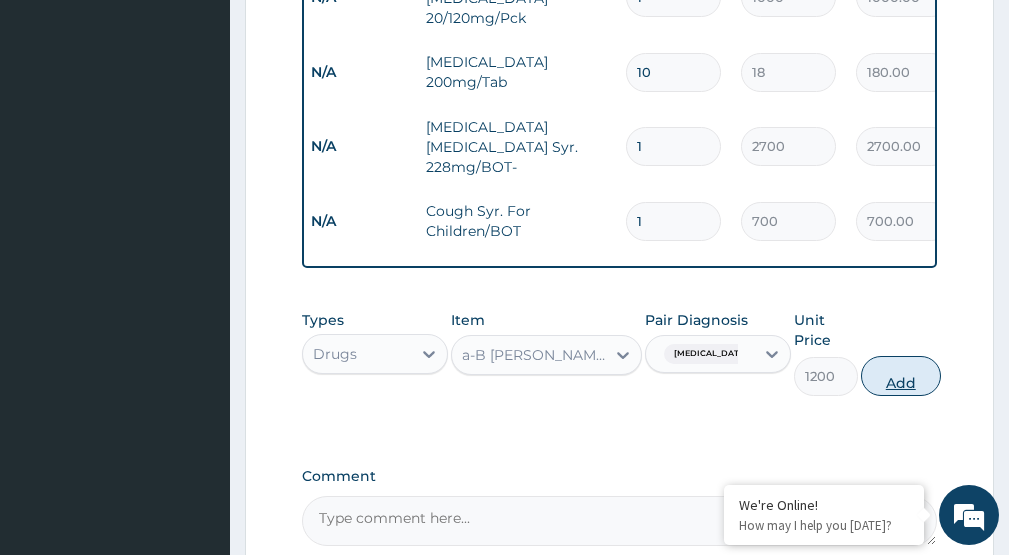 click on "Add" at bounding box center (901, 376) 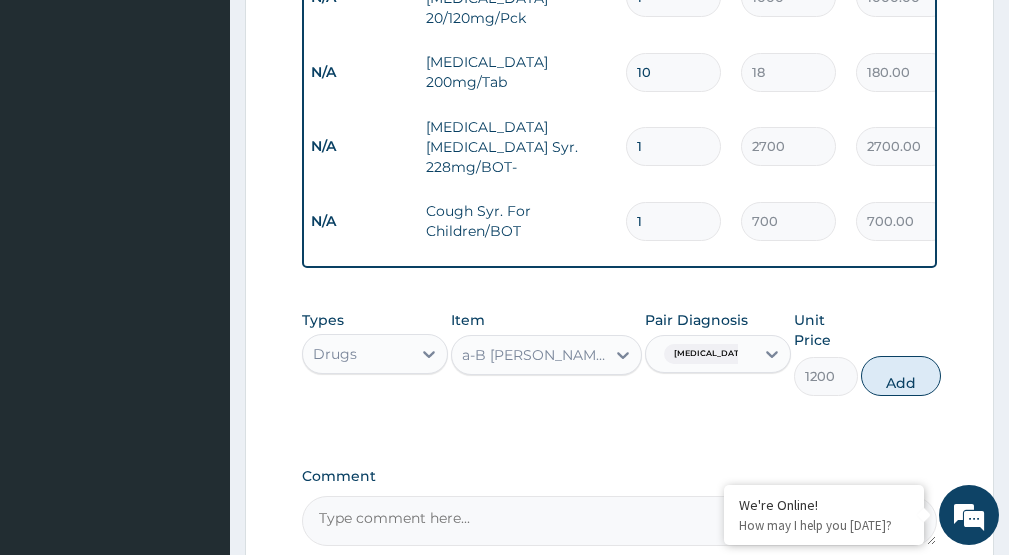 type on "0" 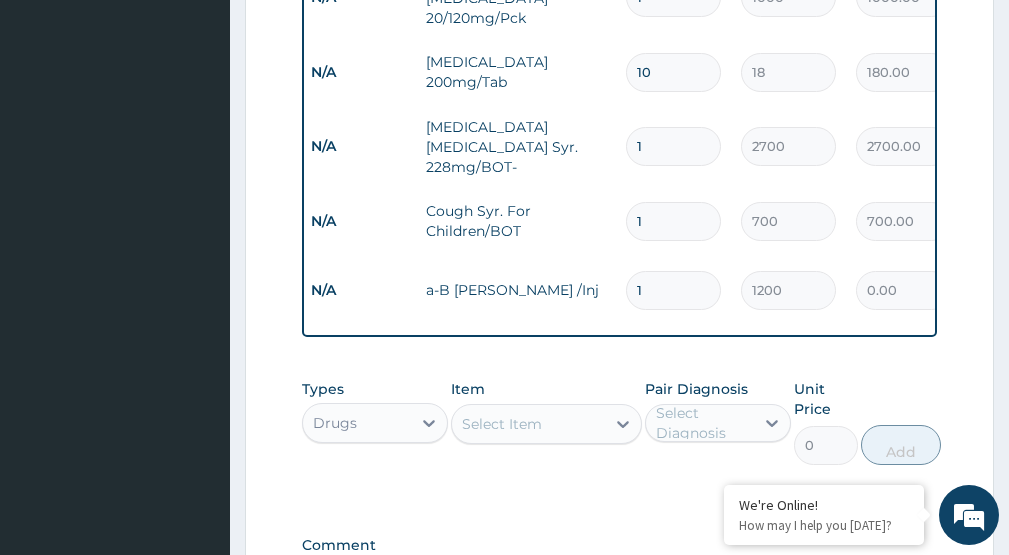 type 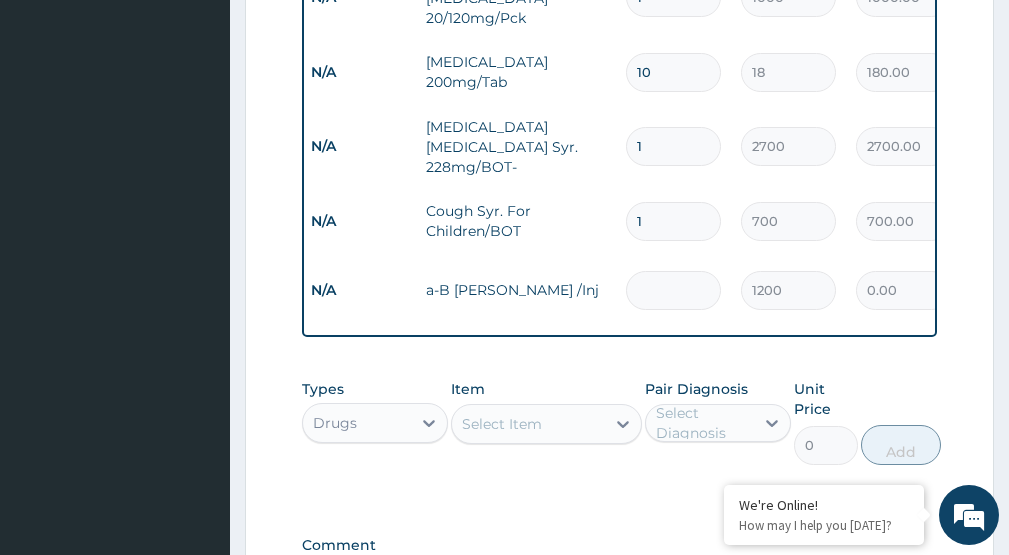 type on "0.00" 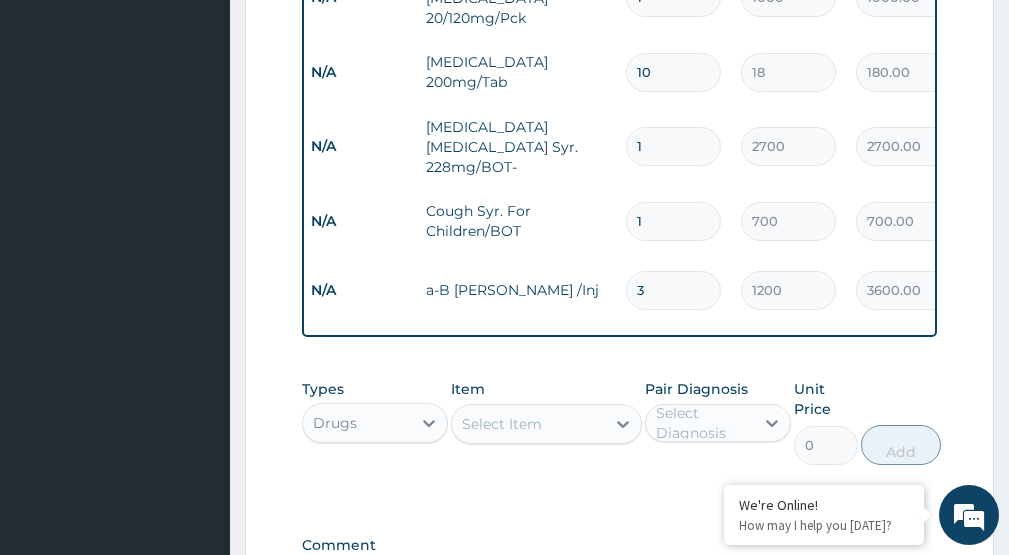 type on "3" 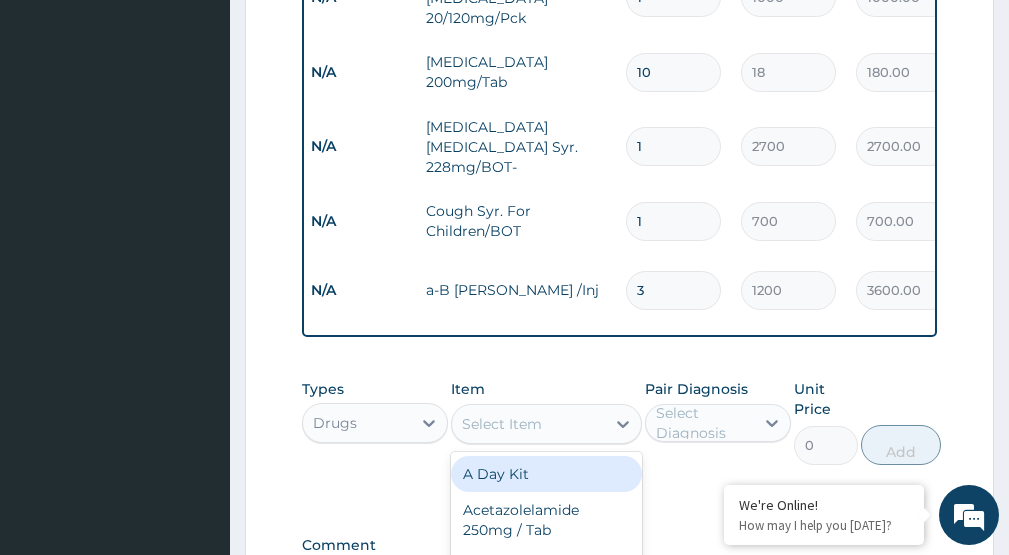 click on "Select Item" at bounding box center (528, 424) 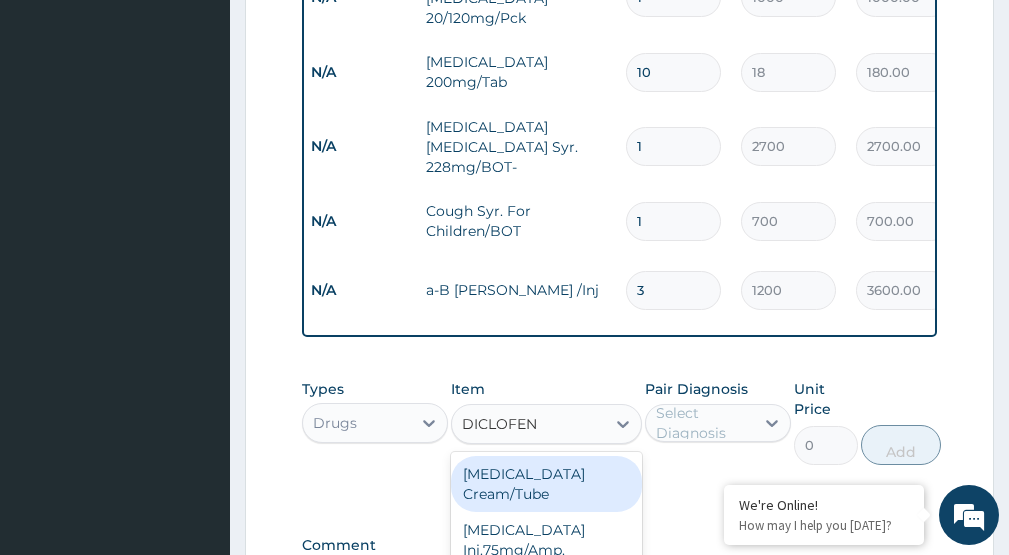 type on "DICLOFENA" 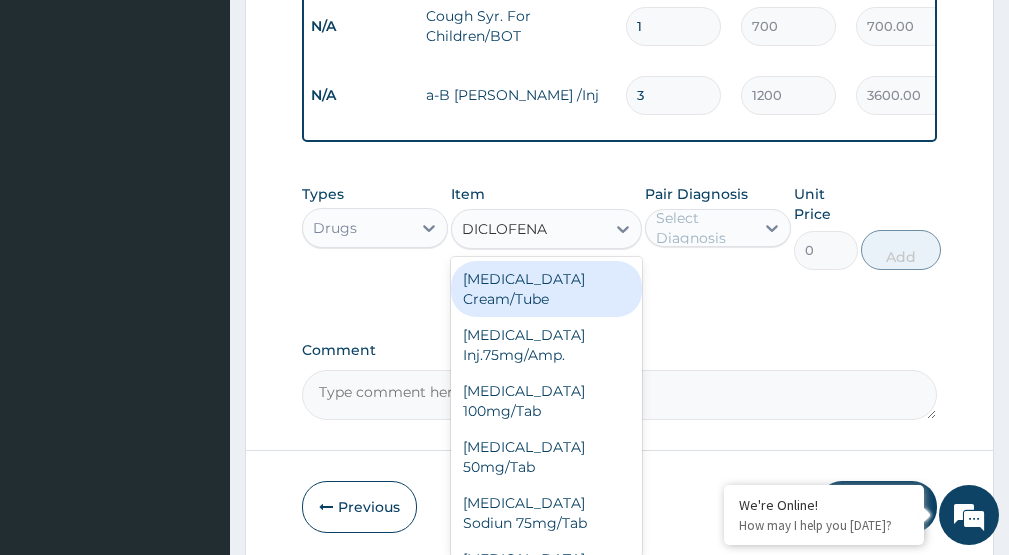 scroll, scrollTop: 1267, scrollLeft: 0, axis: vertical 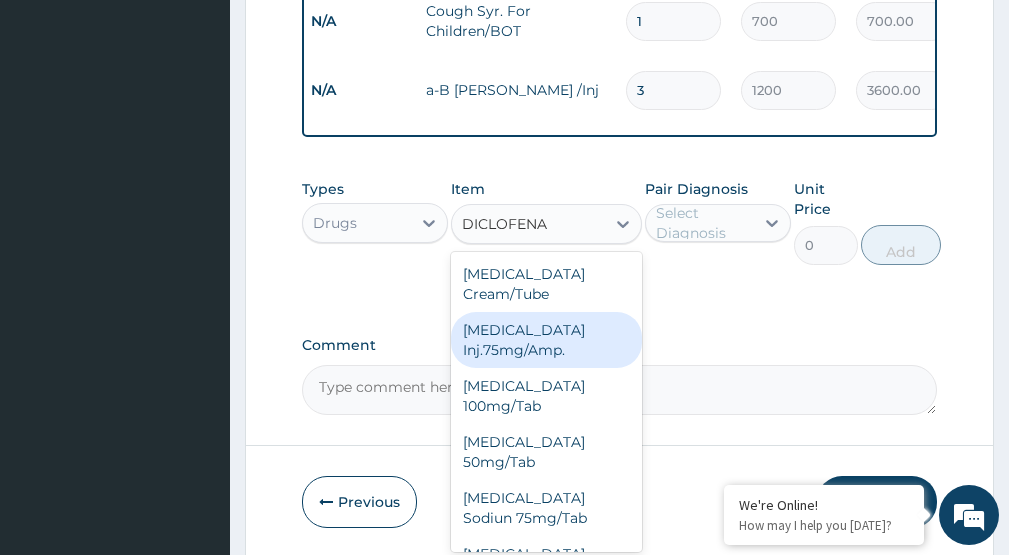 click on "[MEDICAL_DATA] Inj.75mg/Amp." at bounding box center [546, 340] 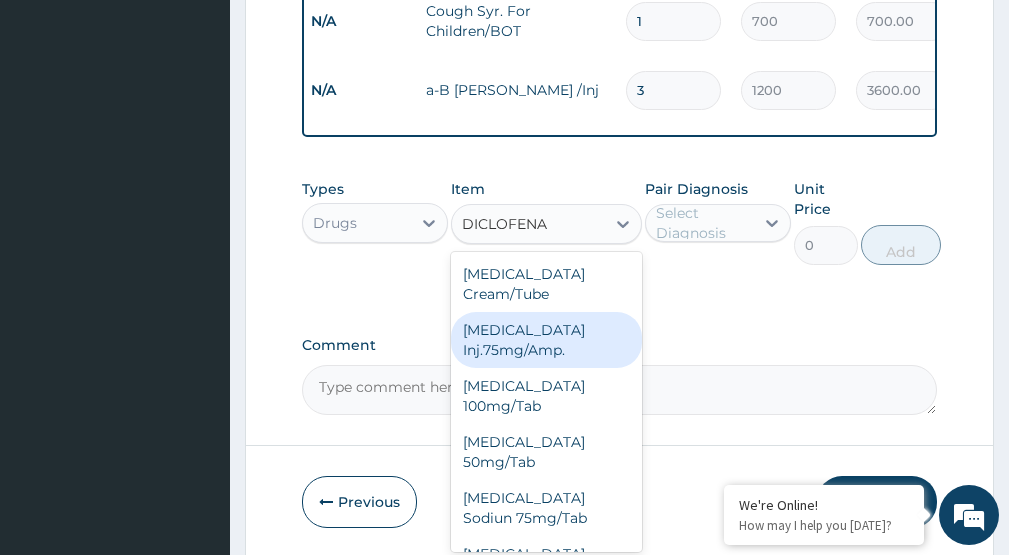 type 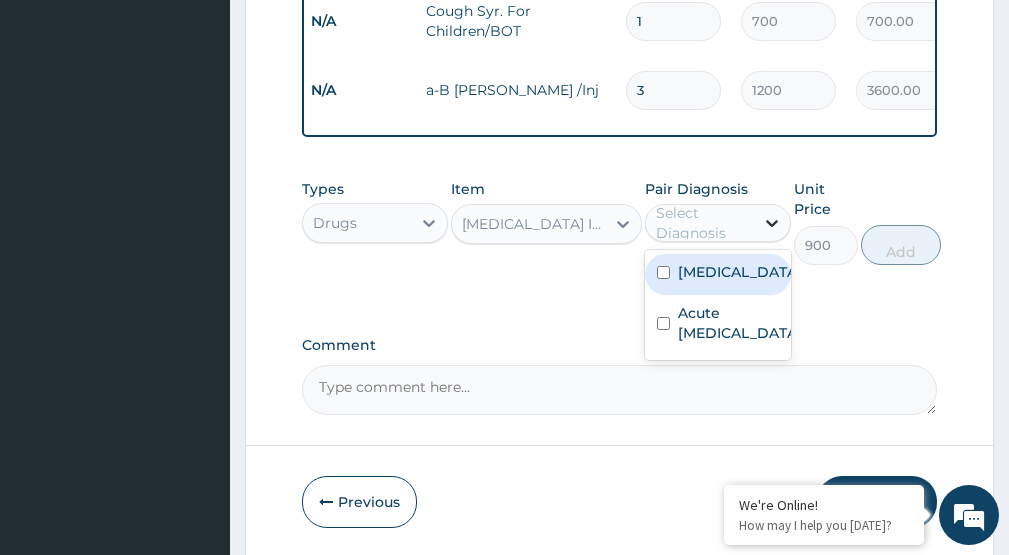 click at bounding box center (772, 223) 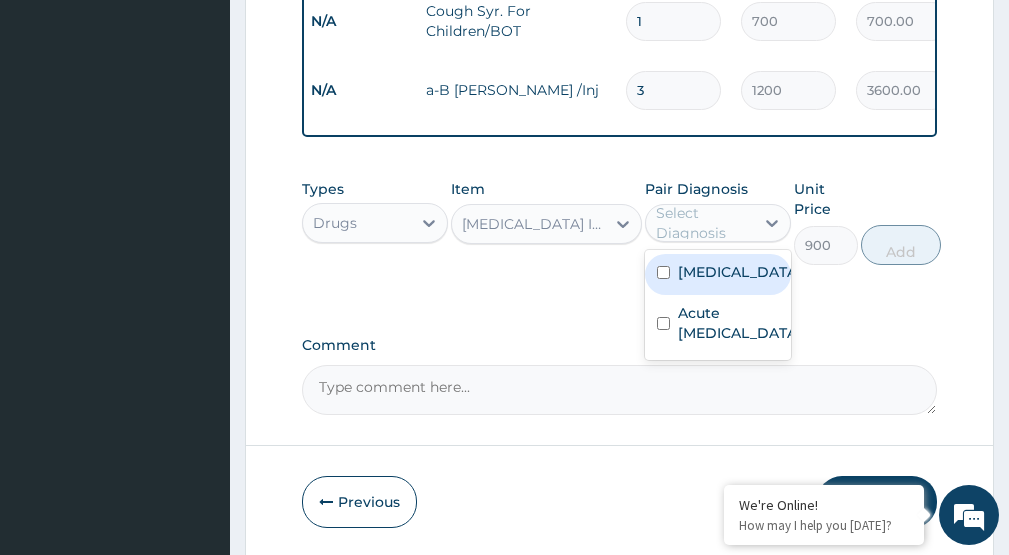 click on "Malaria" at bounding box center [718, 274] 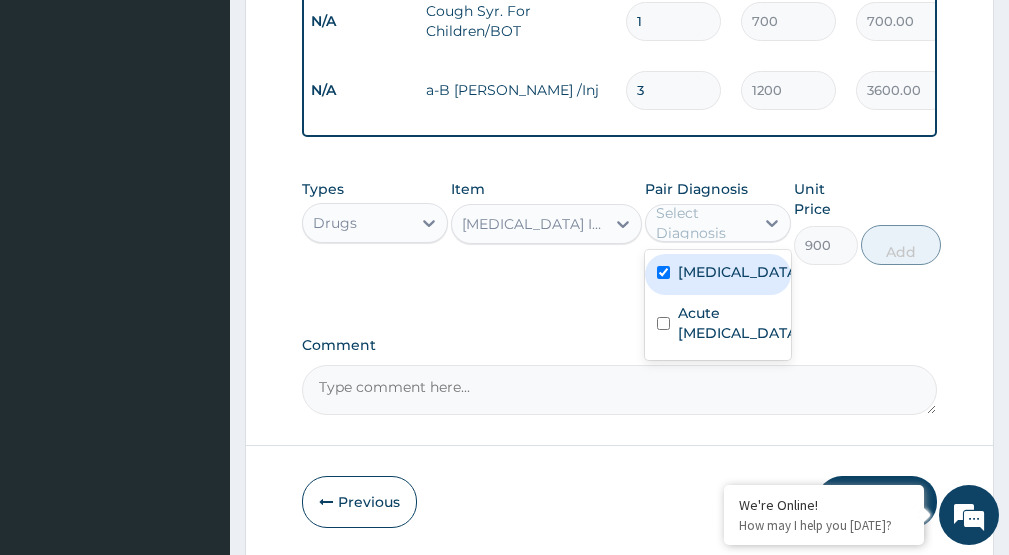 checkbox on "true" 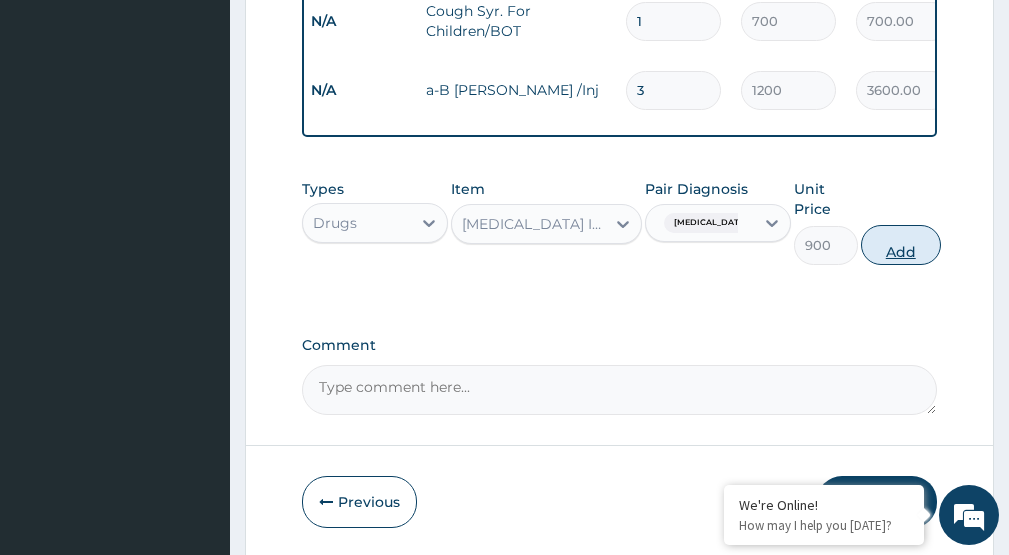 click on "Add" at bounding box center (901, 245) 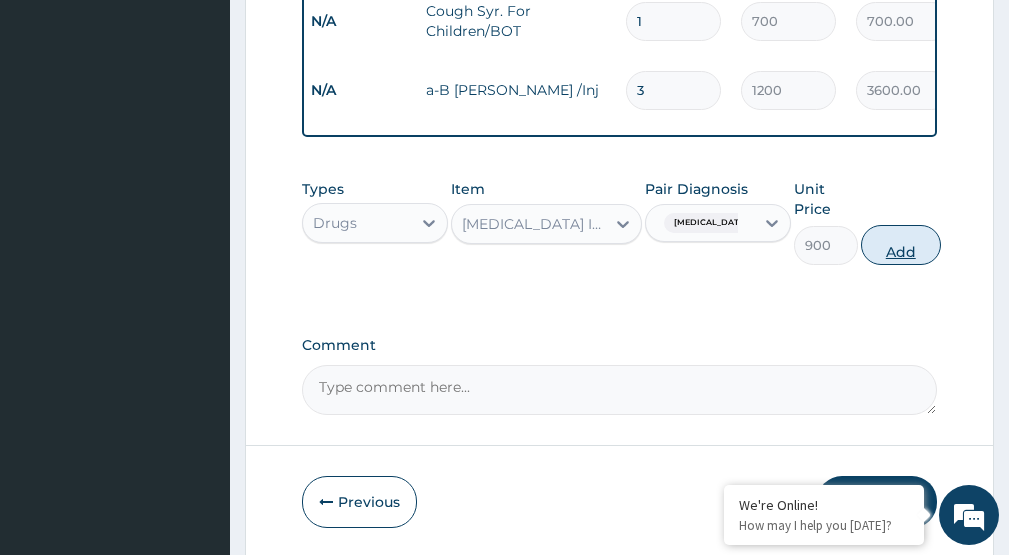 type on "0" 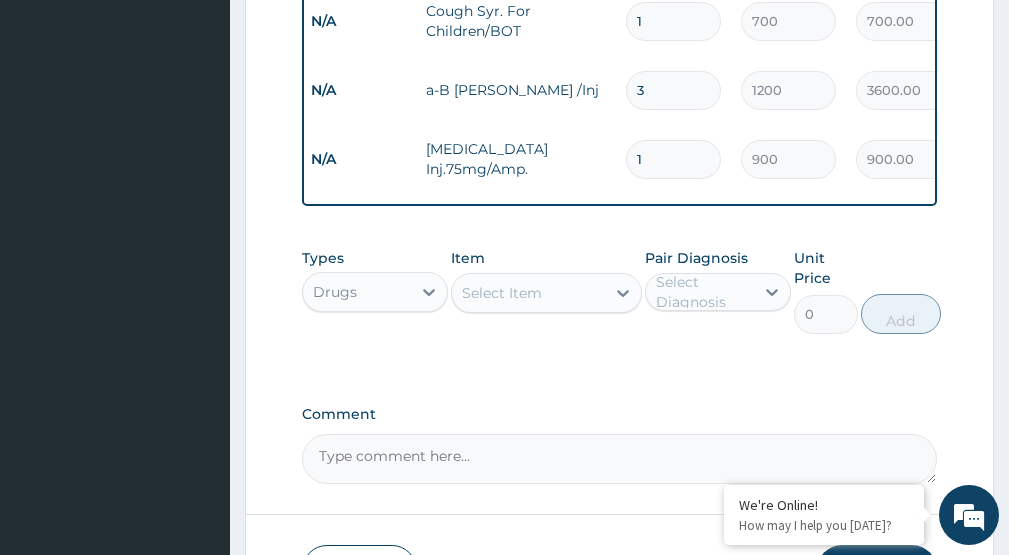 click on "Select Item" at bounding box center [528, 293] 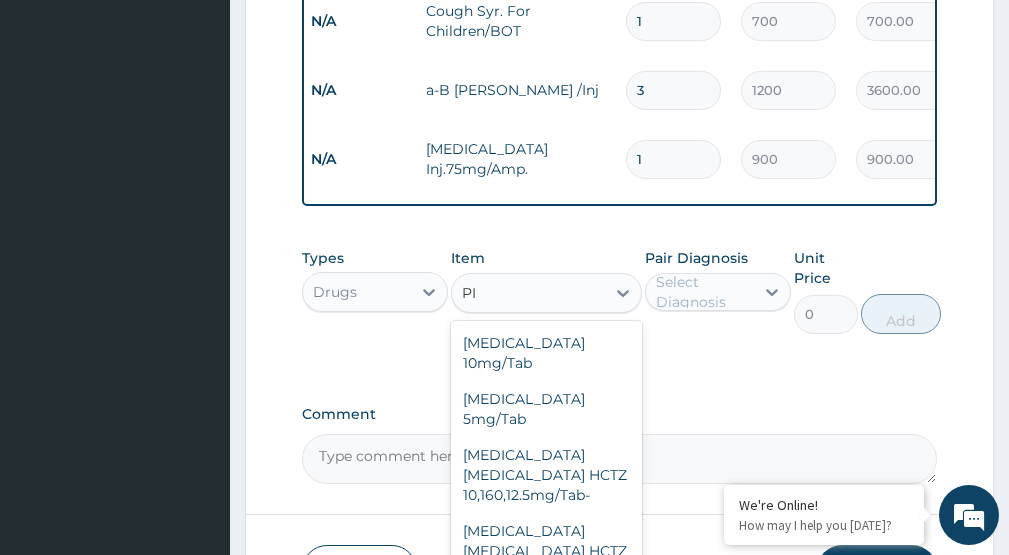 type on "P" 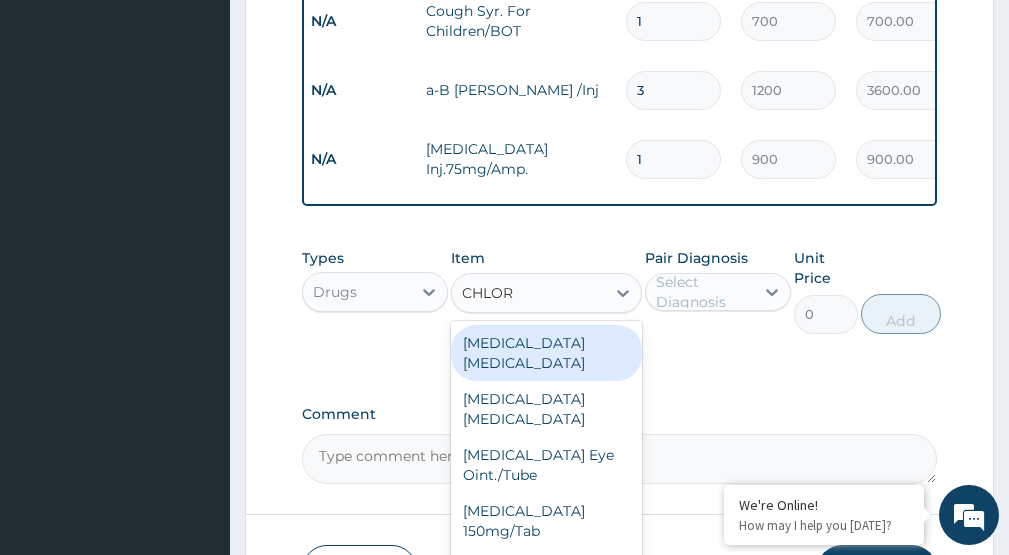 type on "CHLOR" 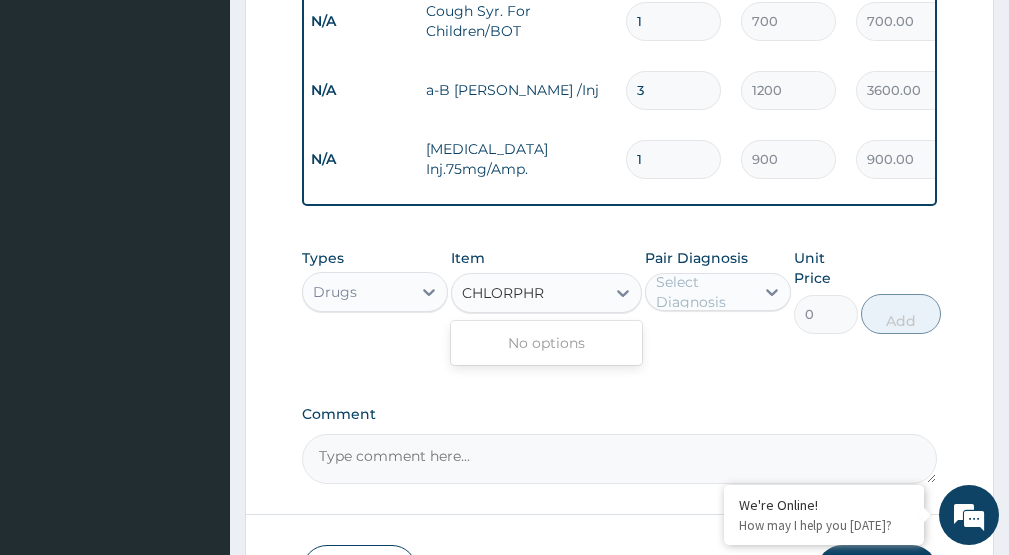 type on "CHLORPH" 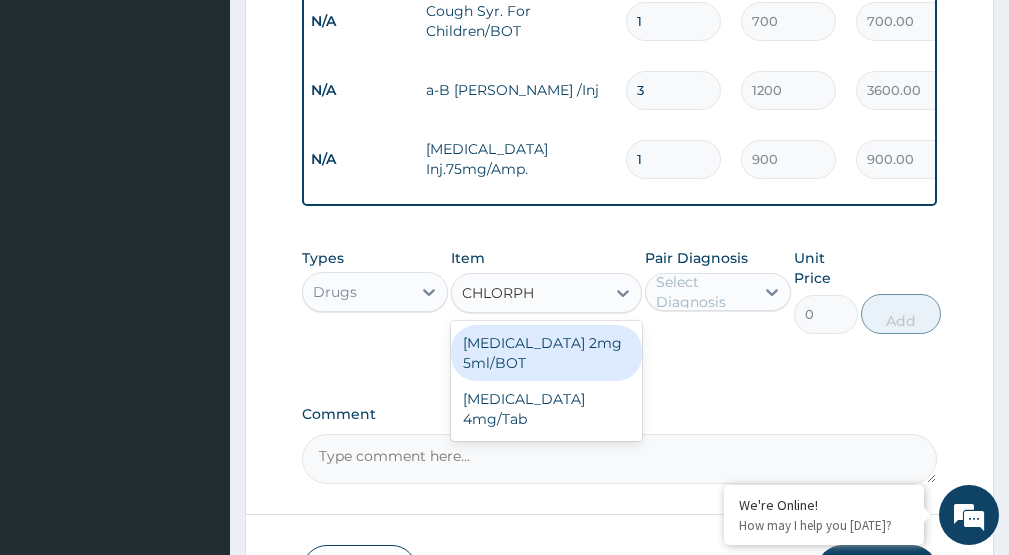 click on "[MEDICAL_DATA] 2mg 5ml/BOT" at bounding box center [546, 353] 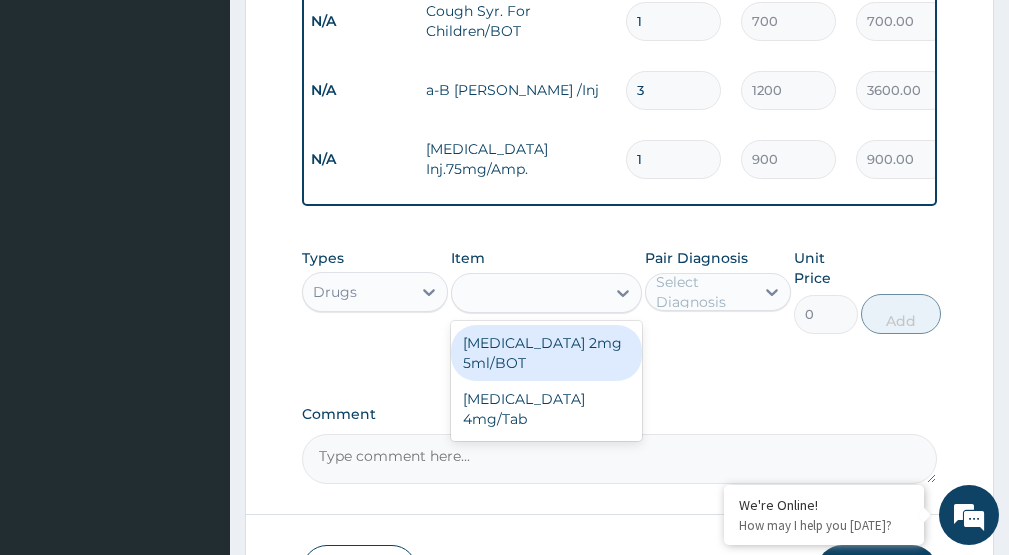 type on "500" 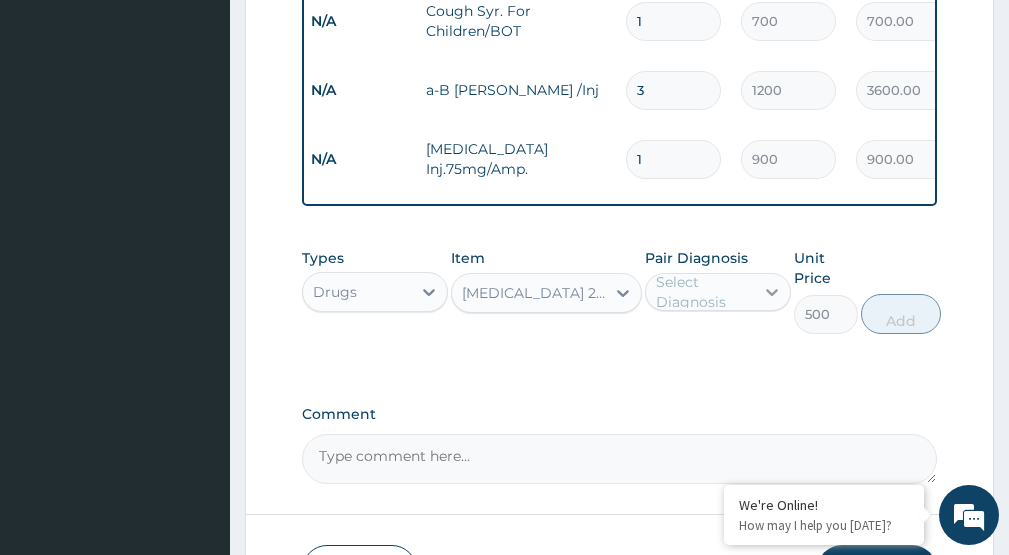 click 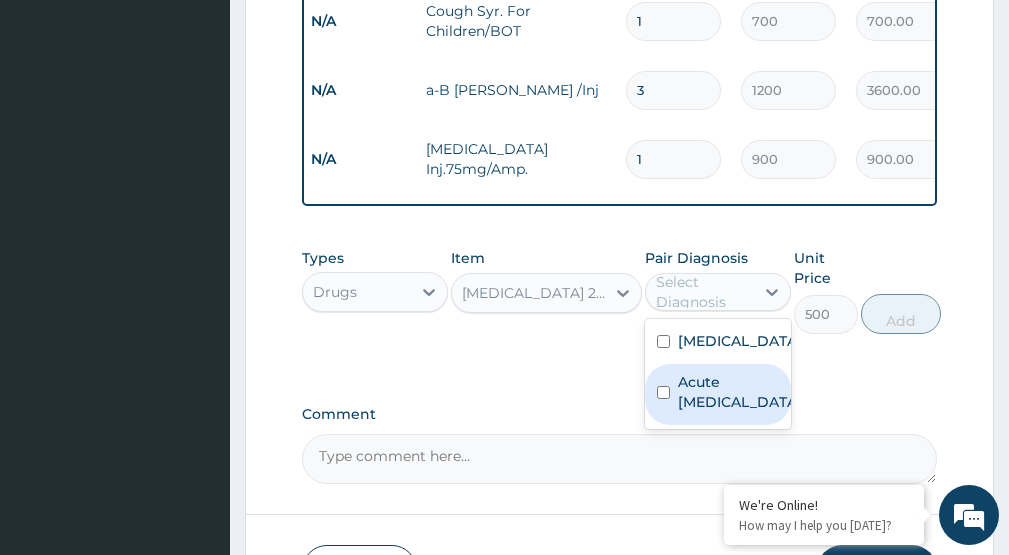 click on "Acute upper respiratory infection" at bounding box center (739, 392) 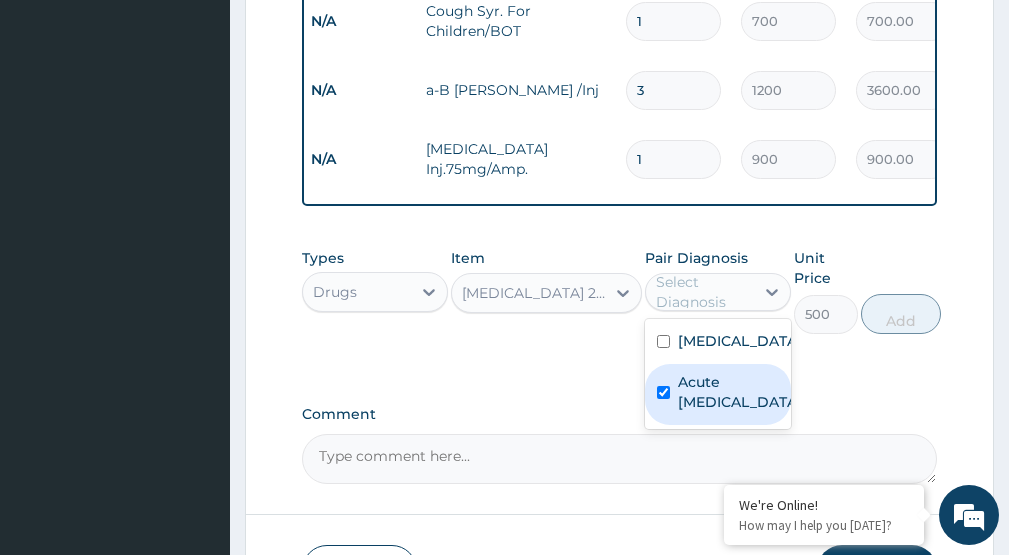 checkbox on "true" 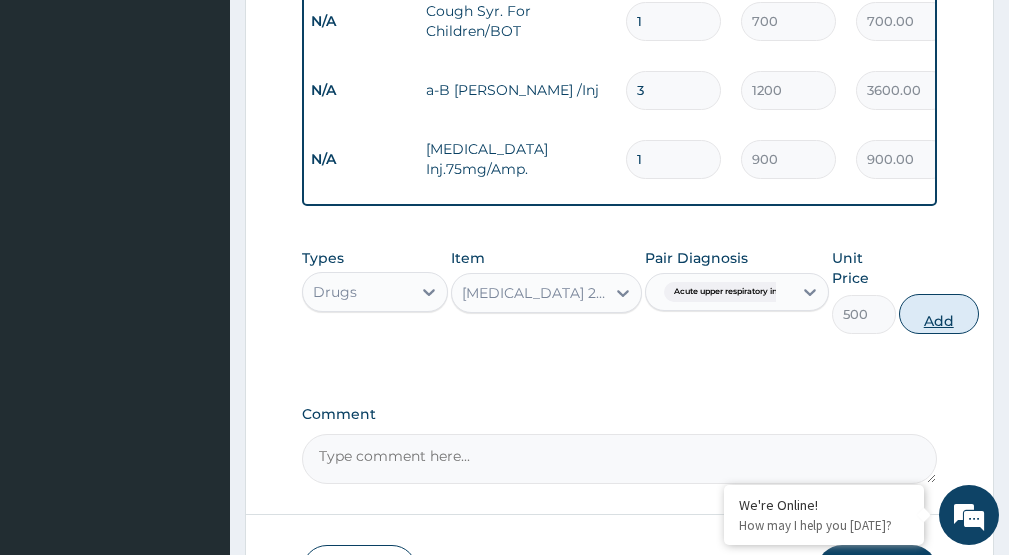 click on "Add" at bounding box center (939, 314) 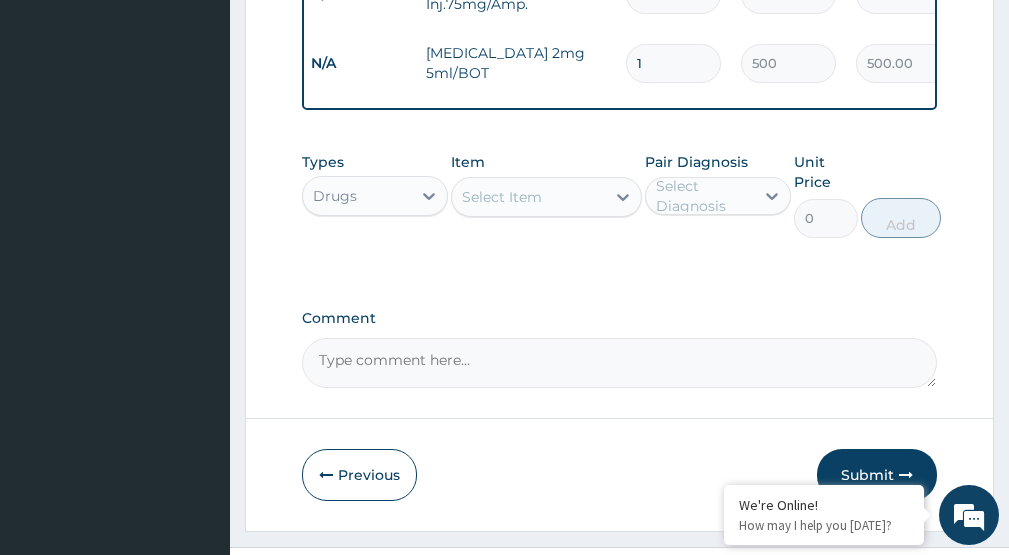 scroll, scrollTop: 1479, scrollLeft: 0, axis: vertical 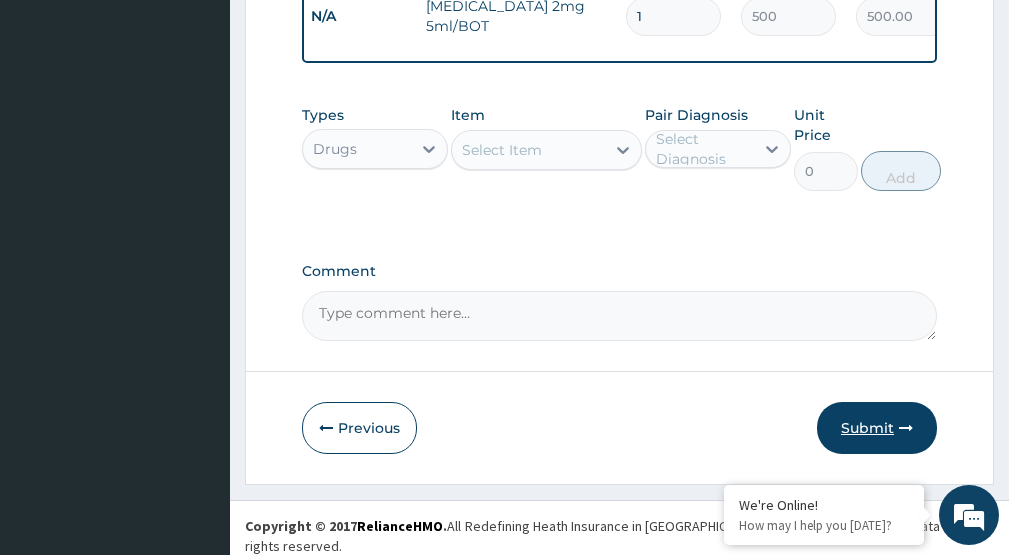 click on "Submit" at bounding box center [877, 428] 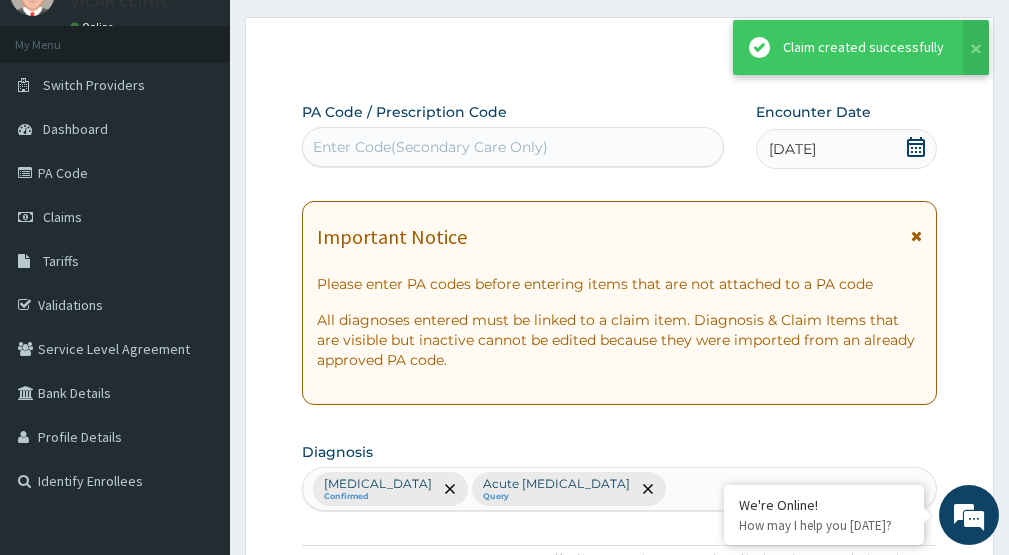 scroll, scrollTop: 1479, scrollLeft: 0, axis: vertical 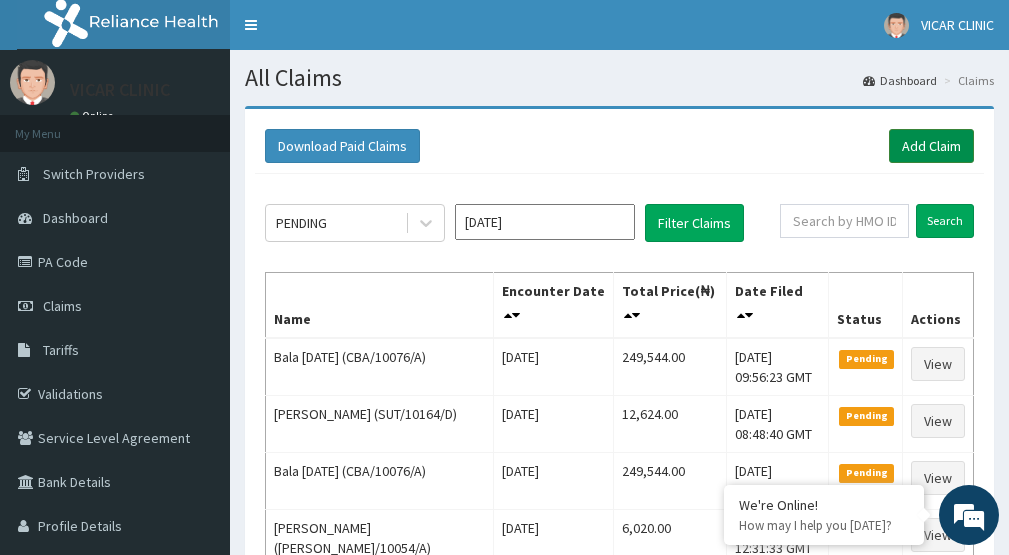 click on "Add Claim" at bounding box center (931, 146) 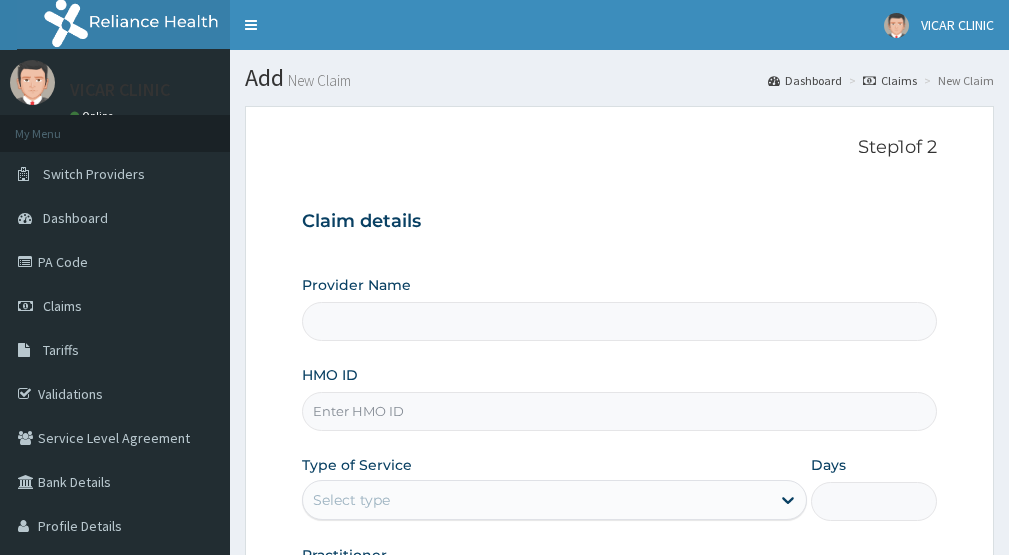 scroll, scrollTop: 0, scrollLeft: 0, axis: both 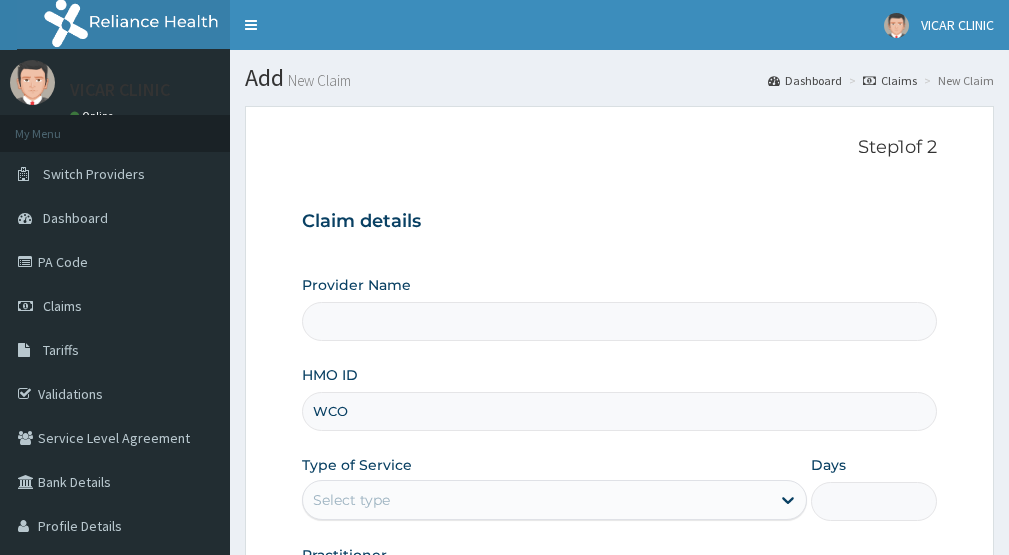 type on "WCO/" 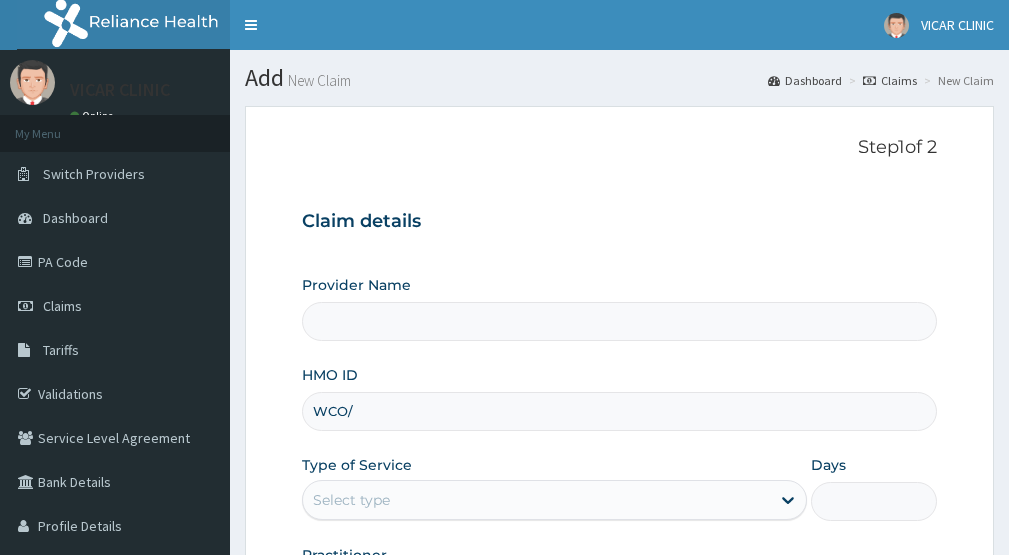 type on "VICAR SPECIALIST HOSPITAL" 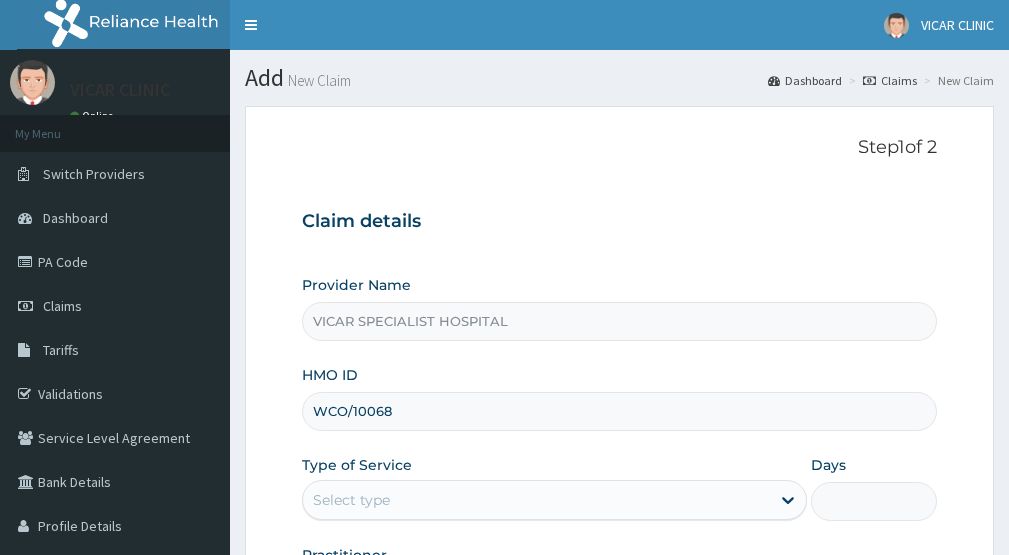 type on "WCO/10068/A" 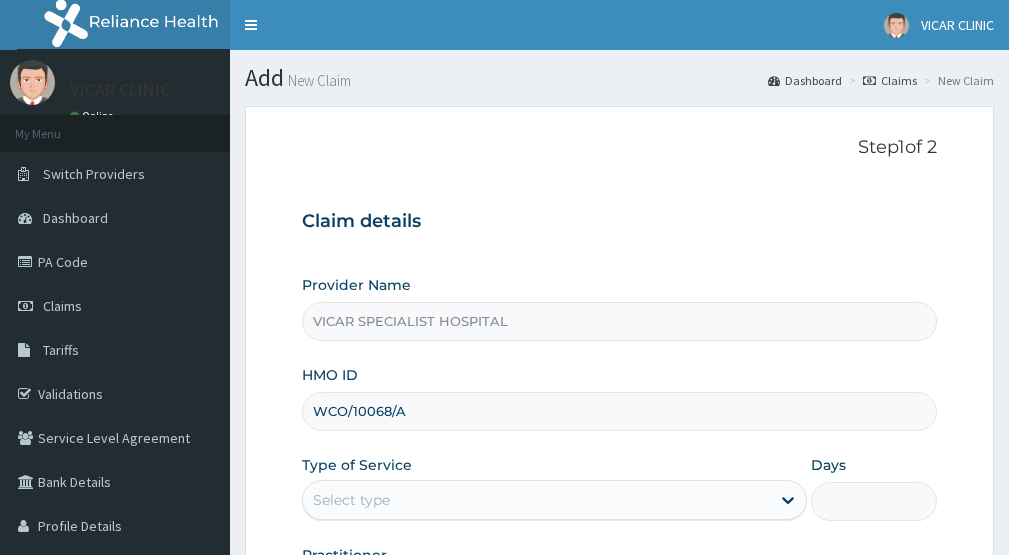 click on "Select type" at bounding box center (536, 500) 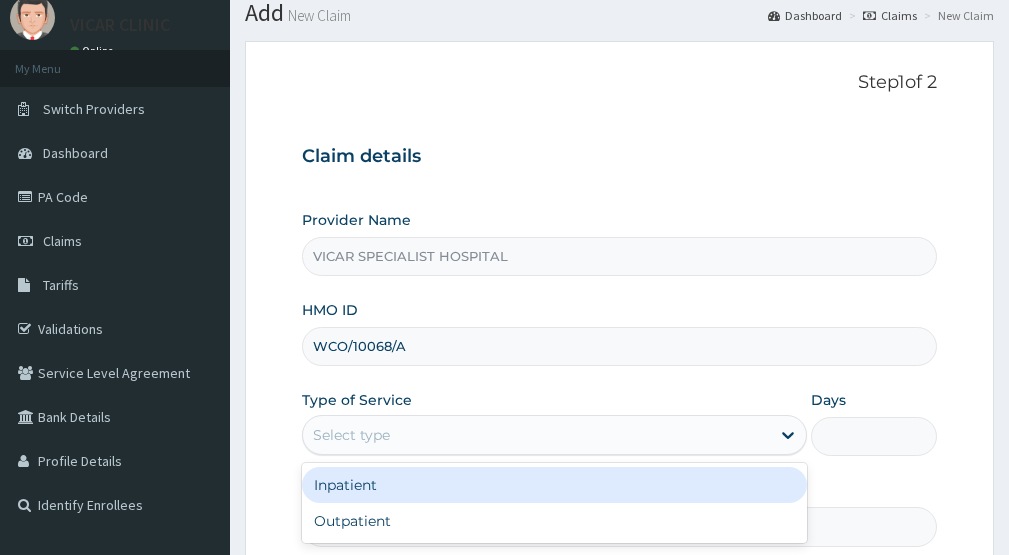 scroll, scrollTop: 100, scrollLeft: 0, axis: vertical 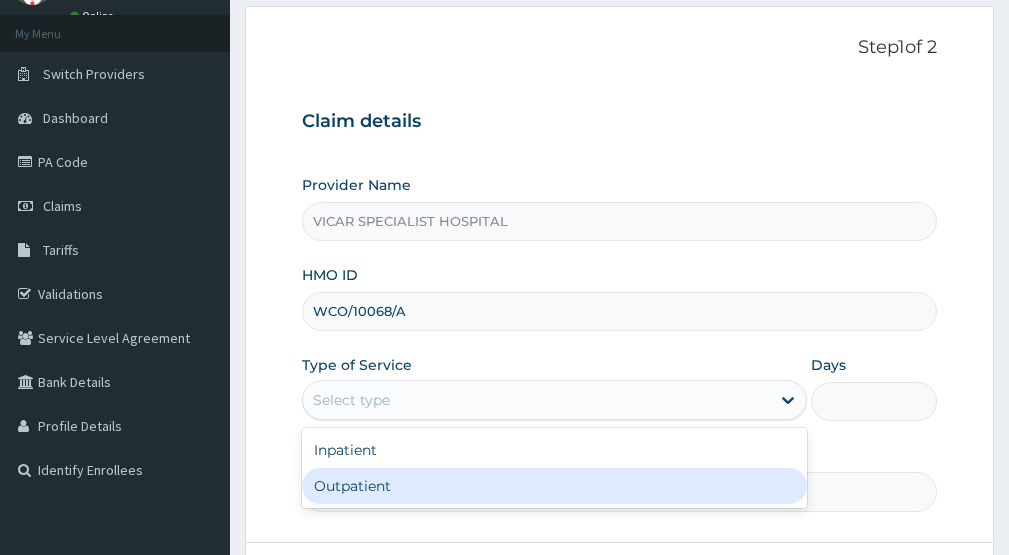 click on "Outpatient" at bounding box center (554, 486) 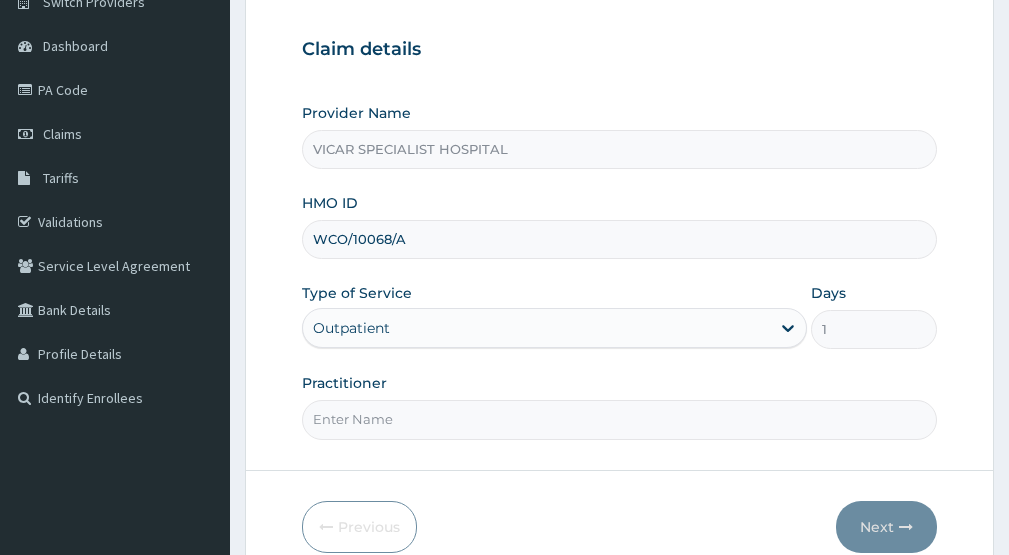 scroll, scrollTop: 267, scrollLeft: 0, axis: vertical 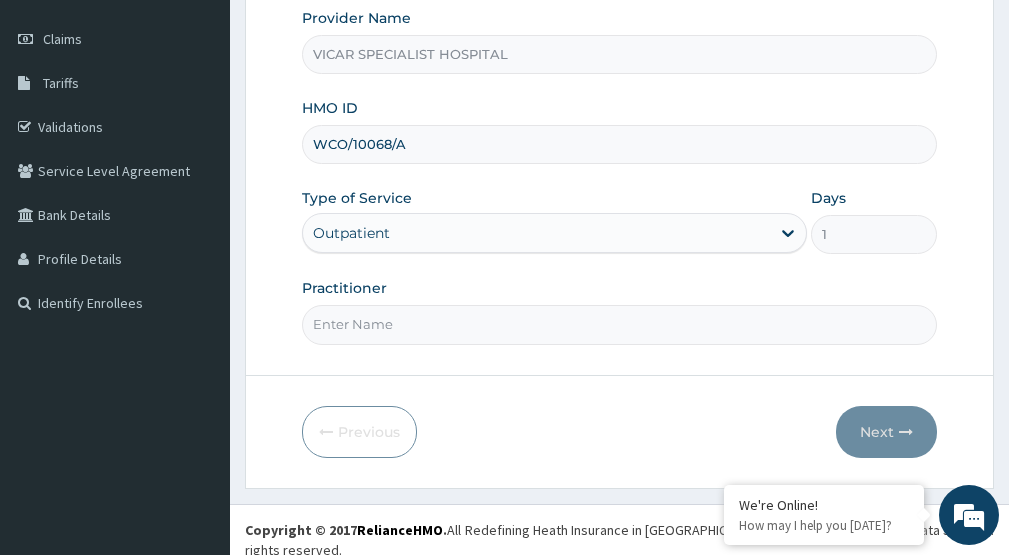 click on "Practitioner" at bounding box center (619, 324) 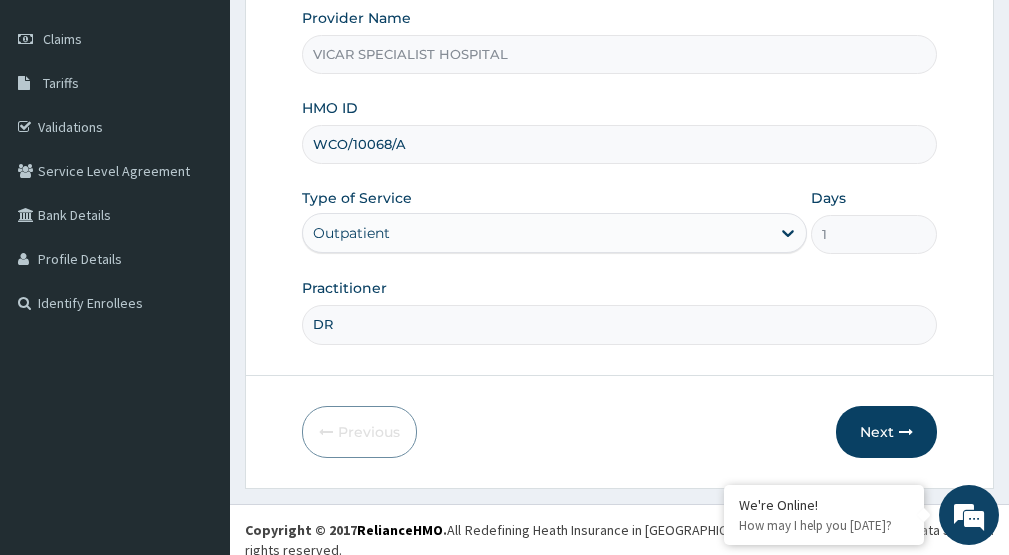 scroll, scrollTop: 0, scrollLeft: 0, axis: both 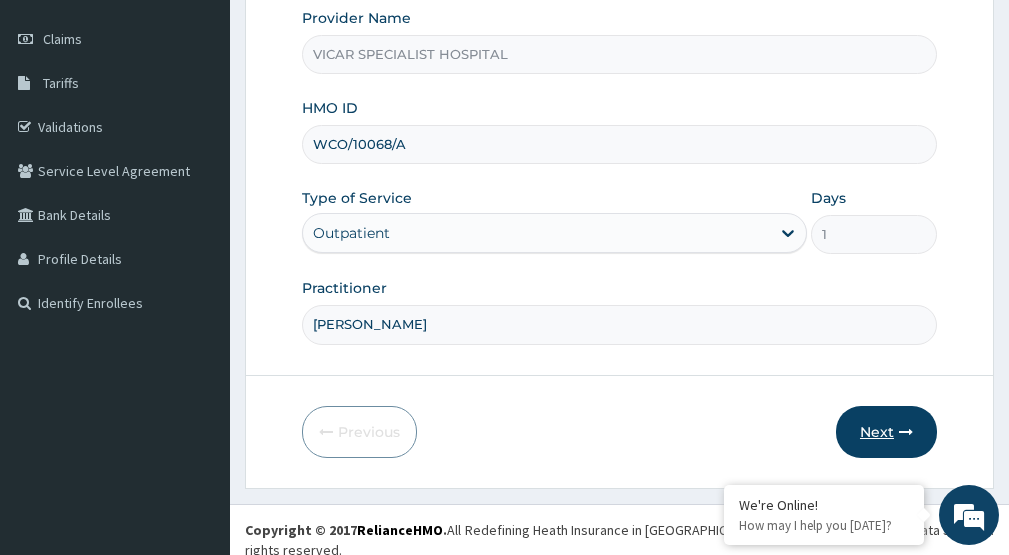 type on "DR OMEKE" 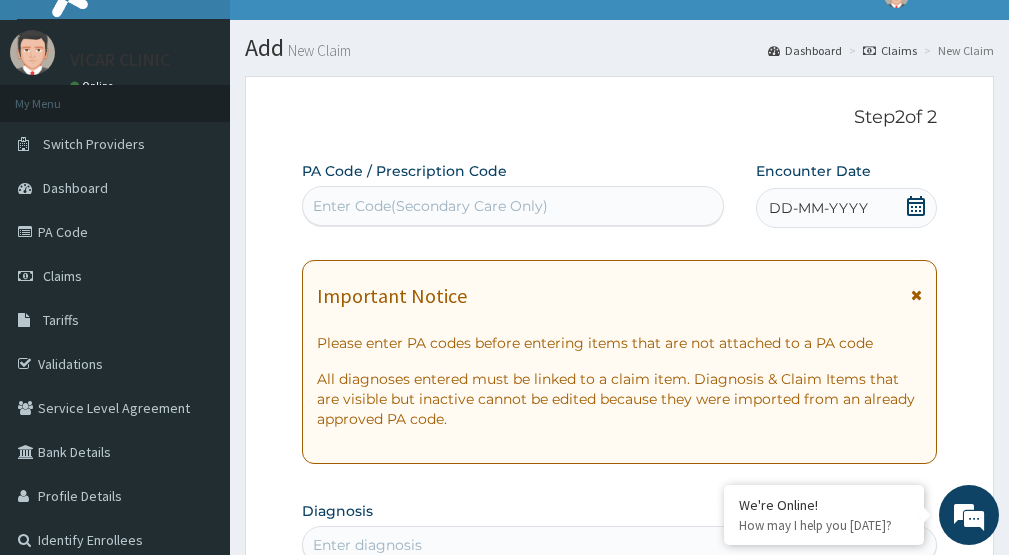 scroll, scrollTop: 0, scrollLeft: 0, axis: both 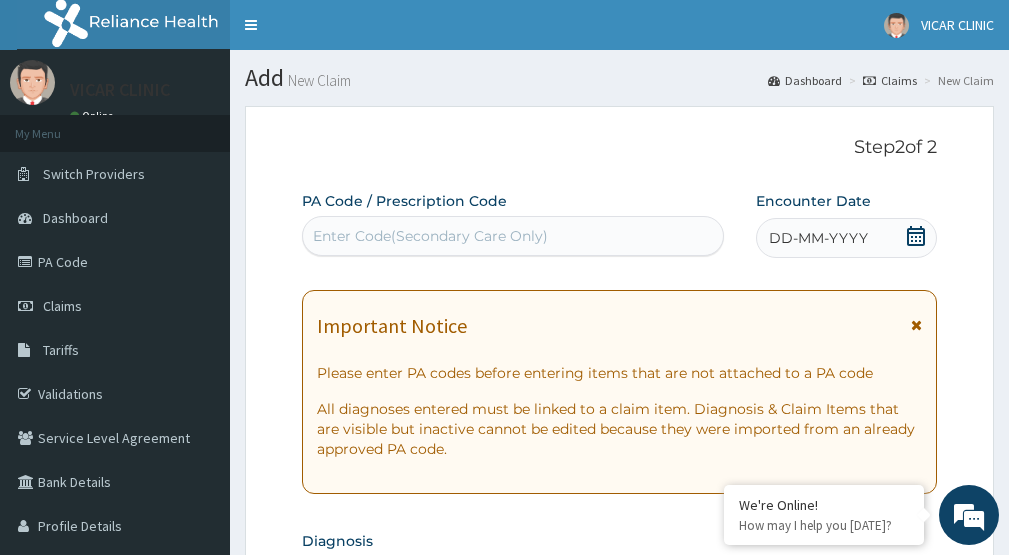 click 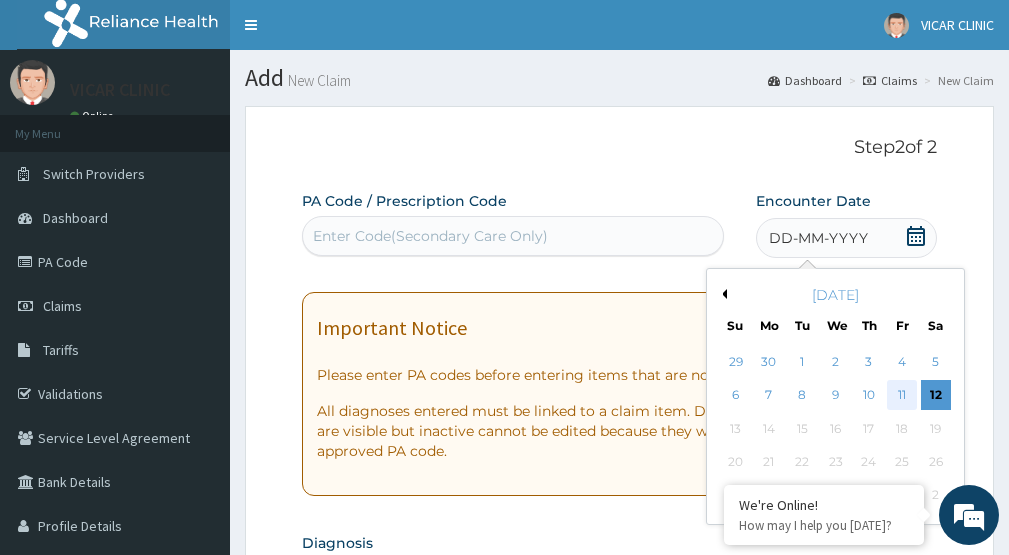 click on "11" at bounding box center (902, 396) 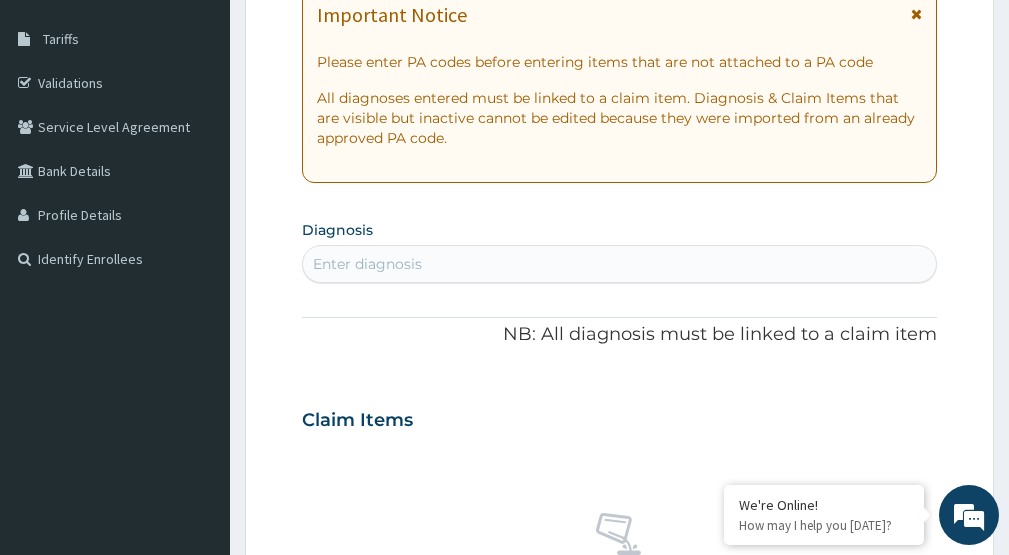 scroll, scrollTop: 400, scrollLeft: 0, axis: vertical 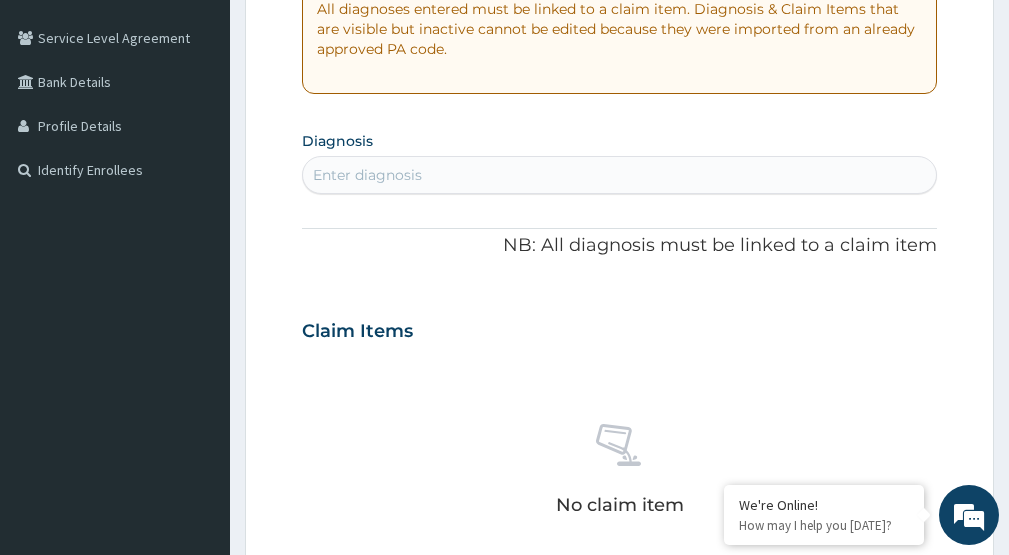click on "Enter diagnosis" at bounding box center [619, 175] 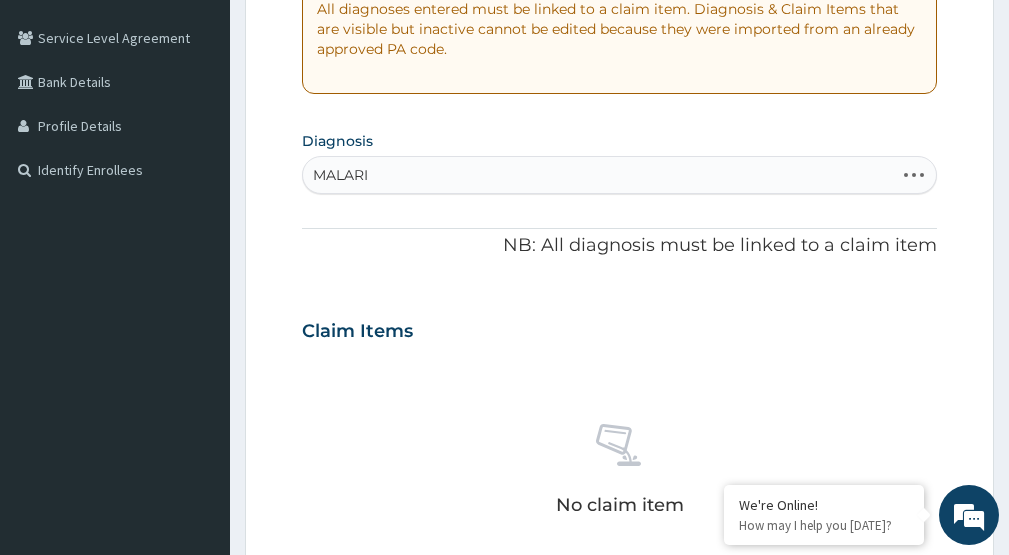 type on "MALARIA" 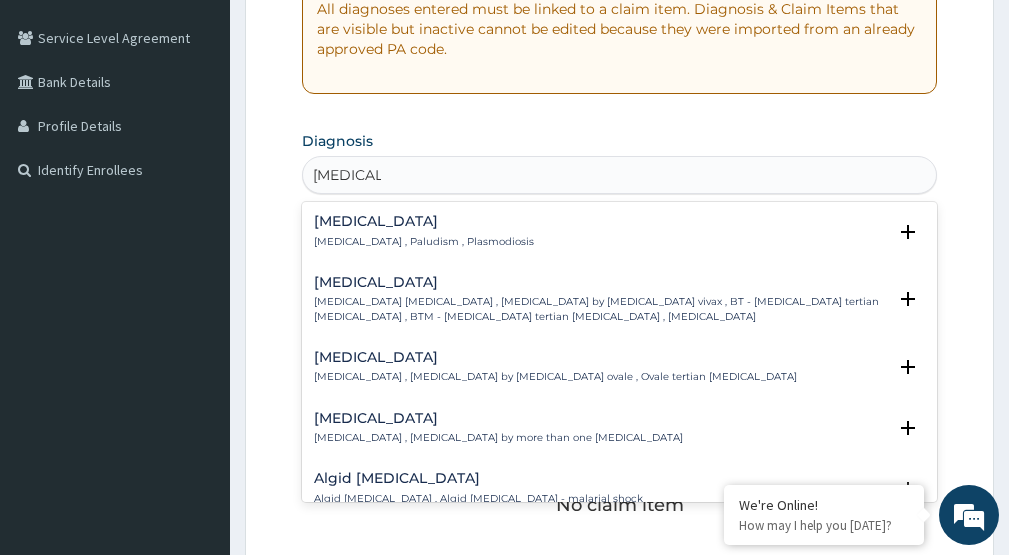 click on "Malaria , Paludism , Plasmodiosis" at bounding box center [424, 242] 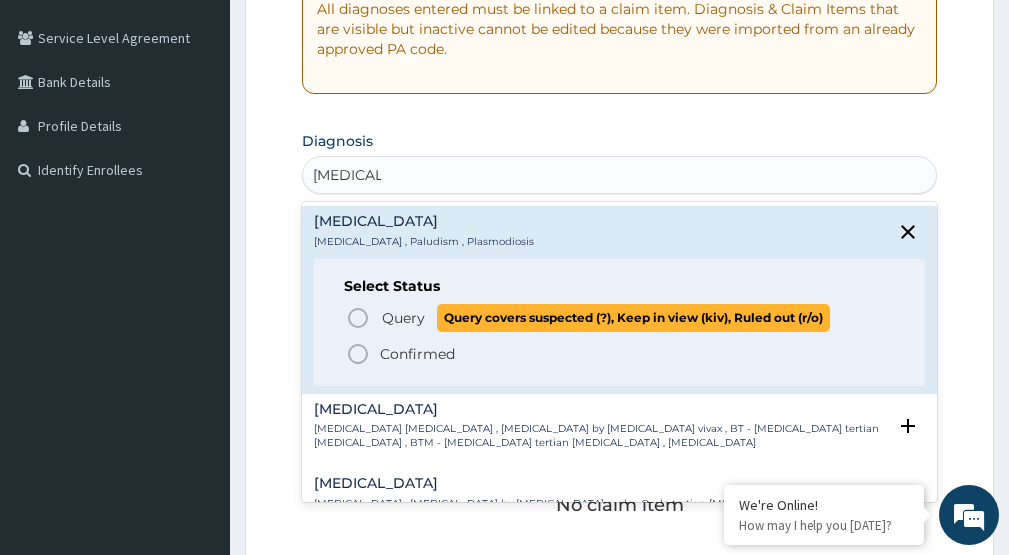 click 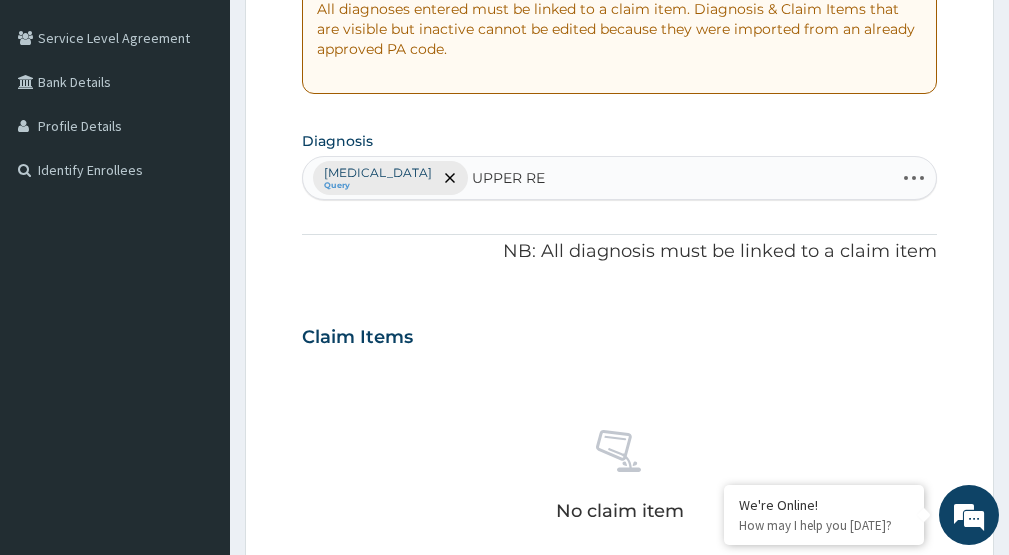 type on "UPPER RES" 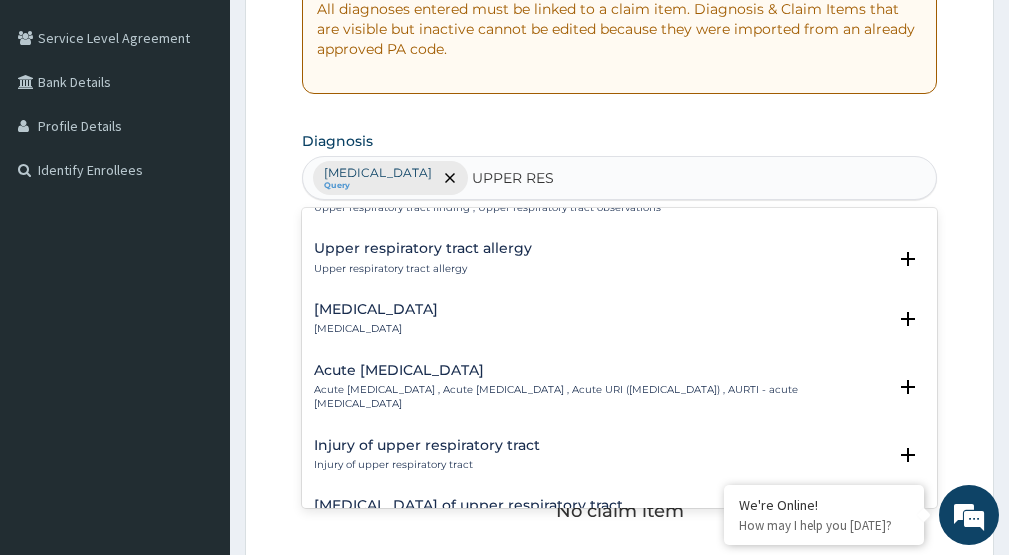 scroll, scrollTop: 200, scrollLeft: 0, axis: vertical 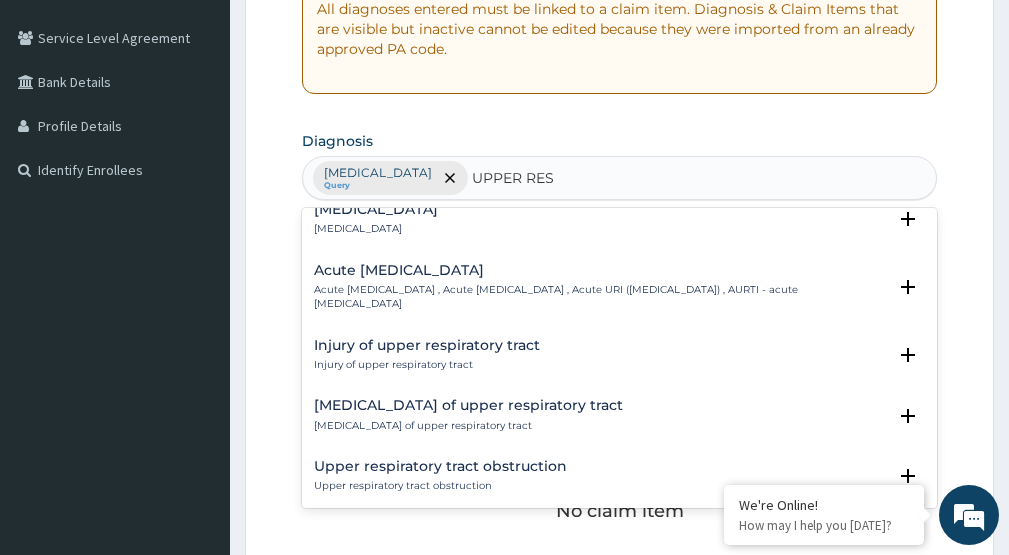 click on "Acute upper respiratory infection , Acute upper respiratory tract infection , Acute URI (upper respiratory infection) , AURTI - acute upper respiratory tract infection" at bounding box center (600, 297) 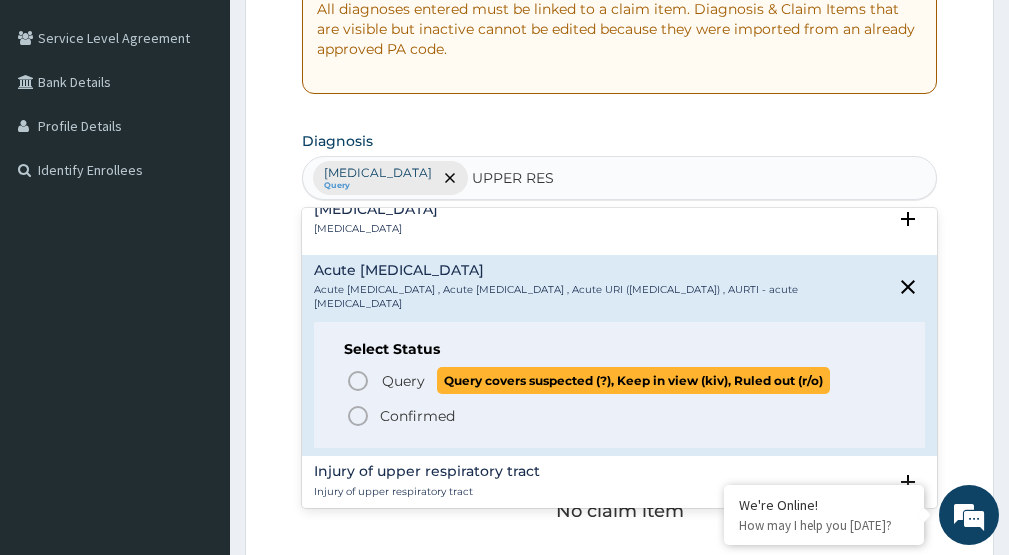 click 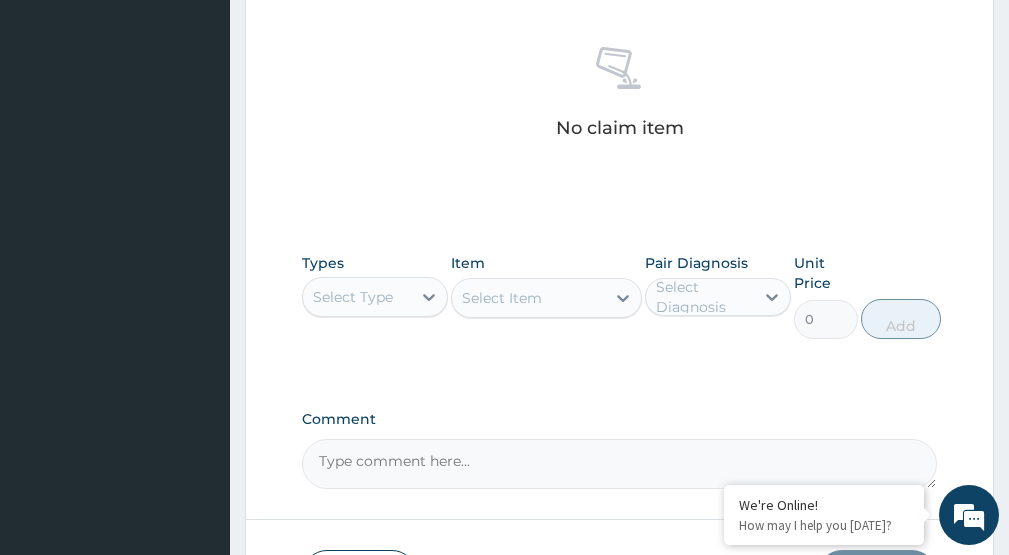 scroll, scrollTop: 800, scrollLeft: 0, axis: vertical 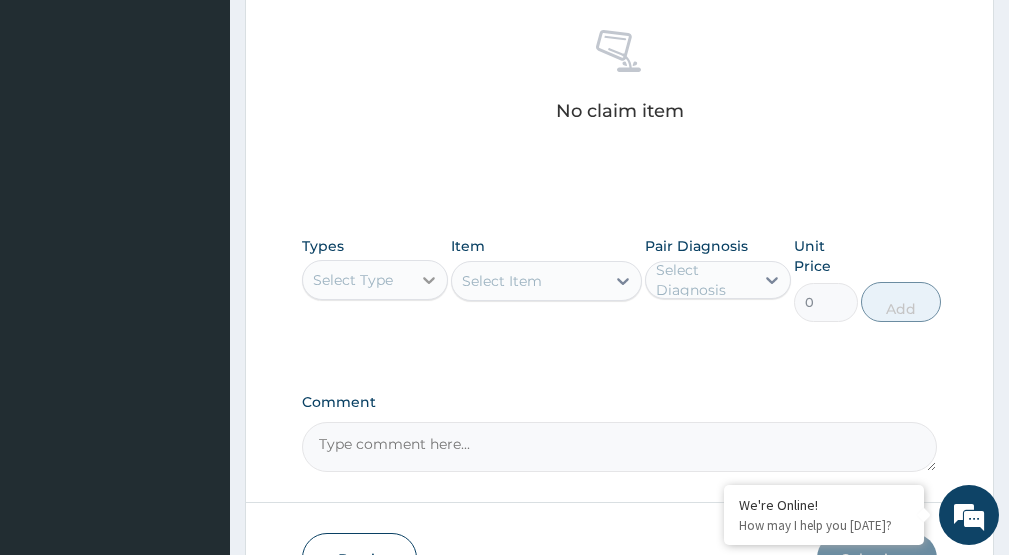 click 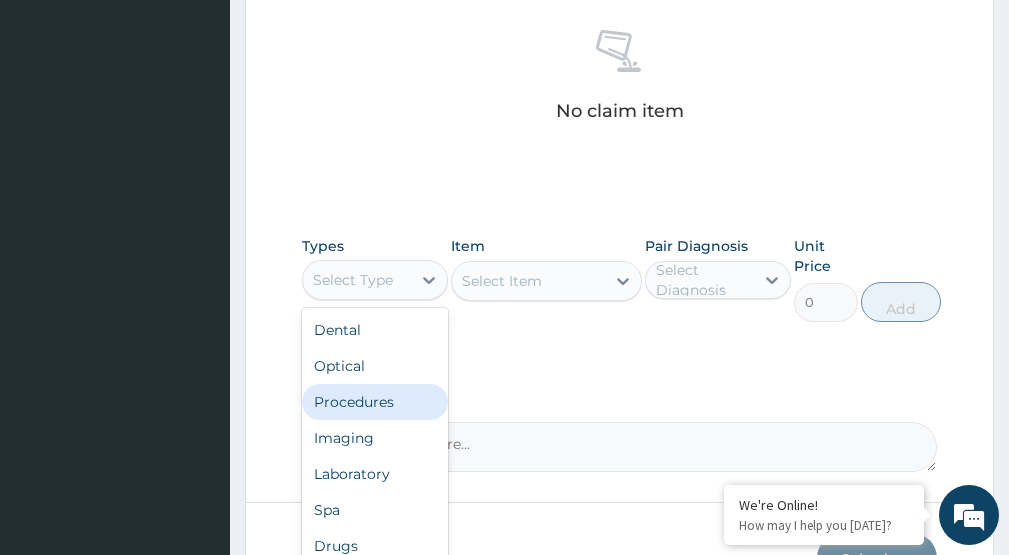 click on "Procedures" at bounding box center [375, 402] 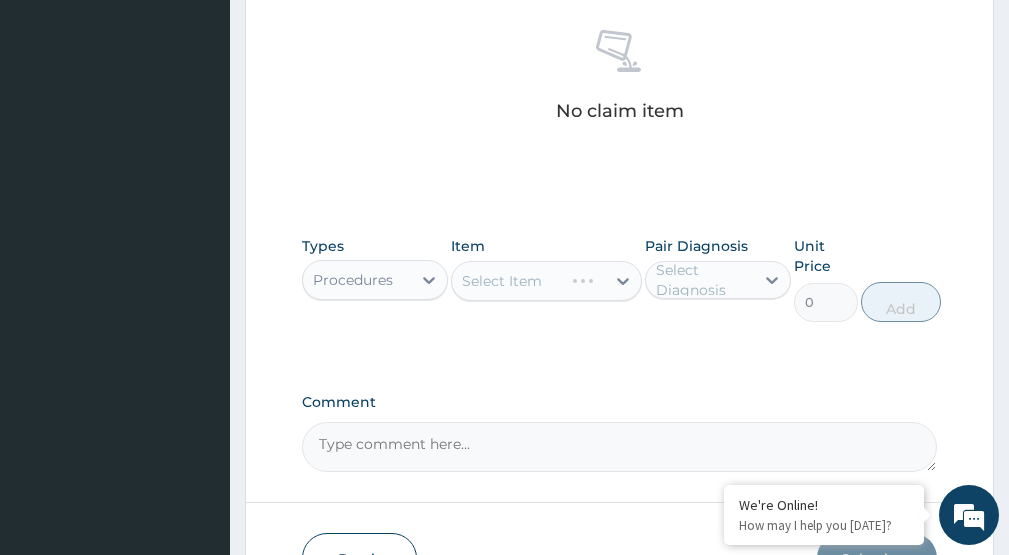 click on "Select Item" at bounding box center [546, 281] 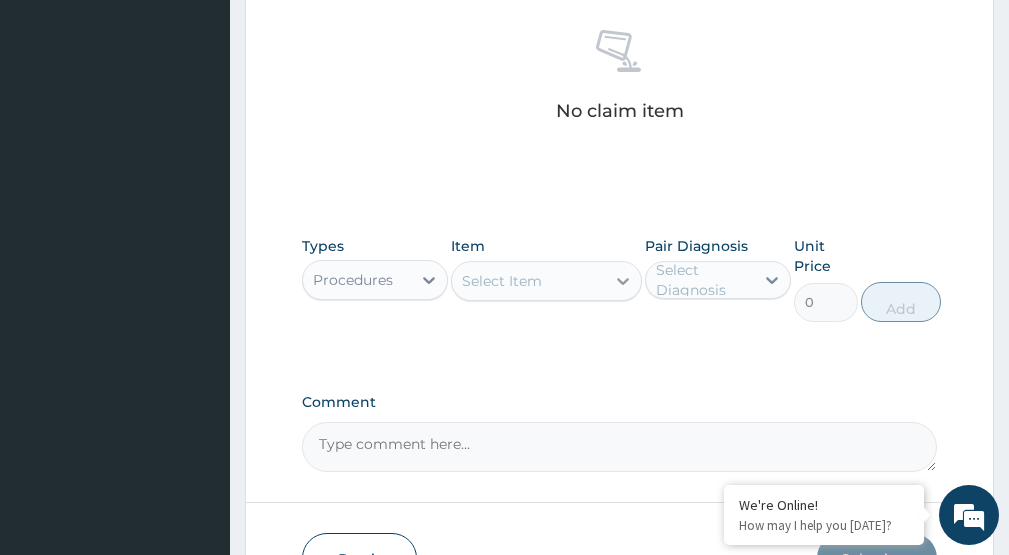 click at bounding box center [623, 281] 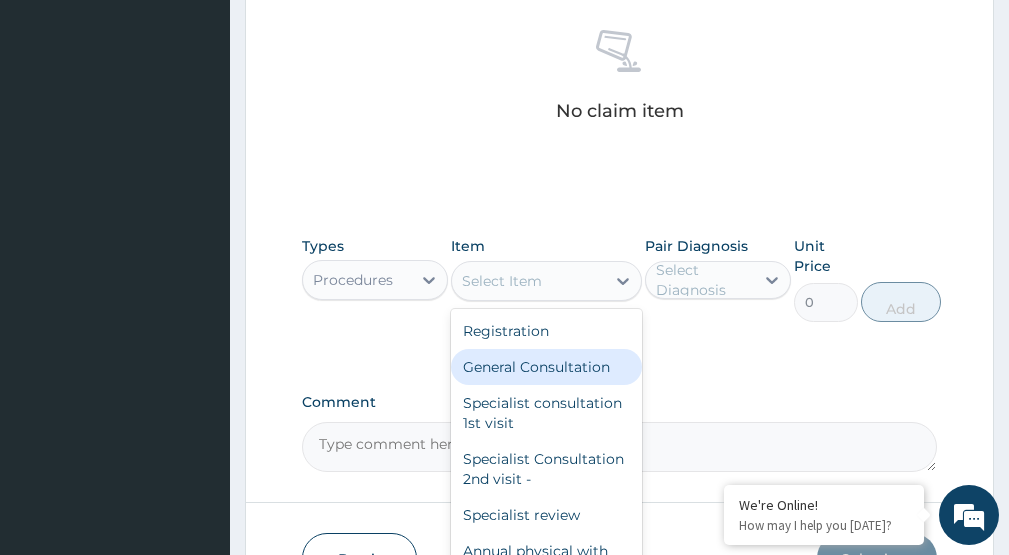 click on "General Consultation" at bounding box center [546, 367] 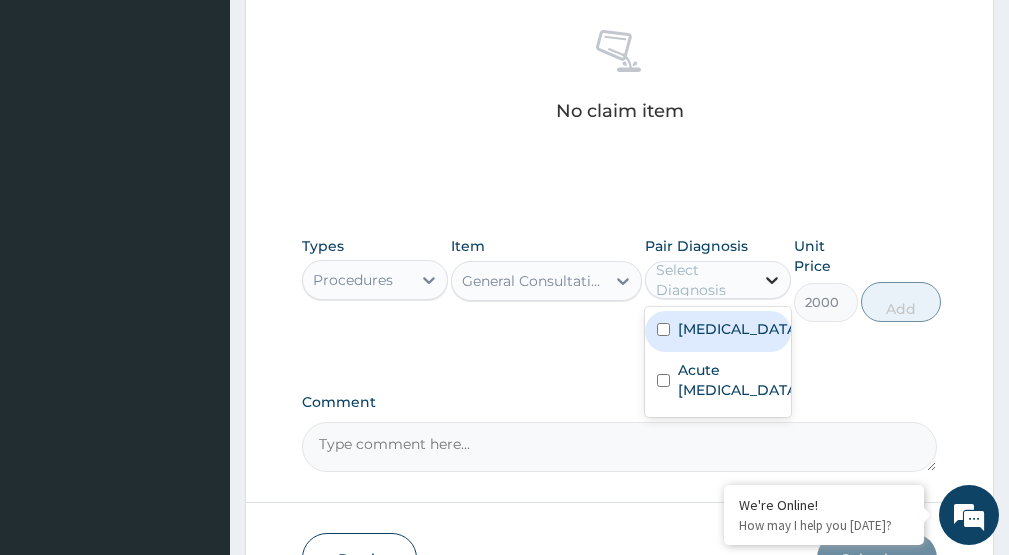 click 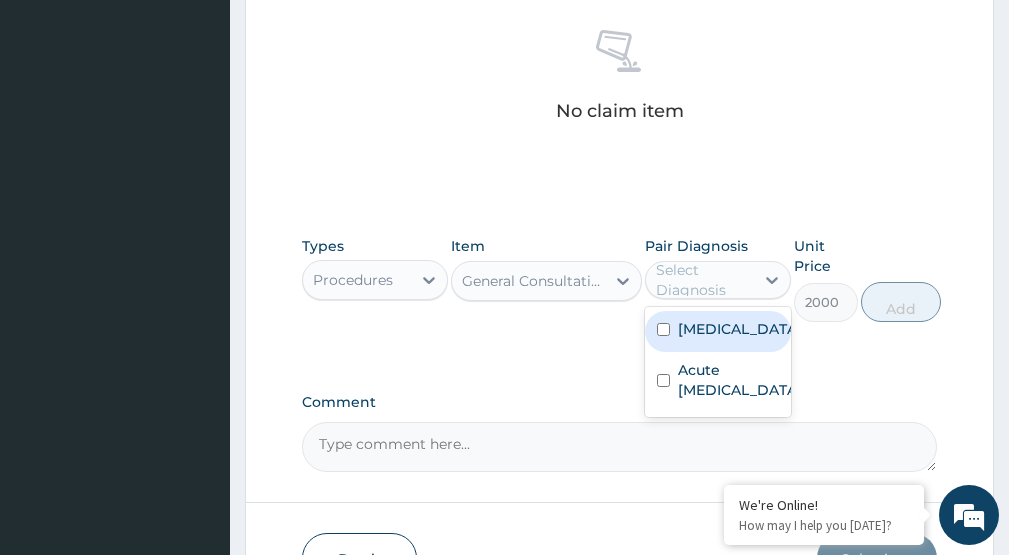 click on "Malaria" at bounding box center [718, 331] 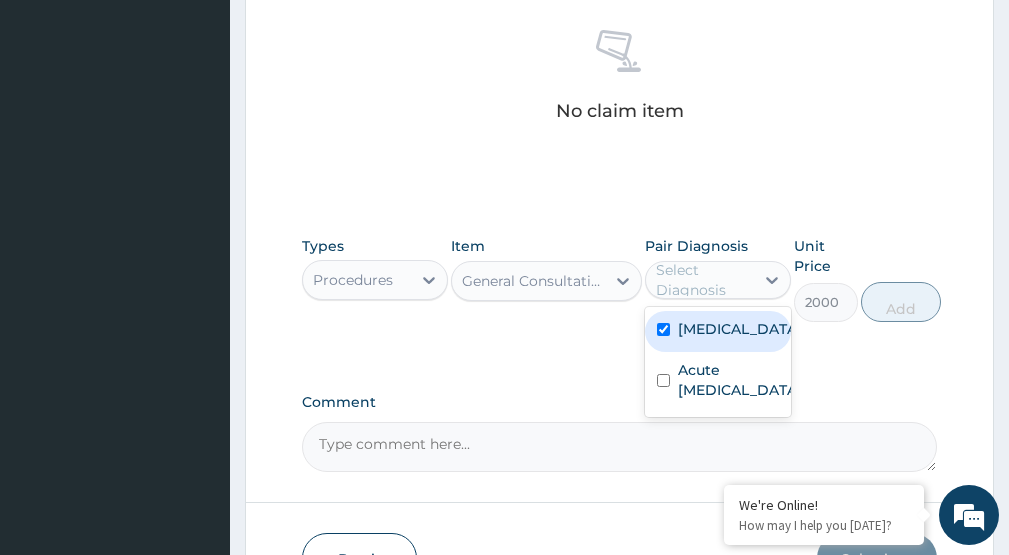 checkbox on "true" 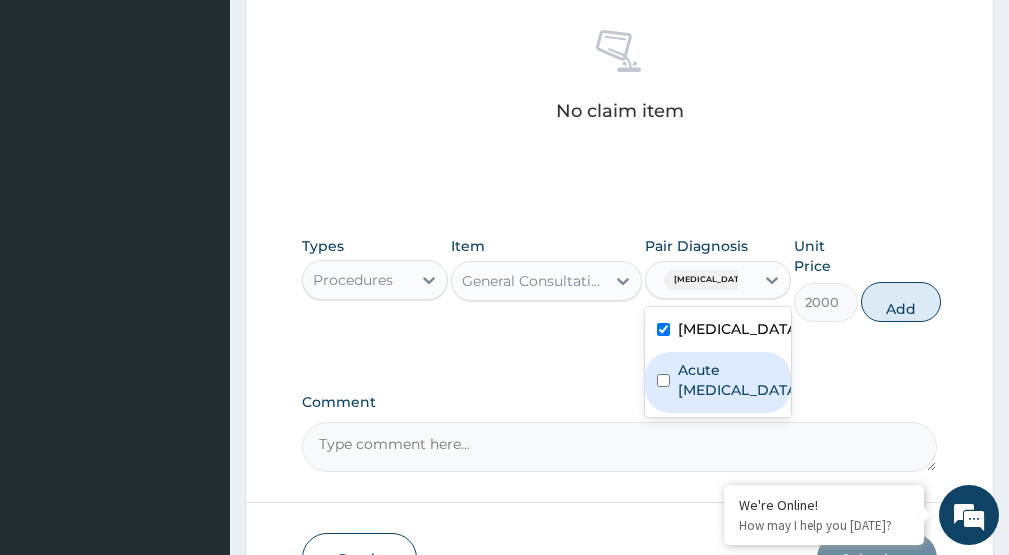 click on "Acute upper respiratory infection" at bounding box center (739, 380) 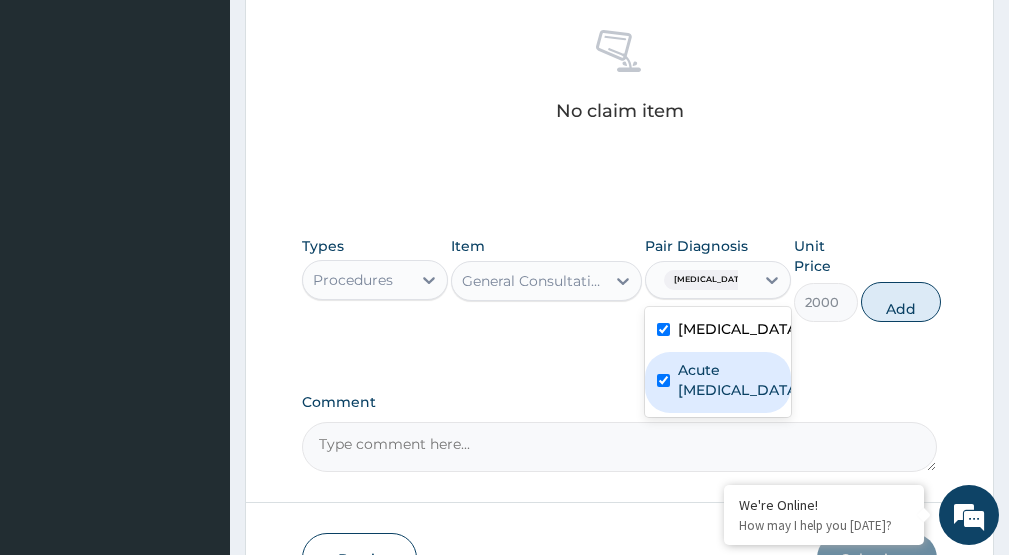 checkbox on "true" 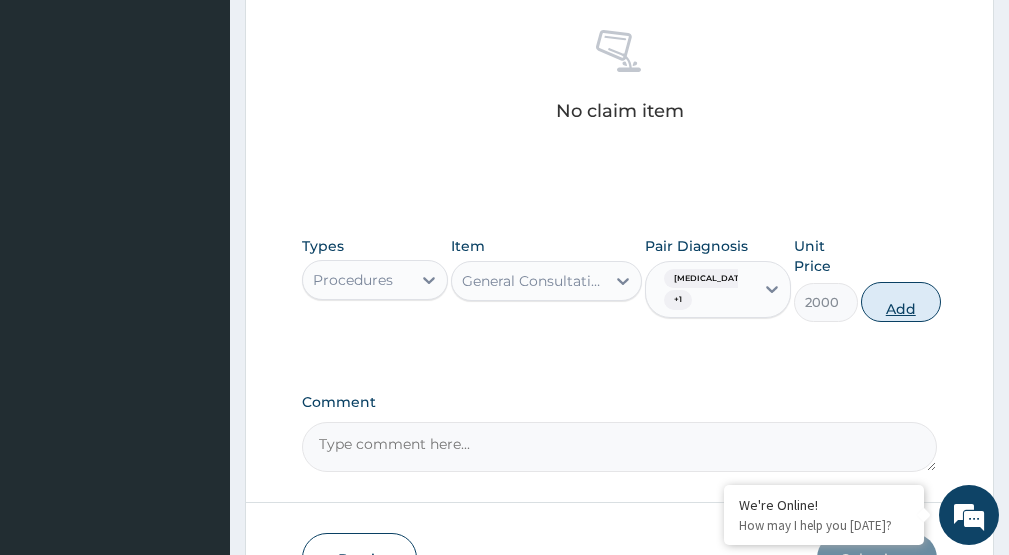 click on "Add" at bounding box center (901, 302) 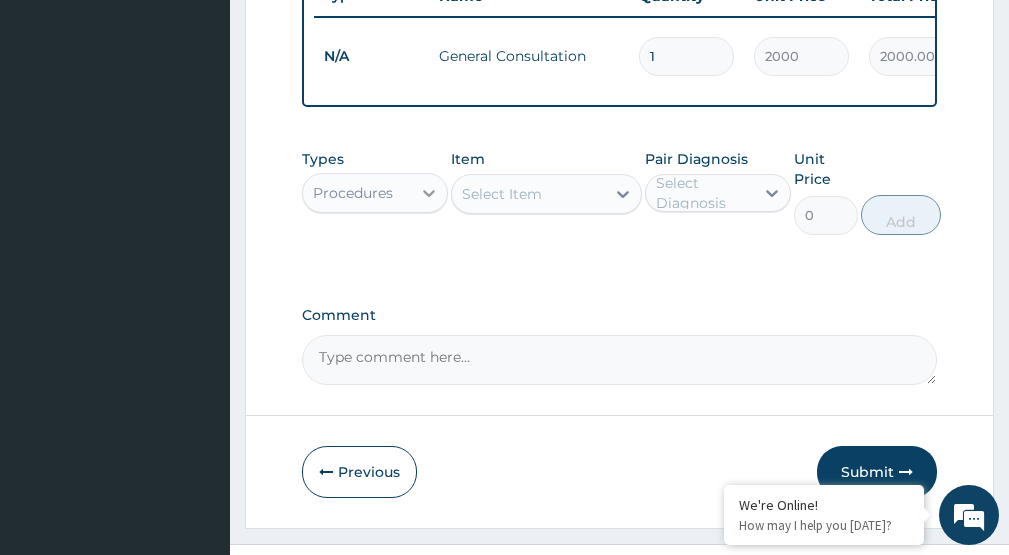 click 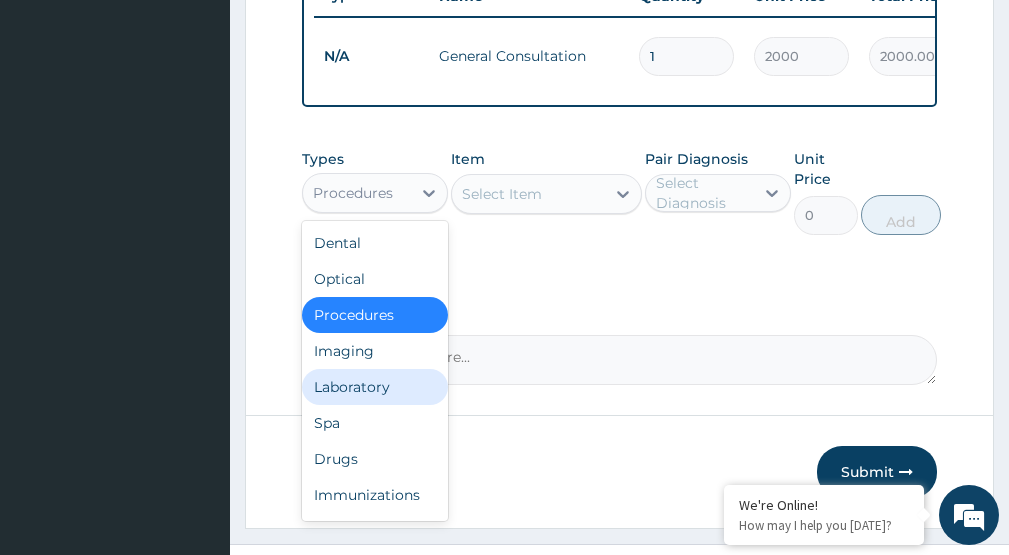 click on "Laboratory" at bounding box center (375, 387) 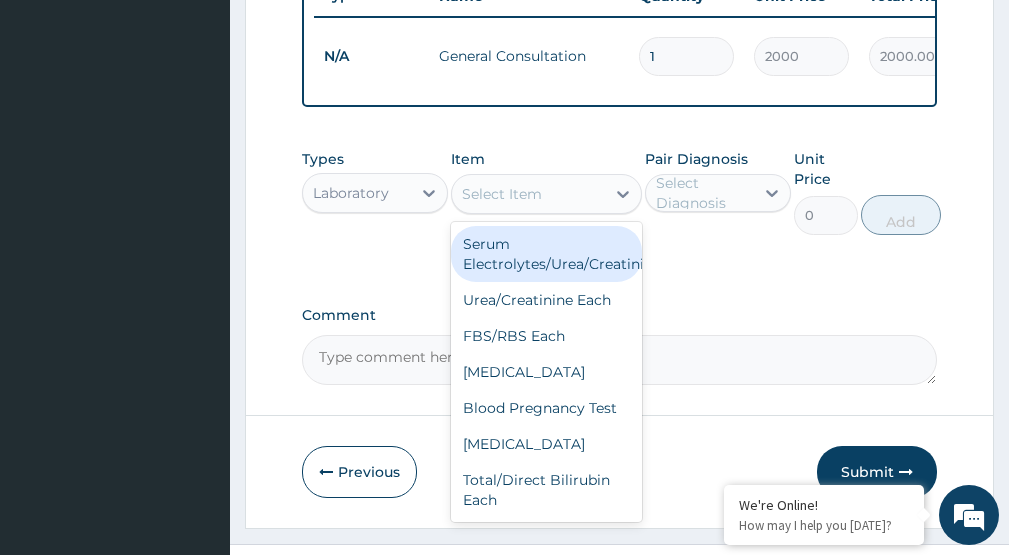 click on "Select Item" at bounding box center [502, 194] 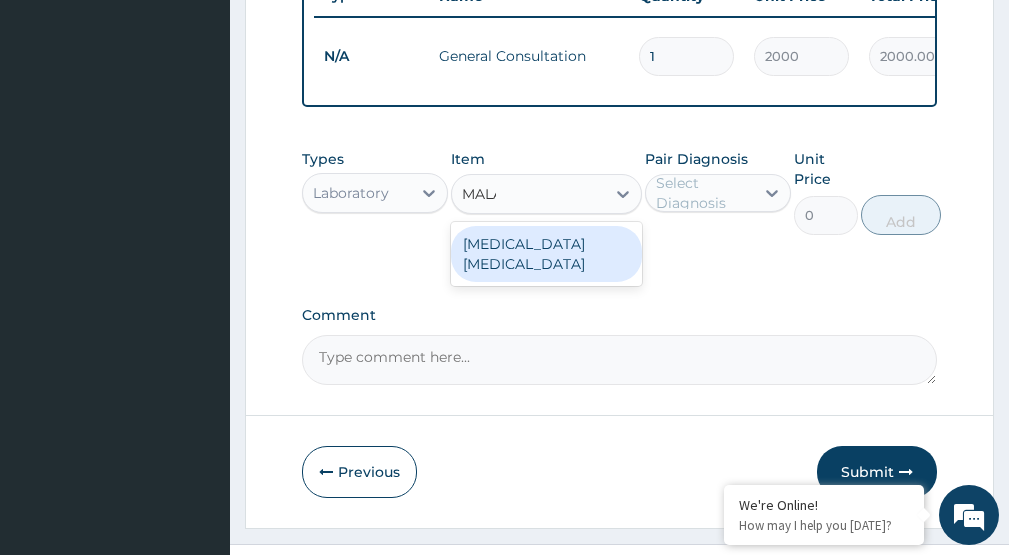 type on "MALAR" 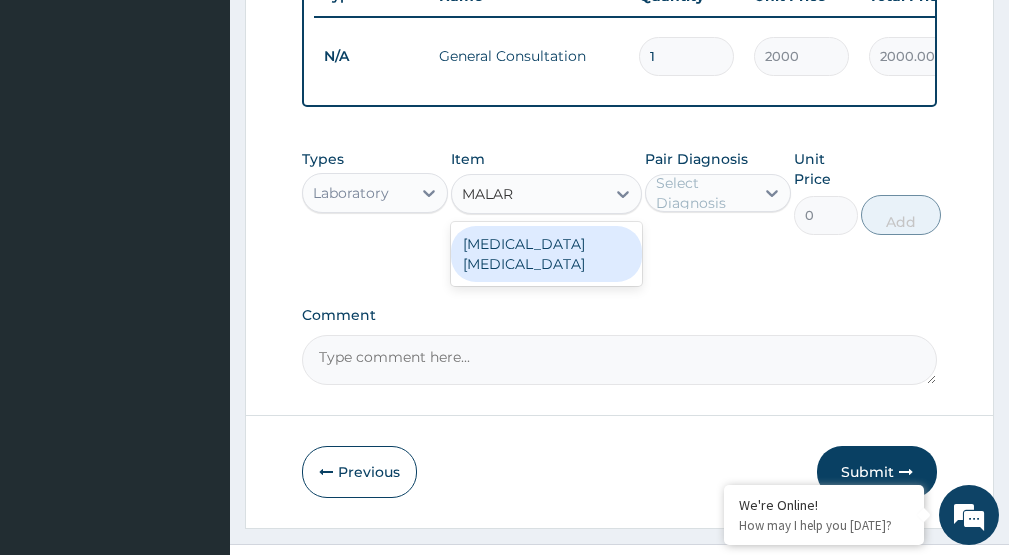 click on "MALARIA PARASITE" at bounding box center (546, 254) 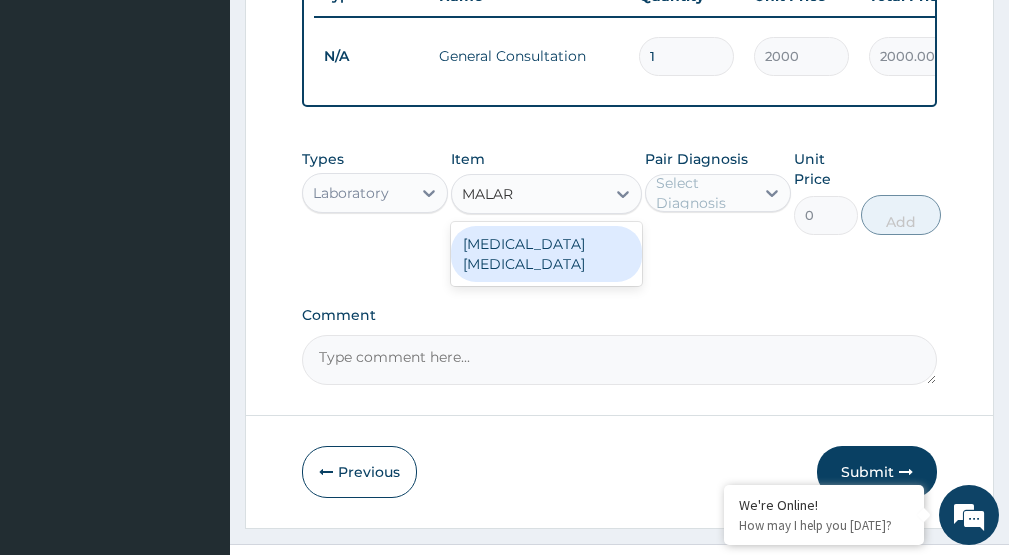 type 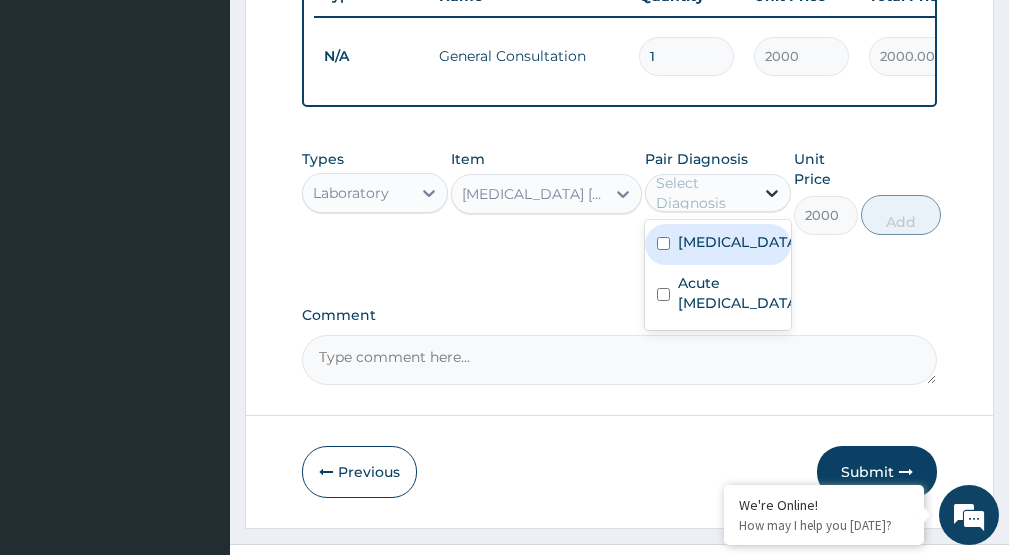 click 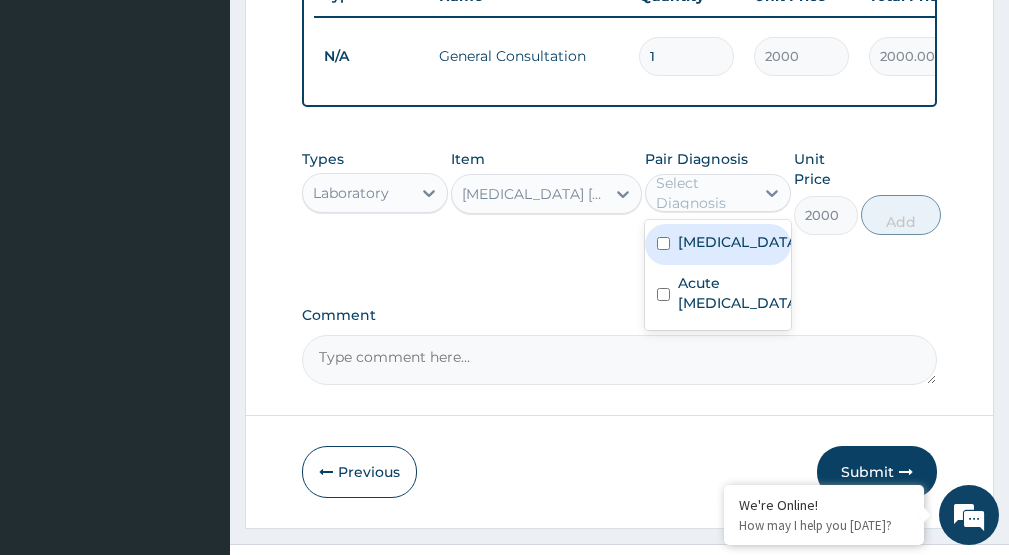click on "Malaria" at bounding box center [739, 242] 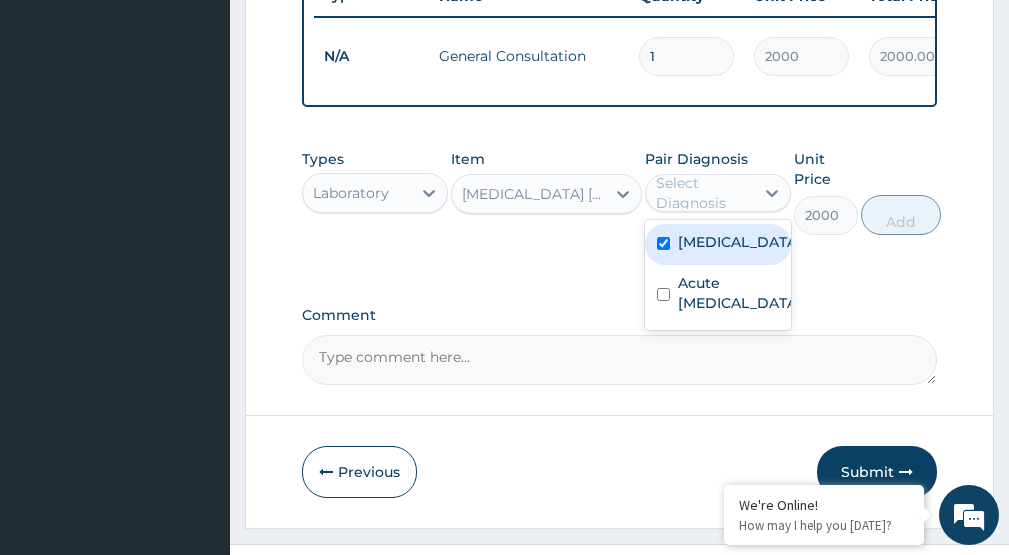 checkbox on "true" 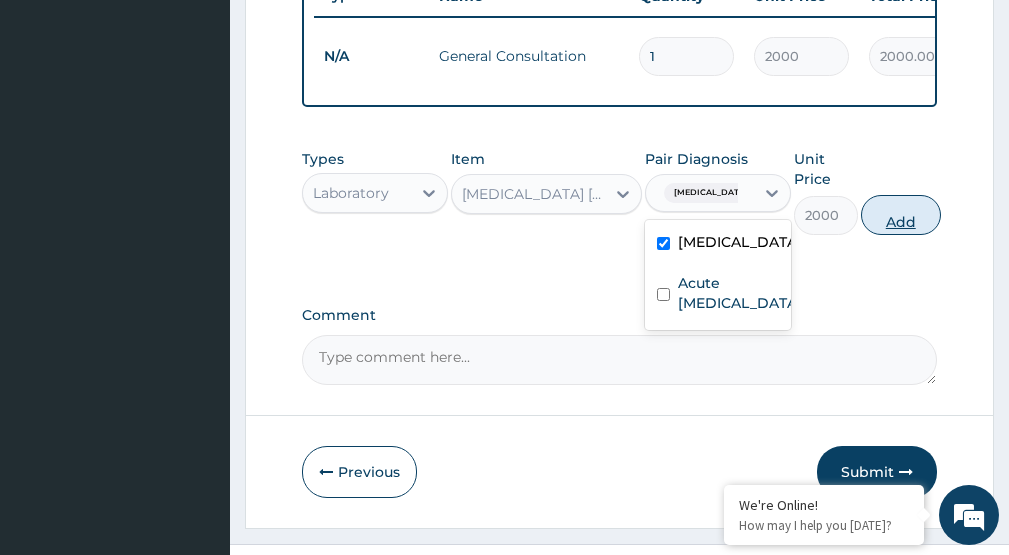 click on "Add" at bounding box center [901, 215] 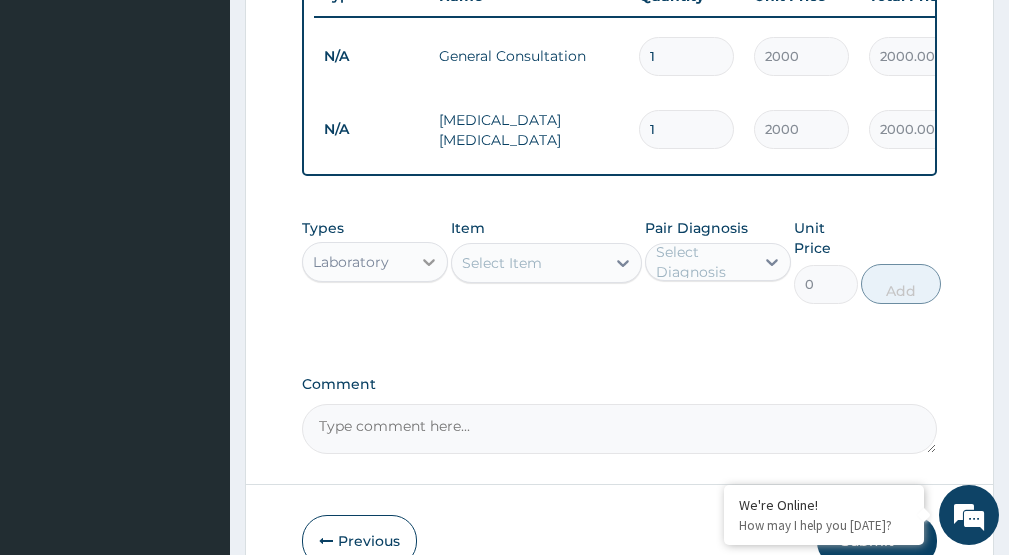 click 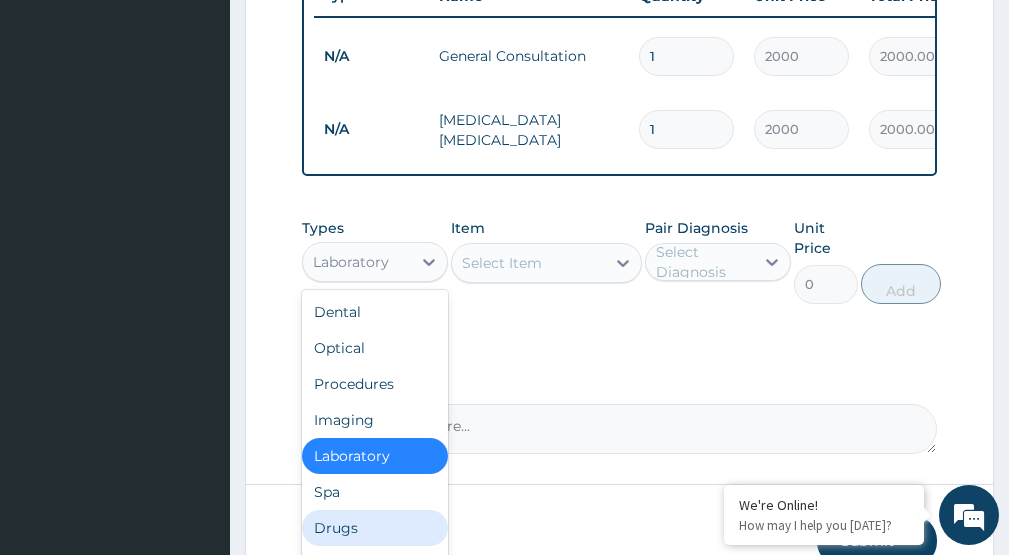 click on "Drugs" at bounding box center [375, 528] 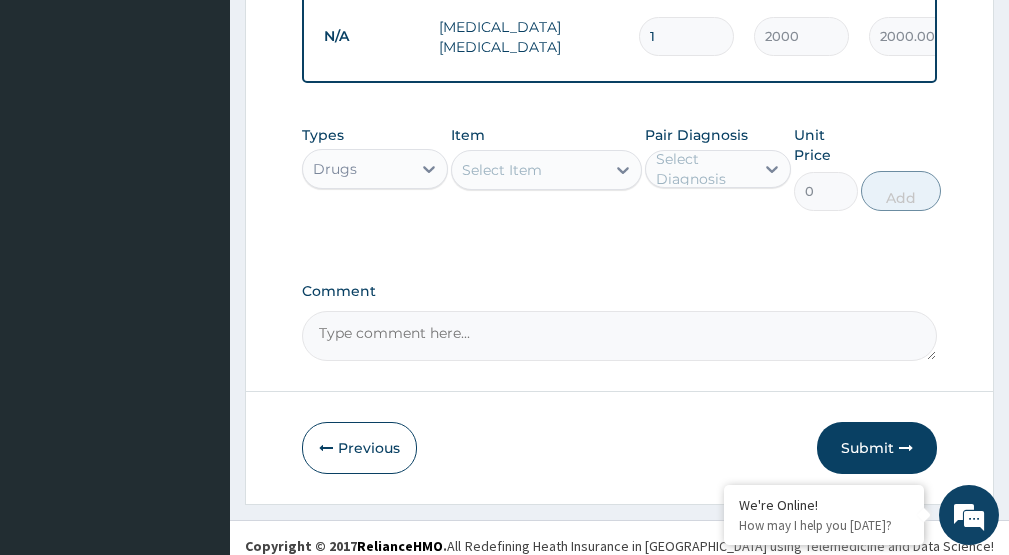 scroll, scrollTop: 900, scrollLeft: 0, axis: vertical 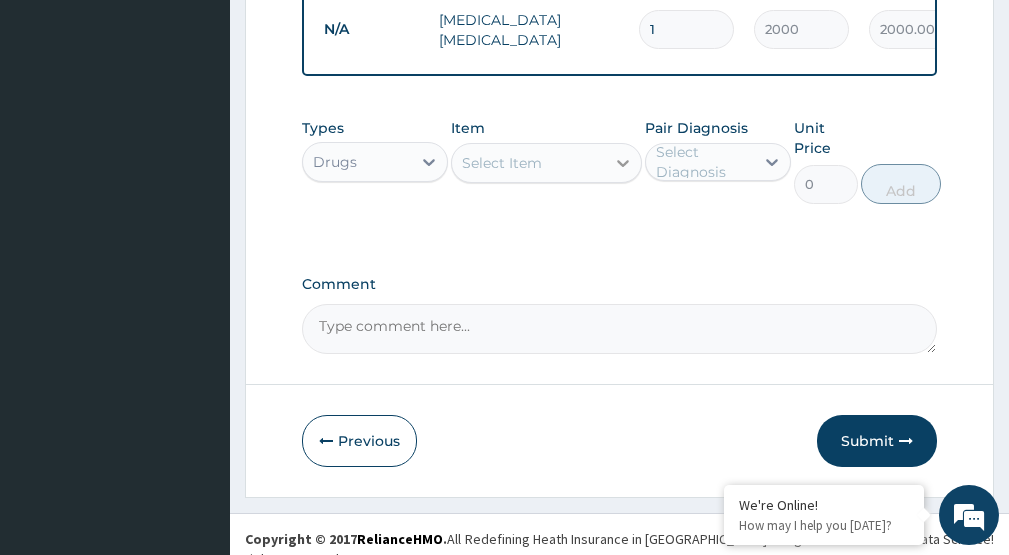 click 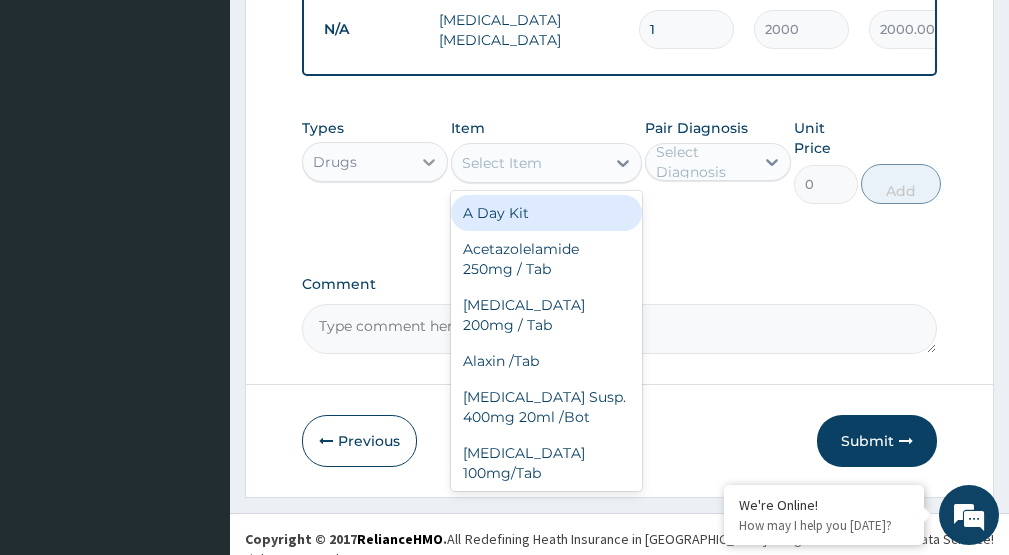 click 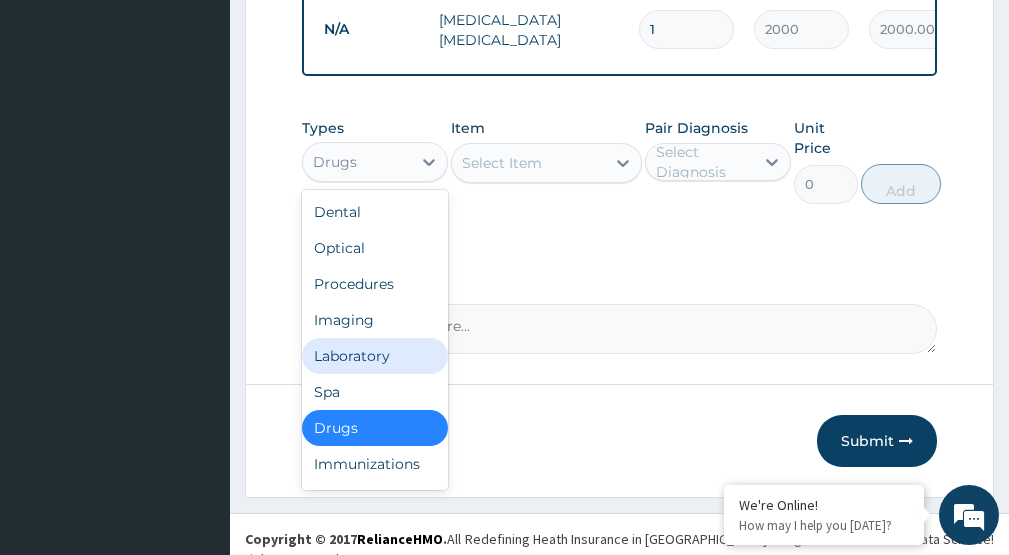 click on "Laboratory" at bounding box center [375, 356] 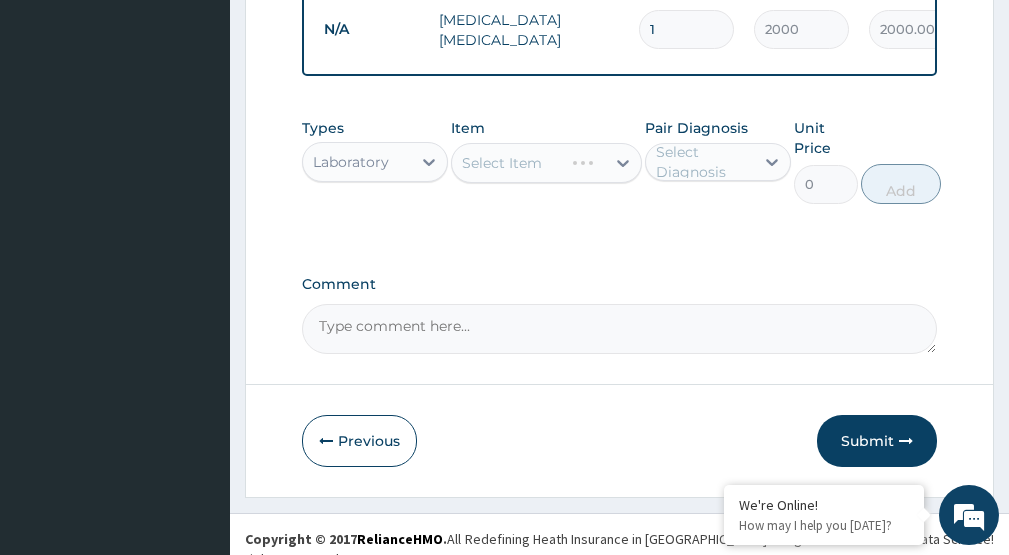 click on "Select Item" at bounding box center [546, 163] 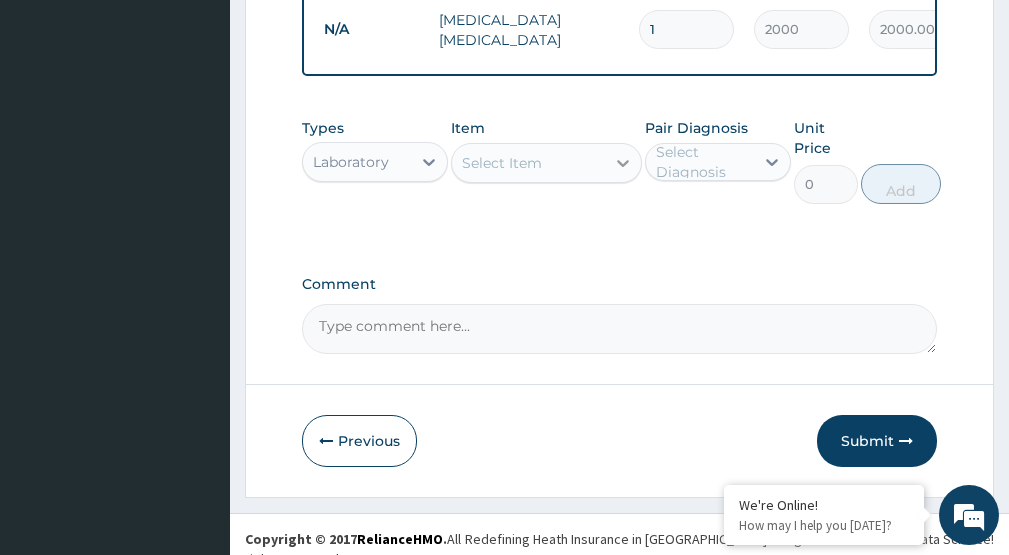 click 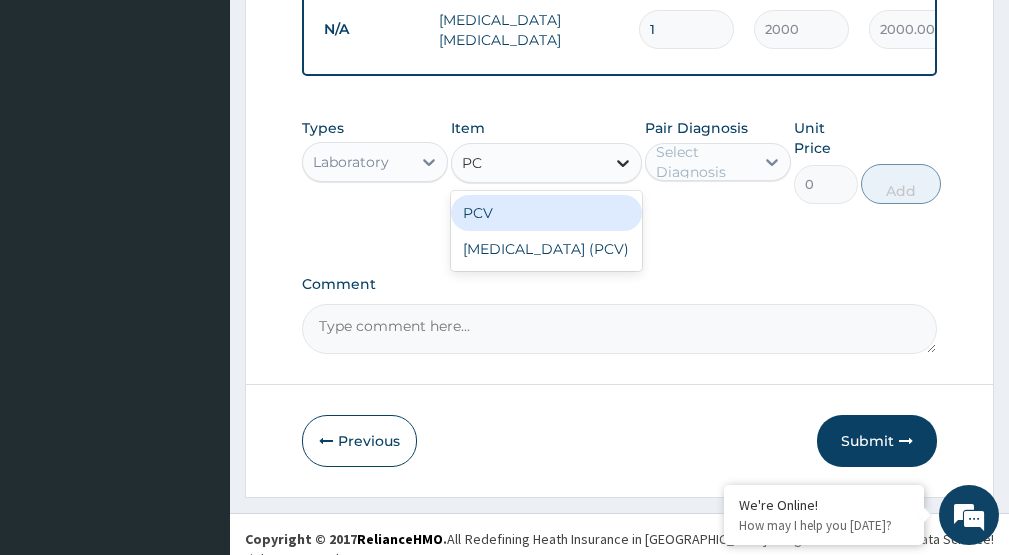 type on "PCV" 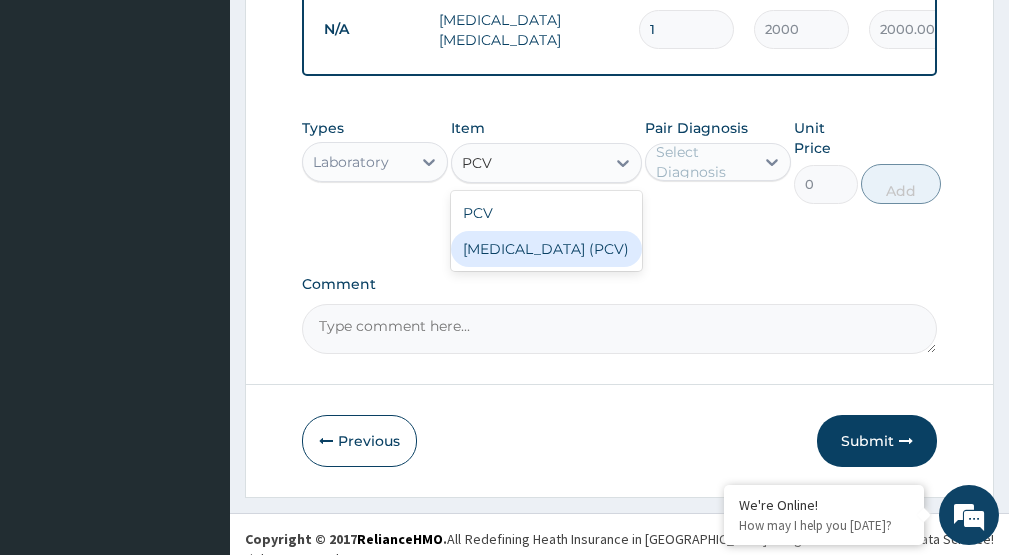 click on "PACKED CELL VOLUME (PCV)" at bounding box center [546, 249] 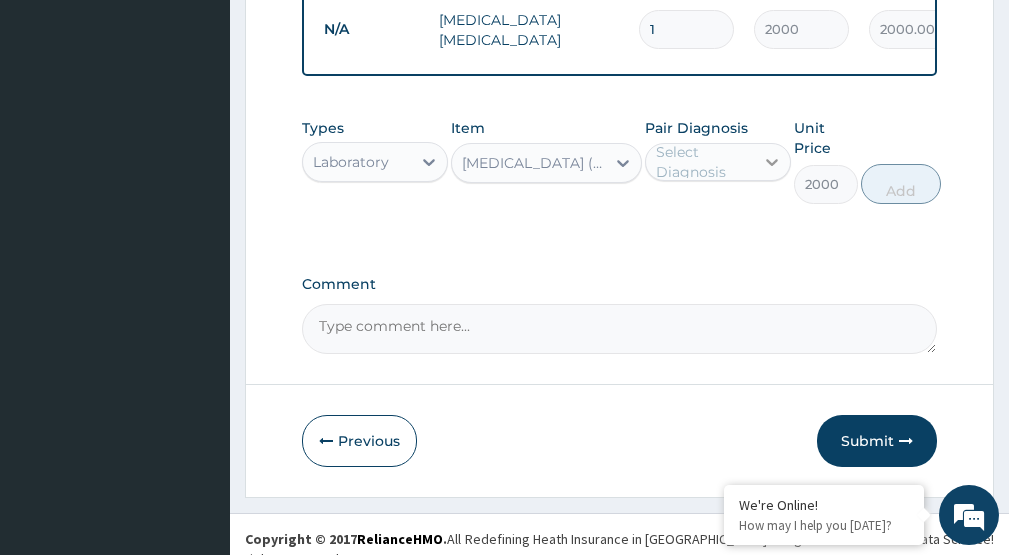 click 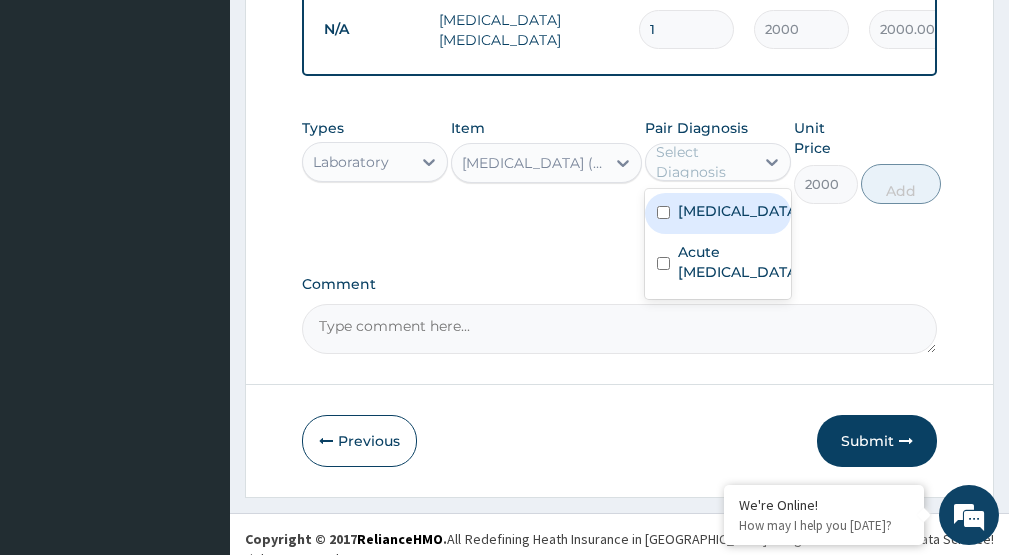click on "Malaria" at bounding box center [718, 213] 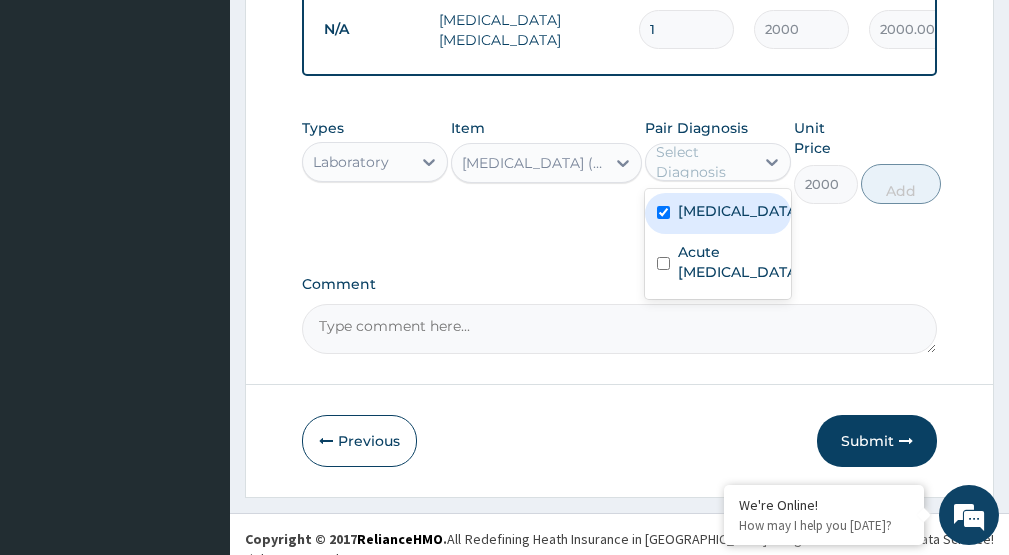 checkbox on "true" 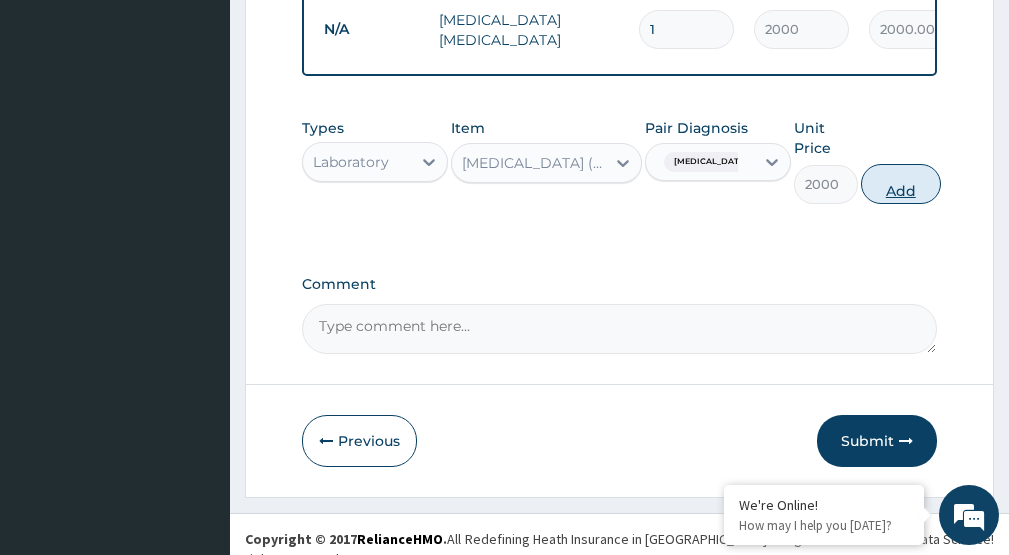 click on "Add" at bounding box center [901, 184] 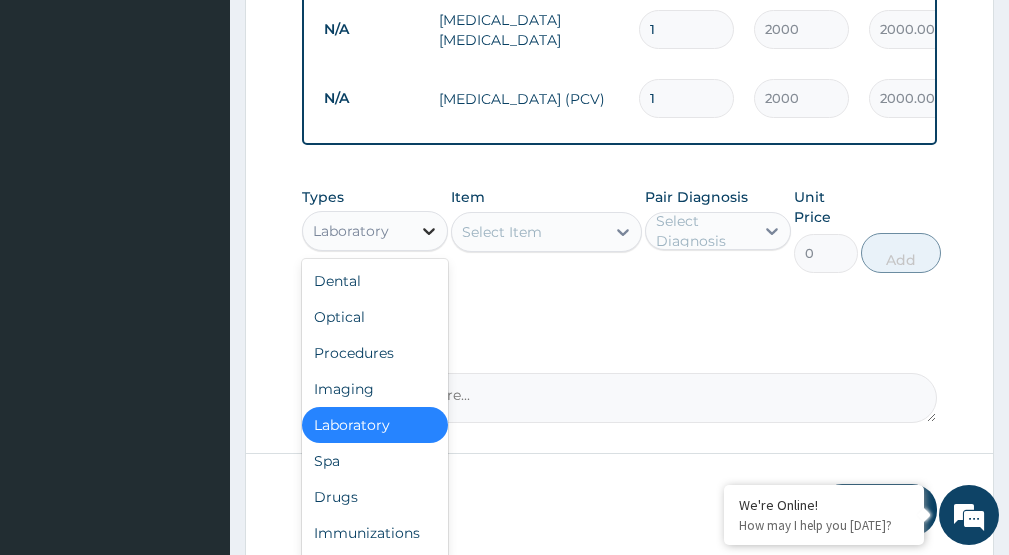 click 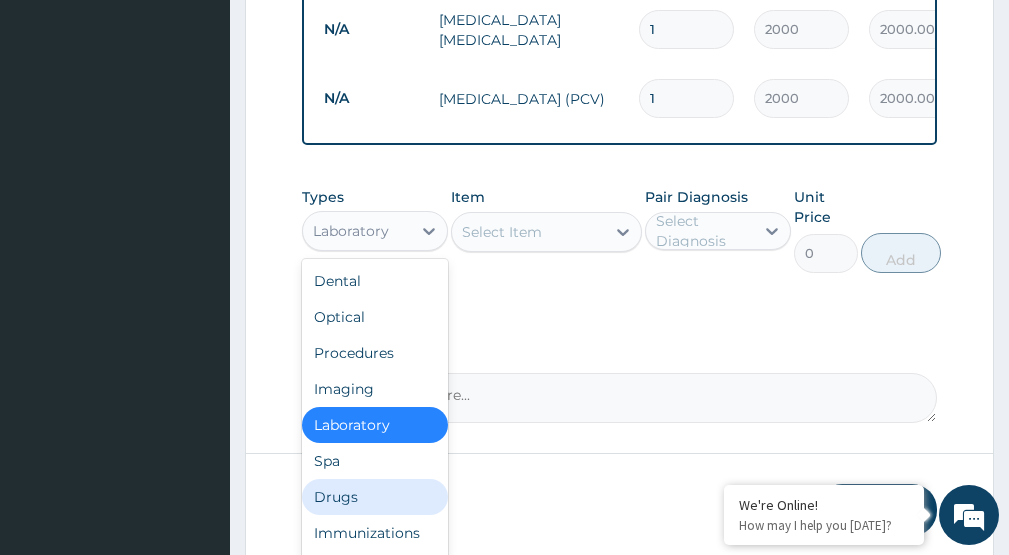 click on "Drugs" at bounding box center [375, 497] 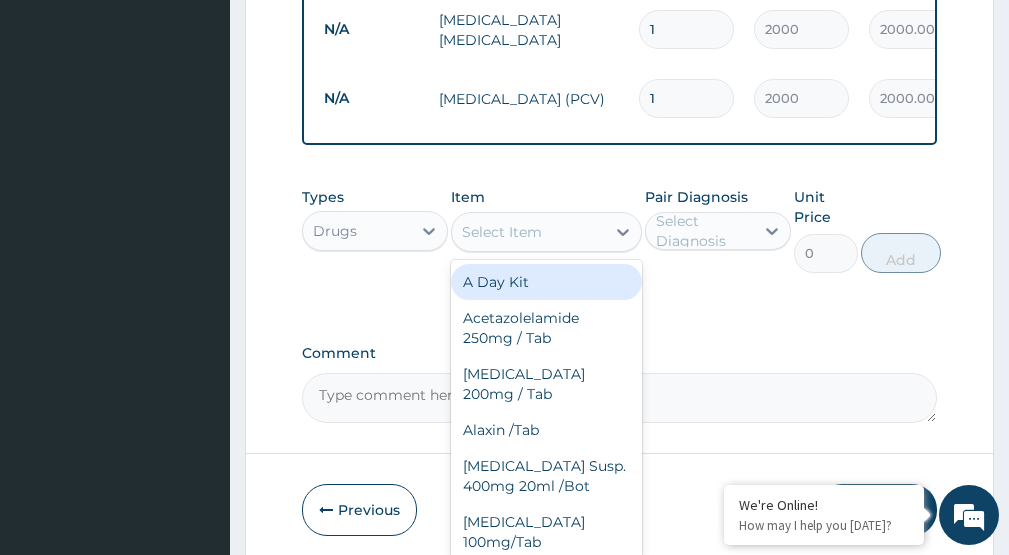 click on "Select Item" at bounding box center (528, 232) 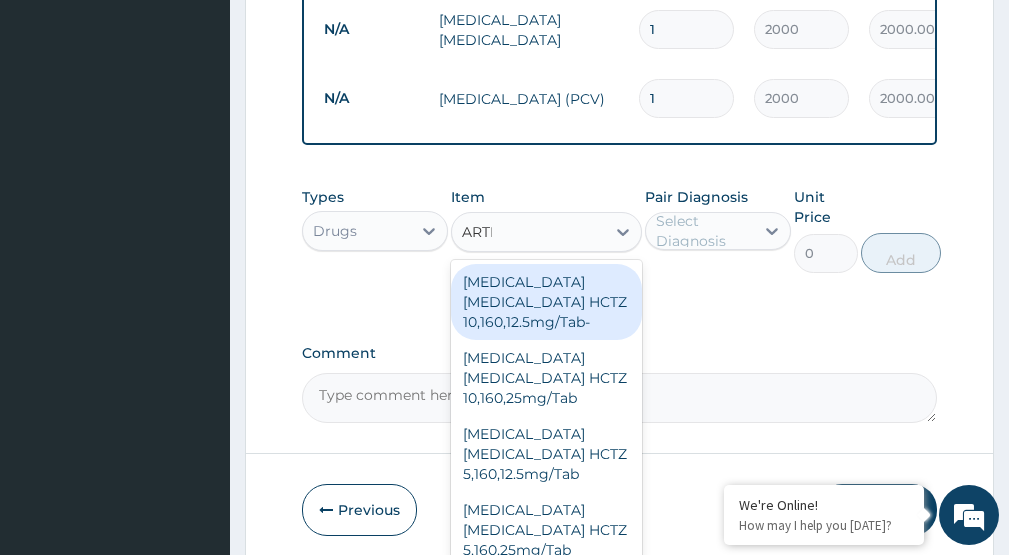 type on "ARTEE" 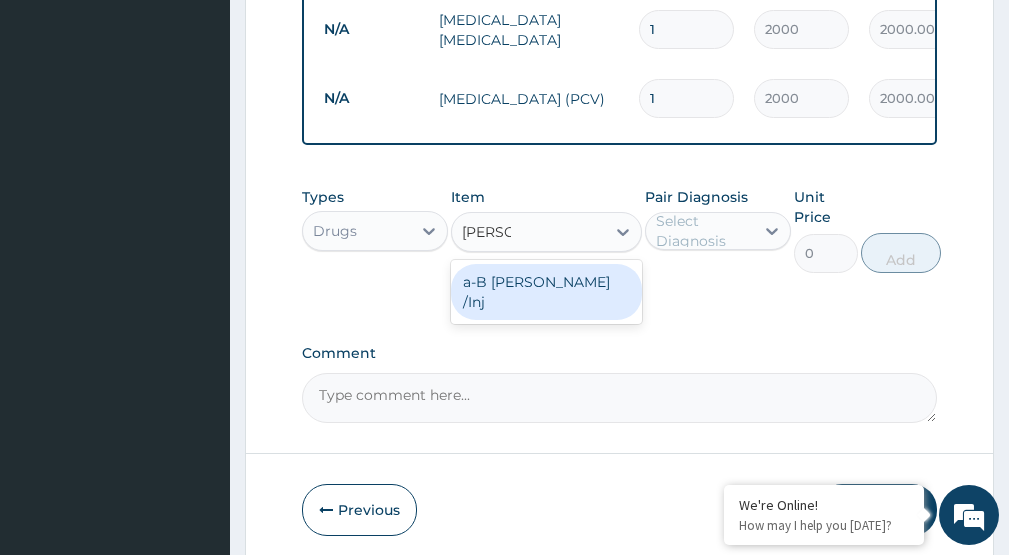 click on "a-B Arteether /Inj" at bounding box center (546, 292) 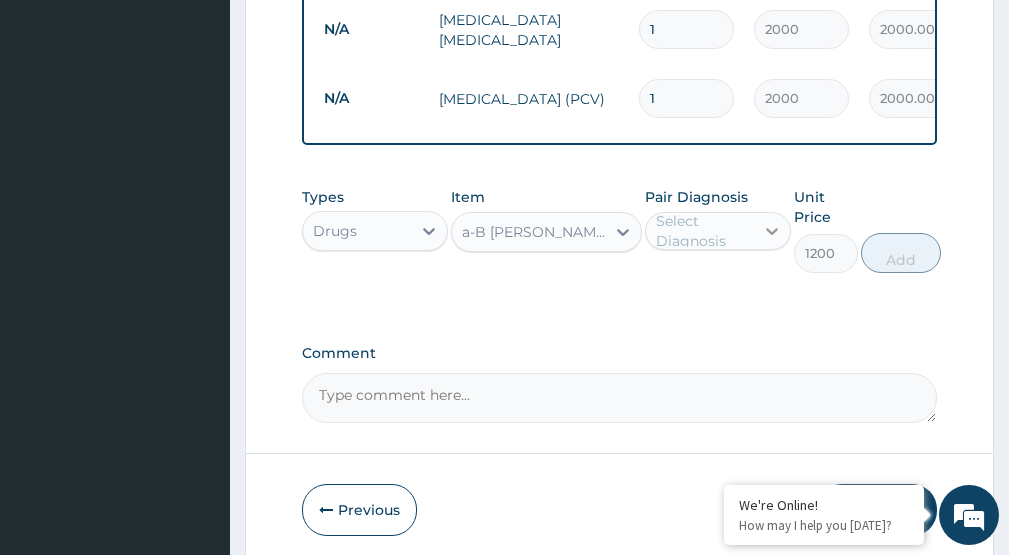 click 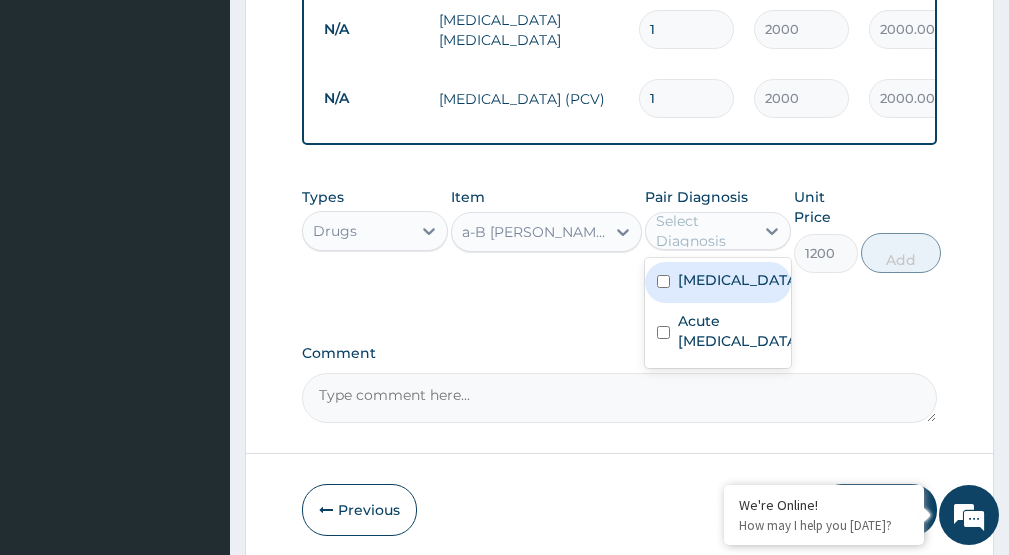 click on "Malaria" at bounding box center (718, 282) 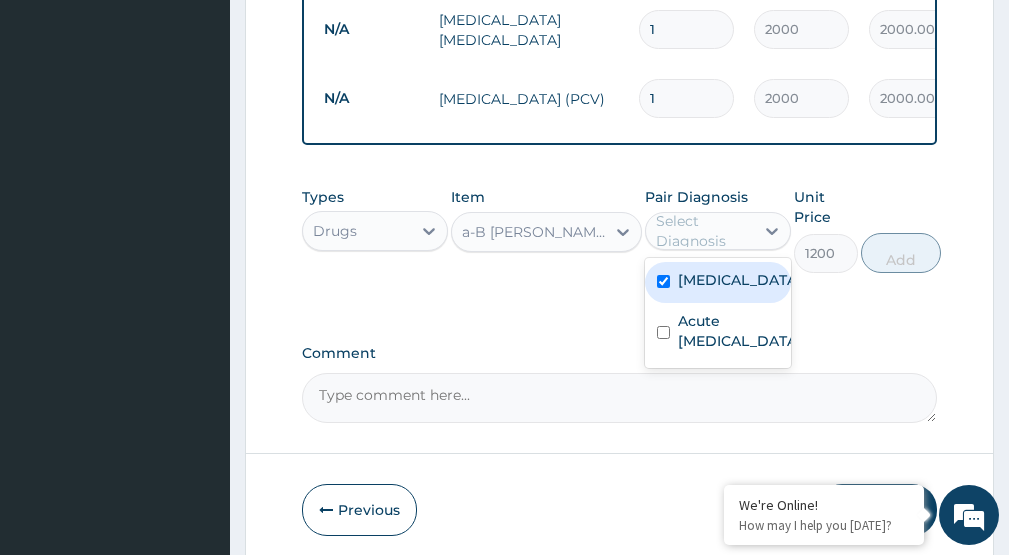 checkbox on "true" 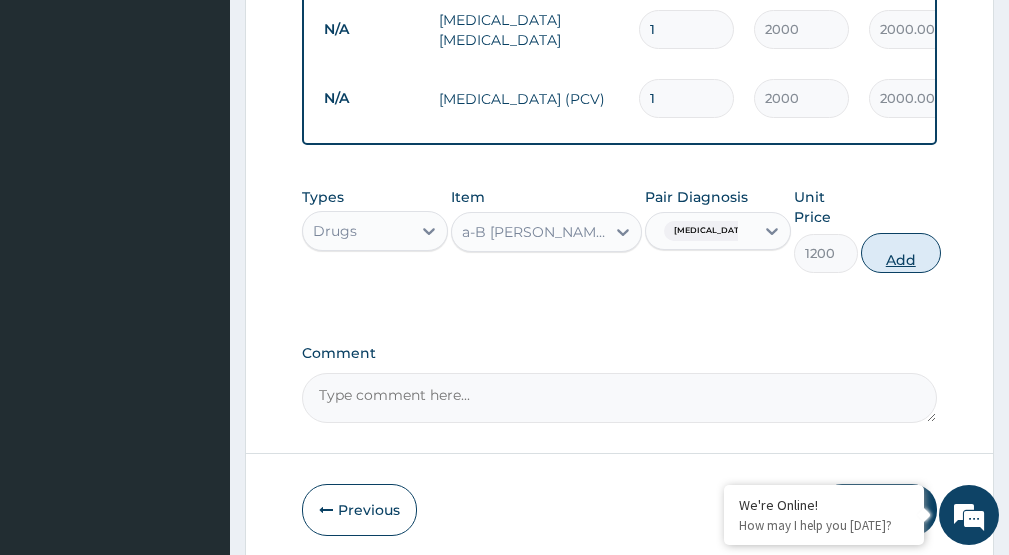 click on "Add" at bounding box center [901, 253] 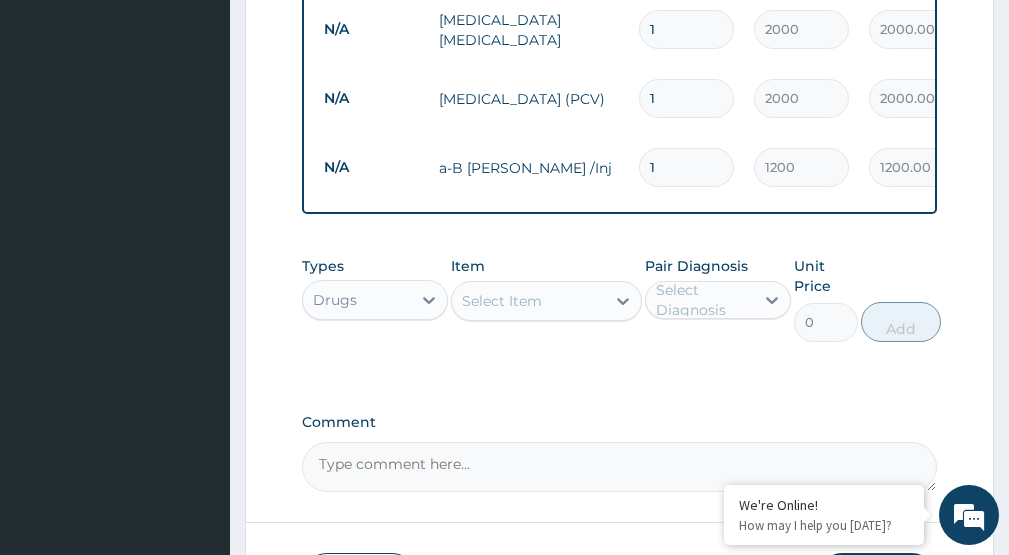 type 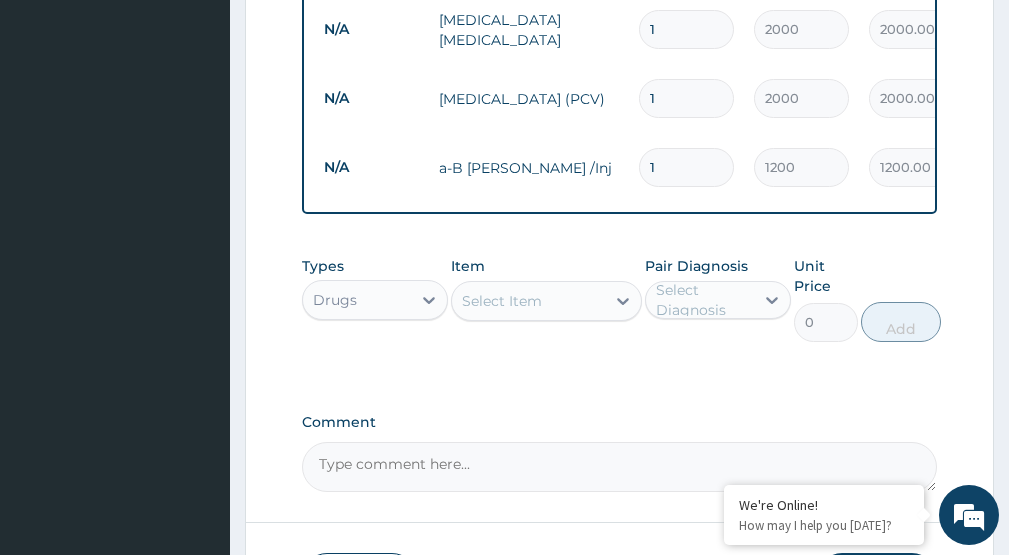 type on "0.00" 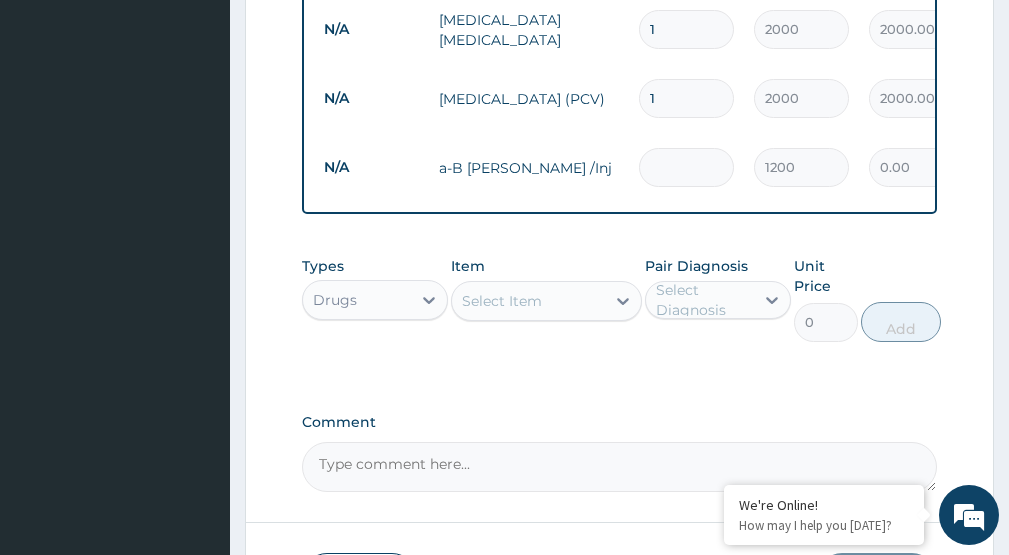 type on "3" 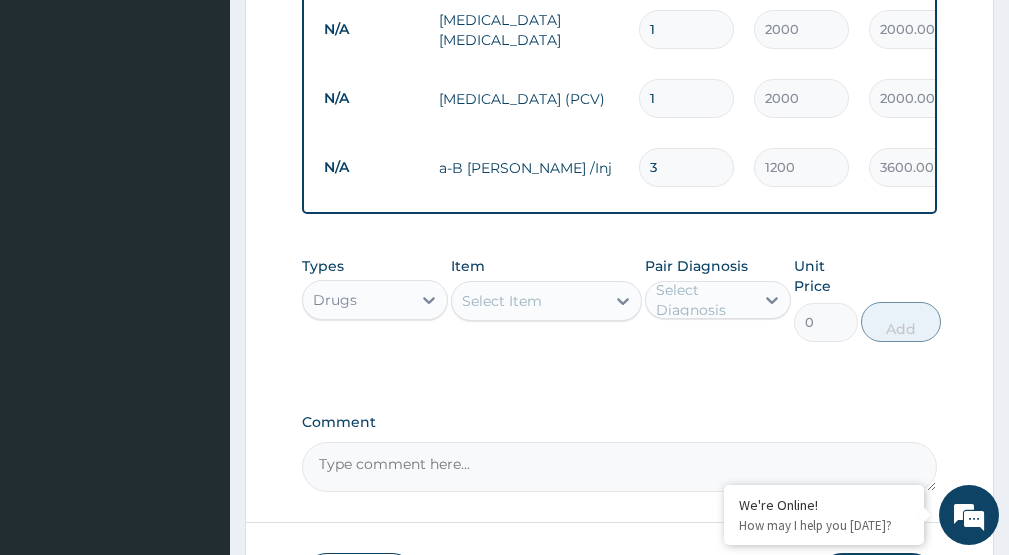 type on "3" 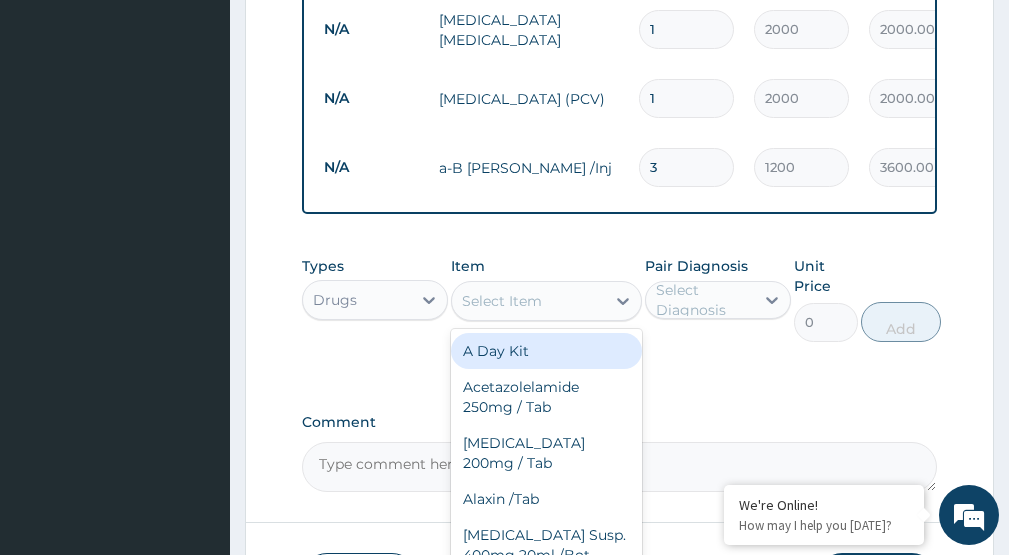 click on "Select Item" at bounding box center [502, 301] 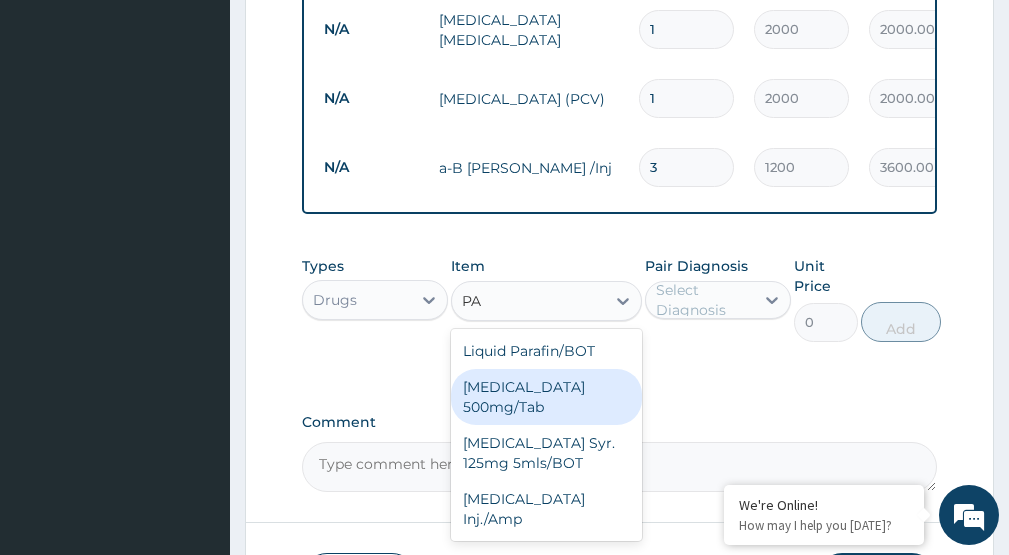type on "P" 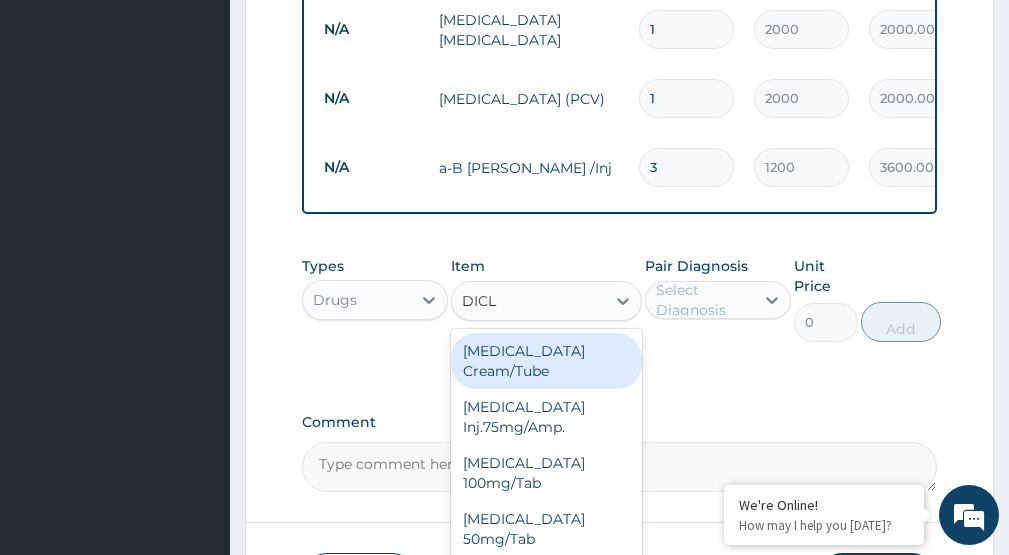 type on "DICLO" 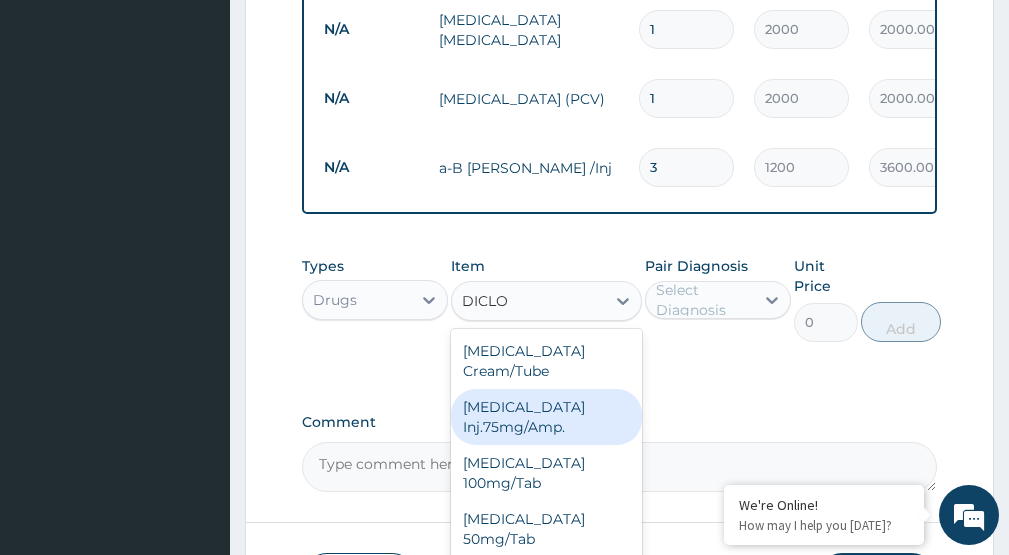click on "Diclofenac Inj.75mg/Amp." at bounding box center (546, 417) 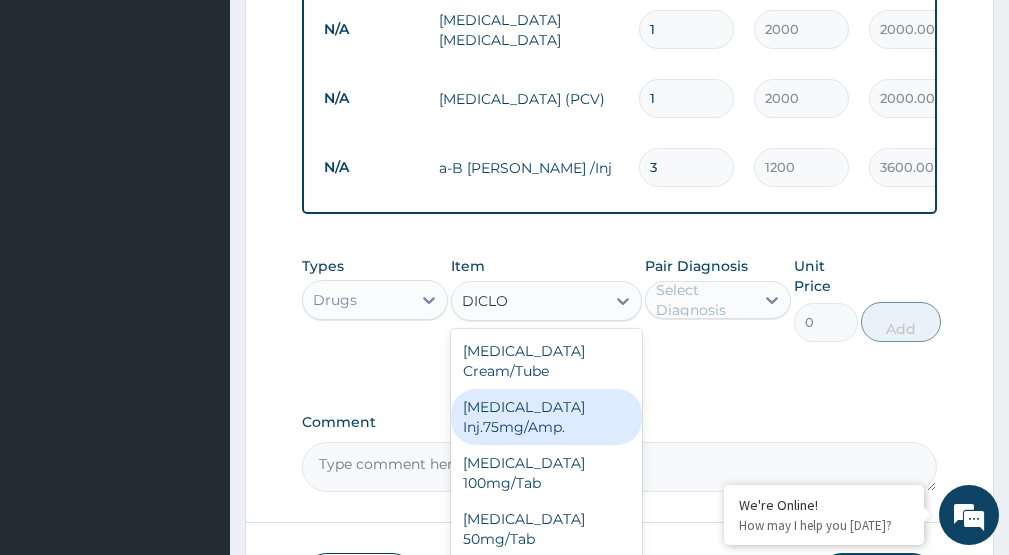 type 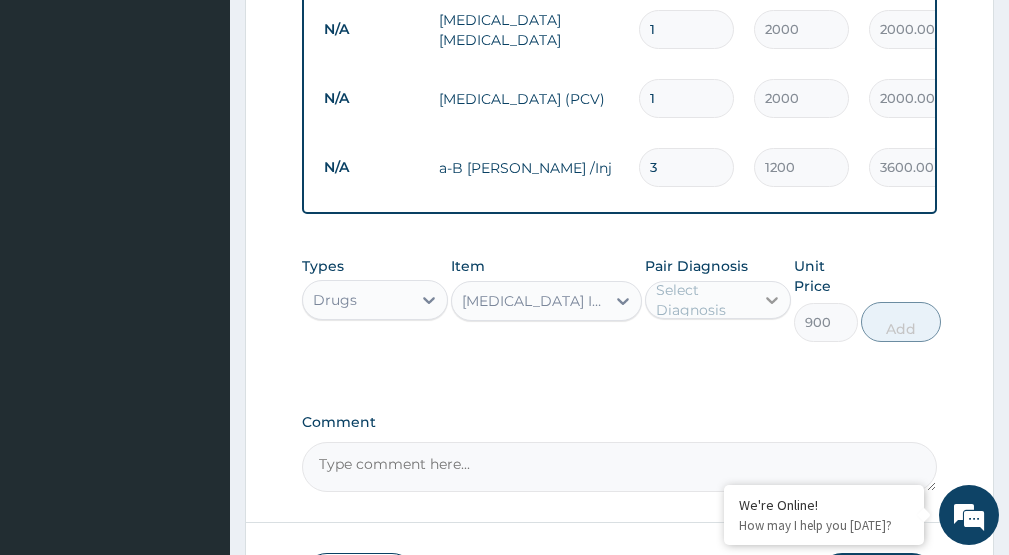 click 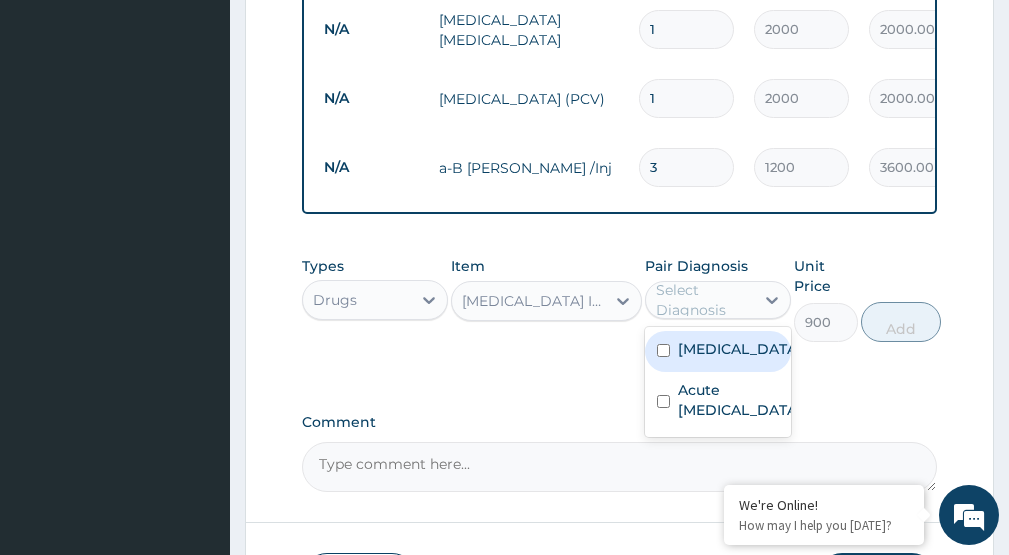 click on "Malaria" at bounding box center [718, 351] 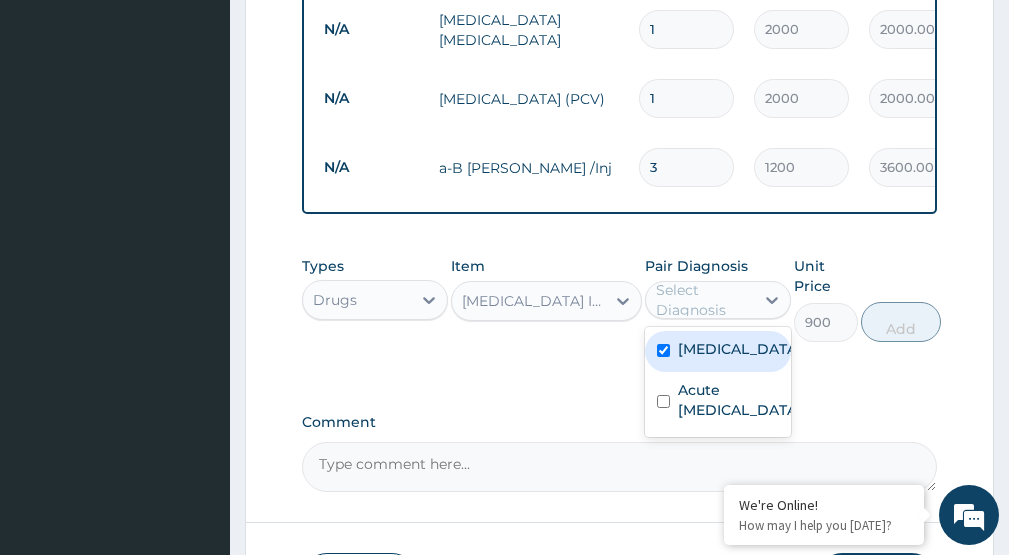 checkbox on "true" 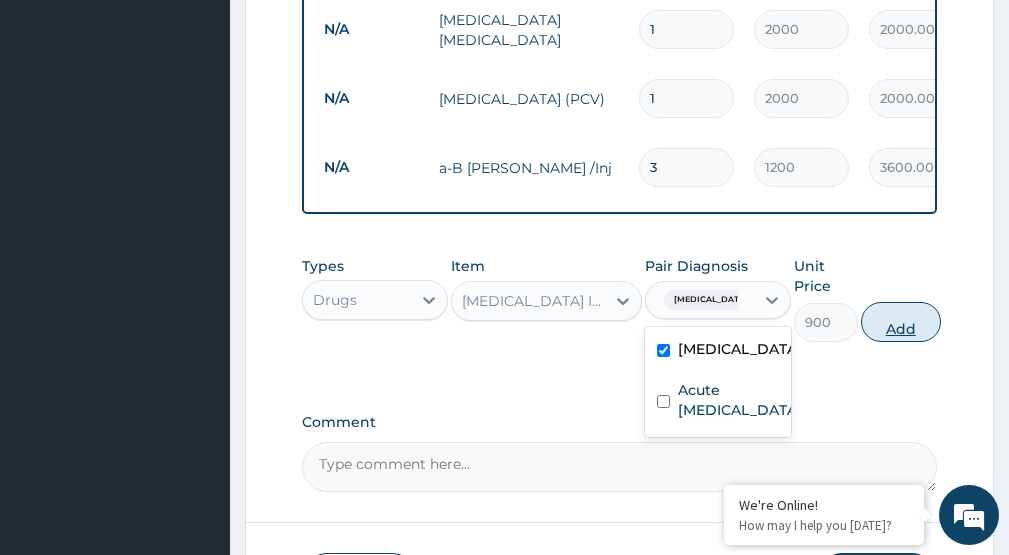 click on "Add" at bounding box center (901, 322) 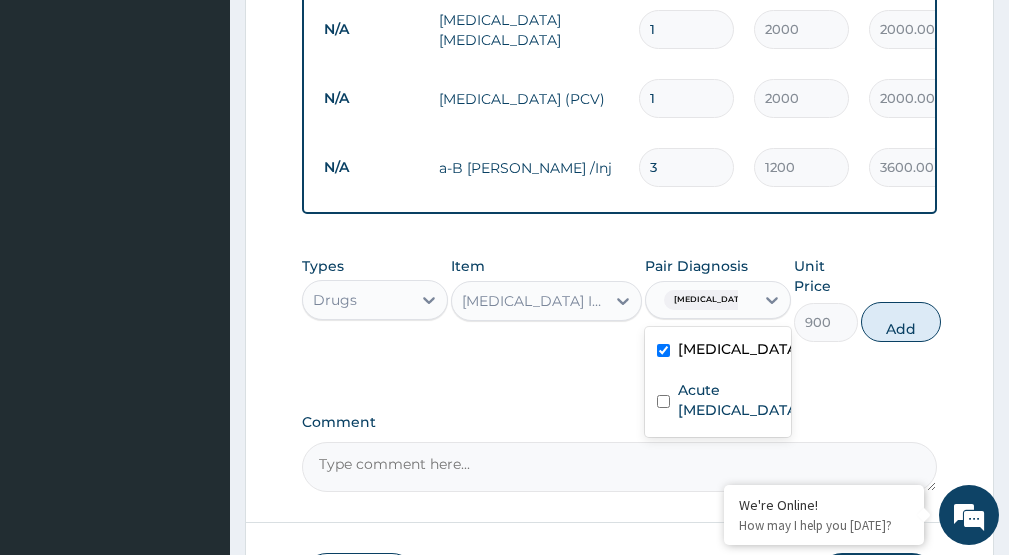 type on "0" 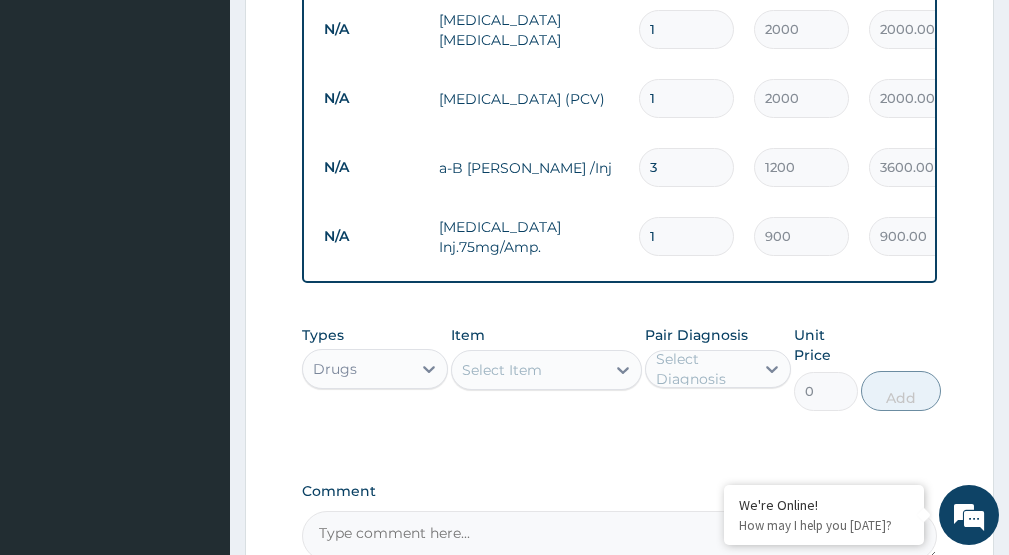 click on "Select Item" at bounding box center [528, 370] 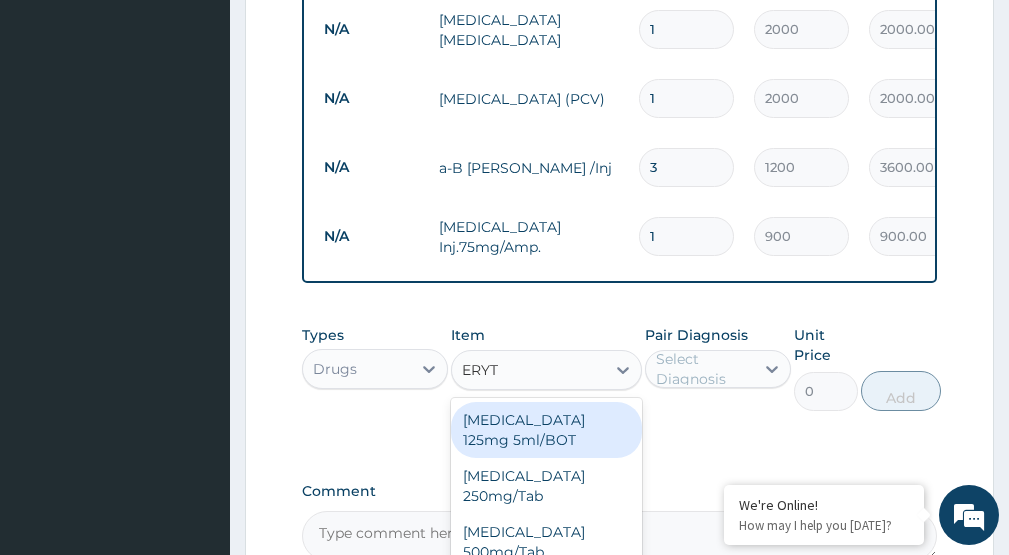 type on "ERYTH" 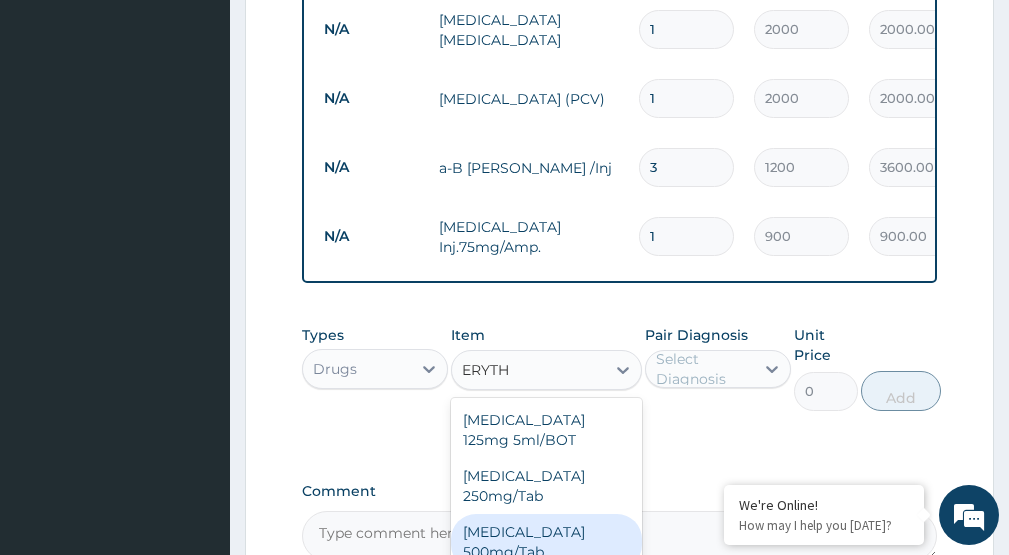 click on "Erythromycin 500mg/Tab" at bounding box center (546, 542) 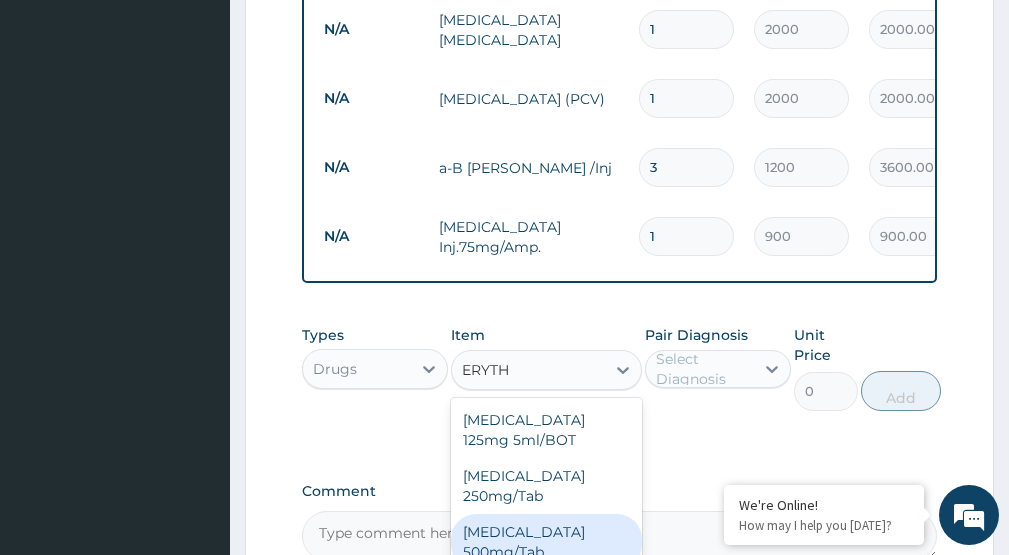 type 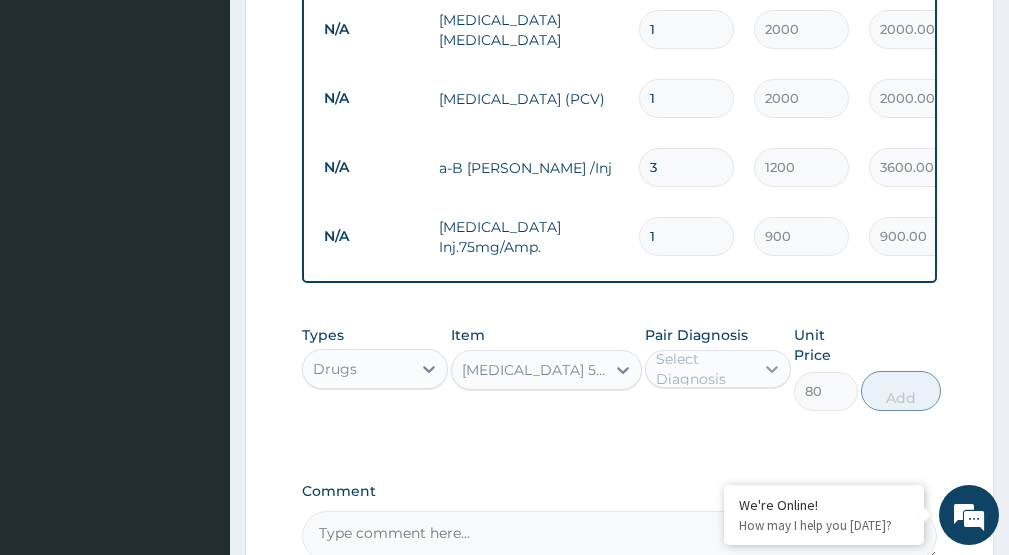 click at bounding box center (772, 369) 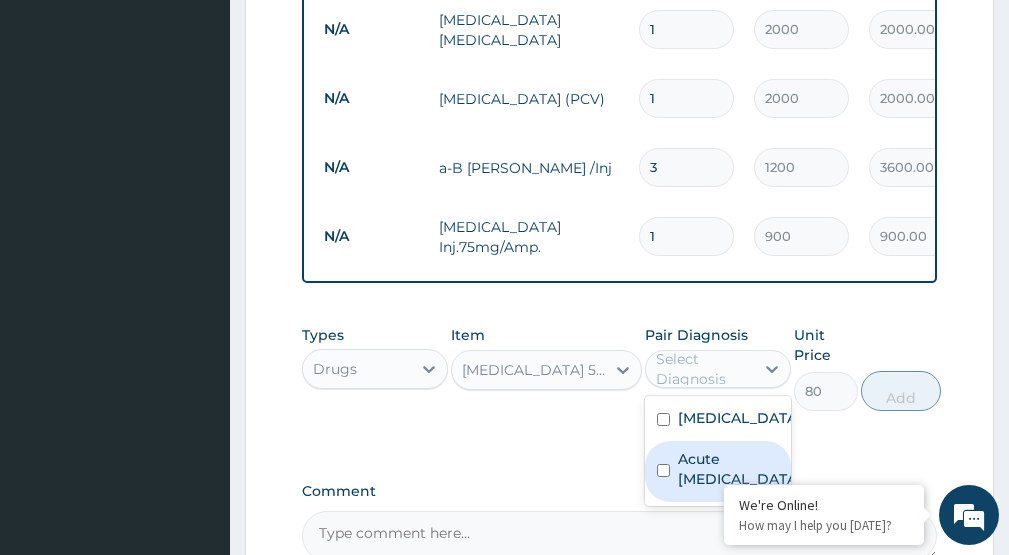 drag, startPoint x: 702, startPoint y: 490, endPoint x: 830, endPoint y: 426, distance: 143.10835 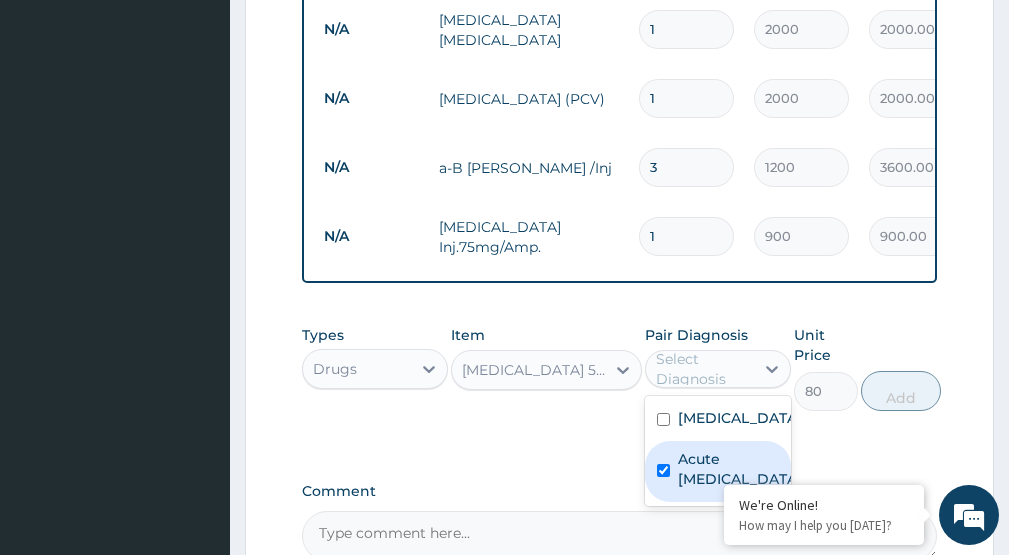 checkbox on "true" 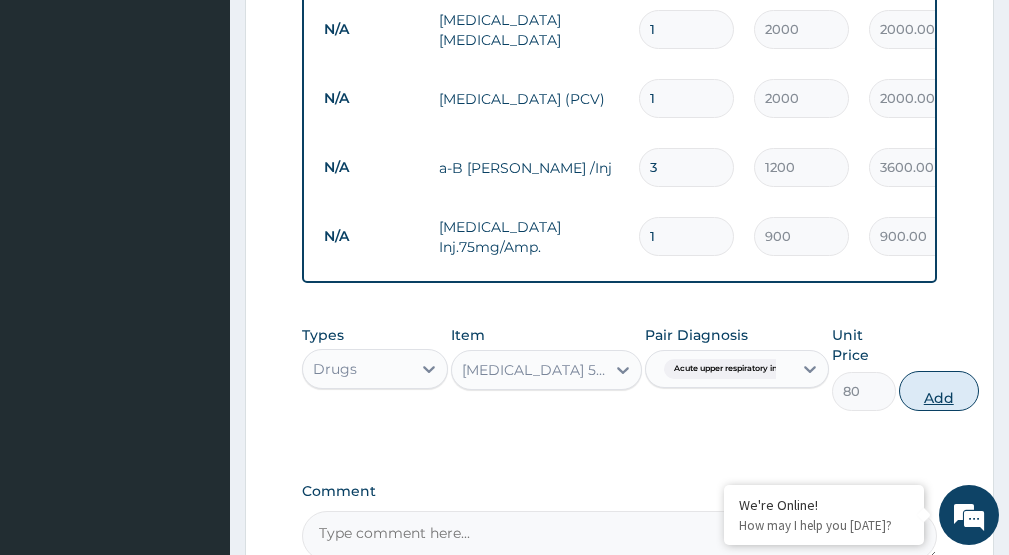 click on "Add" at bounding box center (939, 391) 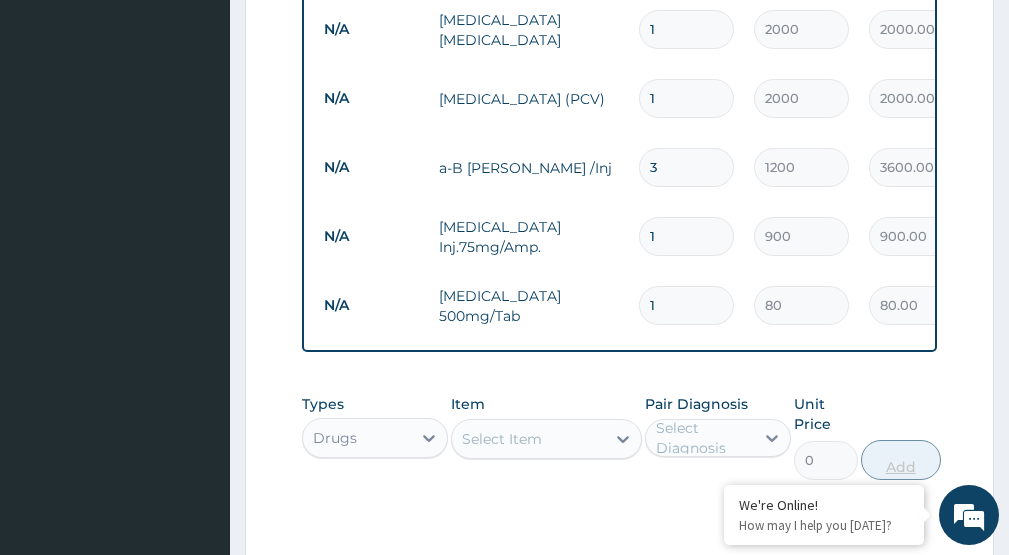 type on "10" 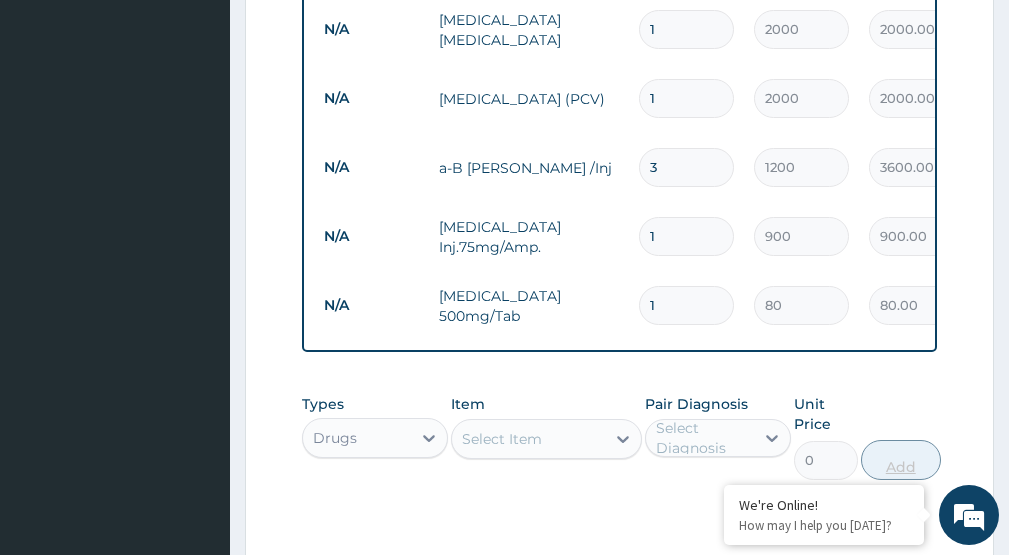 type on "800.00" 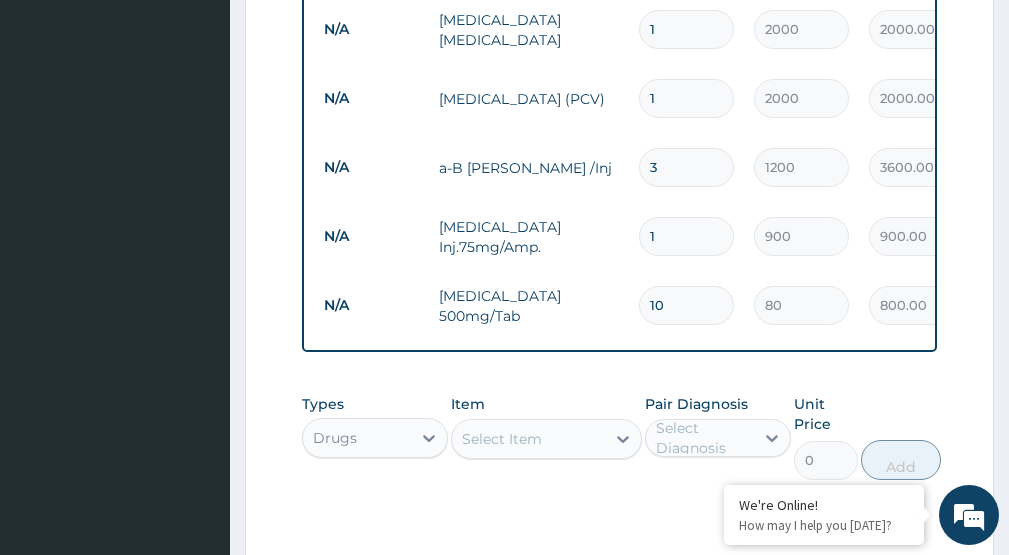 type on "10" 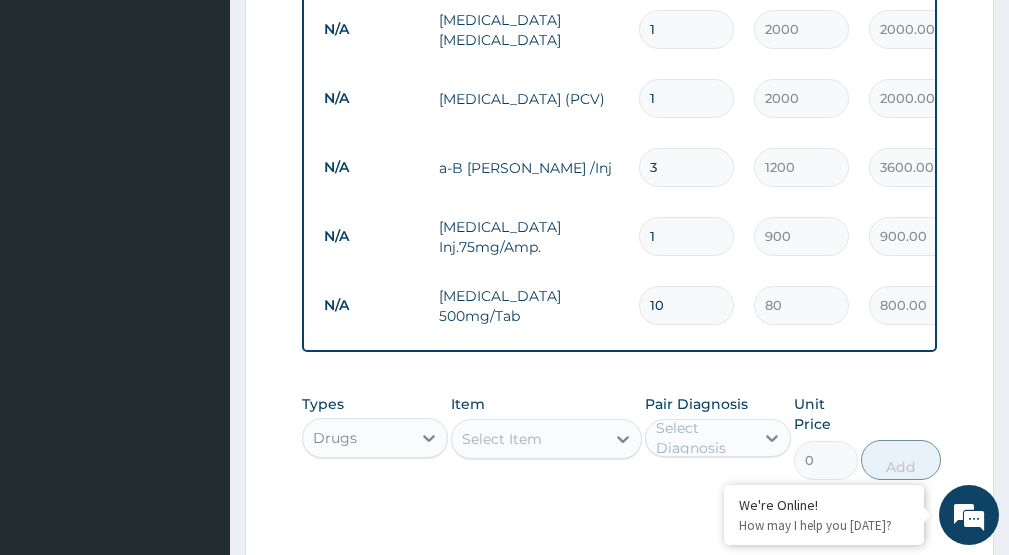 click on "Select Item" at bounding box center (528, 439) 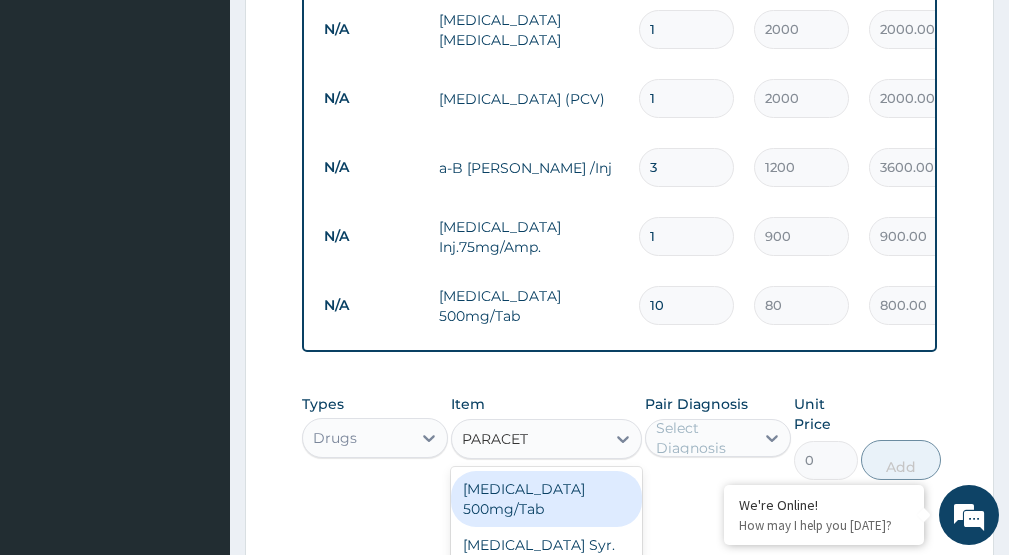 type on "PARACETA" 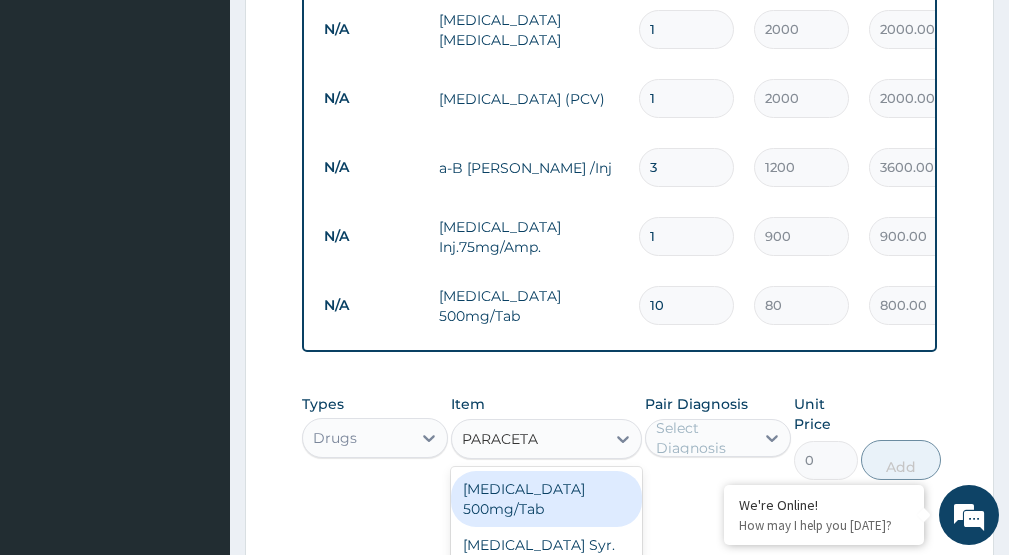 drag, startPoint x: 543, startPoint y: 507, endPoint x: 684, endPoint y: 472, distance: 145.27904 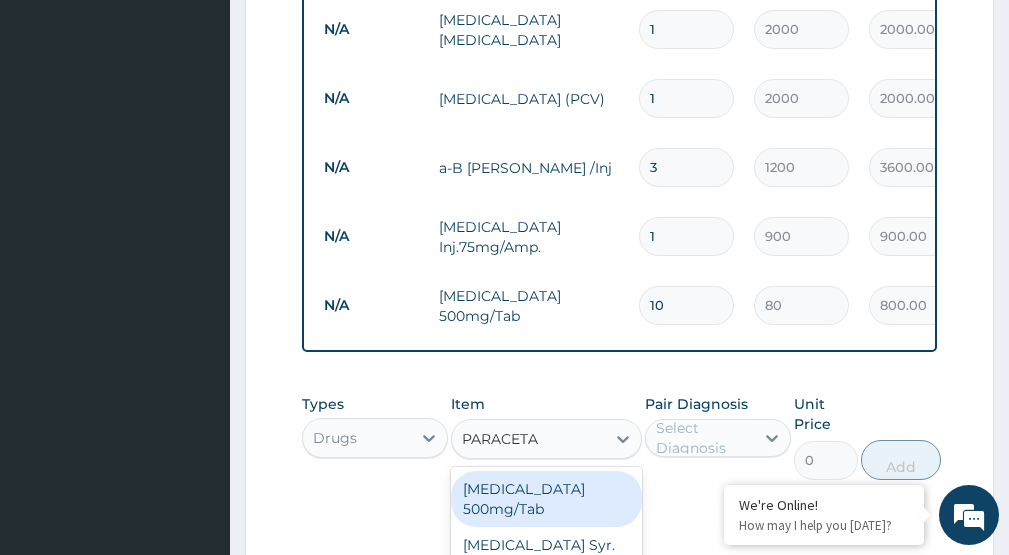 click on "Paracetamol 500mg/Tab" at bounding box center (546, 499) 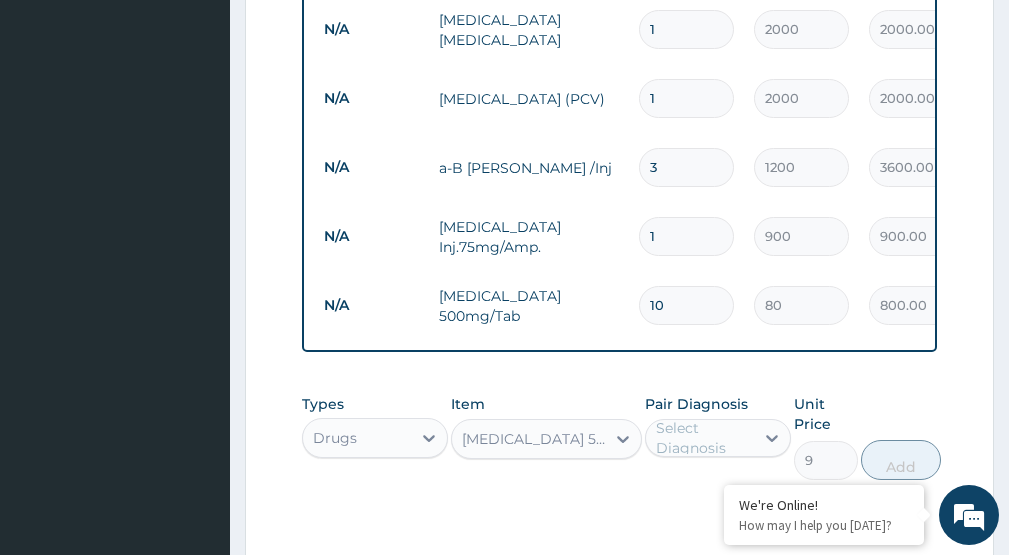 click on "Select Diagnosis" at bounding box center [704, 438] 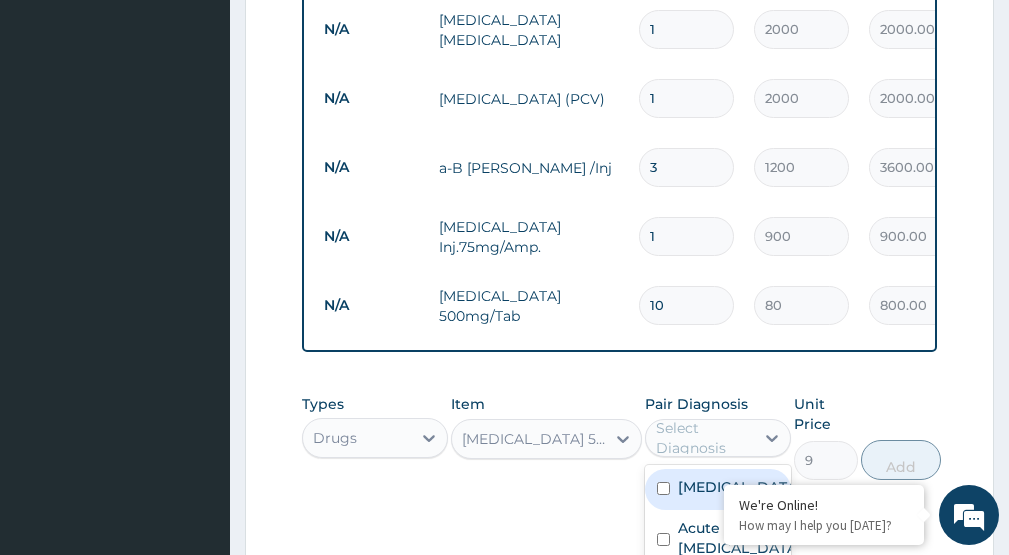 click on "[MEDICAL_DATA]" at bounding box center [739, 487] 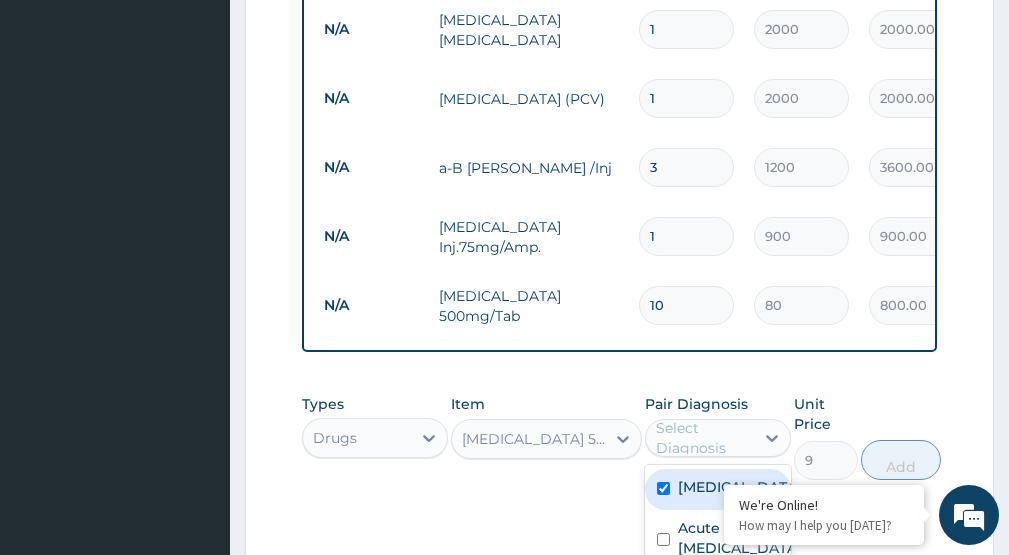 checkbox on "true" 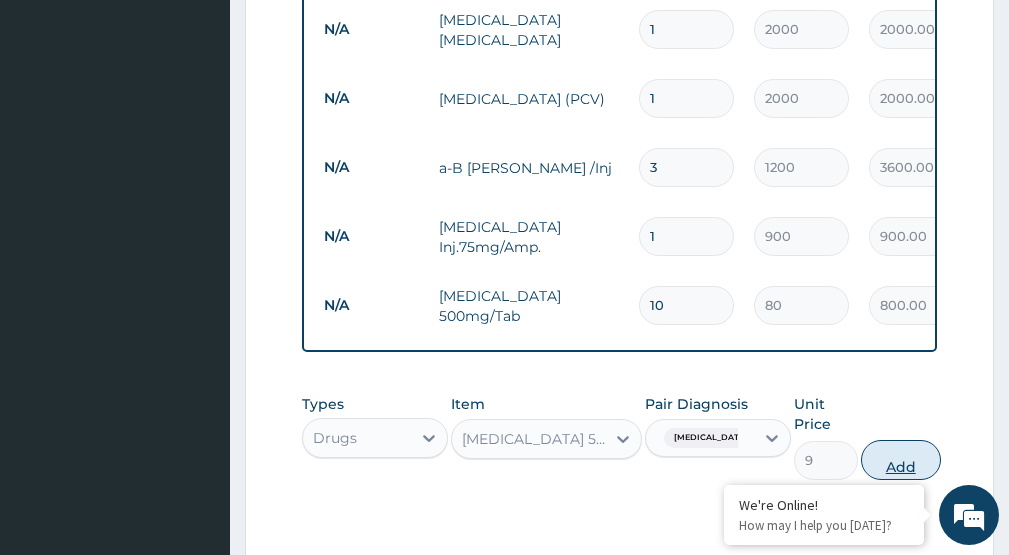 click on "Add" at bounding box center (901, 460) 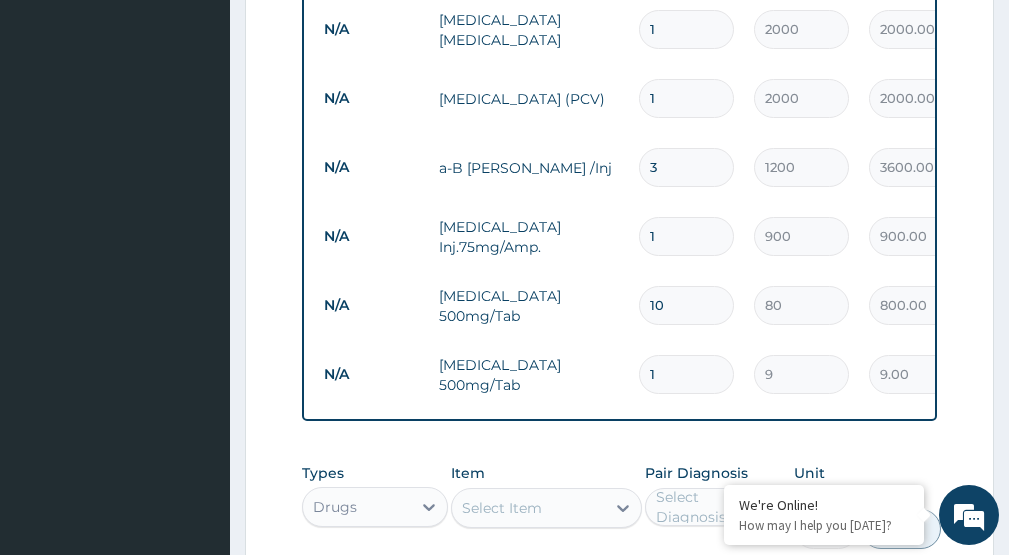 type on "18" 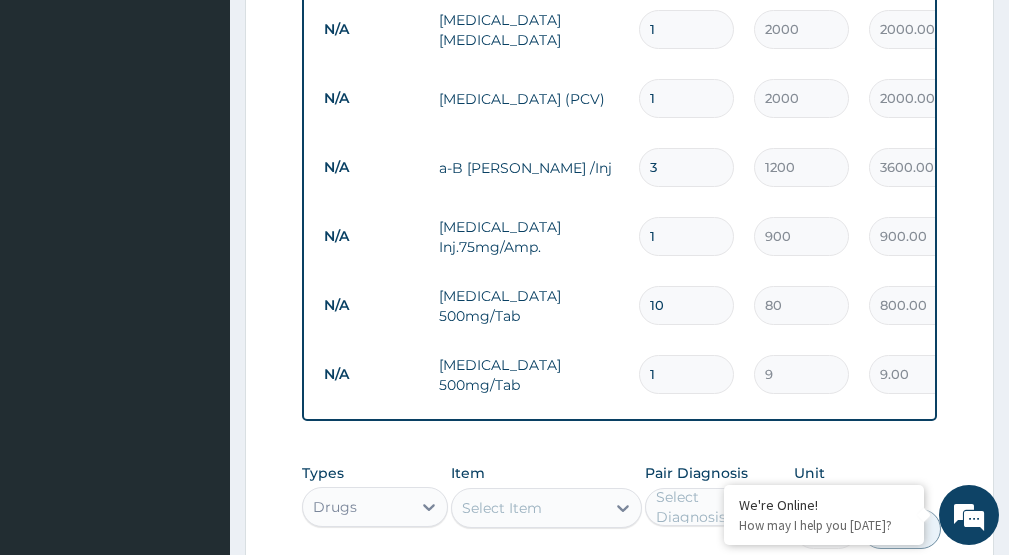 type on "162.00" 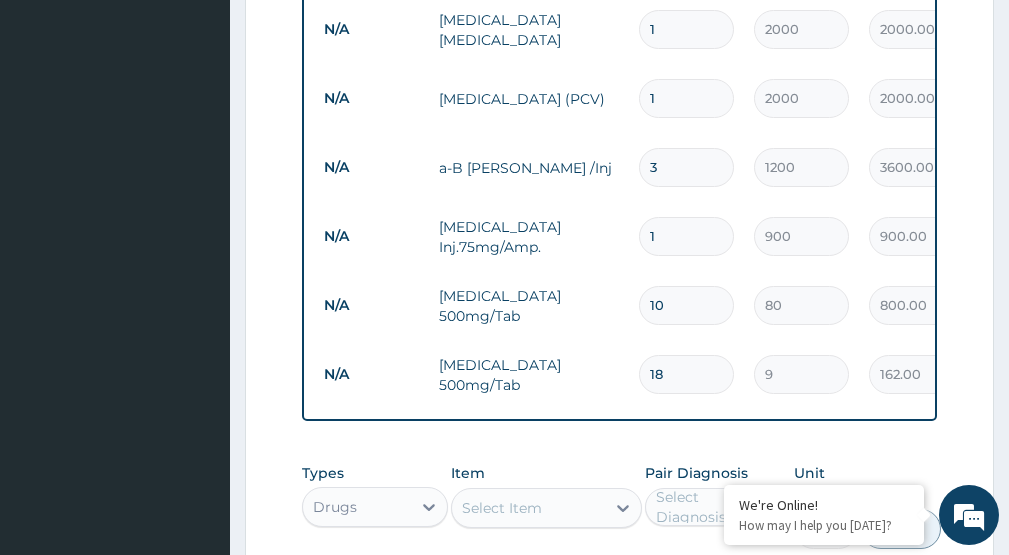 type on "18" 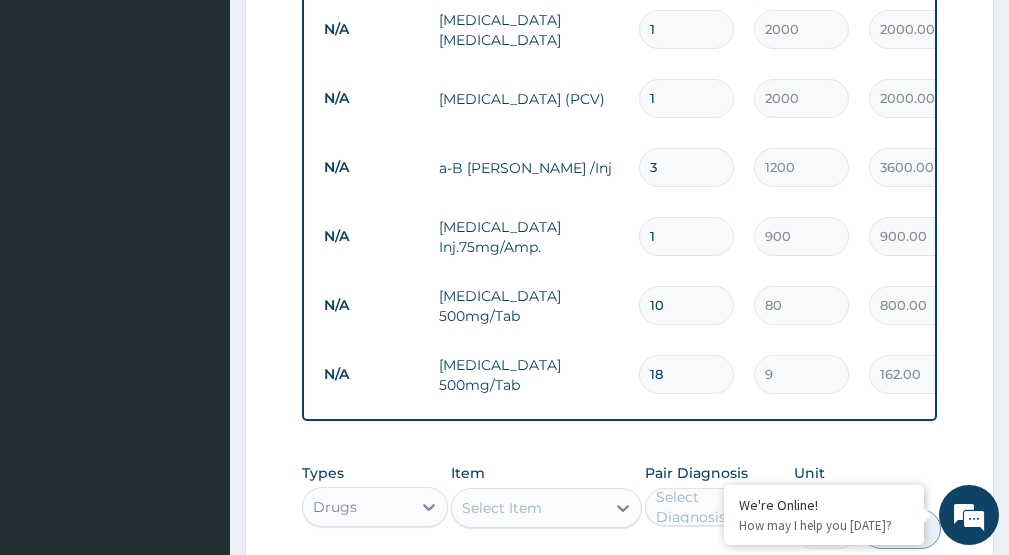 click on "Select Item" at bounding box center [502, 508] 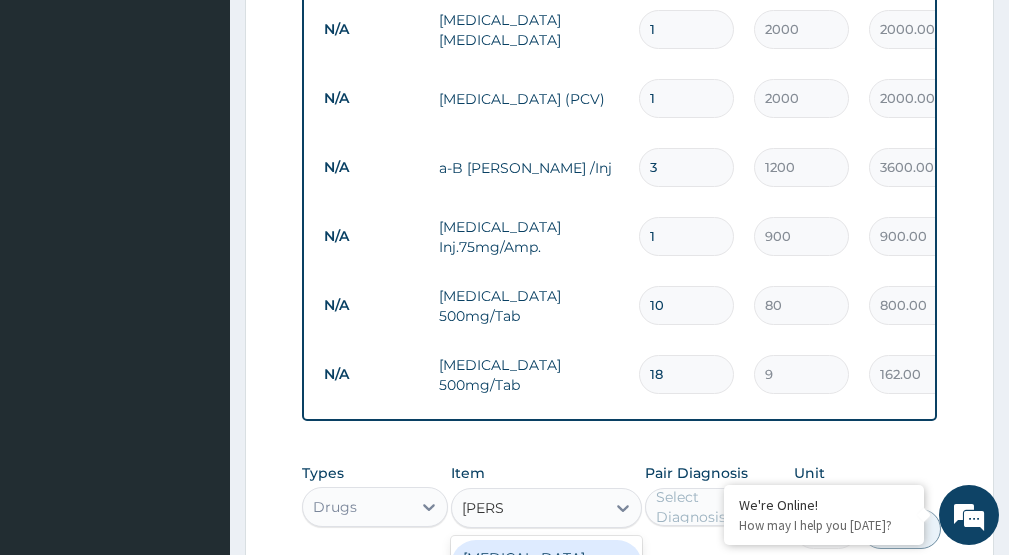 type on "LORAT" 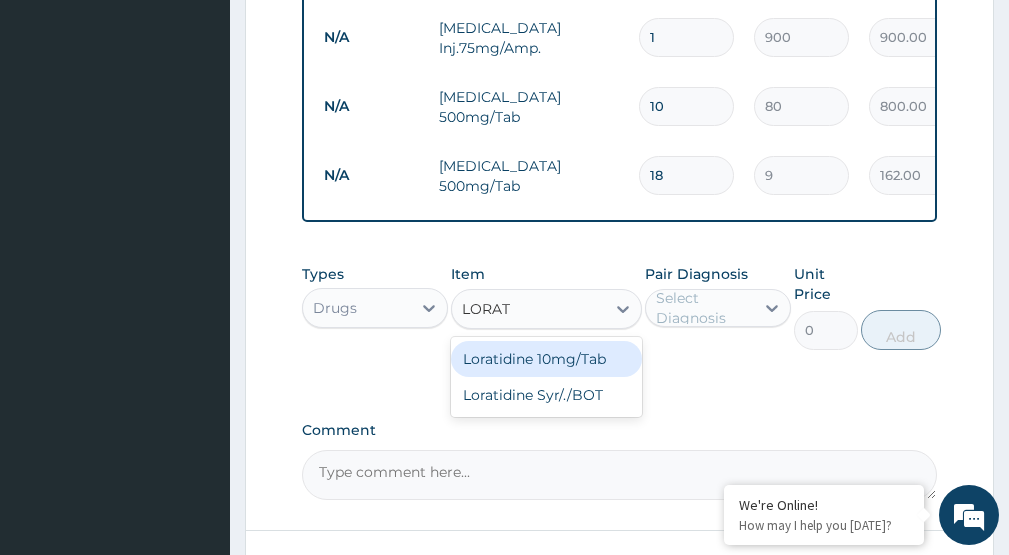 scroll, scrollTop: 1100, scrollLeft: 0, axis: vertical 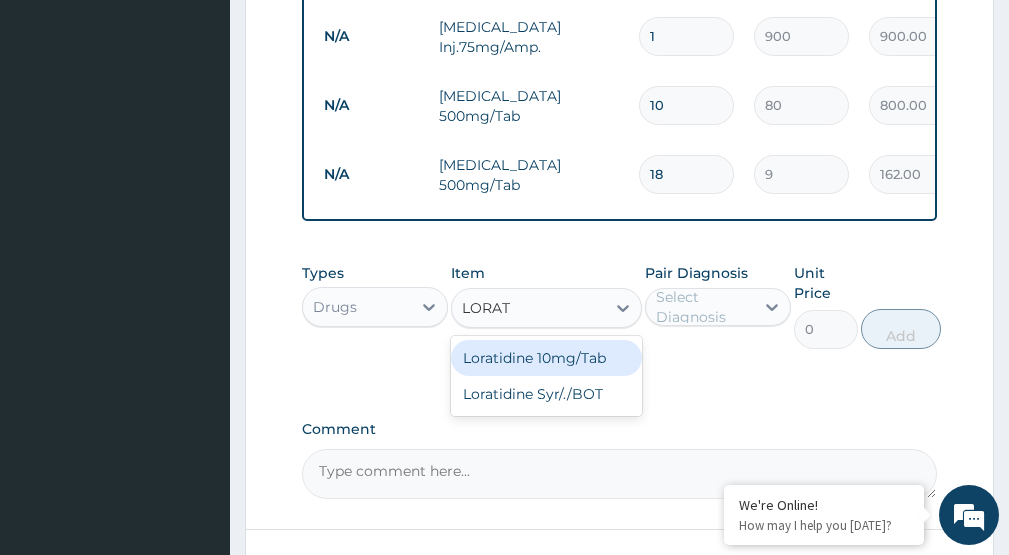 click on "Loratidine 10mg/Tab" at bounding box center [546, 358] 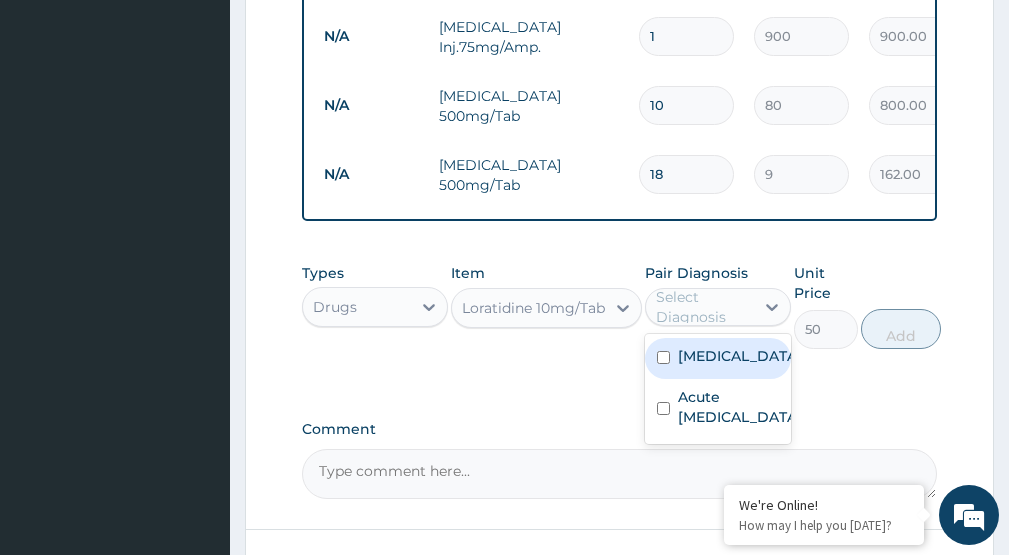 click on "Select Diagnosis" at bounding box center [704, 307] 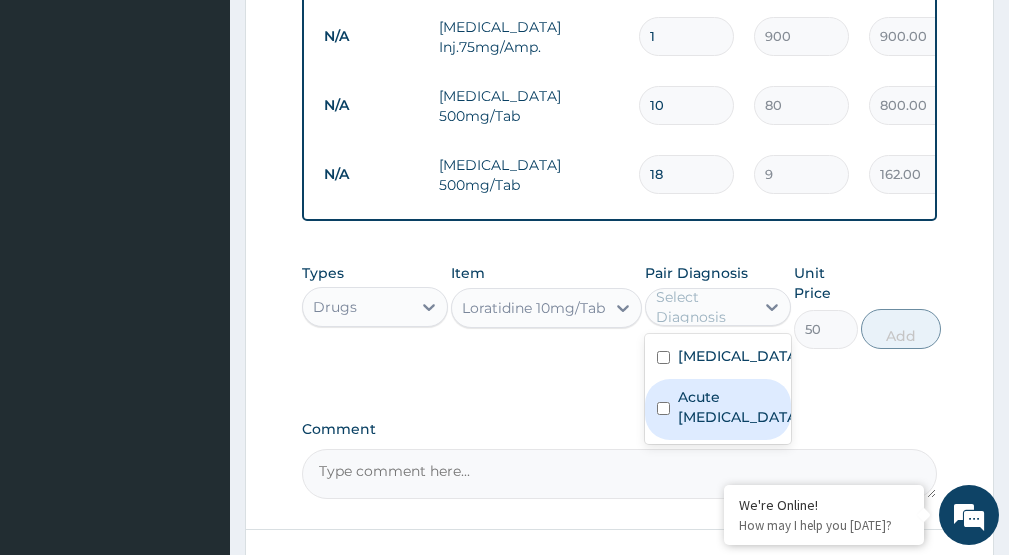 click on "Acute upper respiratory infection" at bounding box center (739, 407) 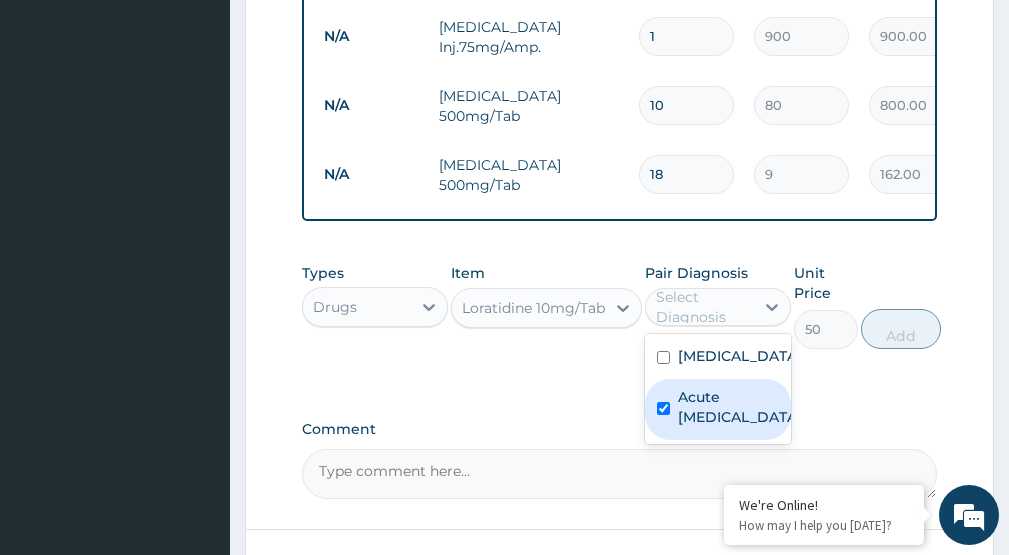 checkbox on "true" 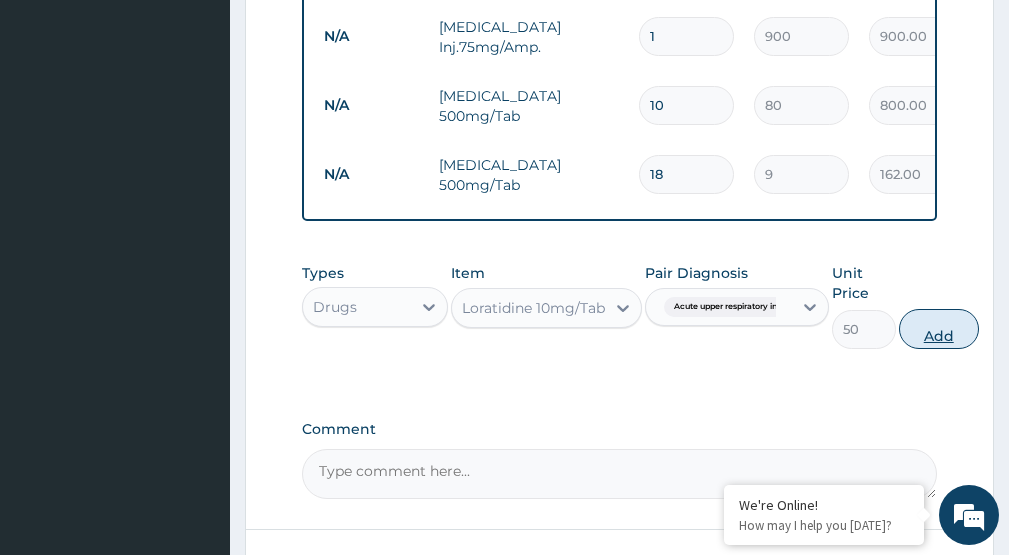 click on "Add" at bounding box center (939, 329) 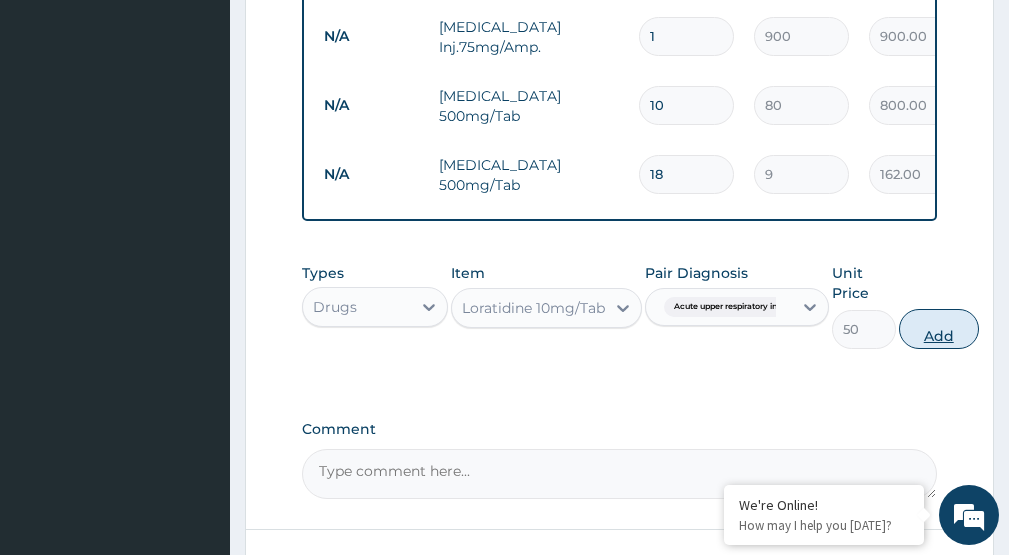 type on "0" 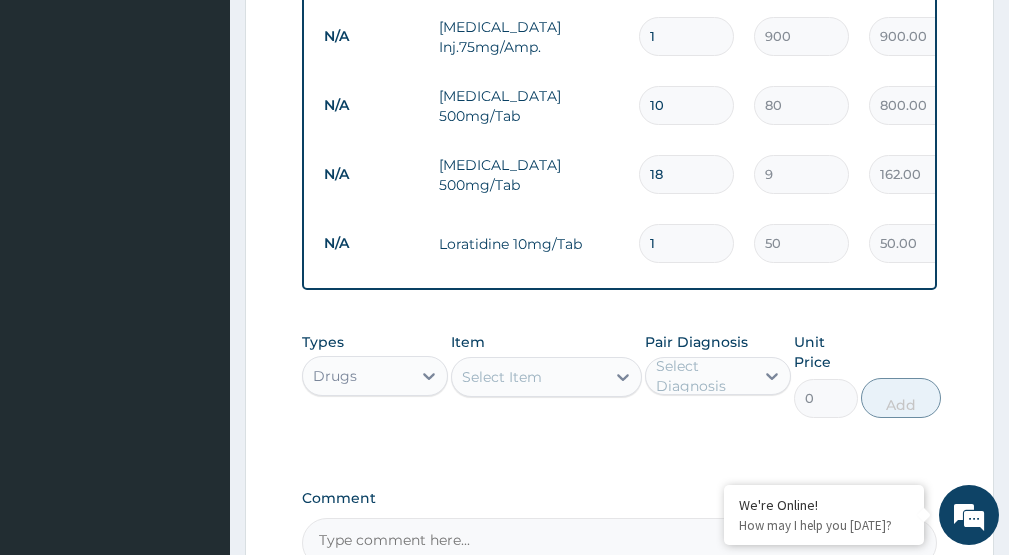 type on "10" 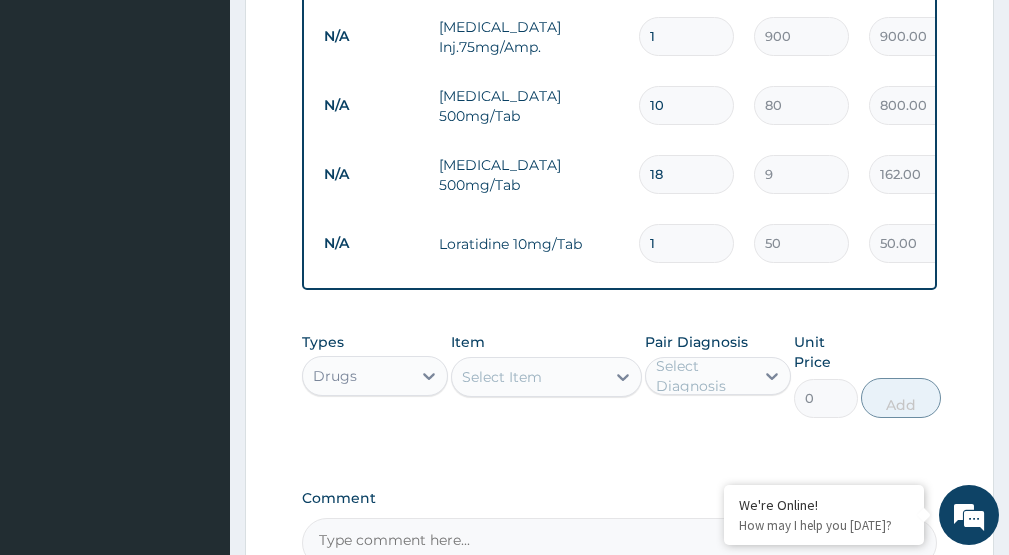 type on "500.00" 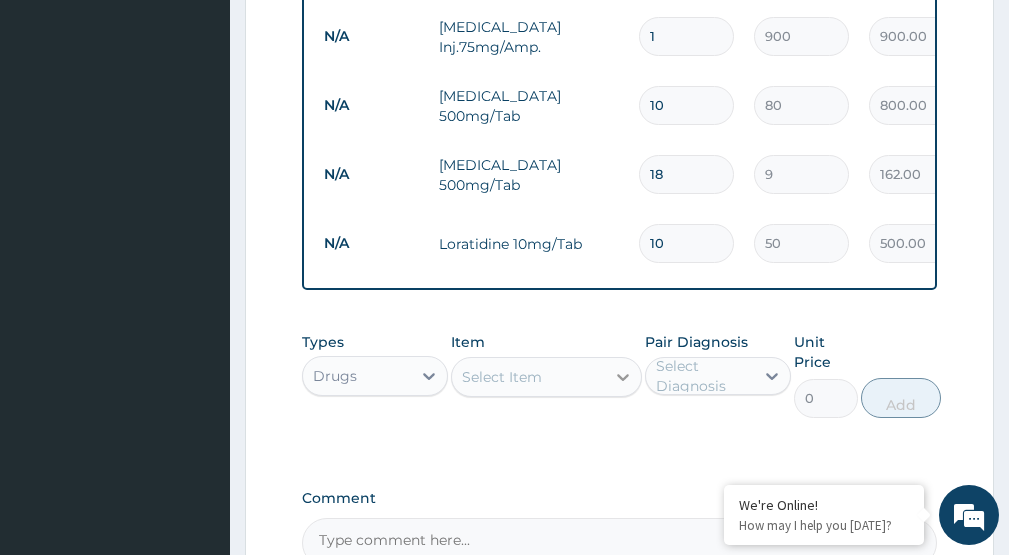 type on "10" 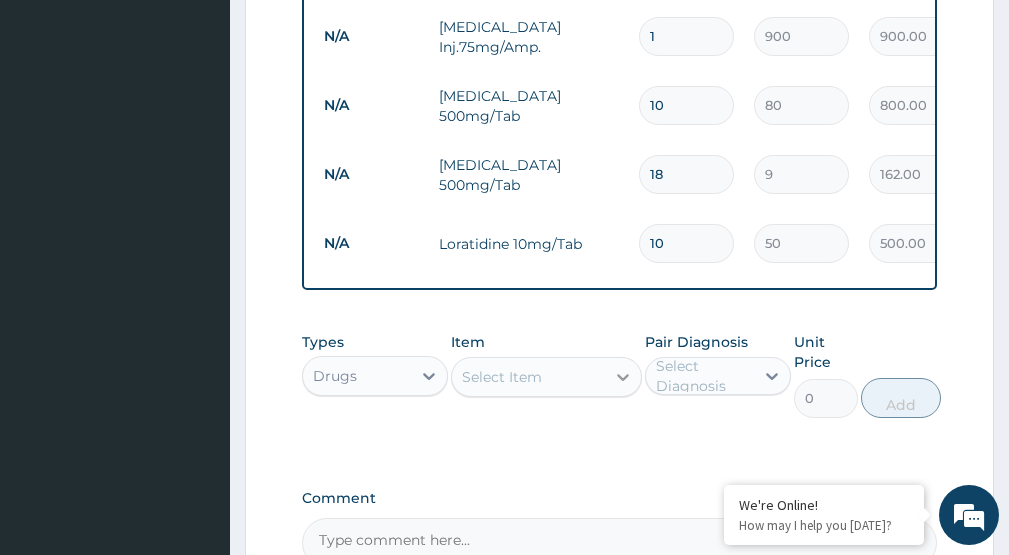 click at bounding box center (623, 377) 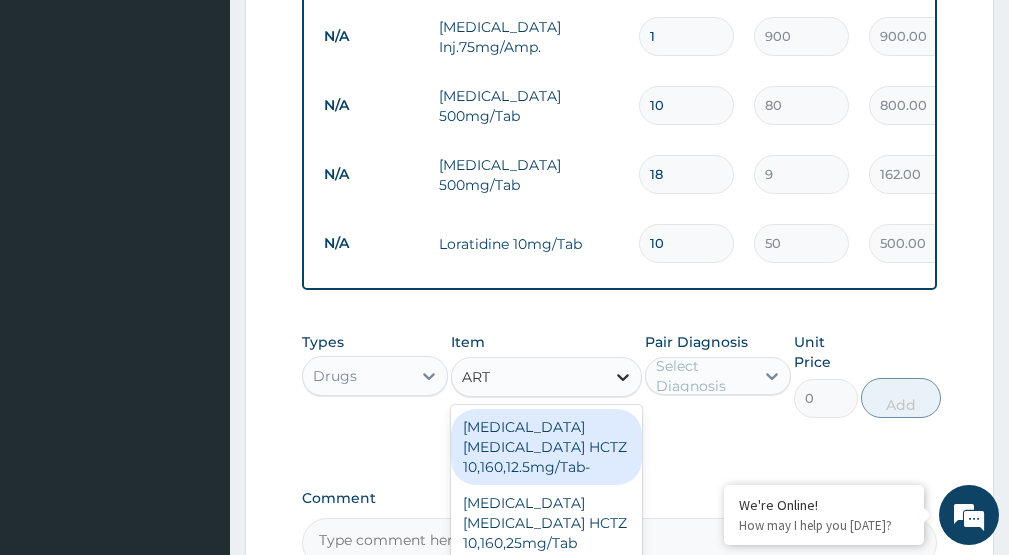 type on "ARTE" 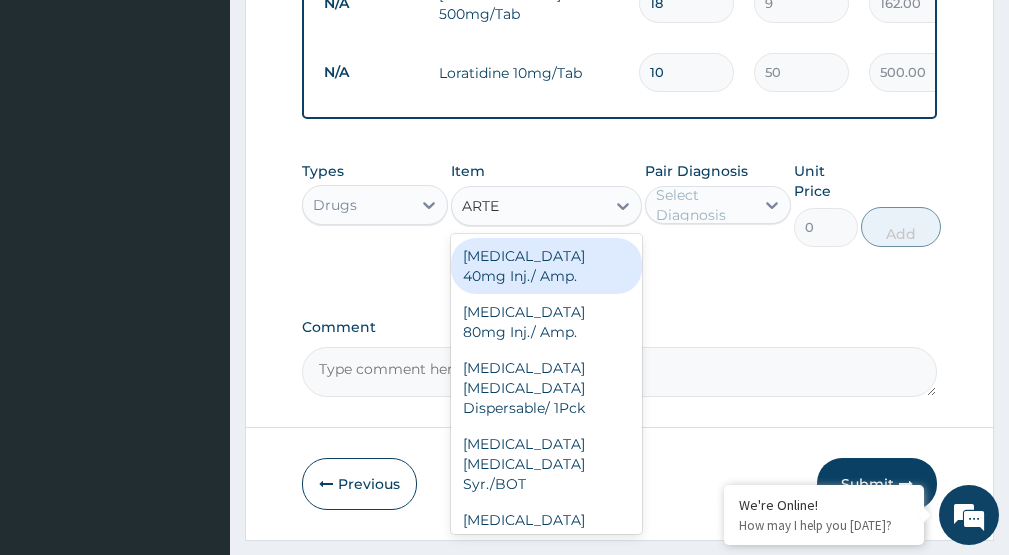 scroll, scrollTop: 1300, scrollLeft: 0, axis: vertical 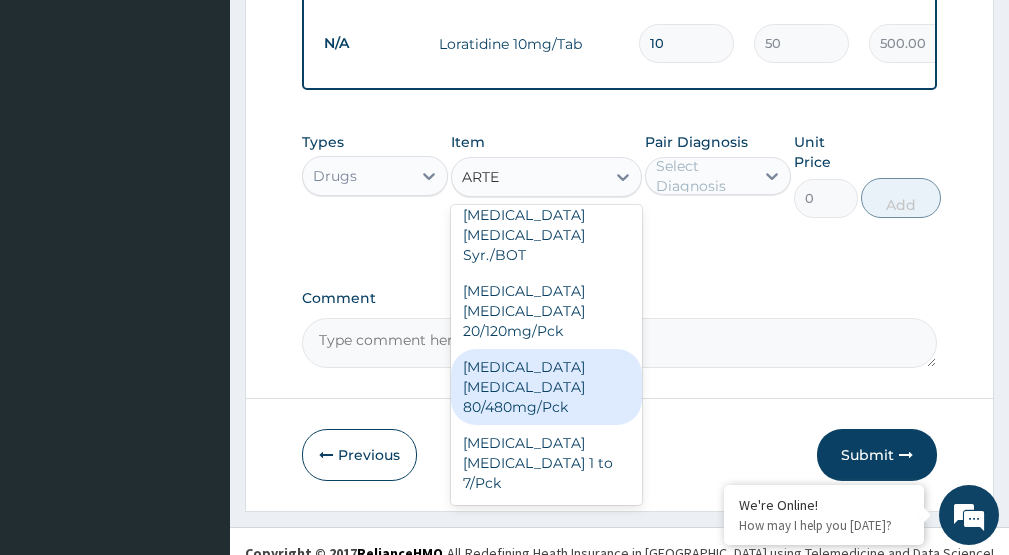 click on "Artemether Lumefantrine 80/480mg/Pck" at bounding box center [546, 387] 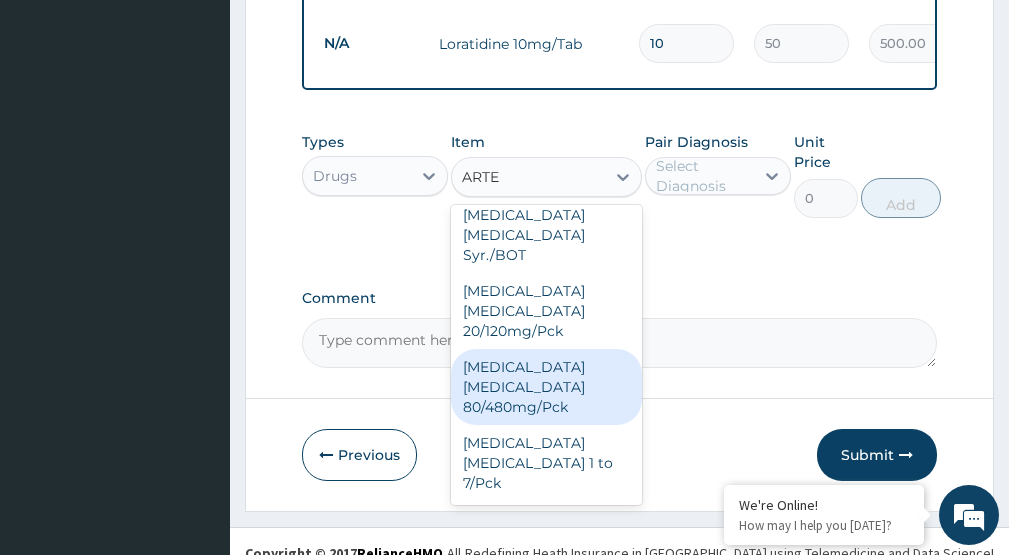 type 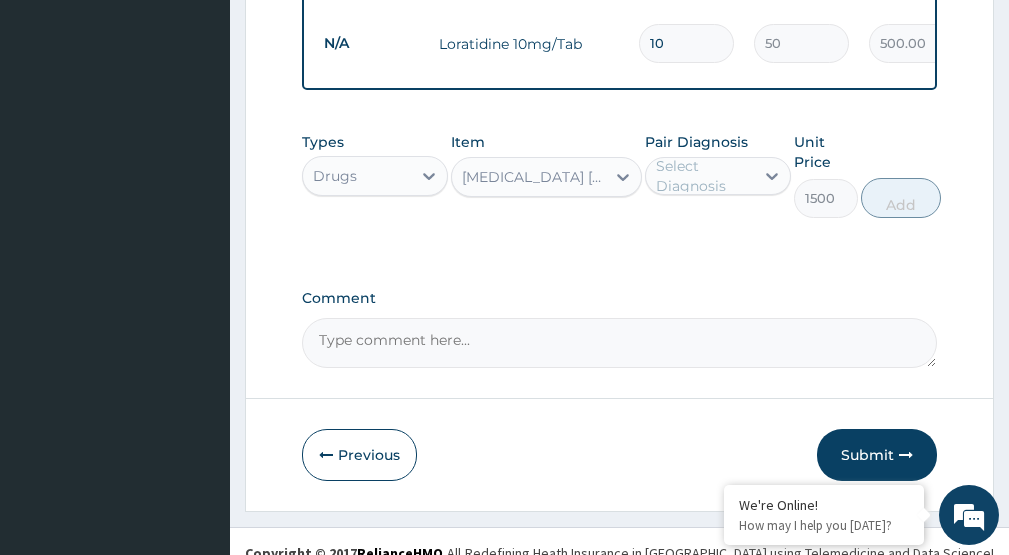 click on "Select Diagnosis" at bounding box center (704, 176) 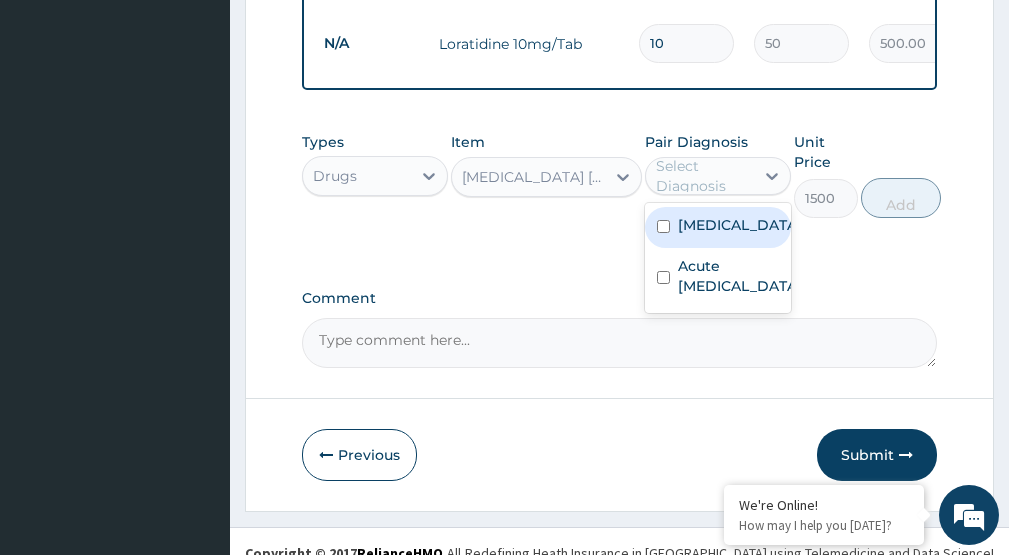 click on "Malaria" at bounding box center [739, 225] 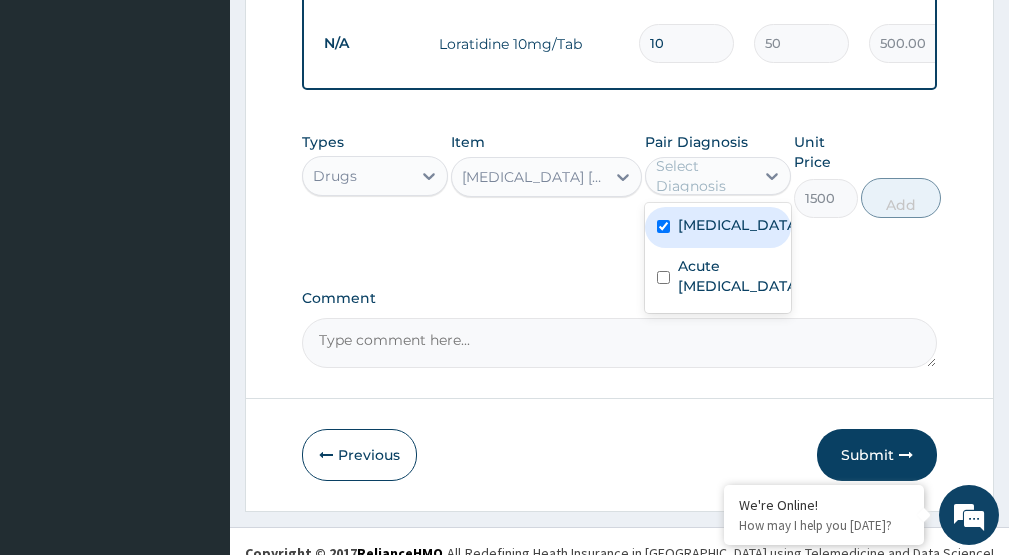 checkbox on "true" 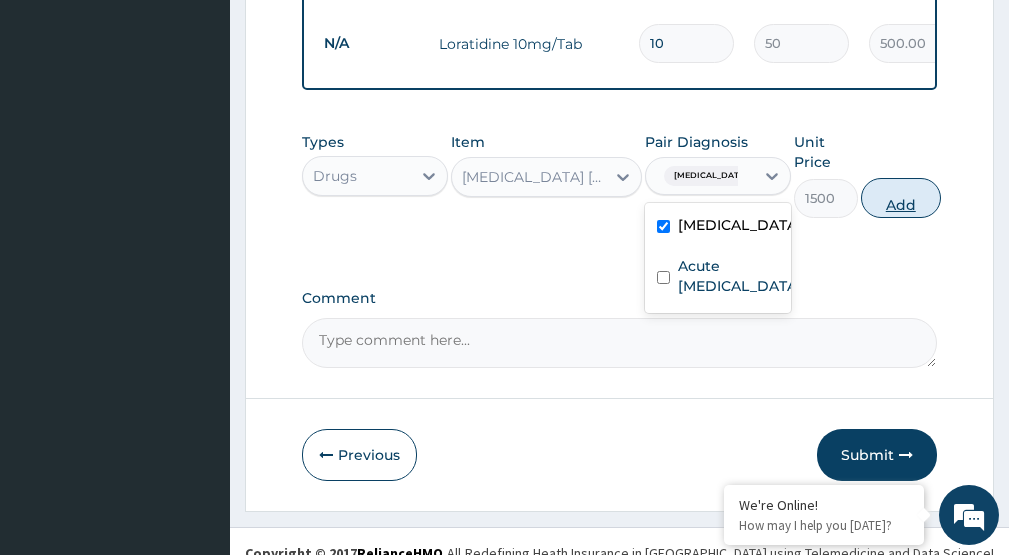 click on "Add" at bounding box center (901, 198) 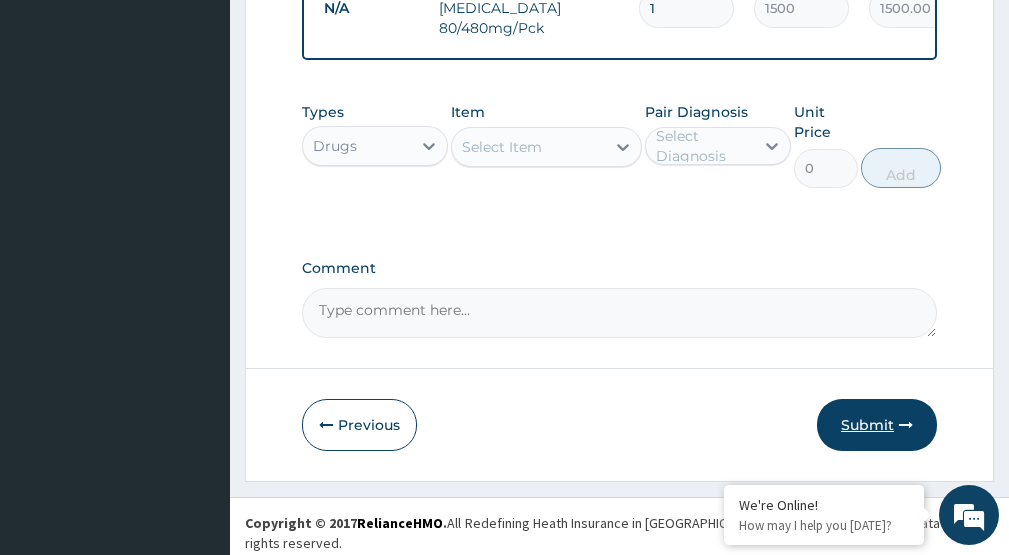 click on "Submit" at bounding box center (877, 425) 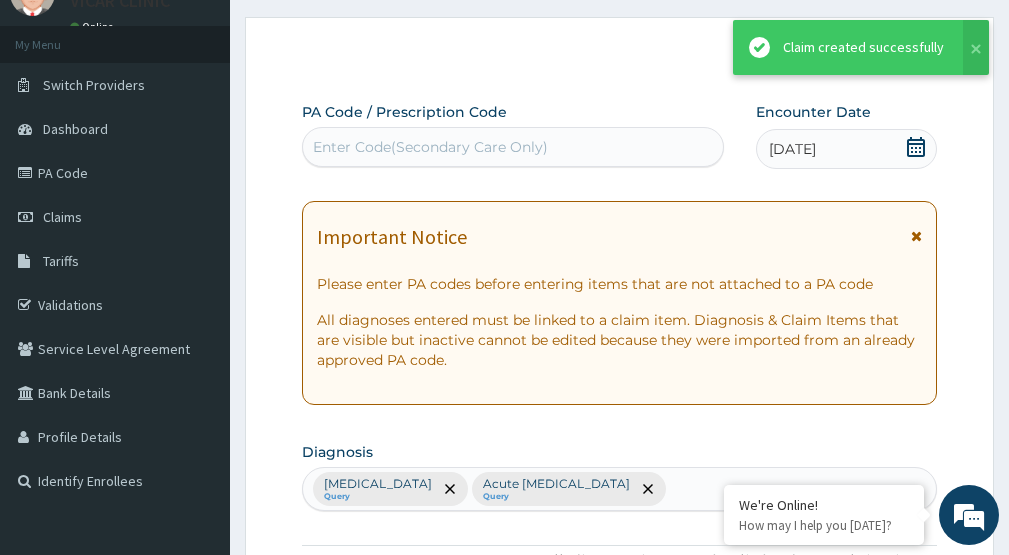 scroll, scrollTop: 1410, scrollLeft: 0, axis: vertical 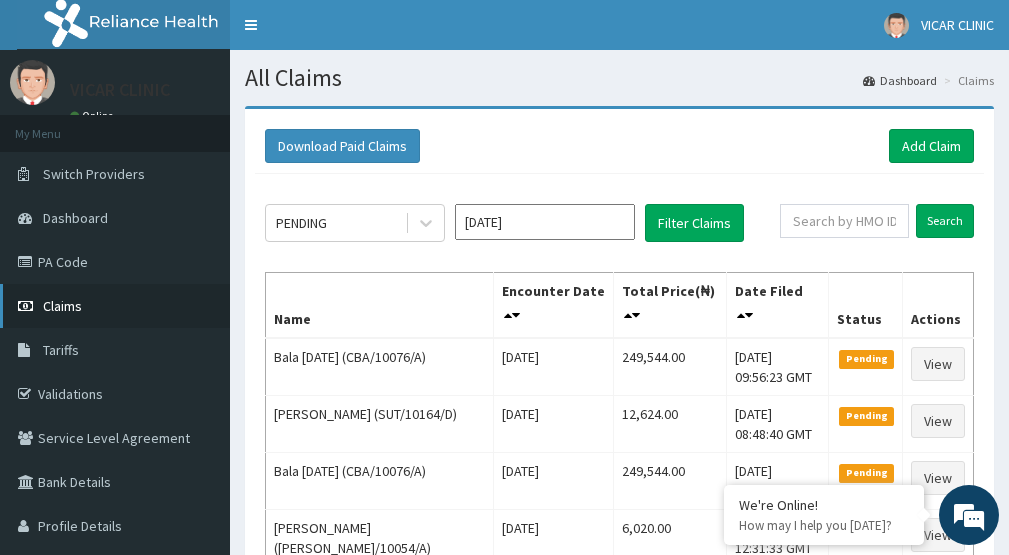click on "Claims" at bounding box center [62, 306] 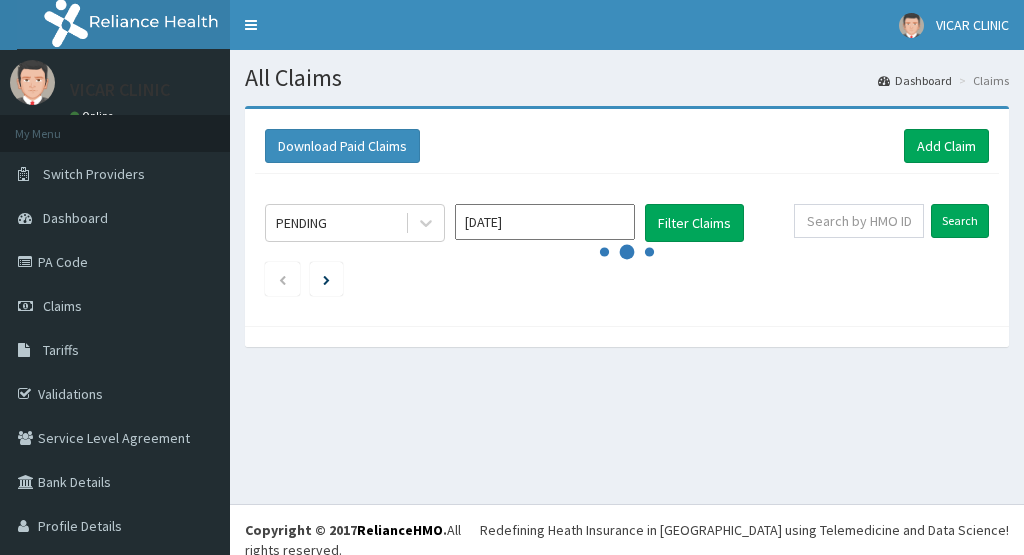 scroll, scrollTop: 0, scrollLeft: 0, axis: both 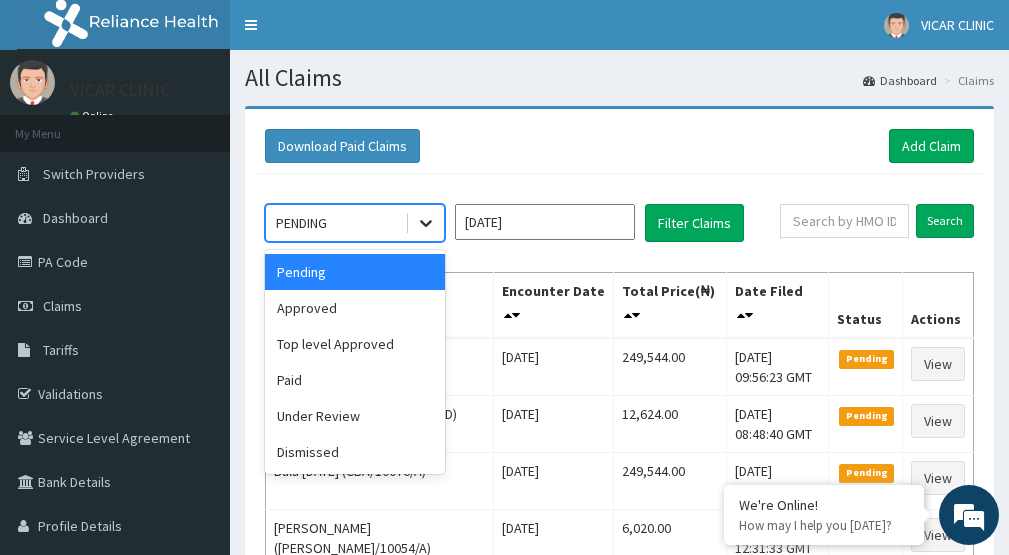 click 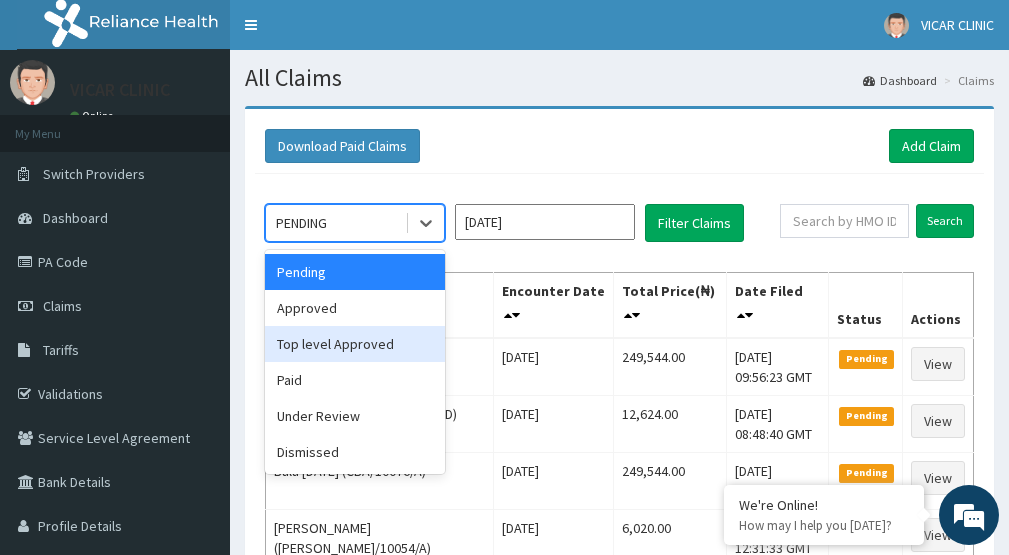 scroll, scrollTop: 0, scrollLeft: 0, axis: both 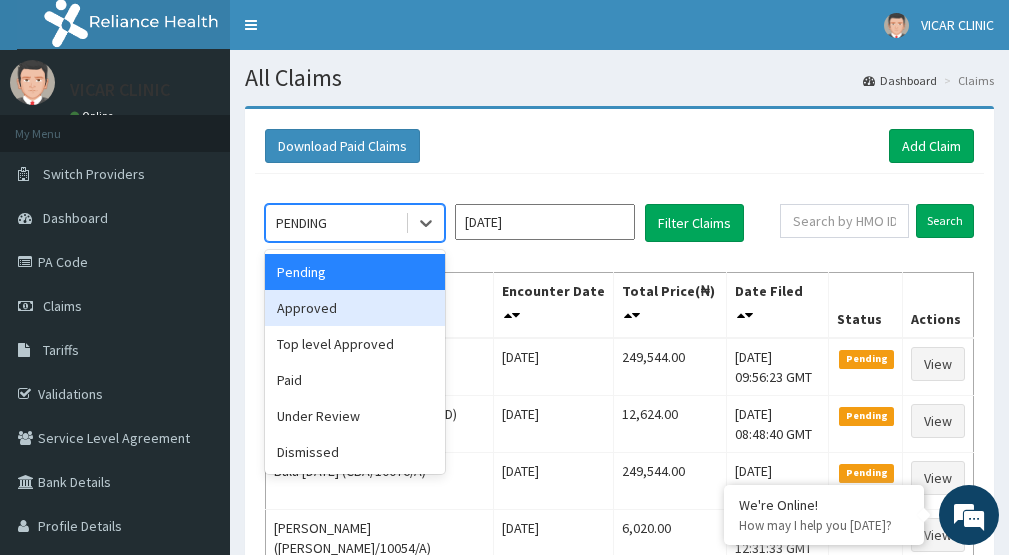 click on "Approved" at bounding box center (355, 308) 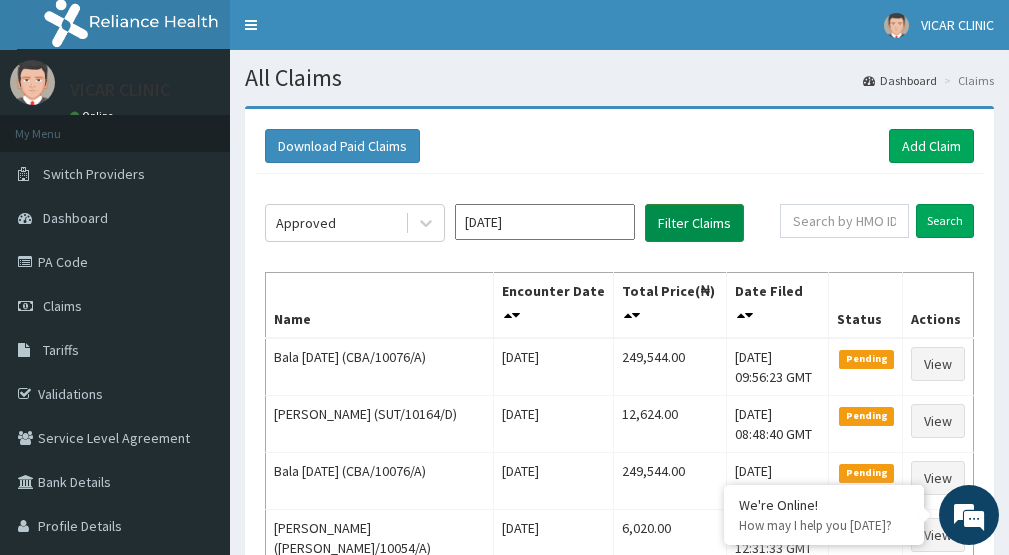 click on "Filter Claims" at bounding box center [694, 223] 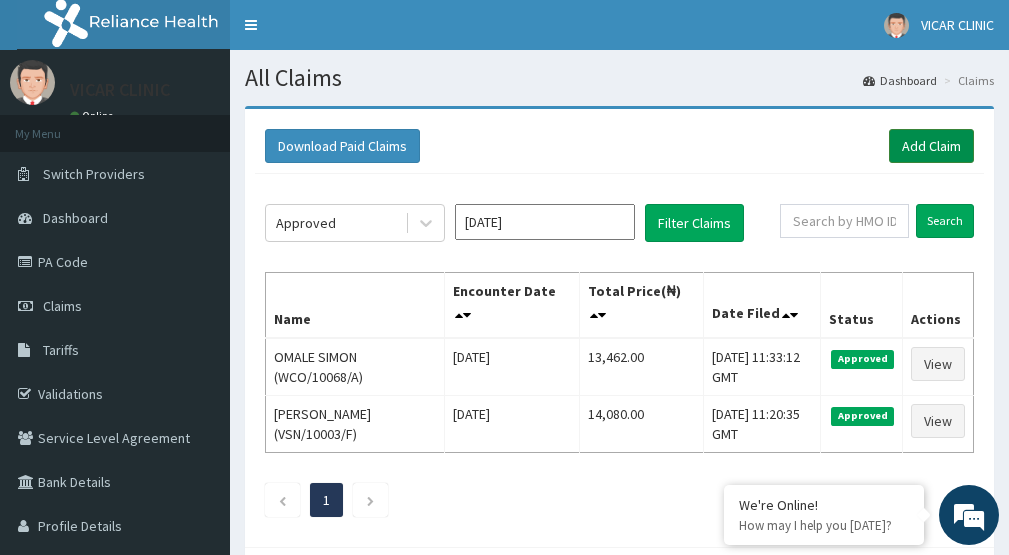 click on "Add Claim" at bounding box center [931, 146] 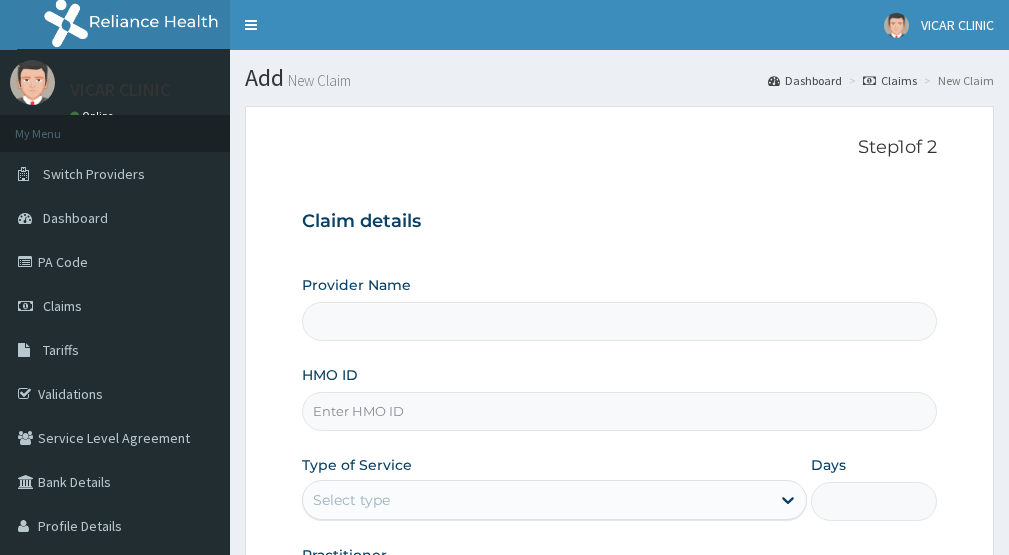 scroll, scrollTop: 0, scrollLeft: 0, axis: both 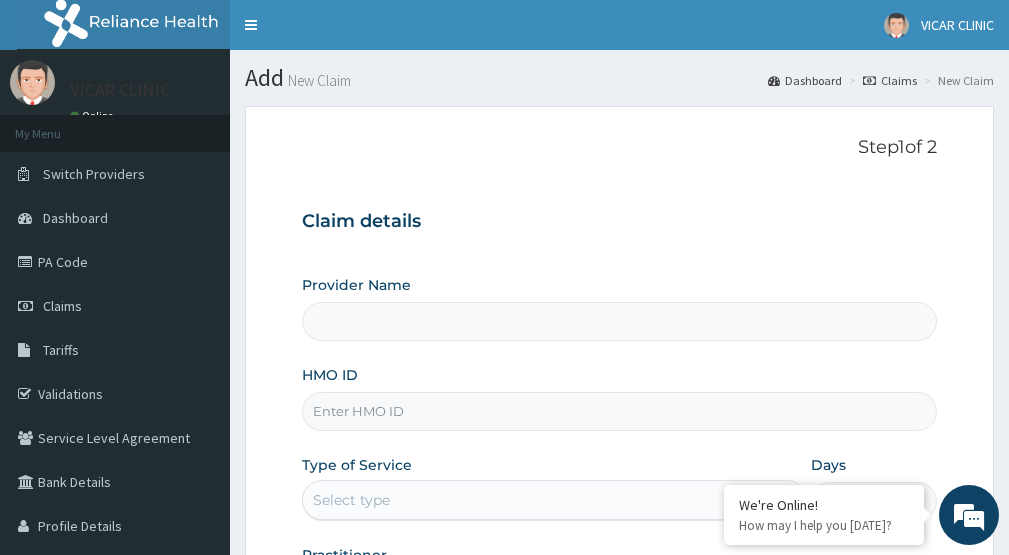 type on "VICAR SPECIALIST HOSPITAL" 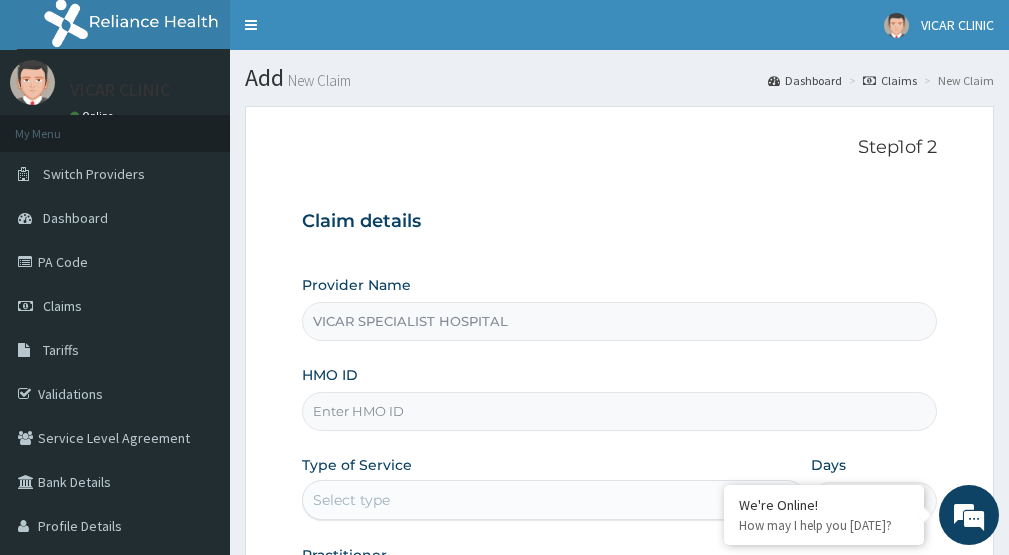 scroll, scrollTop: 0, scrollLeft: 0, axis: both 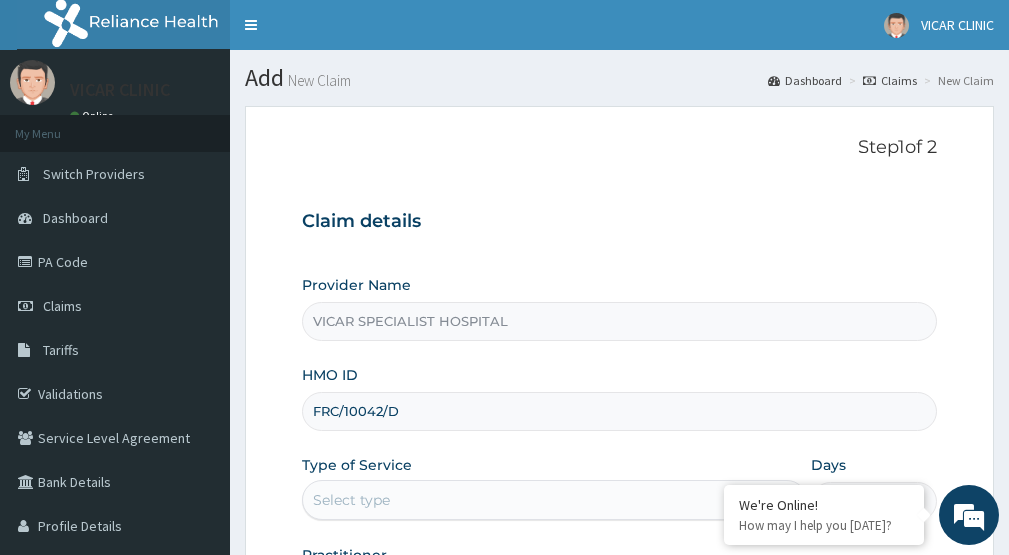 type on "FRC/10042/D" 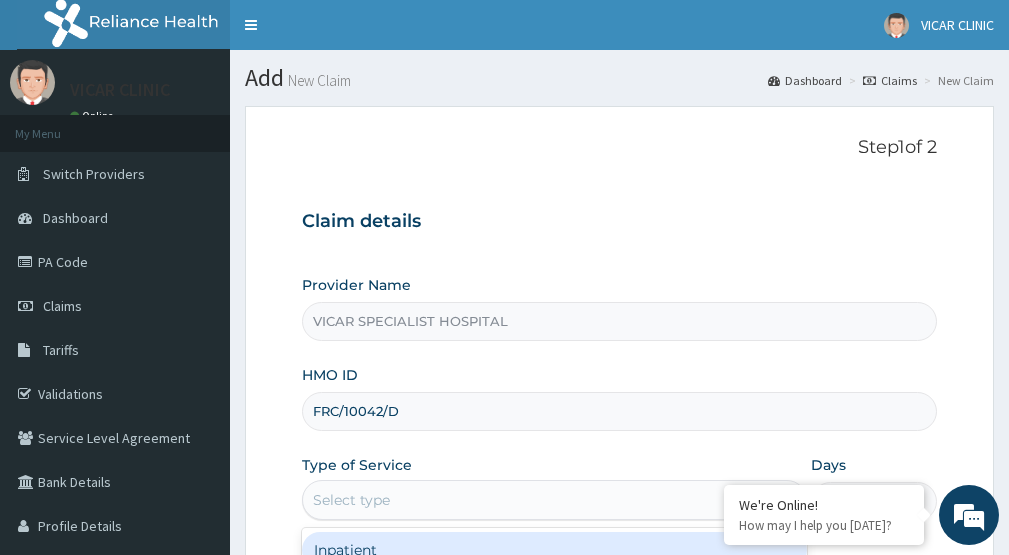 click on "Select type" at bounding box center (536, 500) 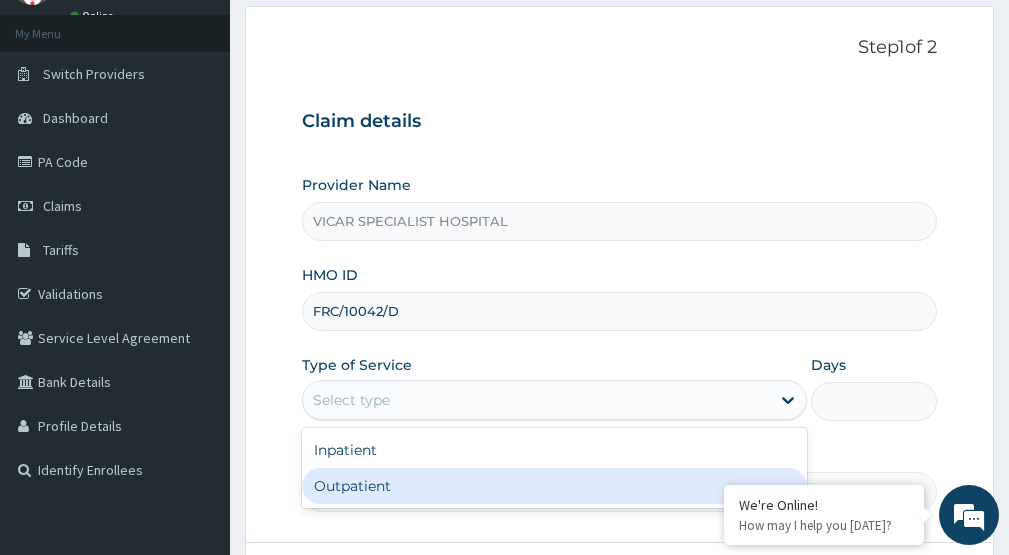 click on "Outpatient" at bounding box center [554, 486] 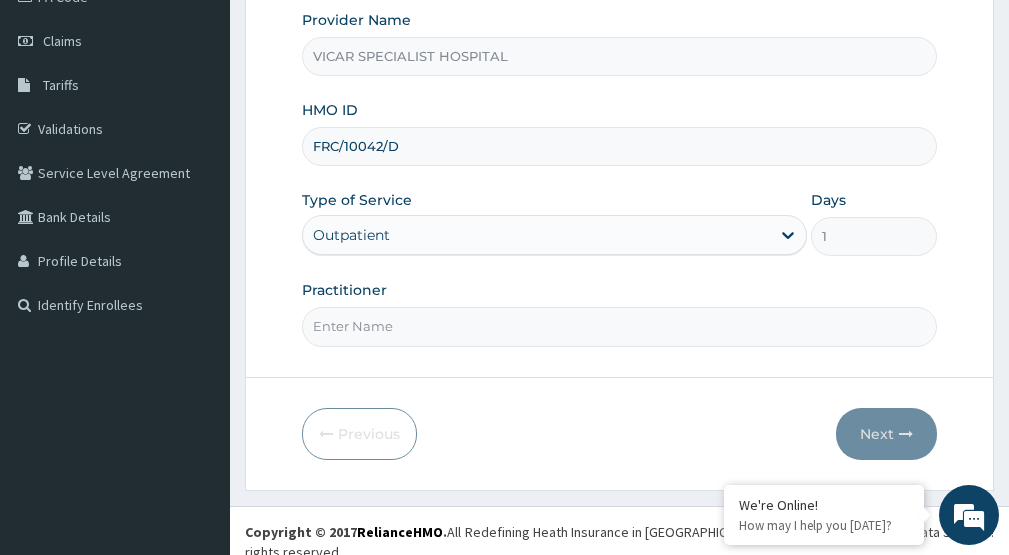 scroll, scrollTop: 267, scrollLeft: 0, axis: vertical 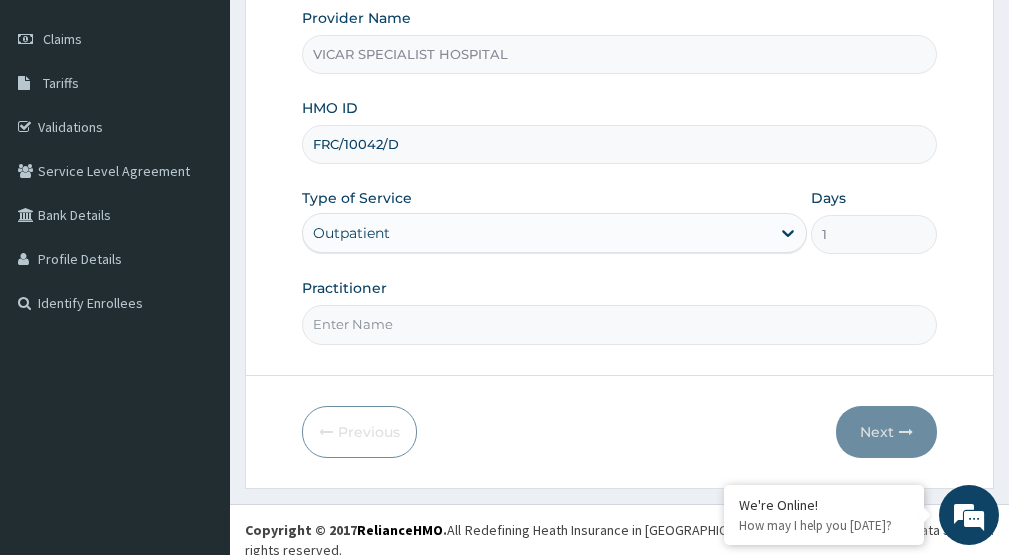 click on "Practitioner" at bounding box center (619, 324) 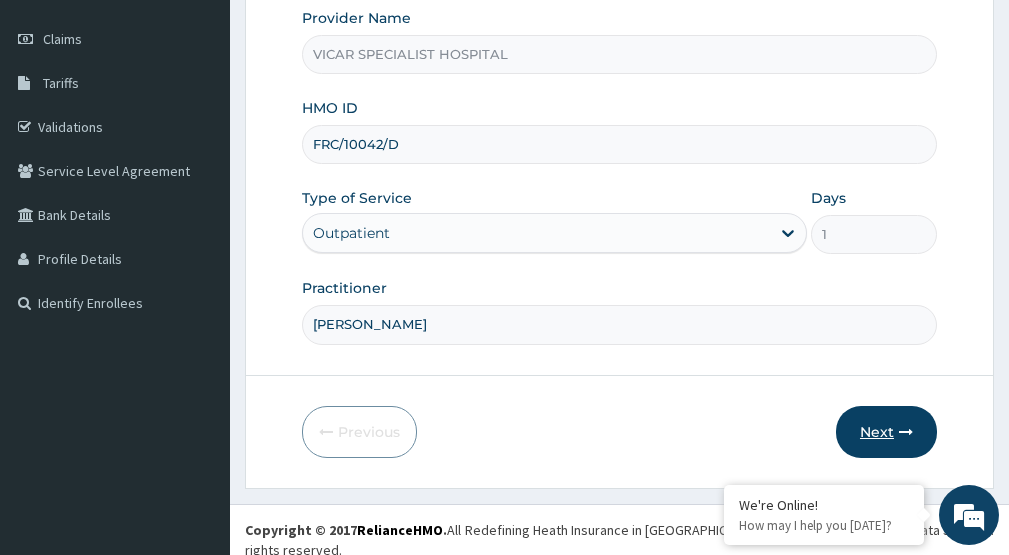 click on "Next" at bounding box center (886, 432) 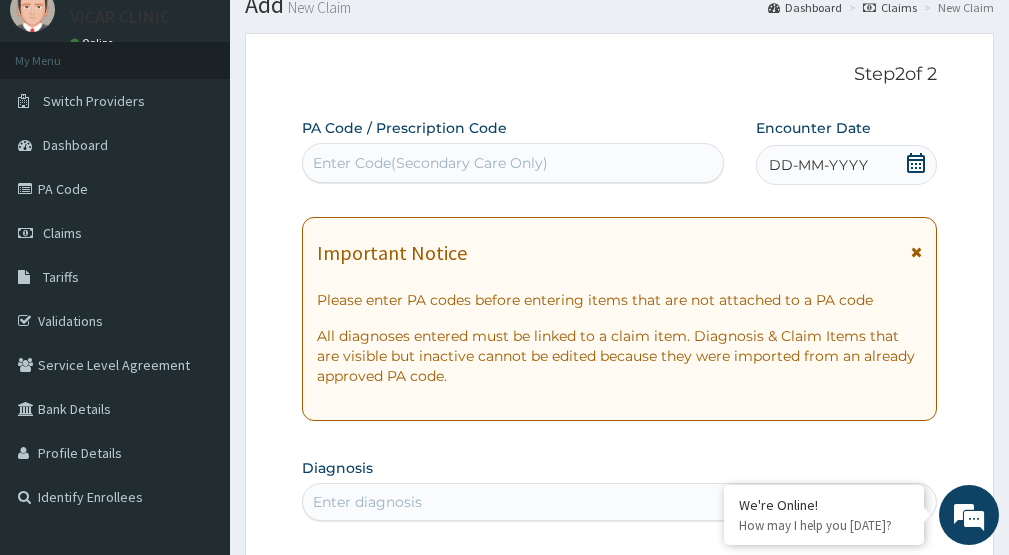 scroll, scrollTop: 67, scrollLeft: 0, axis: vertical 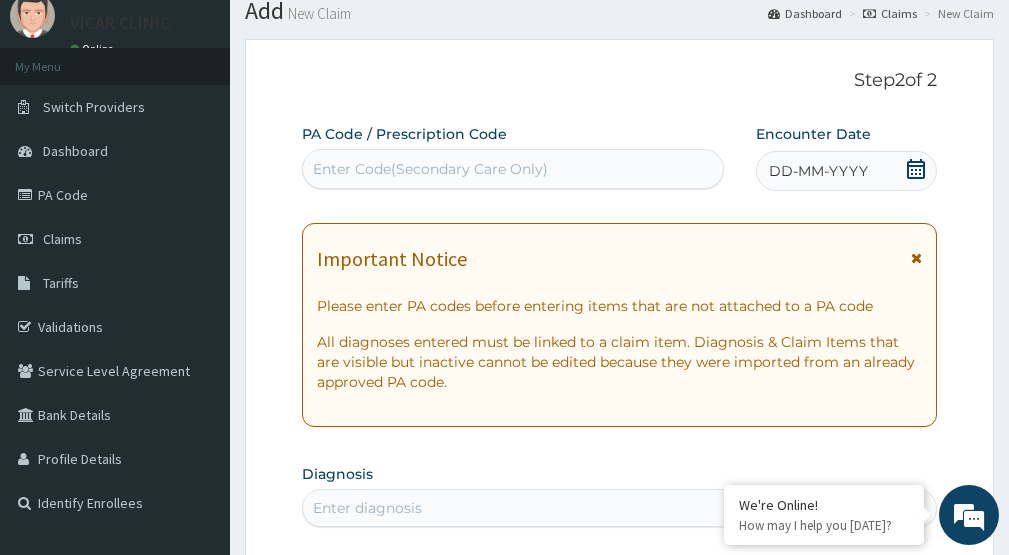 click 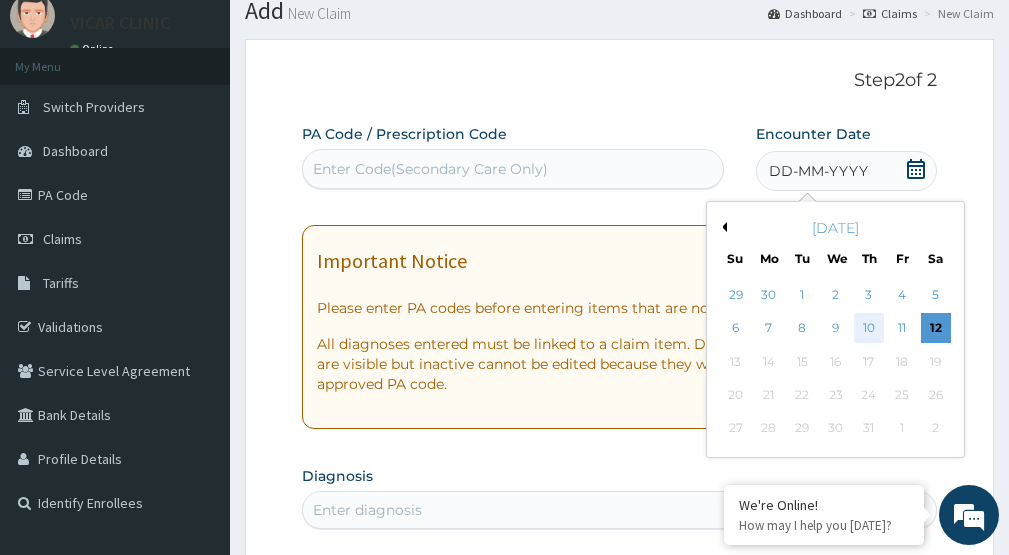 click on "10" at bounding box center [869, 329] 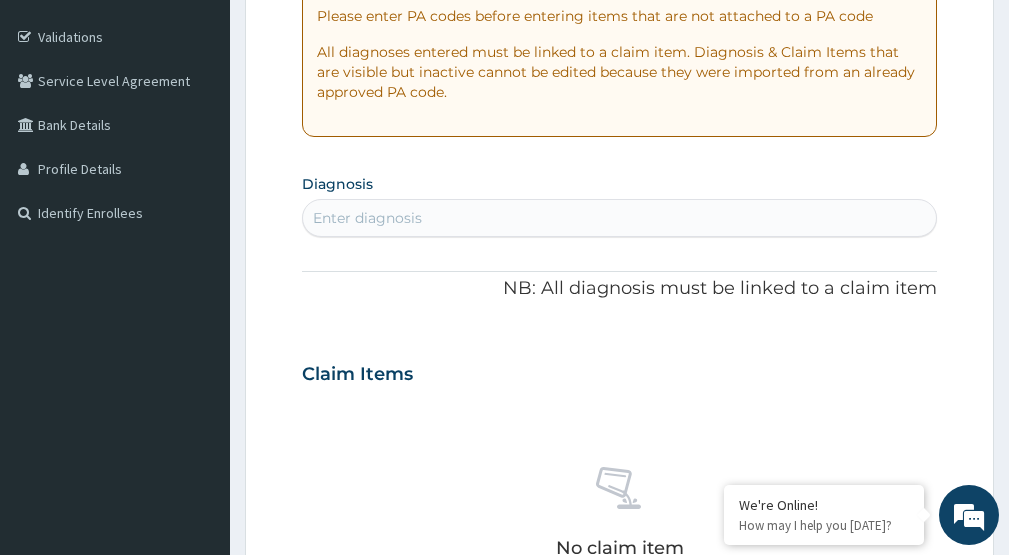 scroll, scrollTop: 367, scrollLeft: 0, axis: vertical 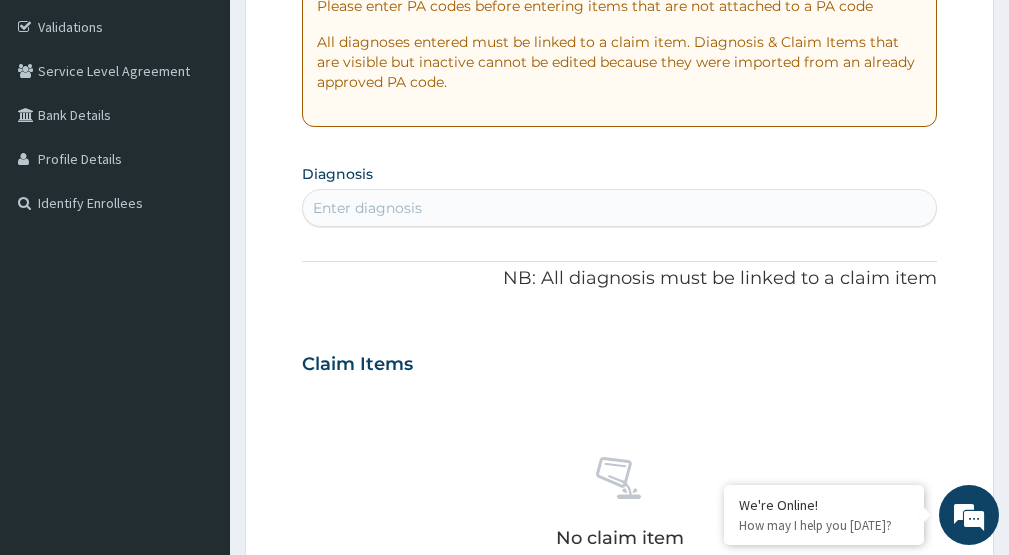 click on "Enter diagnosis" at bounding box center [619, 208] 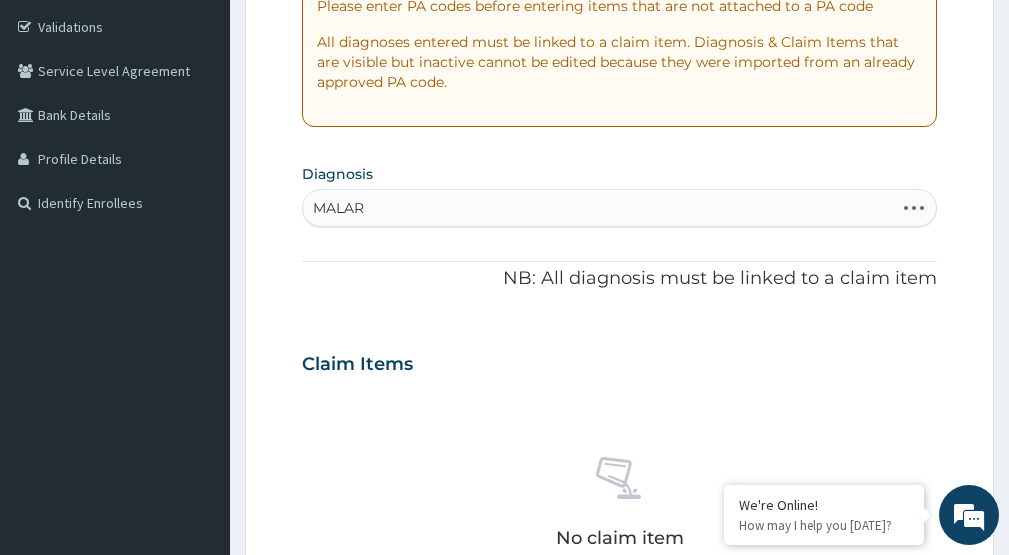 type on "MALARI" 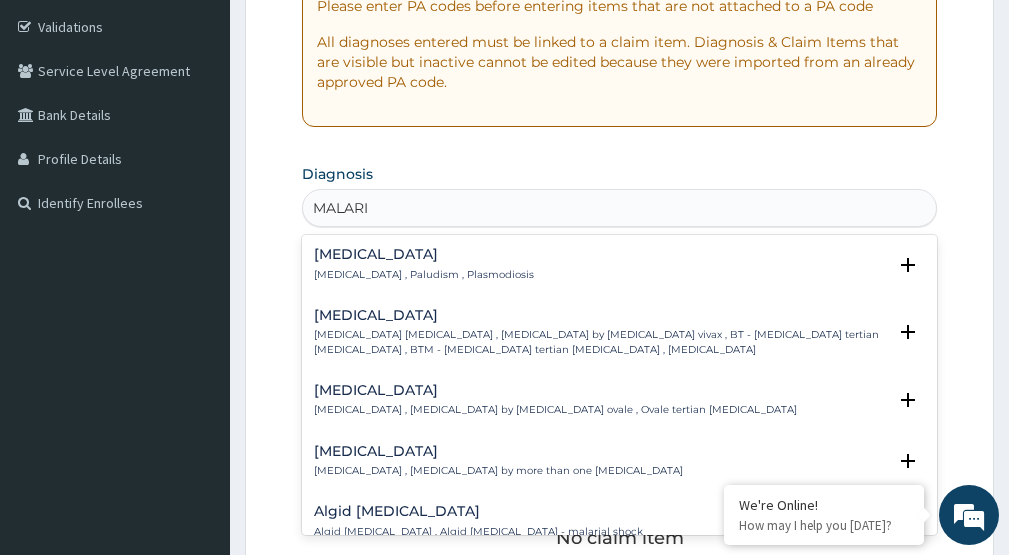 click on "Malaria , Paludism , Plasmodiosis" at bounding box center [424, 275] 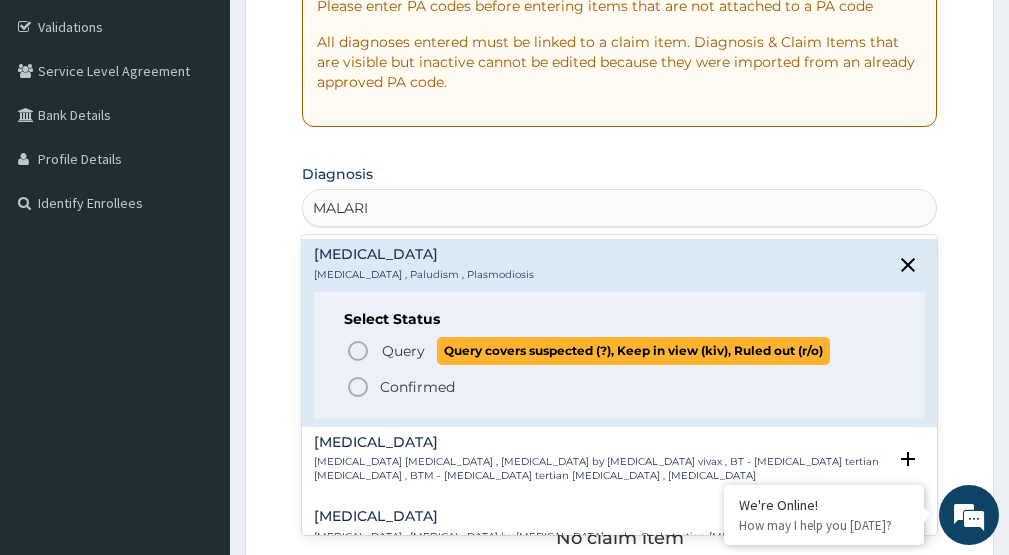 click 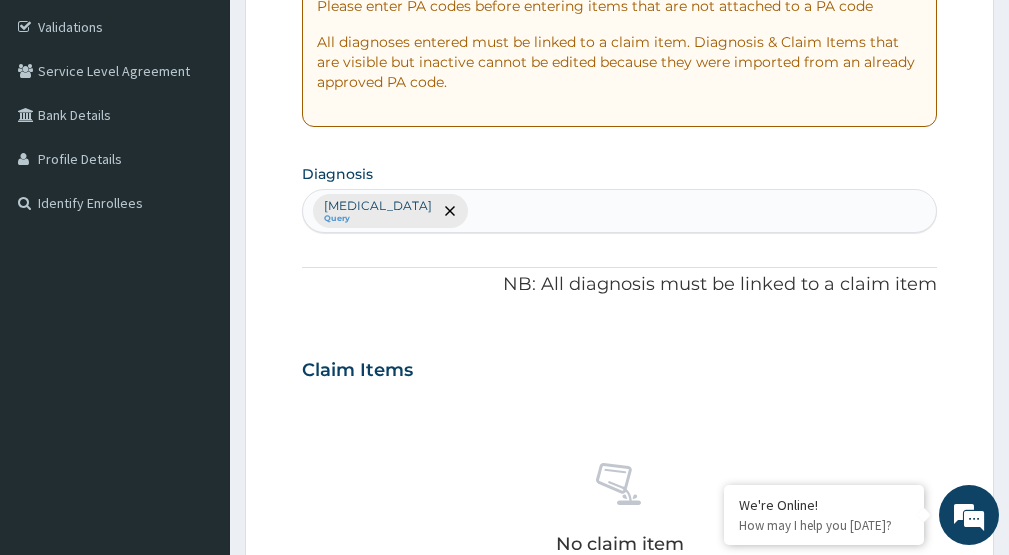 click on "Malaria Query" at bounding box center [619, 211] 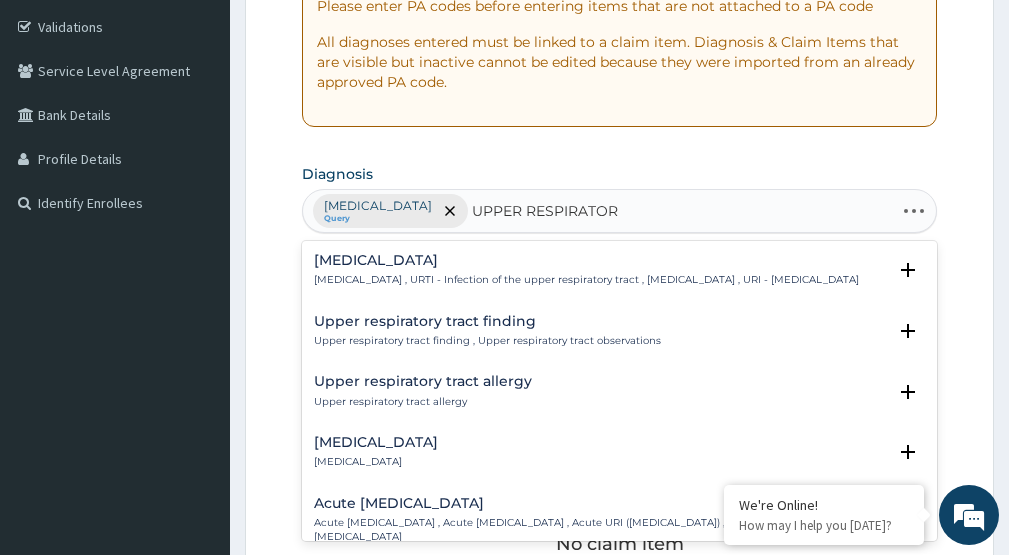 type on "UPPER RESPIRATORY" 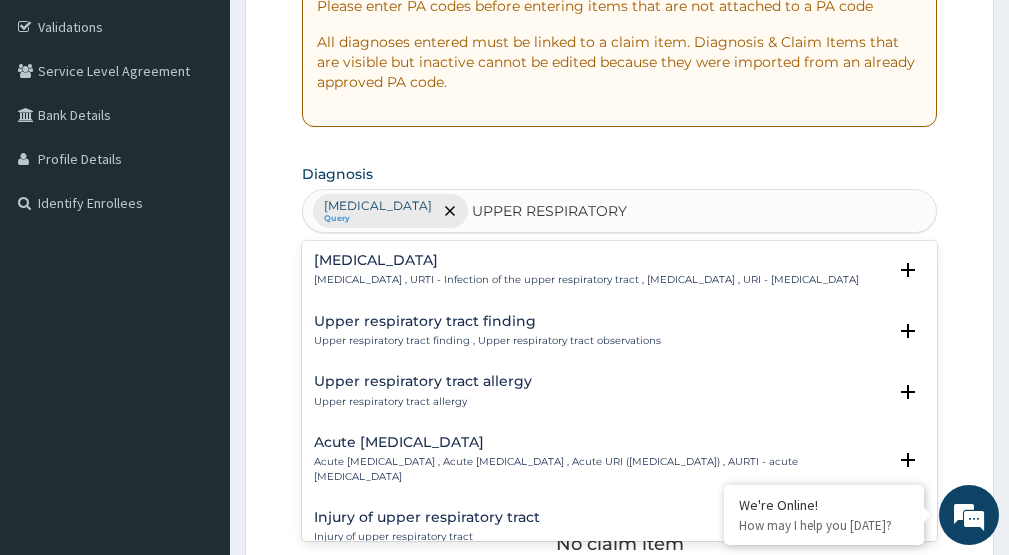 click on "Upper respiratory infection" at bounding box center [586, 260] 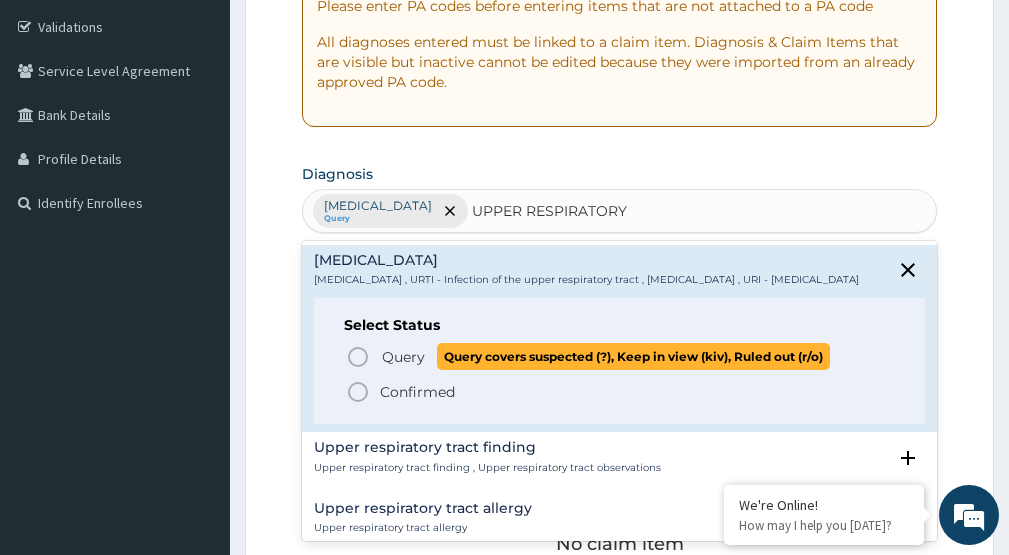 click on "Query" at bounding box center [403, 357] 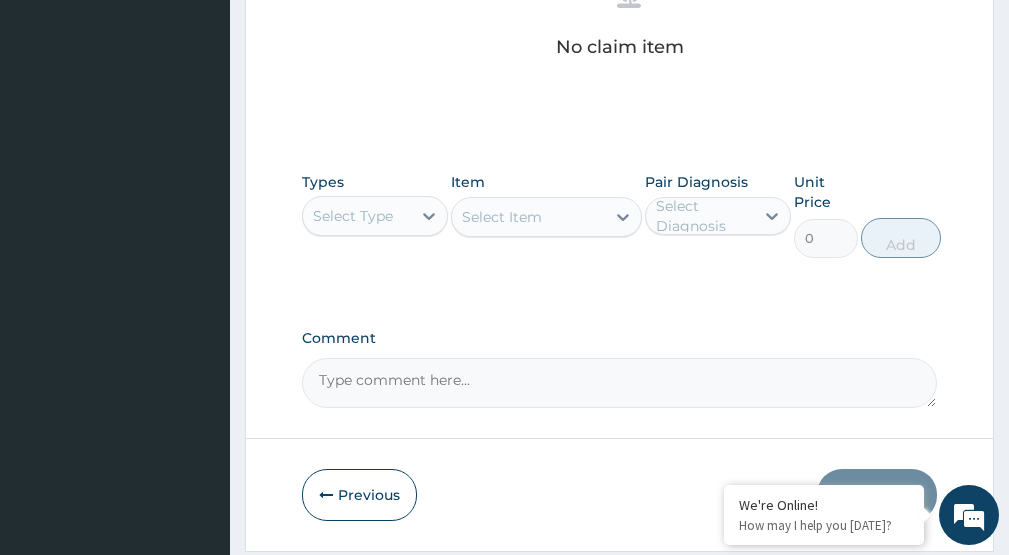 scroll, scrollTop: 867, scrollLeft: 0, axis: vertical 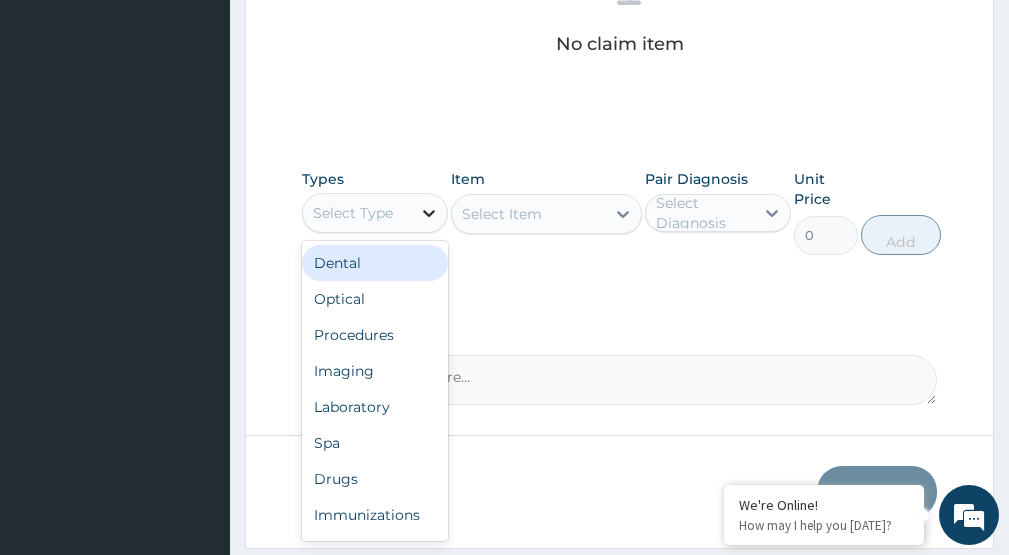 click 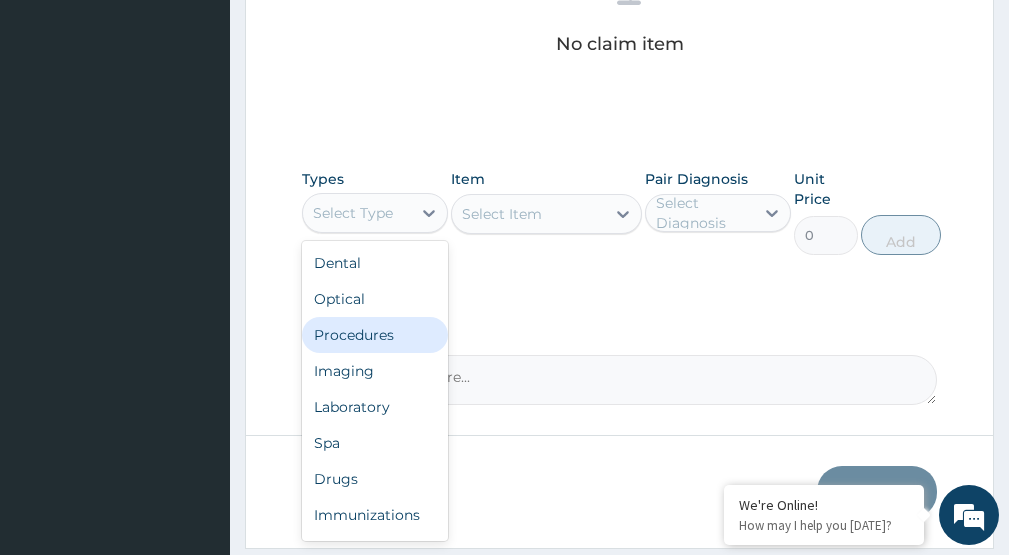 click on "Procedures" at bounding box center (375, 335) 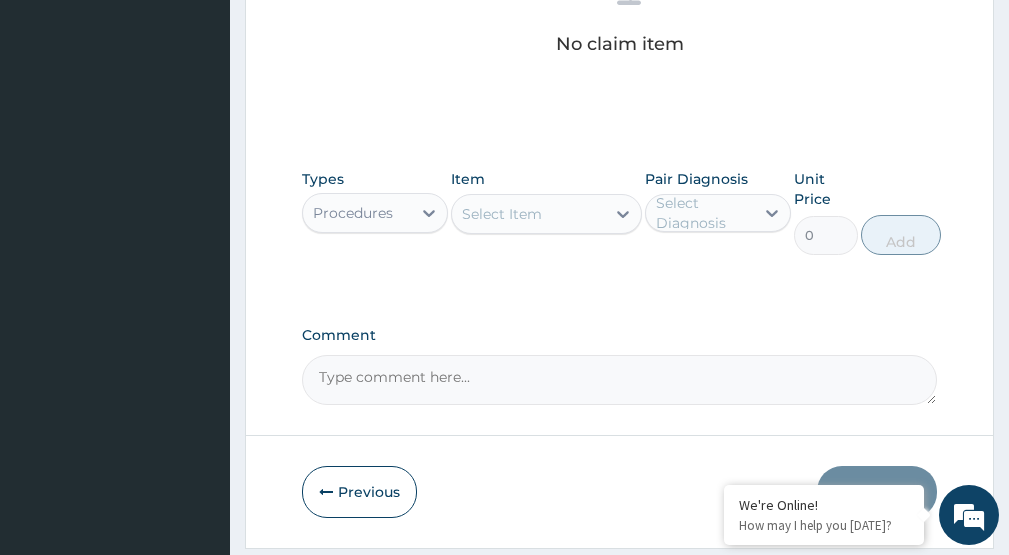 click on "Select Item" at bounding box center (502, 214) 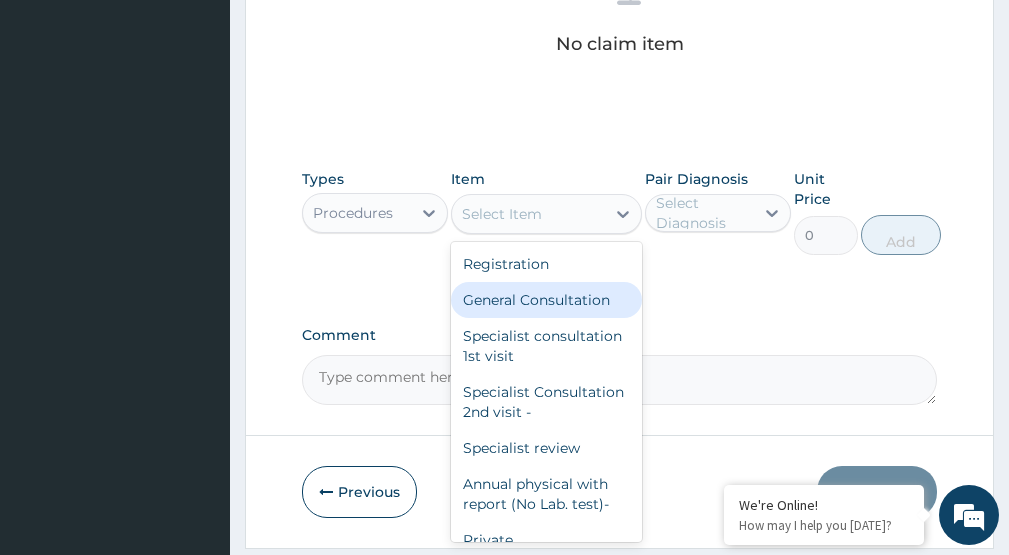 click on "General Consultation" at bounding box center (546, 300) 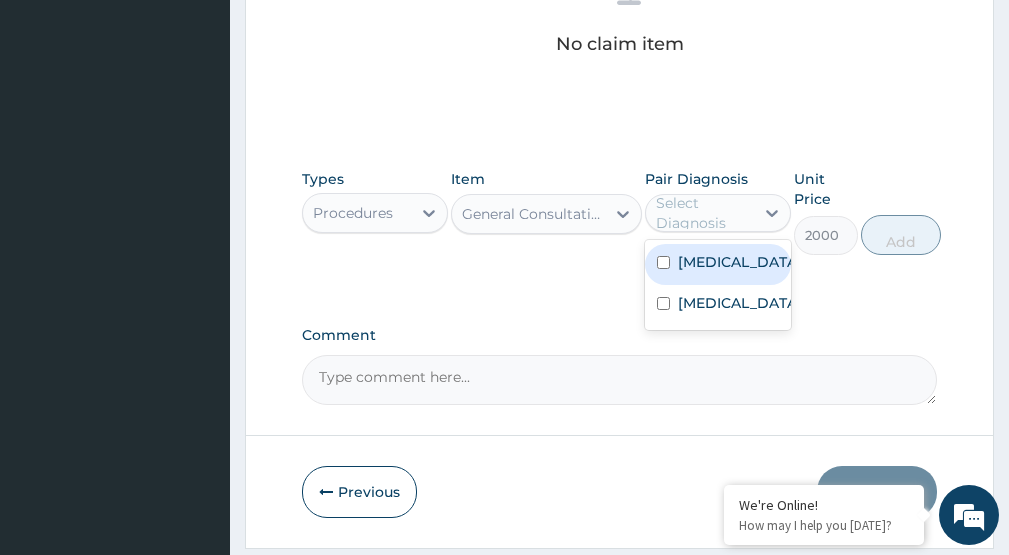 click on "Select Diagnosis" at bounding box center [704, 213] 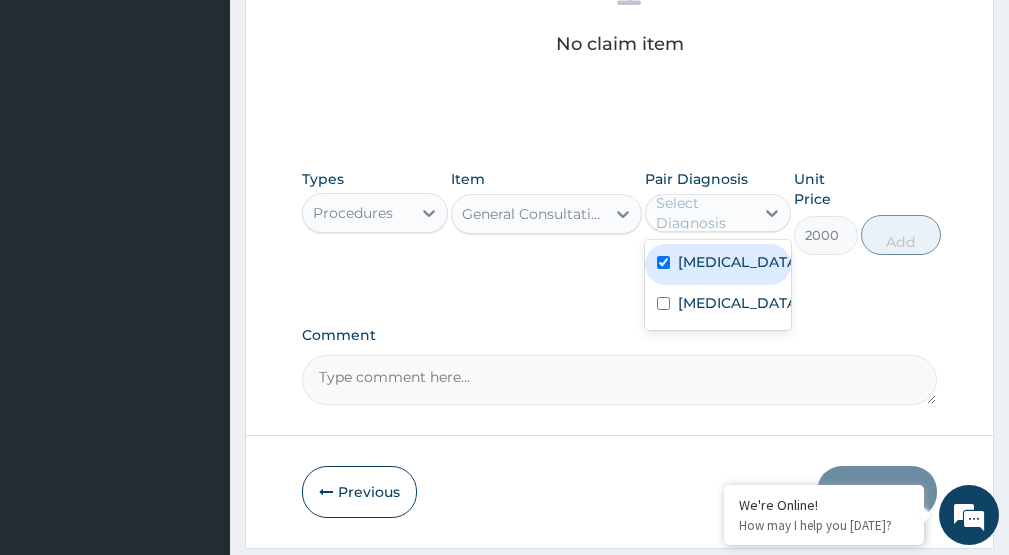 checkbox on "true" 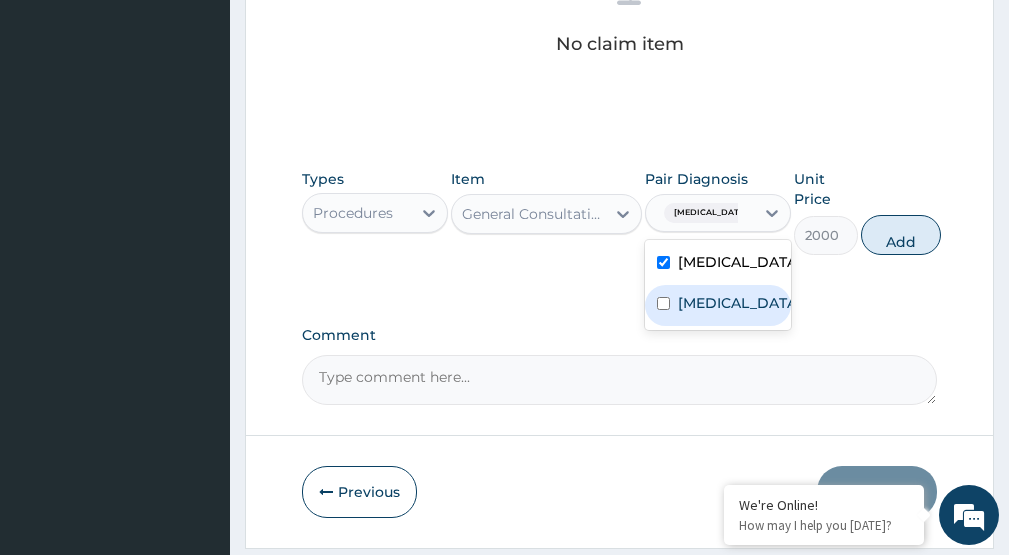 click on "Upper respiratory infection" at bounding box center (739, 303) 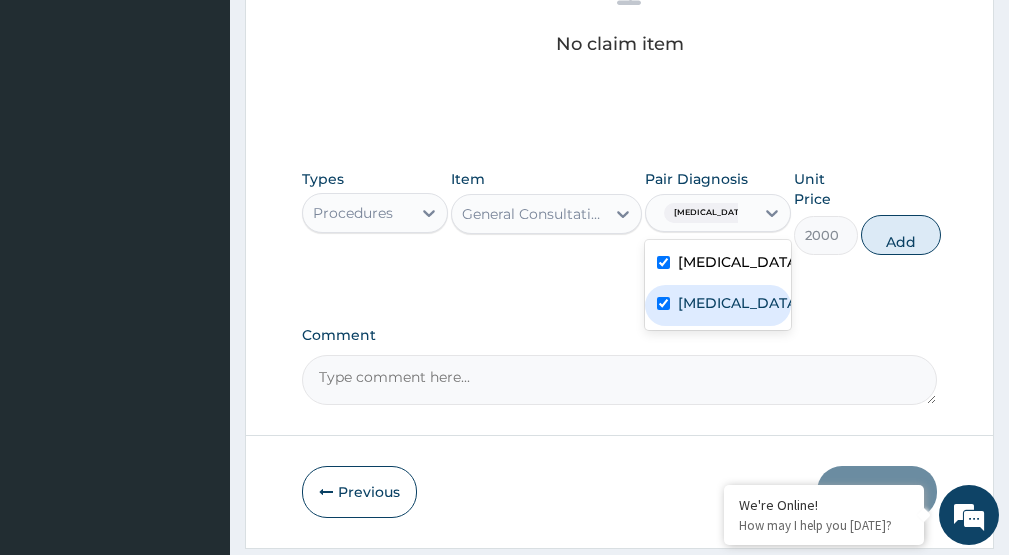 checkbox on "true" 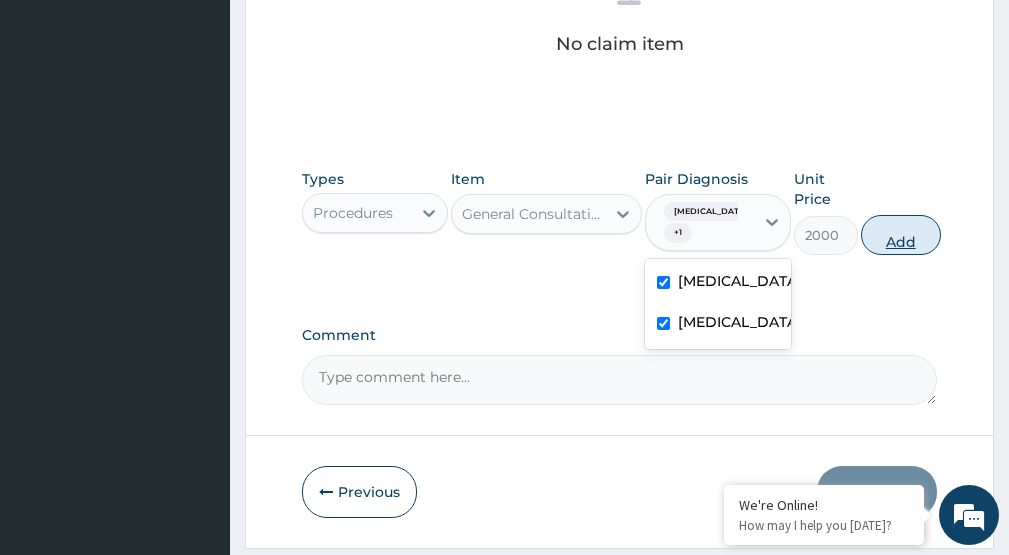 click on "Add" at bounding box center (901, 235) 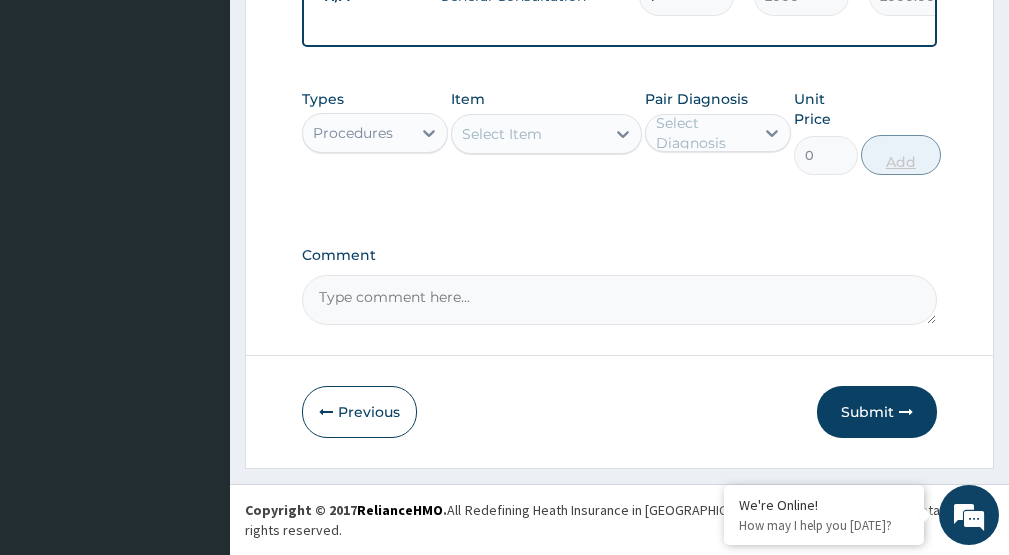 scroll, scrollTop: 833, scrollLeft: 0, axis: vertical 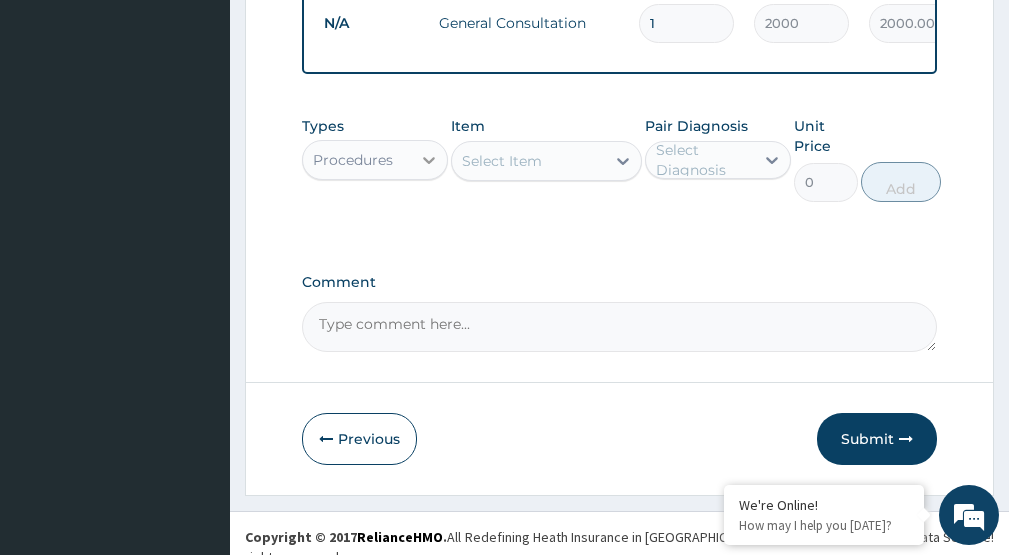 click 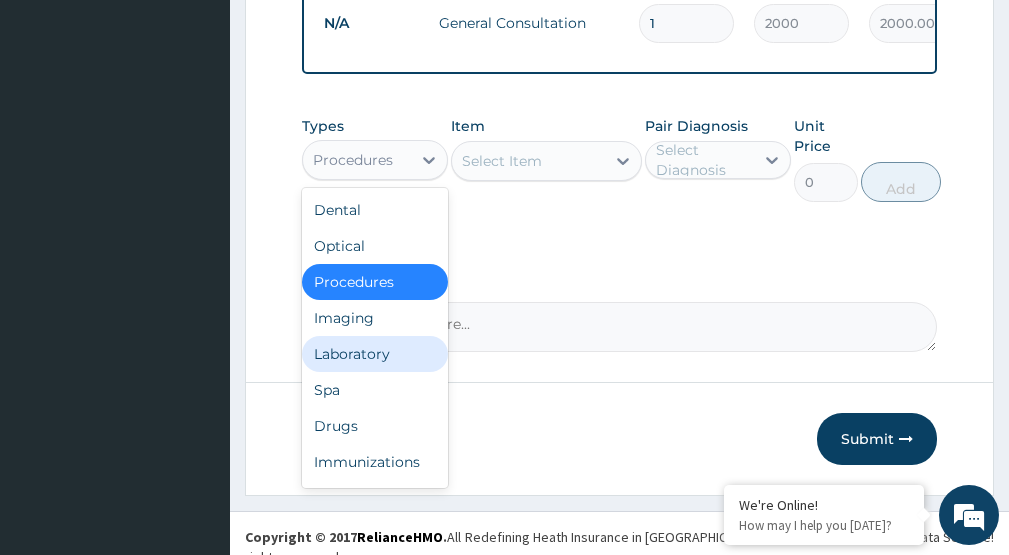 click on "Laboratory" at bounding box center [375, 354] 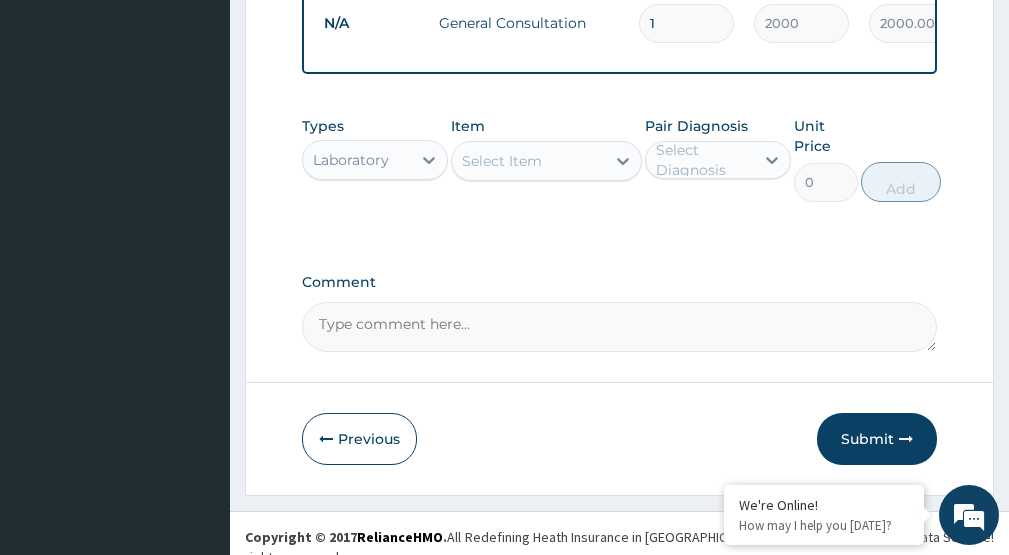 click on "Select Item" at bounding box center (528, 161) 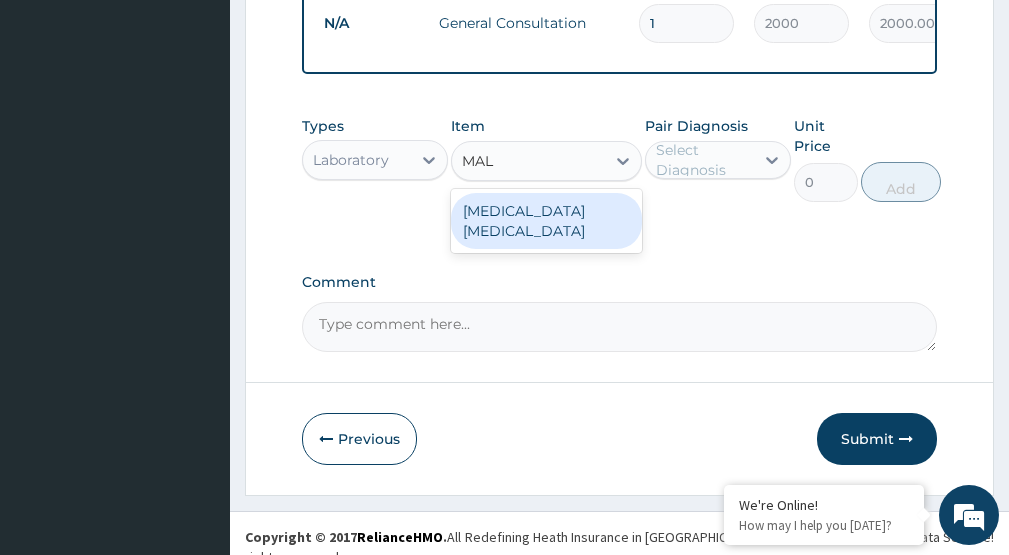 type on "MALA" 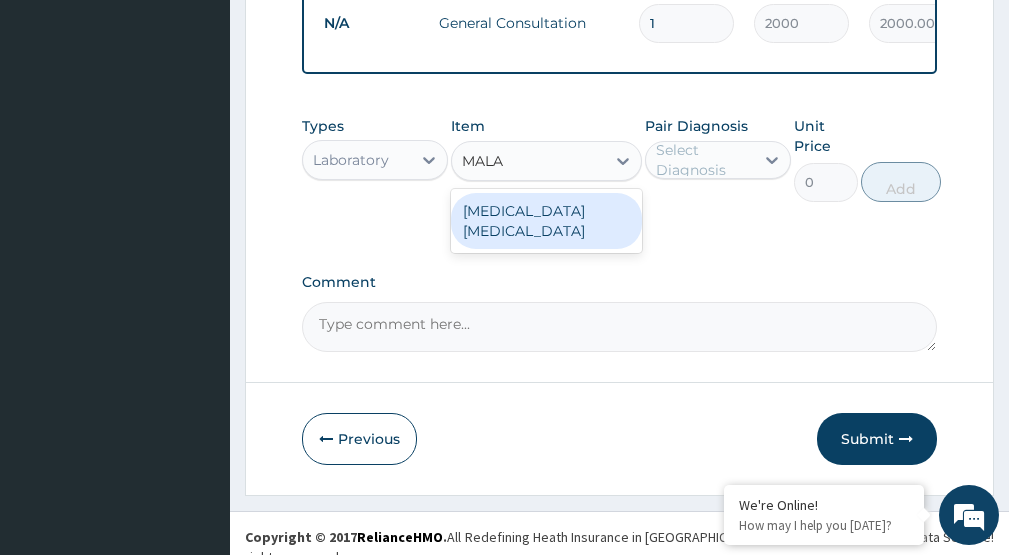 click on "MALARIA PARASITE" at bounding box center (546, 221) 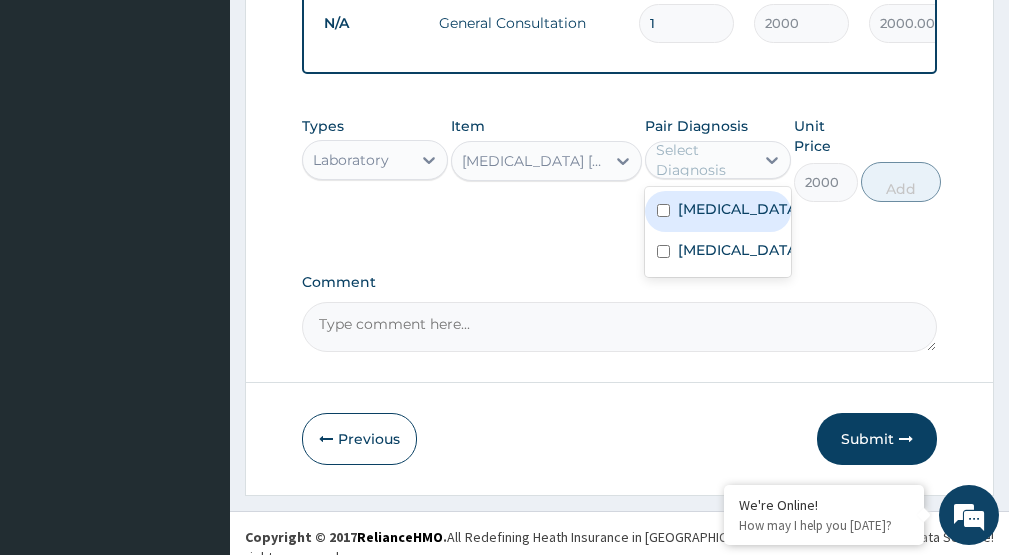 click on "Select Diagnosis" at bounding box center [704, 160] 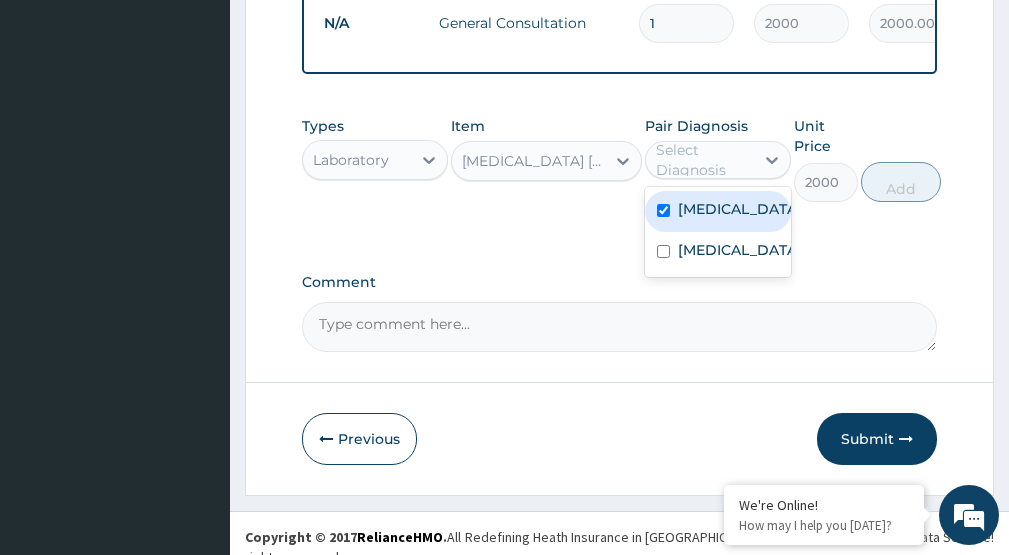checkbox on "true" 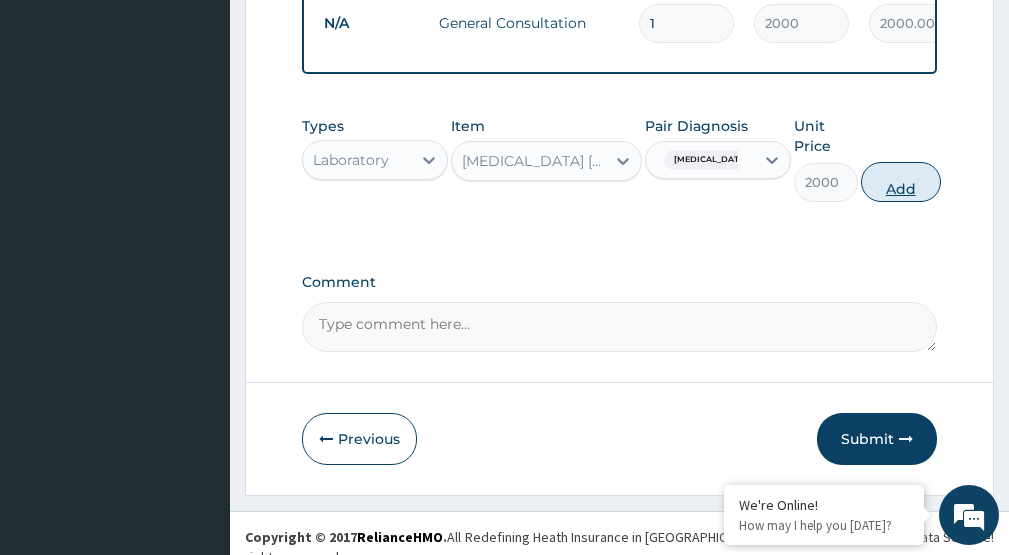 click on "Add" at bounding box center [901, 182] 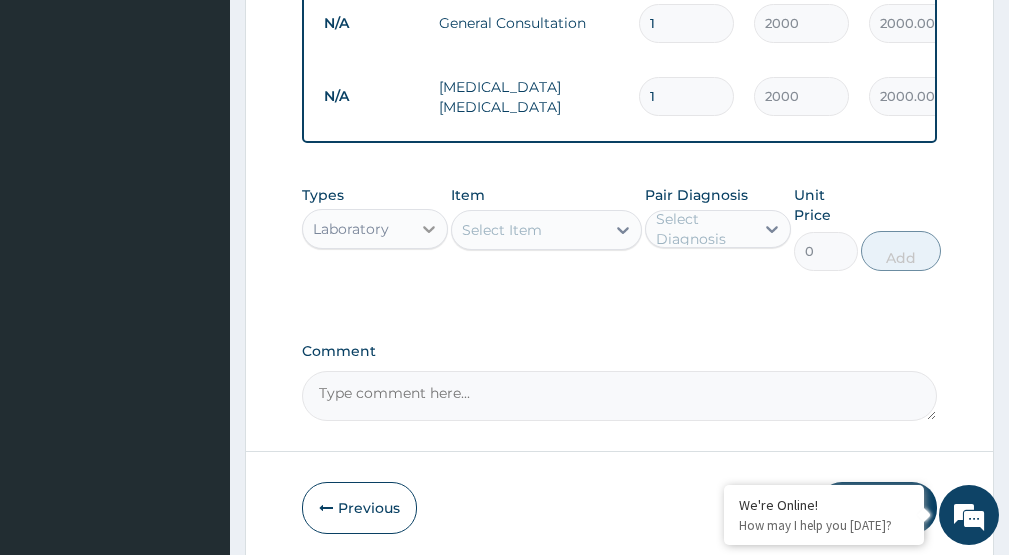 click 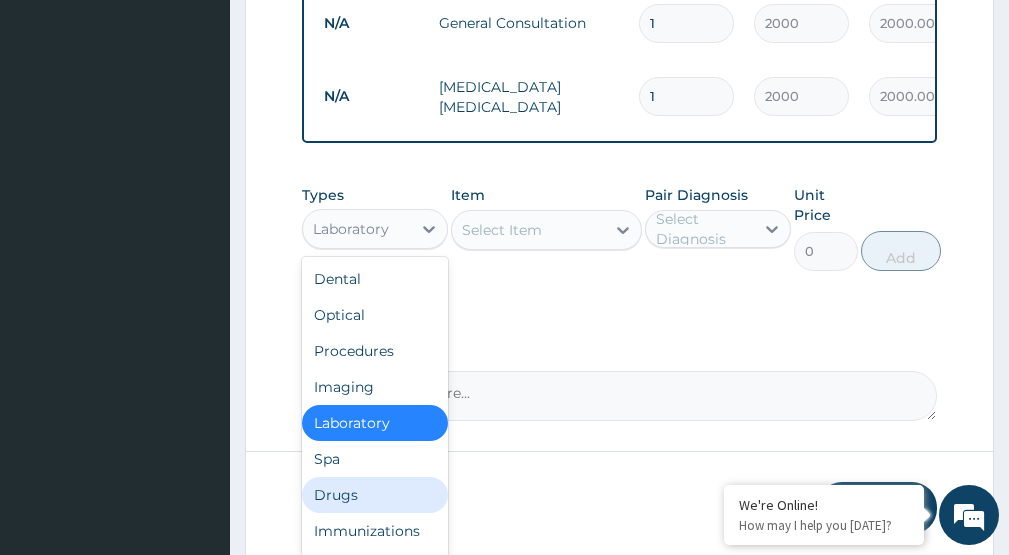 click on "Drugs" at bounding box center (375, 495) 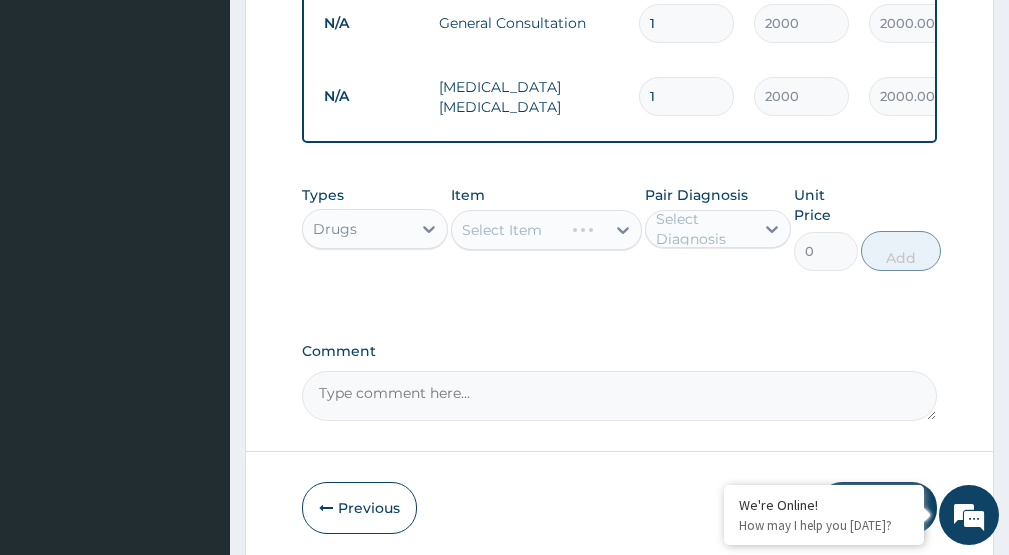 click on "Select Item" at bounding box center (546, 230) 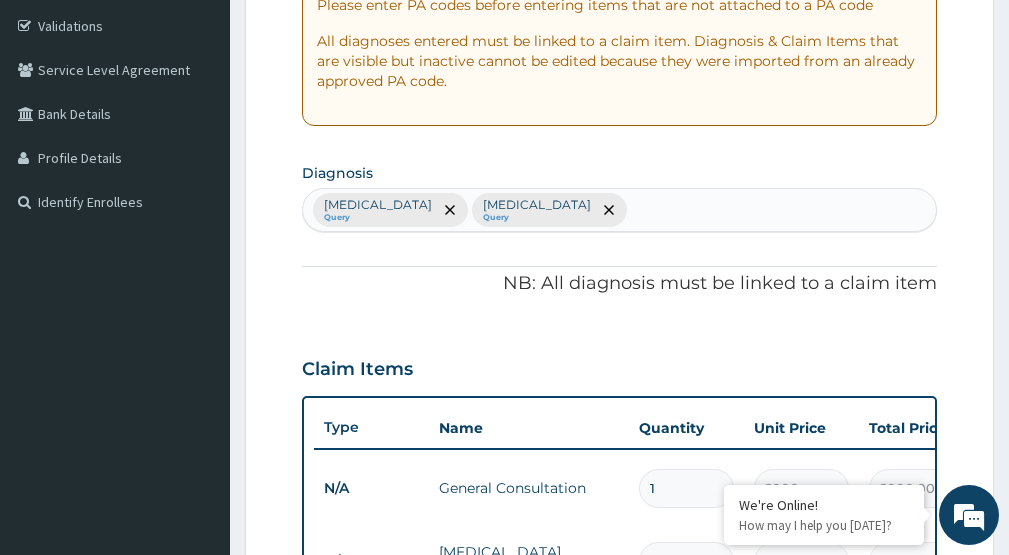 scroll, scrollTop: 333, scrollLeft: 0, axis: vertical 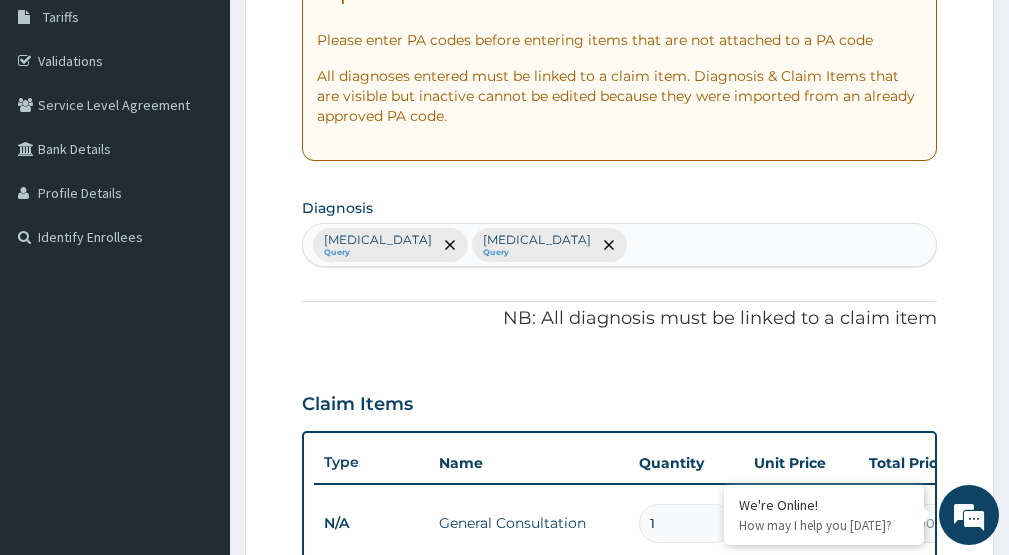 click on "Malaria Query Upper respiratory infection Query" at bounding box center (619, 245) 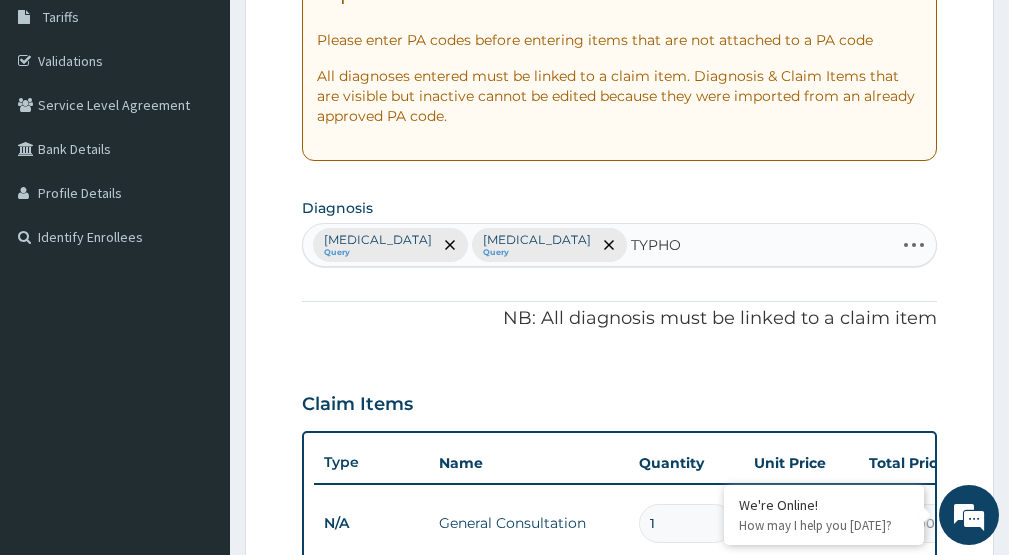 type on "TYPHOI" 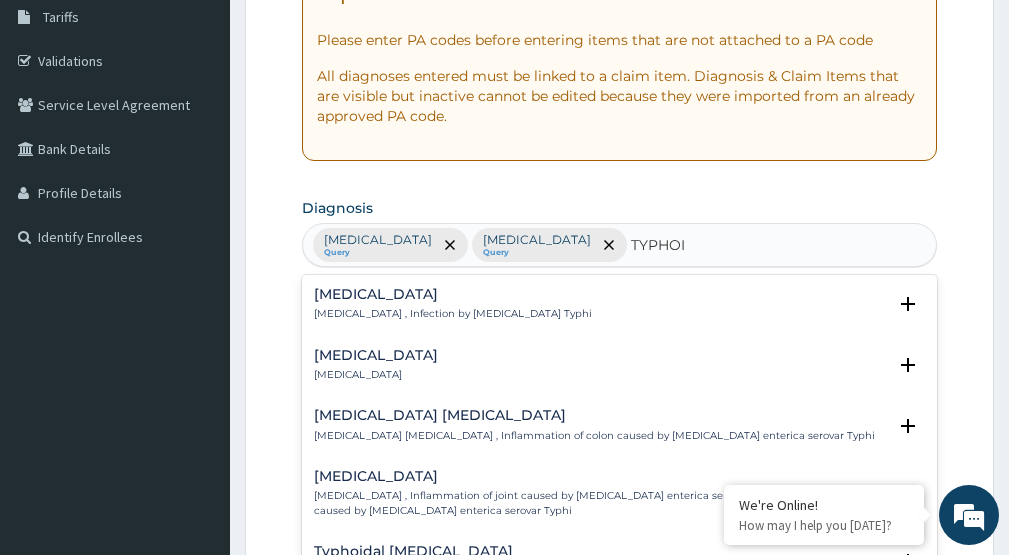 click on "Typhoid fever" at bounding box center (453, 294) 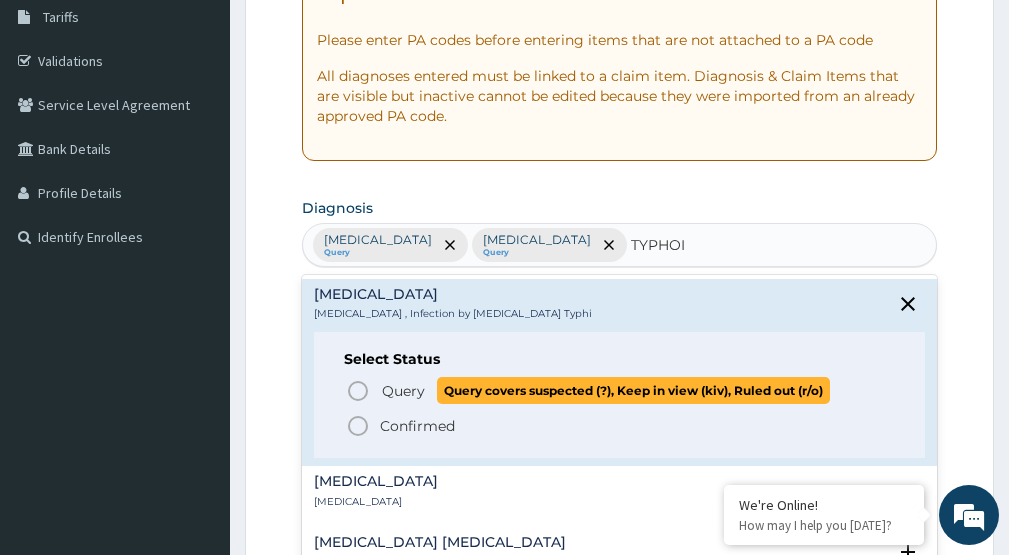click 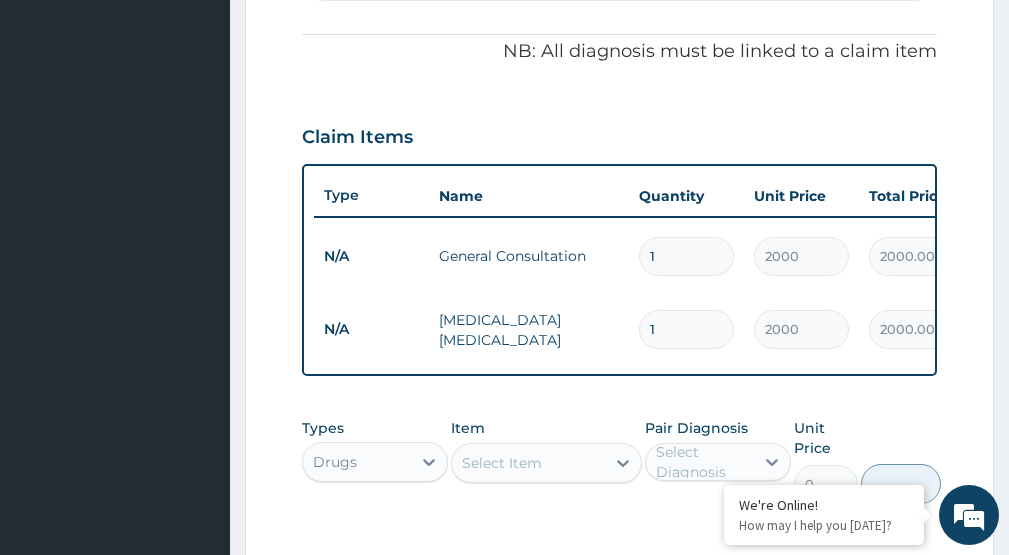 scroll, scrollTop: 633, scrollLeft: 0, axis: vertical 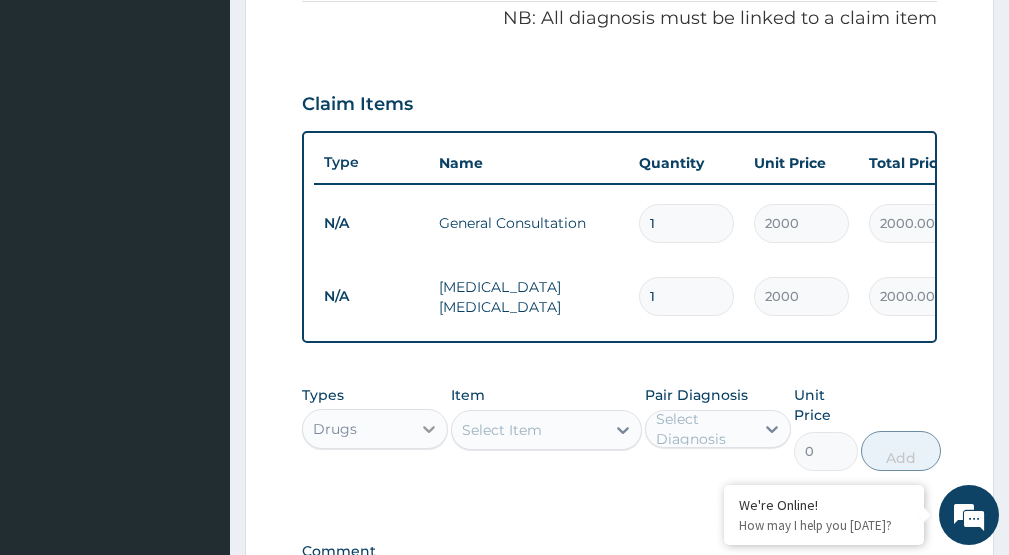 click 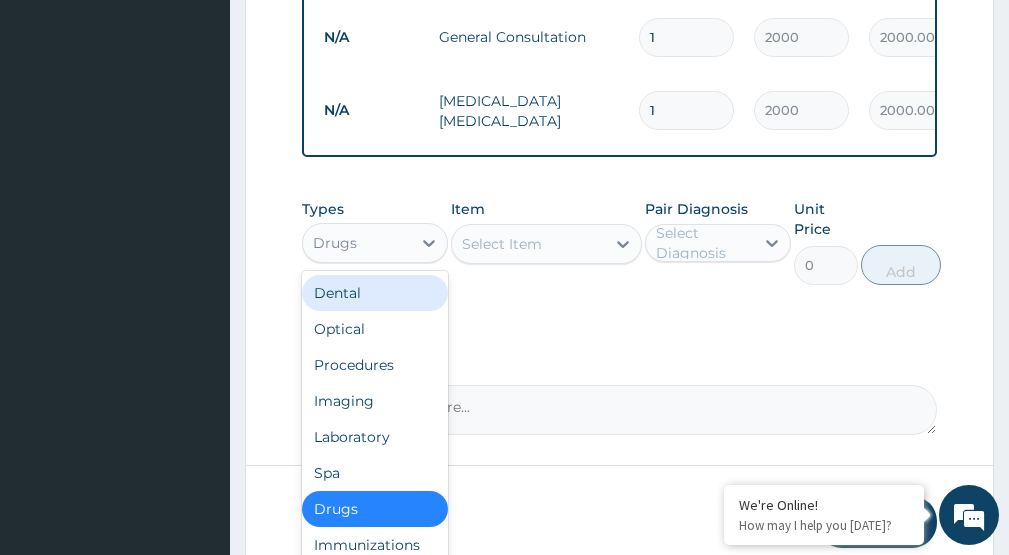 scroll, scrollTop: 833, scrollLeft: 0, axis: vertical 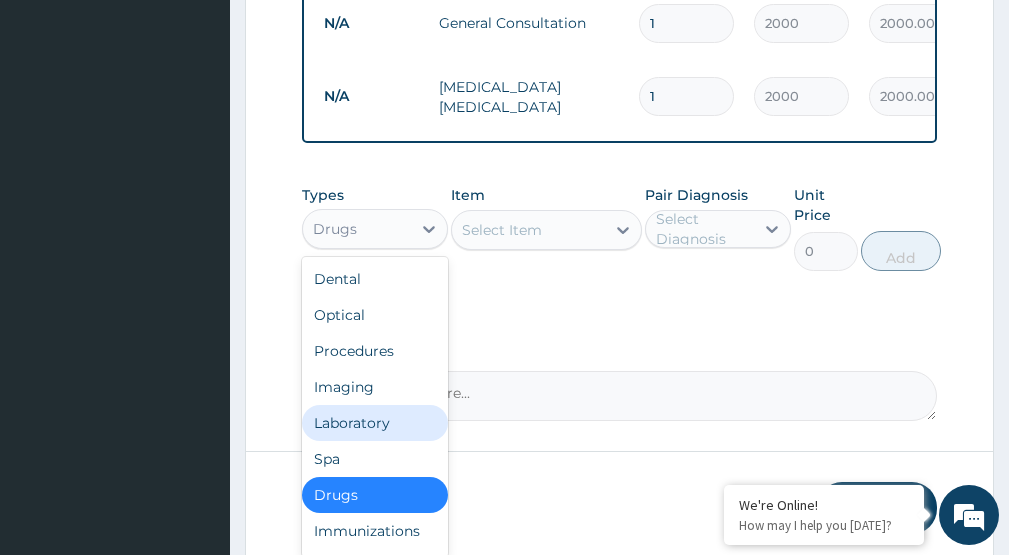 click on "Laboratory" at bounding box center [375, 423] 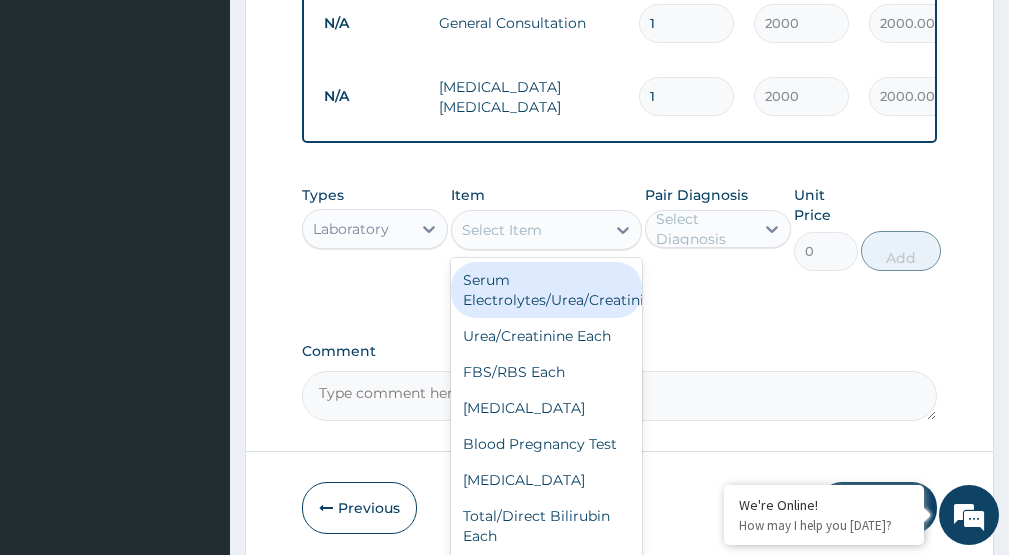 click on "Select Item" at bounding box center (528, 230) 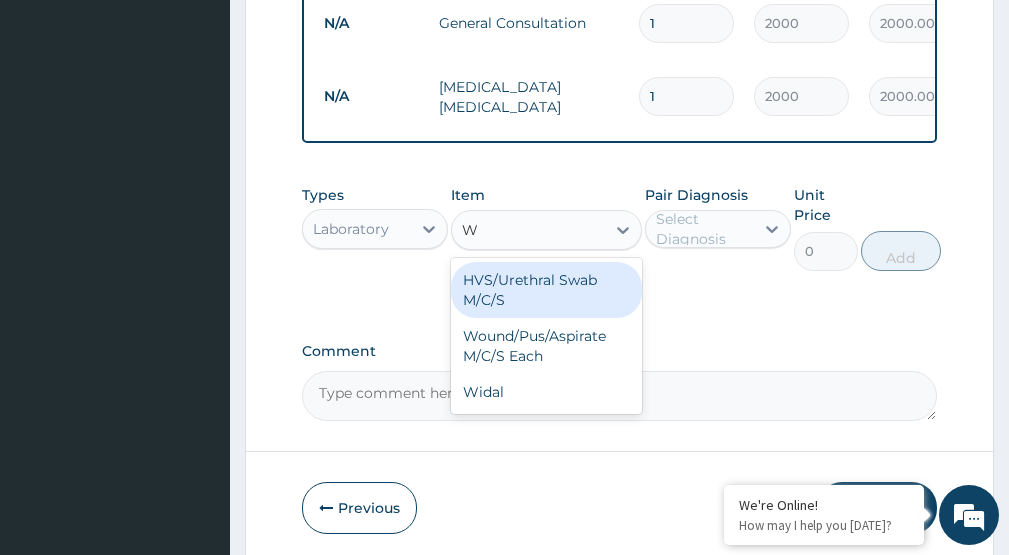 type on "WI" 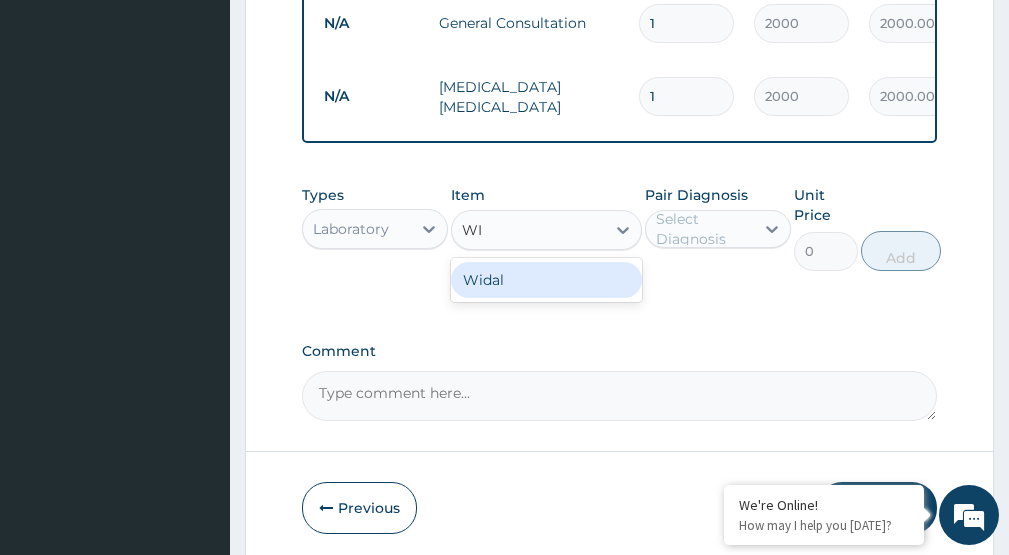 click on "Widal" at bounding box center [546, 280] 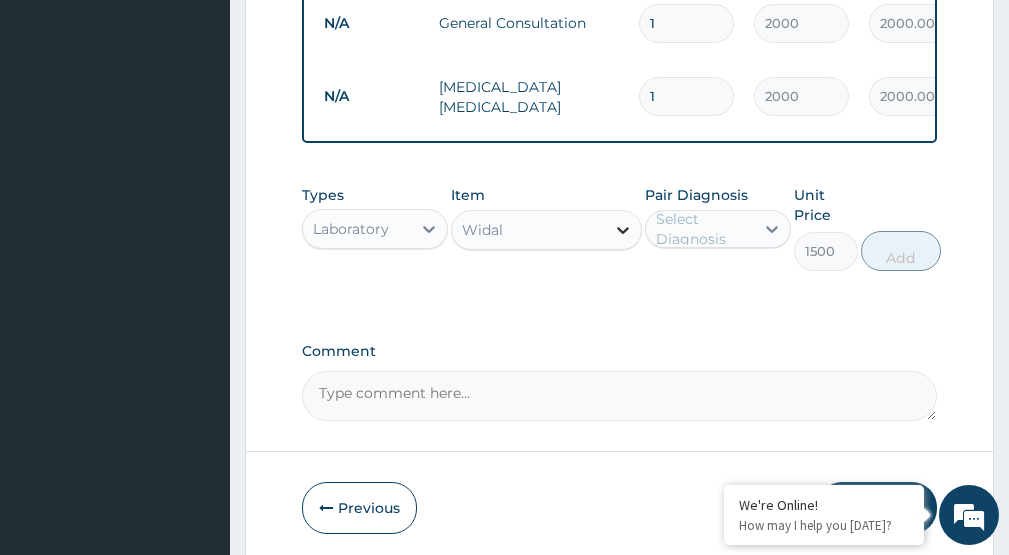click 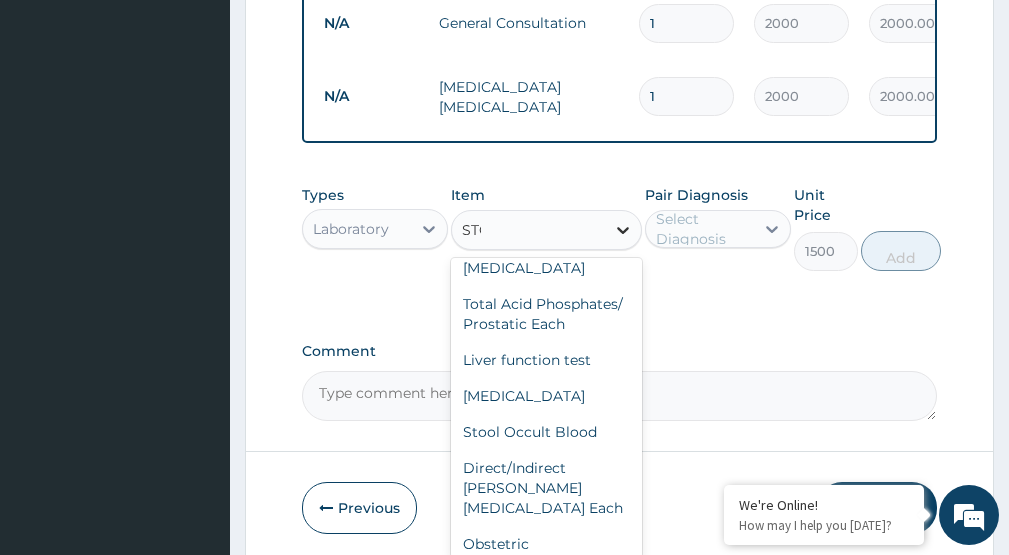 scroll, scrollTop: 0, scrollLeft: 0, axis: both 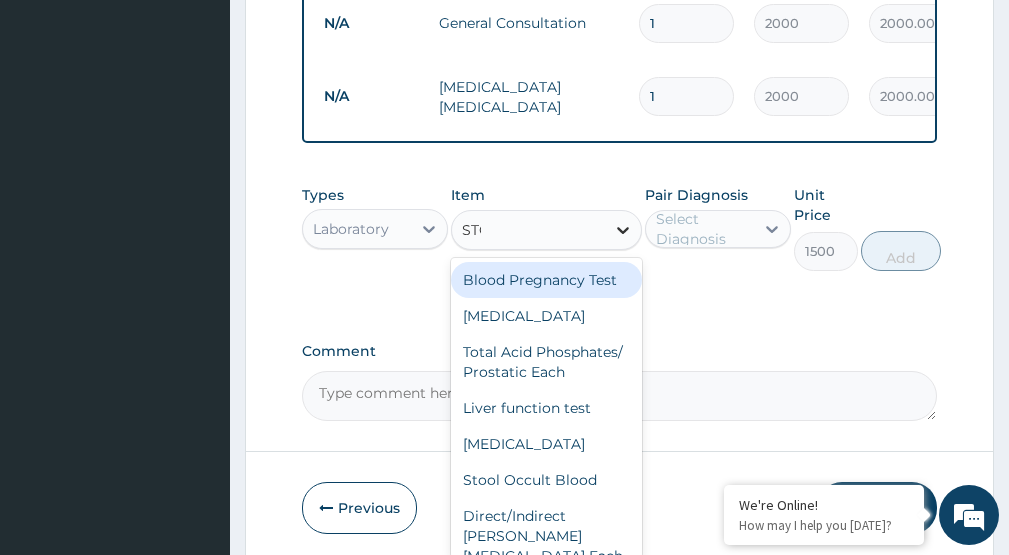 type on "STOO" 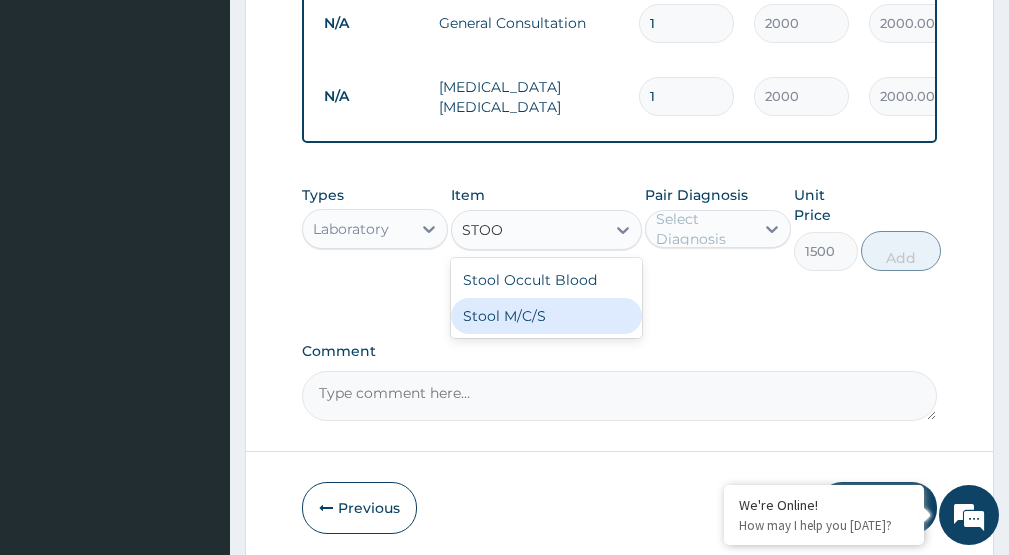 click on "Stool M/C/S" at bounding box center (546, 316) 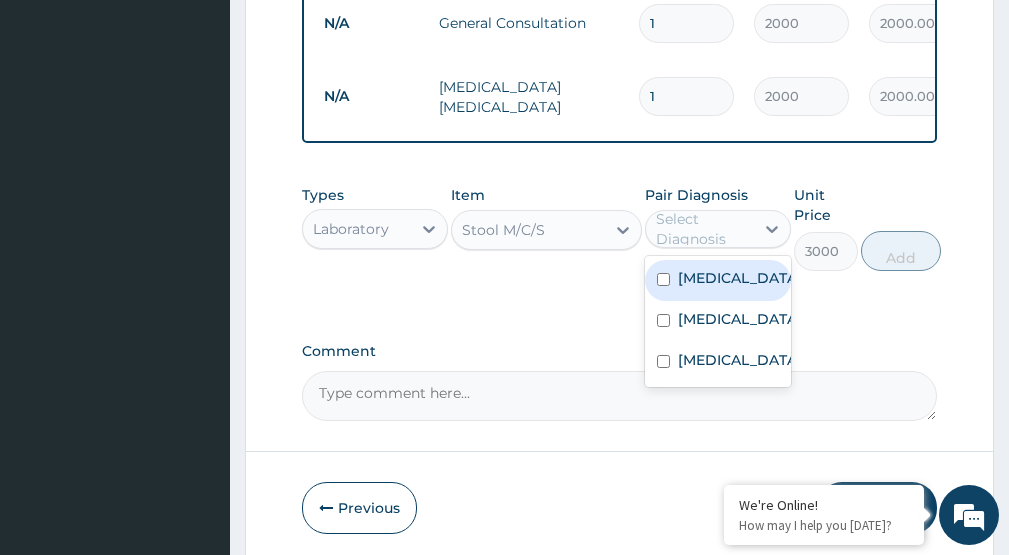 click on "Select Diagnosis" at bounding box center (704, 229) 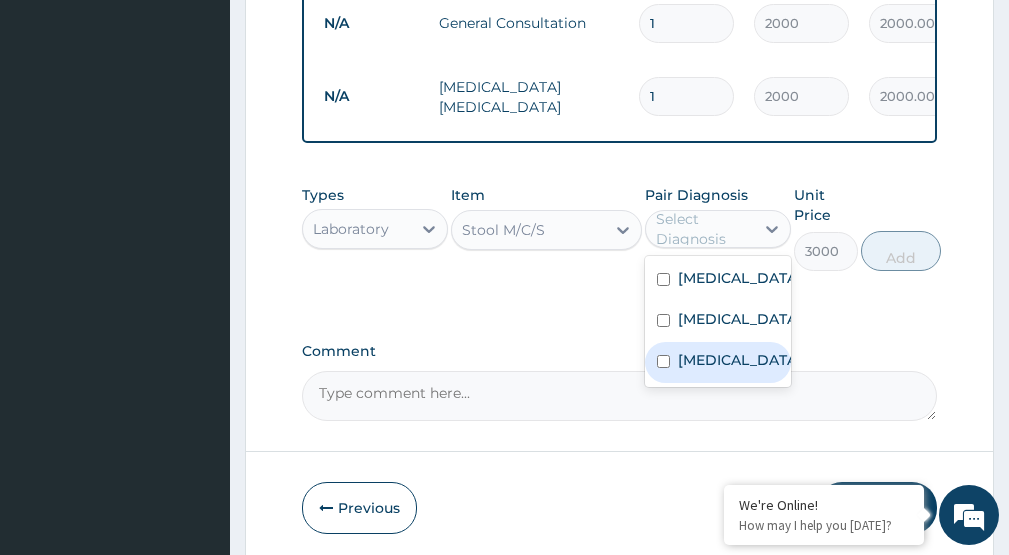 click on "Typhoid fever" at bounding box center (739, 360) 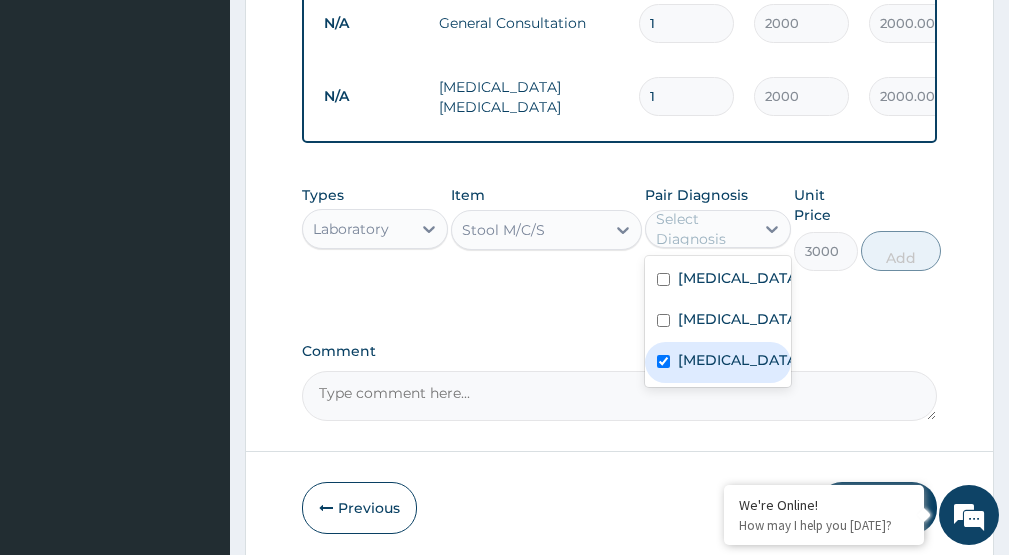 checkbox on "true" 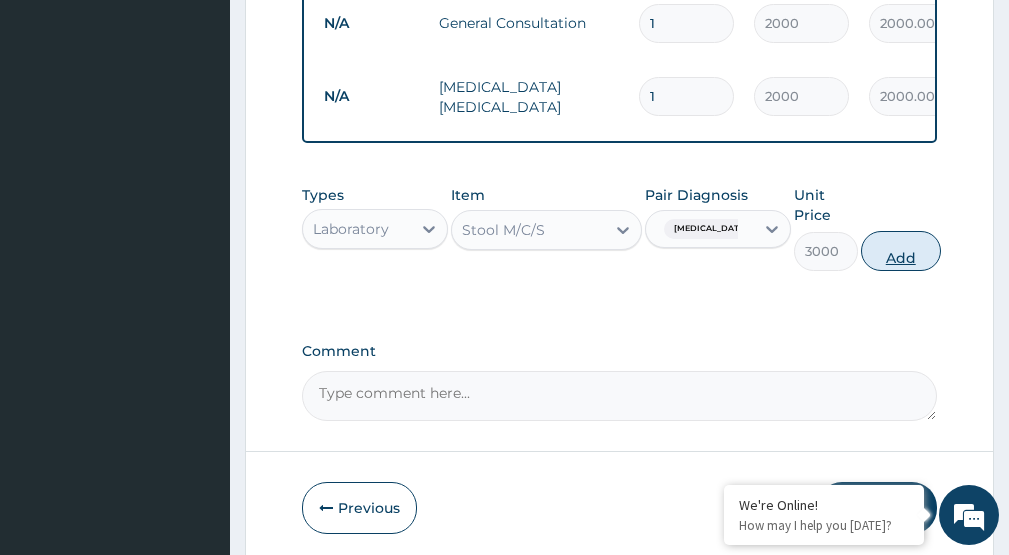 click on "Add" at bounding box center [901, 251] 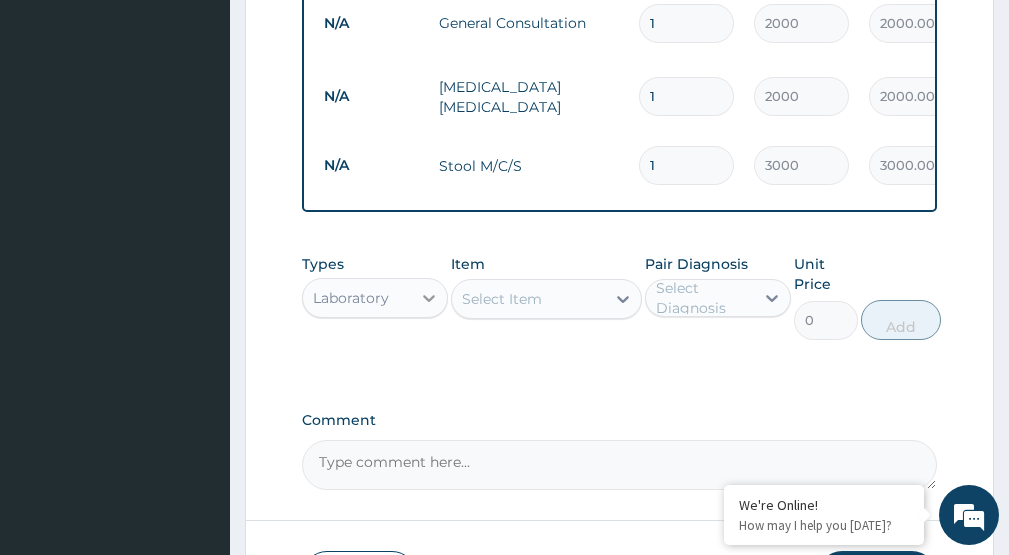 click at bounding box center [429, 298] 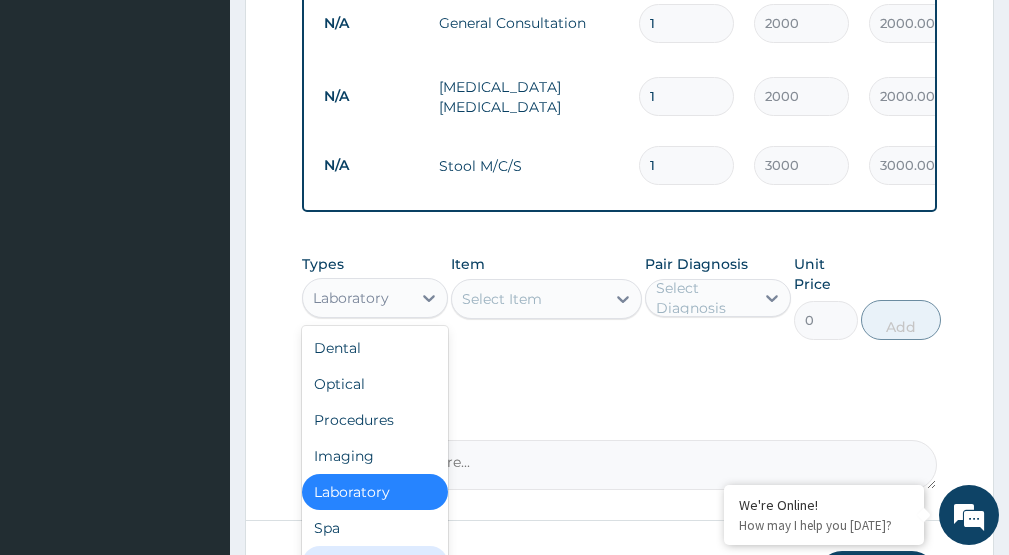 scroll, scrollTop: 68, scrollLeft: 0, axis: vertical 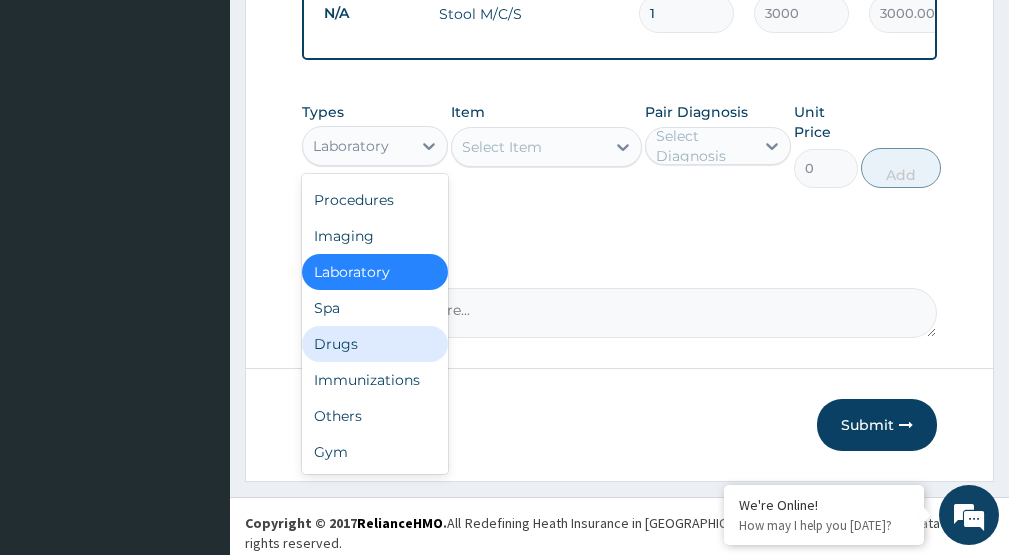 click on "Drugs" at bounding box center (375, 344) 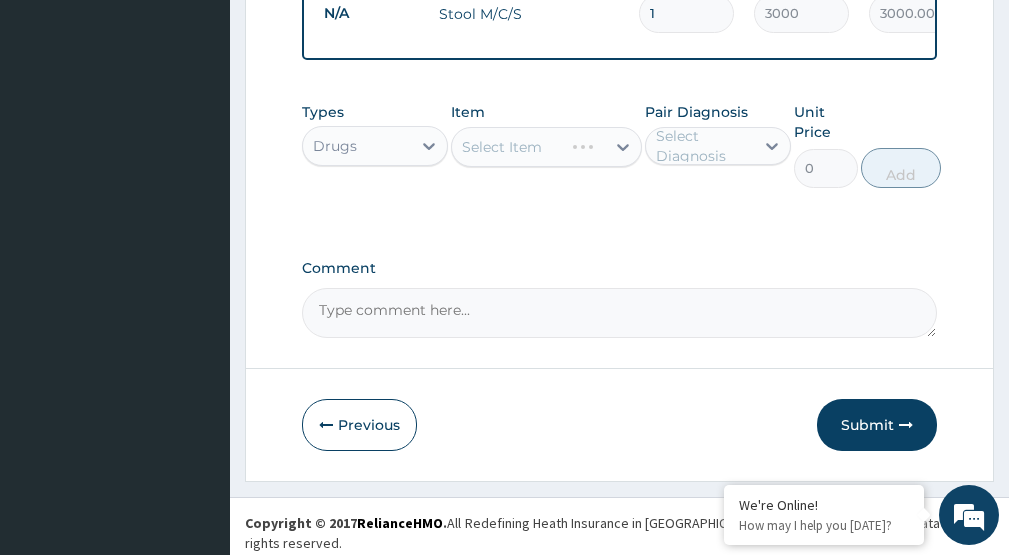 click on "Select Item" at bounding box center (546, 147) 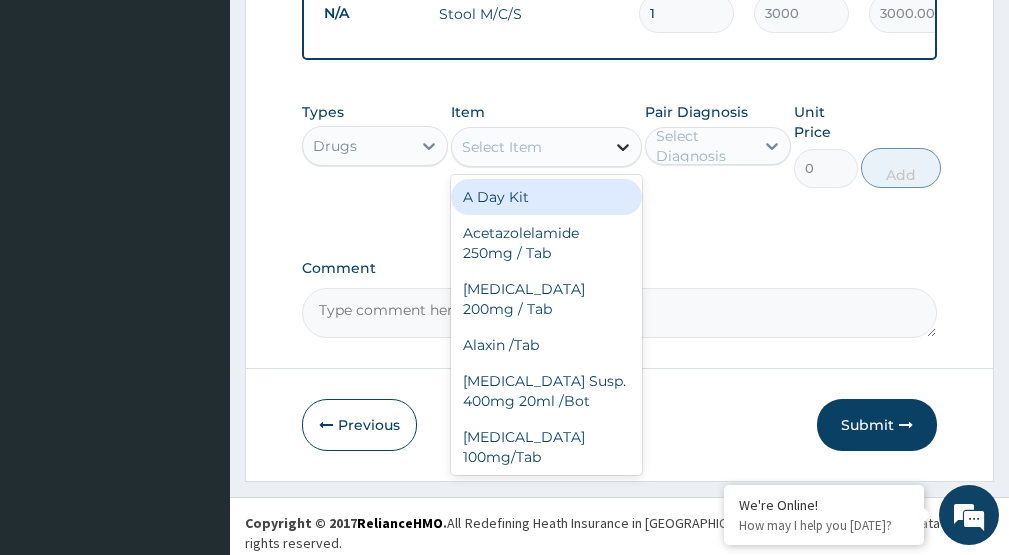 click 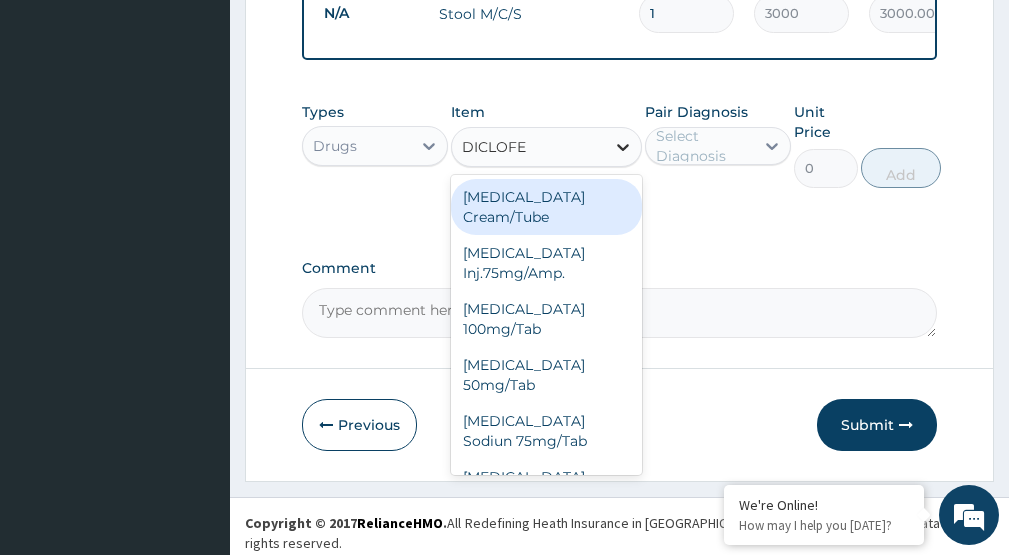 type on "DICLOFEN" 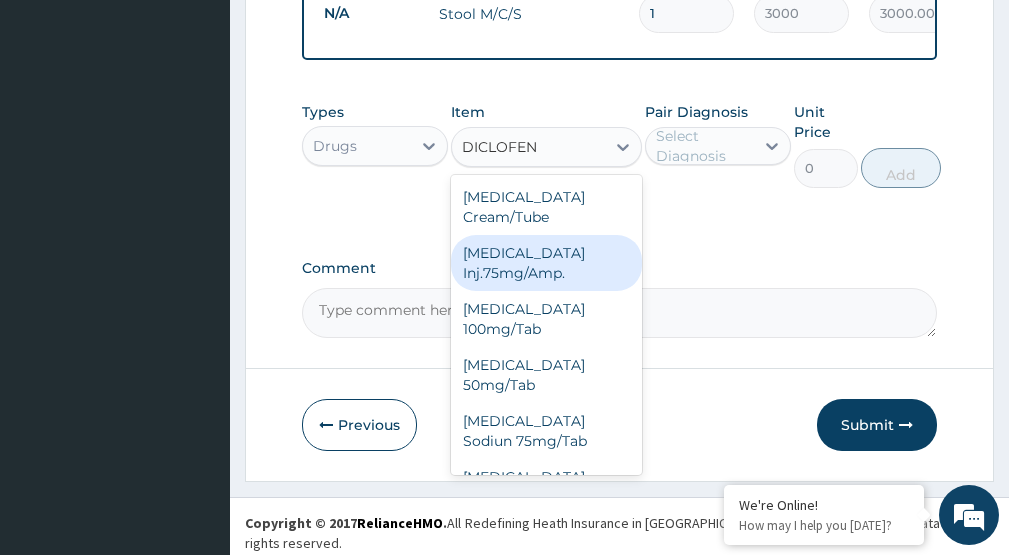 click on "Diclofenac Inj.75mg/Amp." at bounding box center (546, 263) 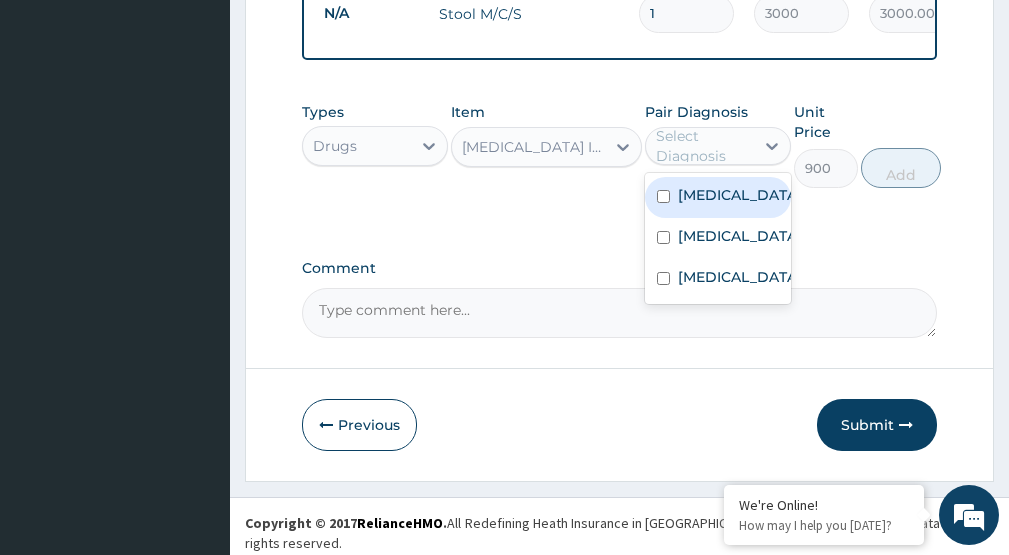 click on "Select Diagnosis" at bounding box center [704, 146] 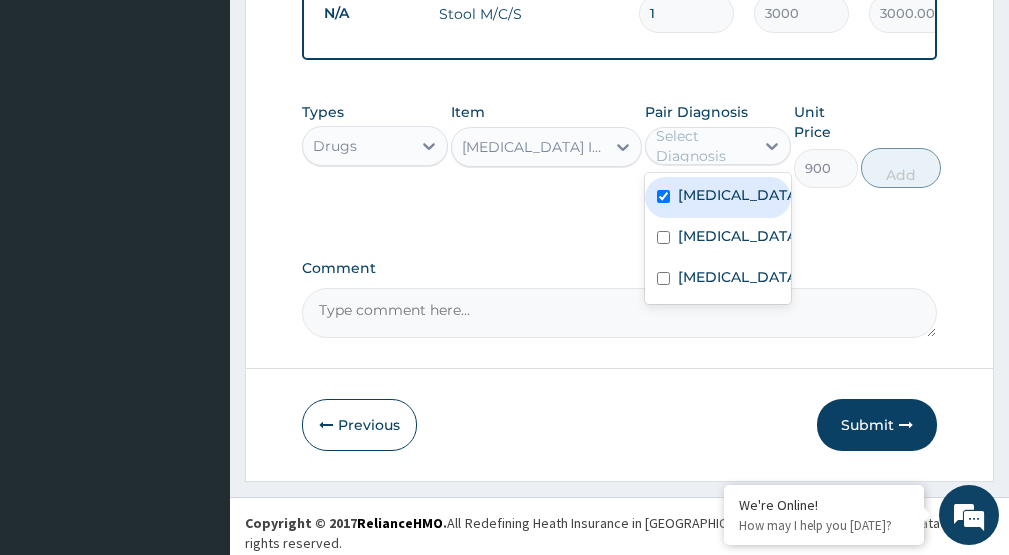 checkbox on "true" 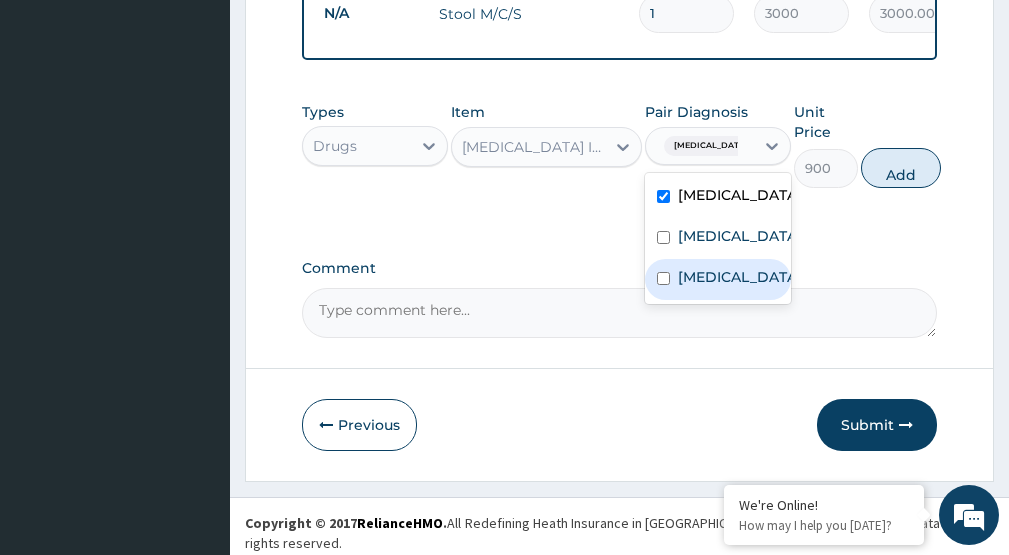 drag, startPoint x: 697, startPoint y: 330, endPoint x: 709, endPoint y: 318, distance: 16.970562 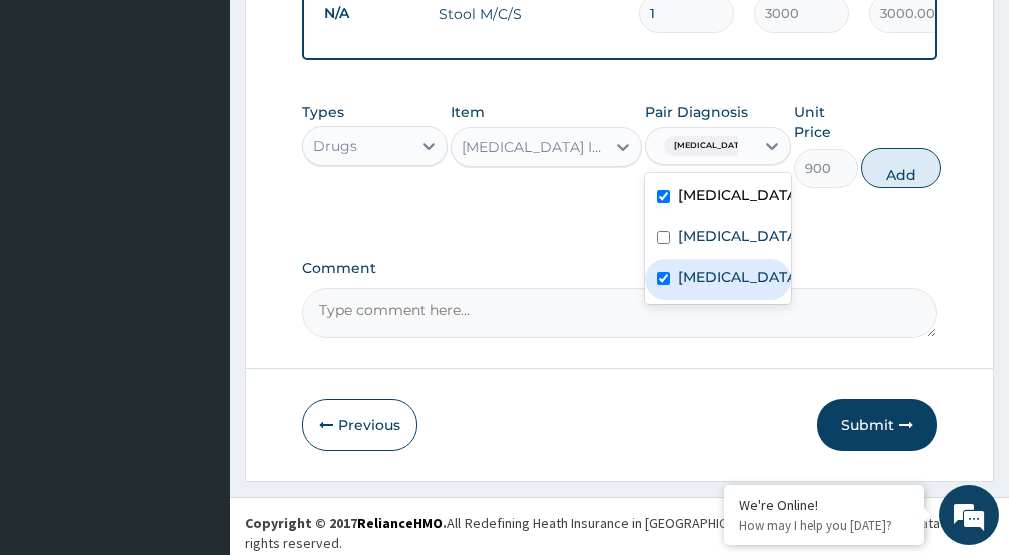 checkbox on "true" 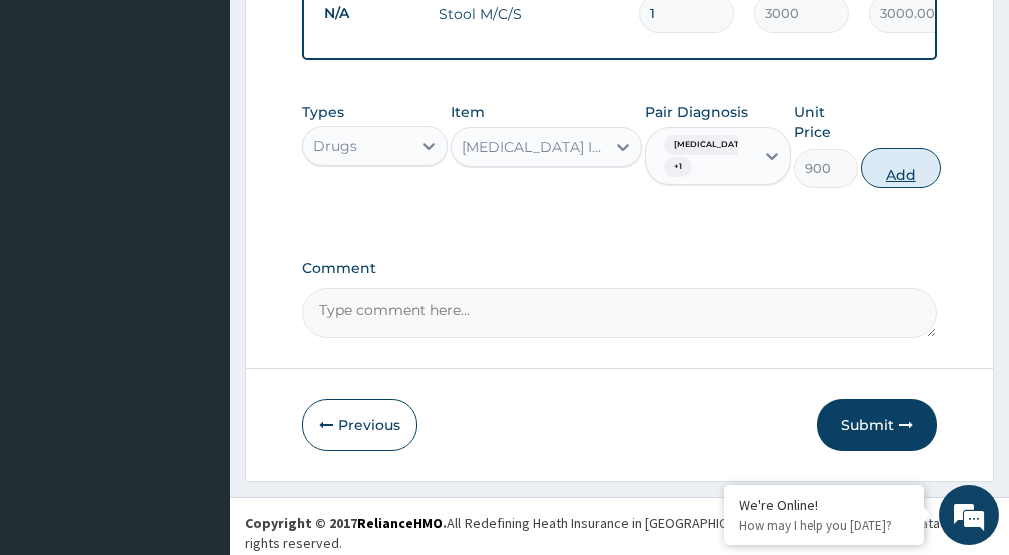 click on "Add" at bounding box center [901, 168] 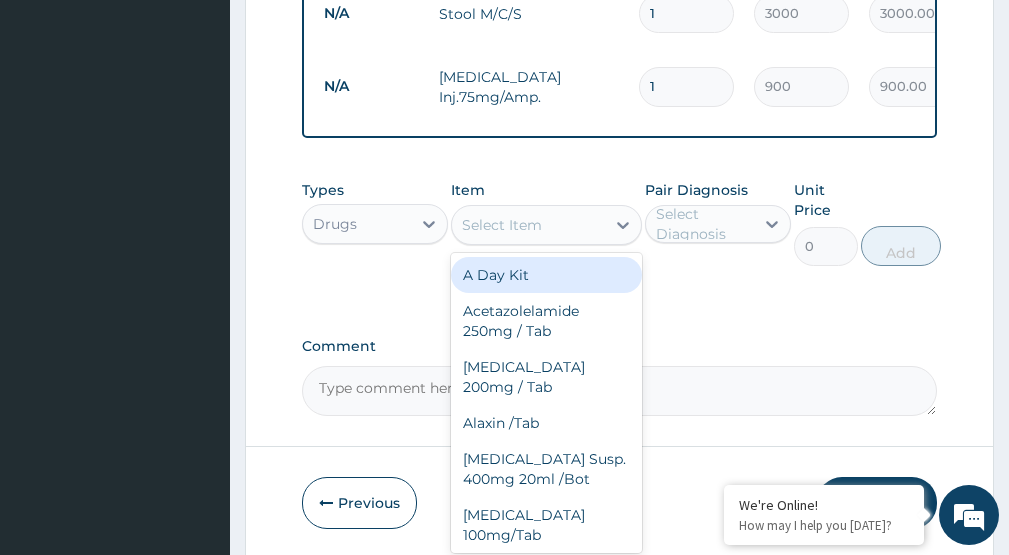 click on "Select Item" at bounding box center [502, 225] 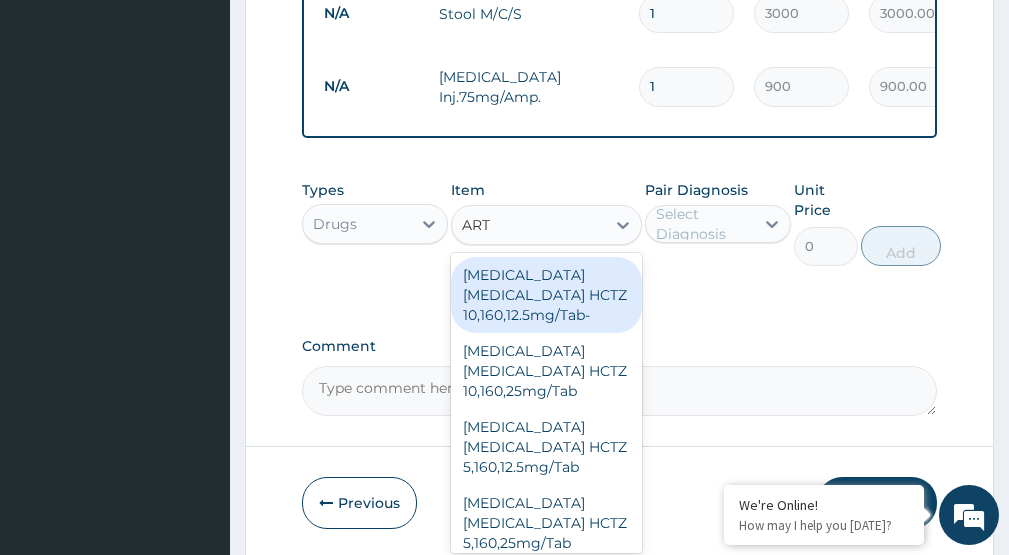 type on "ARTE" 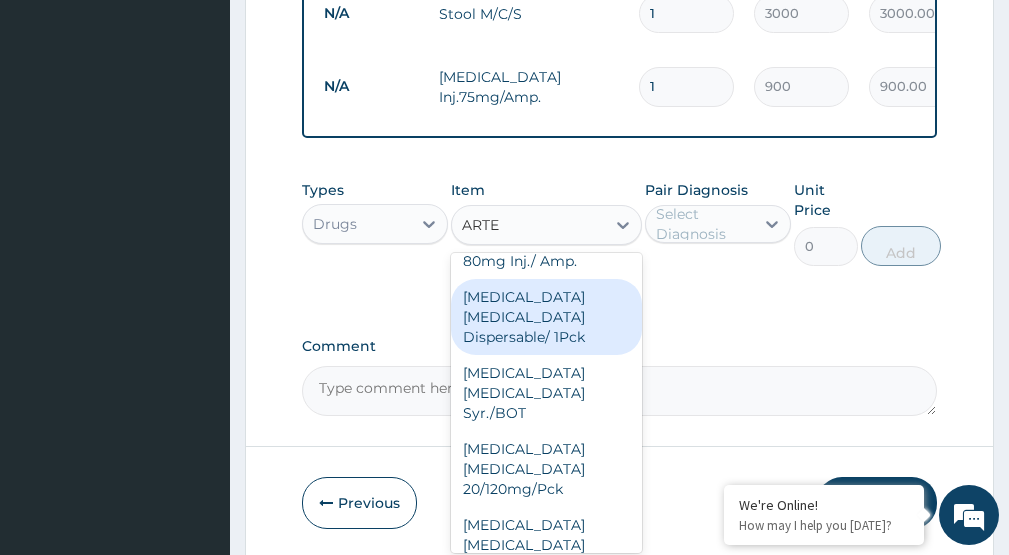 scroll, scrollTop: 200, scrollLeft: 0, axis: vertical 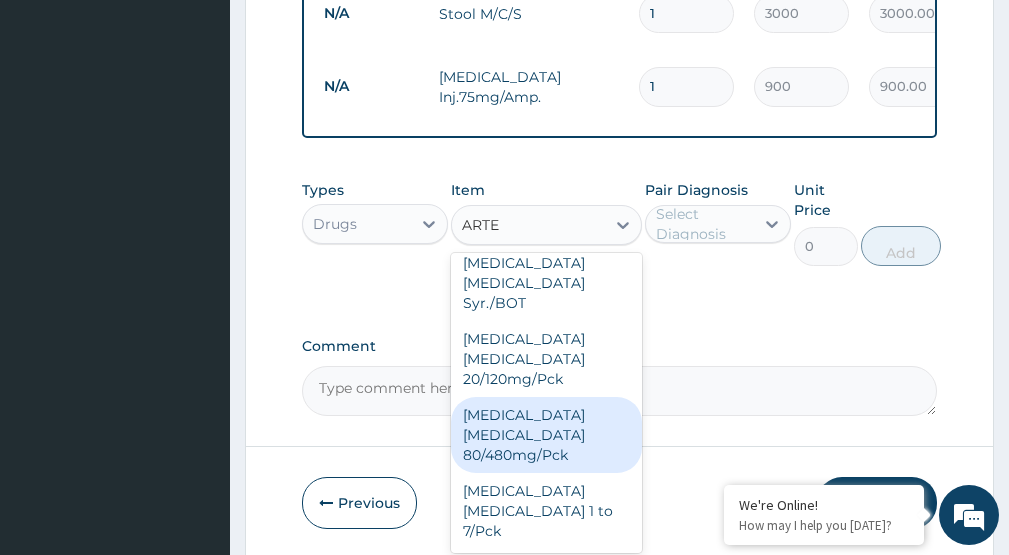click on "[MEDICAL_DATA] [MEDICAL_DATA] 80/480mg/Pck" at bounding box center [546, 435] 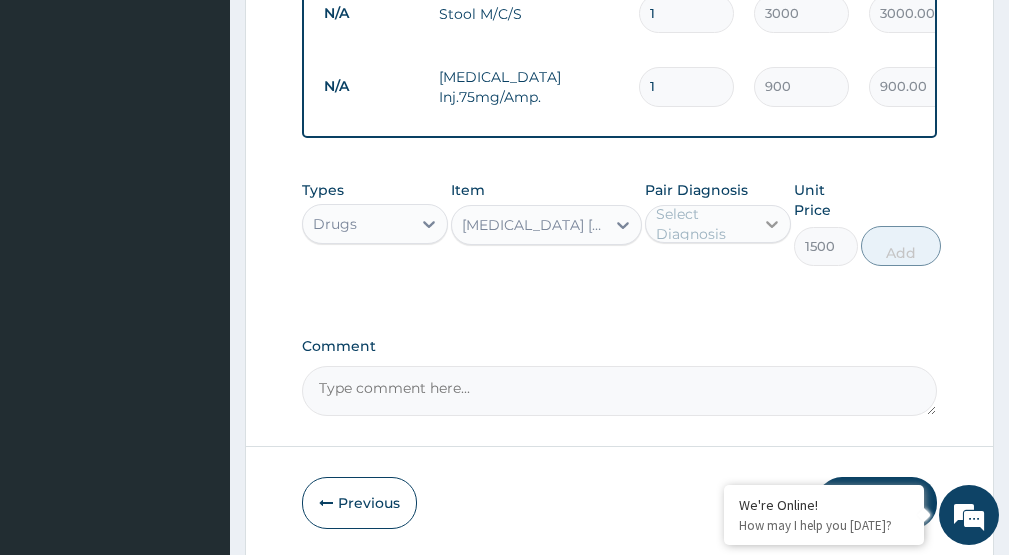 click 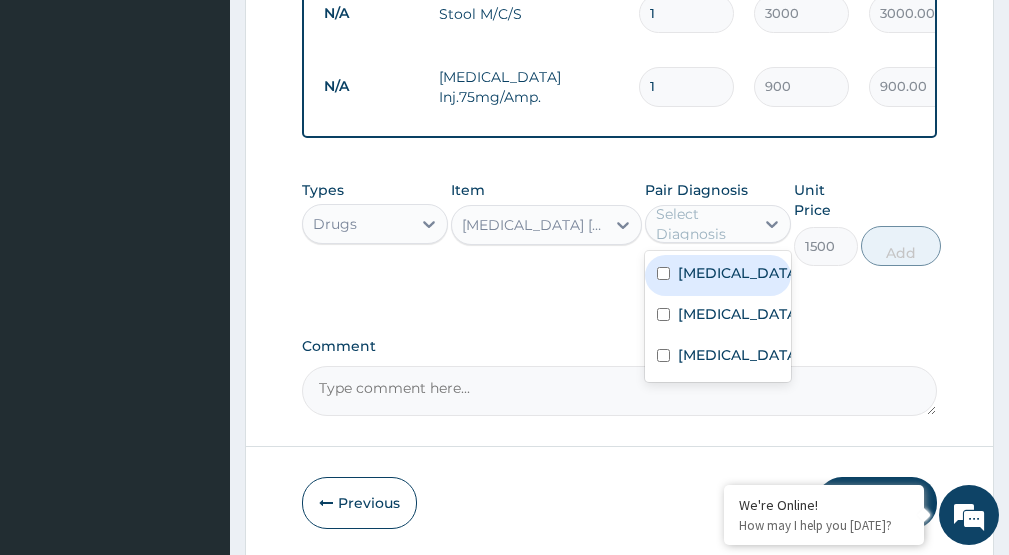 click on "Malaria" at bounding box center (718, 275) 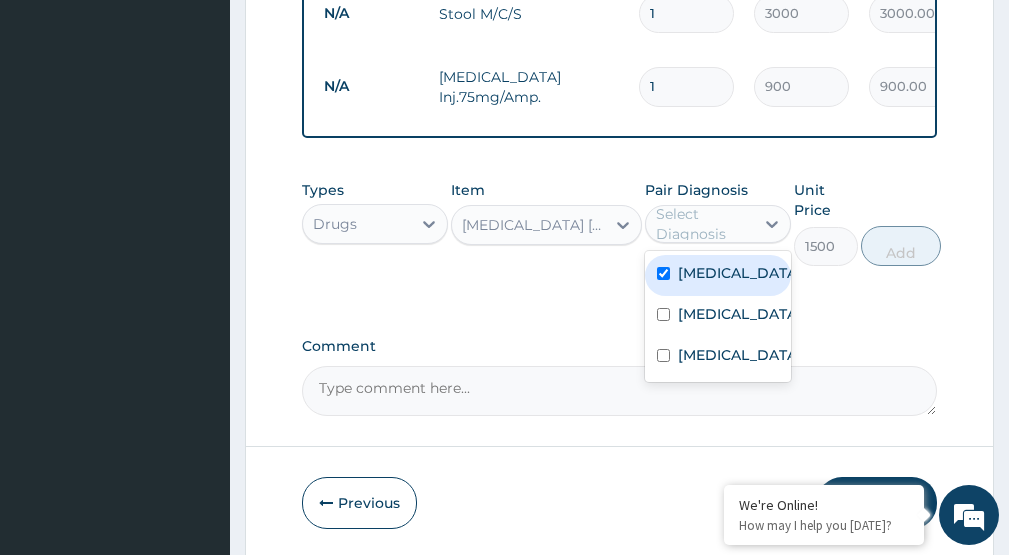 checkbox on "true" 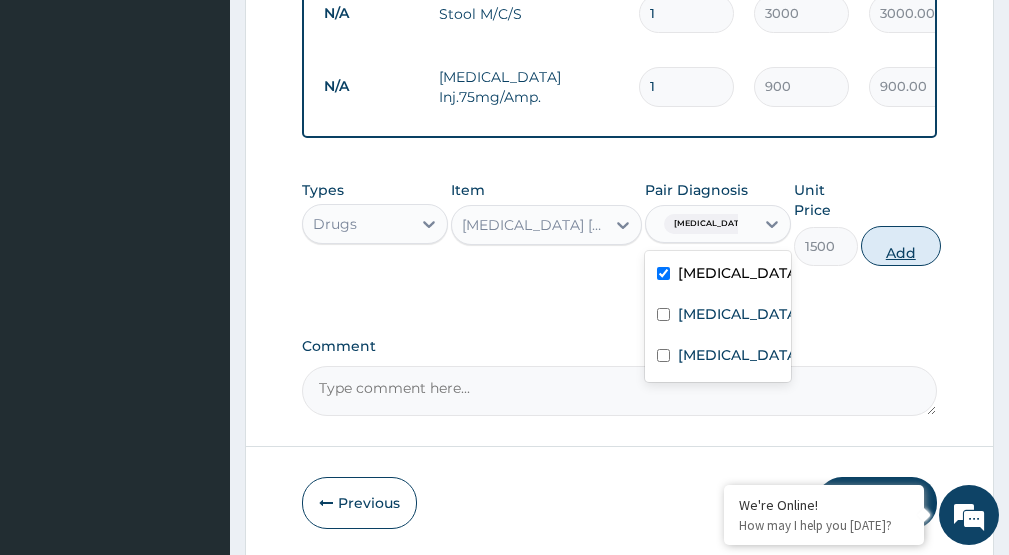 click on "Add" at bounding box center [901, 246] 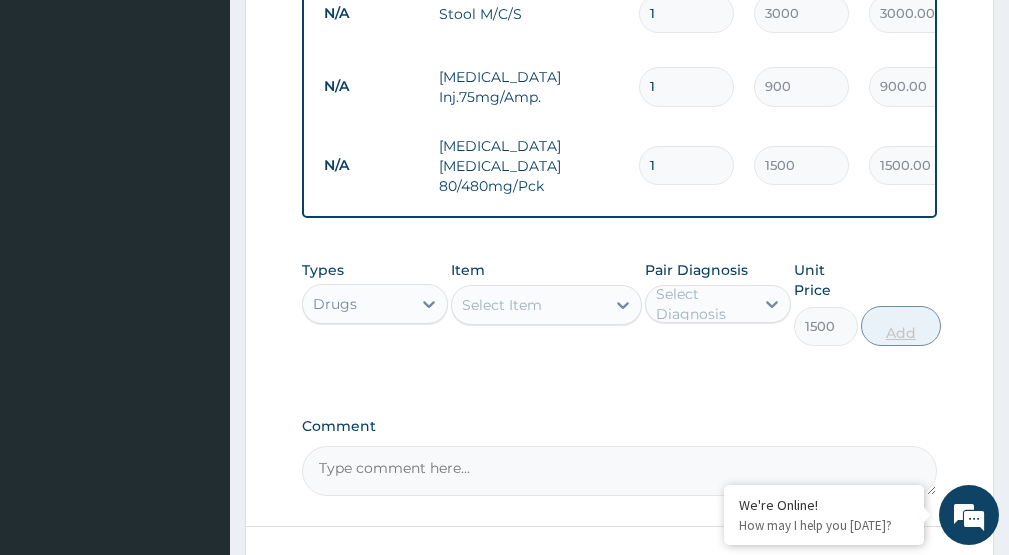 type on "0" 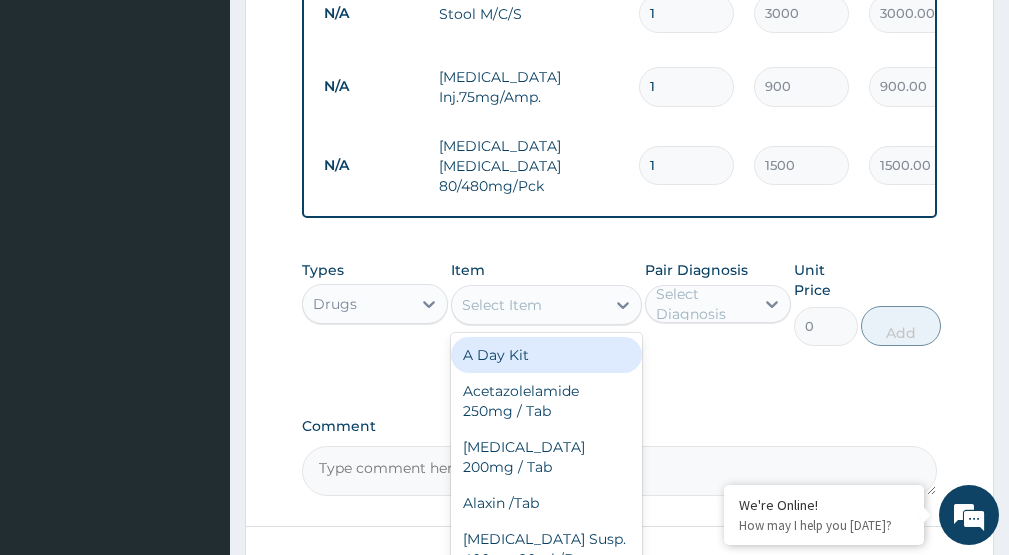 click on "Select Item" at bounding box center [502, 305] 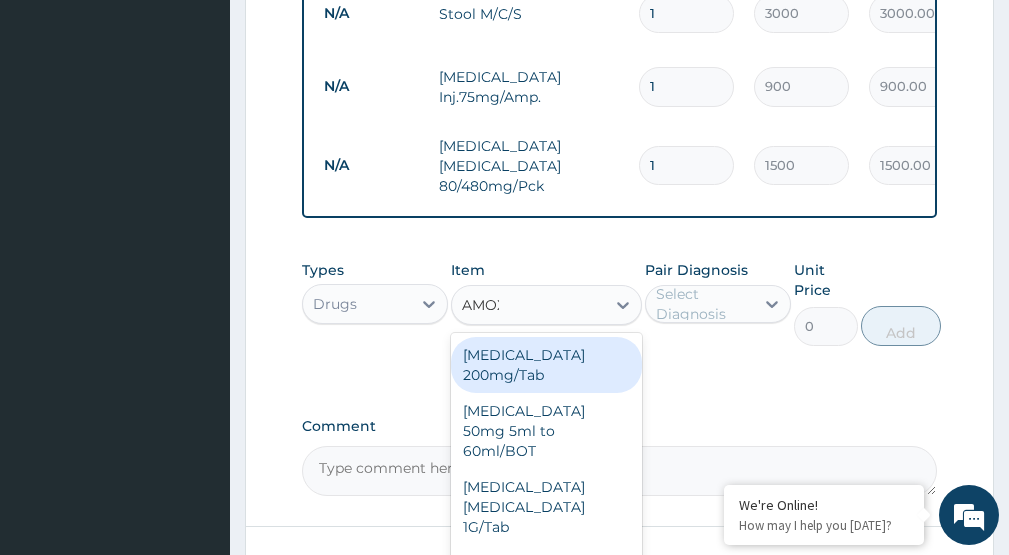 type on "AMOXI" 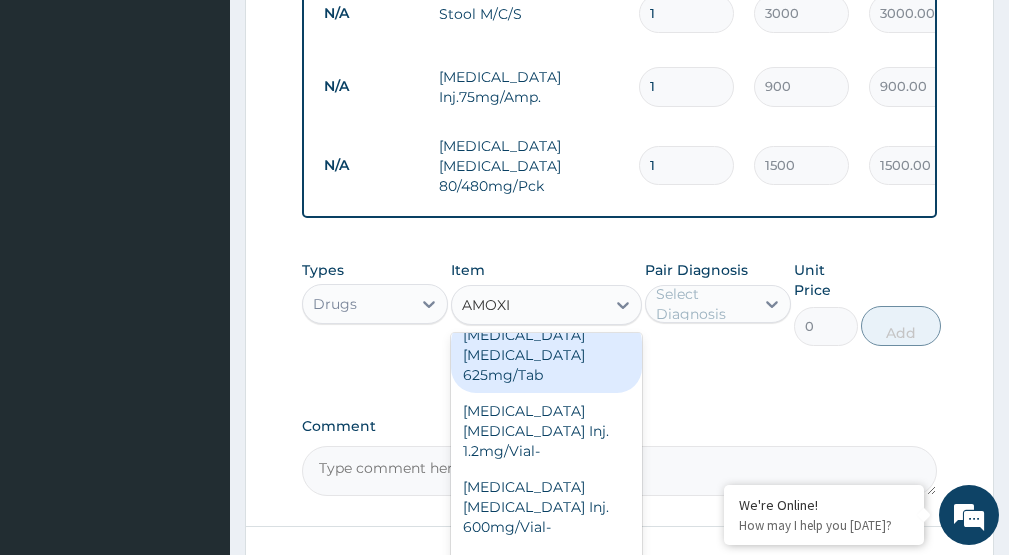 scroll, scrollTop: 240, scrollLeft: 0, axis: vertical 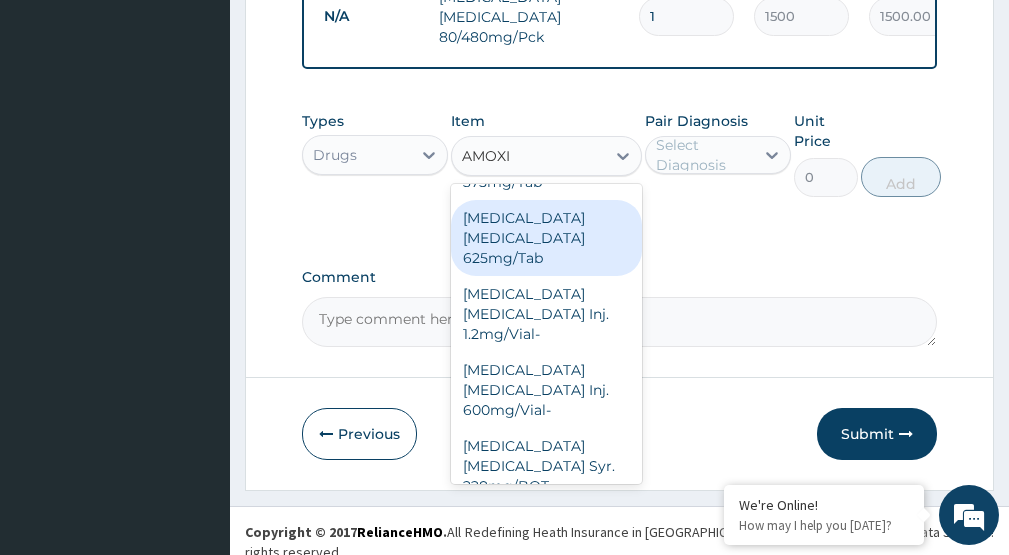 click on "[MEDICAL_DATA] [MEDICAL_DATA] 625mg/Tab" at bounding box center (546, 238) 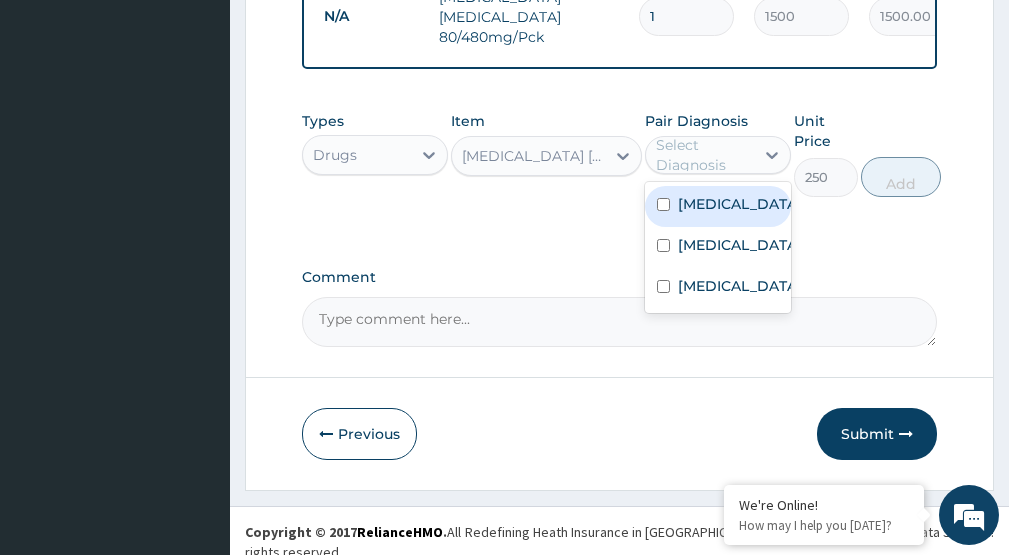 click on "Select Diagnosis" at bounding box center (704, 155) 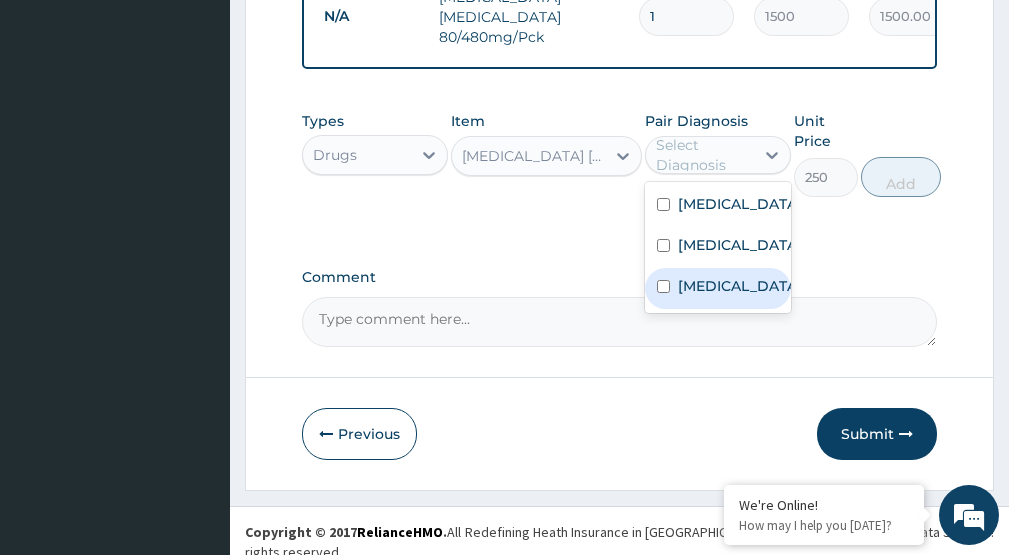 click on "Typhoid fever" at bounding box center [739, 286] 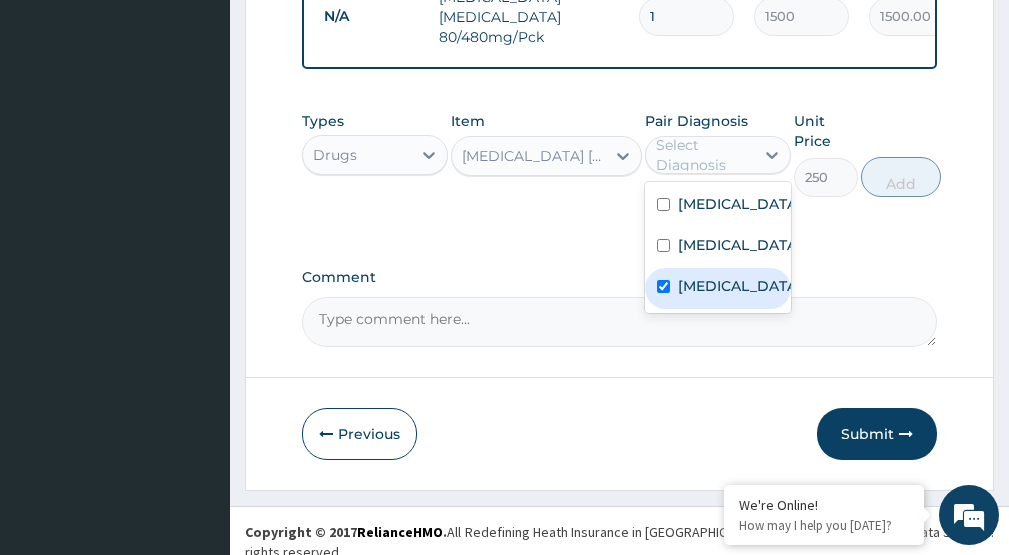 checkbox on "true" 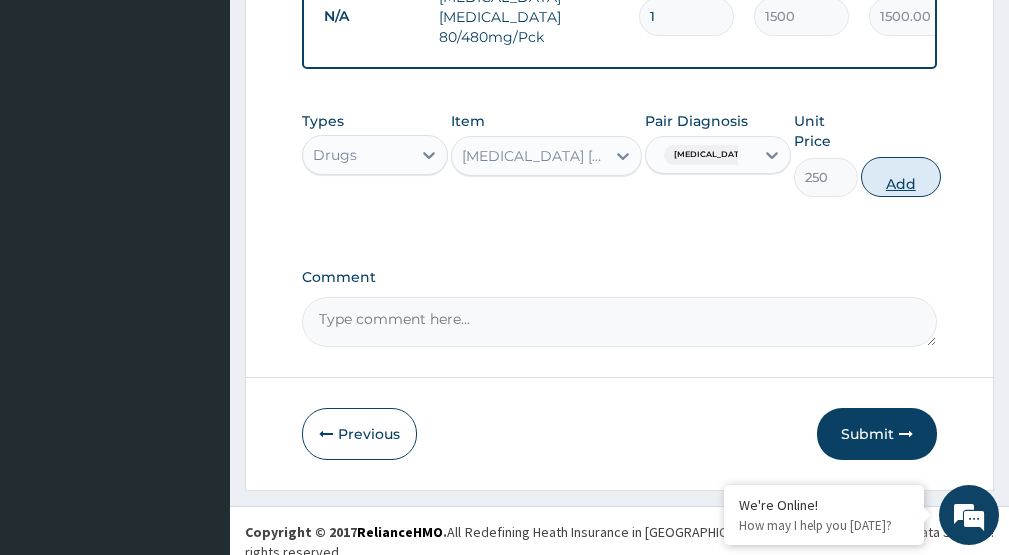click on "Add" at bounding box center [901, 177] 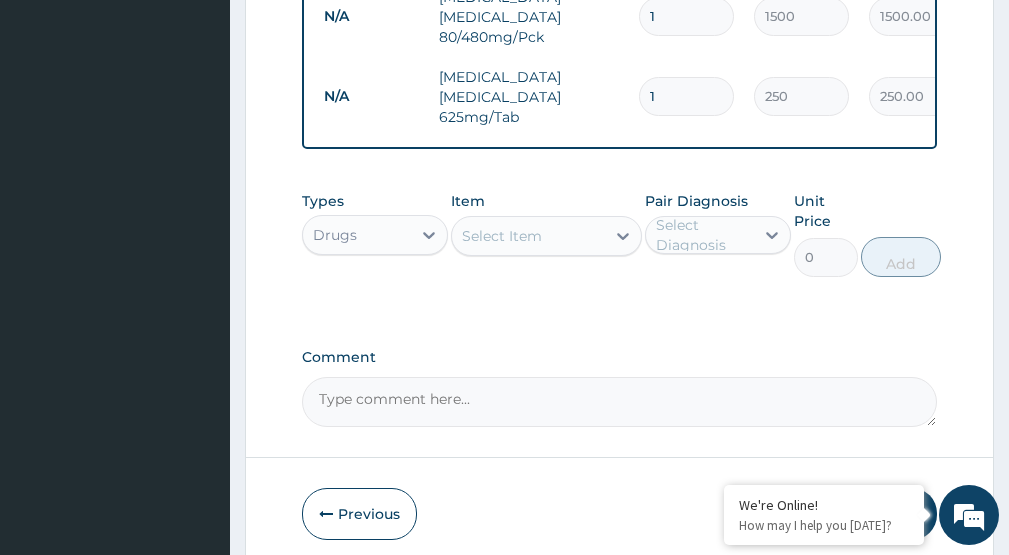 type on "10" 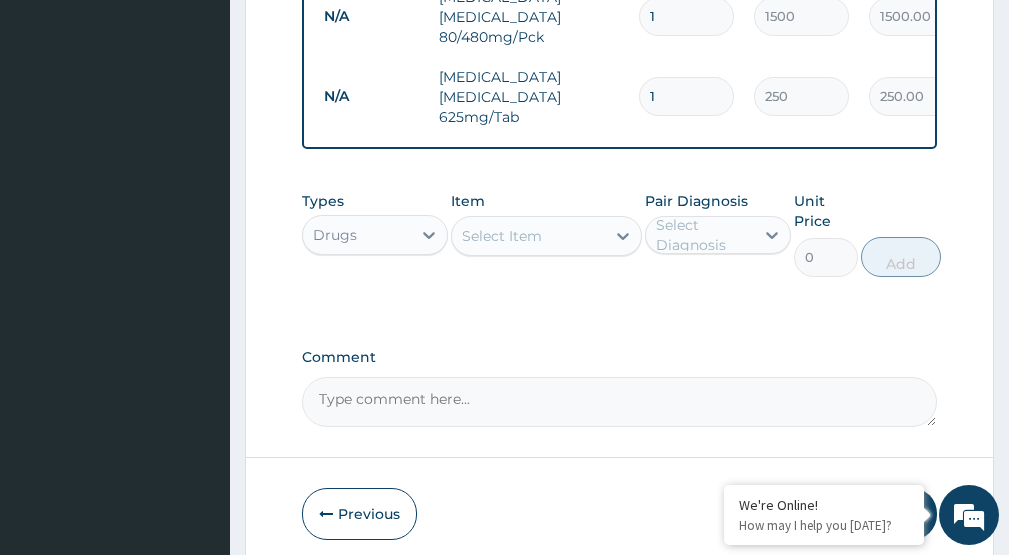 type on "2500.00" 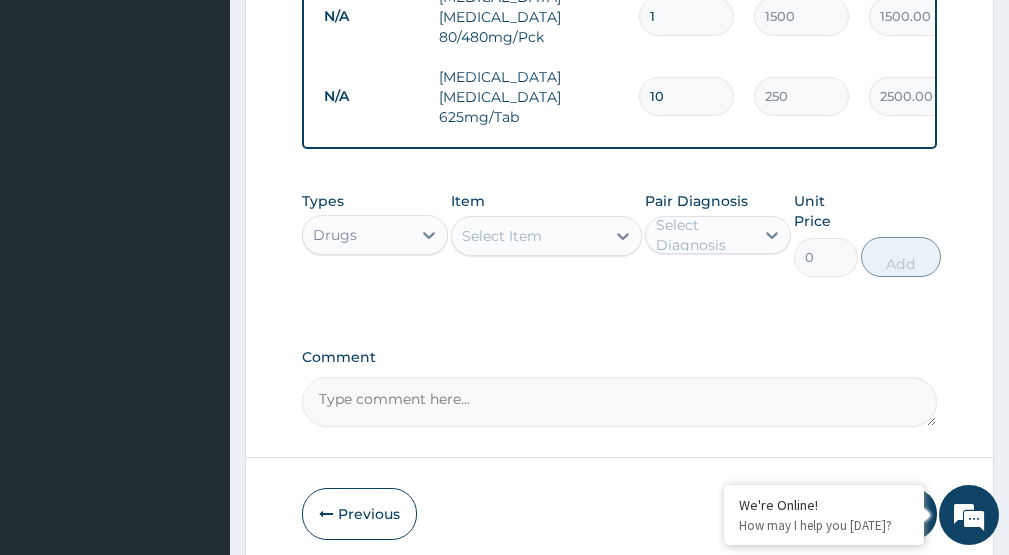 type on "1" 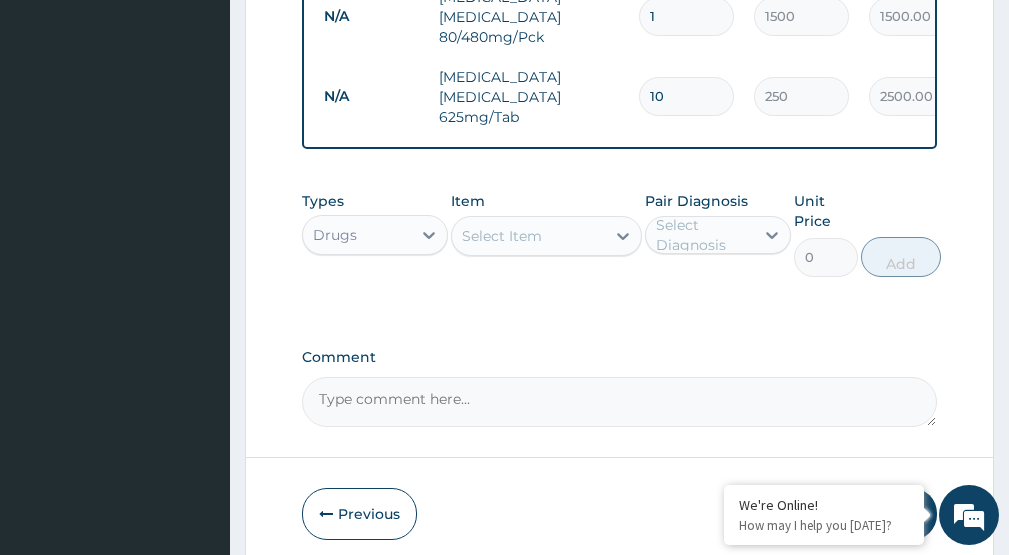 type on "250.00" 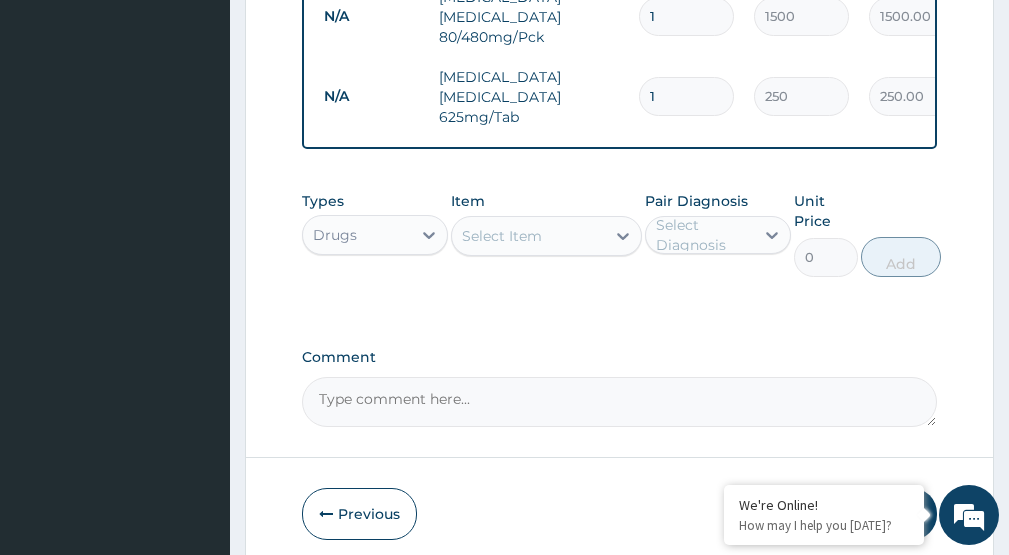 type on "14" 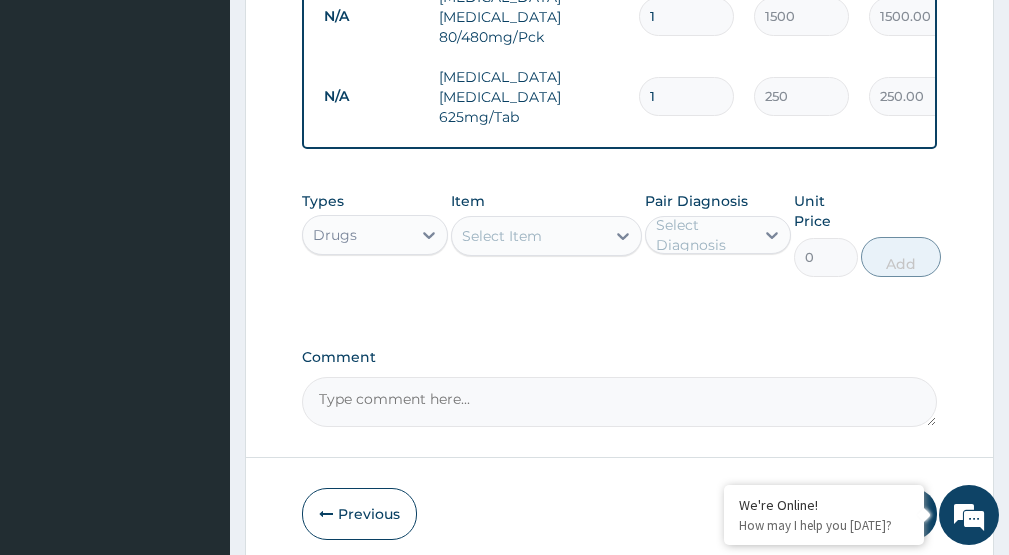 type on "3500.00" 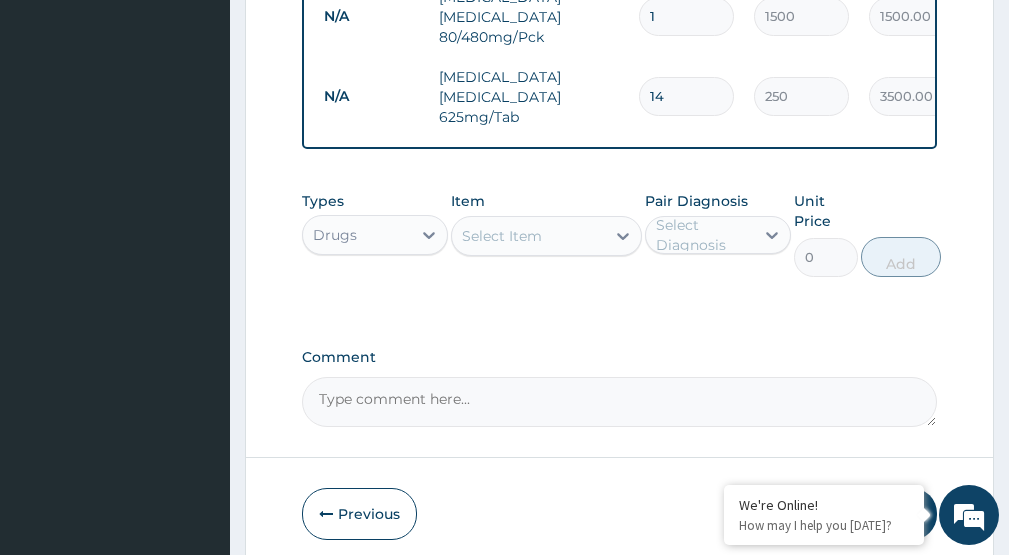 type on "14" 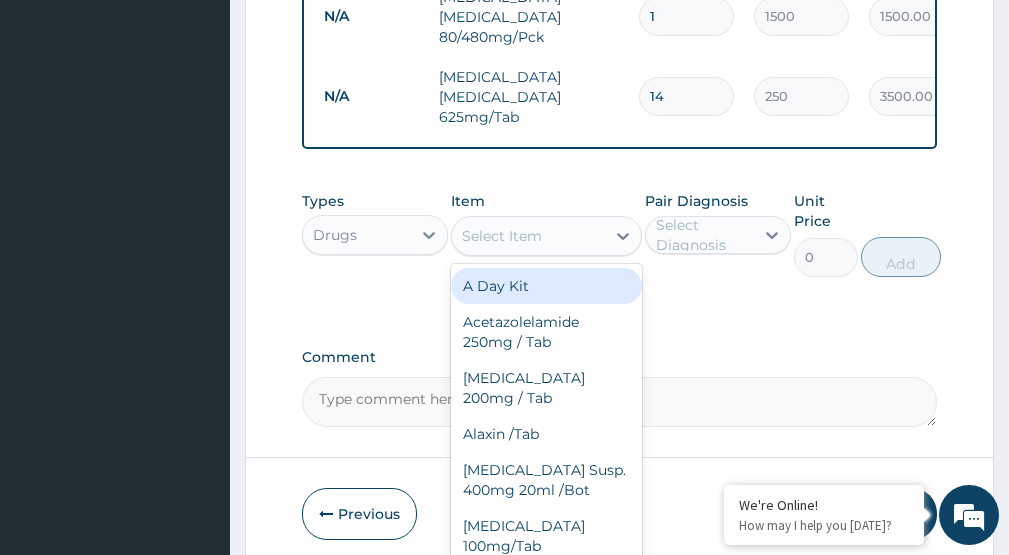 click on "Select Item" at bounding box center [502, 236] 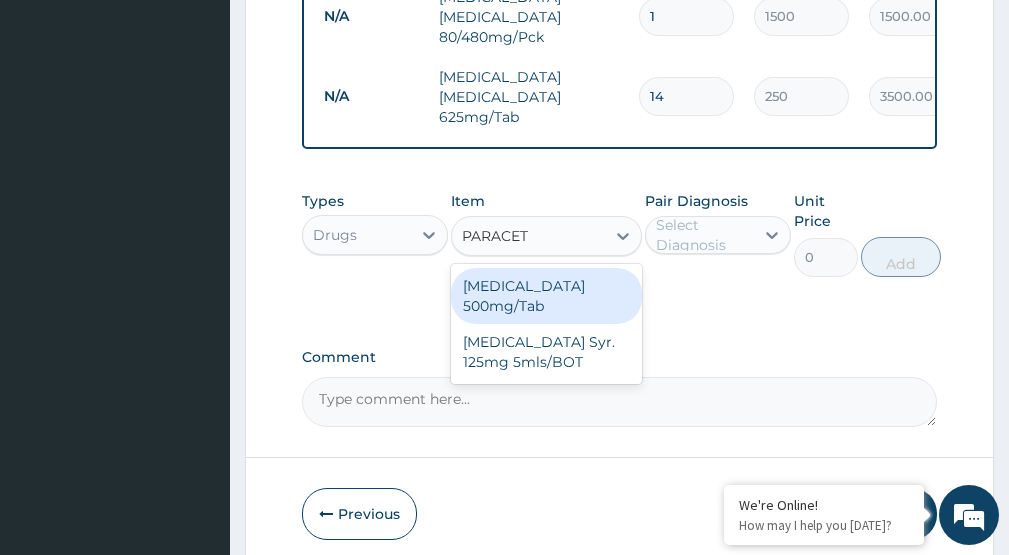 type on "PARACETA" 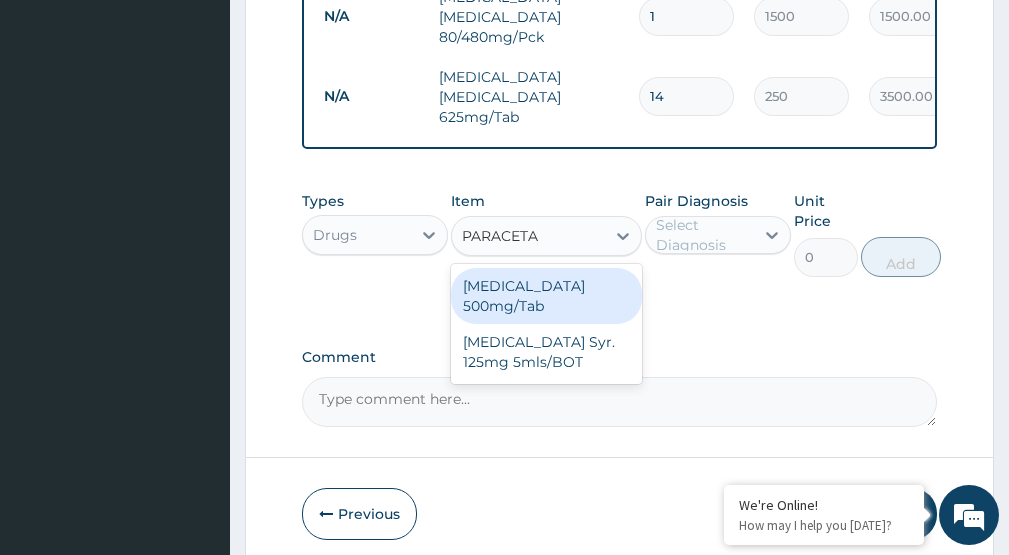 click on "Paracetamol 500mg/Tab" at bounding box center [546, 296] 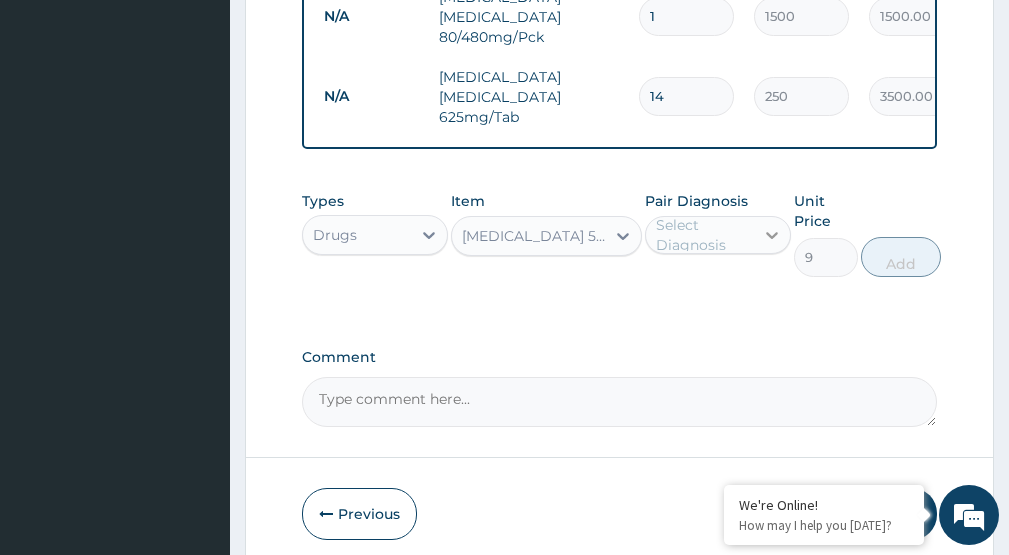 click at bounding box center (772, 235) 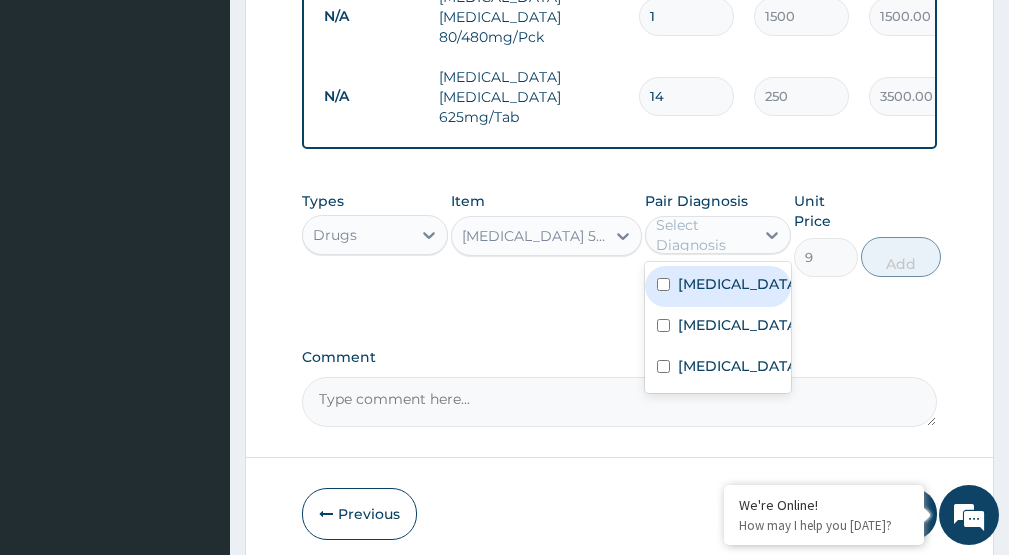 click on "[MEDICAL_DATA]" at bounding box center (718, 286) 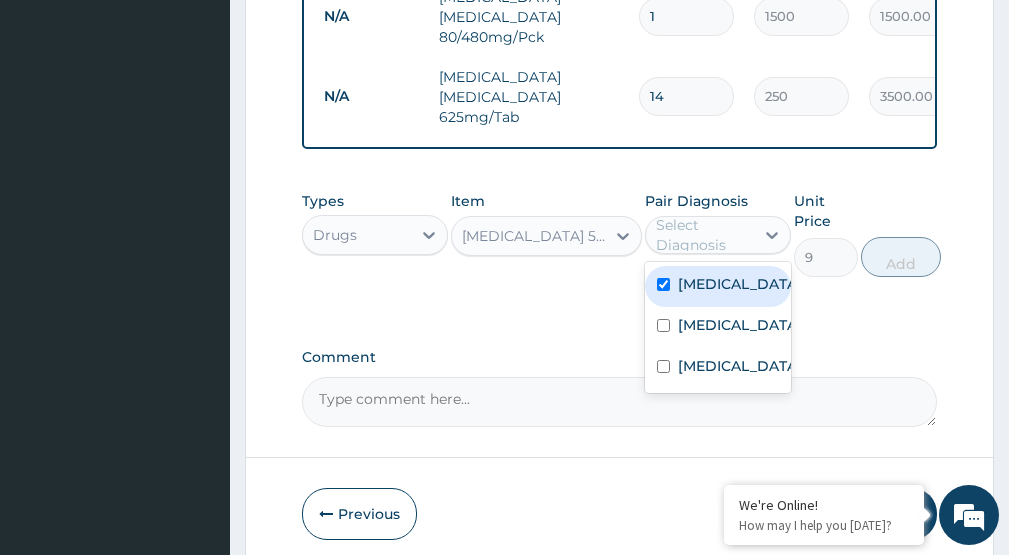 checkbox on "true" 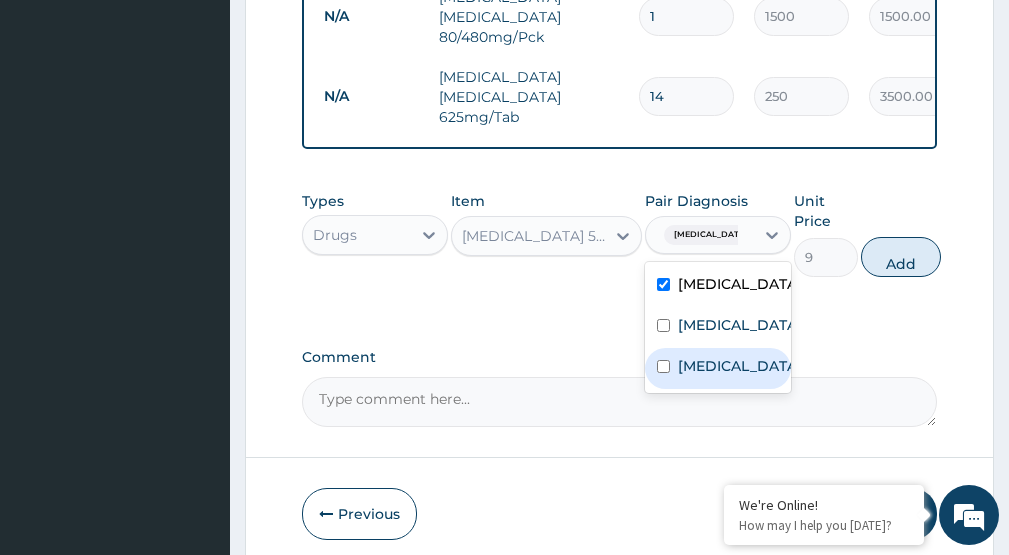 click on "Typhoid fever" at bounding box center (718, 368) 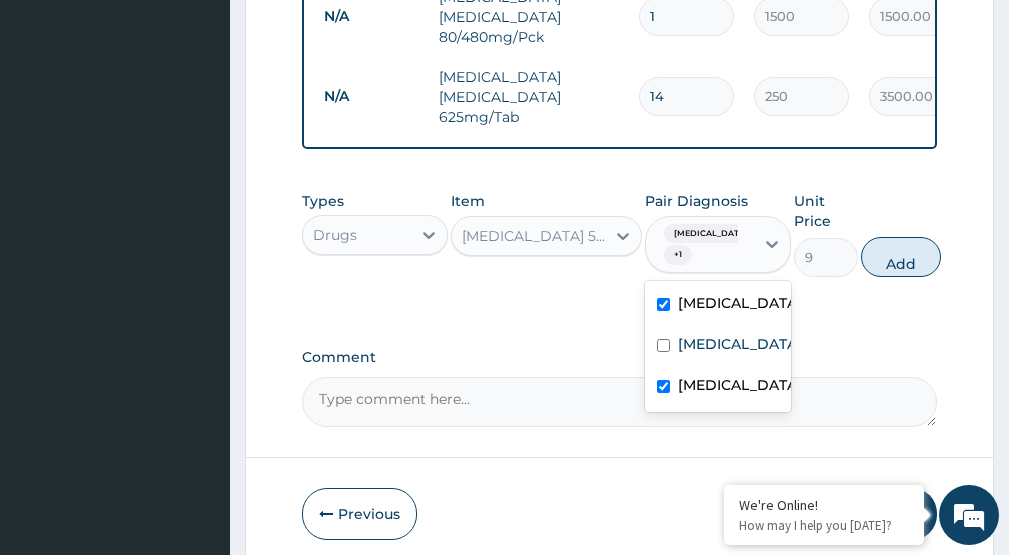 checkbox on "true" 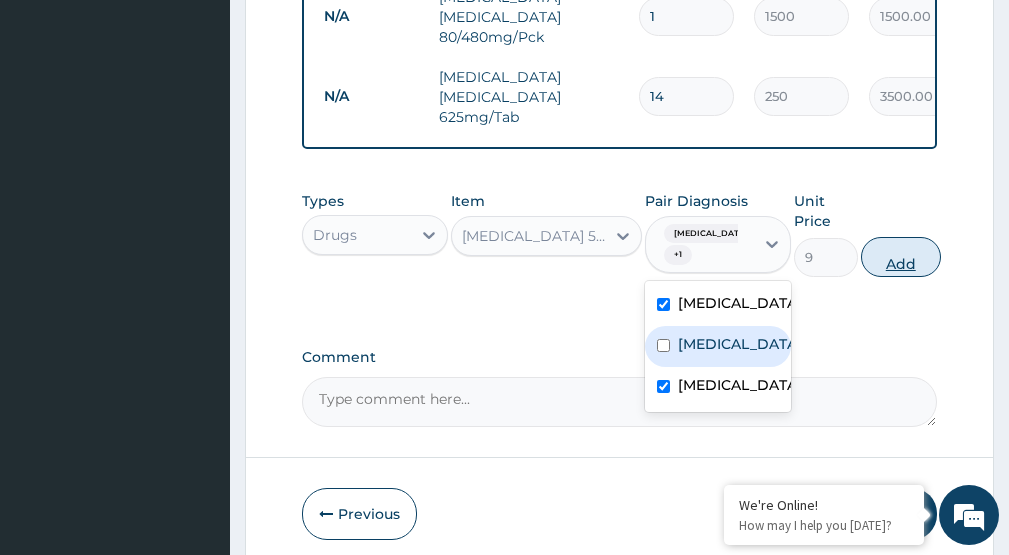 click on "Add" at bounding box center [901, 257] 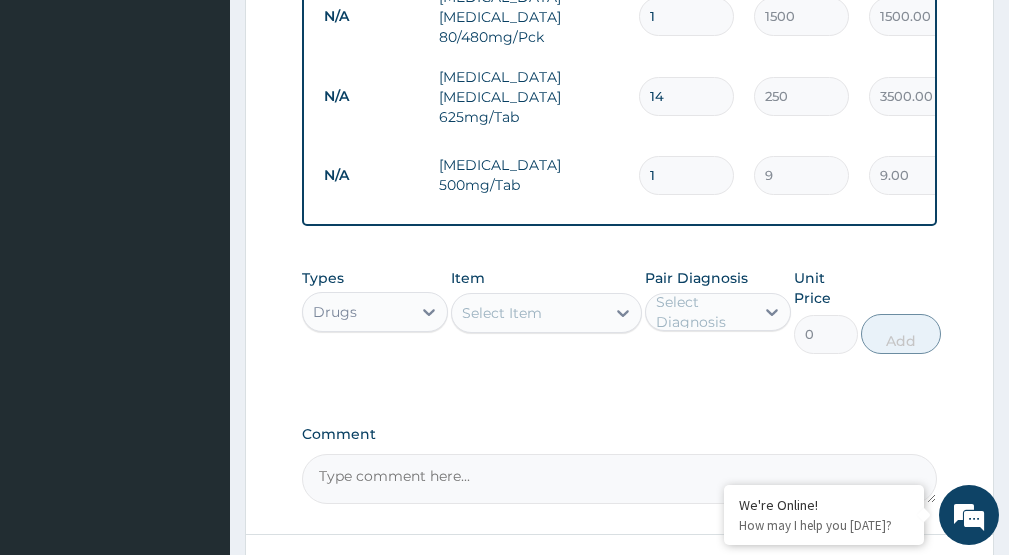 type on "18" 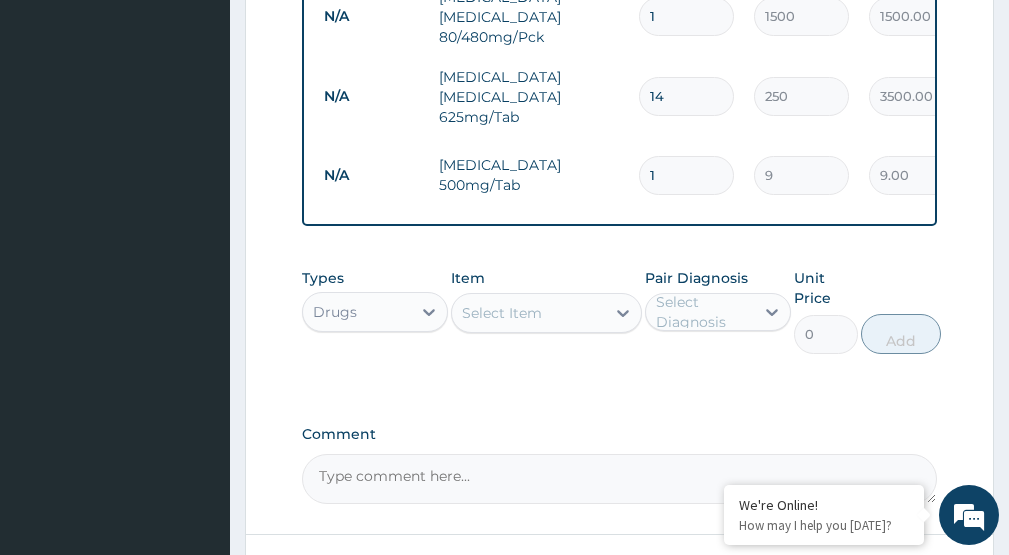 type on "162.00" 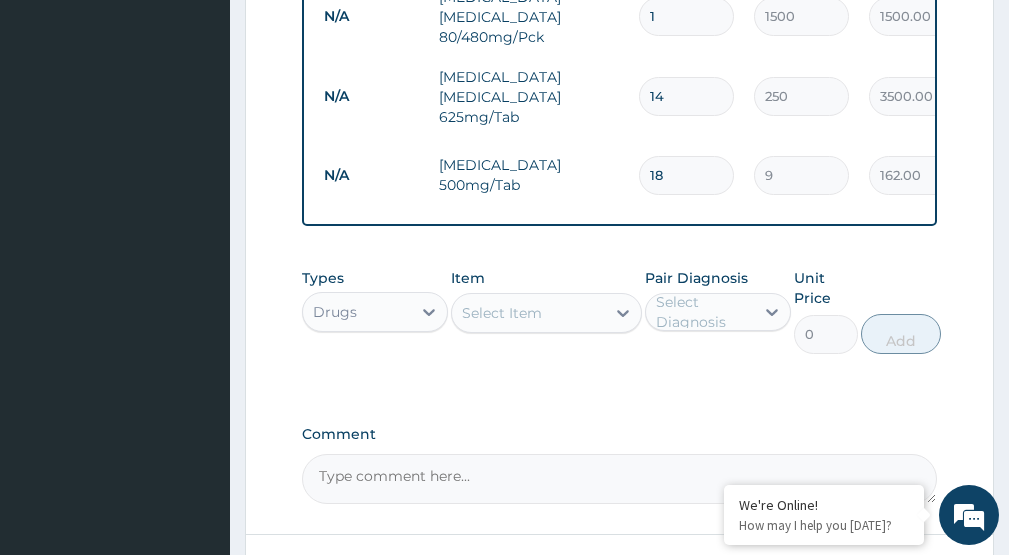 type on "18" 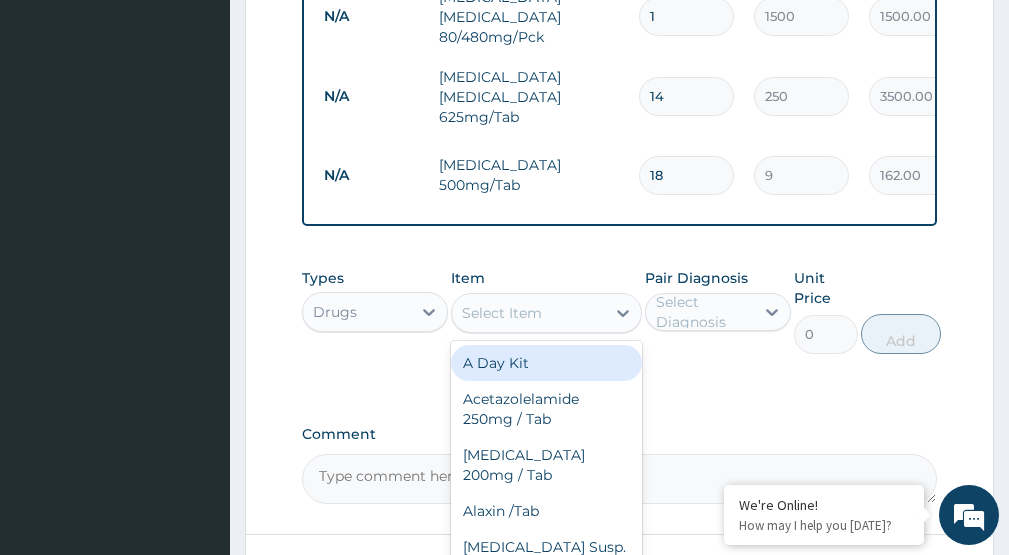 click on "Select Item" at bounding box center (502, 313) 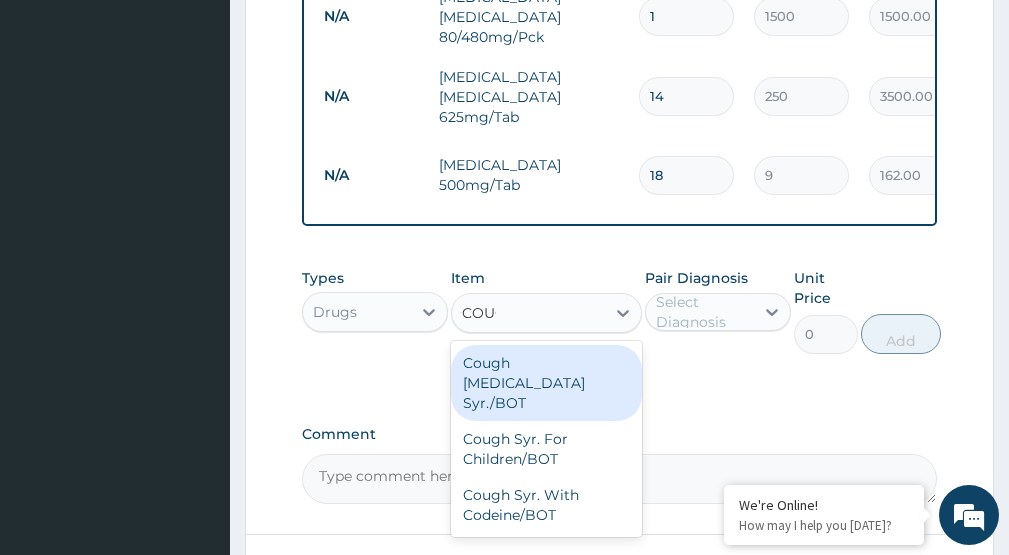 type on "COUGH" 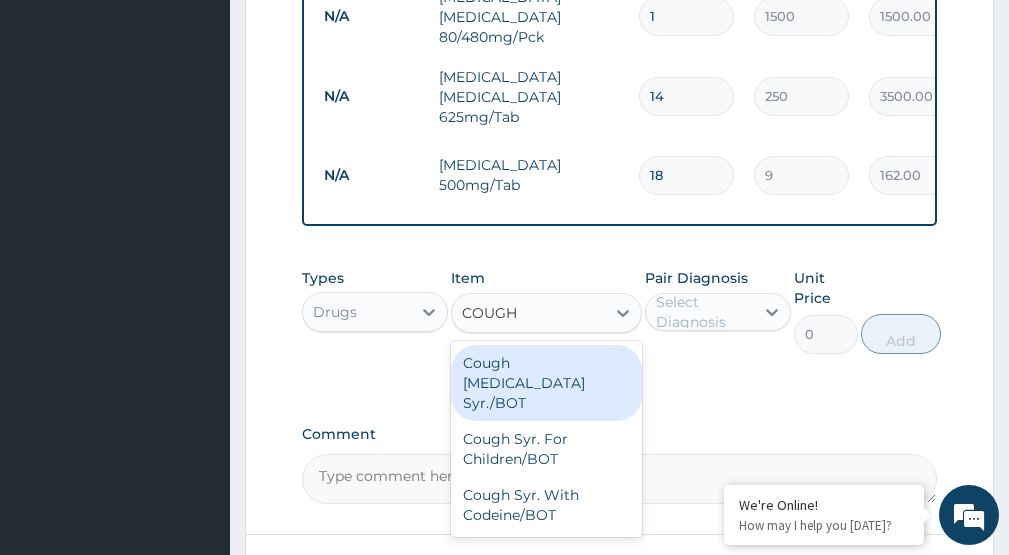 click on "Cough Expectorant Syr./BOT" at bounding box center [546, 383] 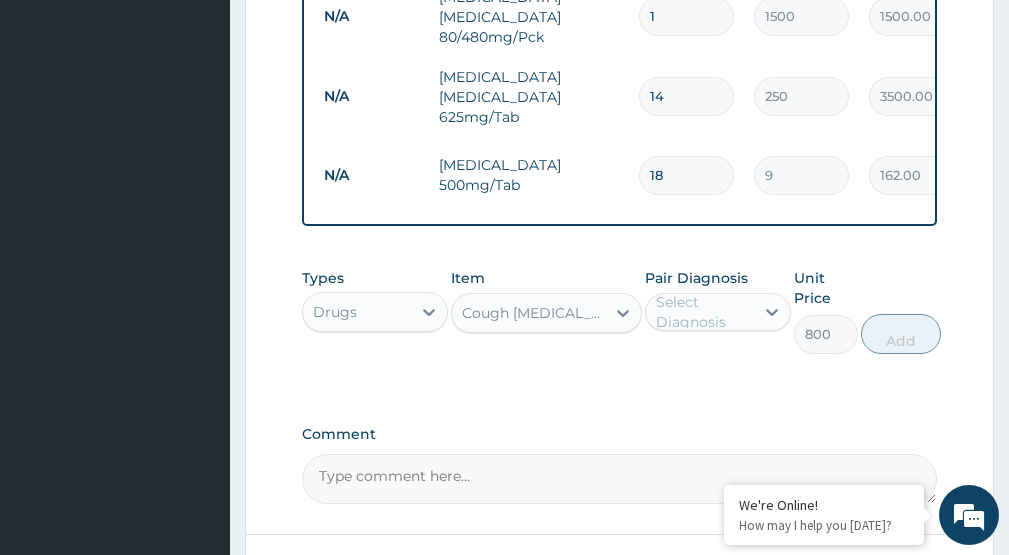 click on "Select Diagnosis" at bounding box center [700, 312] 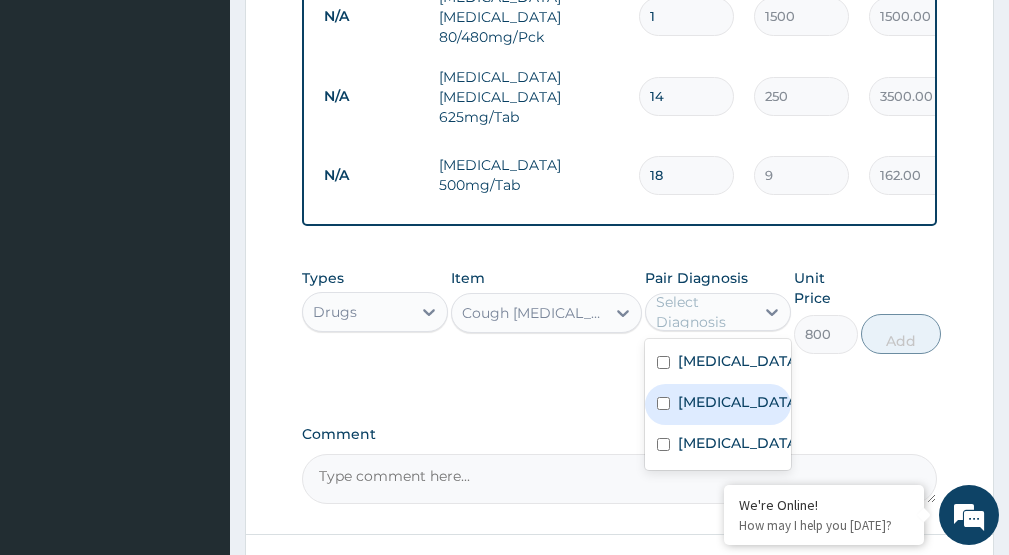 click on "Upper respiratory infection" at bounding box center (739, 402) 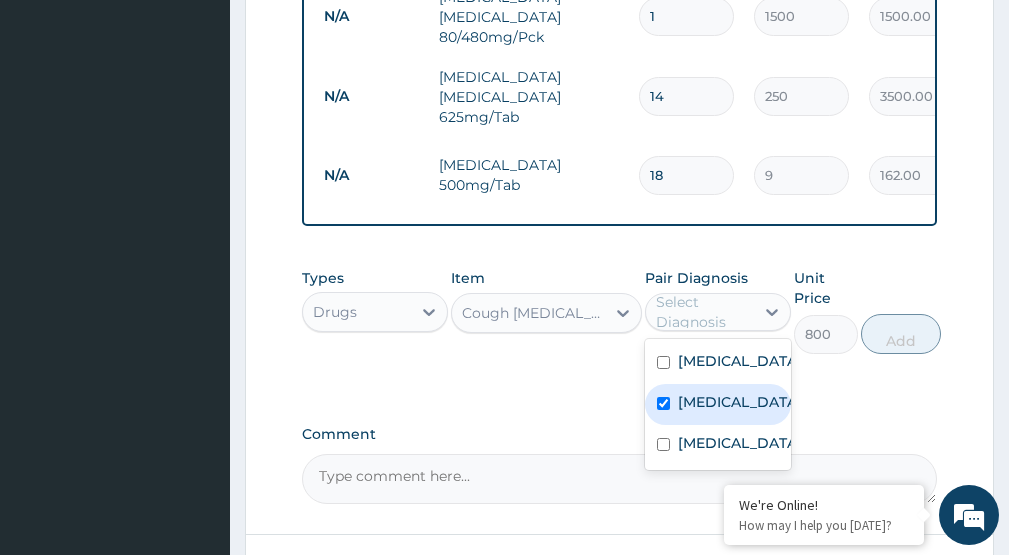checkbox on "true" 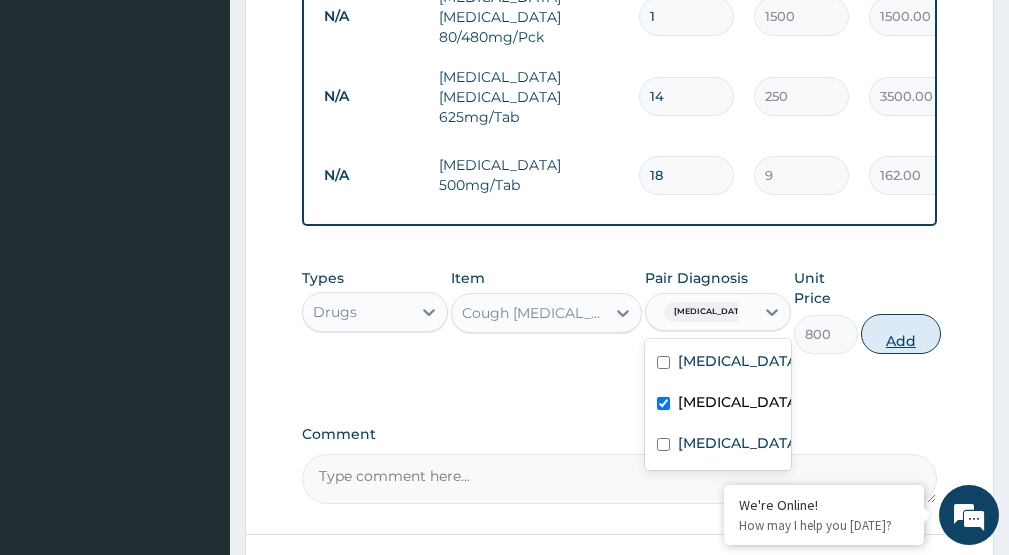 click on "Add" at bounding box center (901, 334) 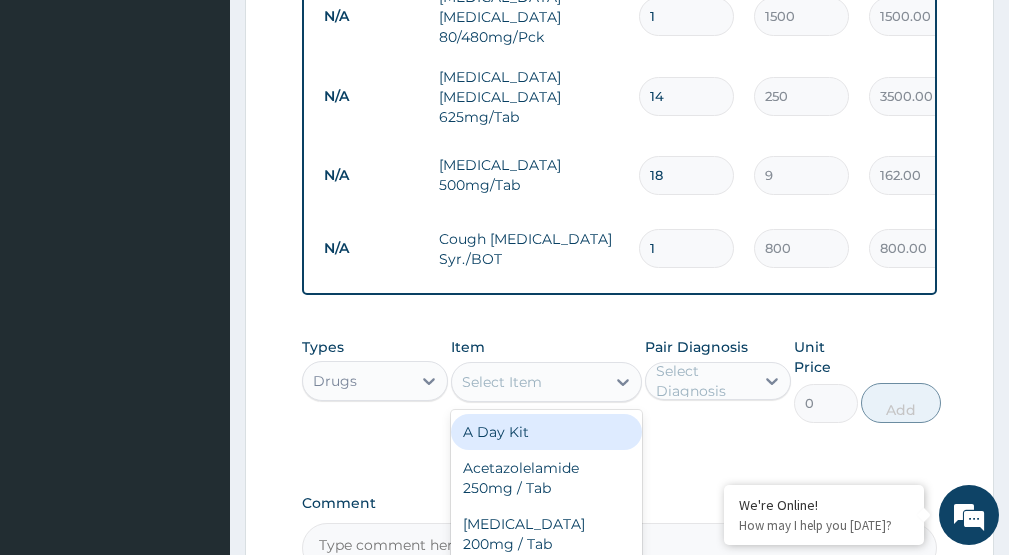 click on "Select Item" at bounding box center [528, 382] 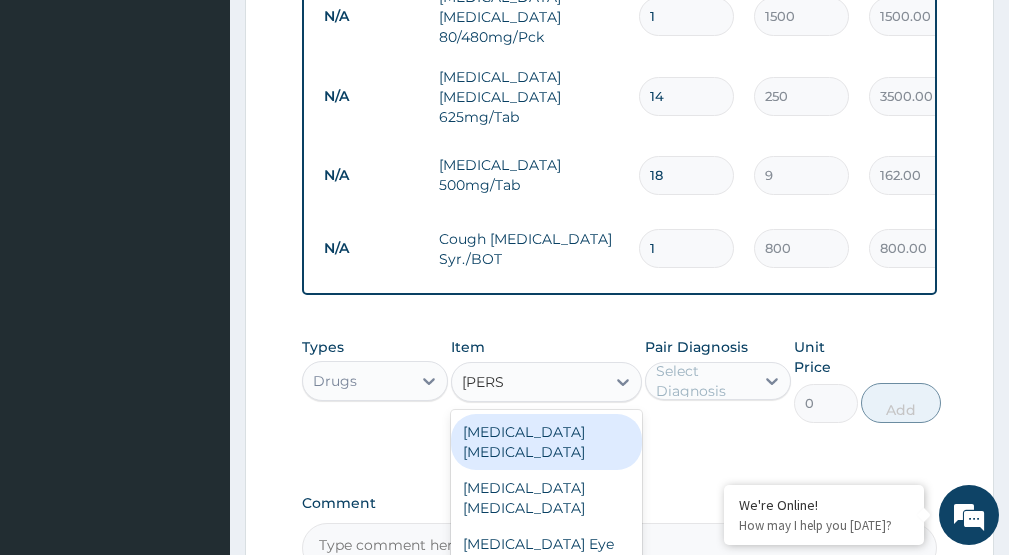 type on "LORAT" 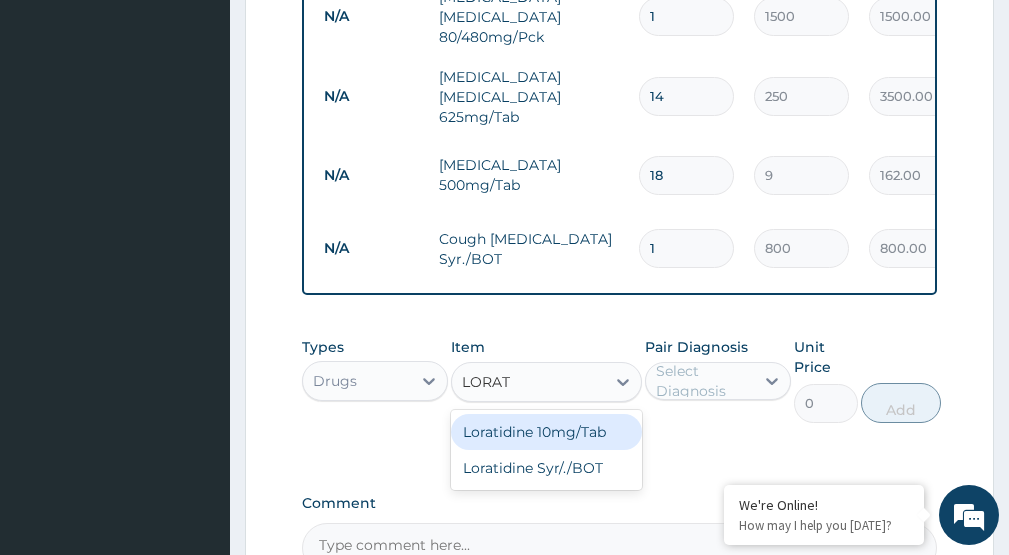 click on "Loratidine 10mg/Tab" at bounding box center (546, 432) 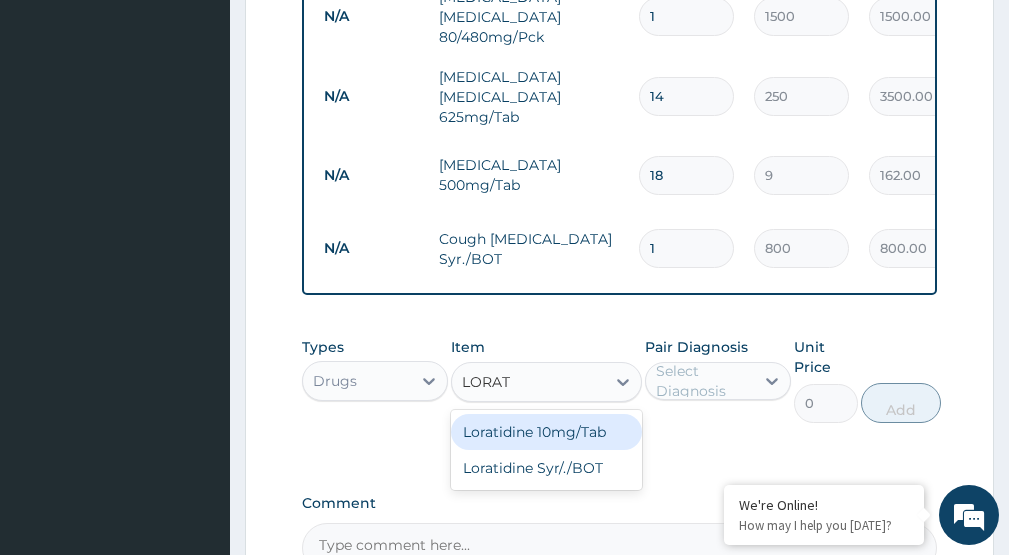 type on "50" 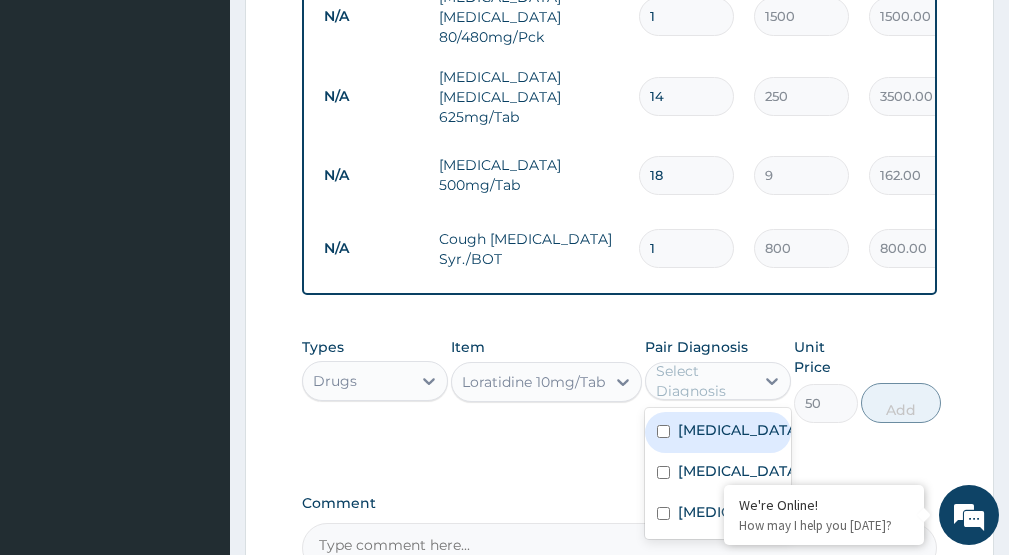 click on "Select Diagnosis" at bounding box center (704, 381) 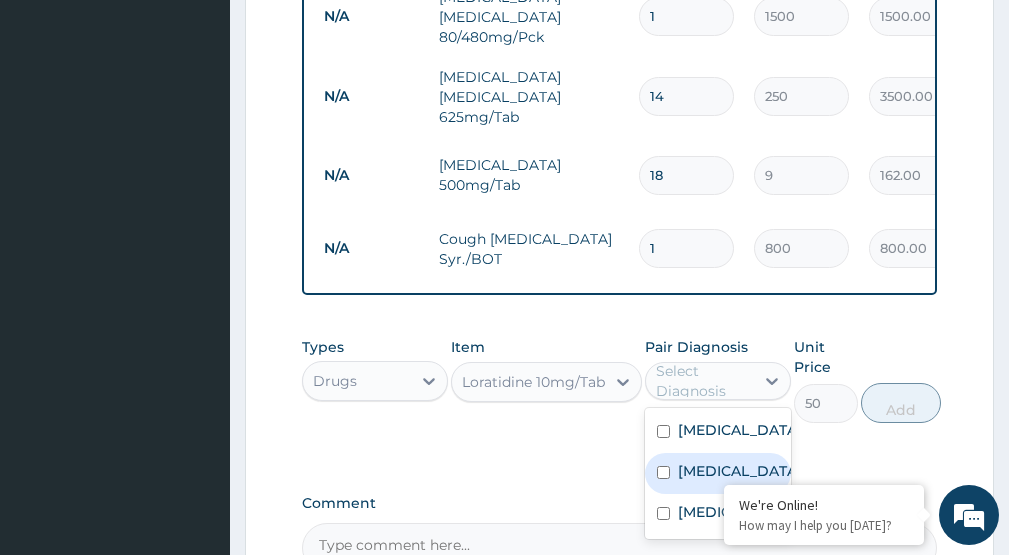 click on "Upper respiratory infection" at bounding box center (739, 471) 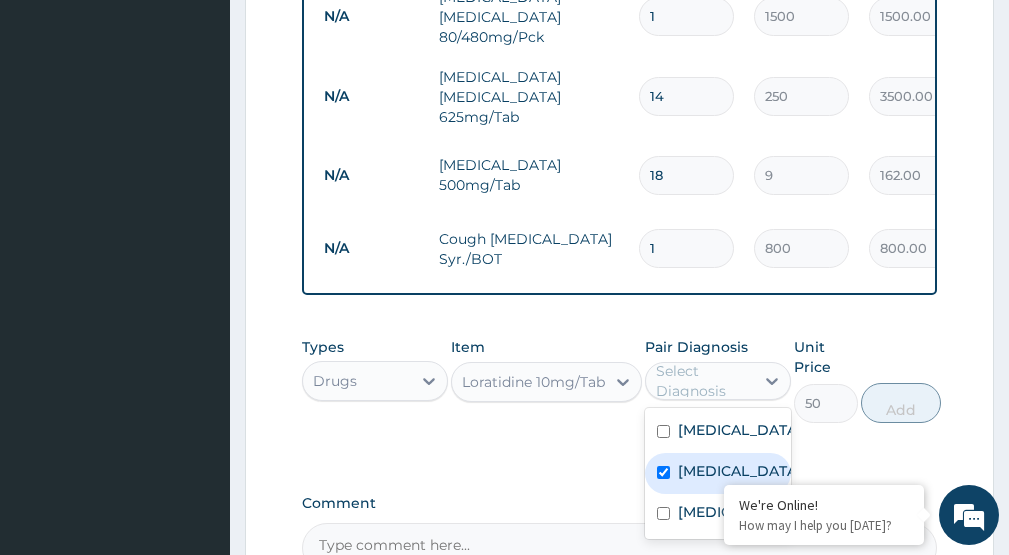 checkbox on "true" 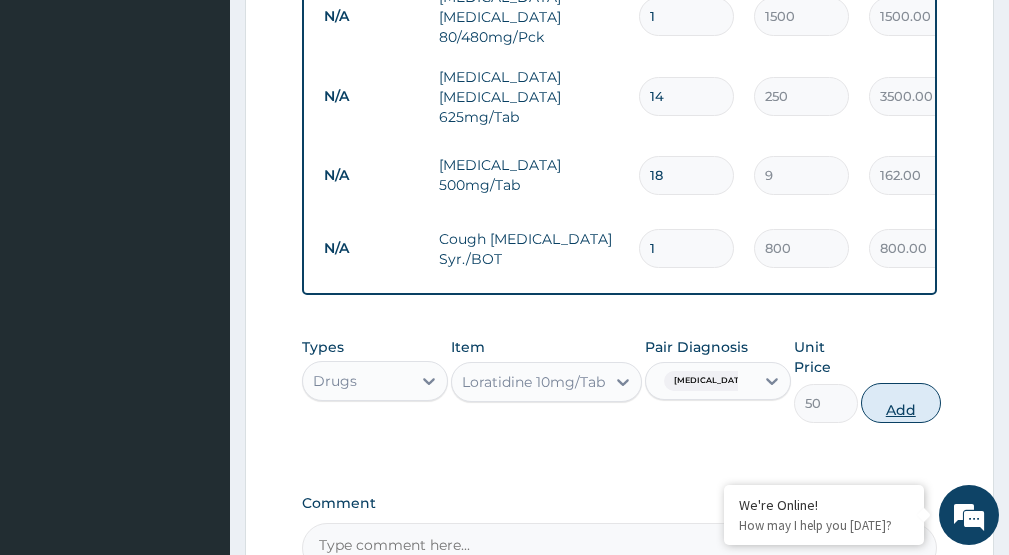 click on "Add" at bounding box center (901, 403) 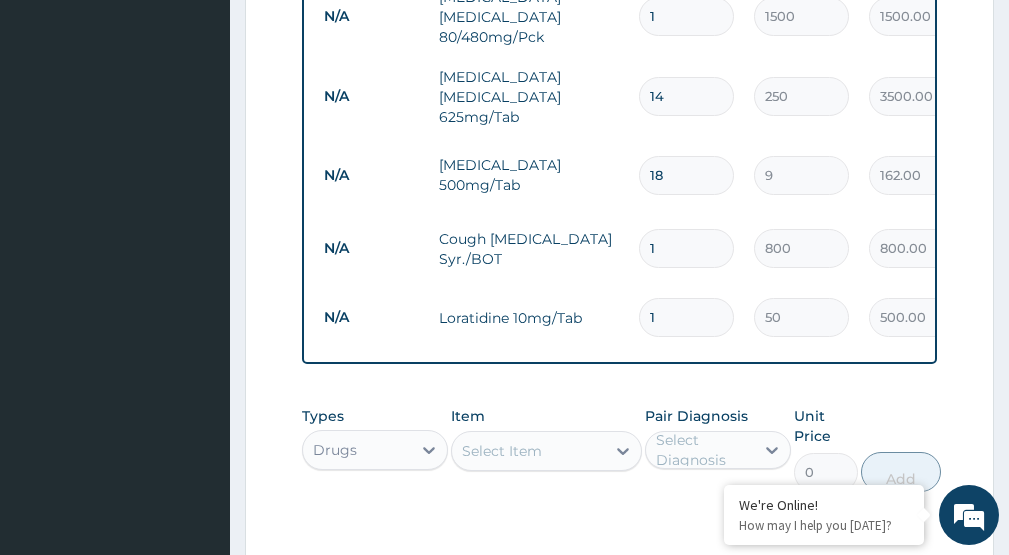 type on "10" 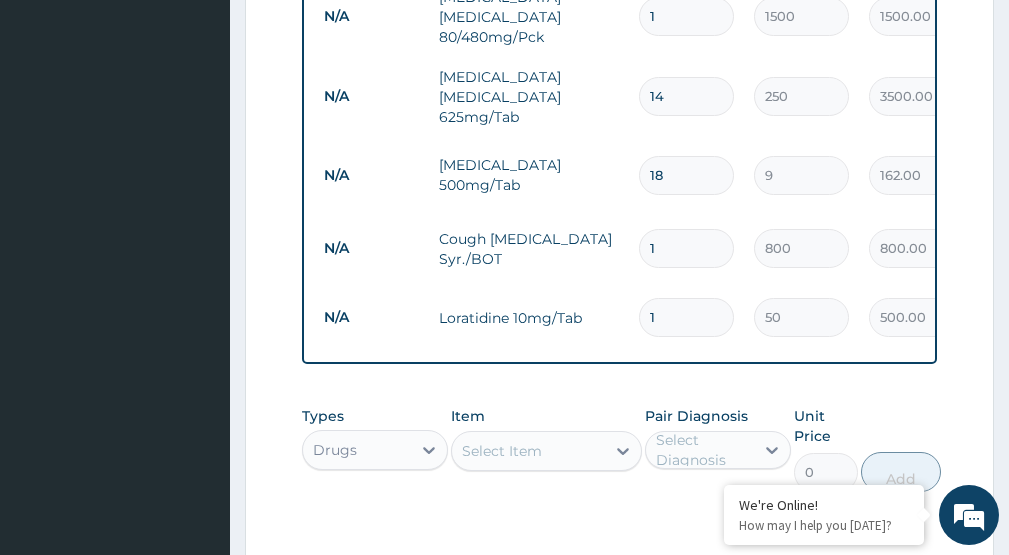 type on "500.00" 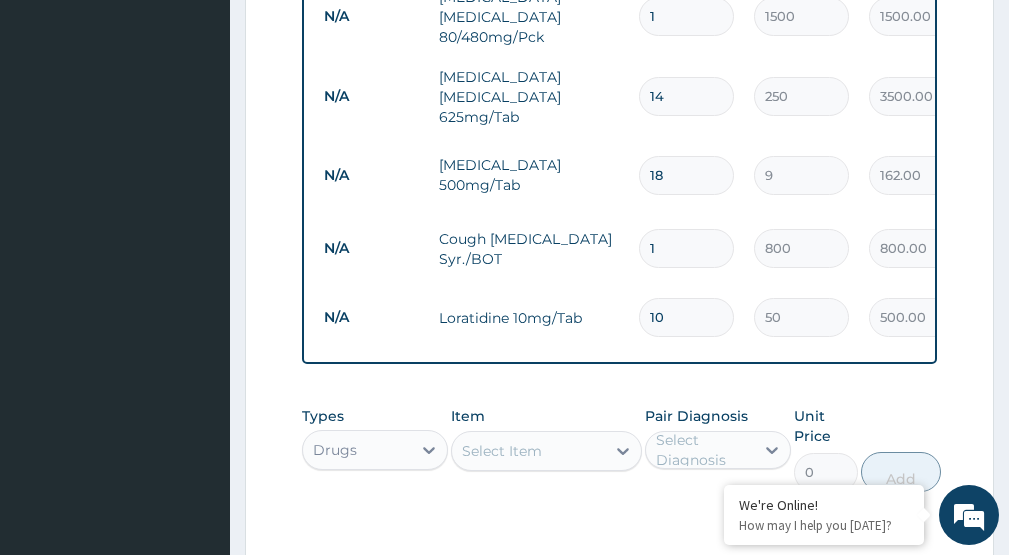 type on "10" 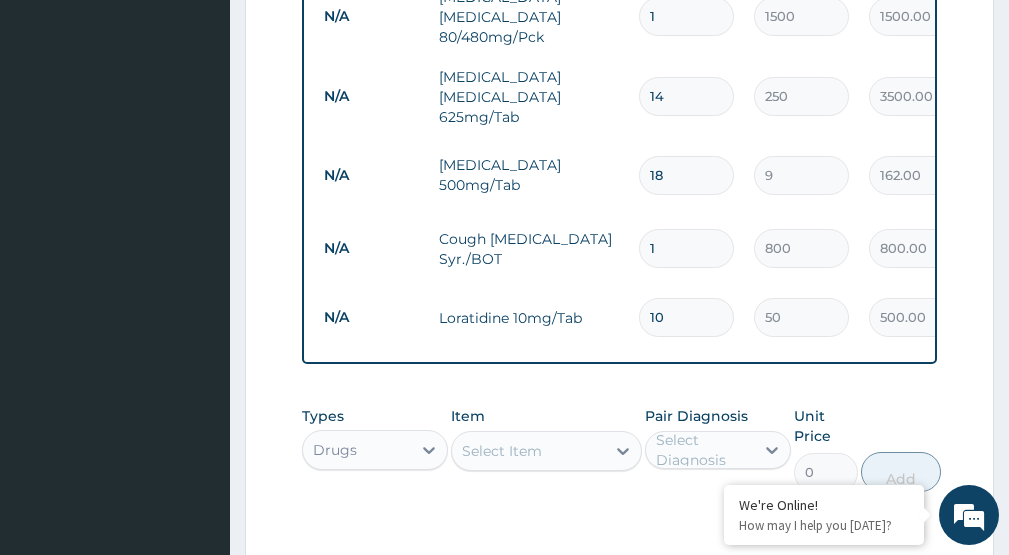 click on "Select Item" at bounding box center (528, 451) 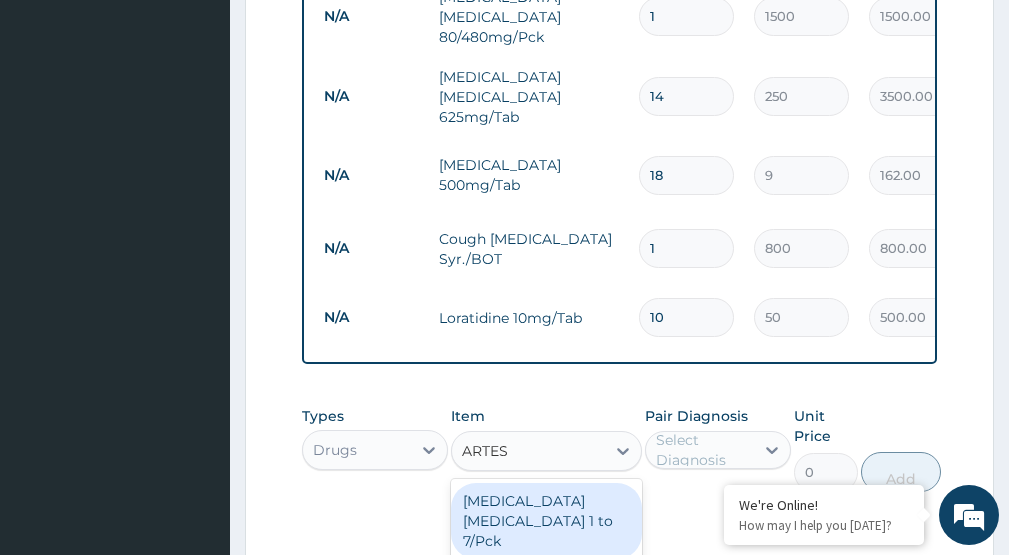 type on "ARTESU" 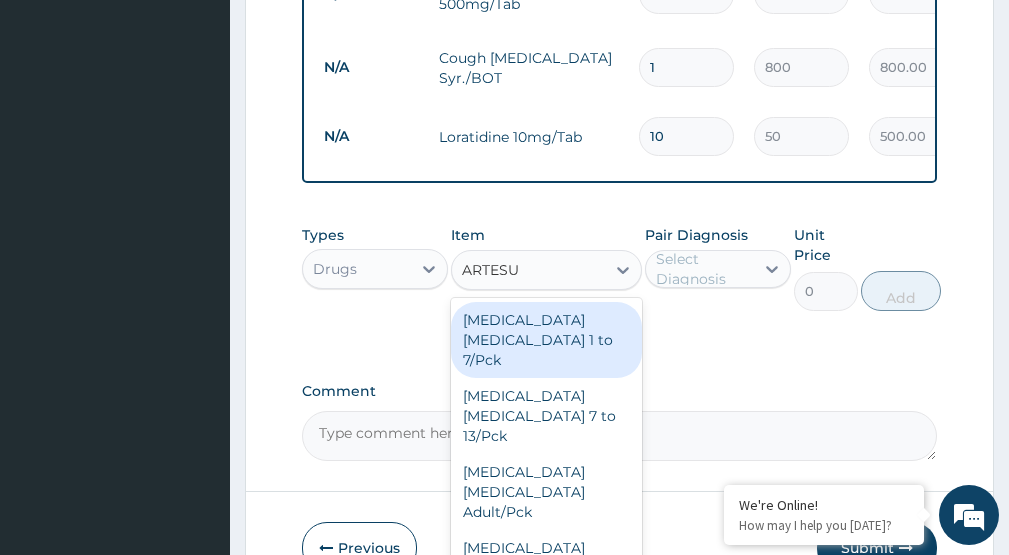 scroll, scrollTop: 1334, scrollLeft: 0, axis: vertical 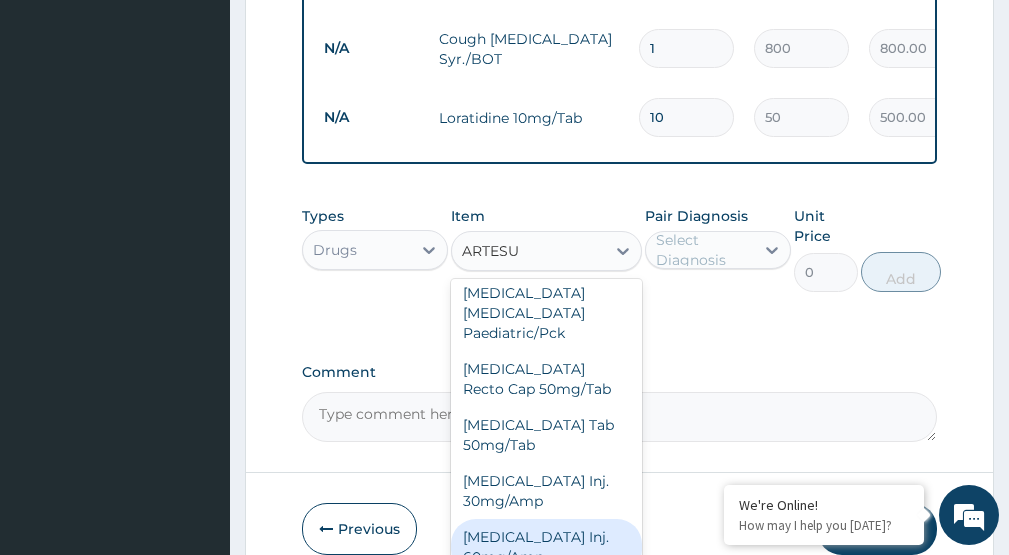 click on "Artesunate Inj. 60mg/Amp" at bounding box center (546, 547) 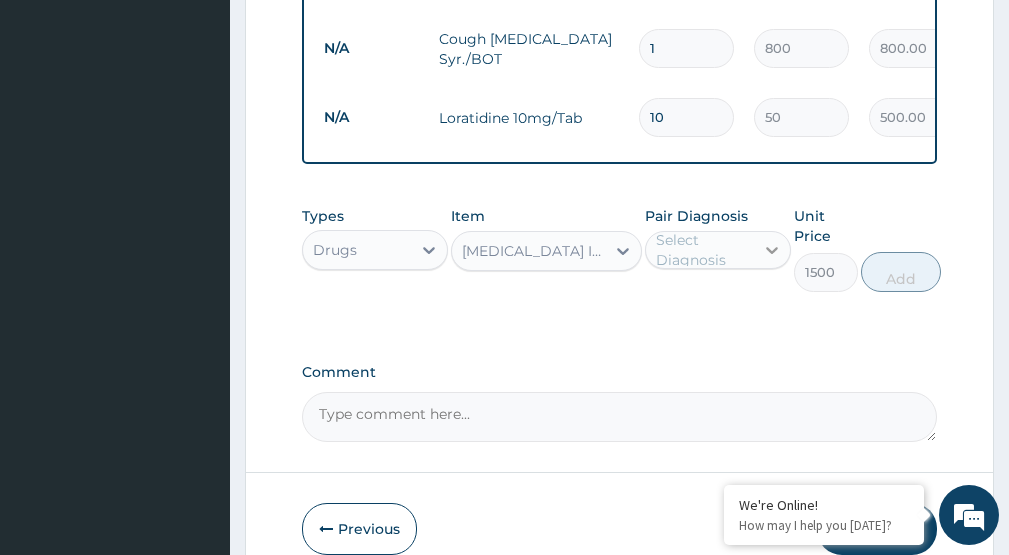 click 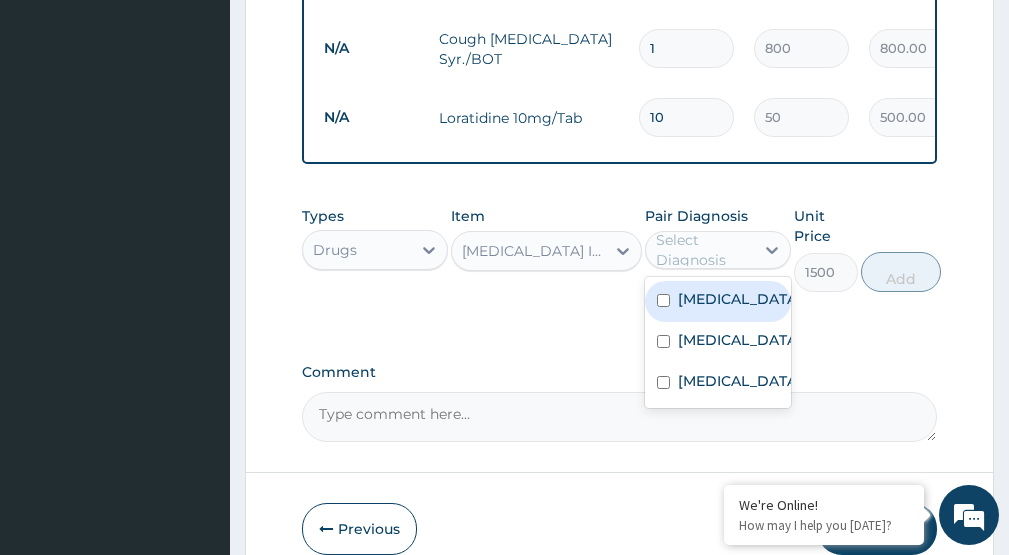 click on "Malaria" at bounding box center [718, 301] 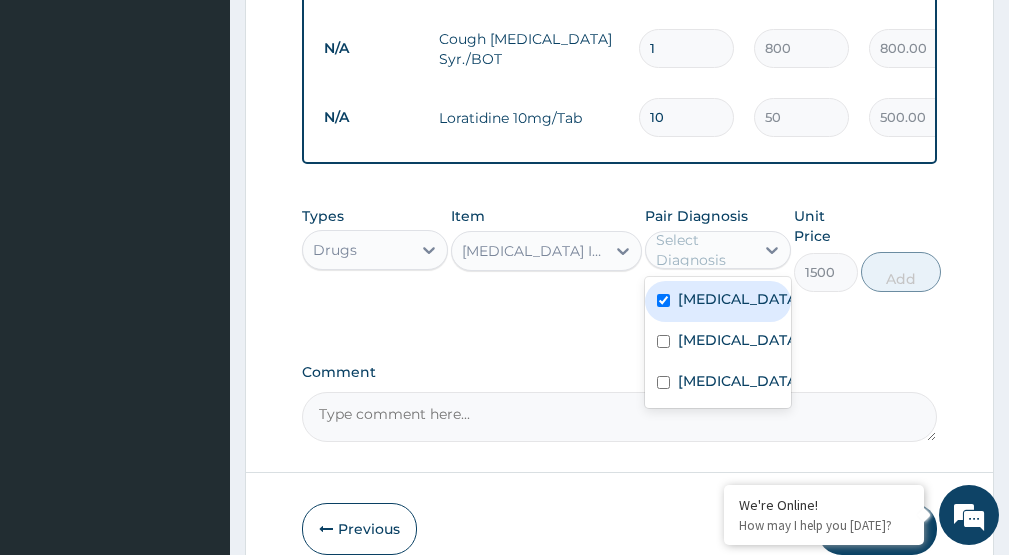 checkbox on "true" 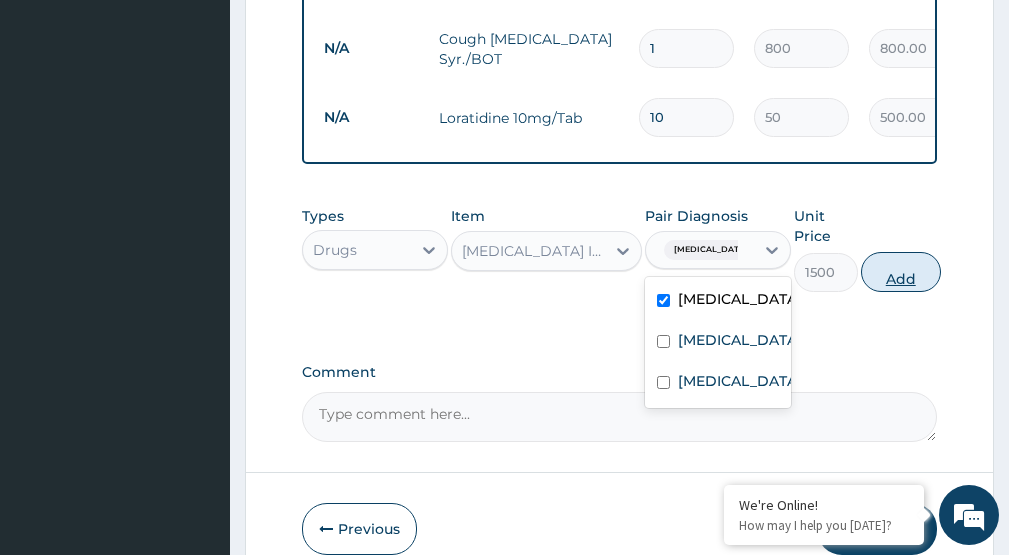 click on "Add" at bounding box center (901, 272) 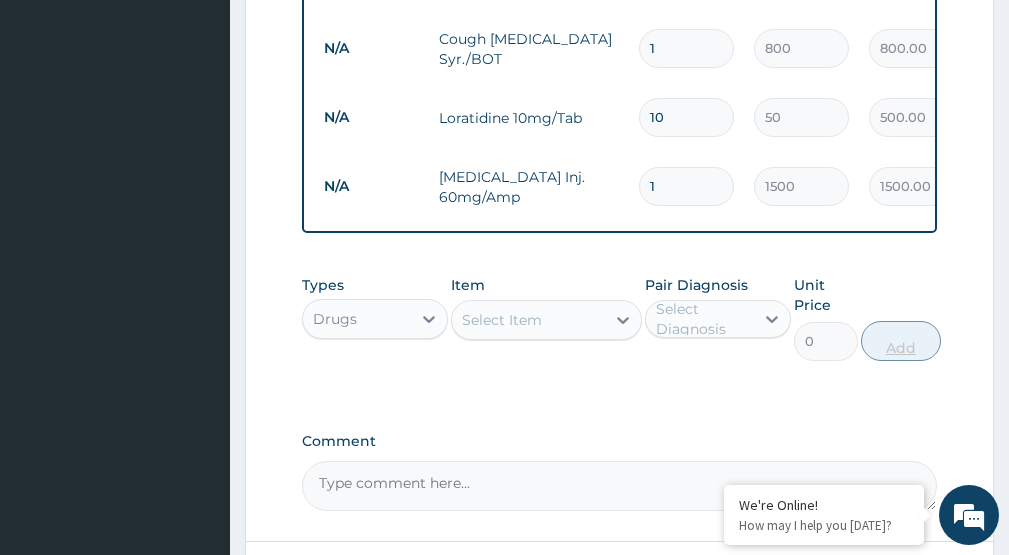 type 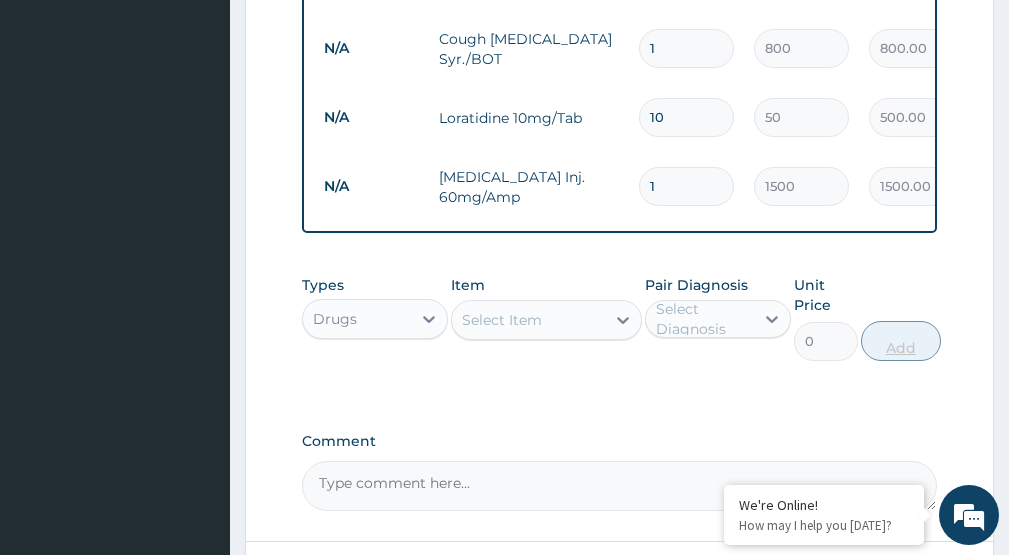 type on "0.00" 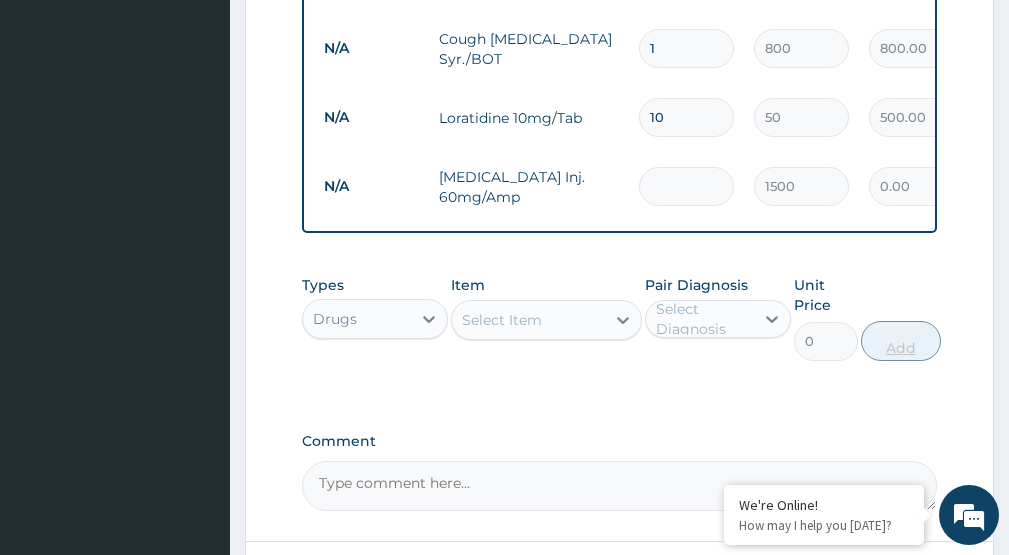 type on "8" 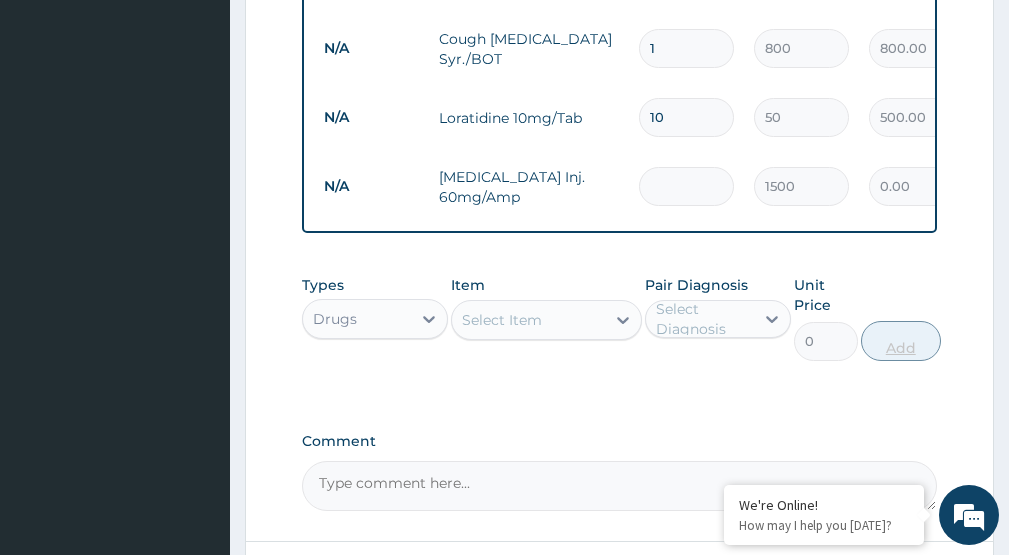 type on "12000.00" 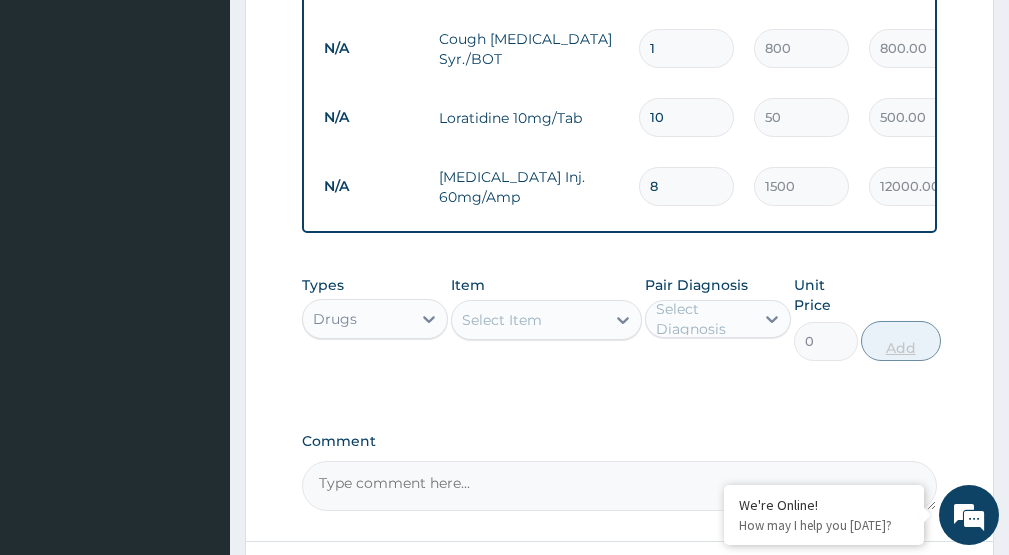 type 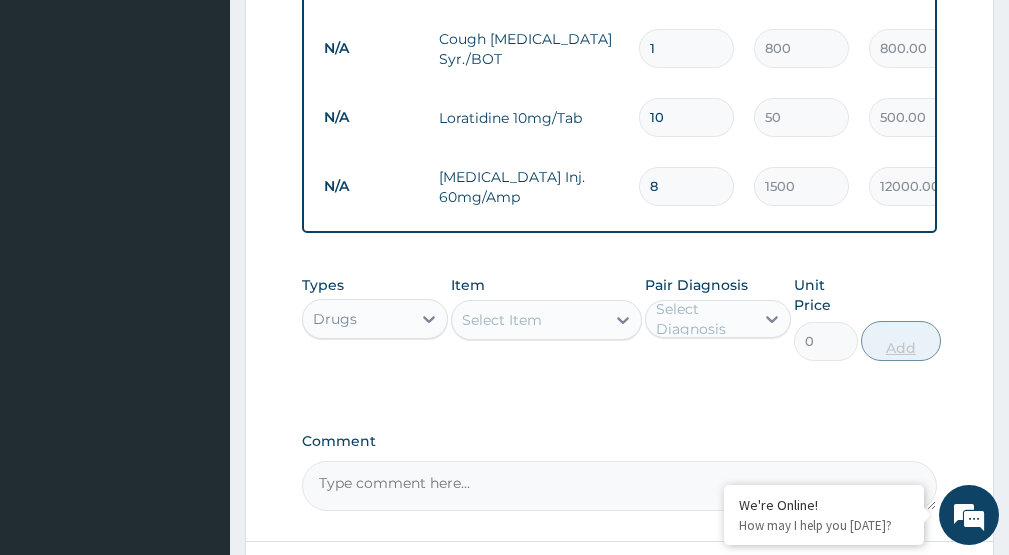 type on "0.00" 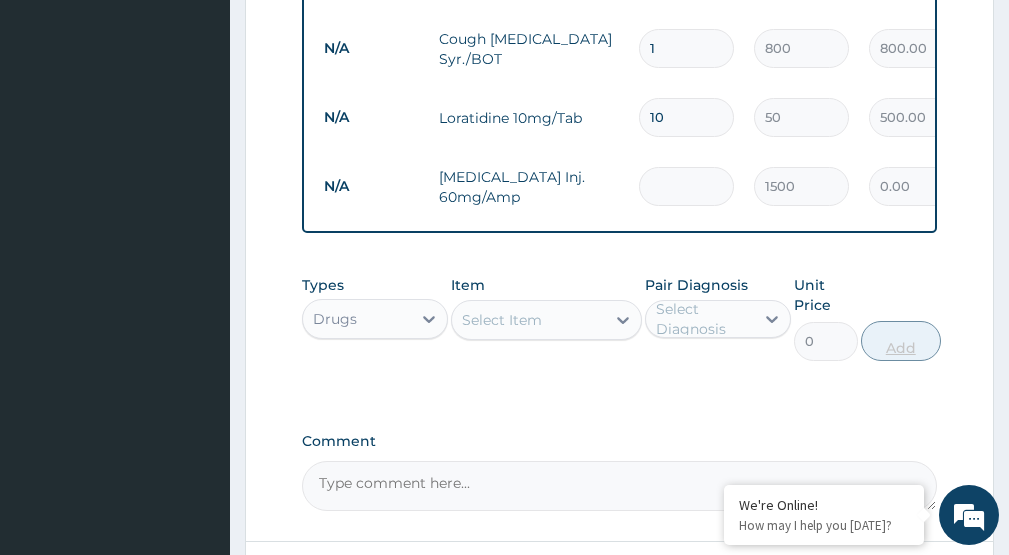 type on "6" 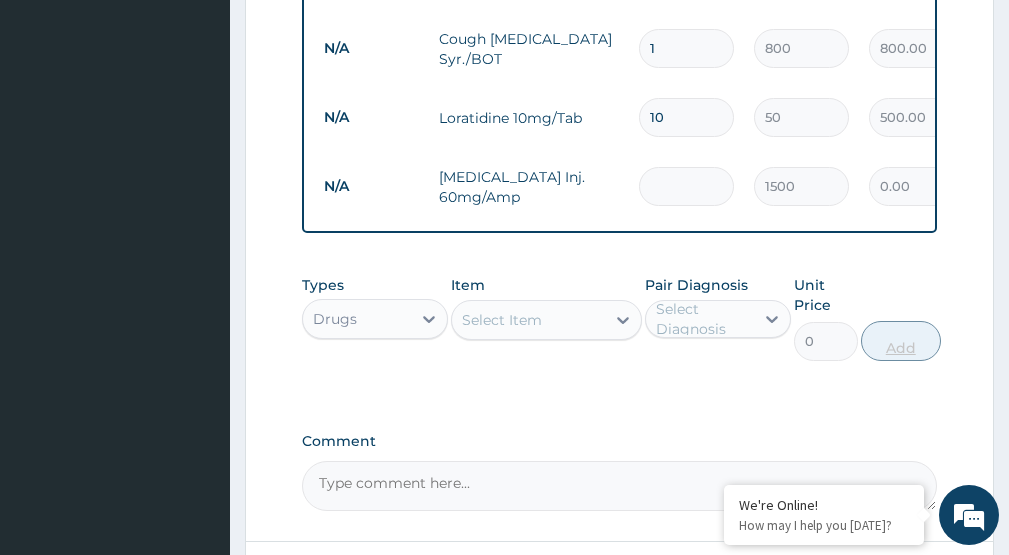 type on "9000.00" 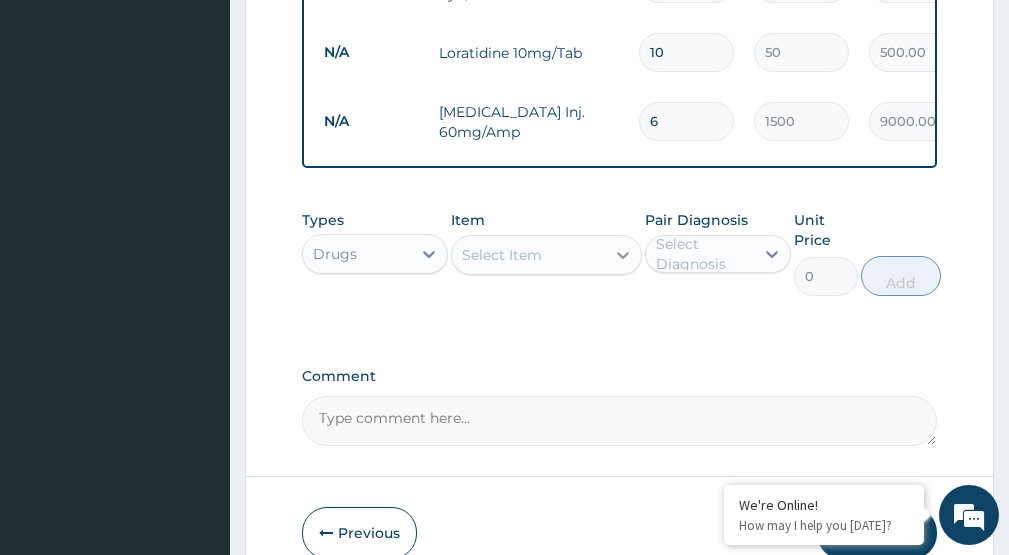 scroll, scrollTop: 1434, scrollLeft: 0, axis: vertical 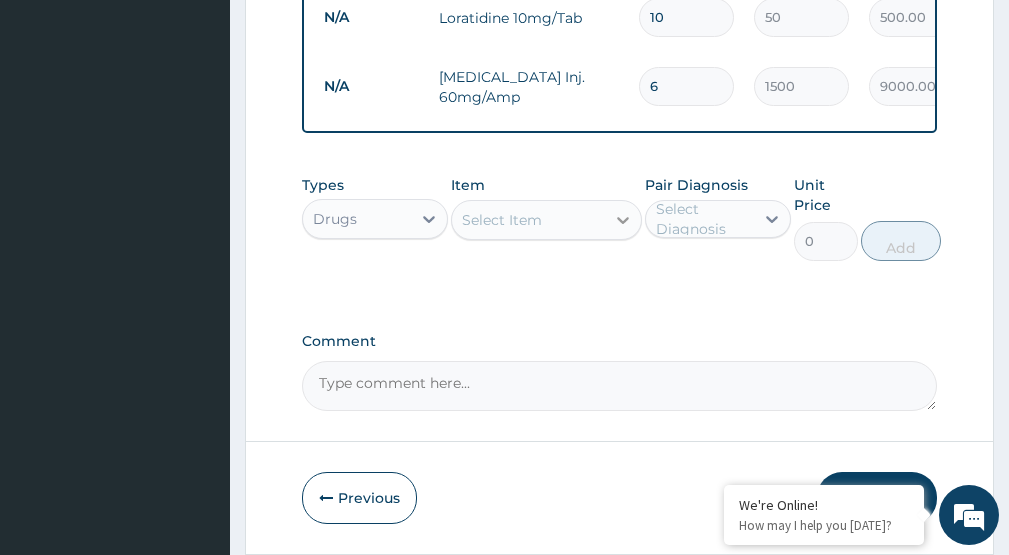 type on "6" 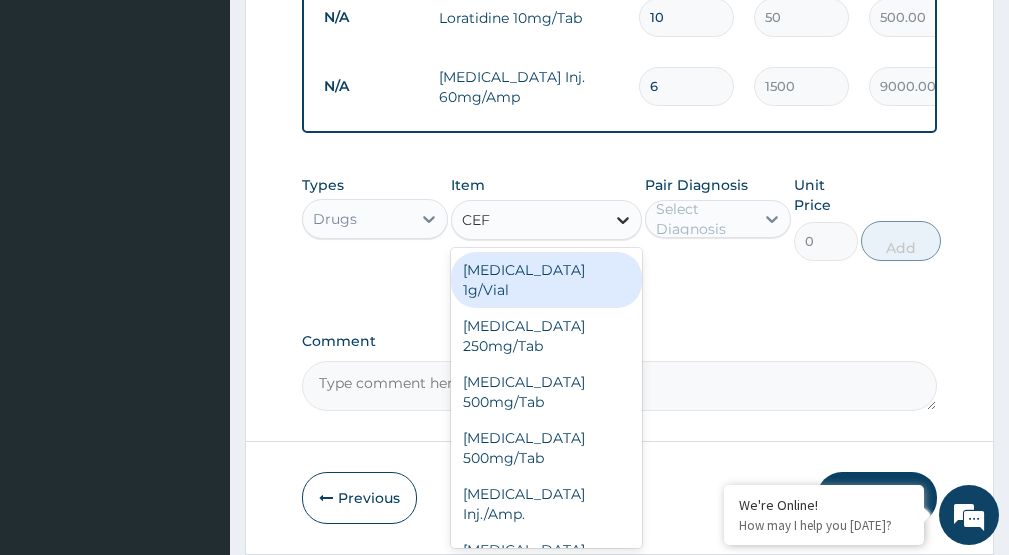 type on "CEFT" 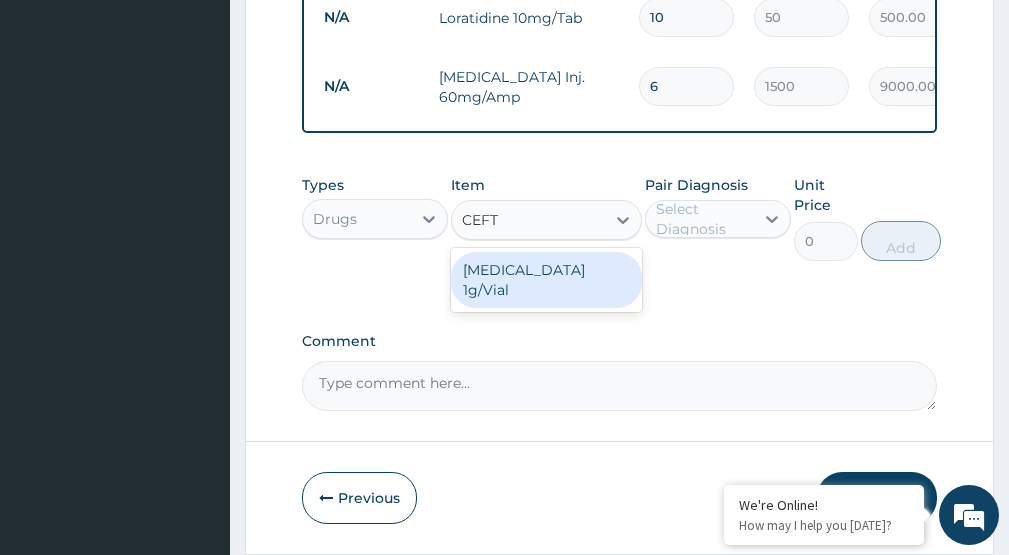 click on "Ceftriaxone 1g/Vial" at bounding box center (546, 280) 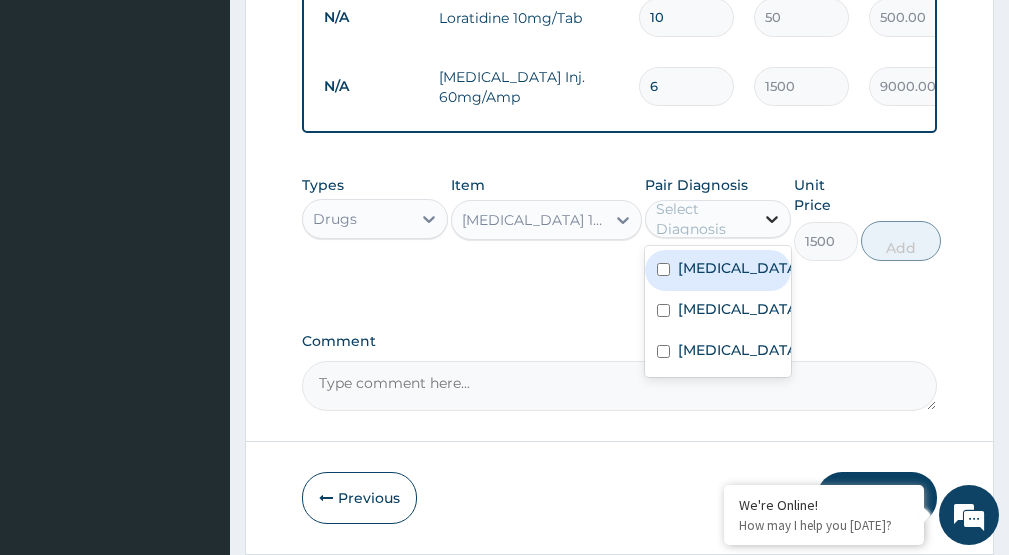 click 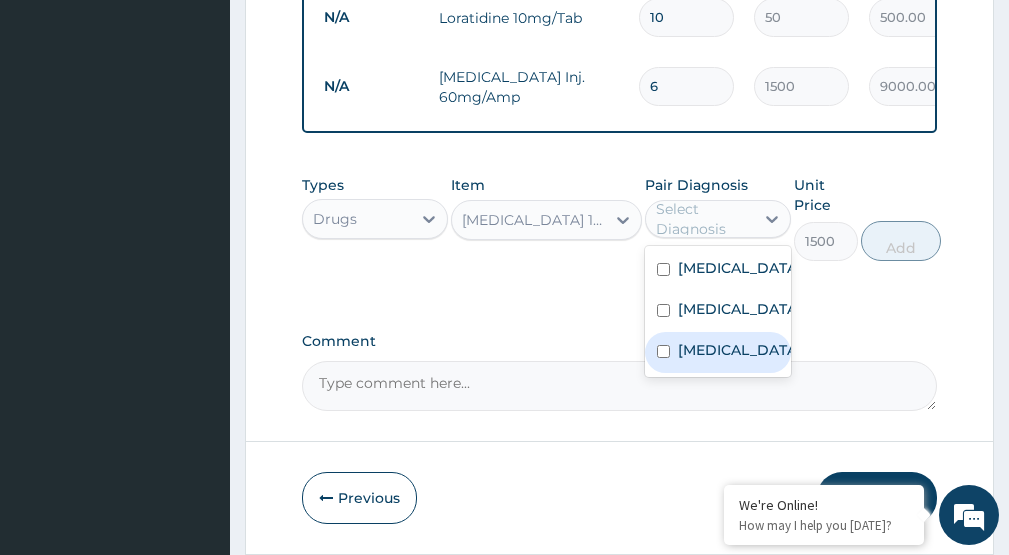 click on "Typhoid fever" at bounding box center [739, 350] 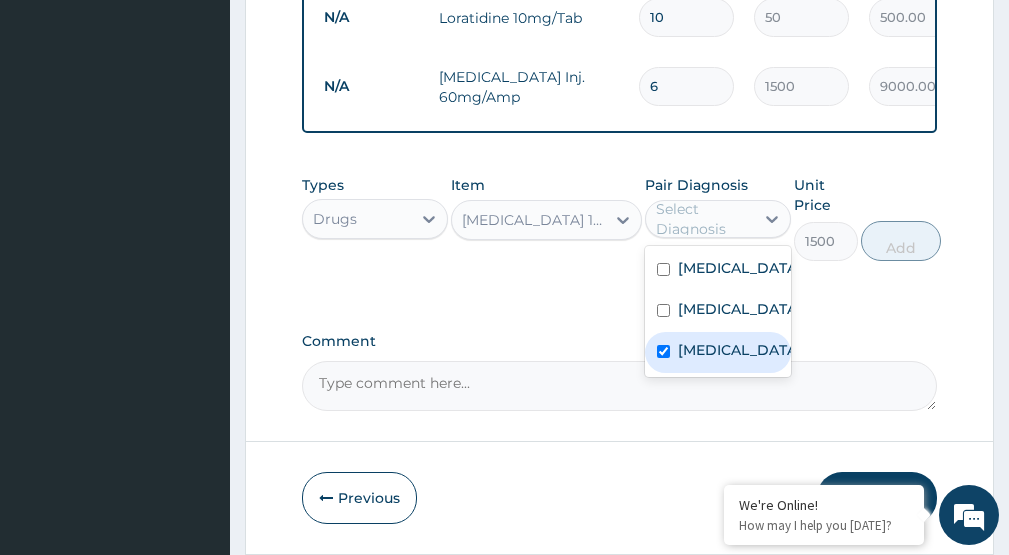 checkbox on "true" 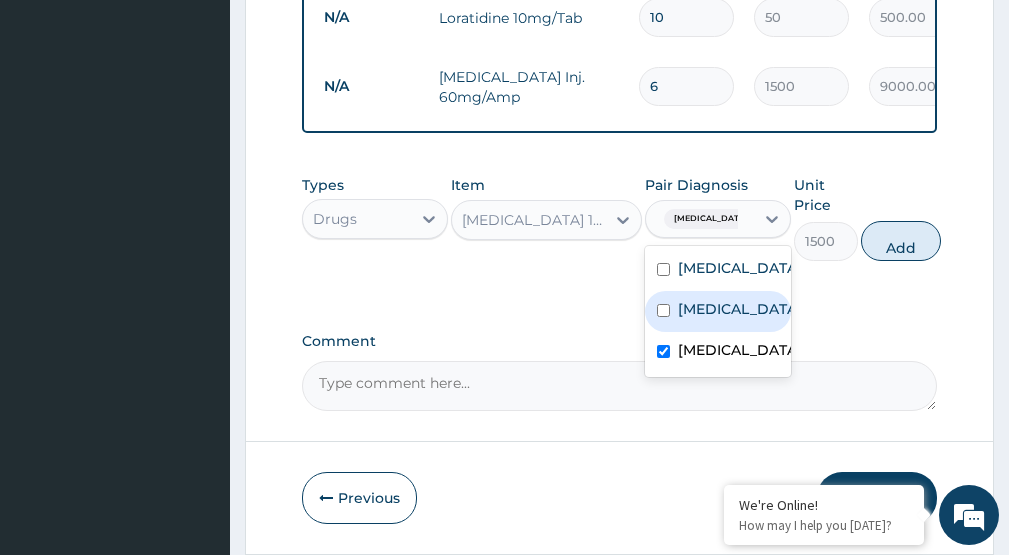 click on "Upper respiratory infection" at bounding box center [739, 309] 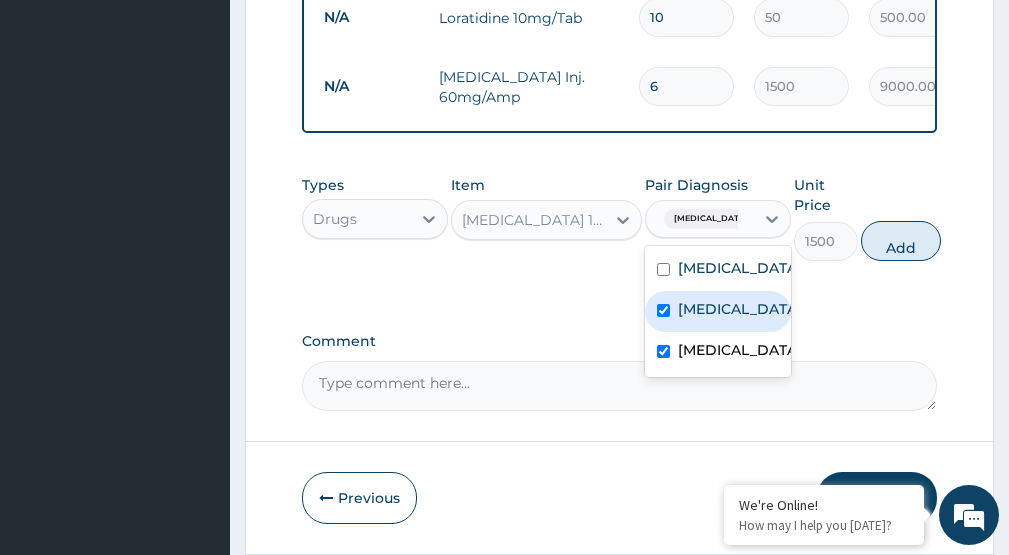 checkbox on "true" 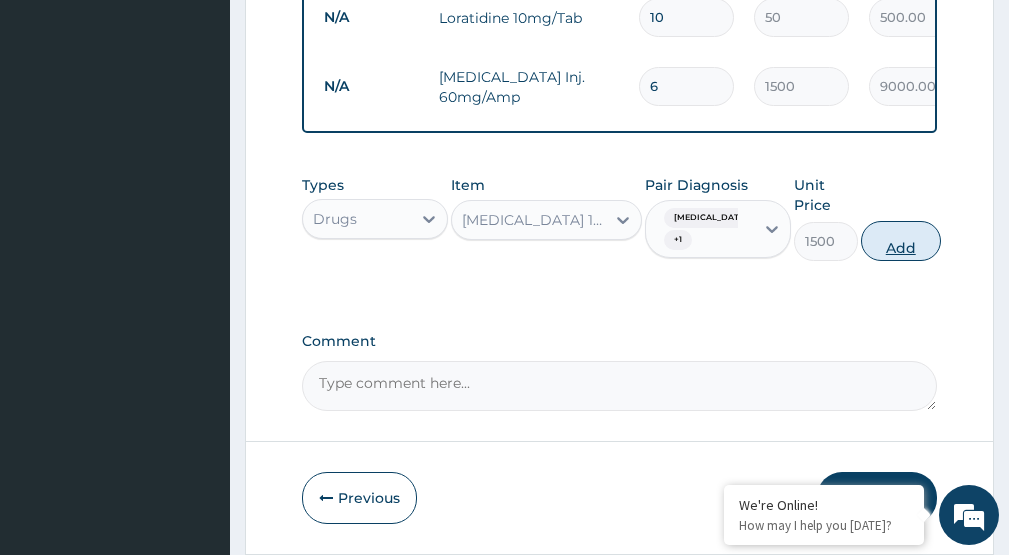 click on "Add" at bounding box center [901, 241] 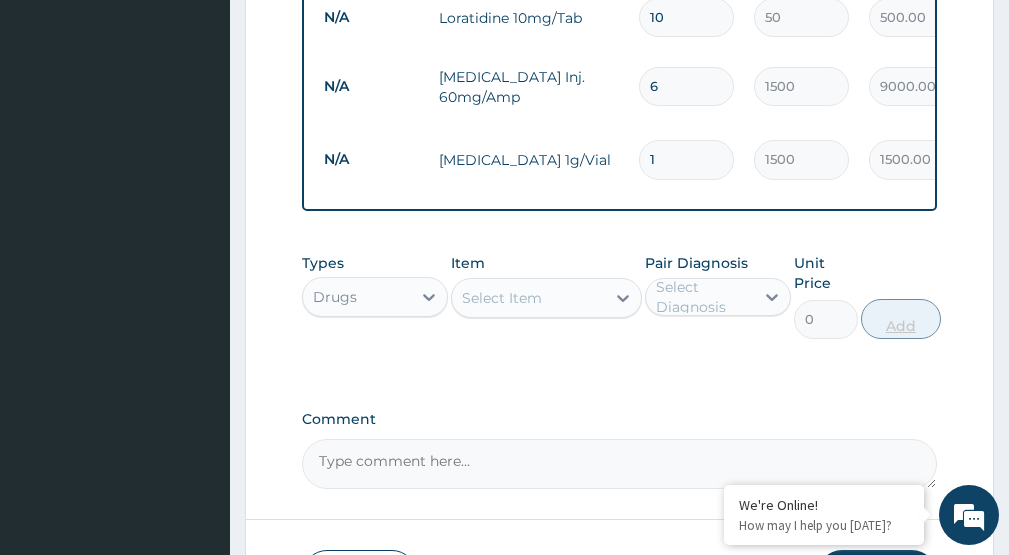 type 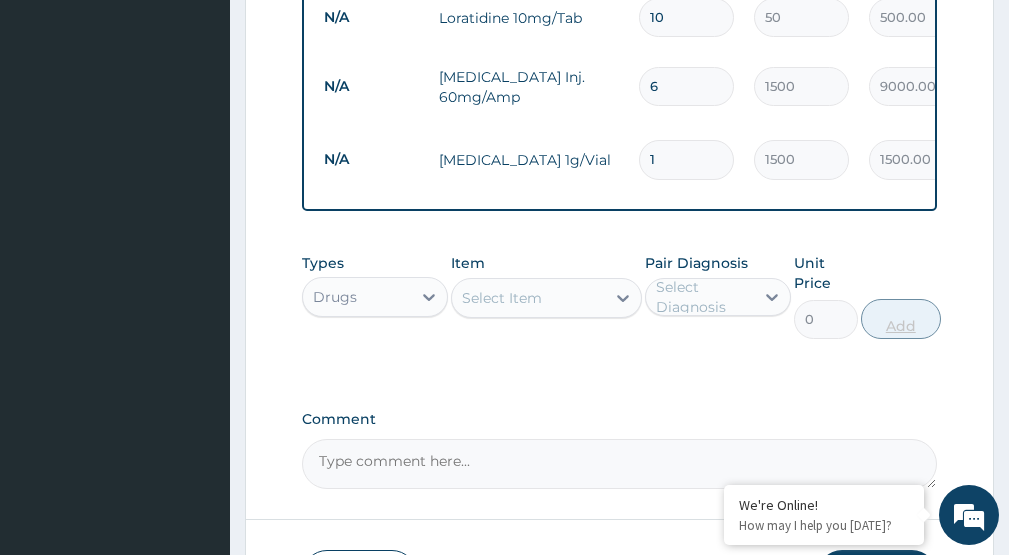 type on "0.00" 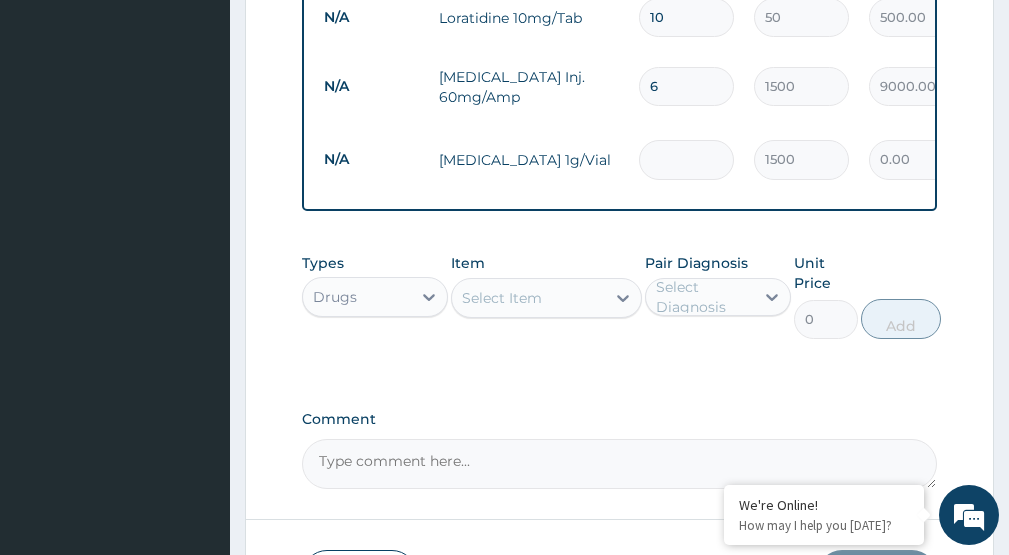 type on "6" 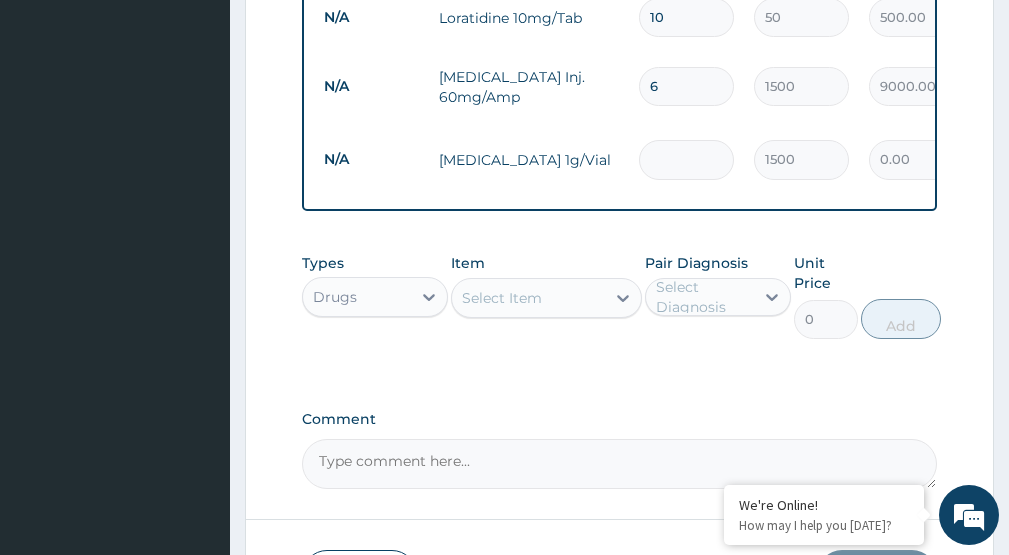 type on "9000.00" 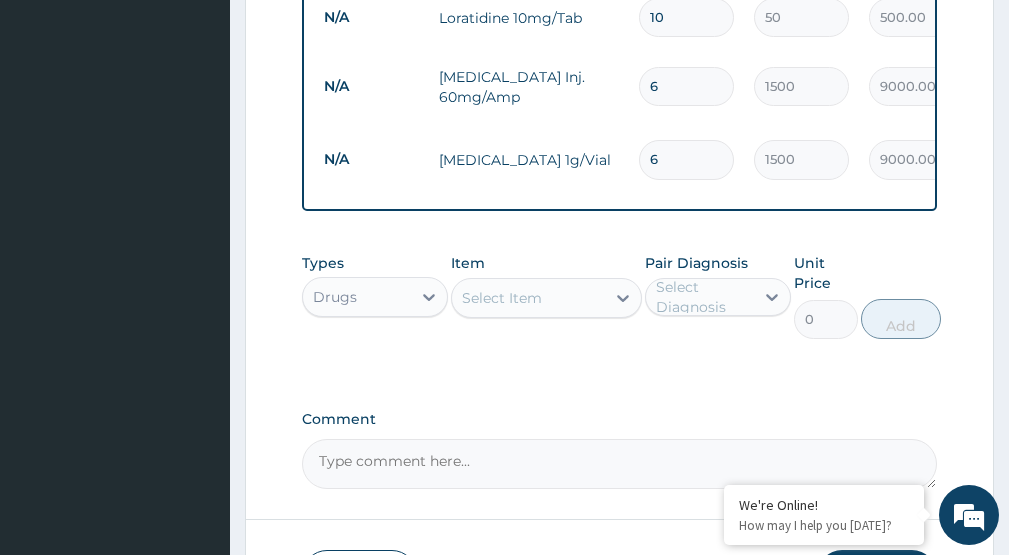 type on "6" 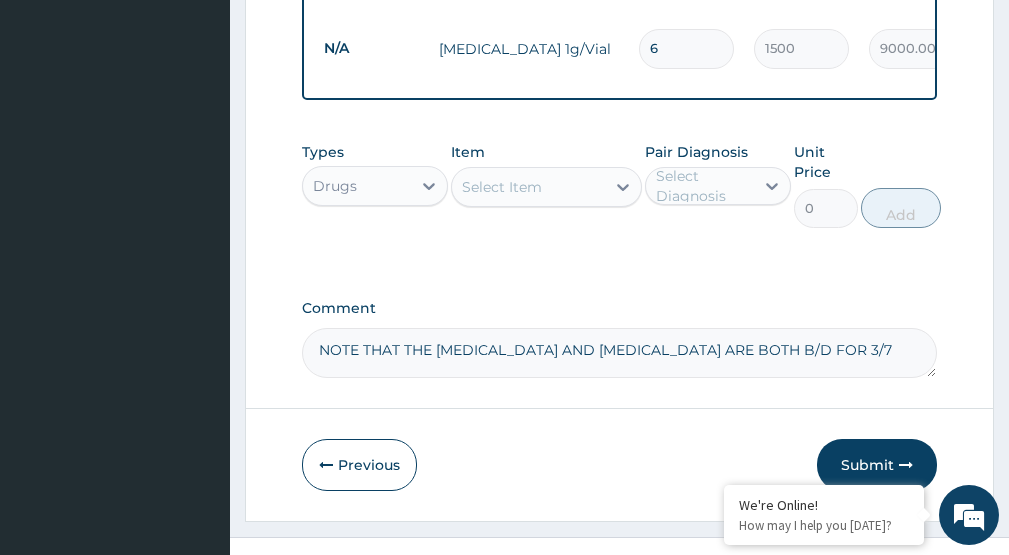 scroll, scrollTop: 1548, scrollLeft: 0, axis: vertical 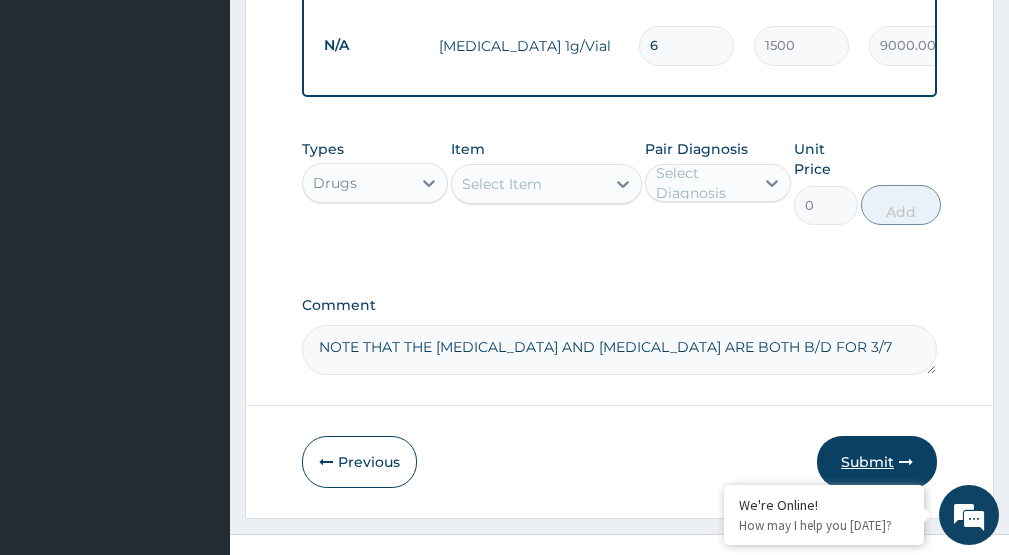 type on "NOTE THAT THE ARTESUNATE AND CEFTRIAXONE ARE BOTH B/D FOR 3/7" 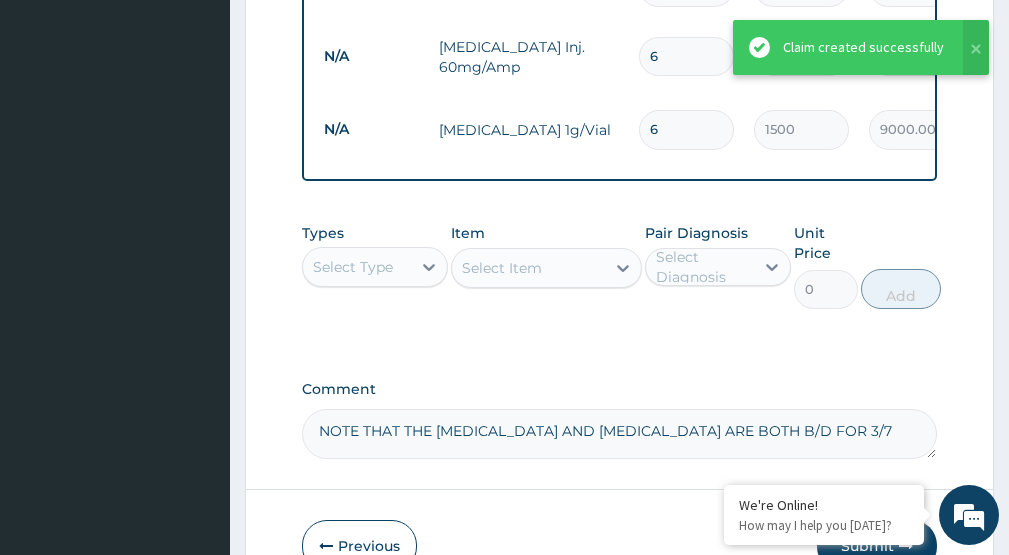 scroll, scrollTop: 1350, scrollLeft: 0, axis: vertical 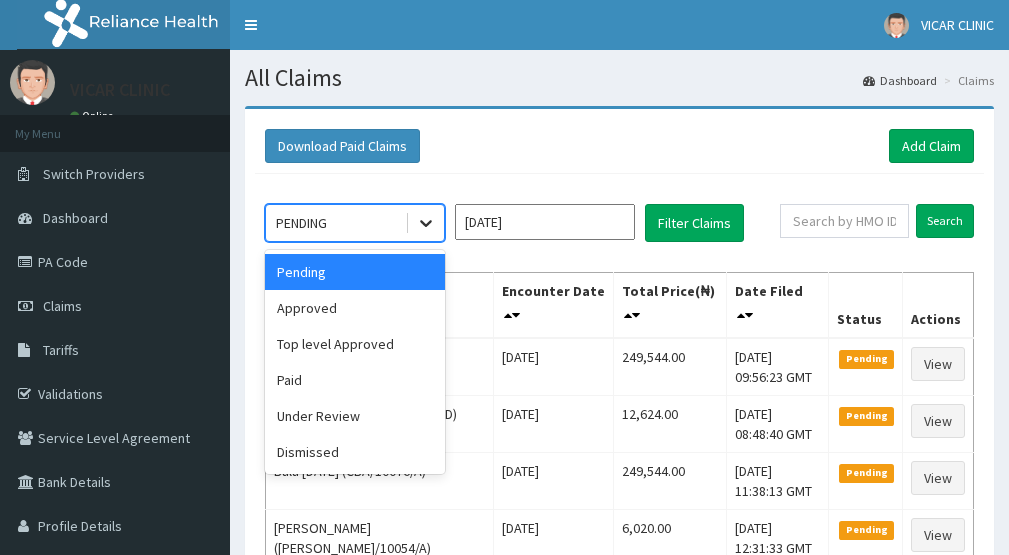 click 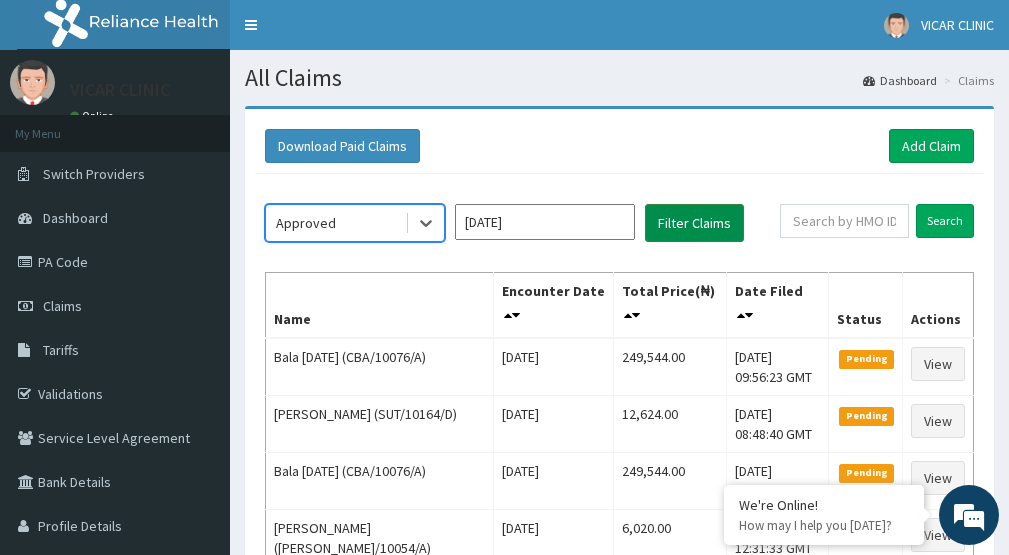 click on "Filter Claims" at bounding box center (694, 223) 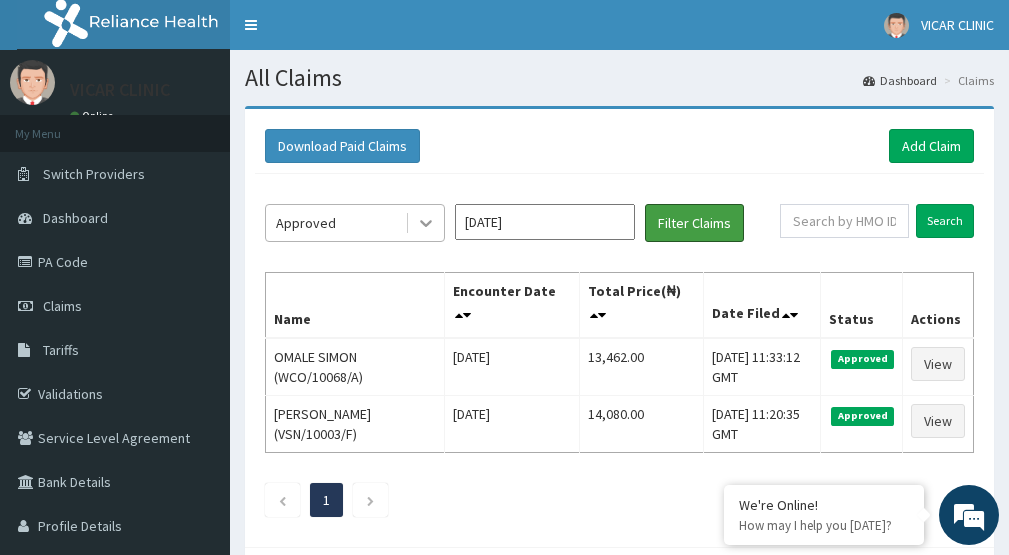 scroll, scrollTop: 0, scrollLeft: 0, axis: both 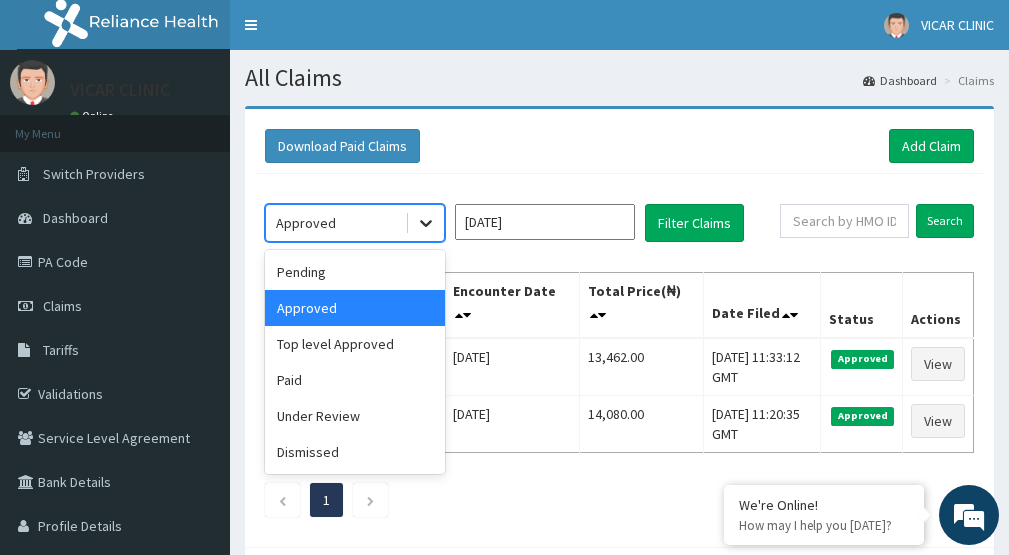 click 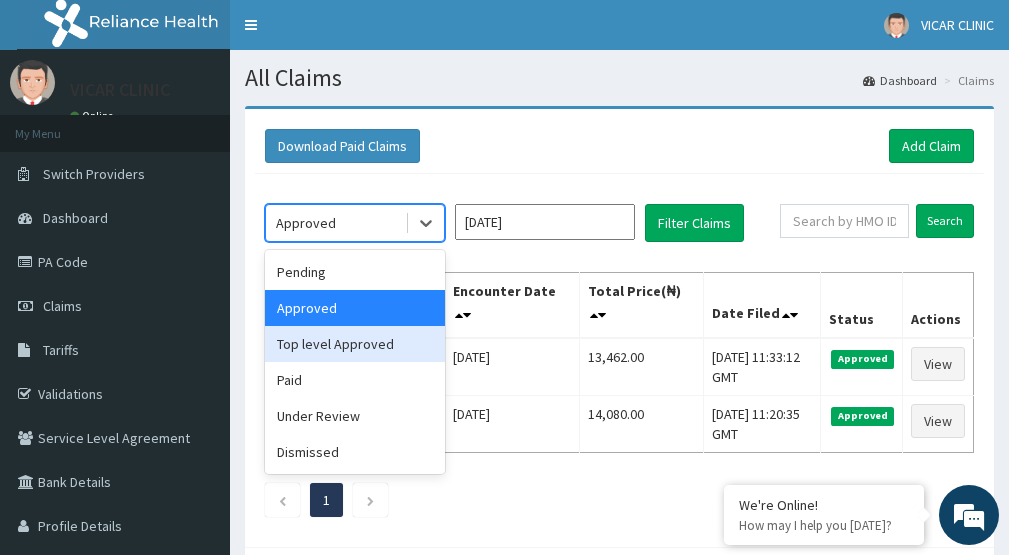click on "Top level Approved" at bounding box center [355, 344] 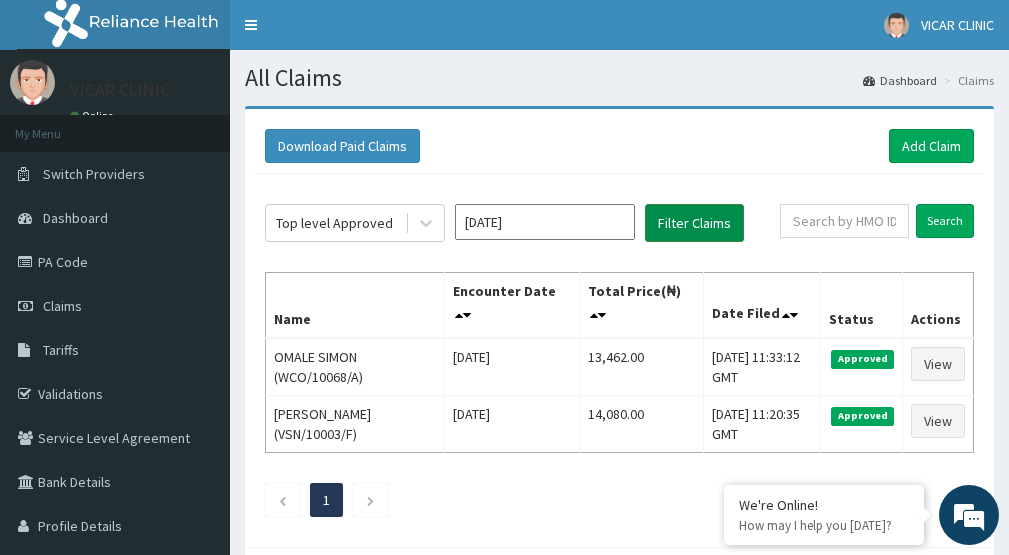 click on "Filter Claims" at bounding box center (694, 223) 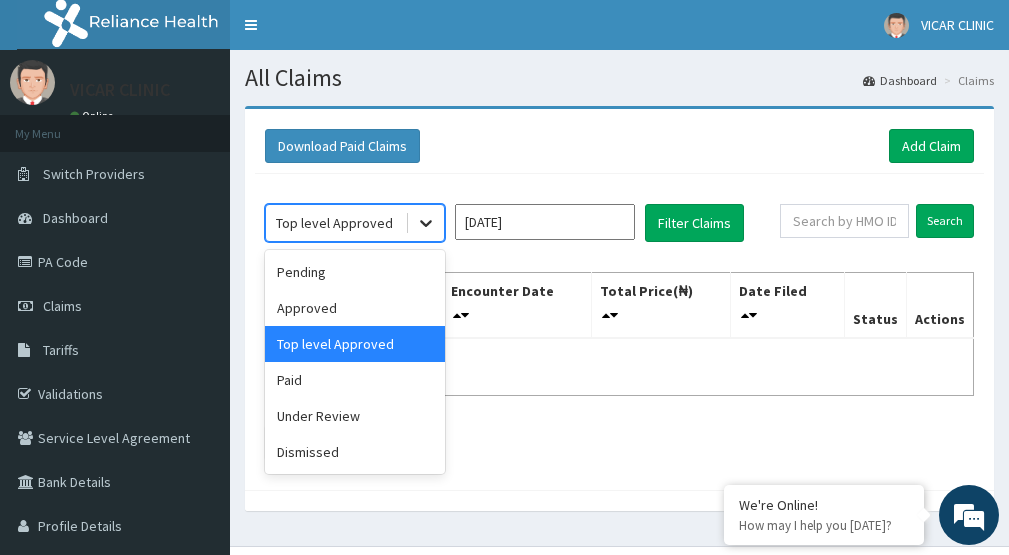 click 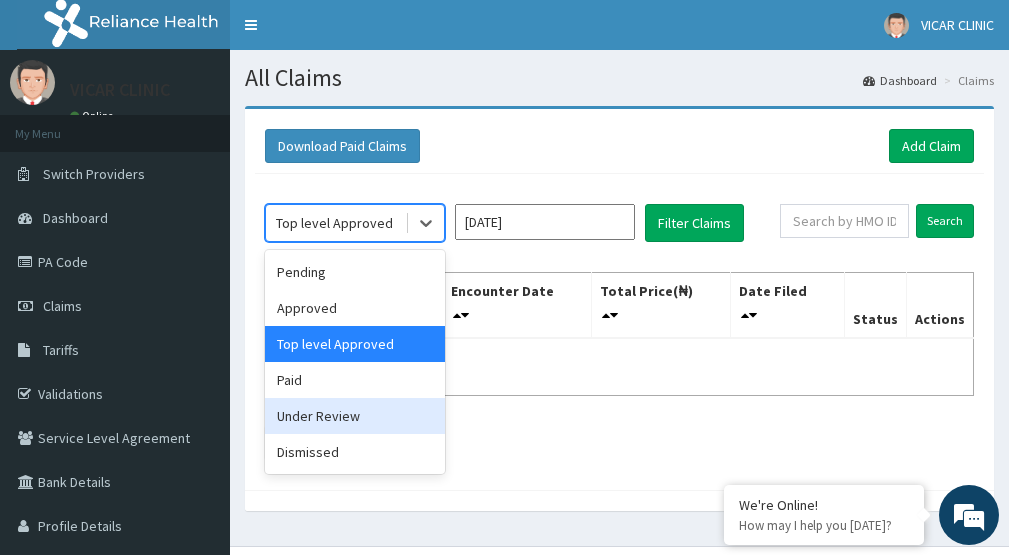 click on "Under Review" at bounding box center [355, 416] 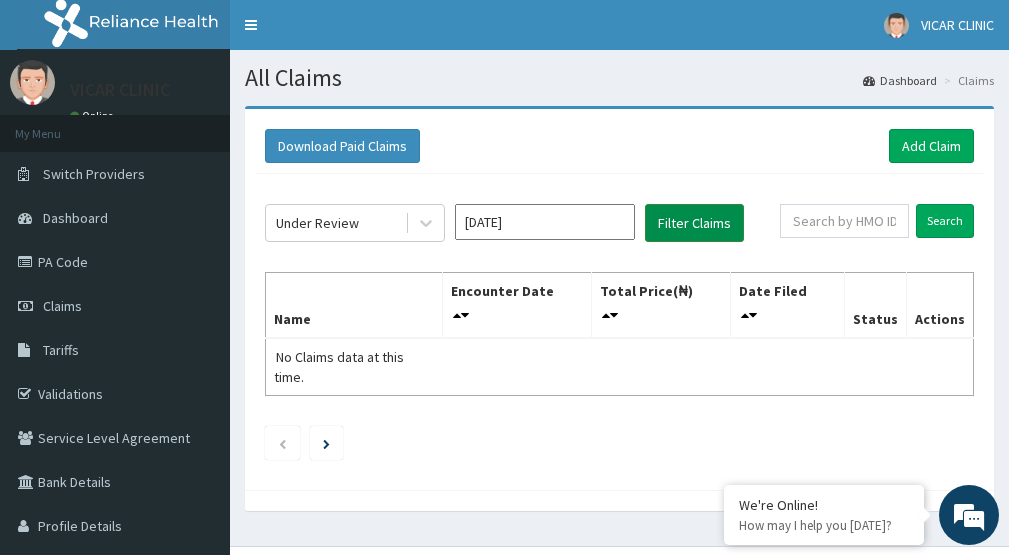 click on "Filter Claims" at bounding box center (694, 223) 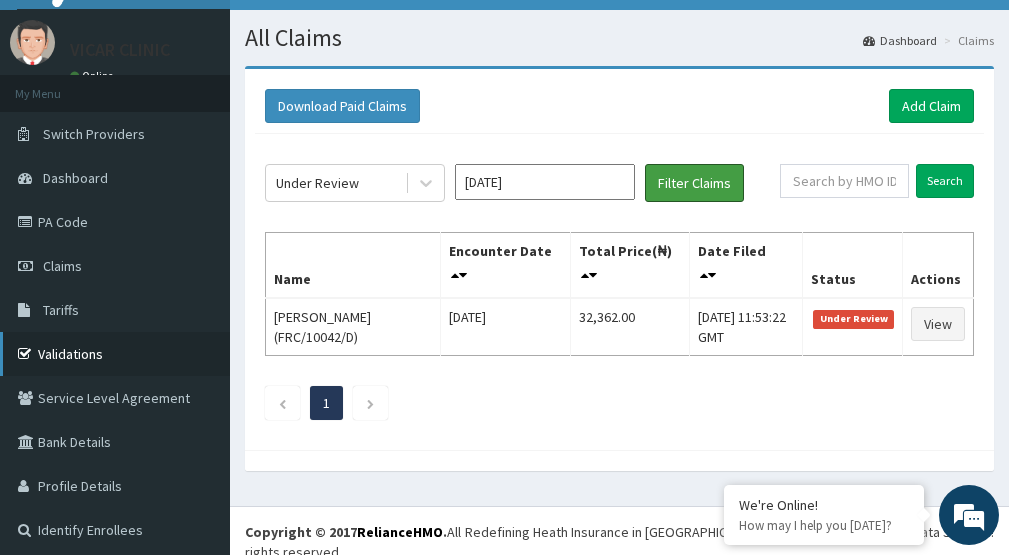 scroll, scrollTop: 62, scrollLeft: 0, axis: vertical 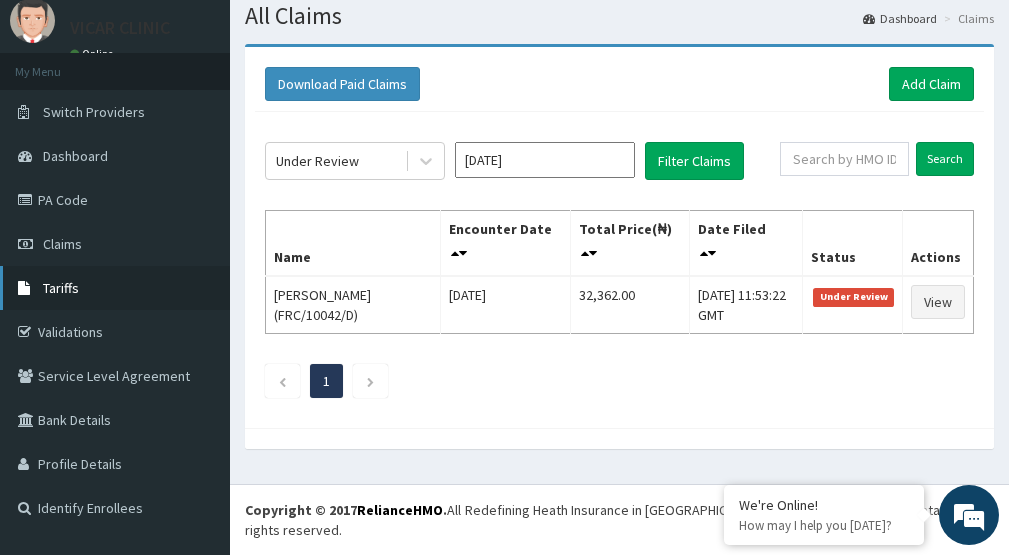 click on "Tariffs" at bounding box center [61, 288] 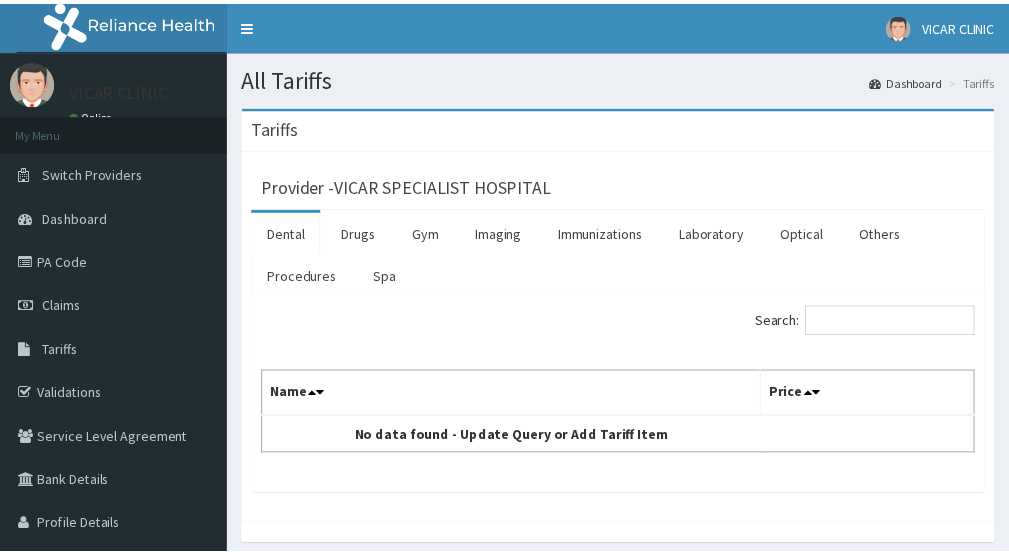 scroll, scrollTop: 0, scrollLeft: 0, axis: both 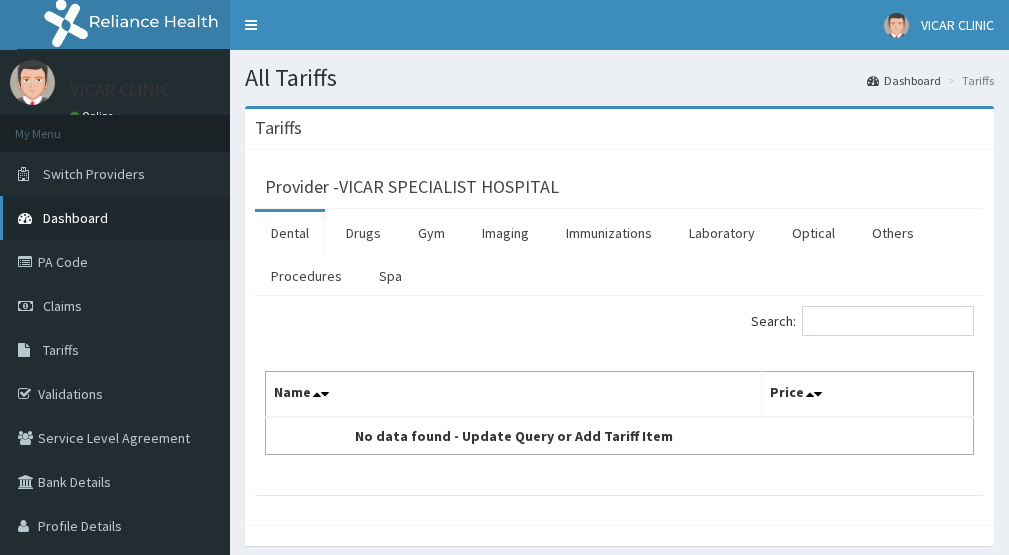click on "Dashboard" at bounding box center [75, 218] 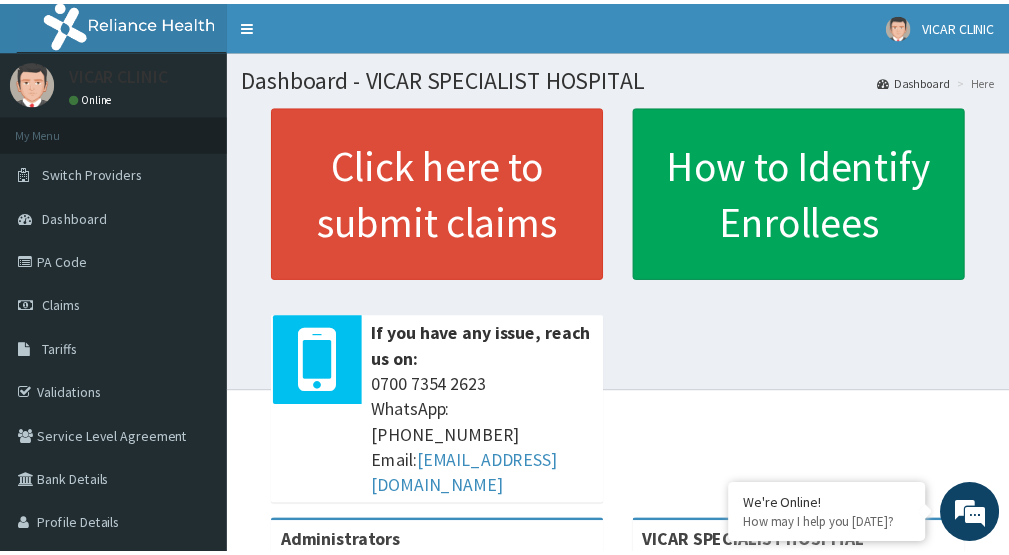 scroll, scrollTop: 0, scrollLeft: 0, axis: both 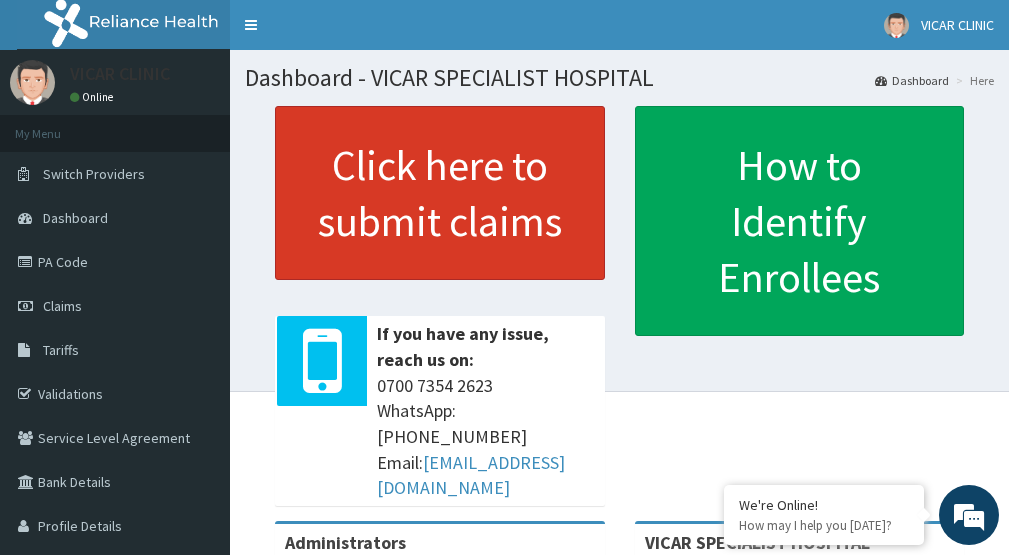 click on "Click here to submit claims" at bounding box center (440, 193) 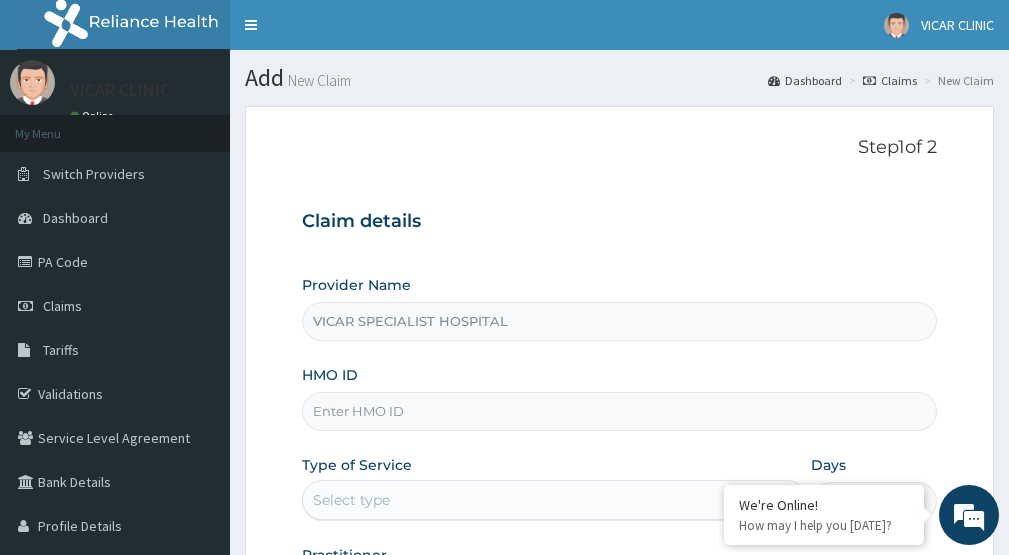 scroll, scrollTop: 0, scrollLeft: 0, axis: both 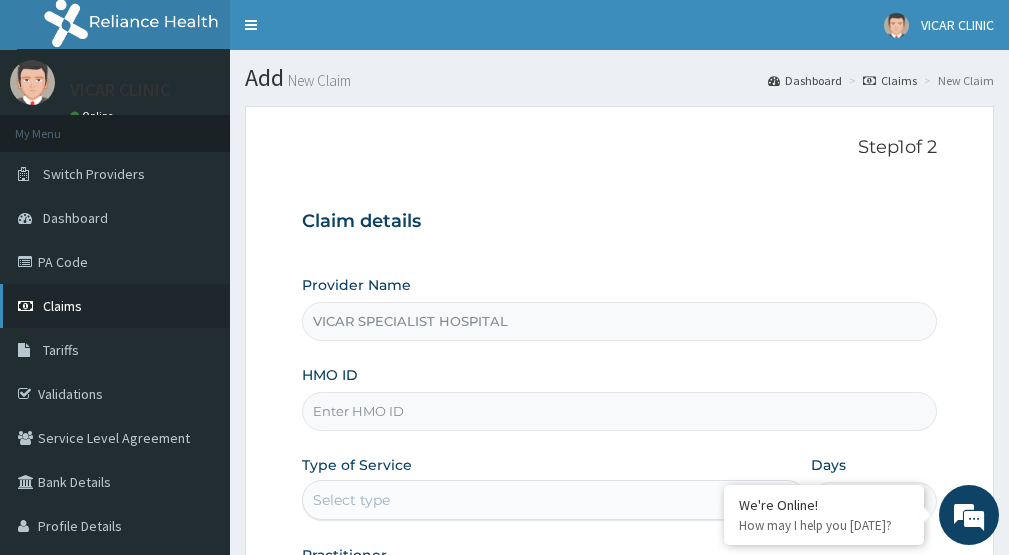 click on "Claims" at bounding box center [62, 306] 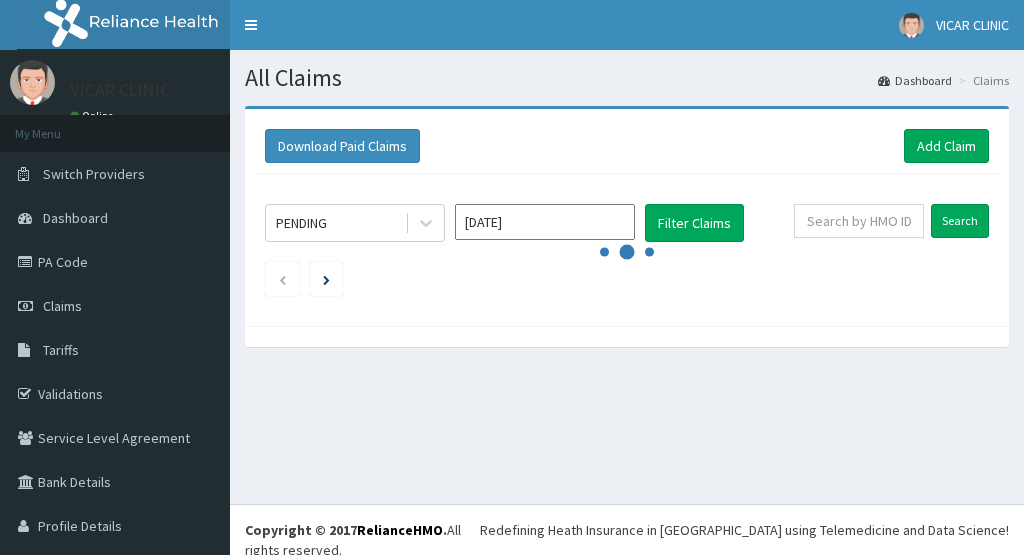 scroll, scrollTop: 0, scrollLeft: 0, axis: both 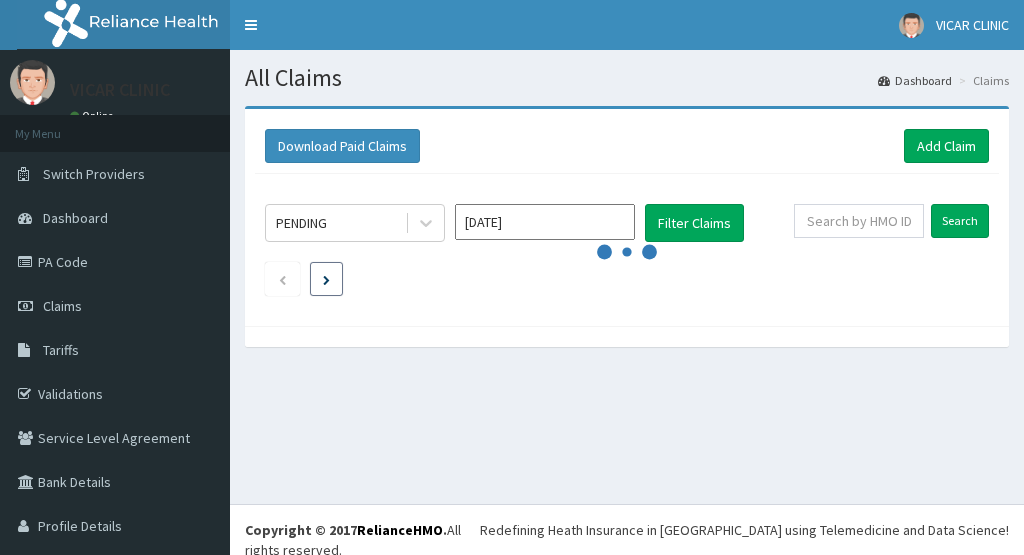 click at bounding box center (326, 279) 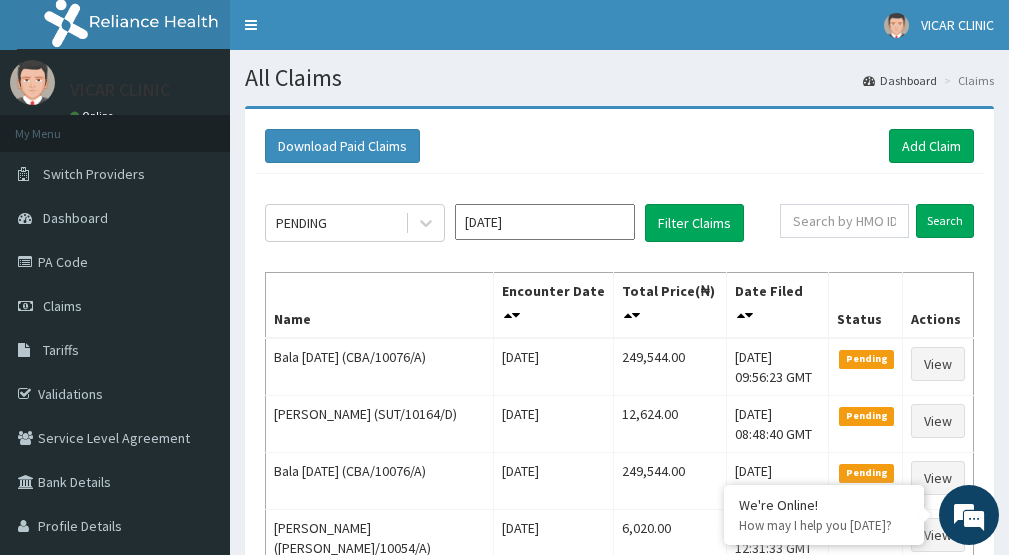 scroll, scrollTop: 0, scrollLeft: 0, axis: both 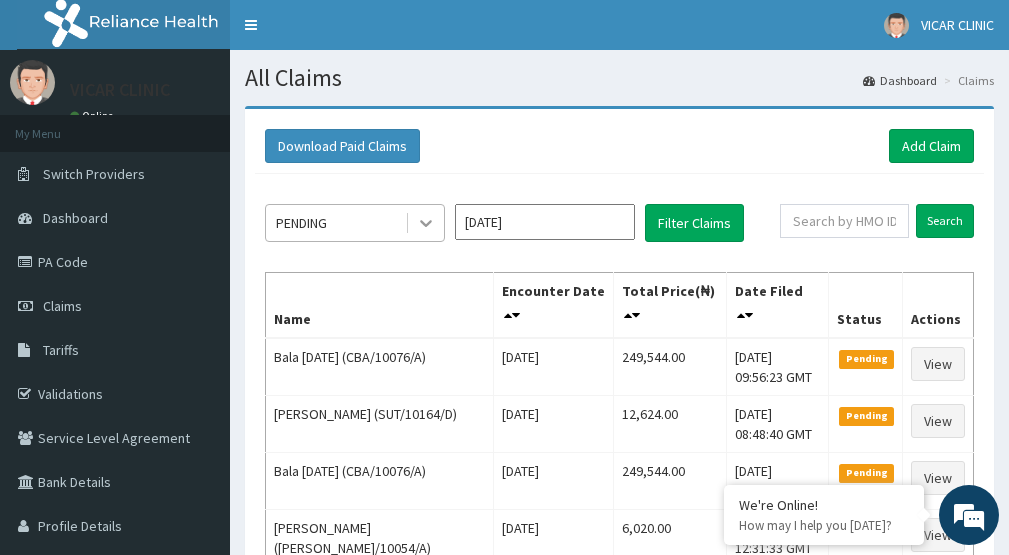 click 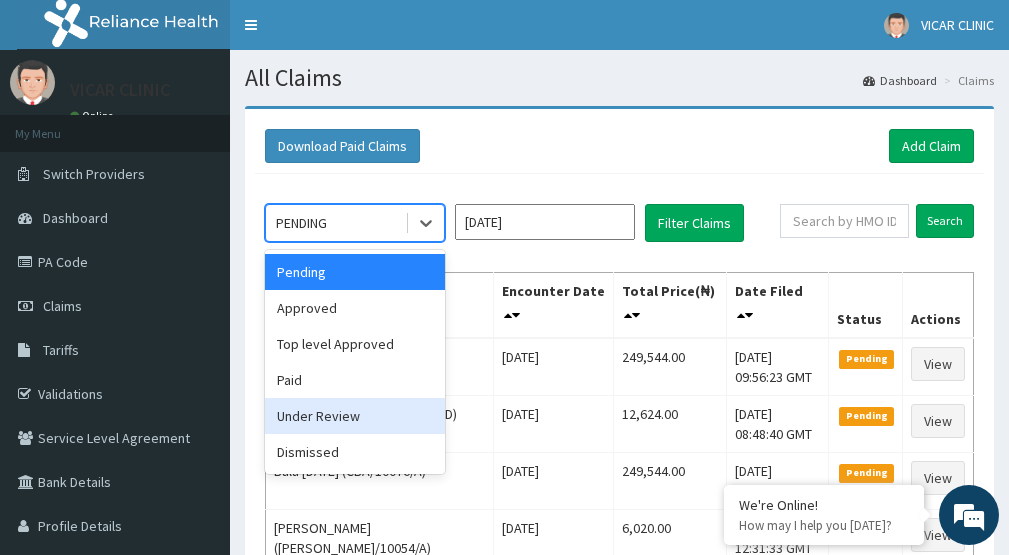 click on "Under Review" at bounding box center (355, 416) 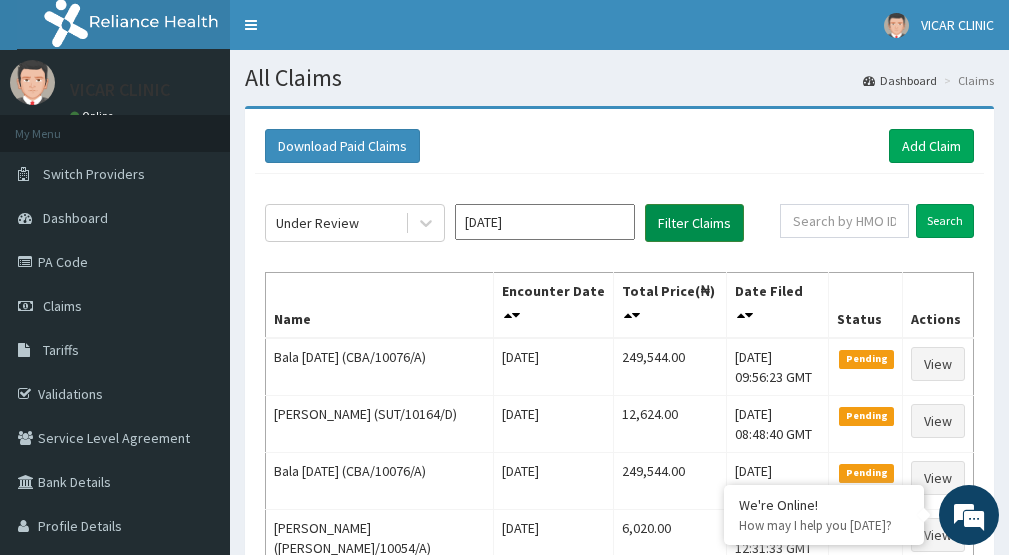 click on "Filter Claims" at bounding box center [694, 223] 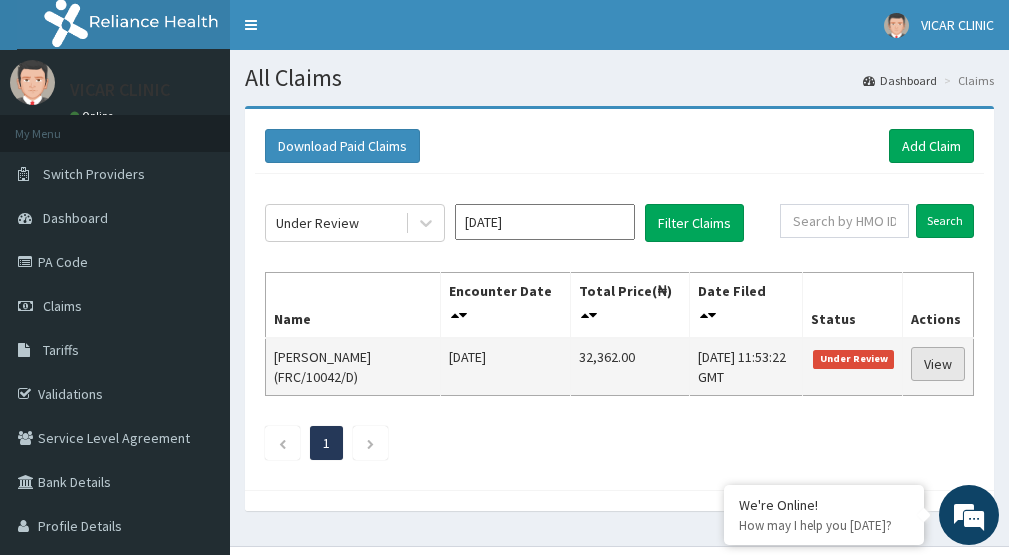 click on "View" at bounding box center [938, 364] 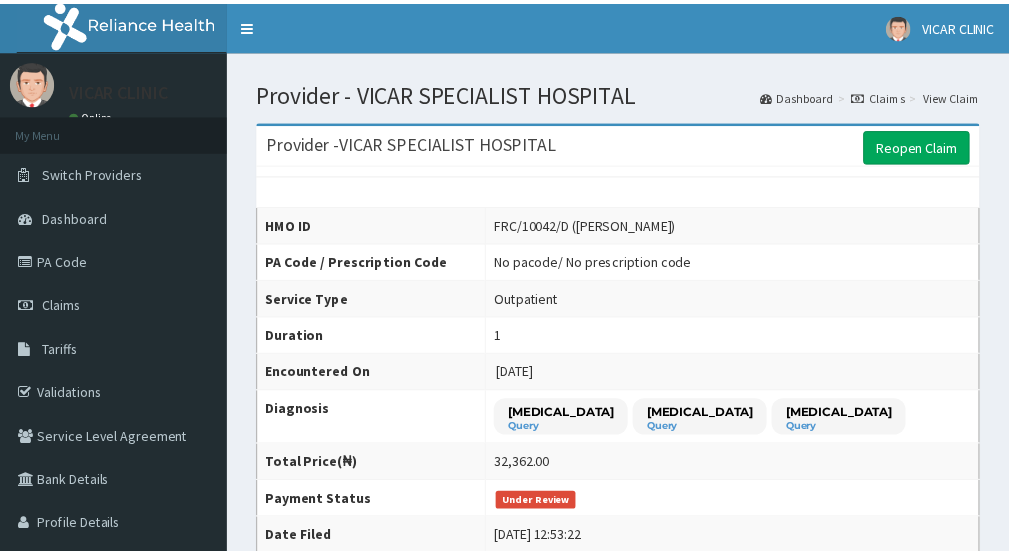 scroll, scrollTop: 0, scrollLeft: 0, axis: both 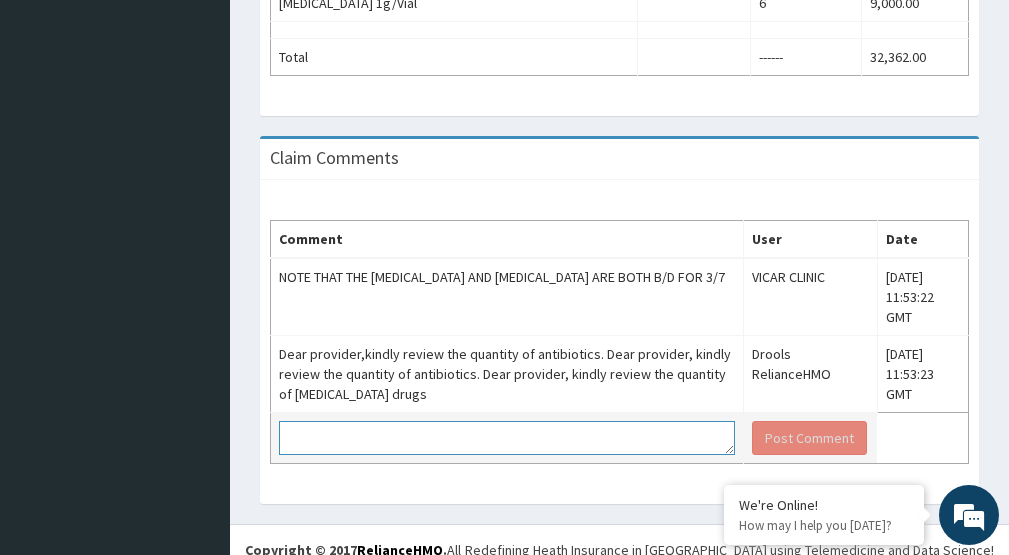 click at bounding box center (507, 438) 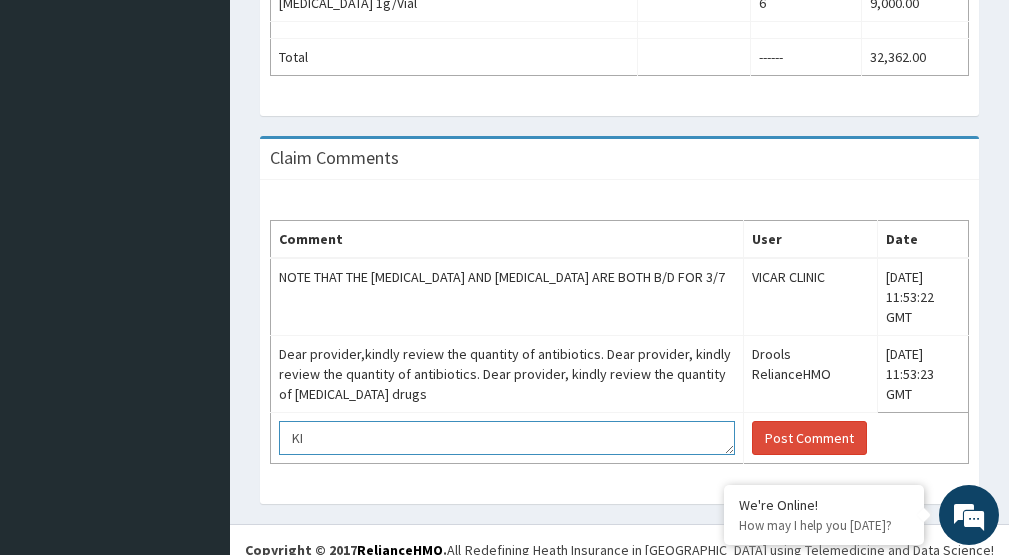 type on "K" 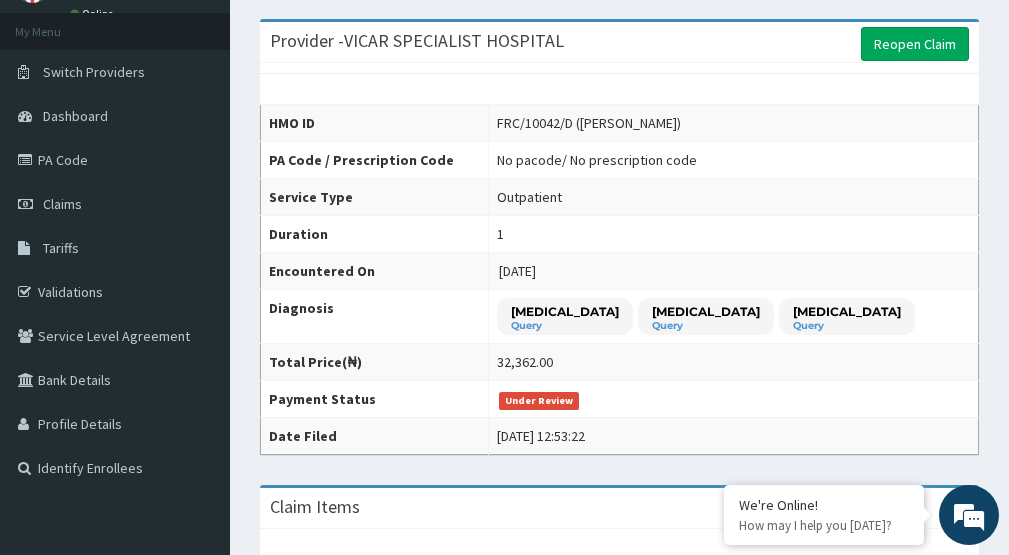 scroll, scrollTop: 0, scrollLeft: 0, axis: both 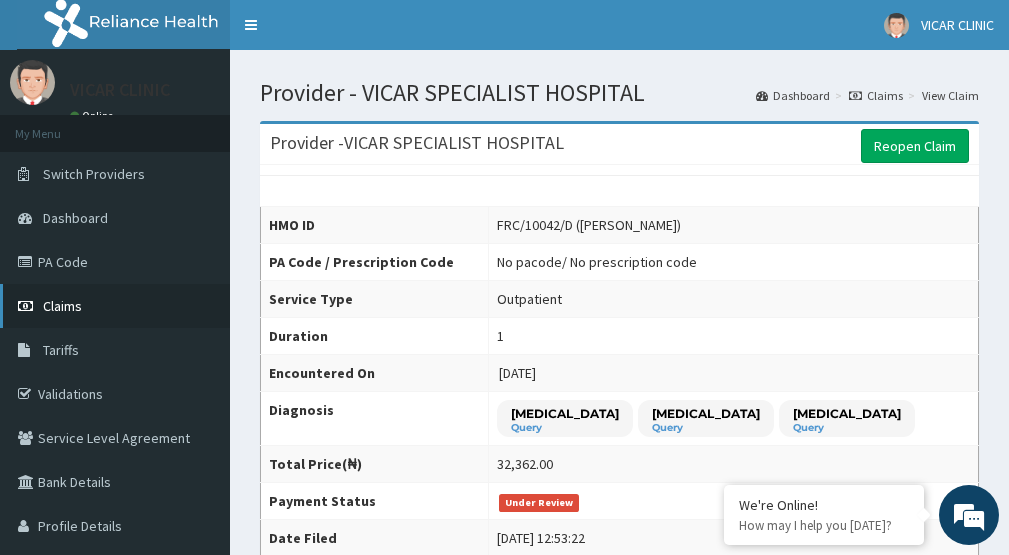 type 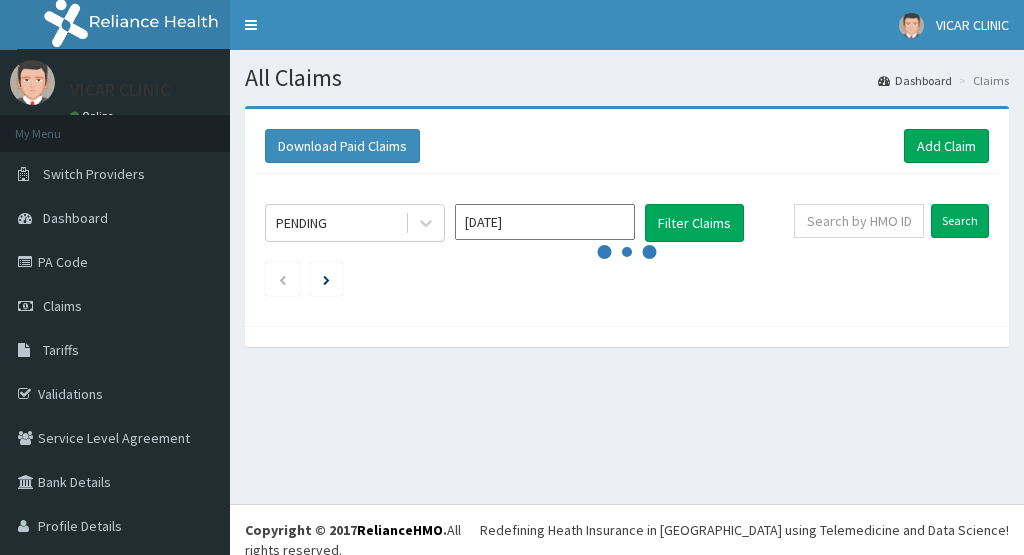 scroll, scrollTop: 0, scrollLeft: 0, axis: both 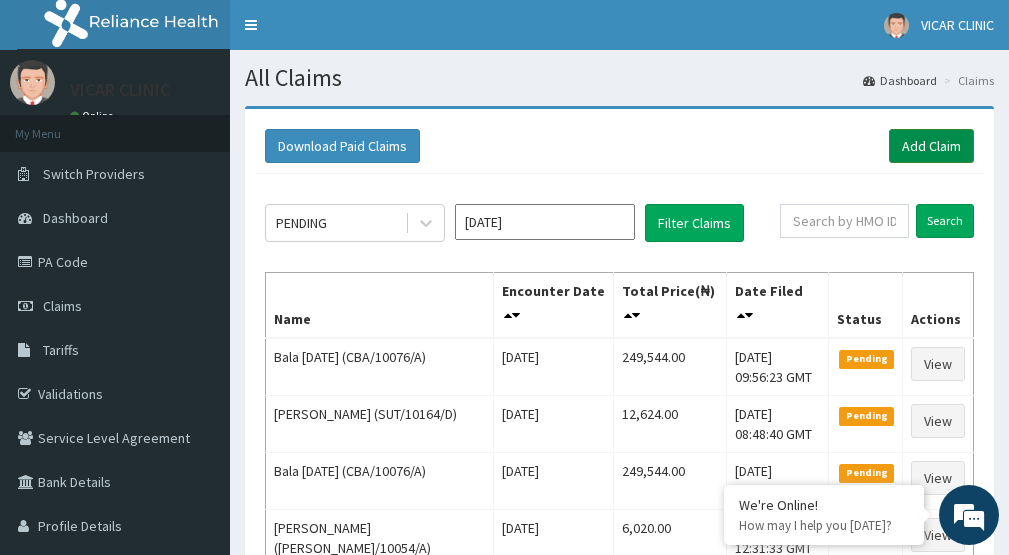 click on "Add Claim" at bounding box center [931, 146] 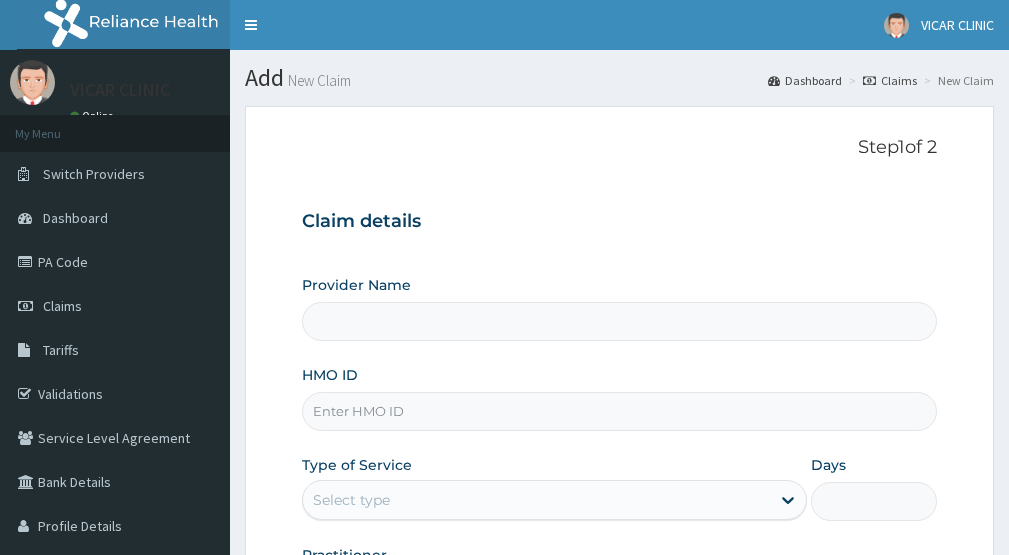 scroll, scrollTop: 0, scrollLeft: 0, axis: both 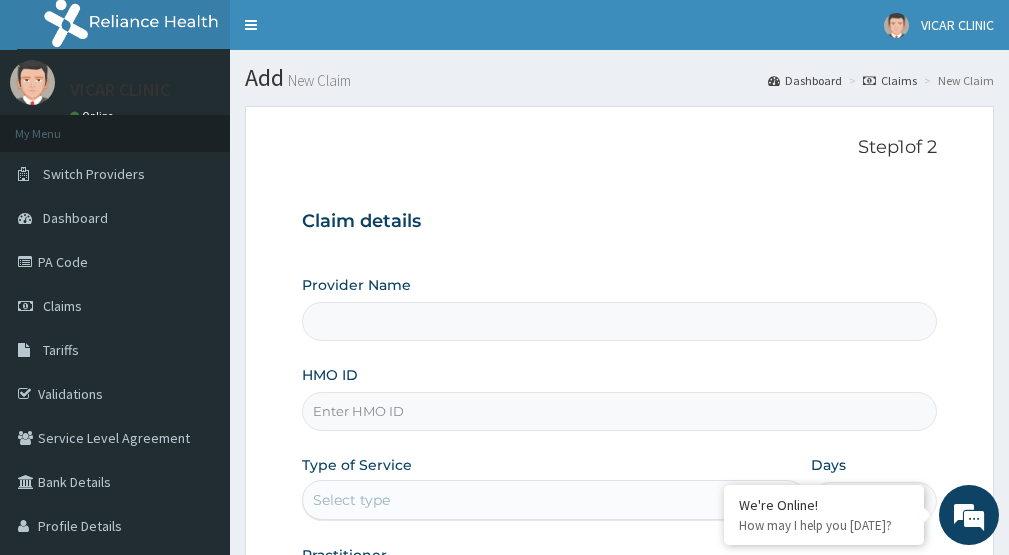 type on "VICAR SPECIALIST HOSPITAL" 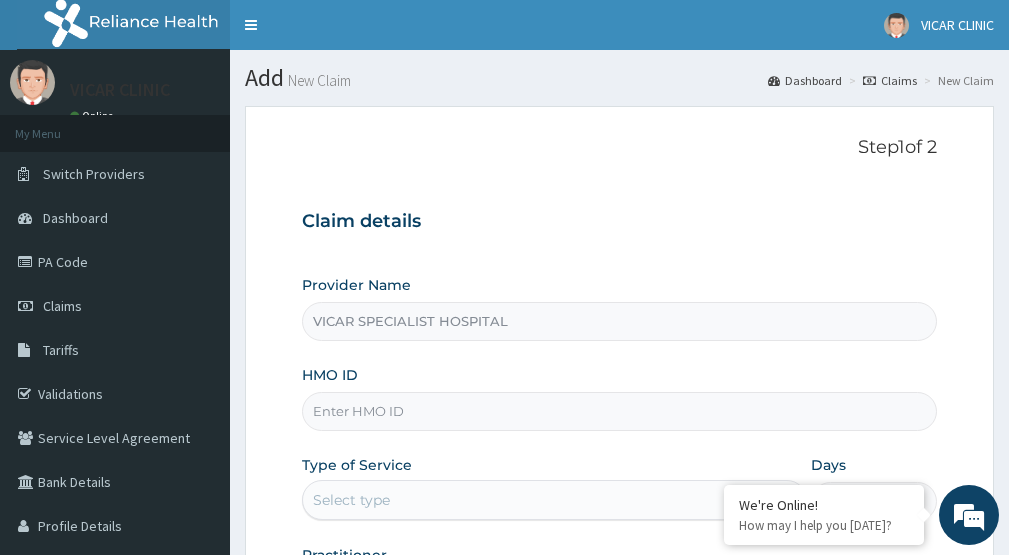 click on "HMO ID" at bounding box center (619, 411) 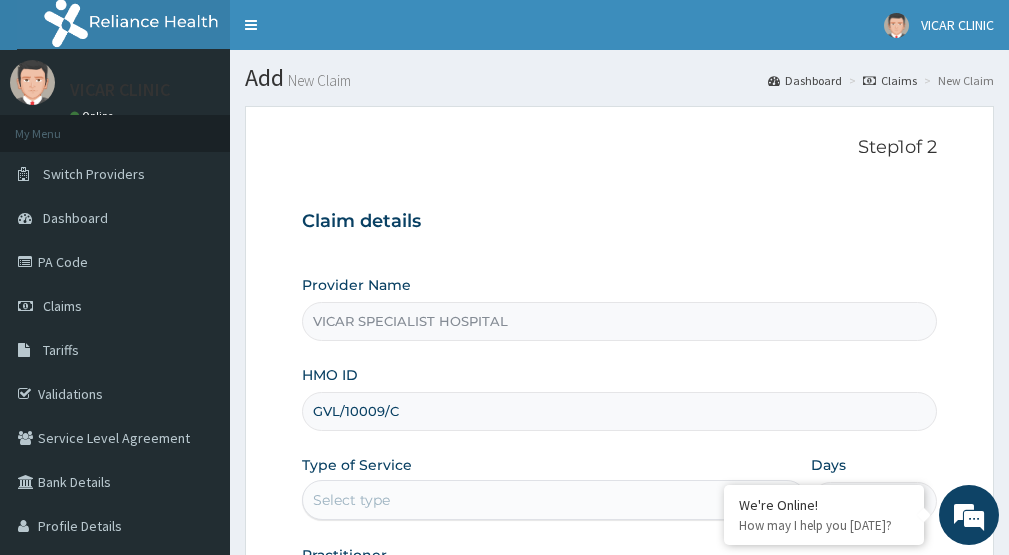 type on "GVL/10009/C" 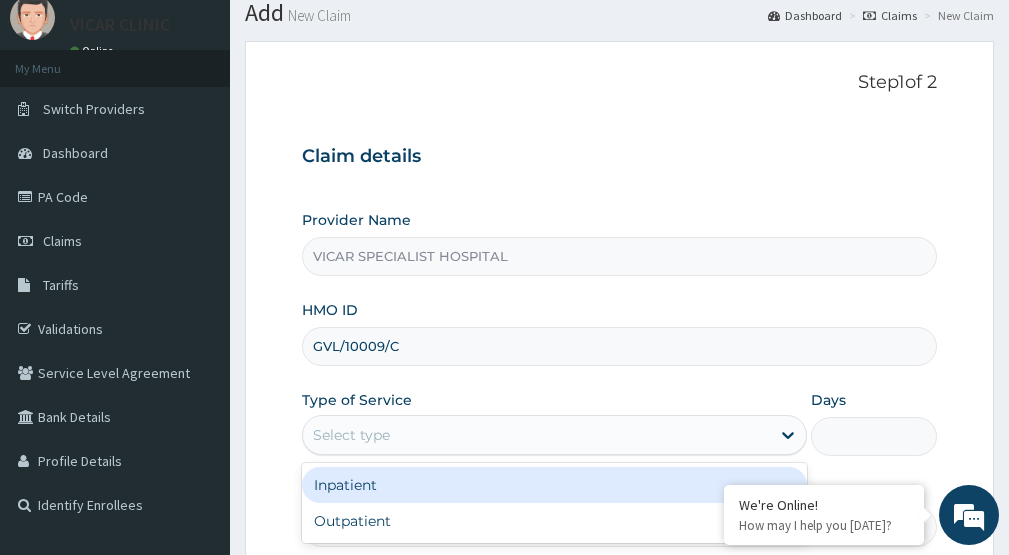 scroll, scrollTop: 100, scrollLeft: 0, axis: vertical 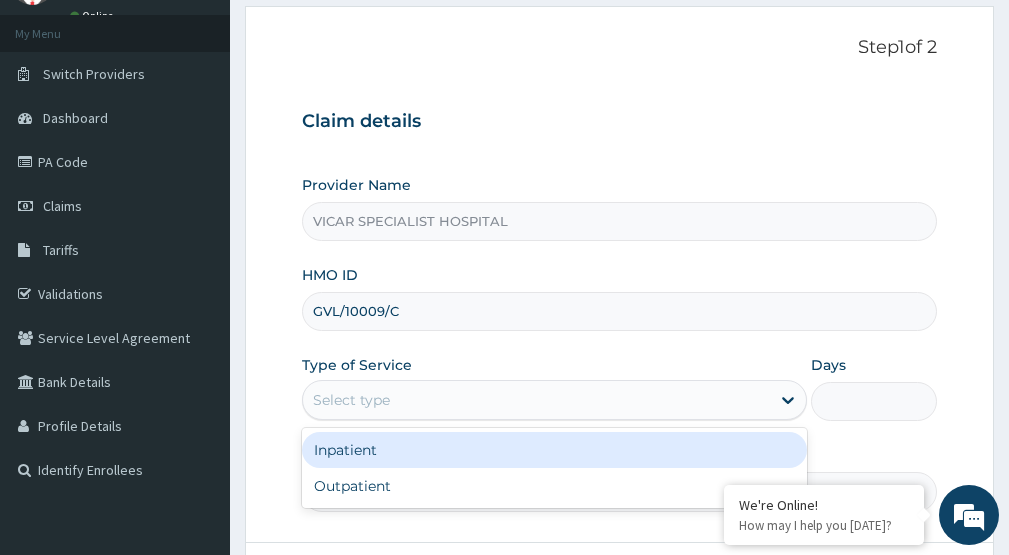 click on "Inpatient" at bounding box center [554, 450] 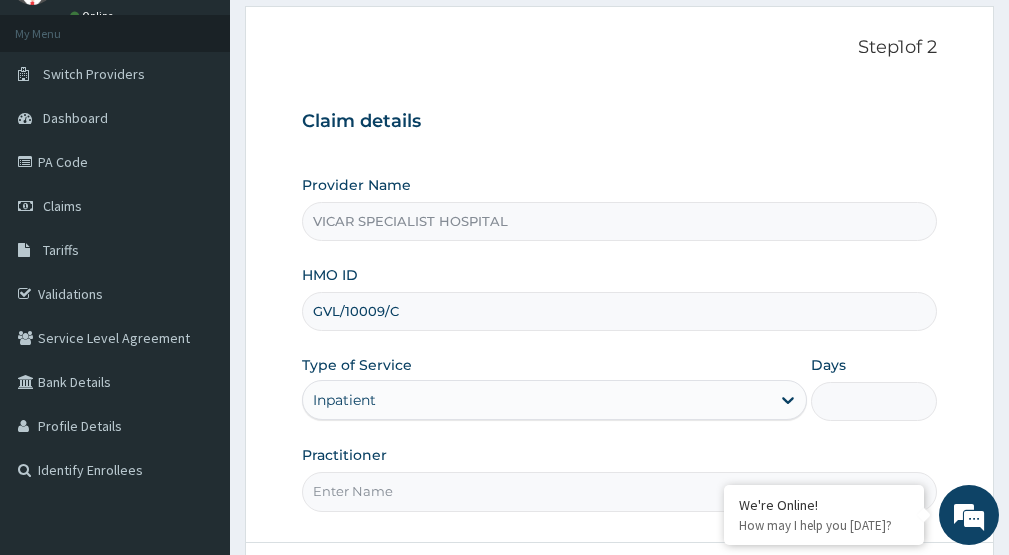 click on "Days" at bounding box center [874, 401] 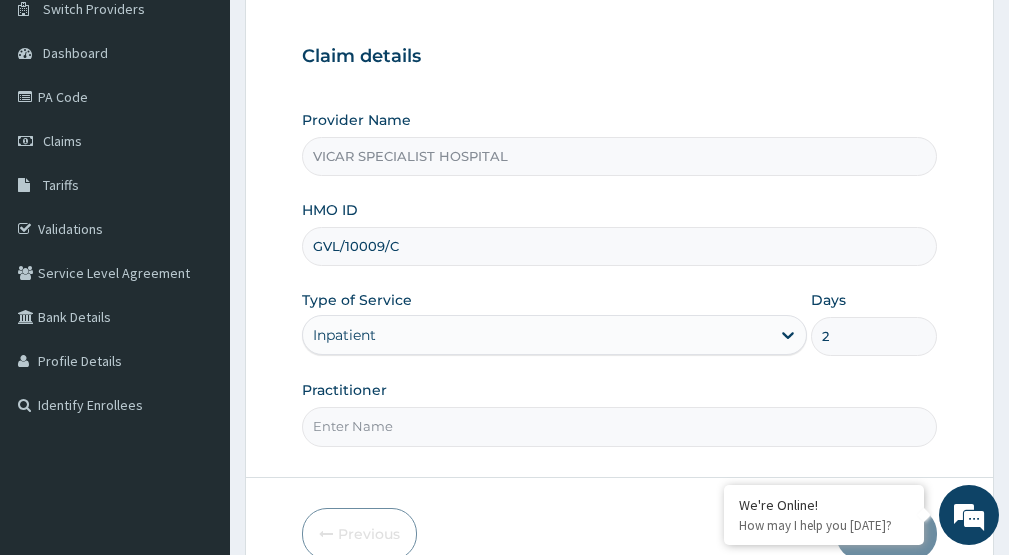 scroll, scrollTop: 200, scrollLeft: 0, axis: vertical 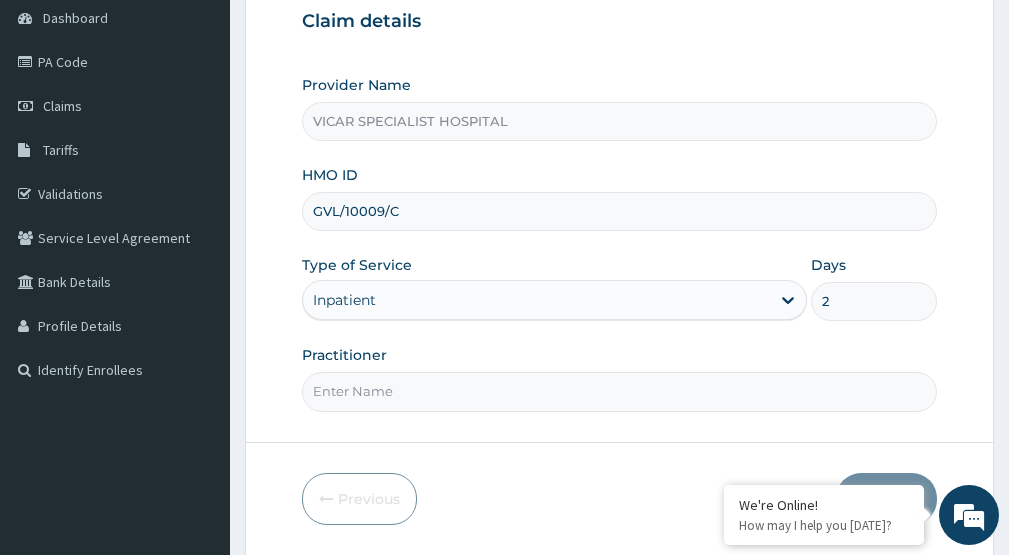 type on "2" 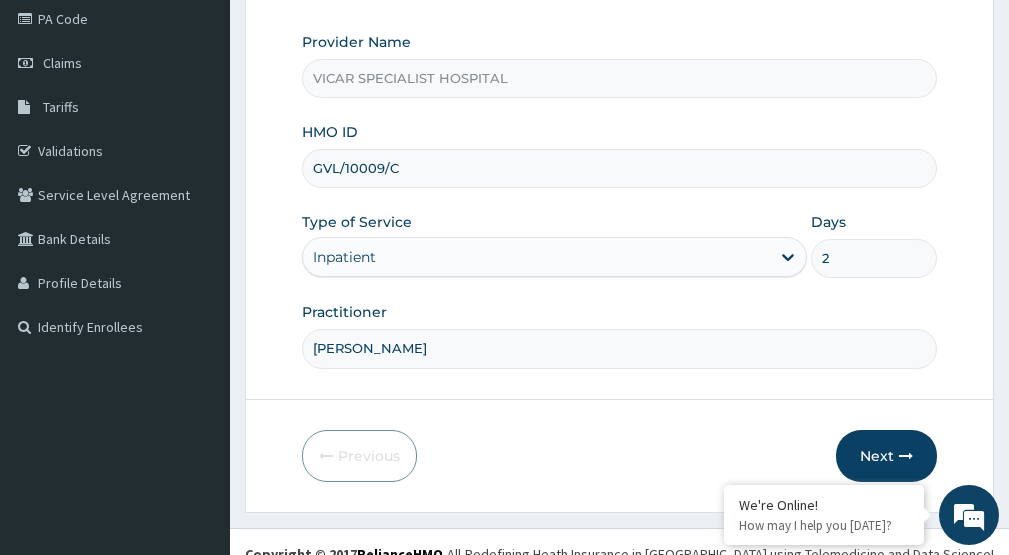 scroll, scrollTop: 267, scrollLeft: 0, axis: vertical 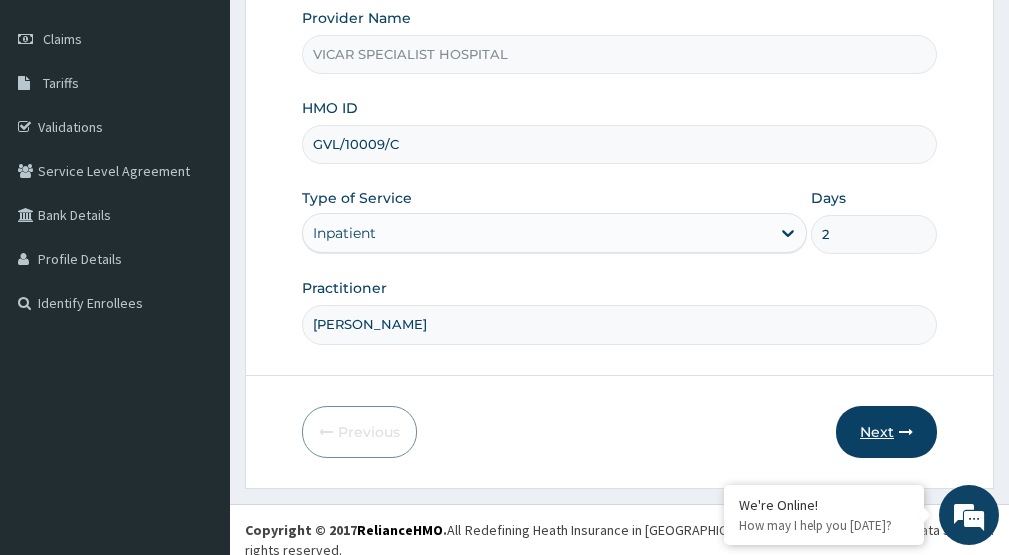 click on "Next" at bounding box center (886, 432) 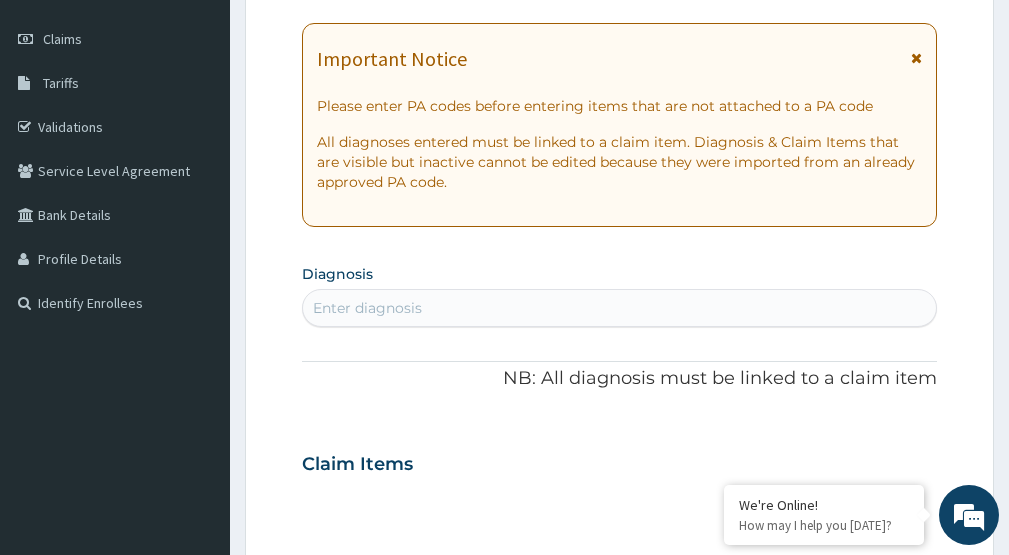 scroll, scrollTop: 167, scrollLeft: 0, axis: vertical 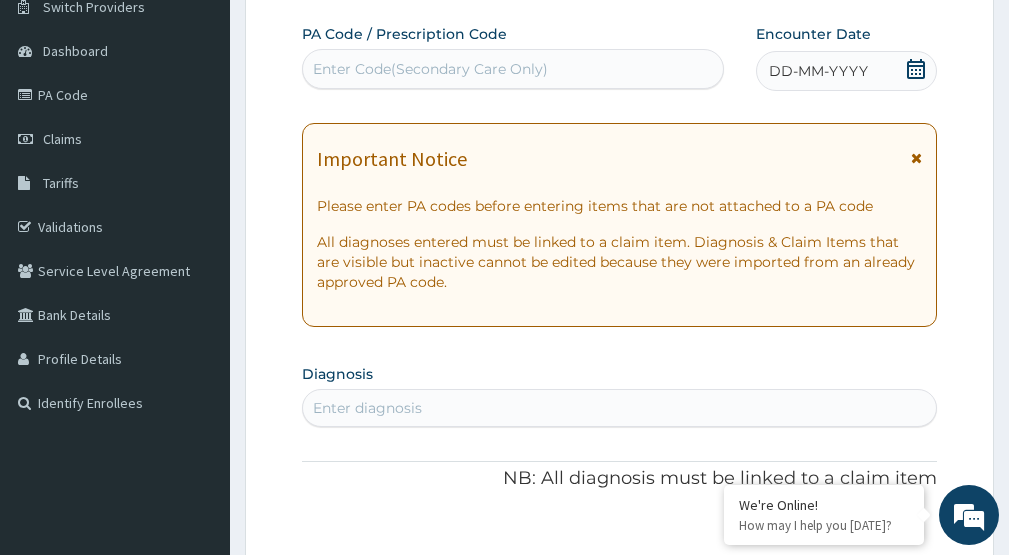 click 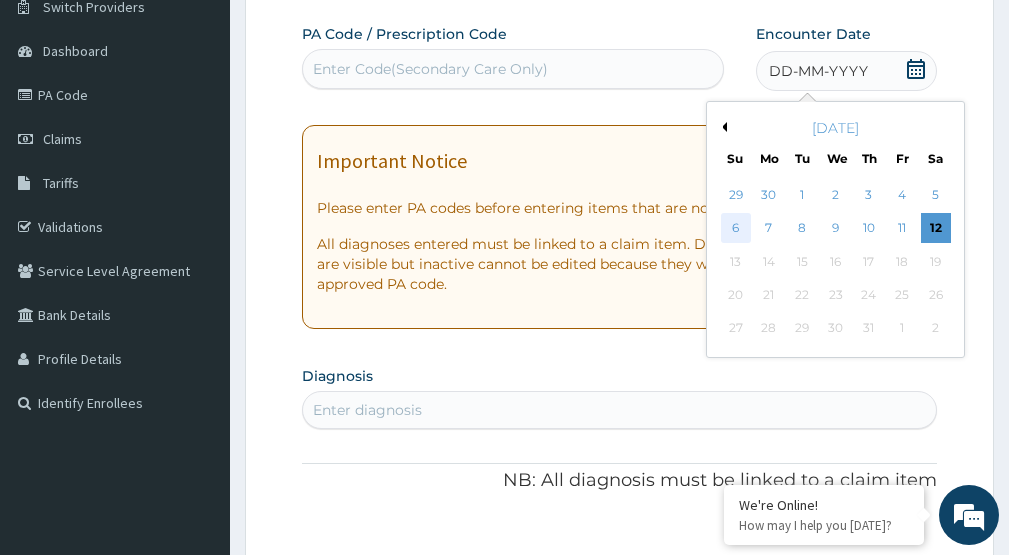click on "6" at bounding box center (736, 229) 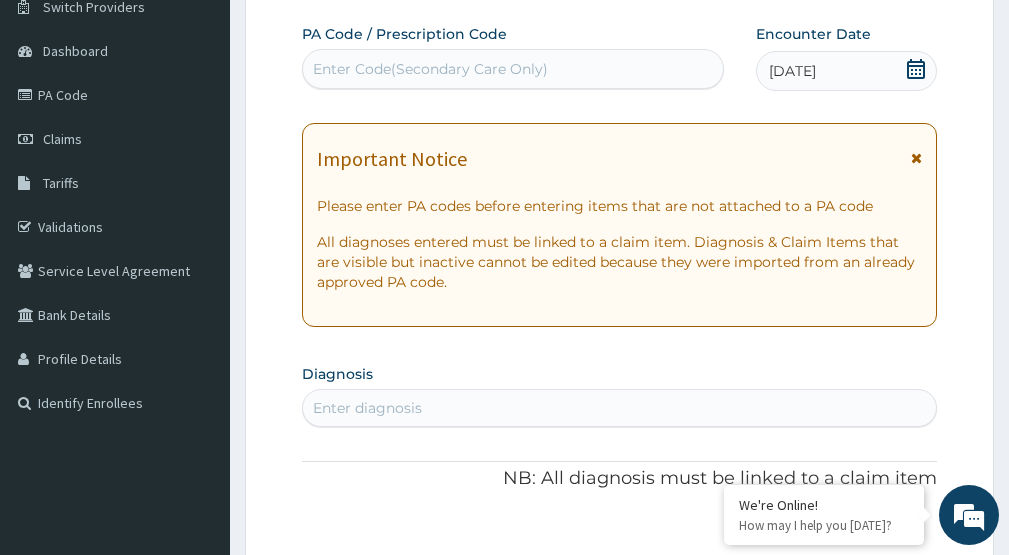 click on "Enter diagnosis" at bounding box center [619, 408] 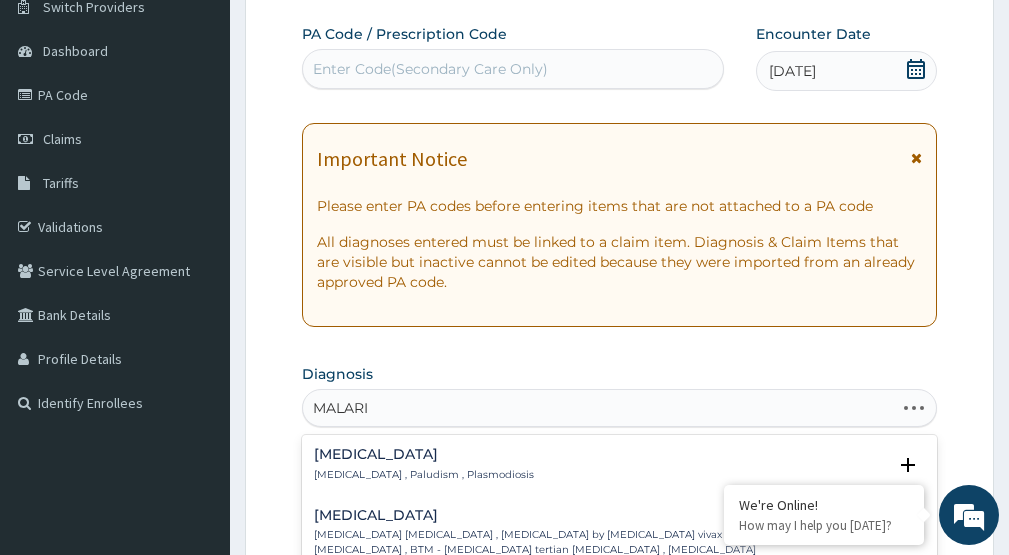 type on "MALARIA" 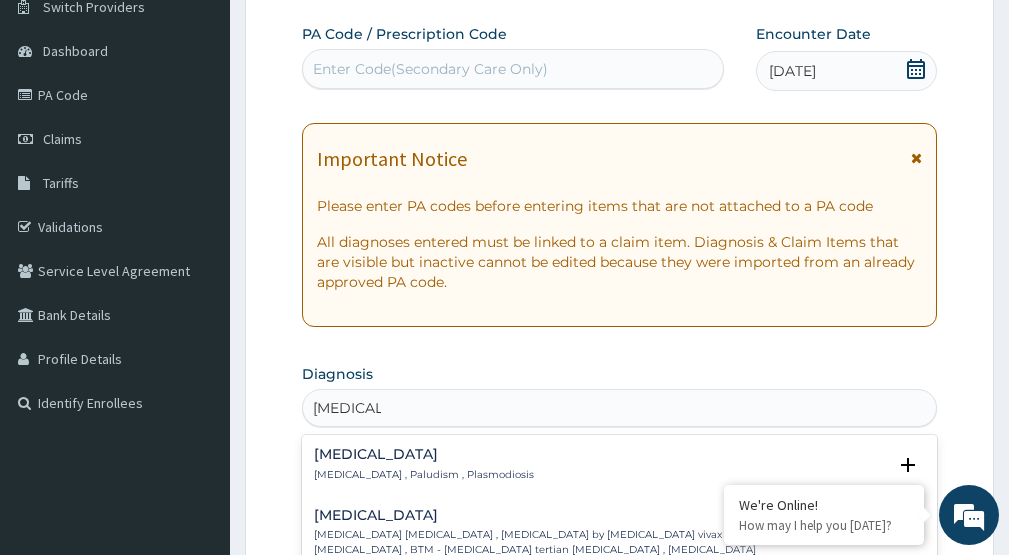 click on "Malaria Malaria , Paludism , Plasmodiosis" at bounding box center [619, 464] 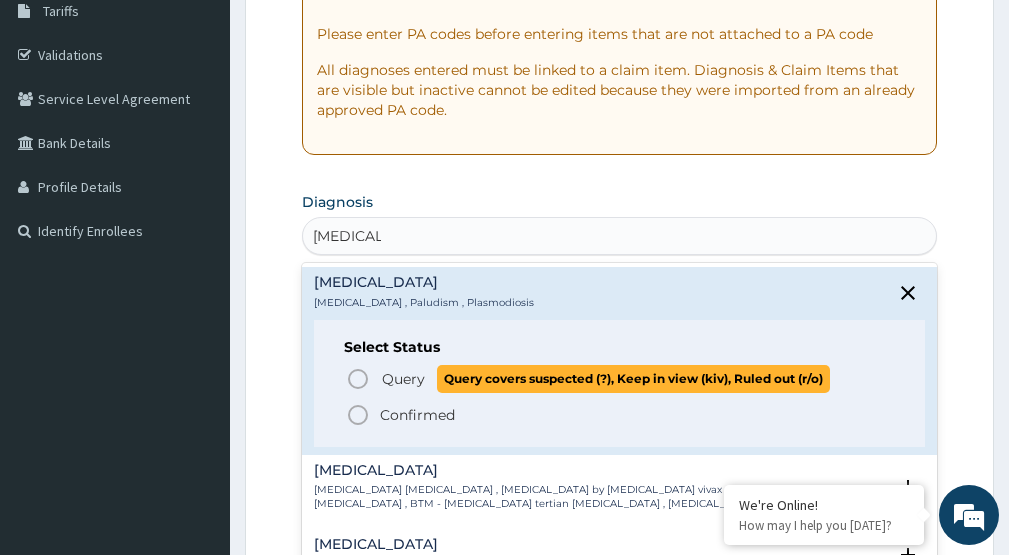 scroll, scrollTop: 367, scrollLeft: 0, axis: vertical 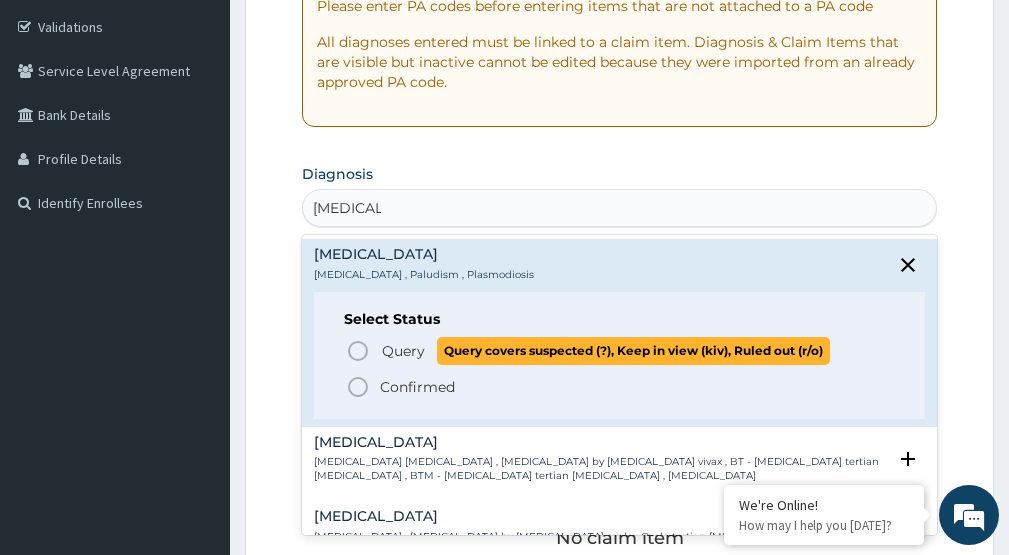 click 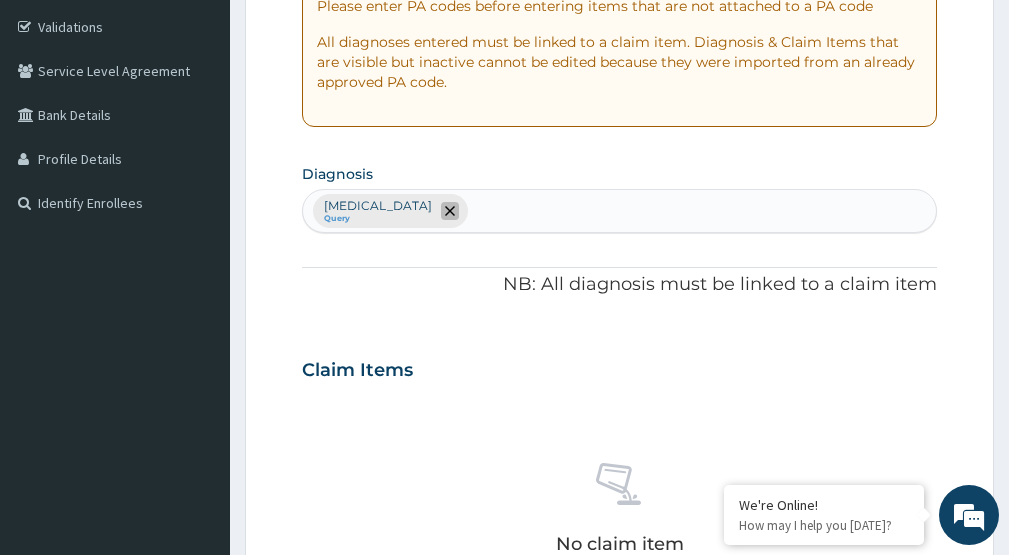 click 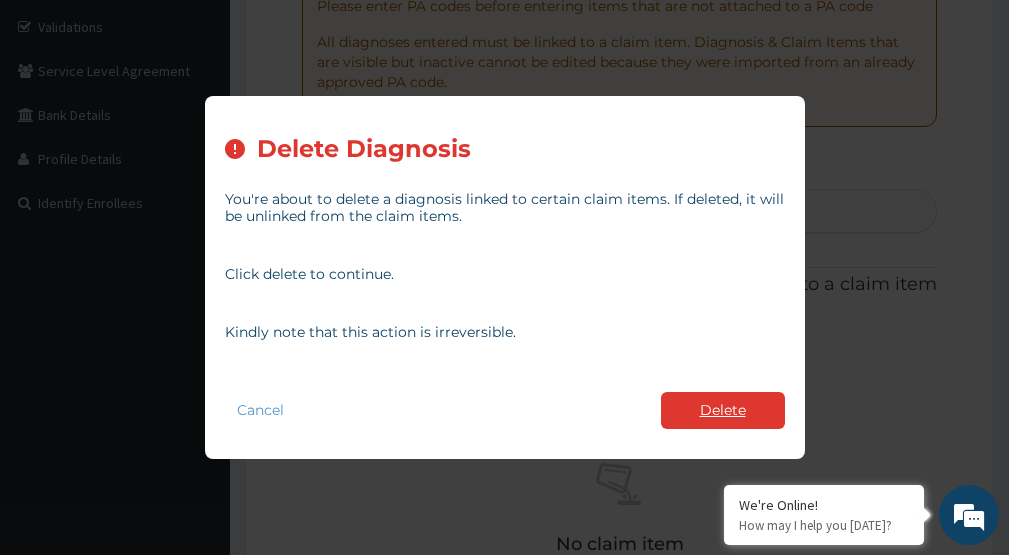 click on "Delete" at bounding box center [723, 410] 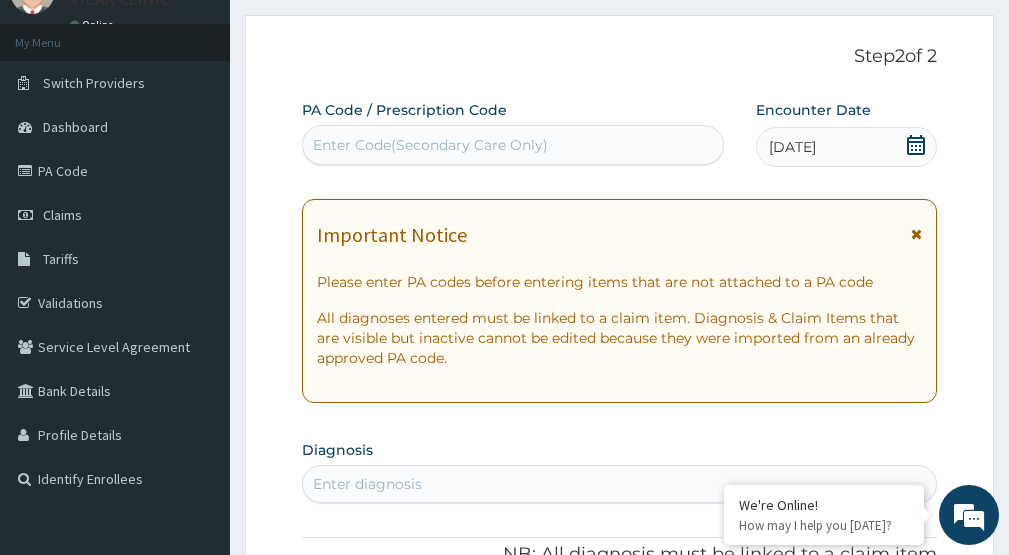 scroll, scrollTop: 67, scrollLeft: 0, axis: vertical 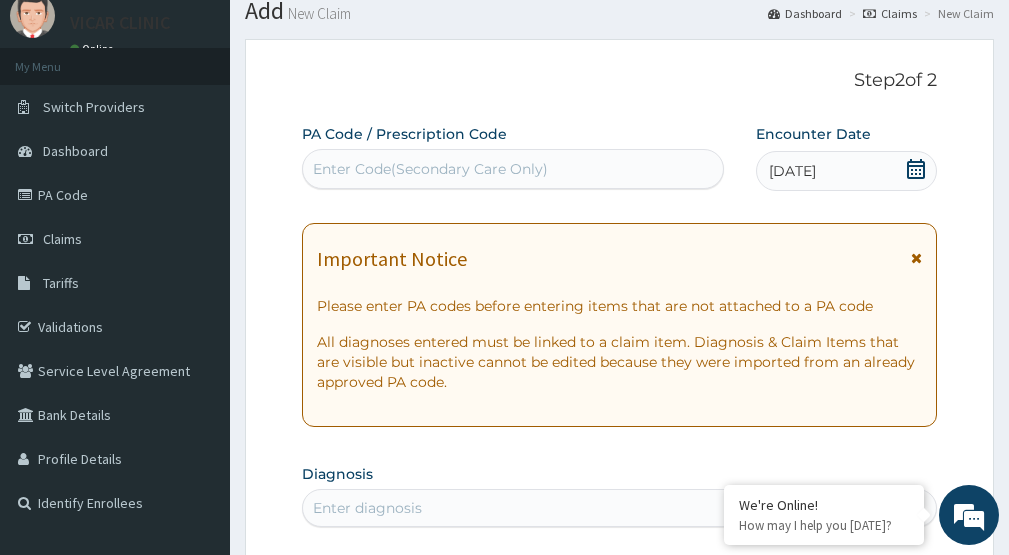 click on "Enter Code(Secondary Care Only)" at bounding box center [430, 169] 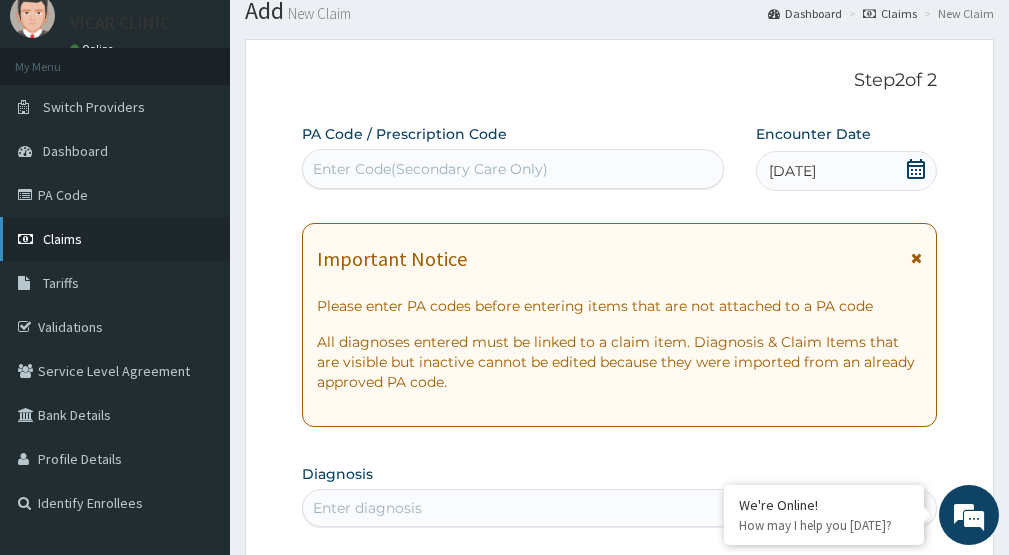 click on "Claims" at bounding box center [115, 239] 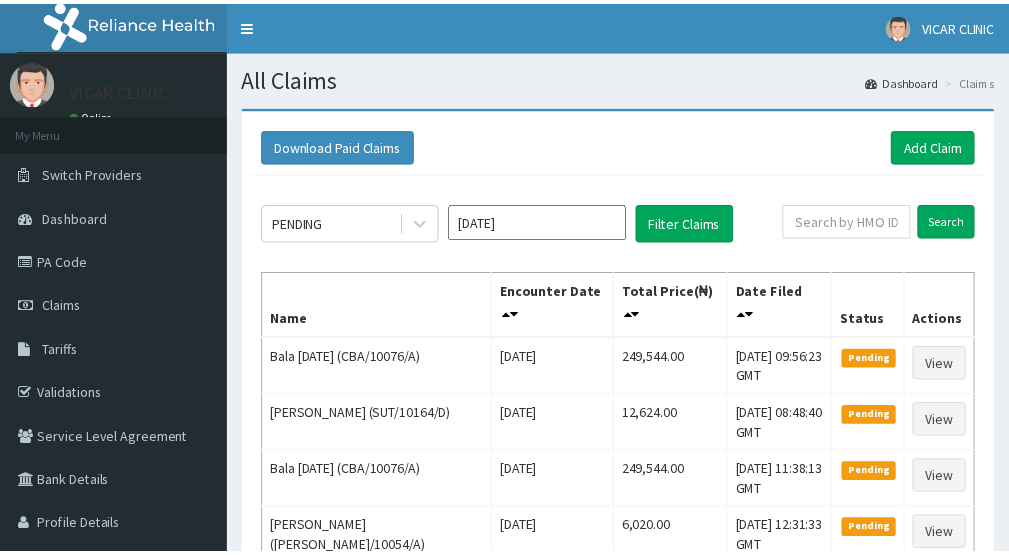 scroll, scrollTop: 0, scrollLeft: 0, axis: both 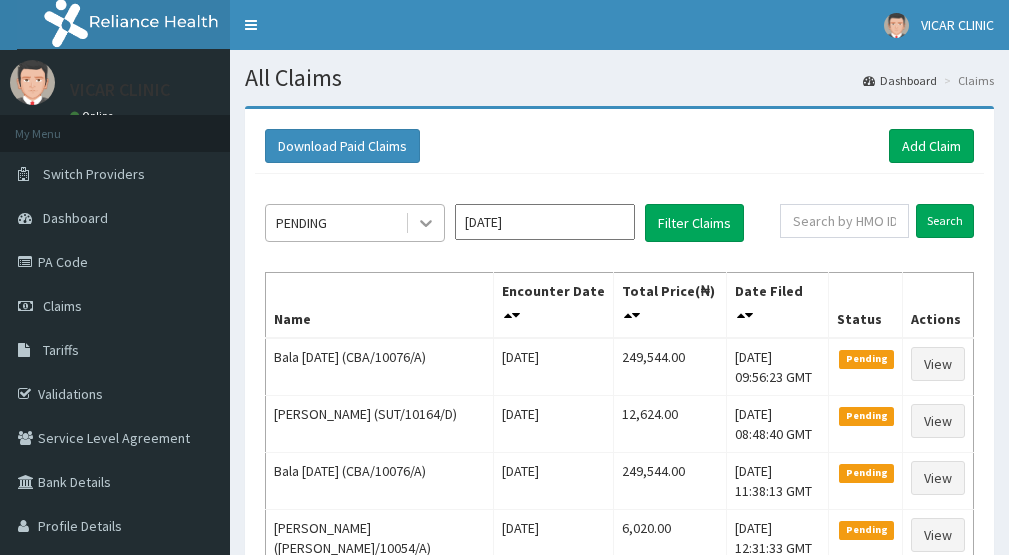 click 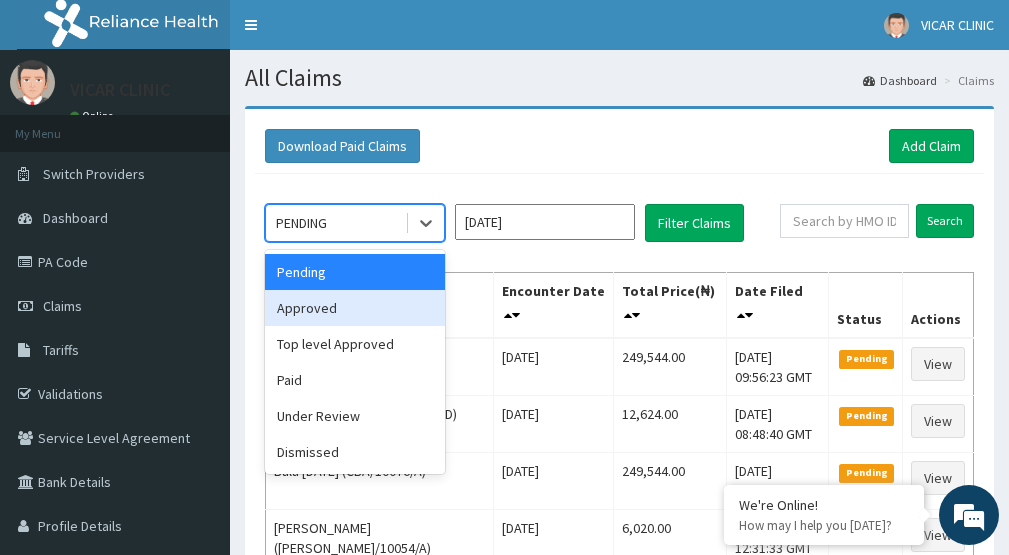 click on "Approved" at bounding box center (355, 308) 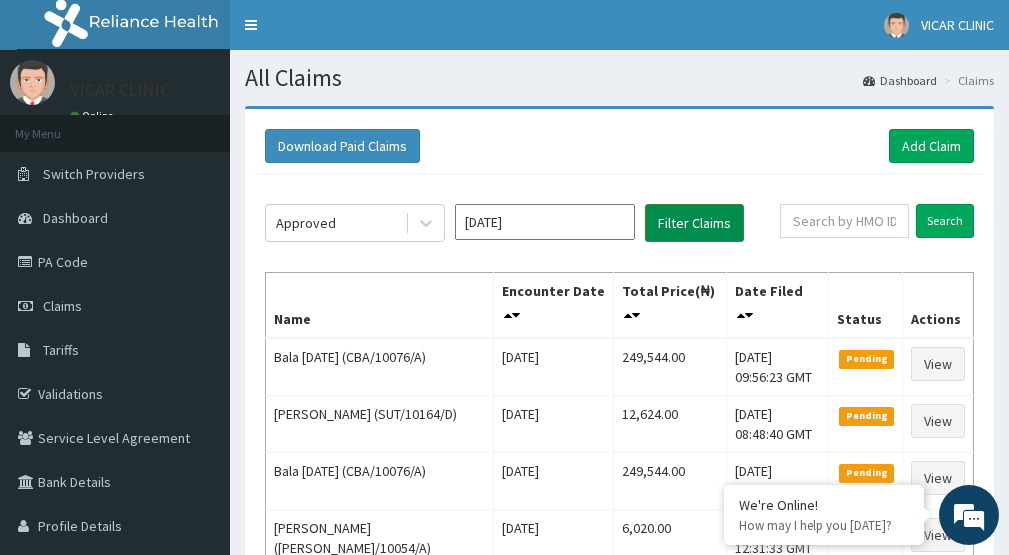 click on "Filter Claims" at bounding box center (694, 223) 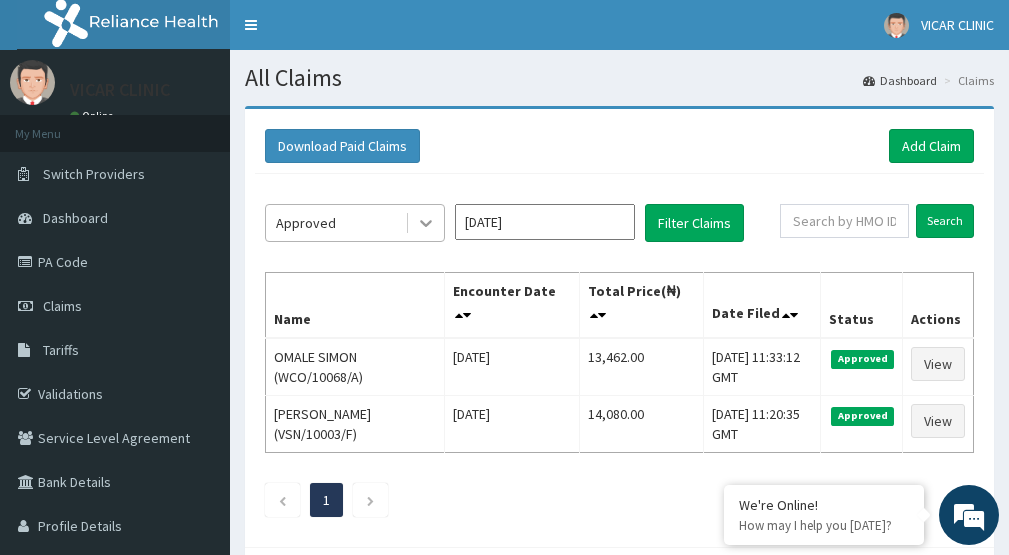 click 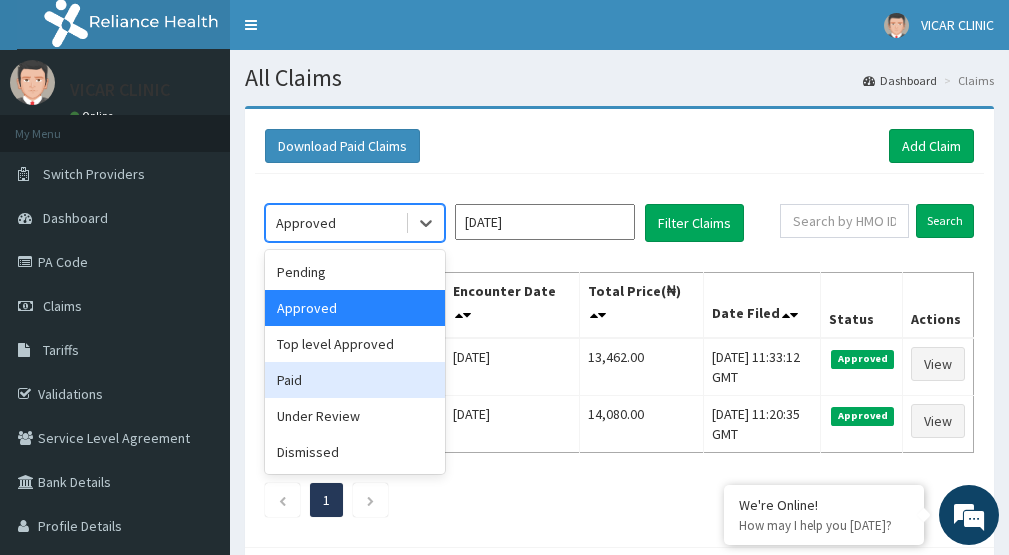 click on "Paid" at bounding box center [355, 380] 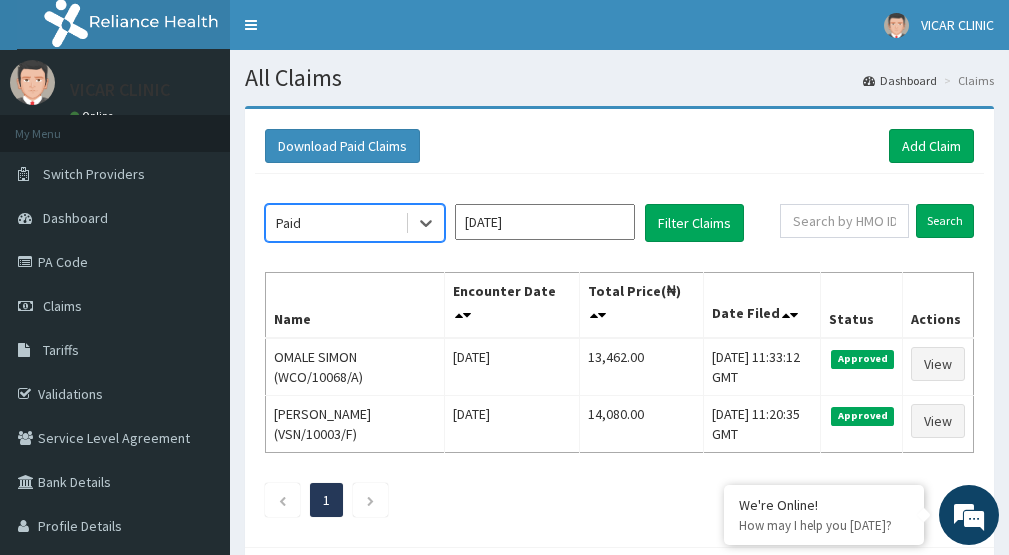 scroll, scrollTop: 0, scrollLeft: 0, axis: both 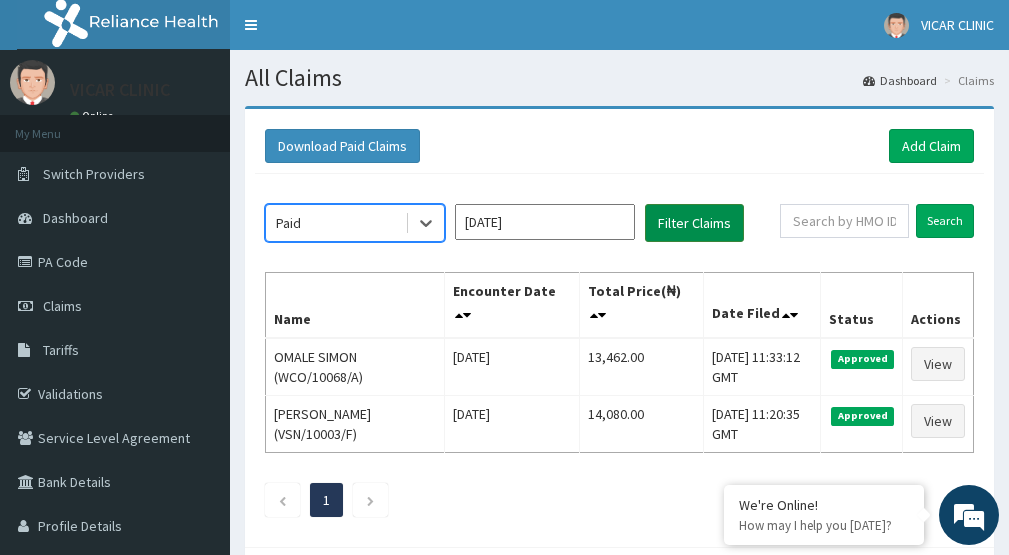 click on "Filter Claims" at bounding box center (694, 223) 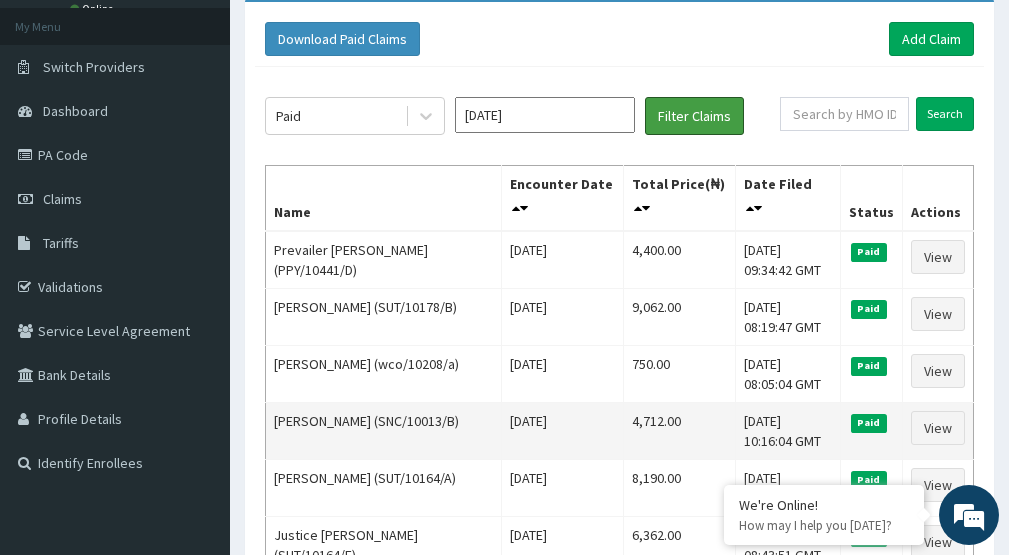 scroll, scrollTop: 0, scrollLeft: 0, axis: both 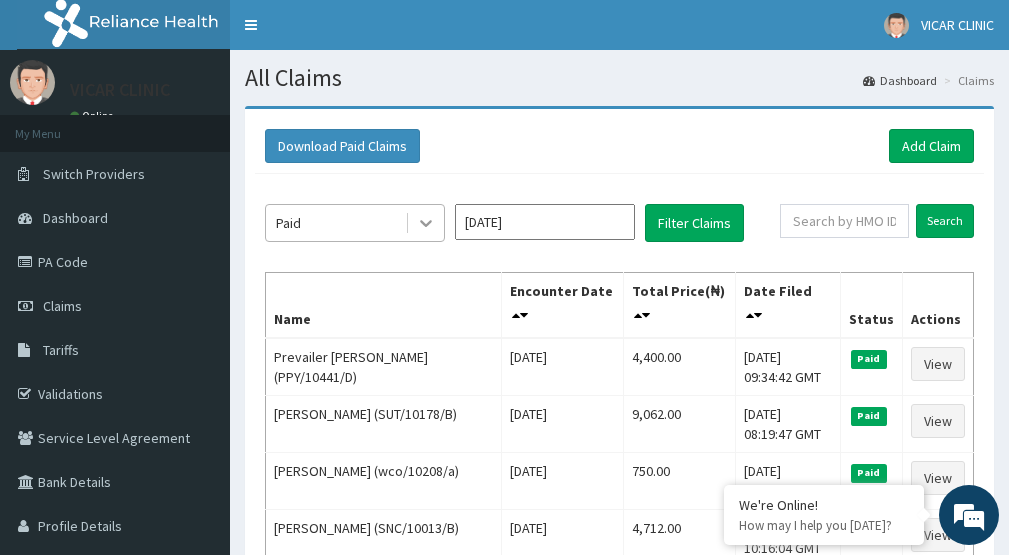 click 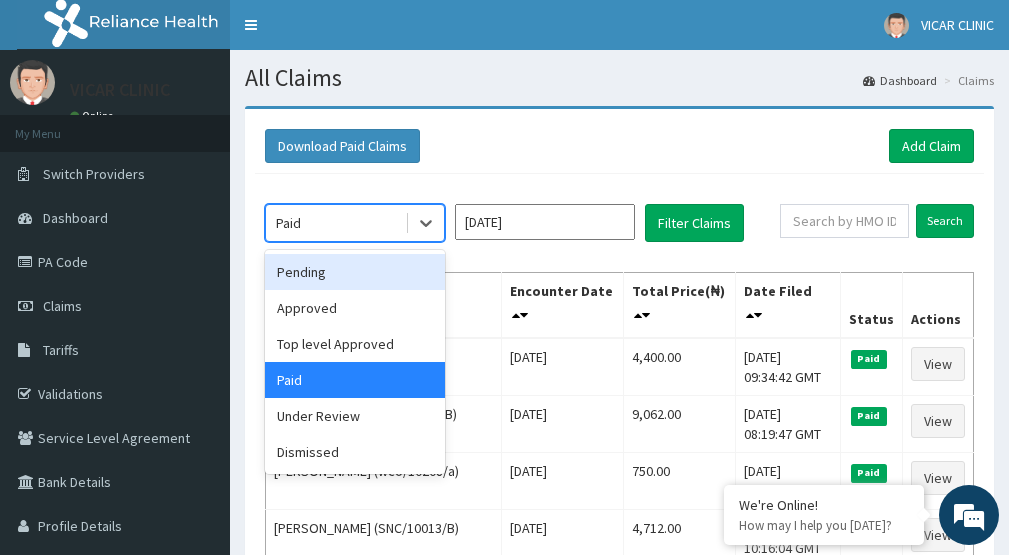 click on "Pending" at bounding box center [355, 272] 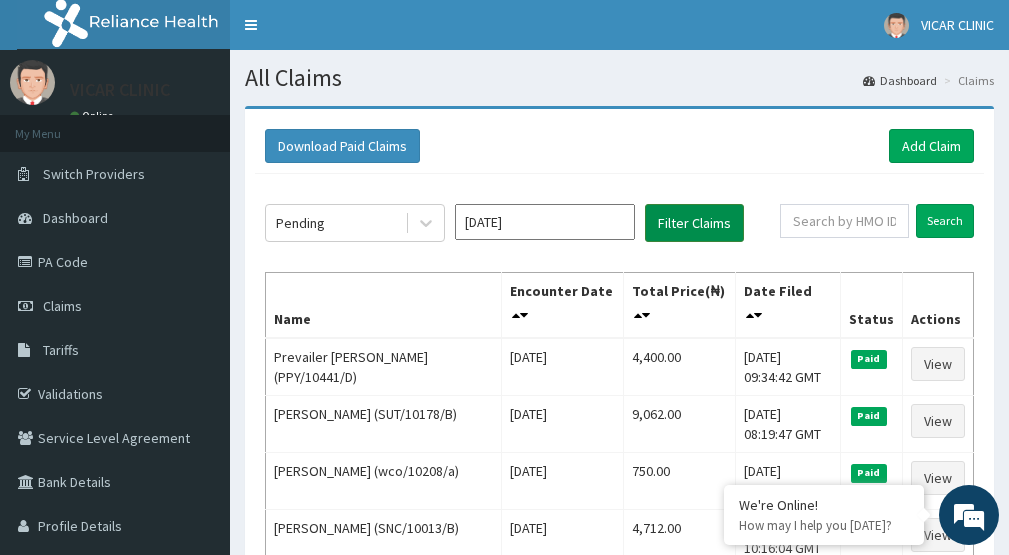 click on "Filter Claims" at bounding box center [694, 223] 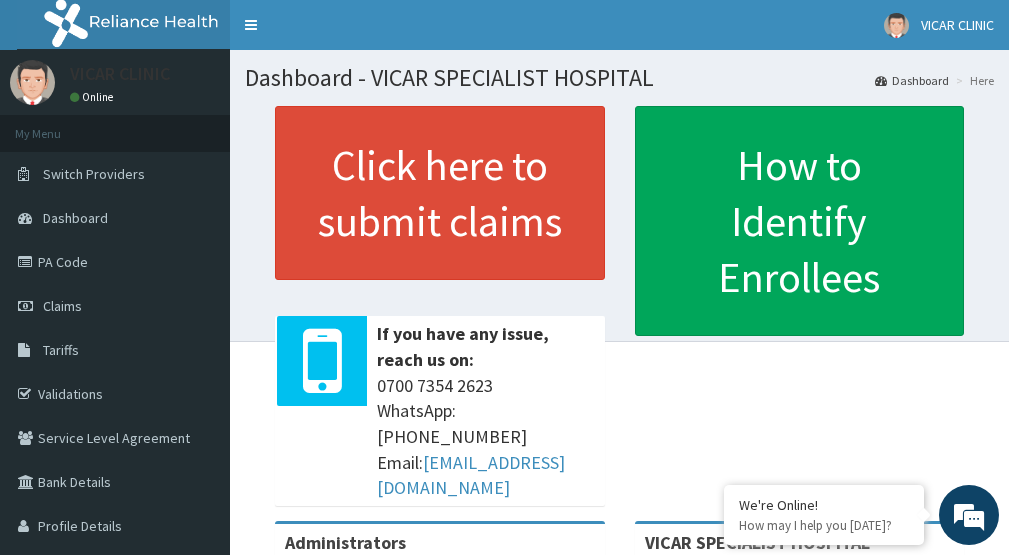 scroll, scrollTop: 0, scrollLeft: 0, axis: both 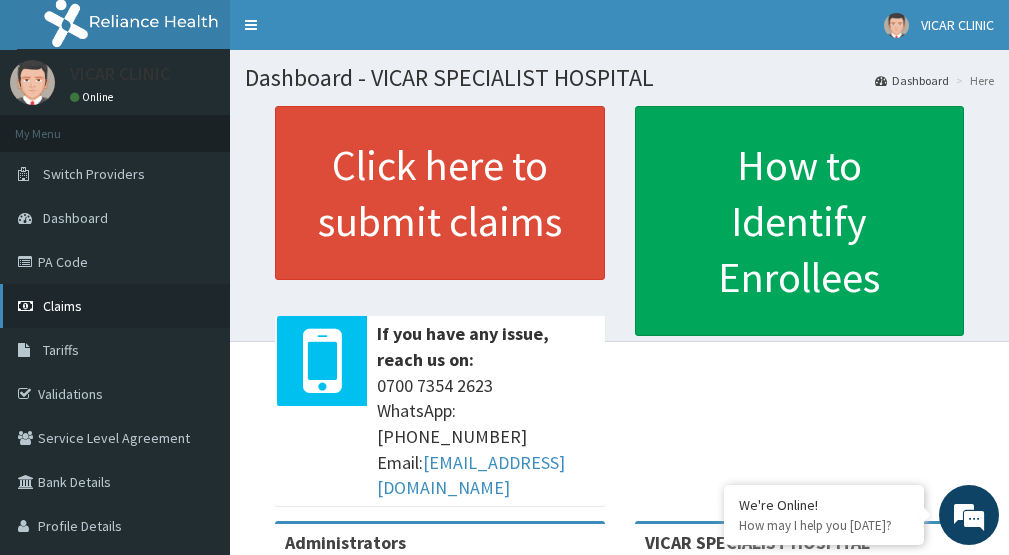 click on "Claims" at bounding box center (115, 306) 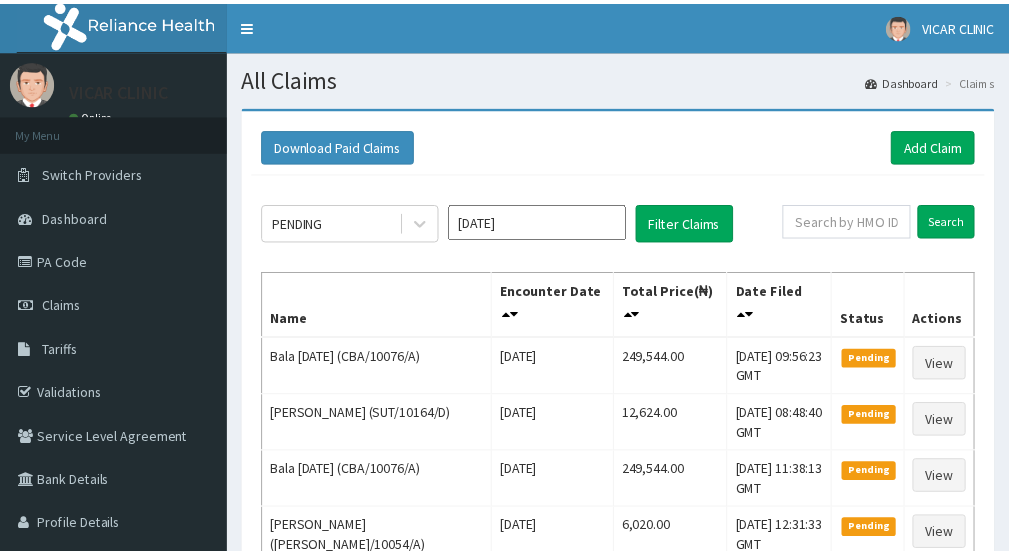 scroll, scrollTop: 0, scrollLeft: 0, axis: both 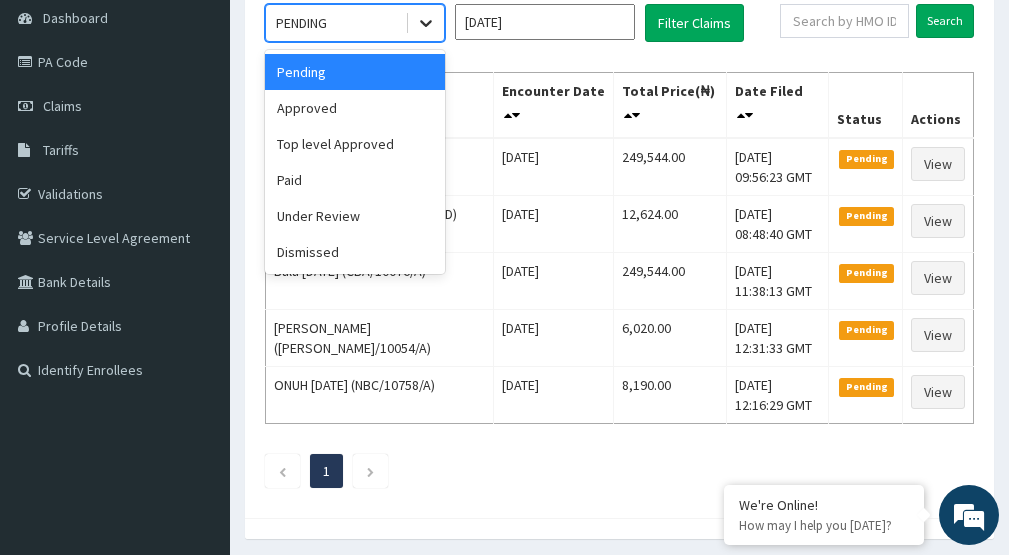 click 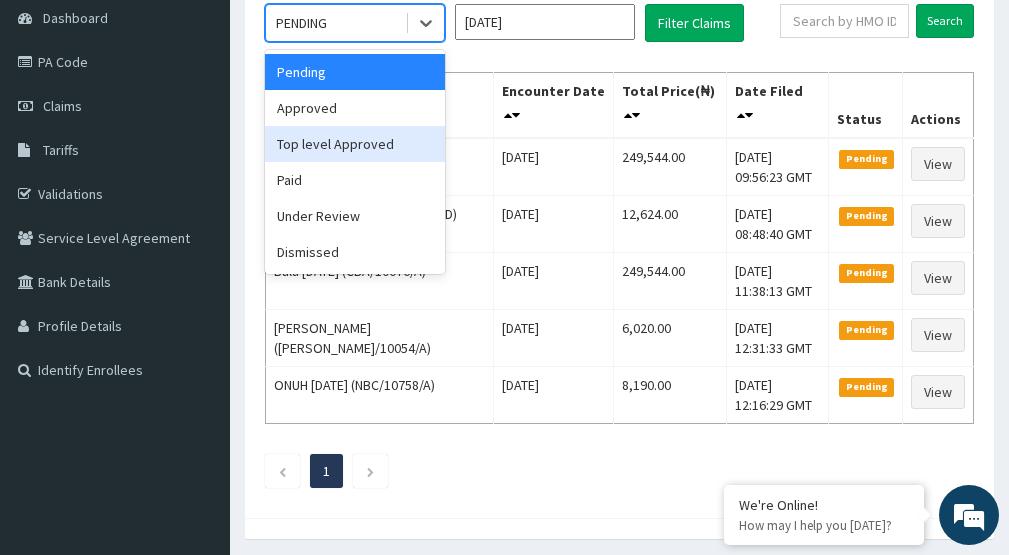 click on "Top level Approved" at bounding box center [355, 144] 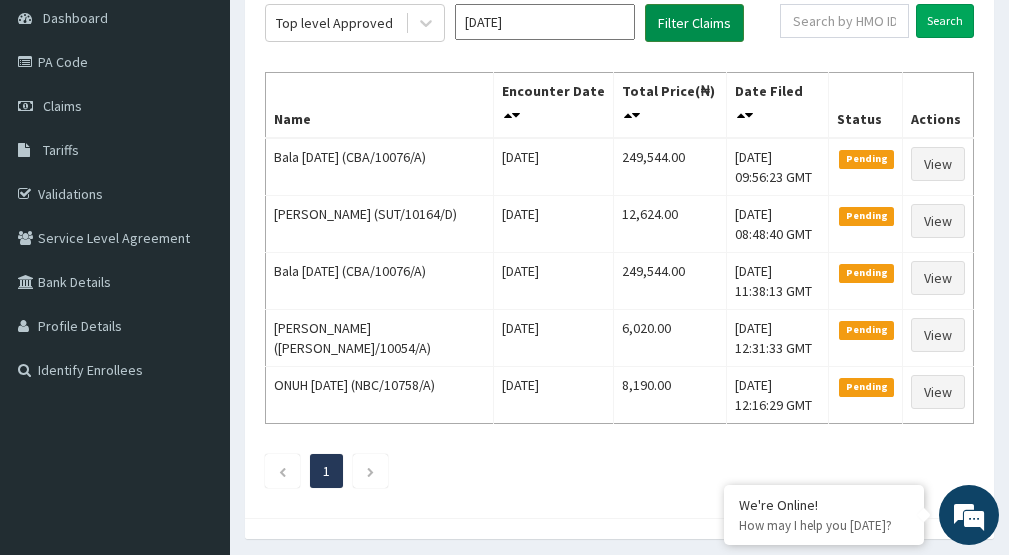 click on "Filter Claims" at bounding box center (694, 23) 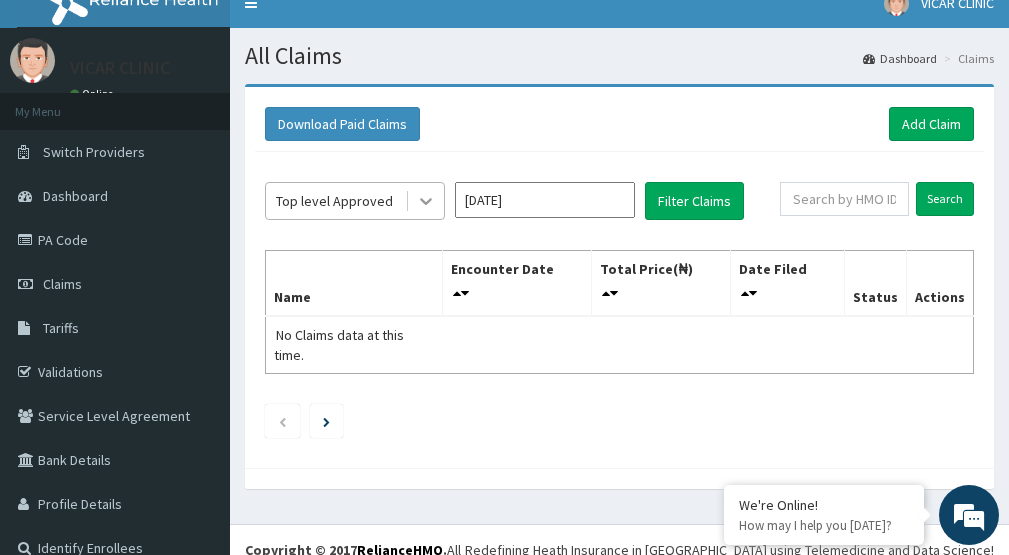 click 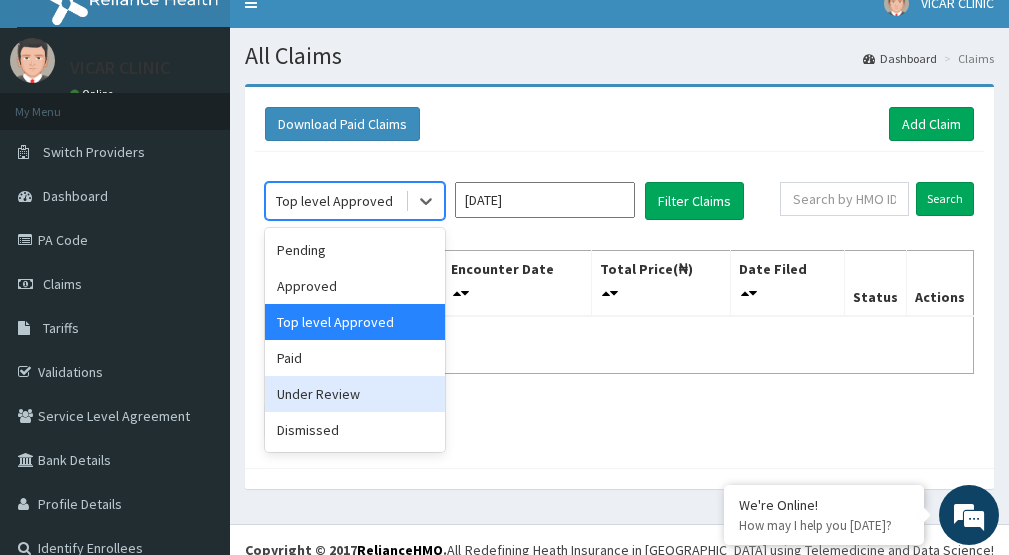 click on "Under Review" at bounding box center [355, 394] 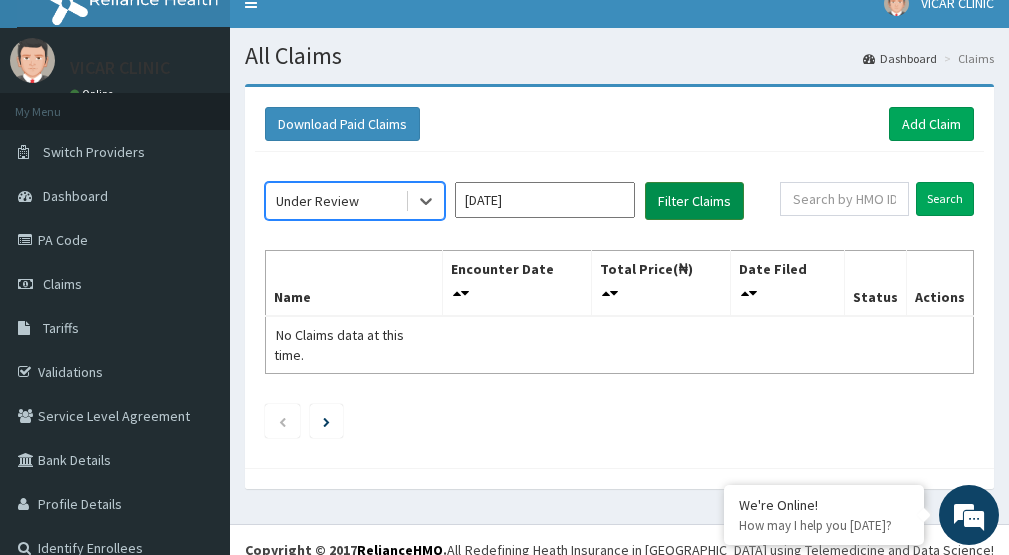 click on "Filter Claims" at bounding box center (694, 201) 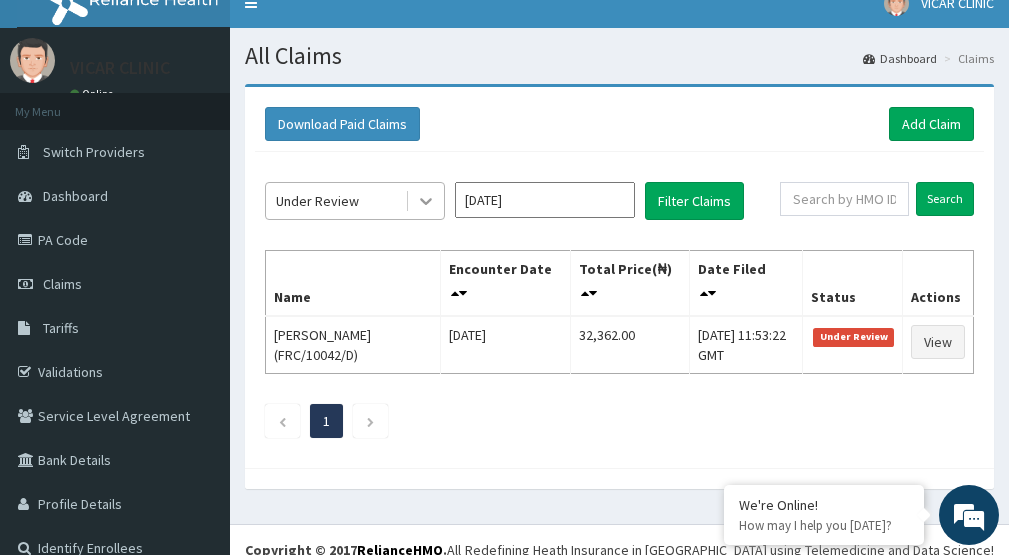 click at bounding box center (426, 201) 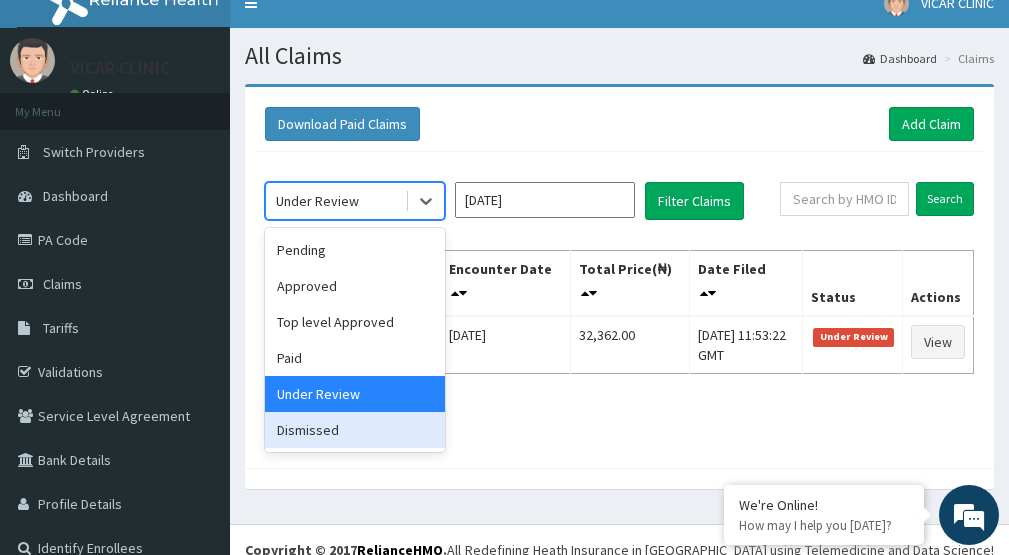 click on "Dismissed" at bounding box center [355, 430] 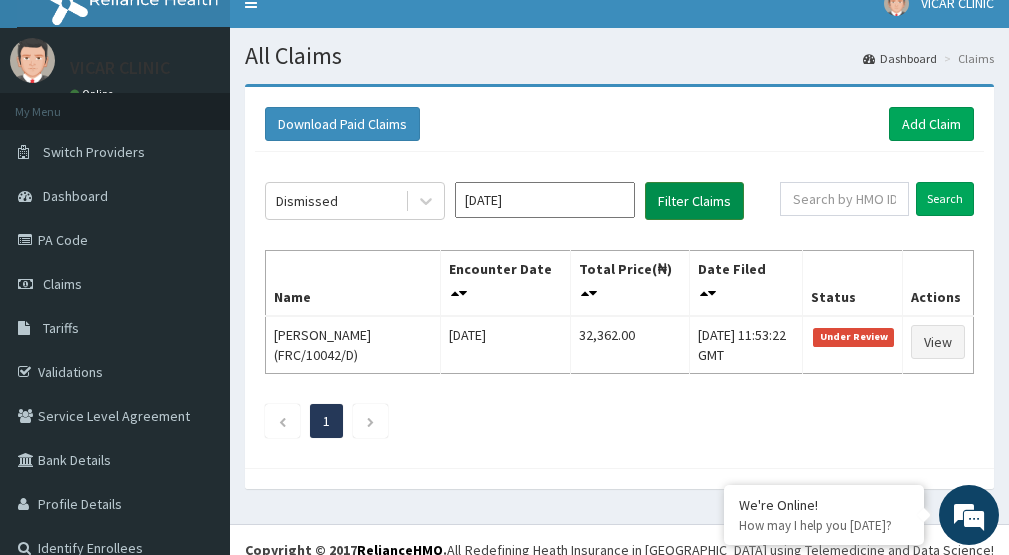 click on "Filter Claims" at bounding box center [694, 201] 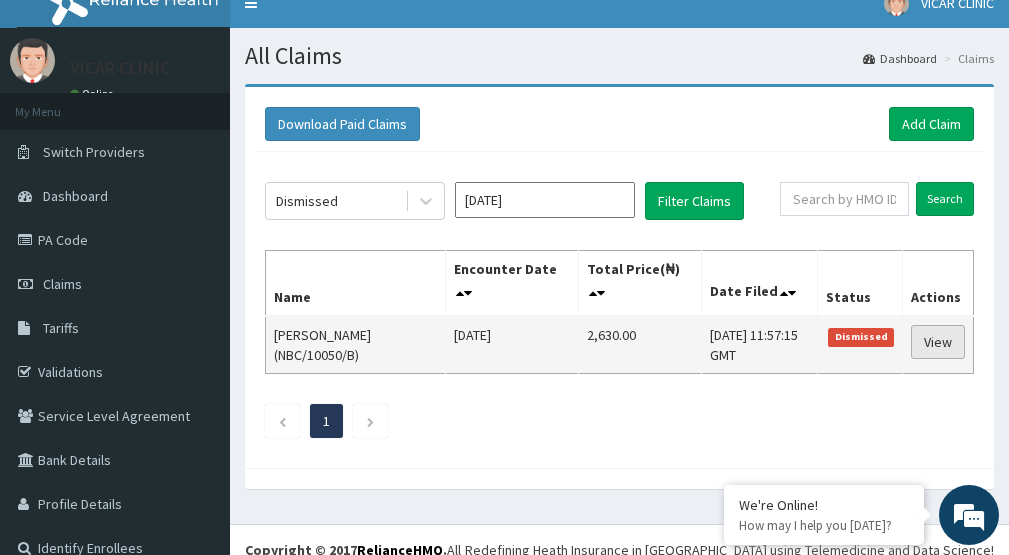 click on "View" at bounding box center [938, 342] 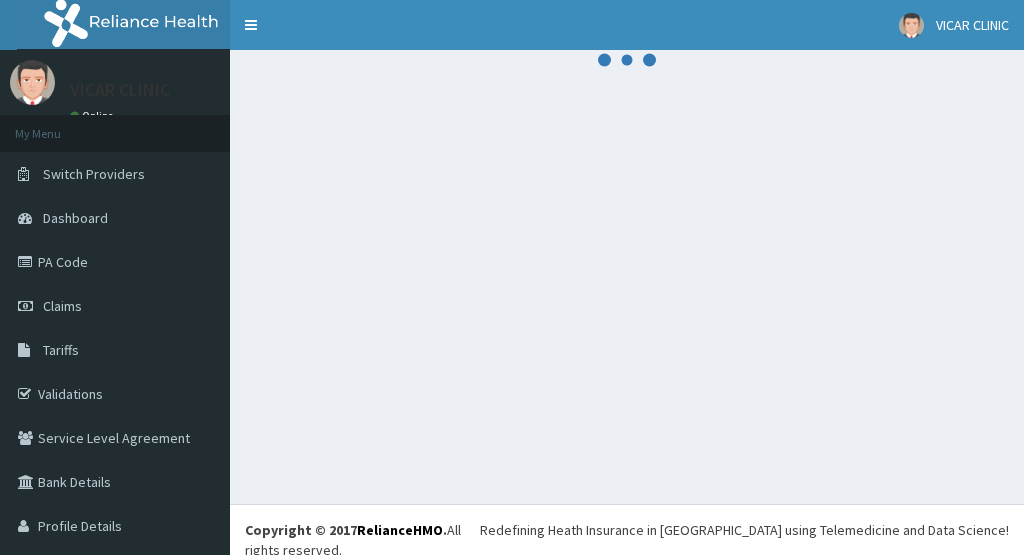 scroll, scrollTop: 0, scrollLeft: 0, axis: both 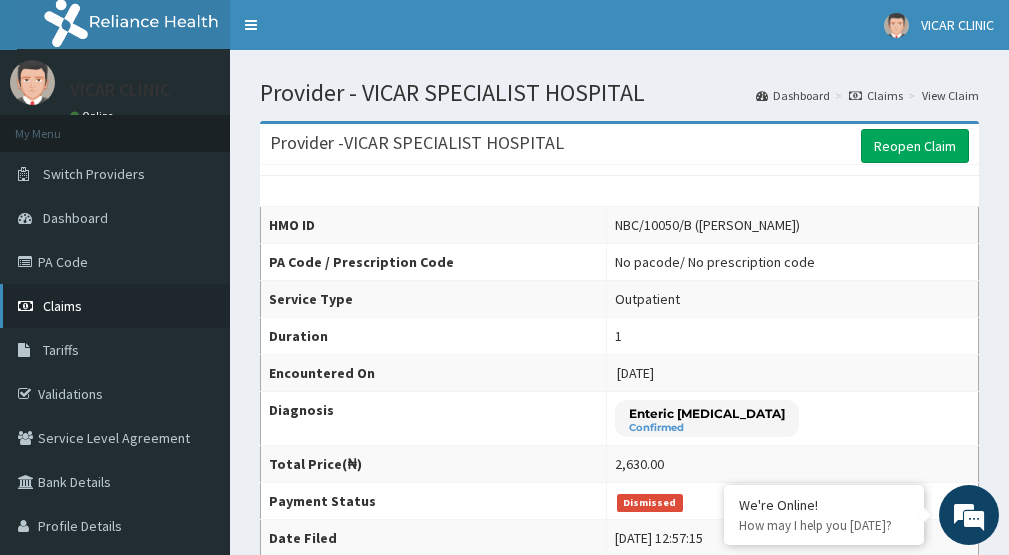 click on "Claims" at bounding box center [62, 306] 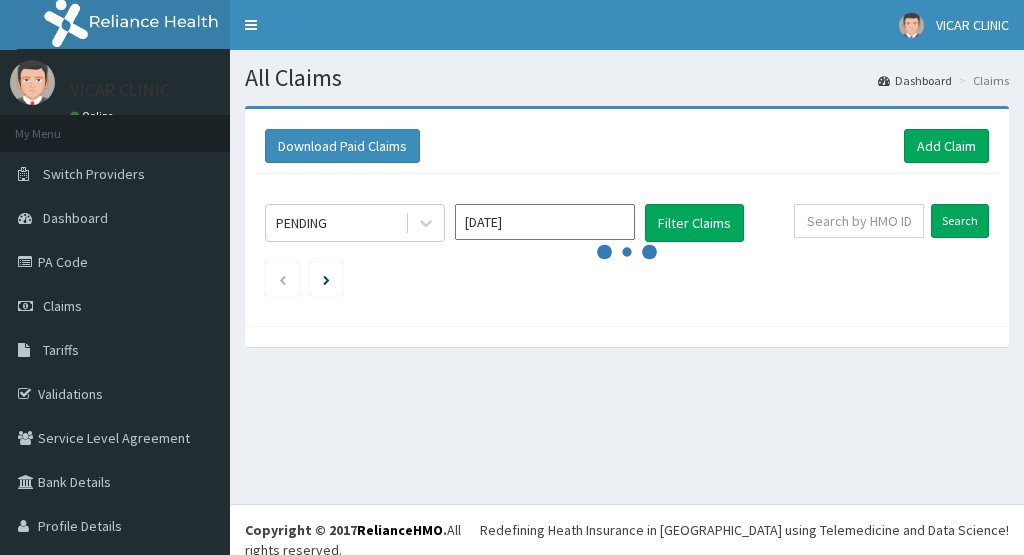 scroll, scrollTop: 0, scrollLeft: 0, axis: both 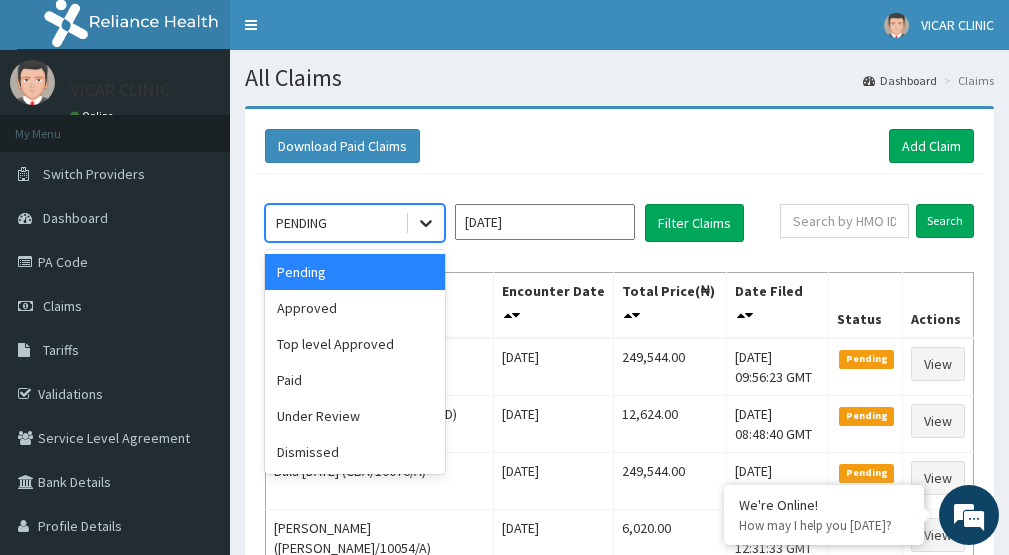 click 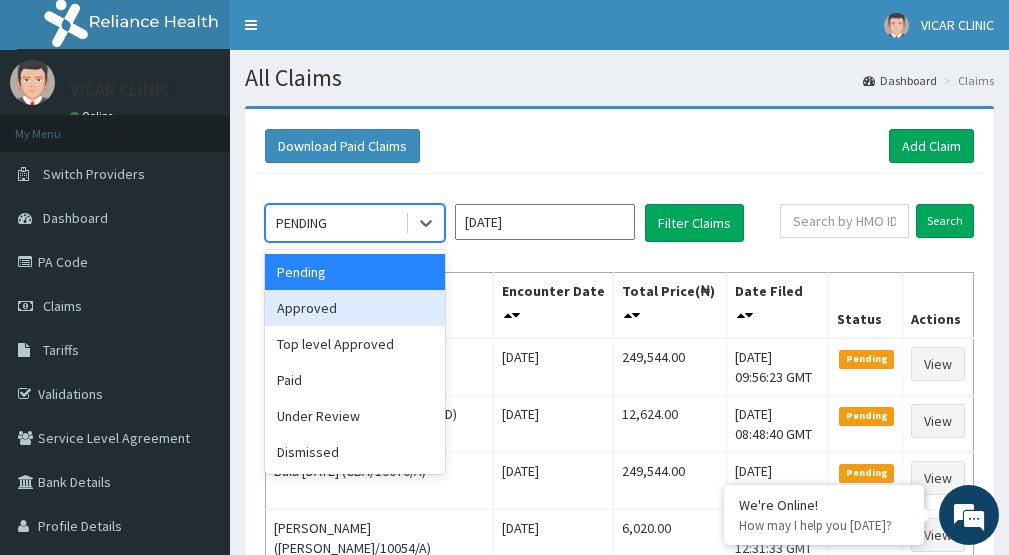 click on "Approved" at bounding box center [355, 308] 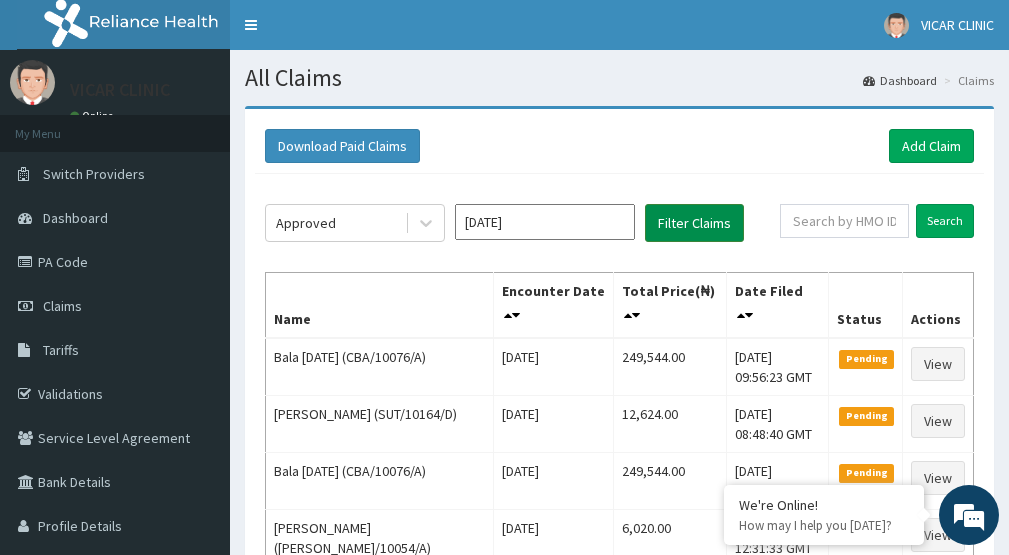 click on "Filter Claims" at bounding box center [694, 223] 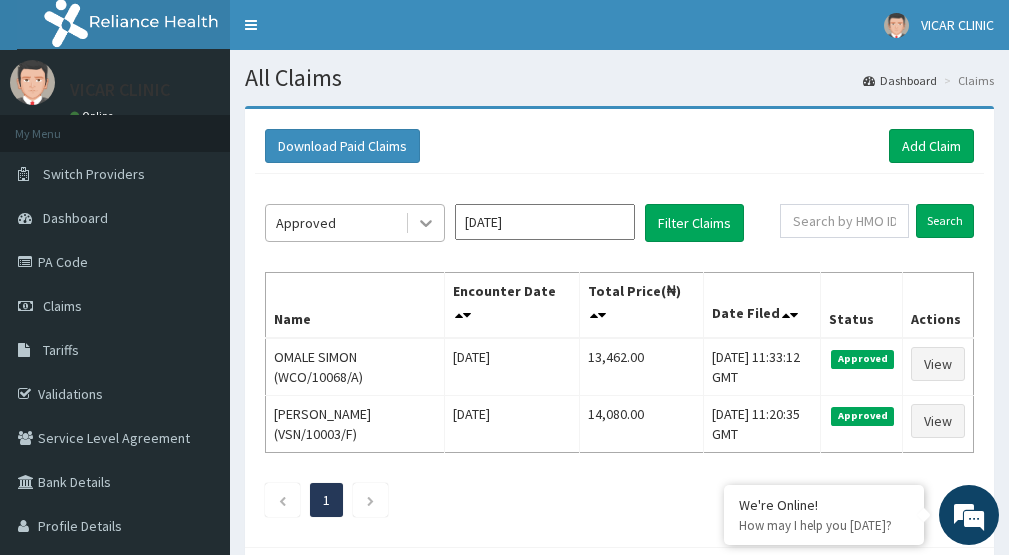 click at bounding box center (426, 223) 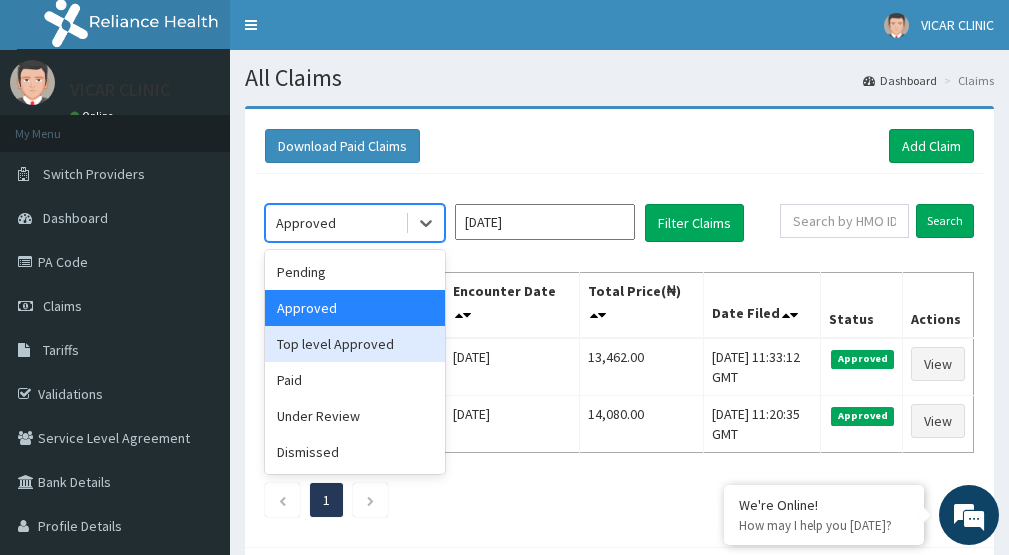 click on "Top level Approved" at bounding box center (355, 344) 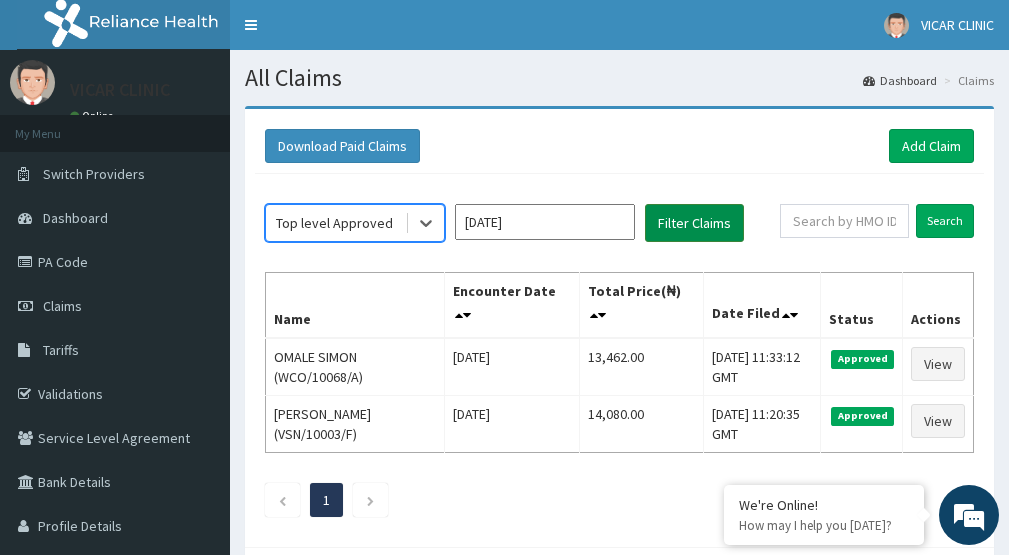 click on "Filter Claims" at bounding box center [694, 223] 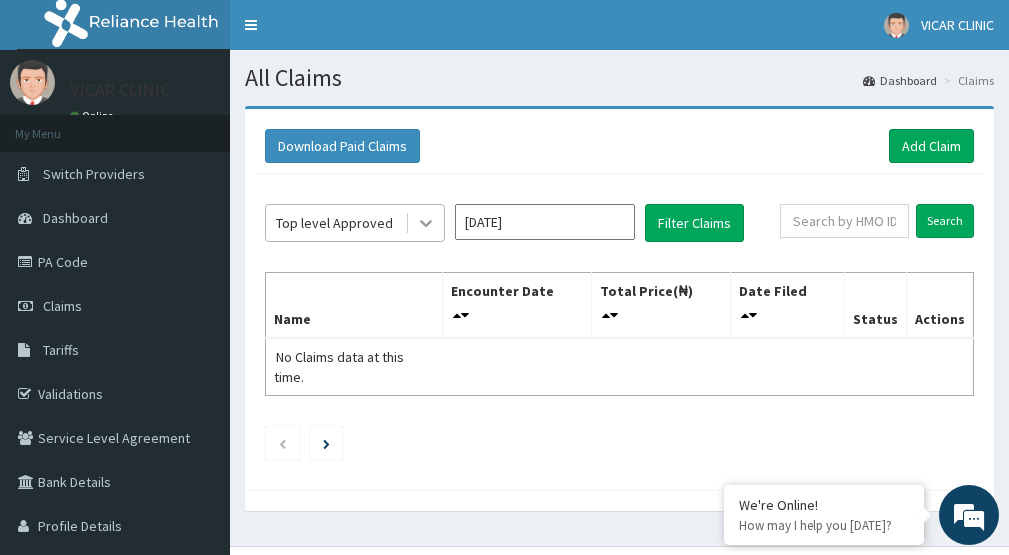click 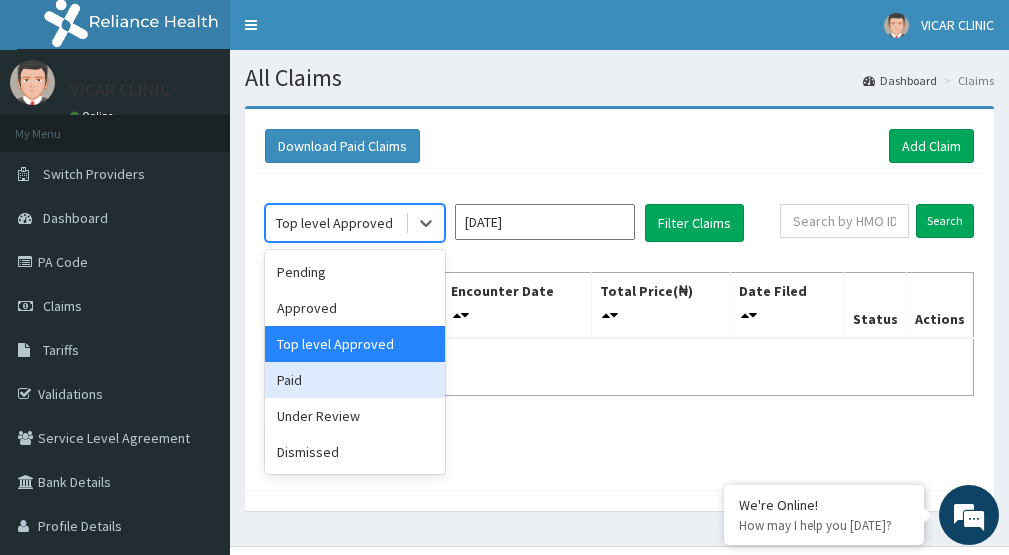 click on "Paid" at bounding box center [355, 380] 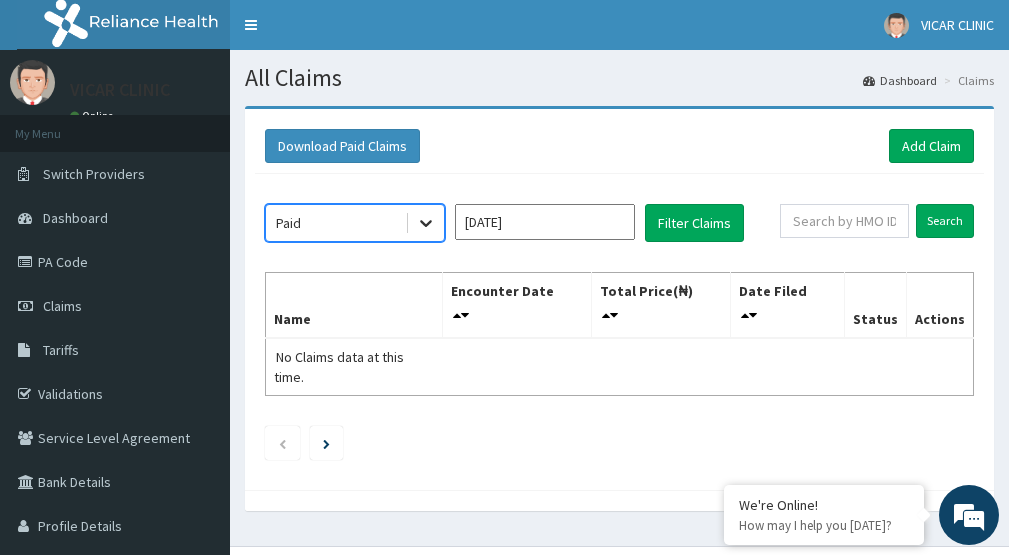 click 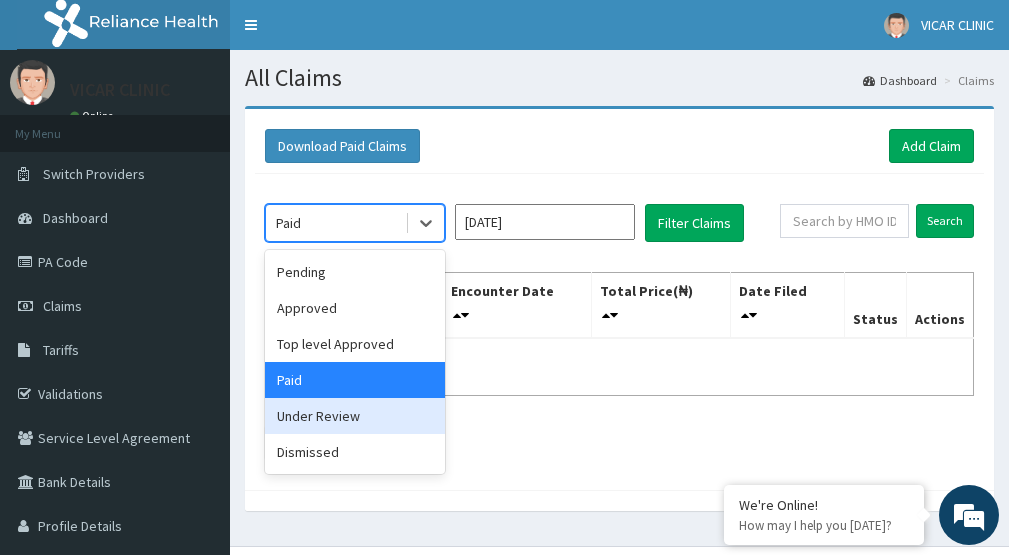 click on "Under Review" at bounding box center [355, 416] 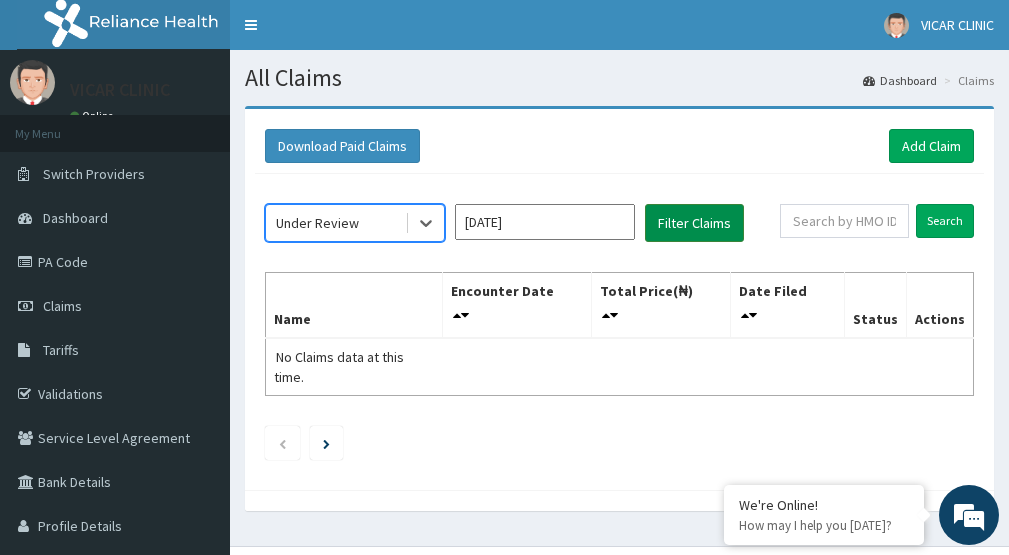 click on "Filter Claims" at bounding box center [694, 223] 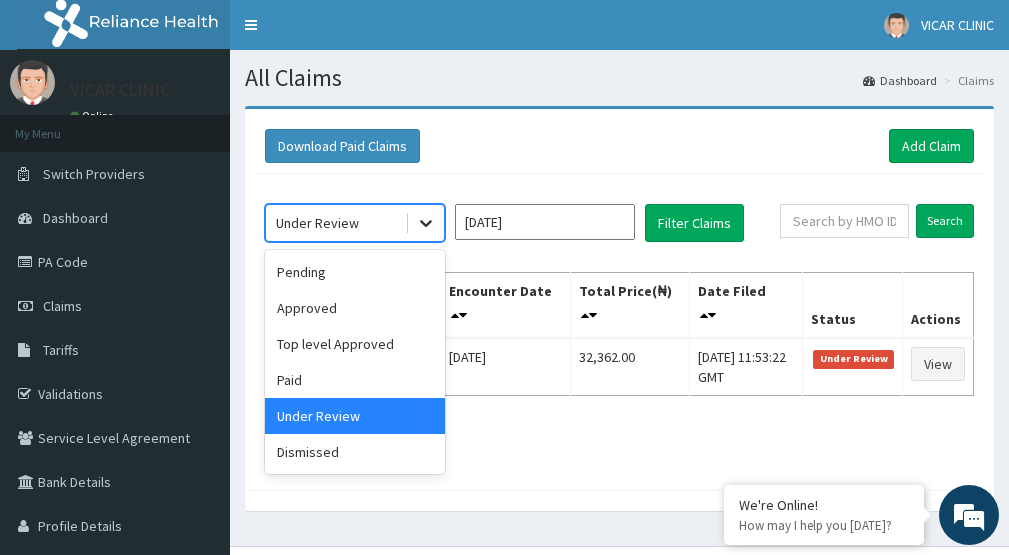 click 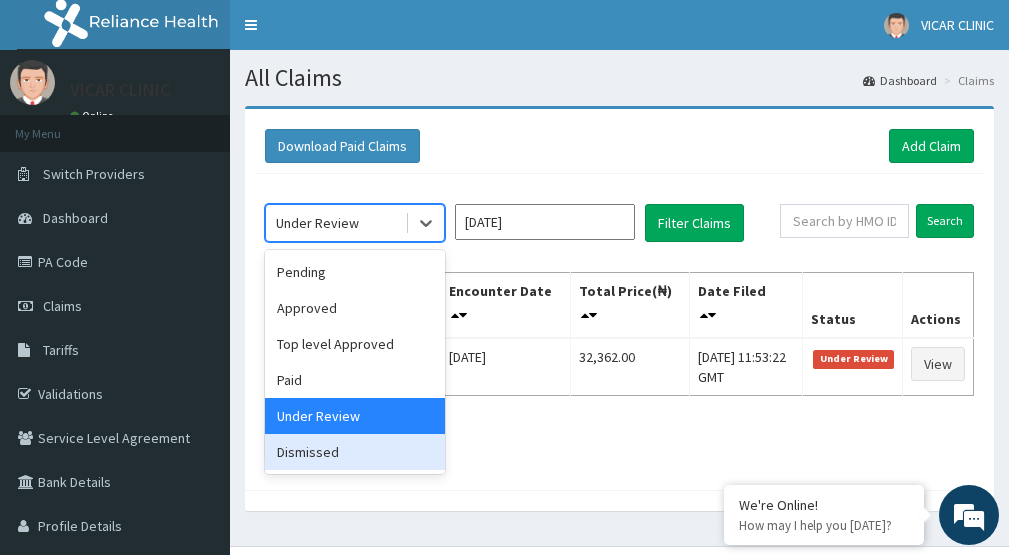 click on "Dismissed" at bounding box center (355, 452) 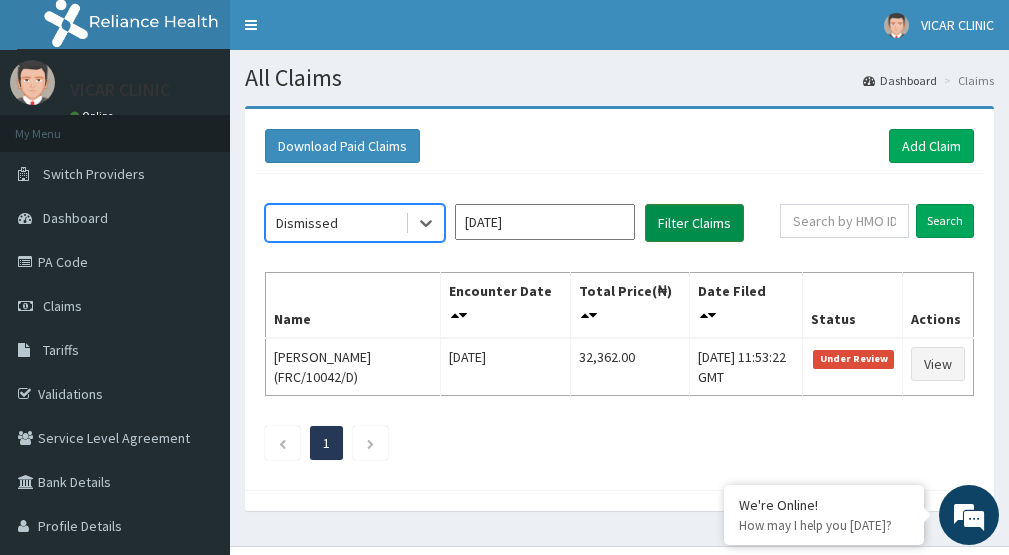 click on "Filter Claims" at bounding box center (694, 223) 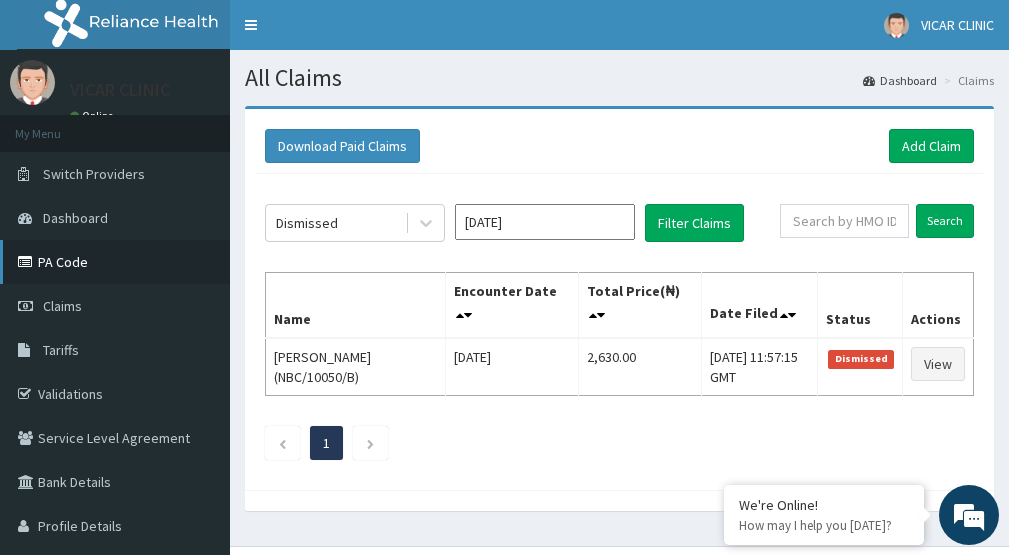 click on "PA Code" at bounding box center [115, 262] 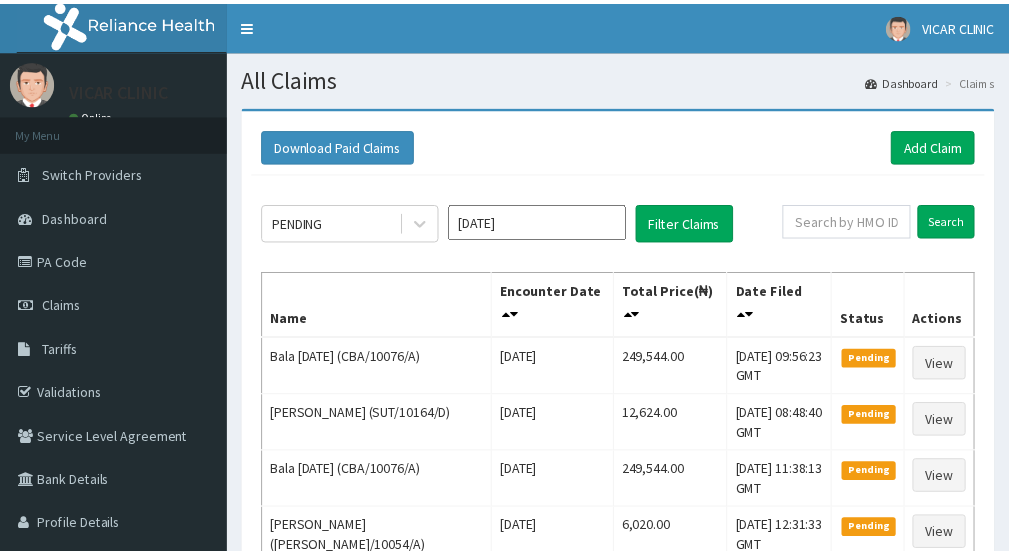 scroll, scrollTop: 0, scrollLeft: 0, axis: both 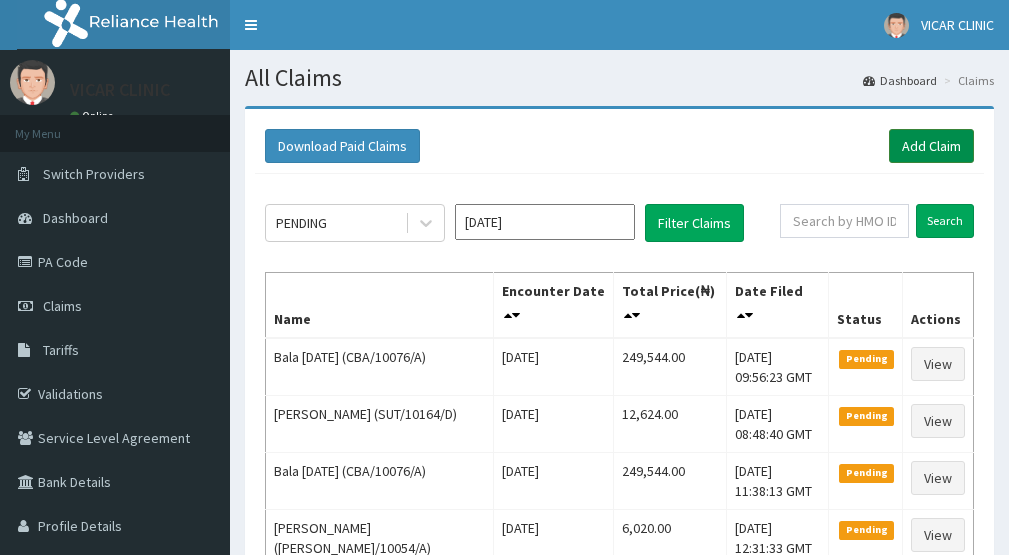 click on "Add Claim" at bounding box center [931, 146] 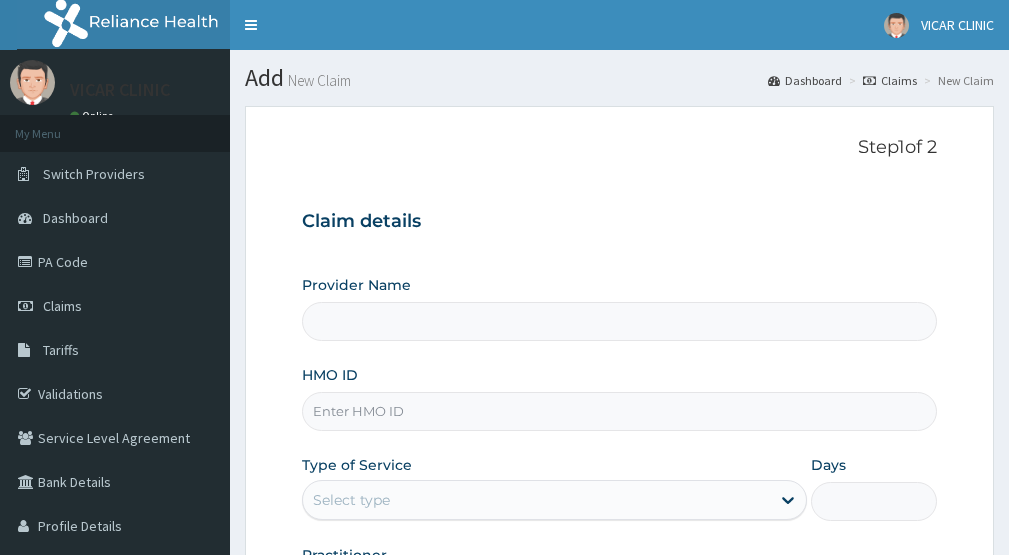 scroll, scrollTop: 0, scrollLeft: 0, axis: both 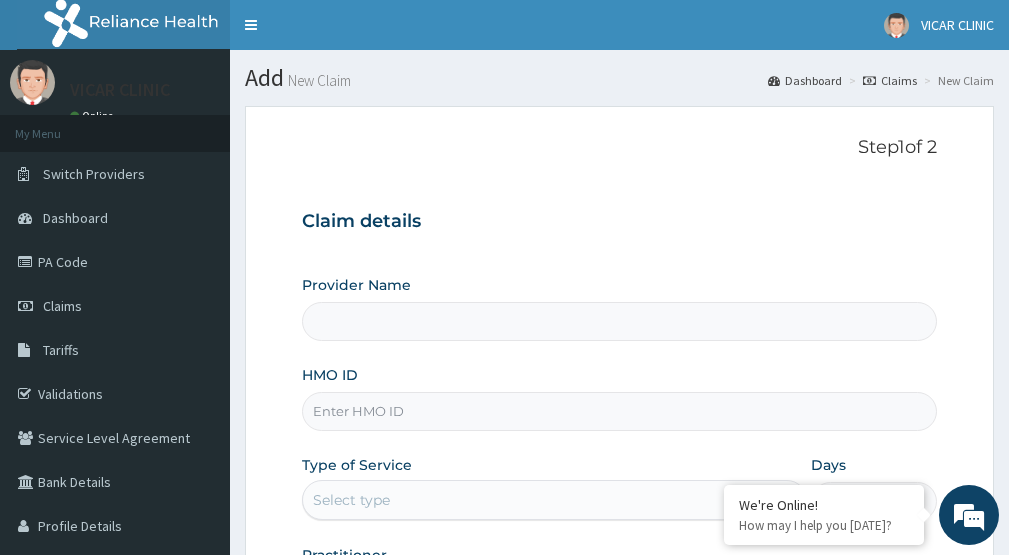 type on "VICAR SPECIALIST HOSPITAL" 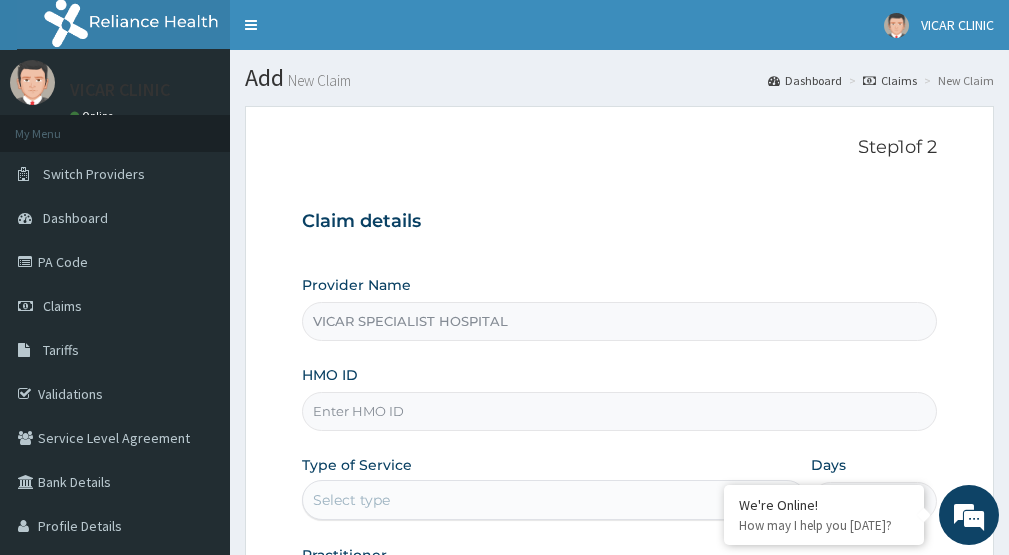 click on "HMO ID" at bounding box center (619, 411) 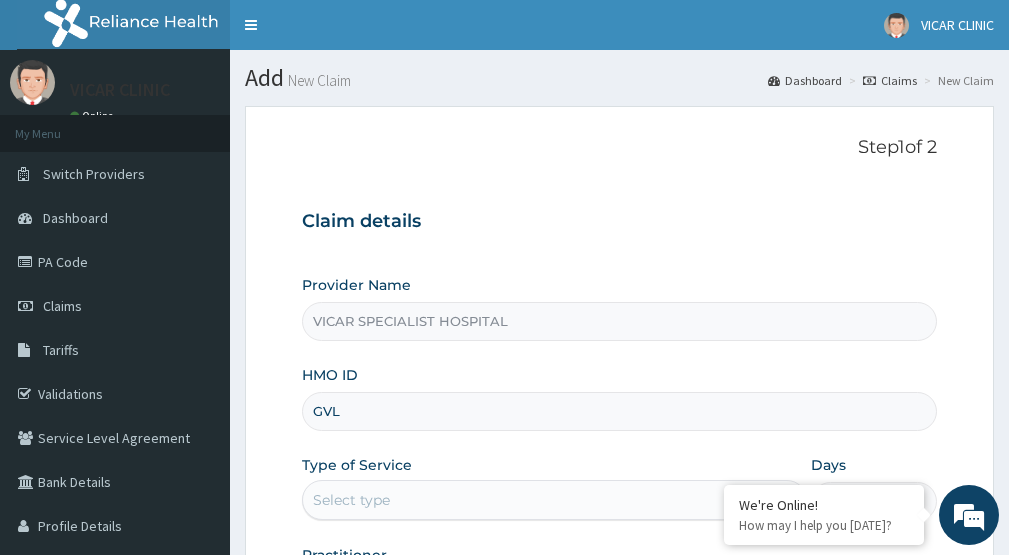 scroll, scrollTop: 0, scrollLeft: 0, axis: both 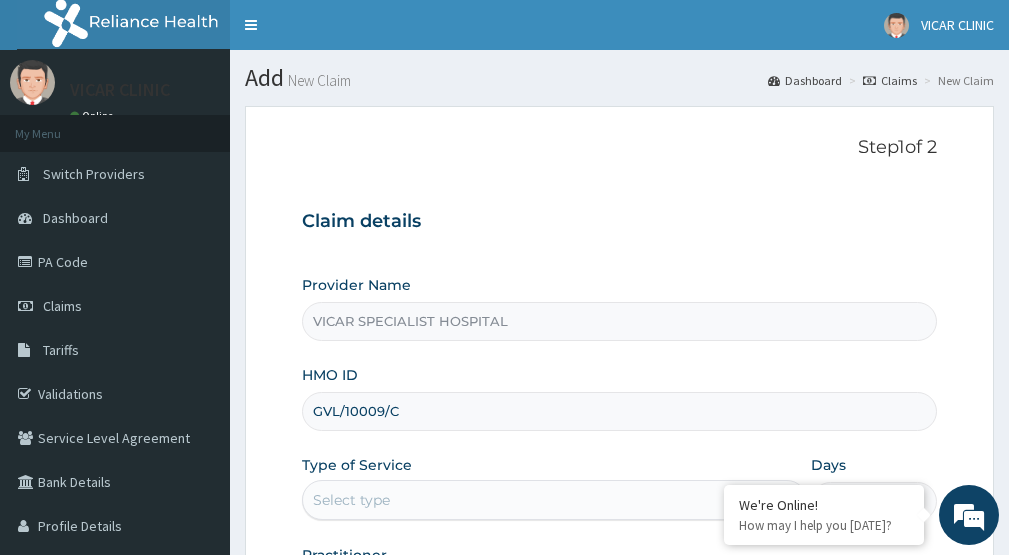 type on "GVL/10009/C" 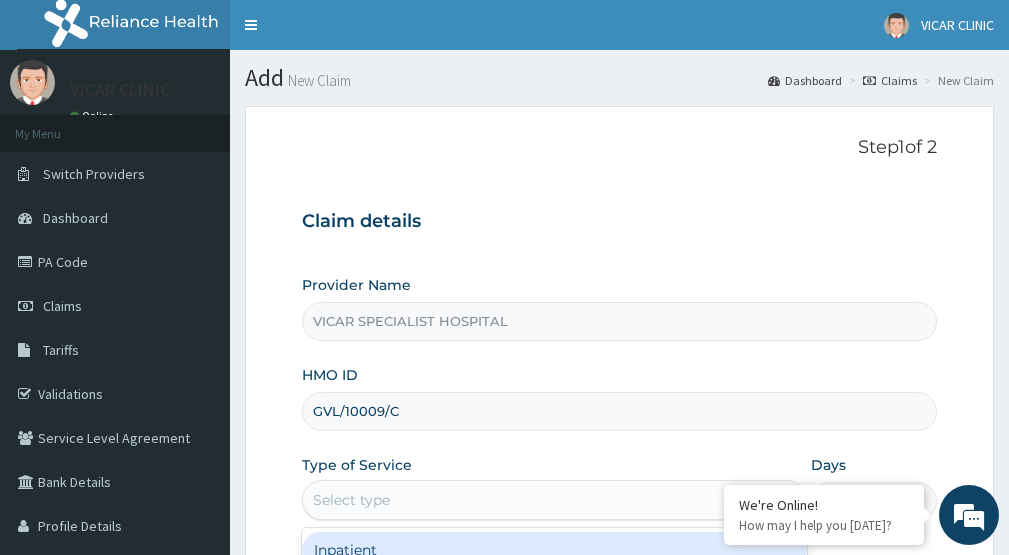 click on "Inpatient" at bounding box center [554, 550] 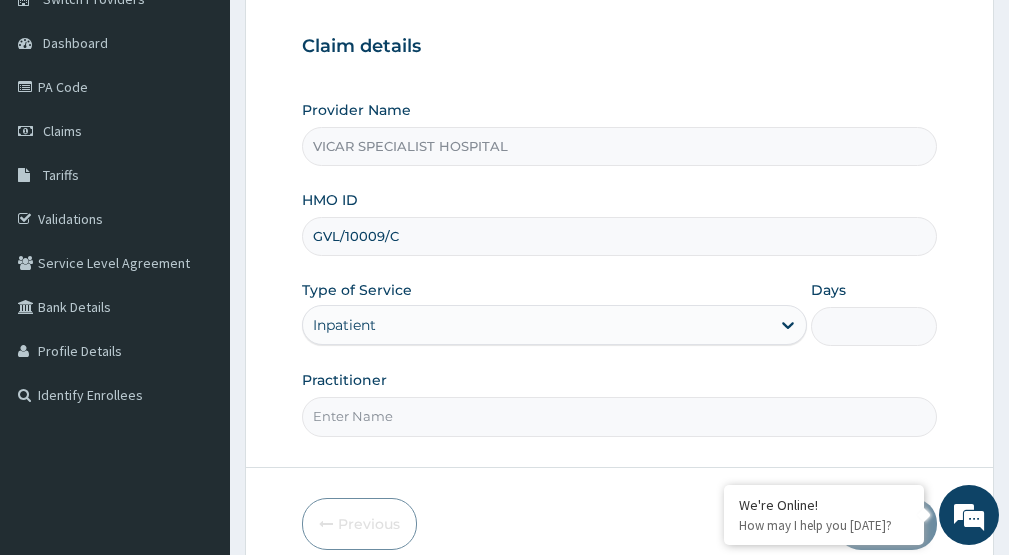 scroll, scrollTop: 200, scrollLeft: 0, axis: vertical 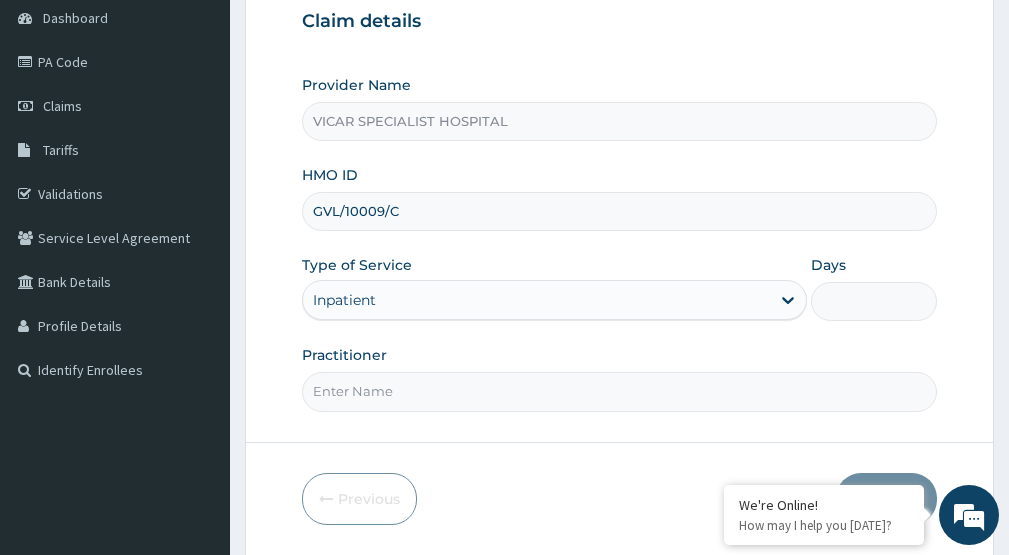 click on "Days" at bounding box center (874, 301) 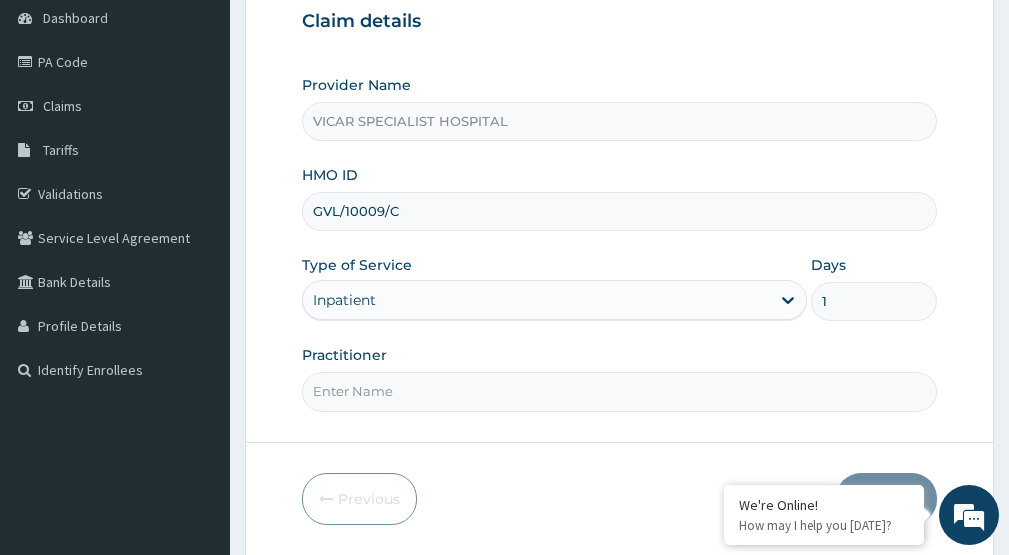 click on "Practitioner" at bounding box center (619, 391) 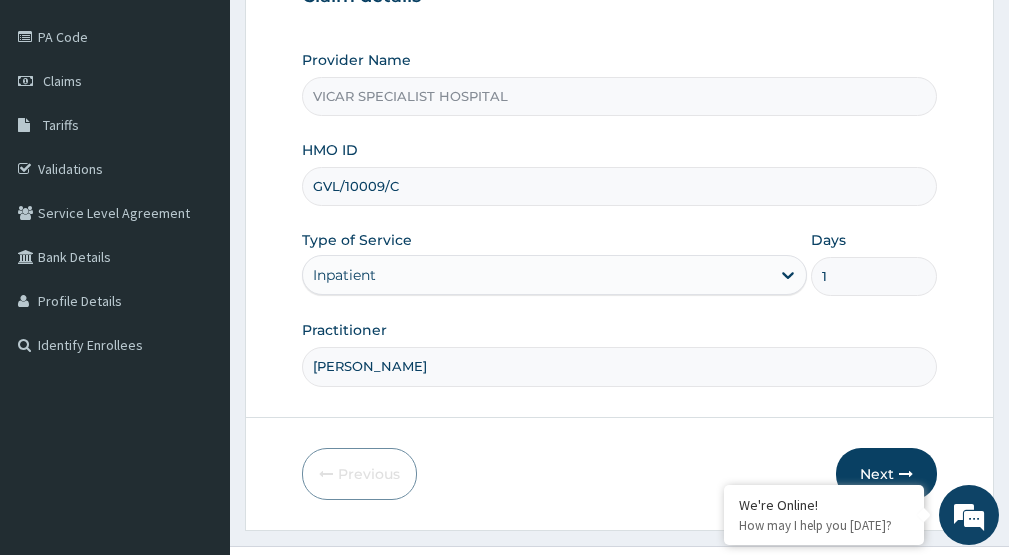 scroll, scrollTop: 267, scrollLeft: 0, axis: vertical 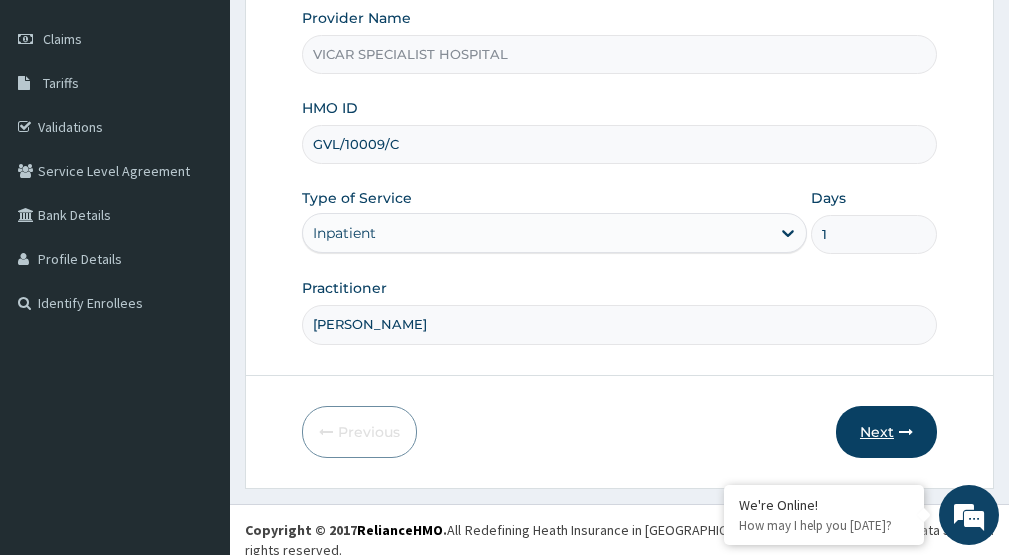 click on "Next" at bounding box center (886, 432) 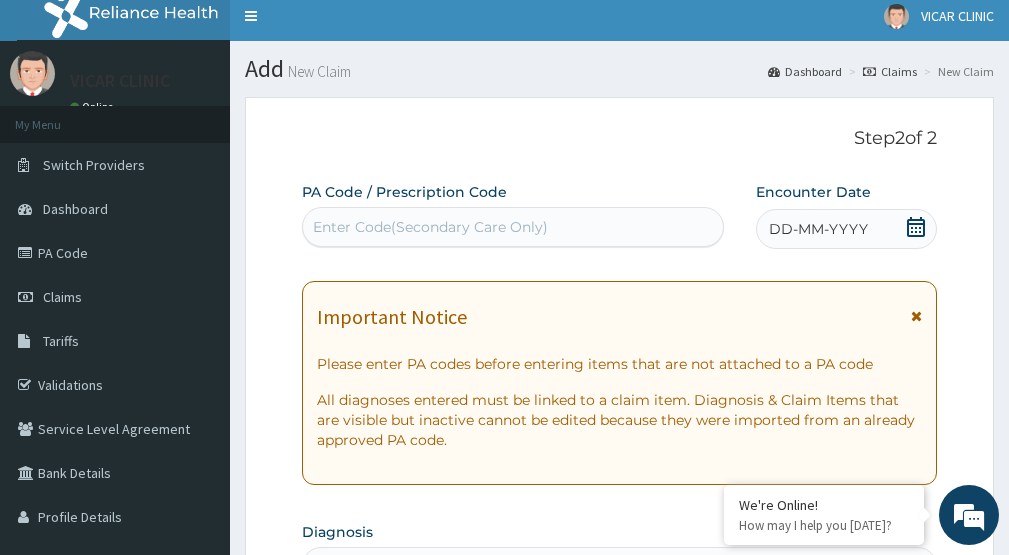 scroll, scrollTop: 0, scrollLeft: 0, axis: both 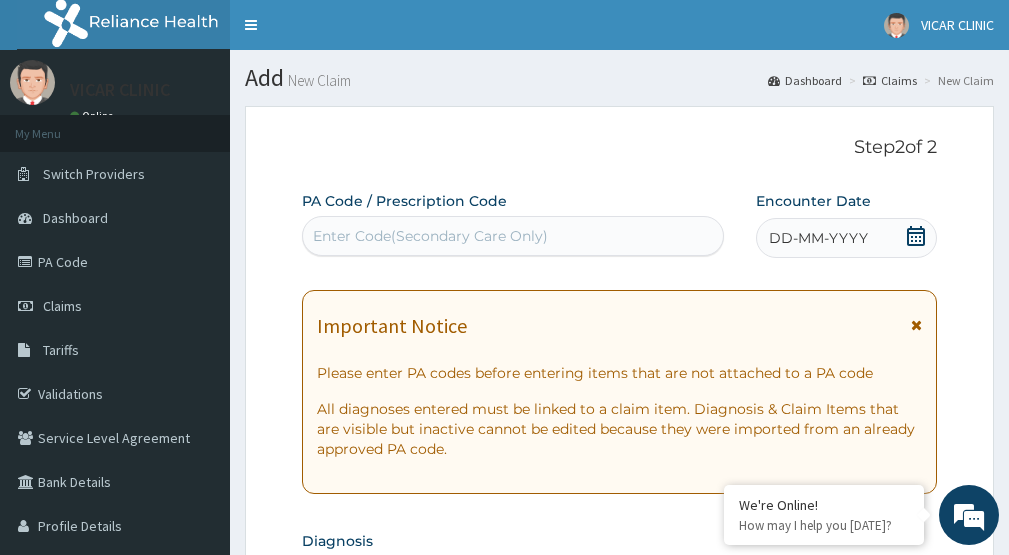 click on "Enter Code(Secondary Care Only)" at bounding box center (513, 236) 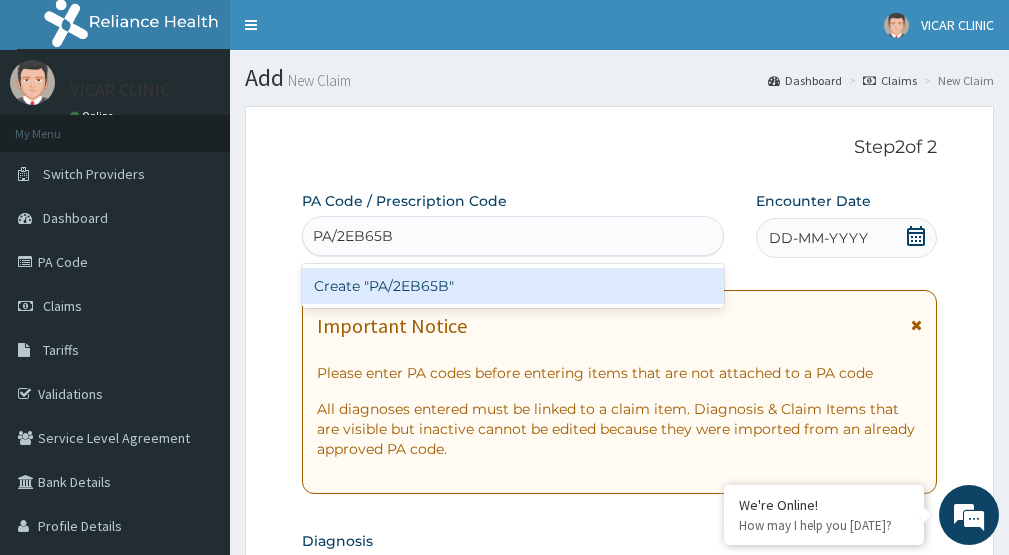 click on "Create "PA/2EB65B"" at bounding box center (513, 286) 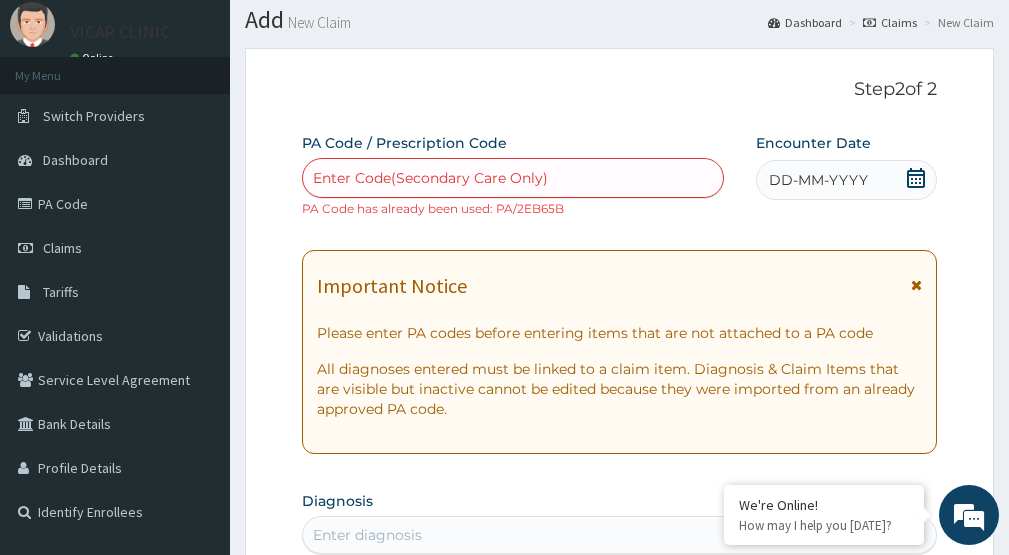 scroll, scrollTop: 0, scrollLeft: 0, axis: both 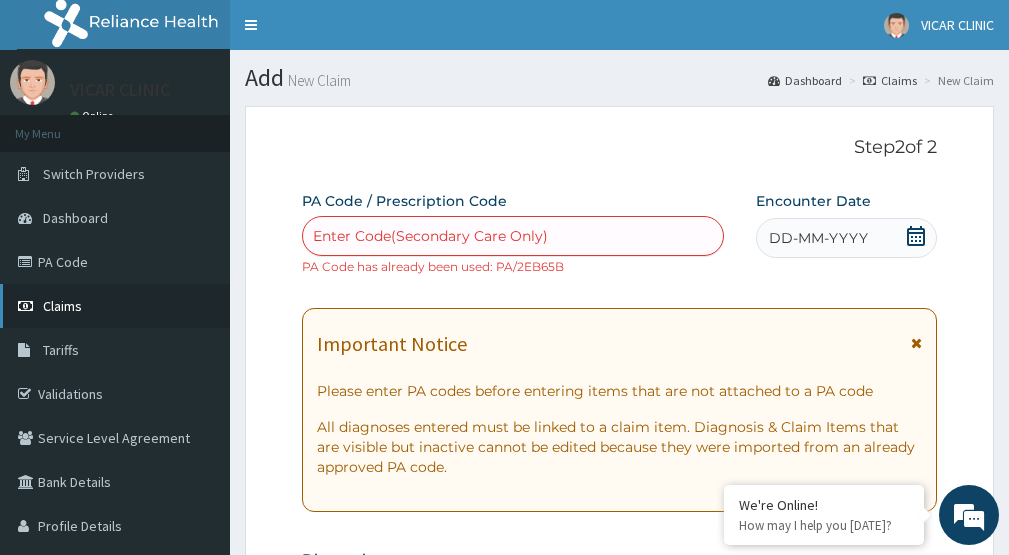click on "Claims" at bounding box center (62, 306) 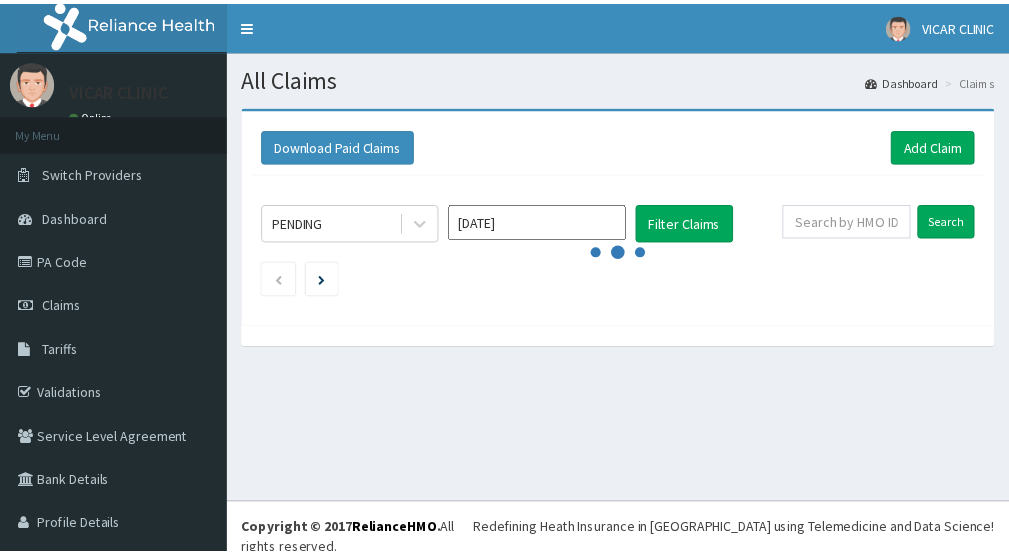 scroll, scrollTop: 0, scrollLeft: 0, axis: both 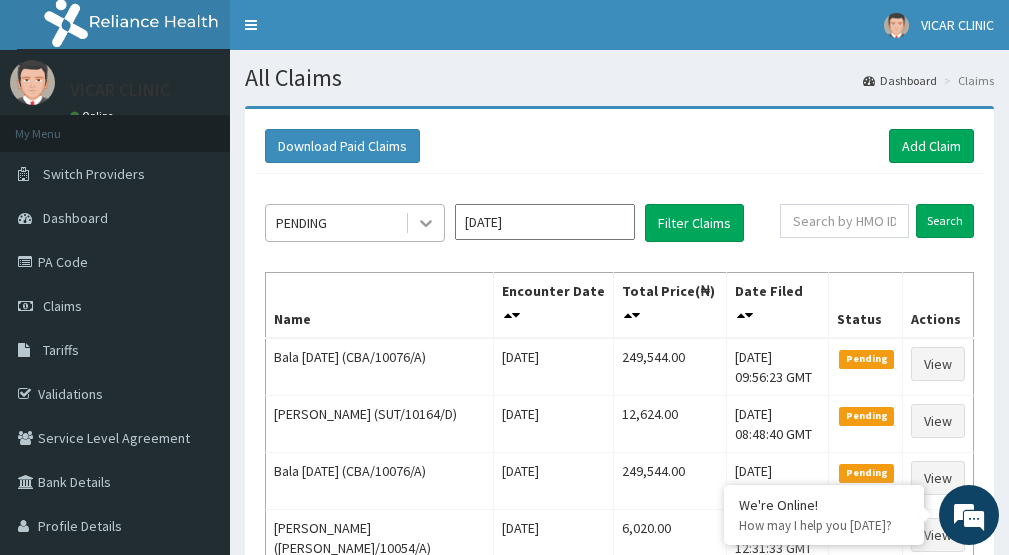 click 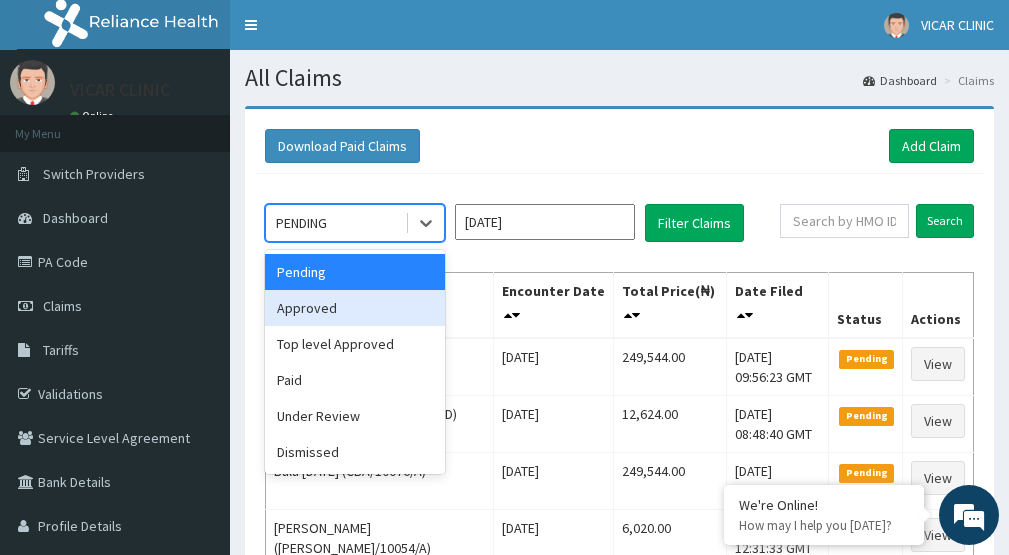 click on "Approved" at bounding box center [355, 308] 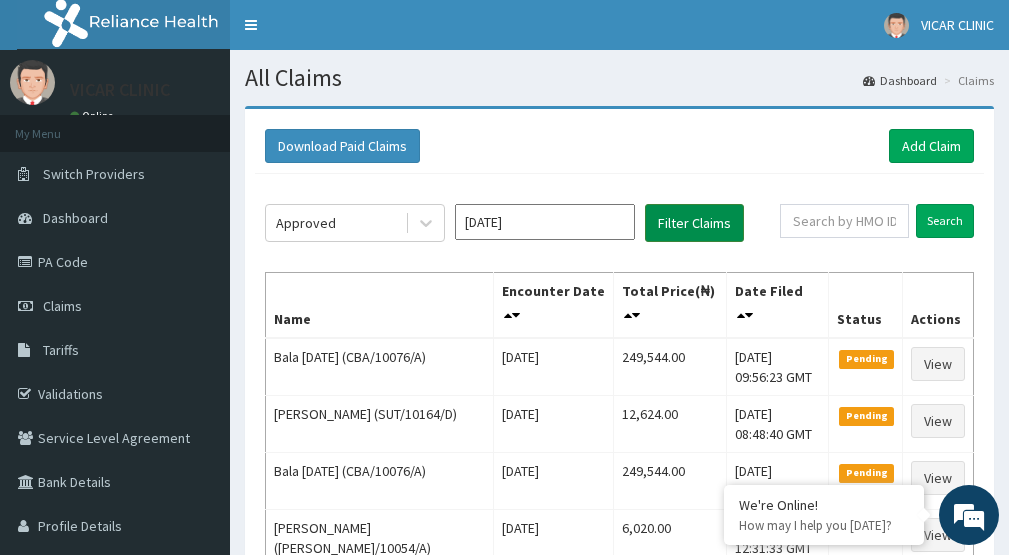 click on "Filter Claims" at bounding box center (694, 223) 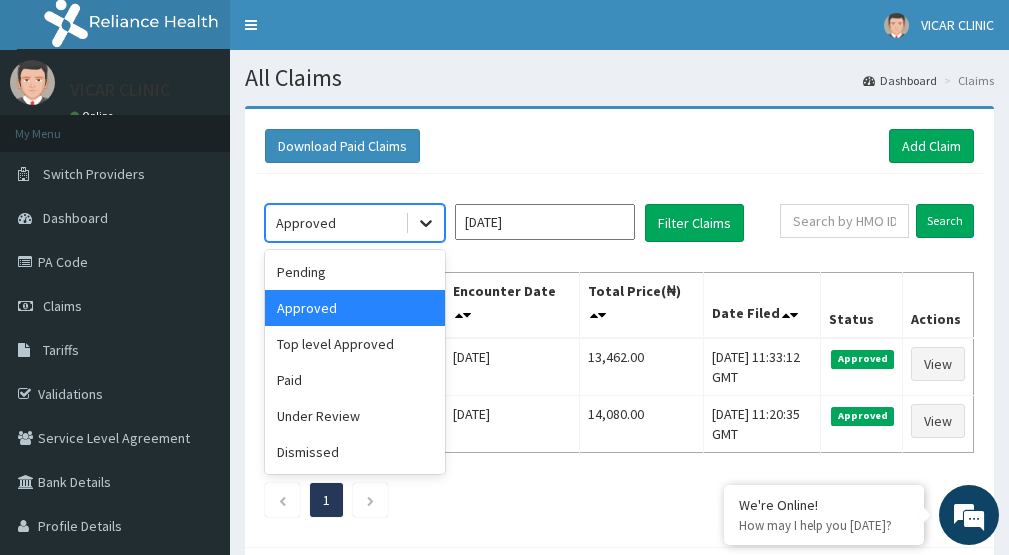 click 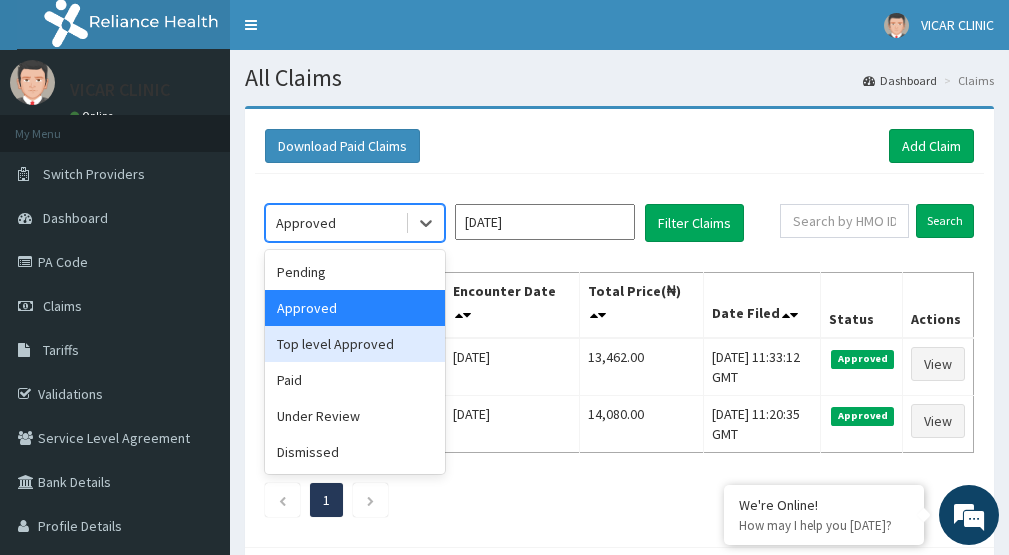 click on "Top level Approved" at bounding box center (355, 344) 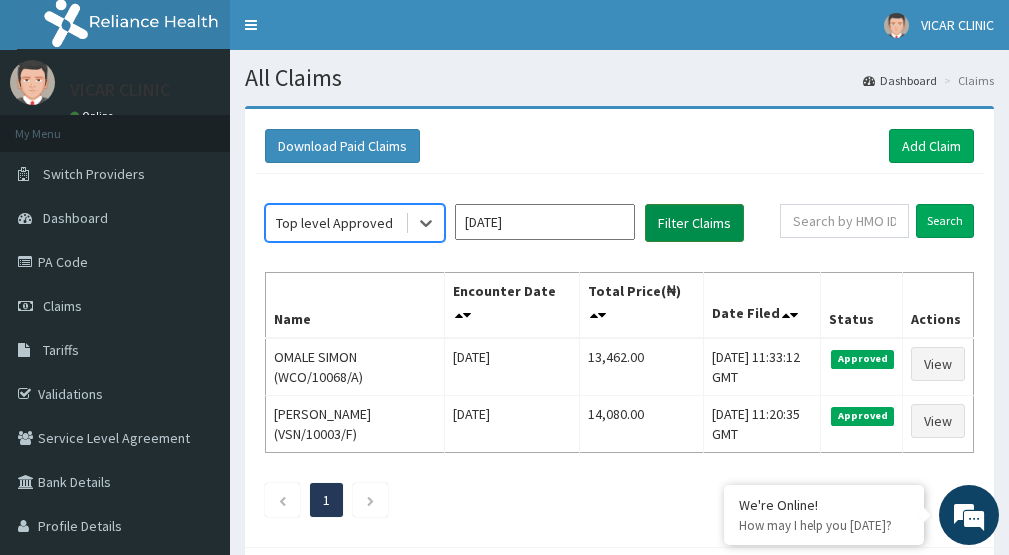click on "Filter Claims" at bounding box center (694, 223) 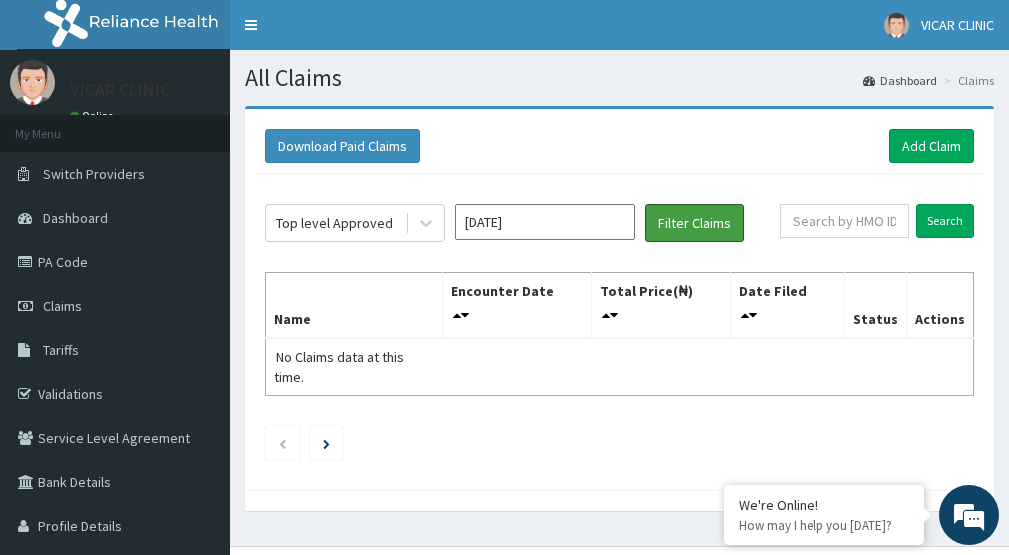 scroll, scrollTop: 0, scrollLeft: 0, axis: both 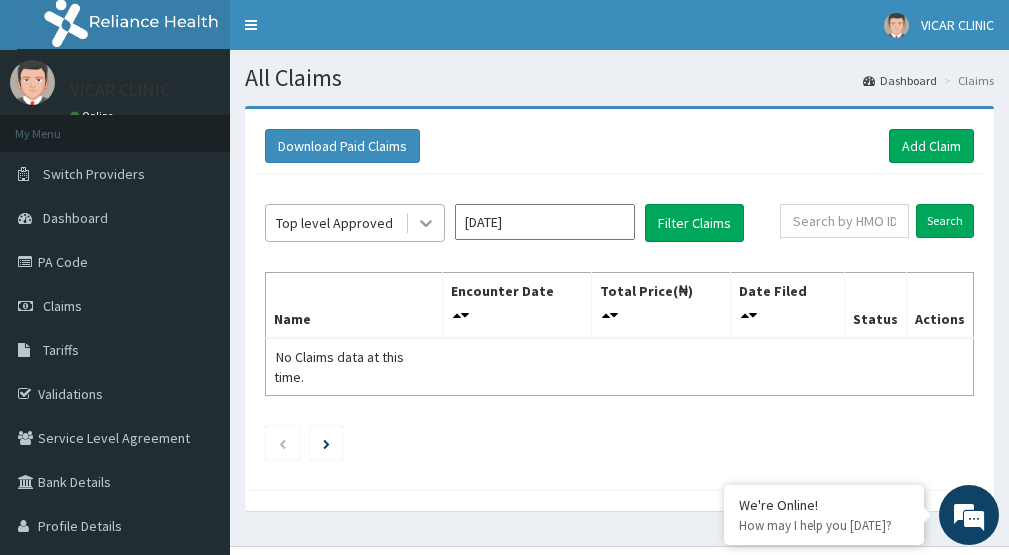 click 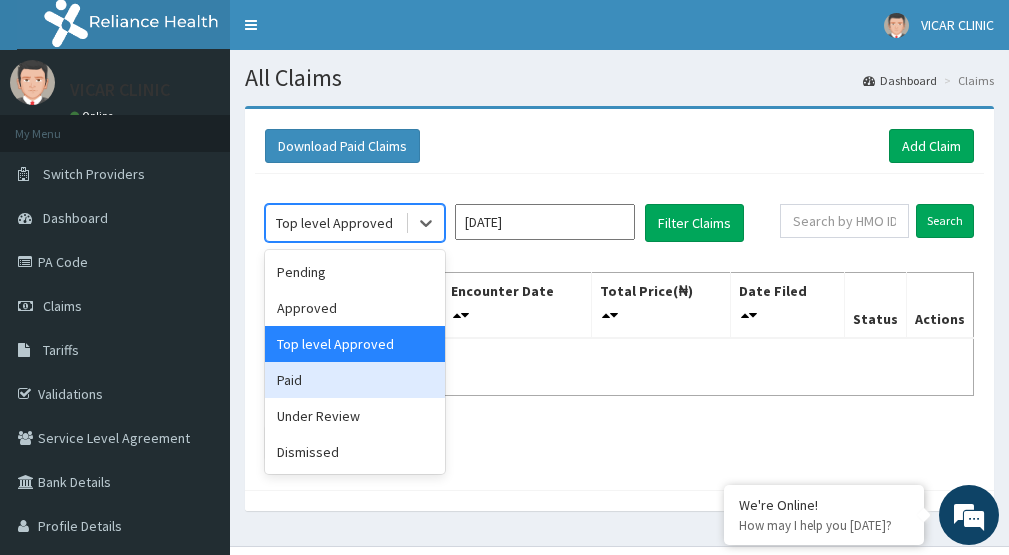 click on "Paid" at bounding box center (355, 380) 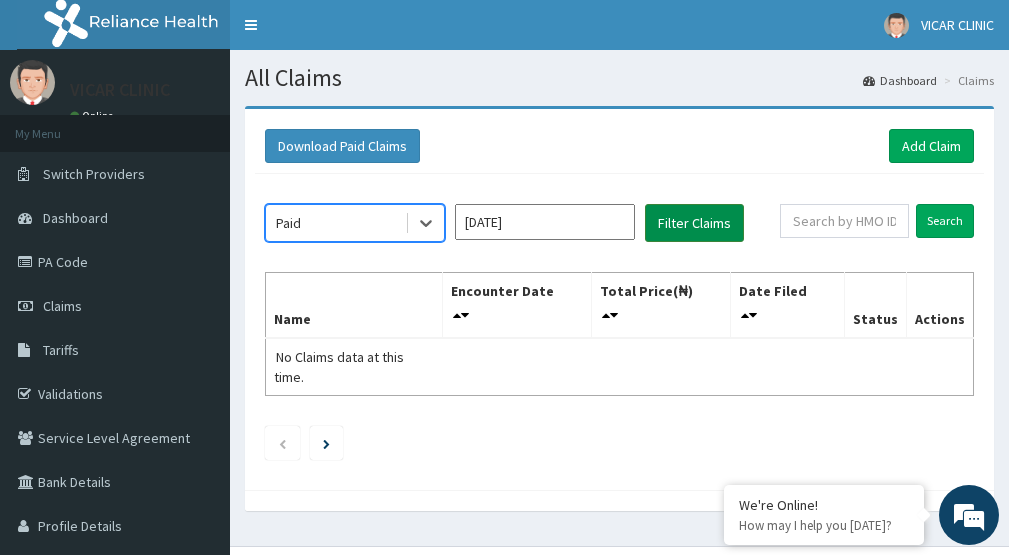 click on "Filter Claims" at bounding box center [694, 223] 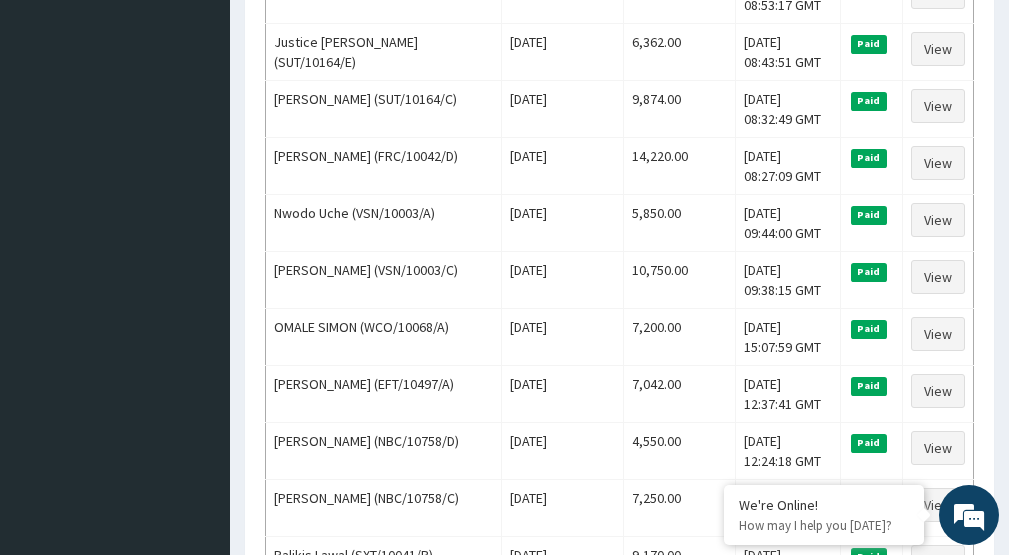 scroll, scrollTop: 0, scrollLeft: 0, axis: both 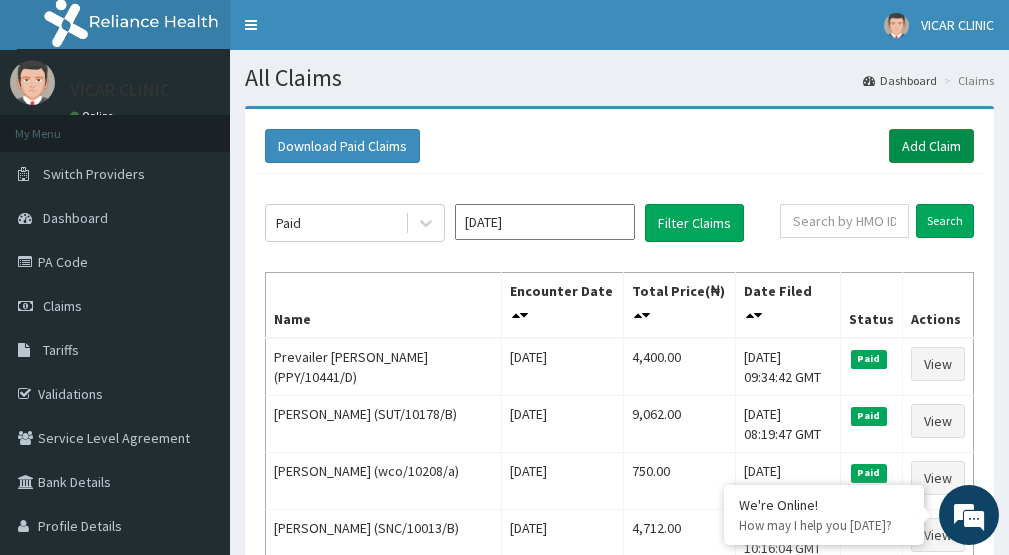 click on "Add Claim" at bounding box center [931, 146] 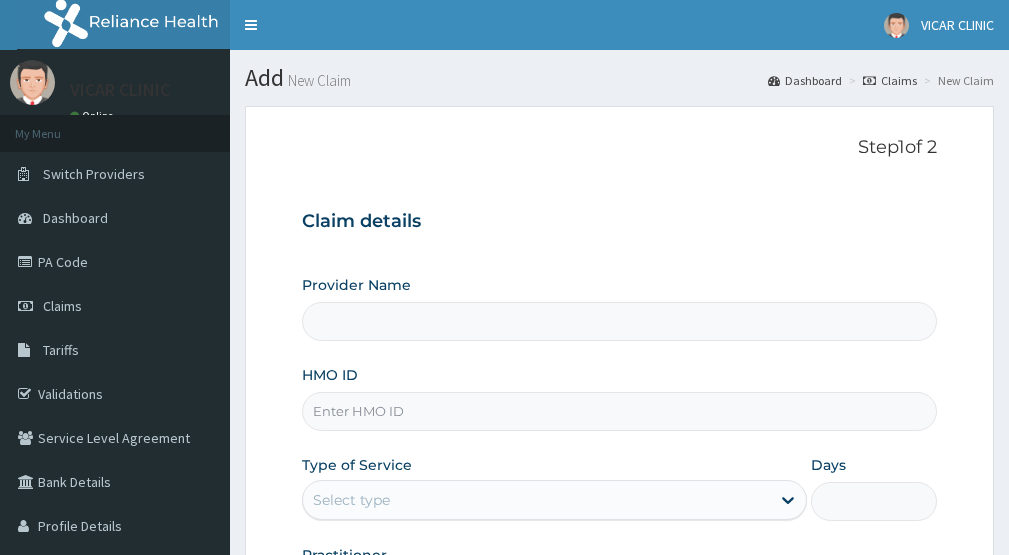 scroll, scrollTop: 0, scrollLeft: 0, axis: both 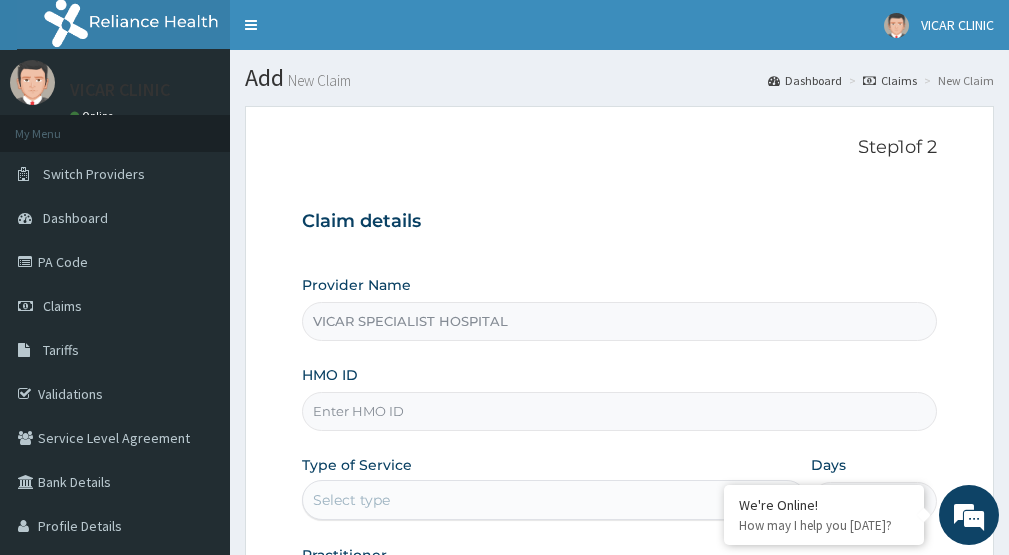 click on "HMO ID" at bounding box center (619, 411) 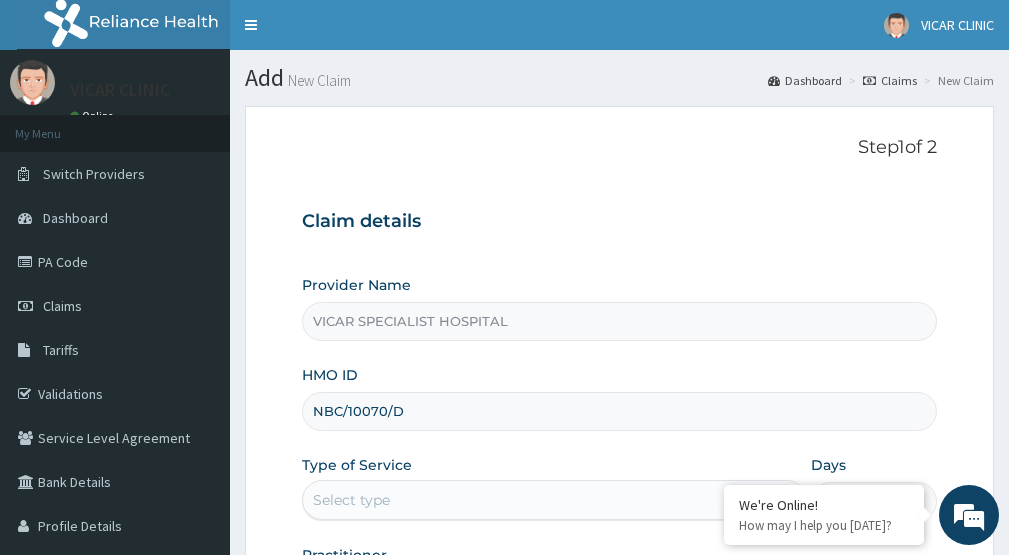 type on "NBC/10070/D" 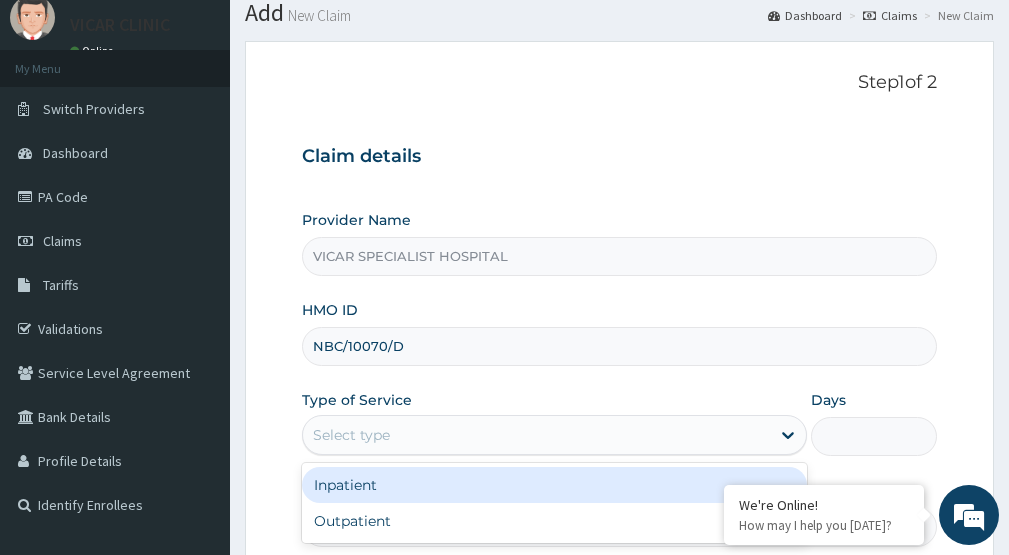 scroll, scrollTop: 100, scrollLeft: 0, axis: vertical 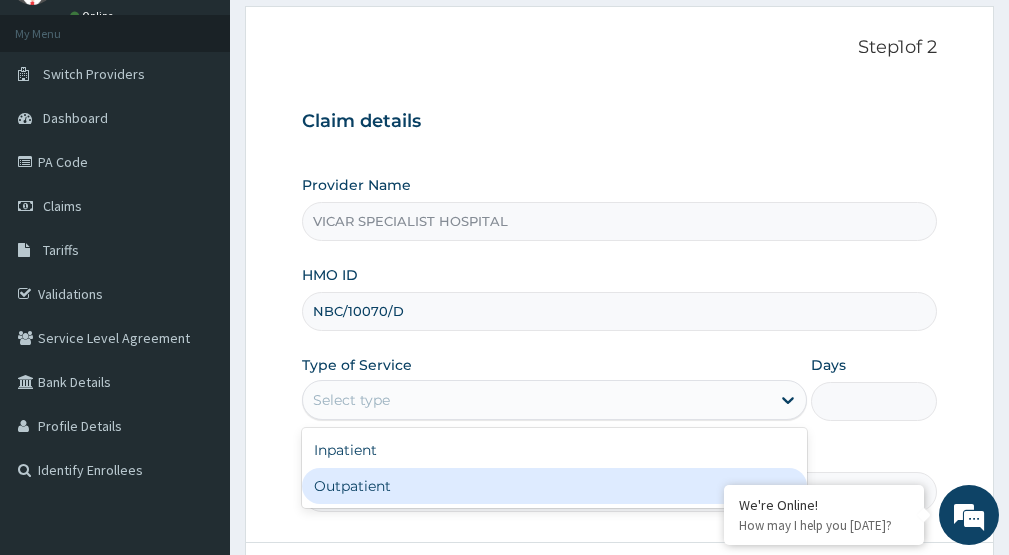 click on "Outpatient" at bounding box center [554, 486] 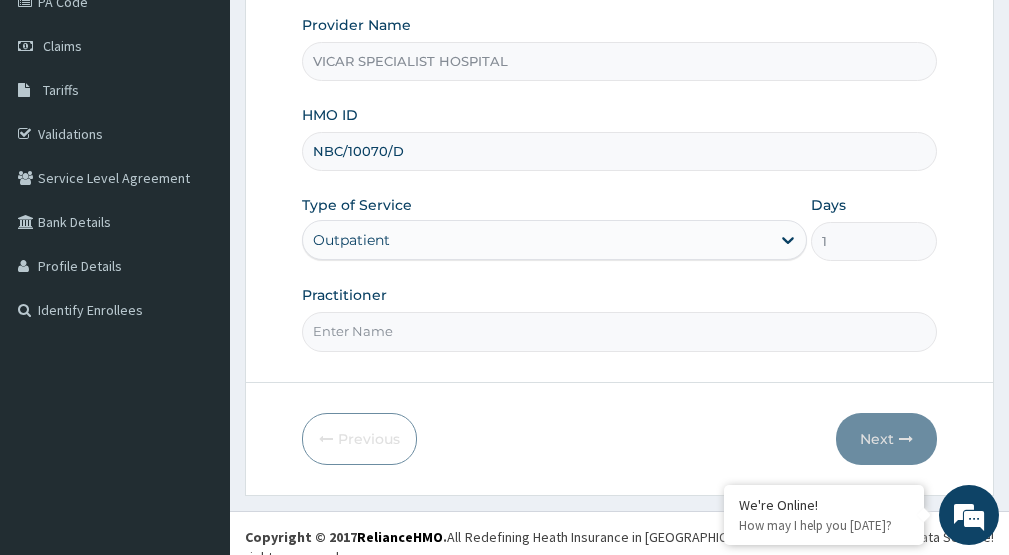 scroll, scrollTop: 267, scrollLeft: 0, axis: vertical 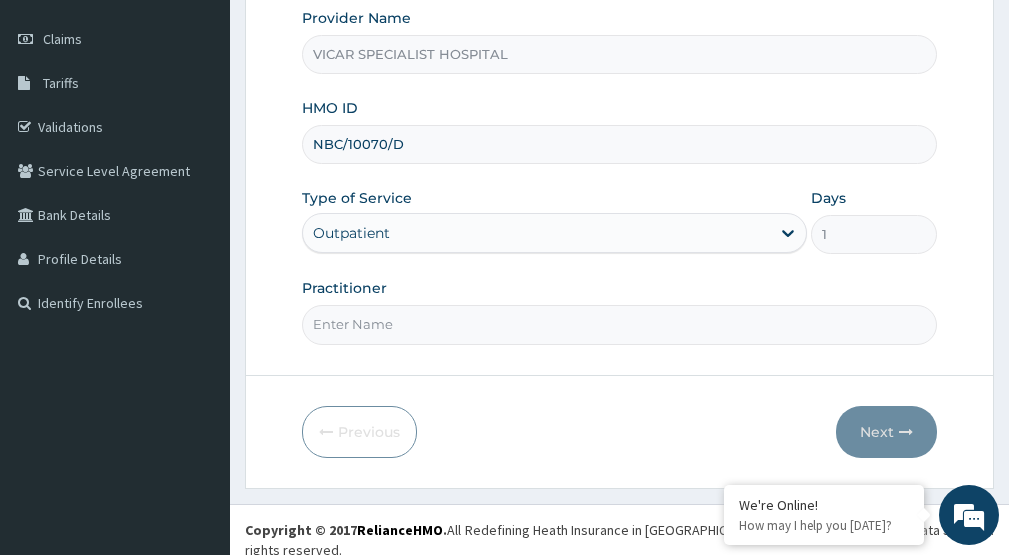 click on "Practitioner" at bounding box center [619, 324] 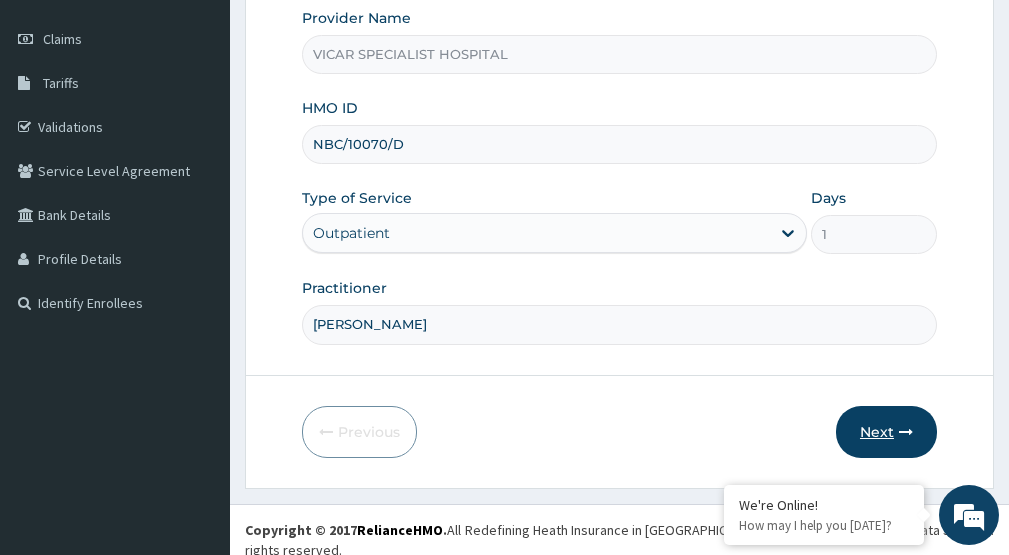 click on "Next" at bounding box center (886, 432) 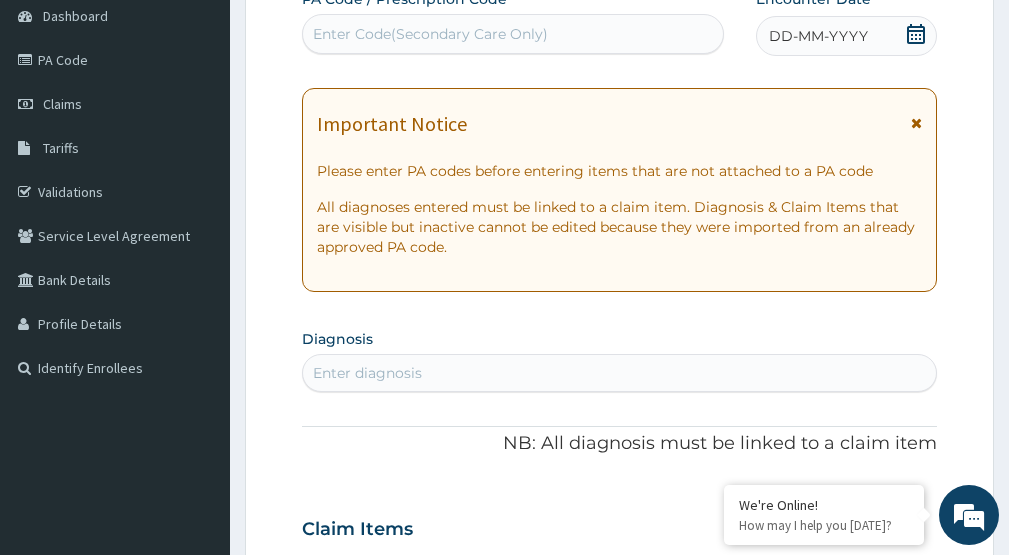 scroll, scrollTop: 167, scrollLeft: 0, axis: vertical 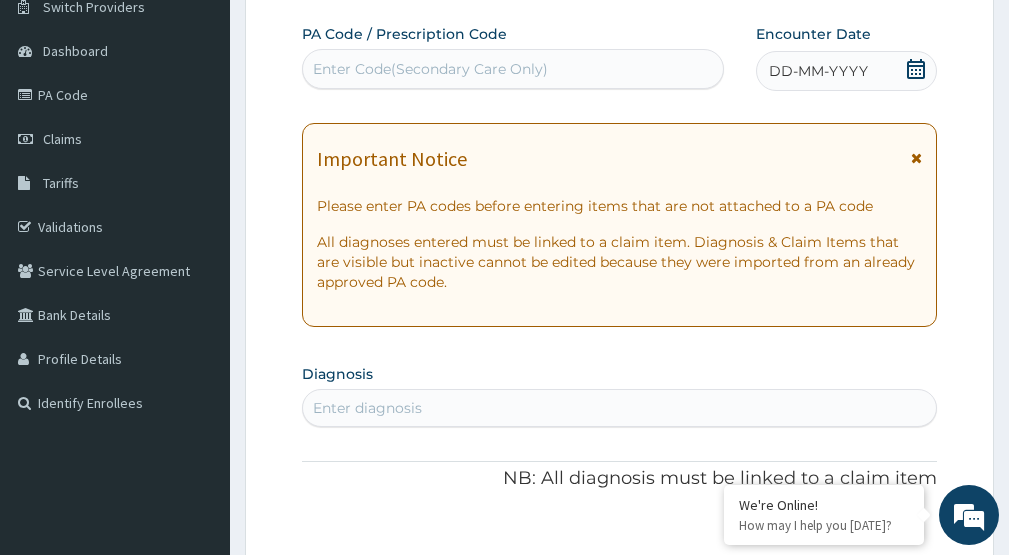 click 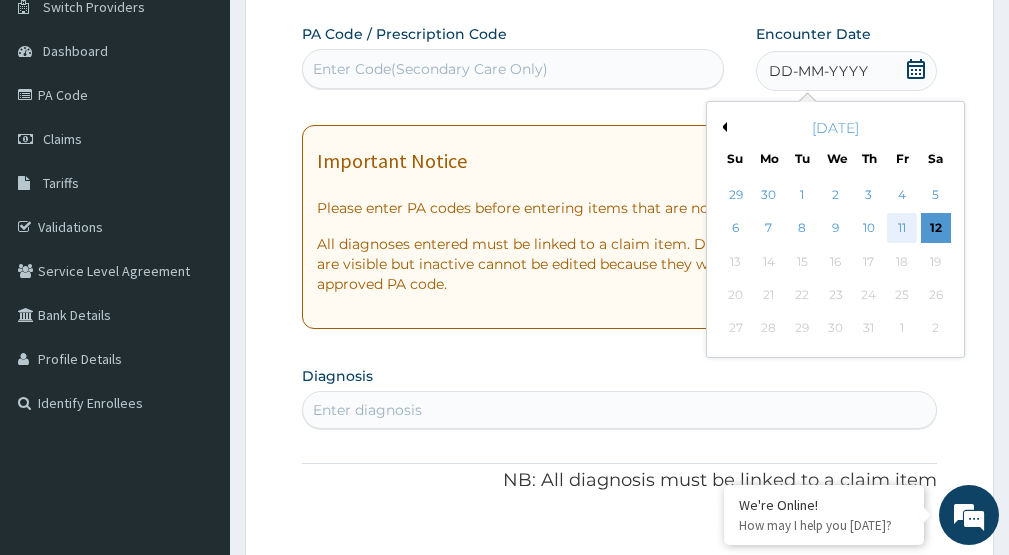click on "11" at bounding box center (902, 229) 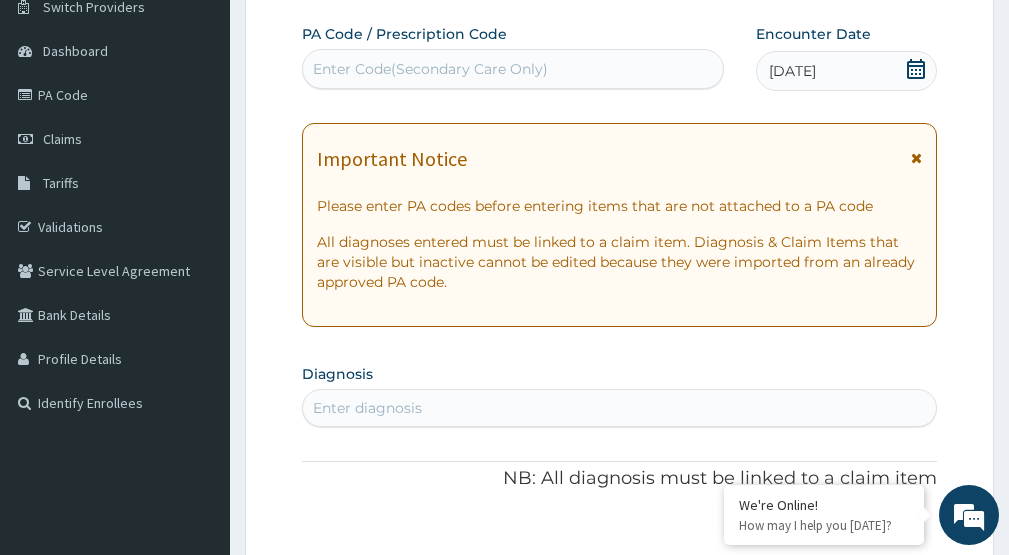 click on "Enter diagnosis" at bounding box center (619, 408) 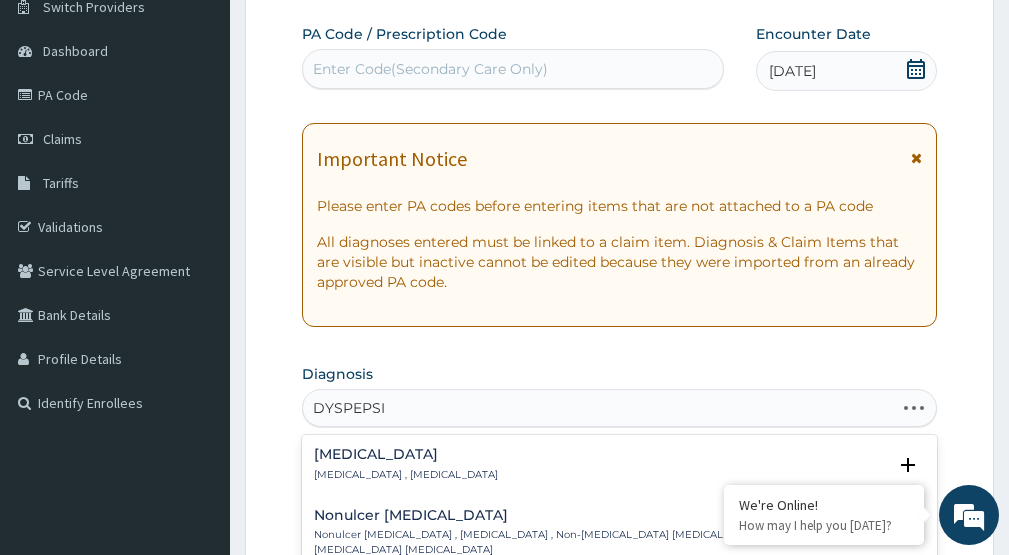 type on "DYSPEPSIA" 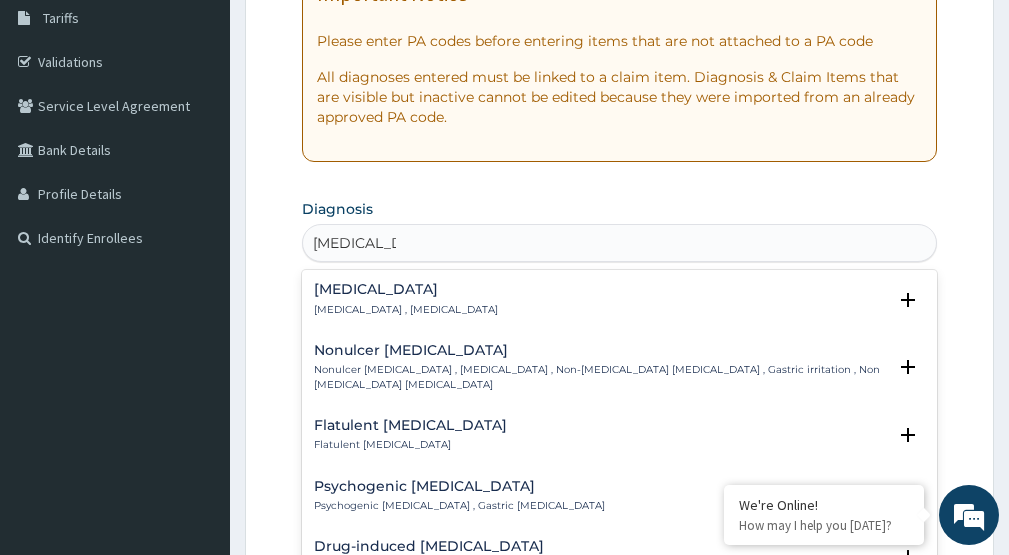 scroll, scrollTop: 367, scrollLeft: 0, axis: vertical 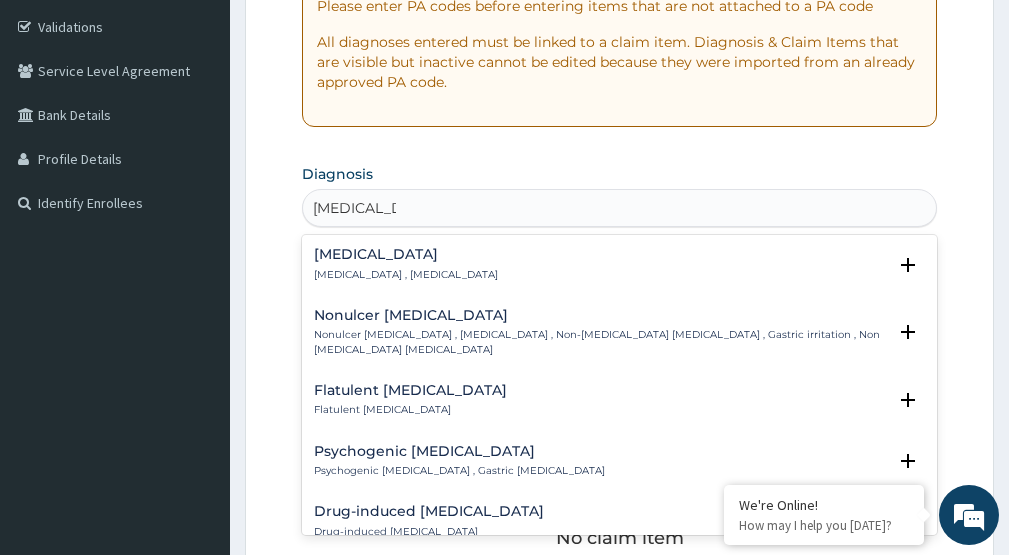 click on "Indigestion" at bounding box center [406, 254] 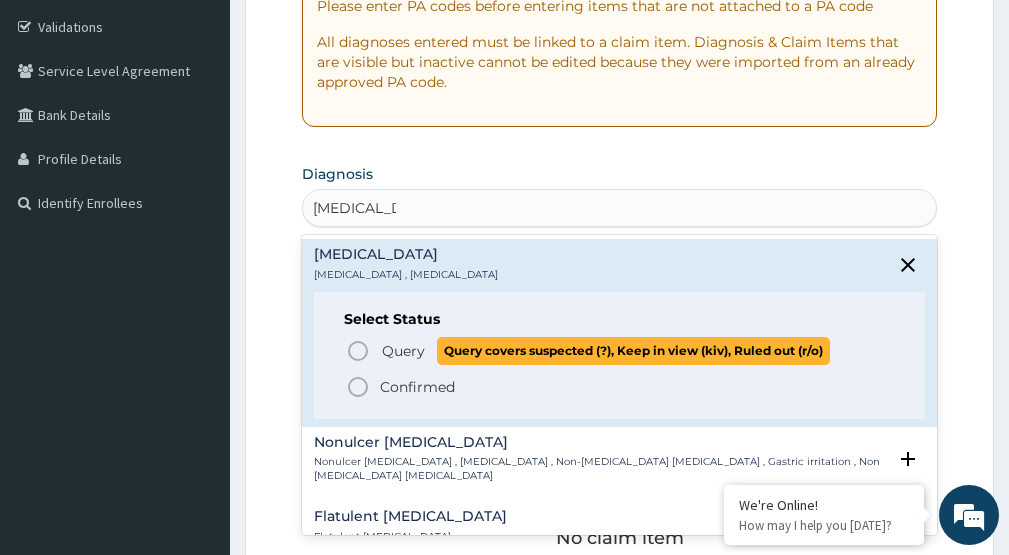 click 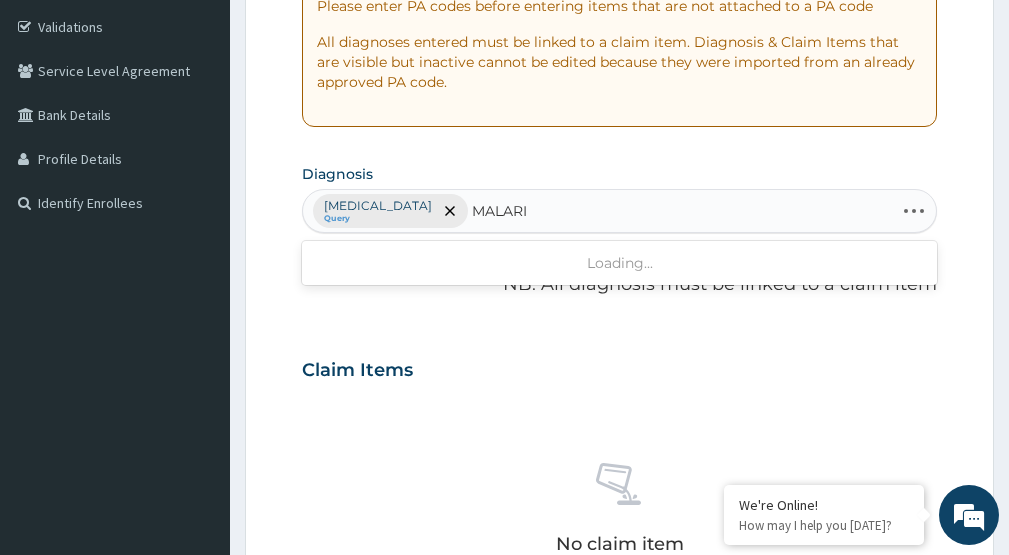 type on "MALARIA" 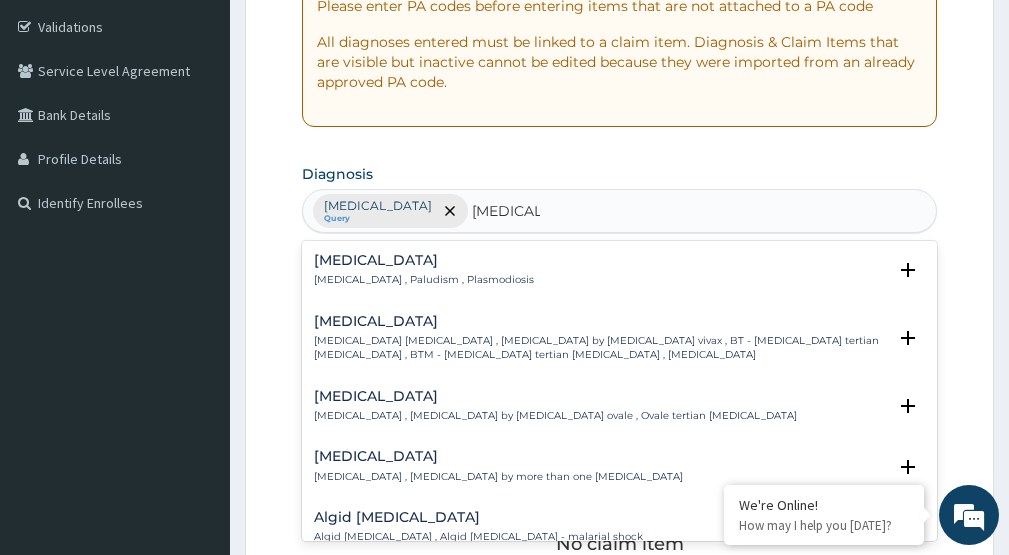 click on "Malaria Malaria , Paludism , Plasmodiosis" at bounding box center [424, 270] 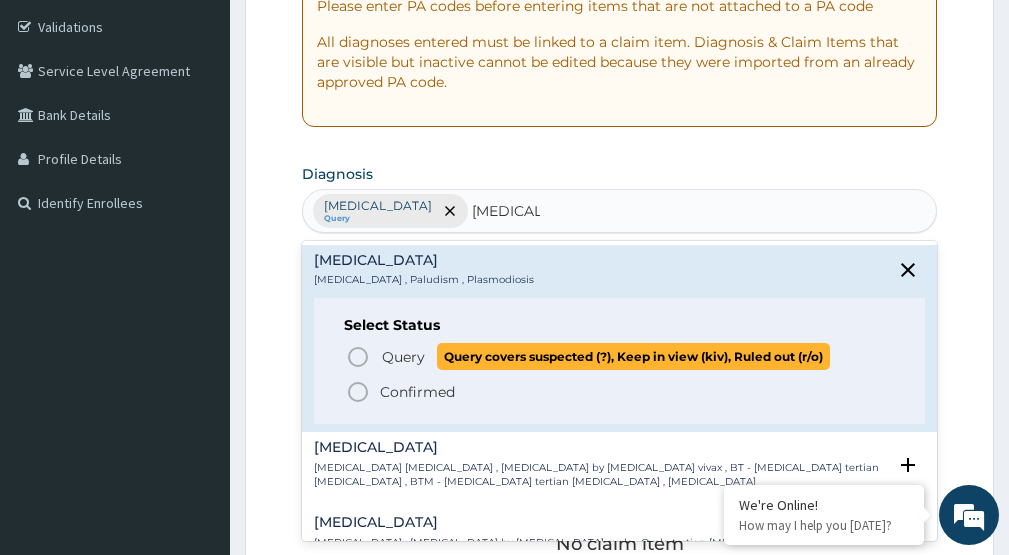 click 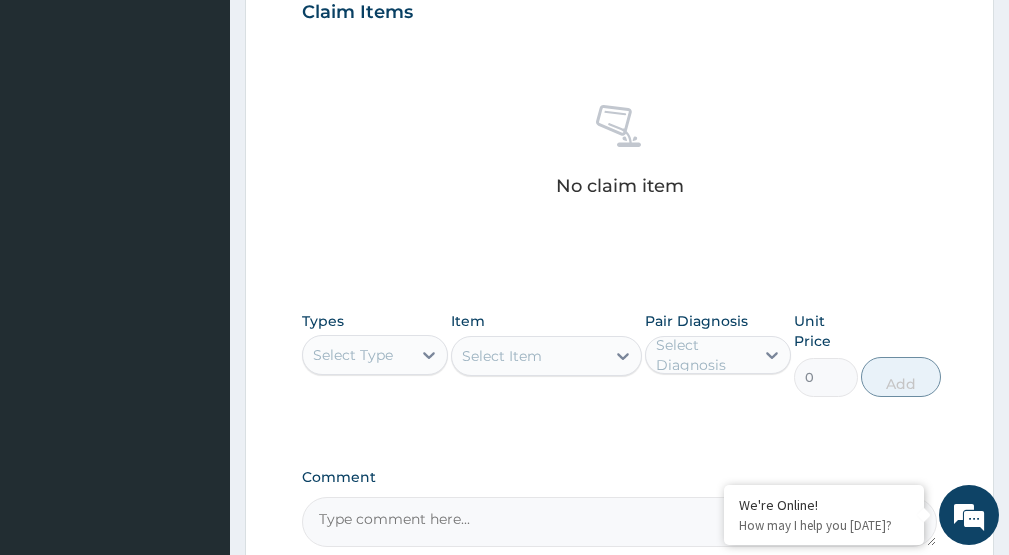 scroll, scrollTop: 767, scrollLeft: 0, axis: vertical 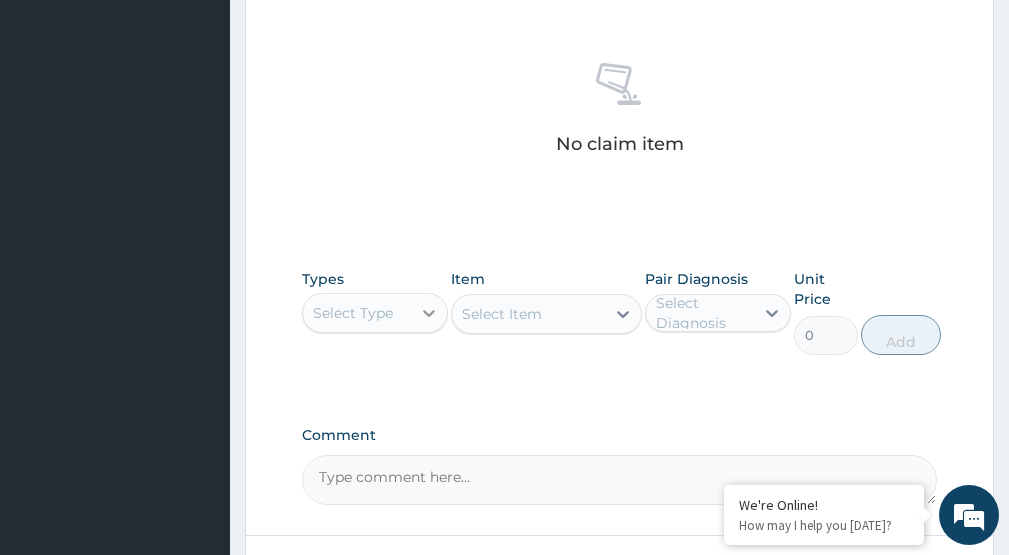click 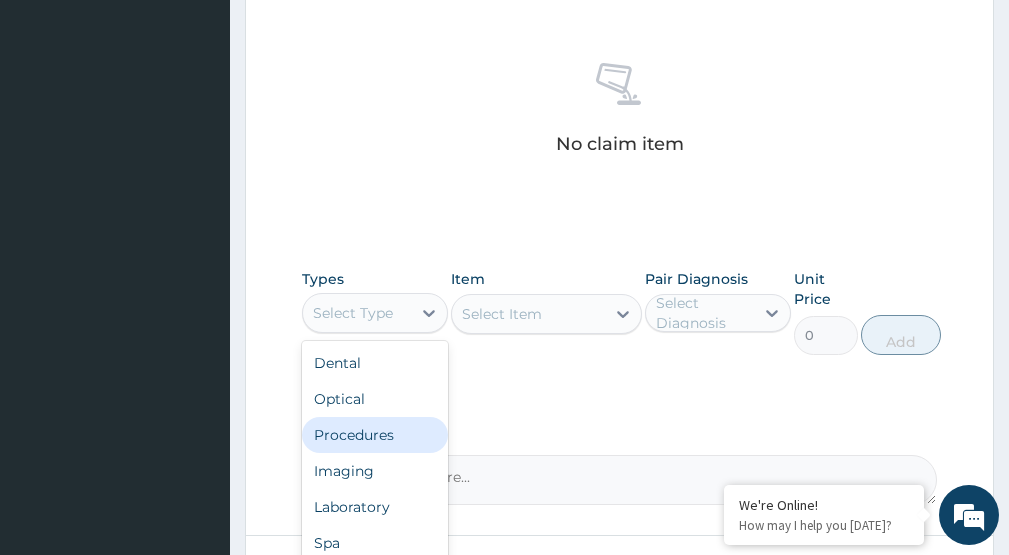 click on "Procedures" at bounding box center (375, 435) 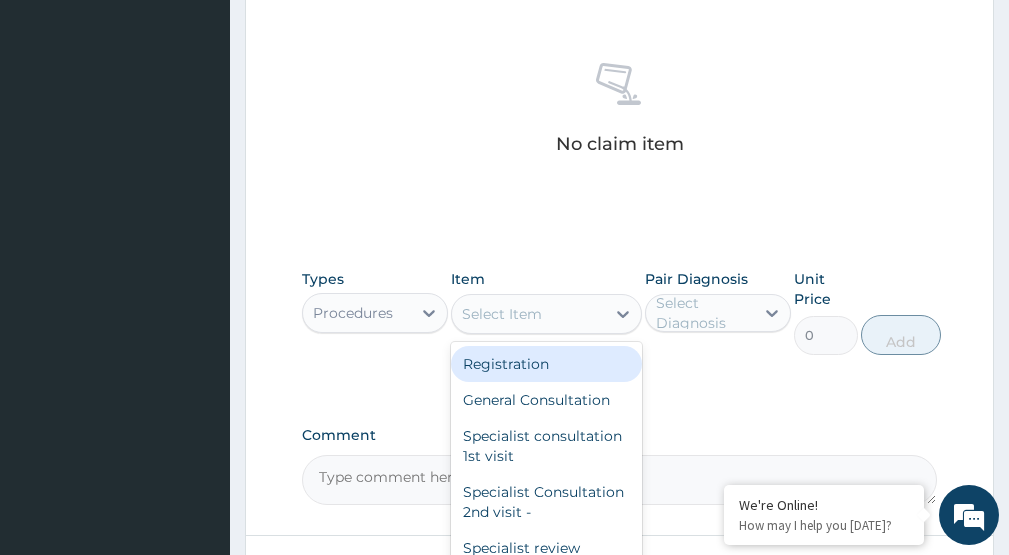 click on "Select Item" at bounding box center (528, 314) 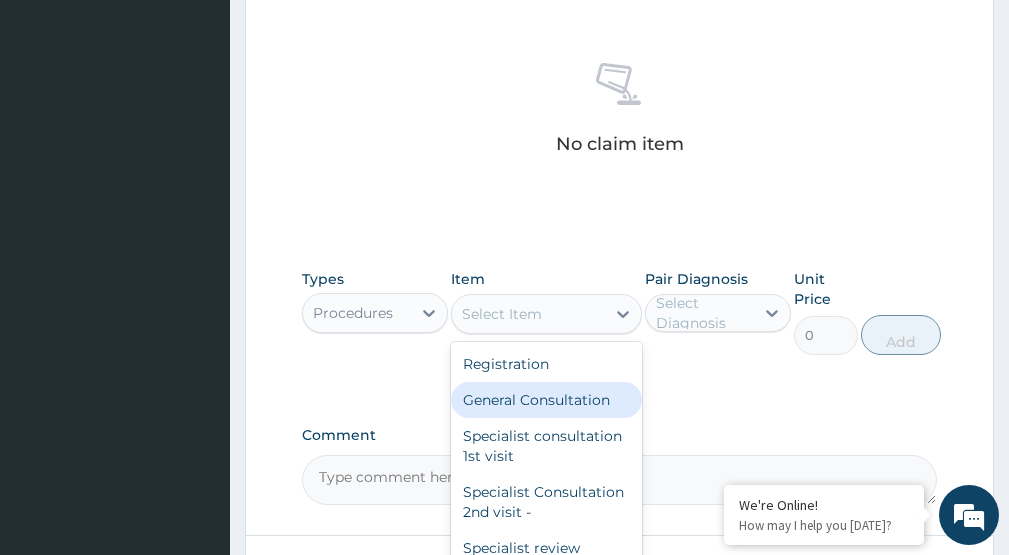 click on "General Consultation" at bounding box center (546, 400) 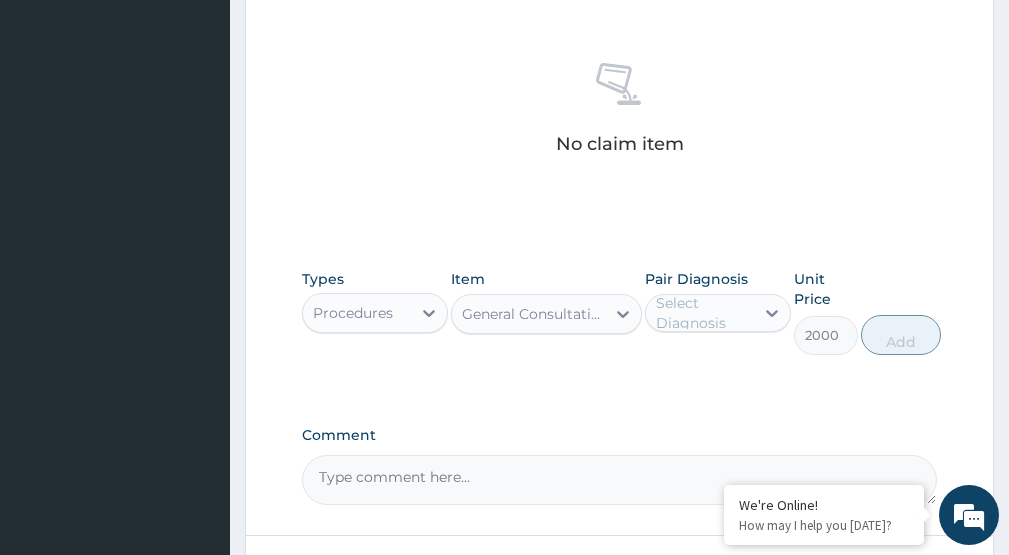 click on "Select Diagnosis" at bounding box center [704, 313] 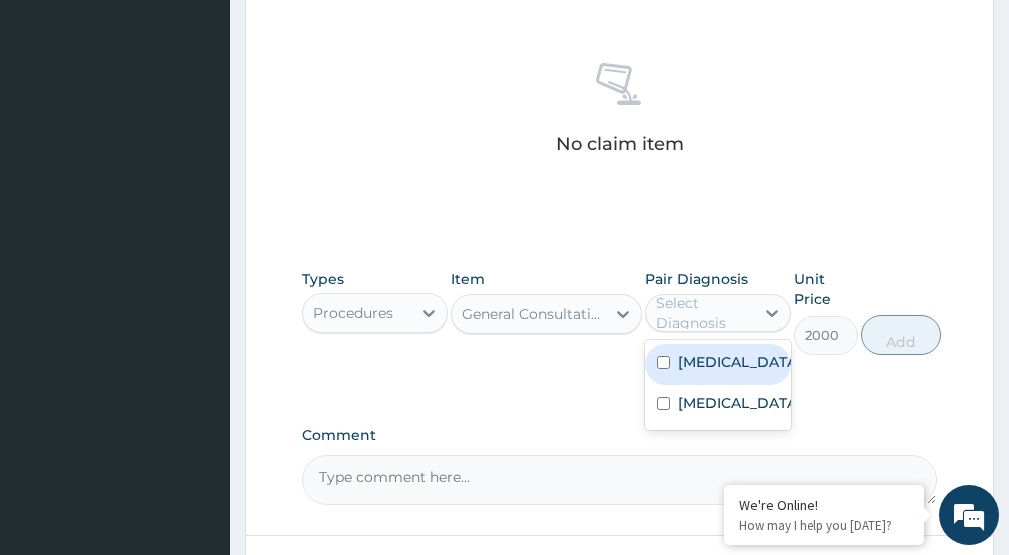 click on "[MEDICAL_DATA]" at bounding box center (739, 362) 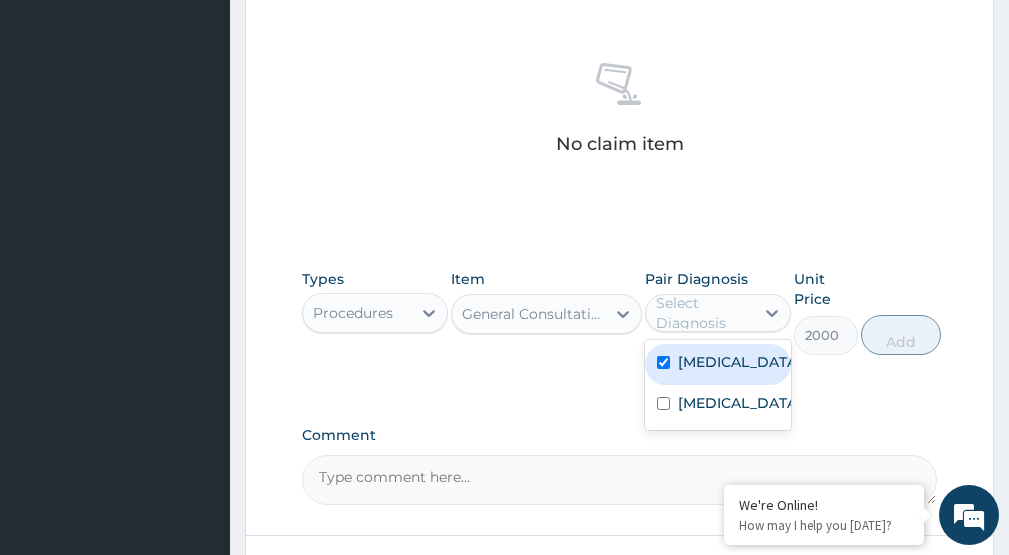 checkbox on "true" 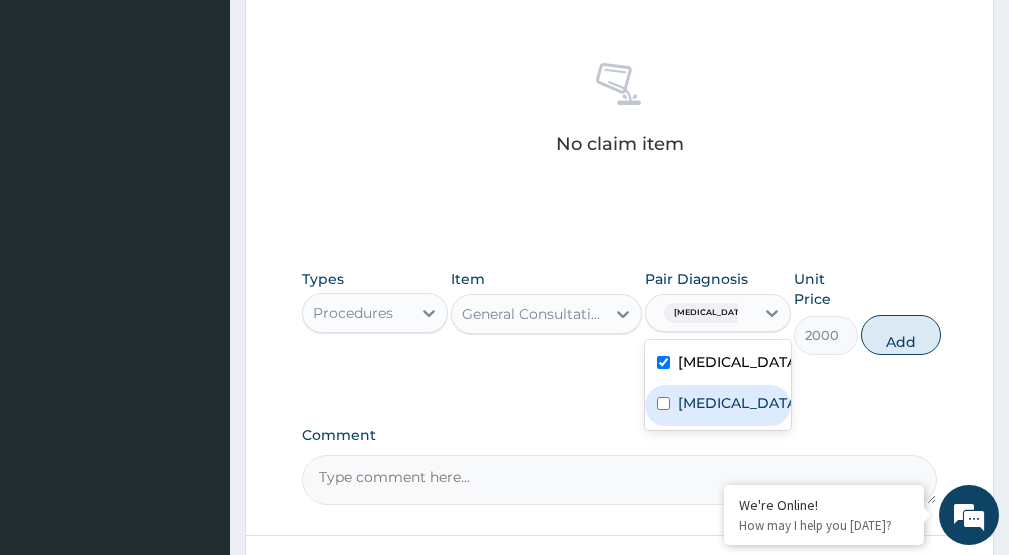 click on "Malaria" at bounding box center (718, 405) 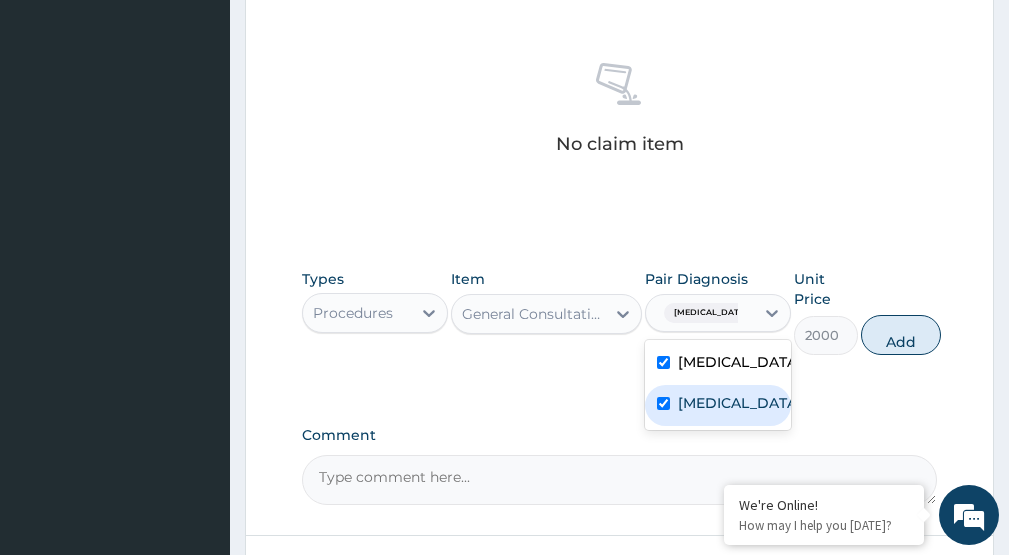 checkbox on "true" 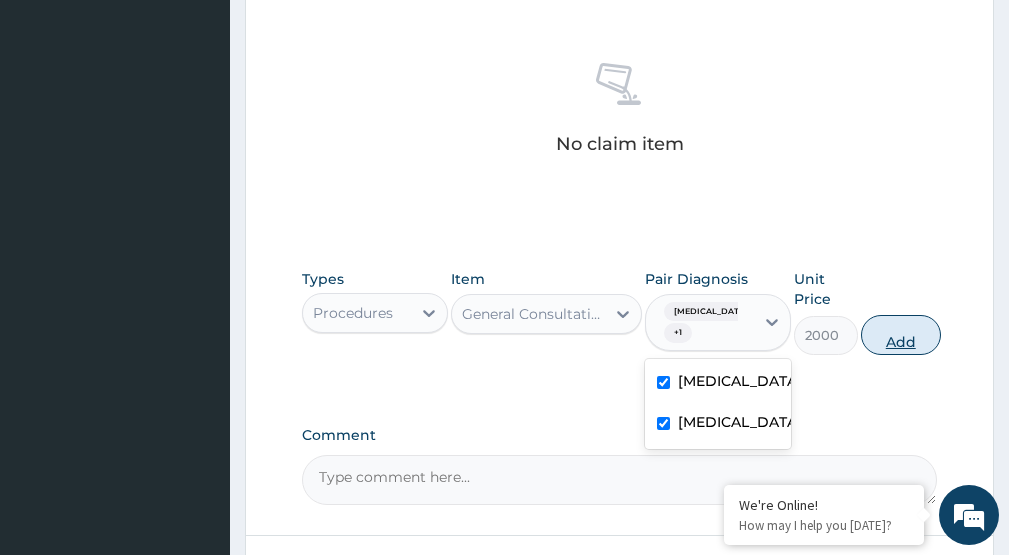 click on "Add" at bounding box center [901, 335] 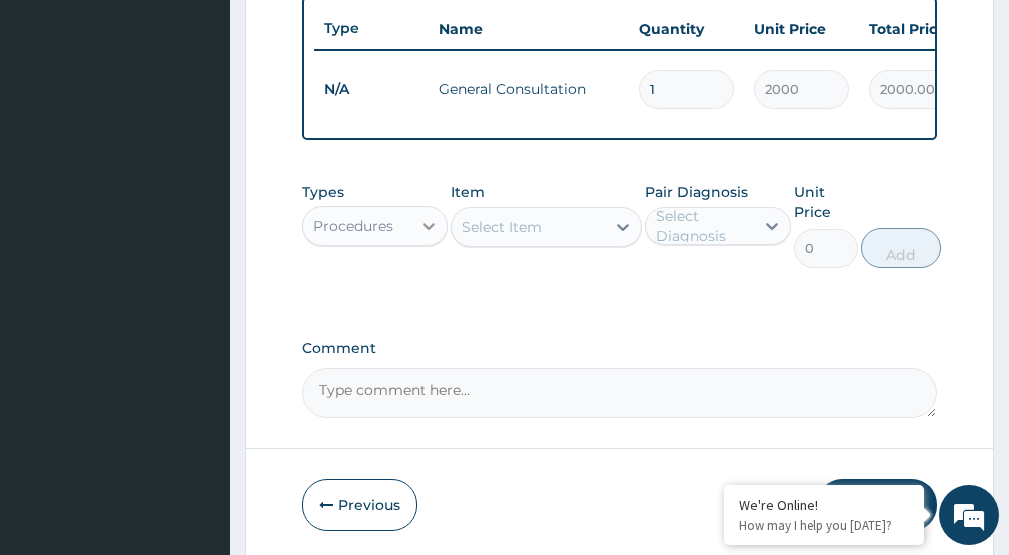 drag, startPoint x: 446, startPoint y: 230, endPoint x: 436, endPoint y: 232, distance: 10.198039 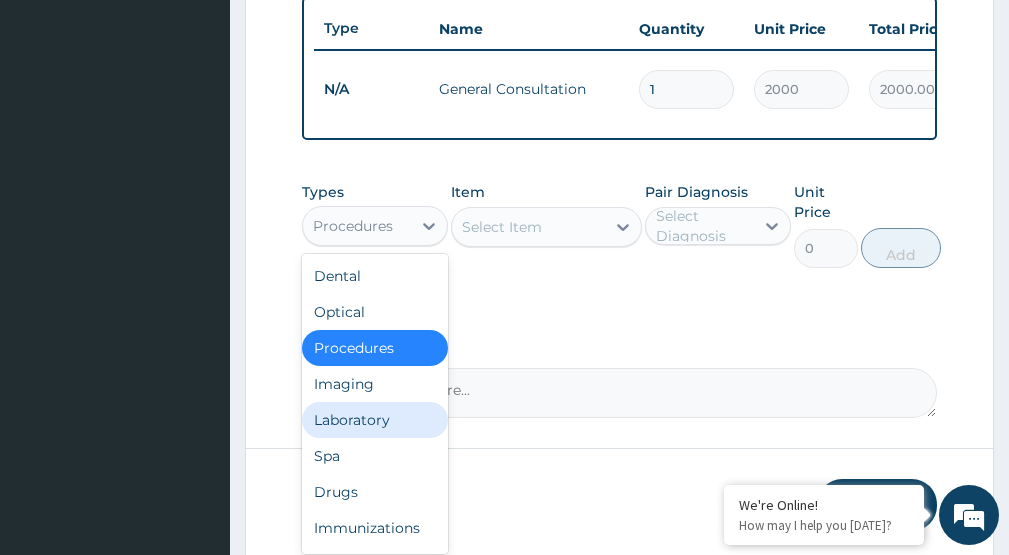 click on "Laboratory" at bounding box center [375, 420] 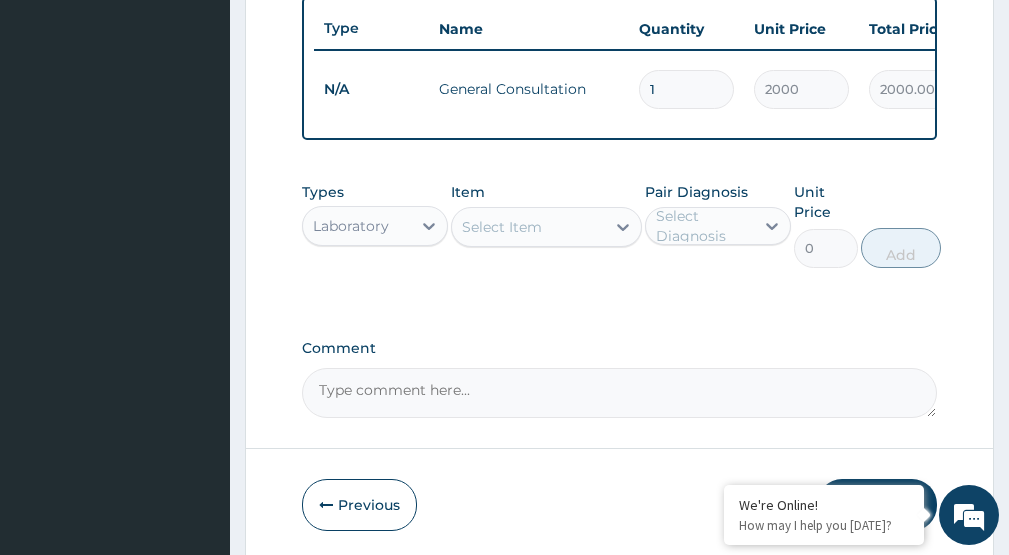 click on "Select Item" at bounding box center (528, 227) 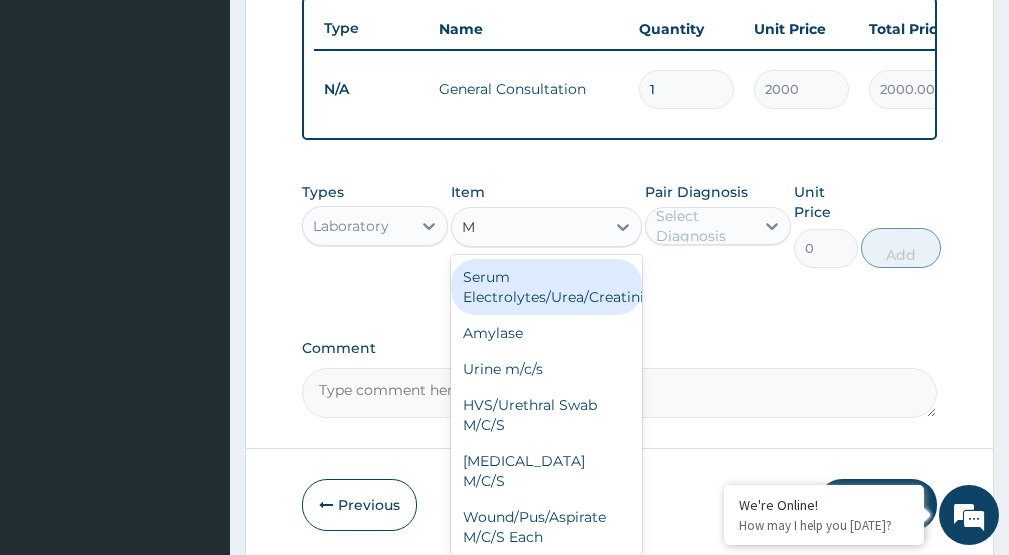 type on "MA" 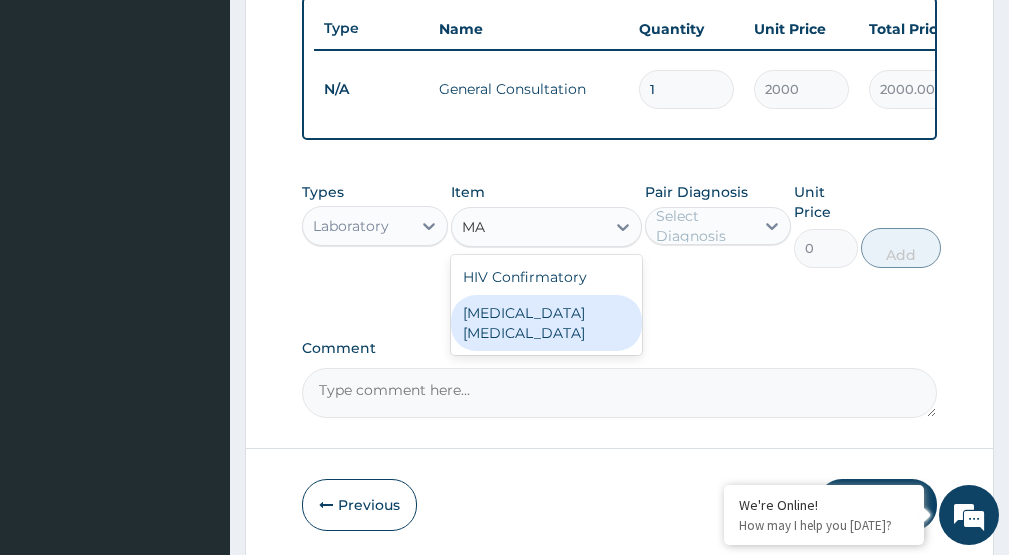 click on "MALARIA PARASITE" at bounding box center [546, 323] 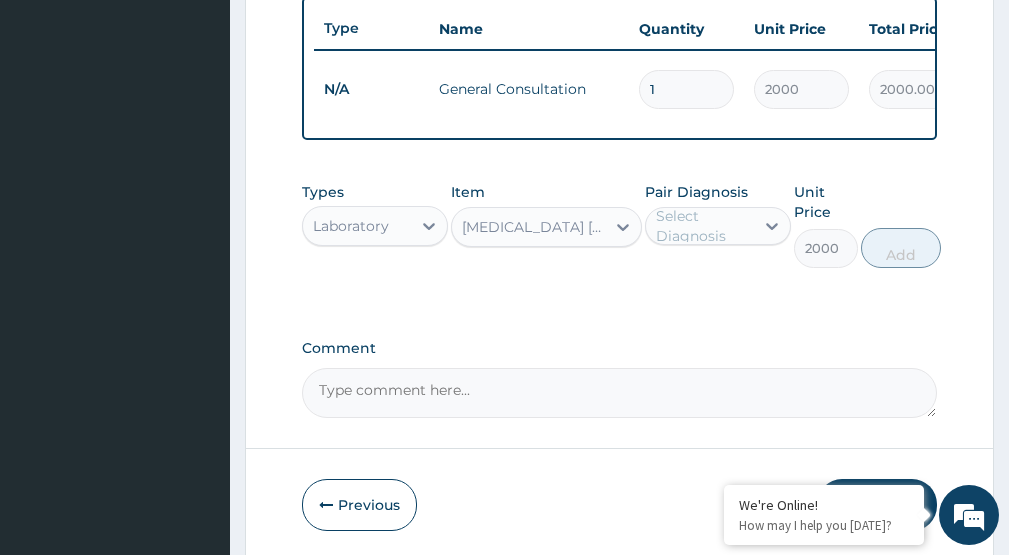 click on "Select Diagnosis" at bounding box center [704, 226] 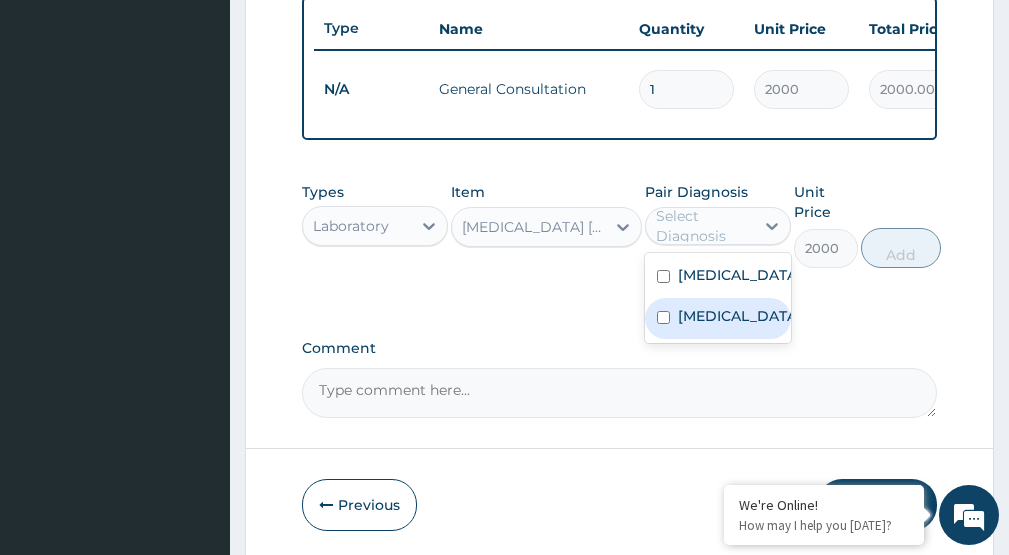 click on "Malaria" at bounding box center [739, 316] 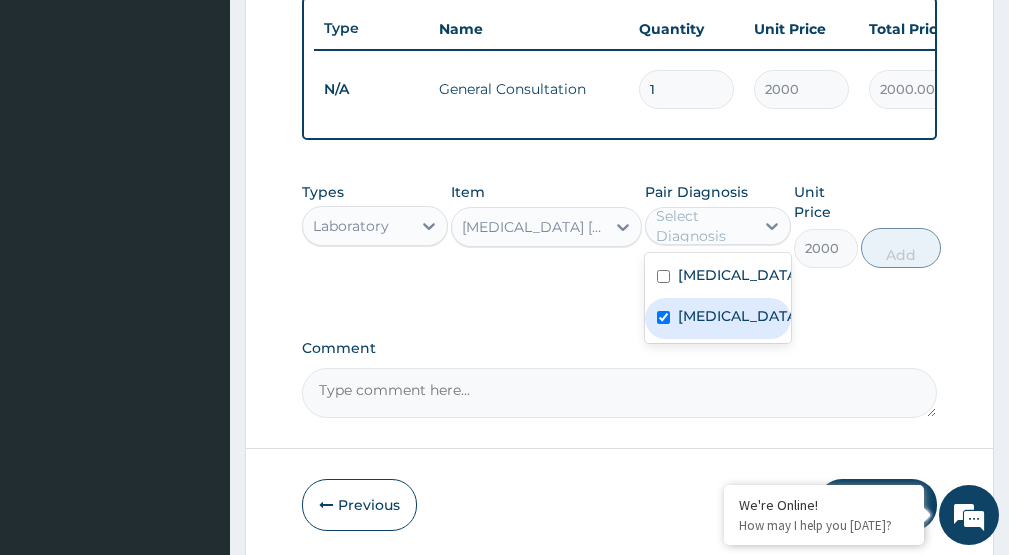 checkbox on "true" 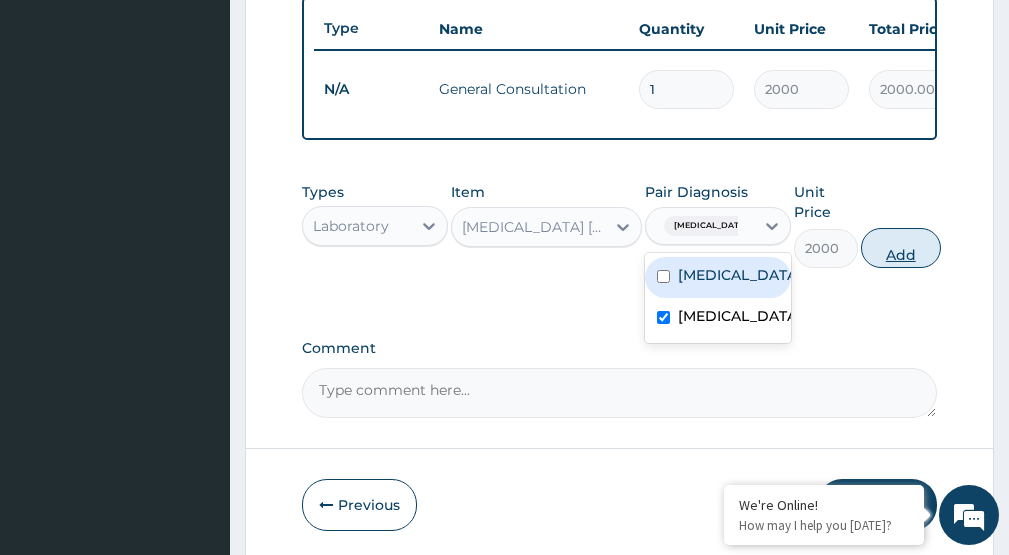 click on "Add" at bounding box center (901, 248) 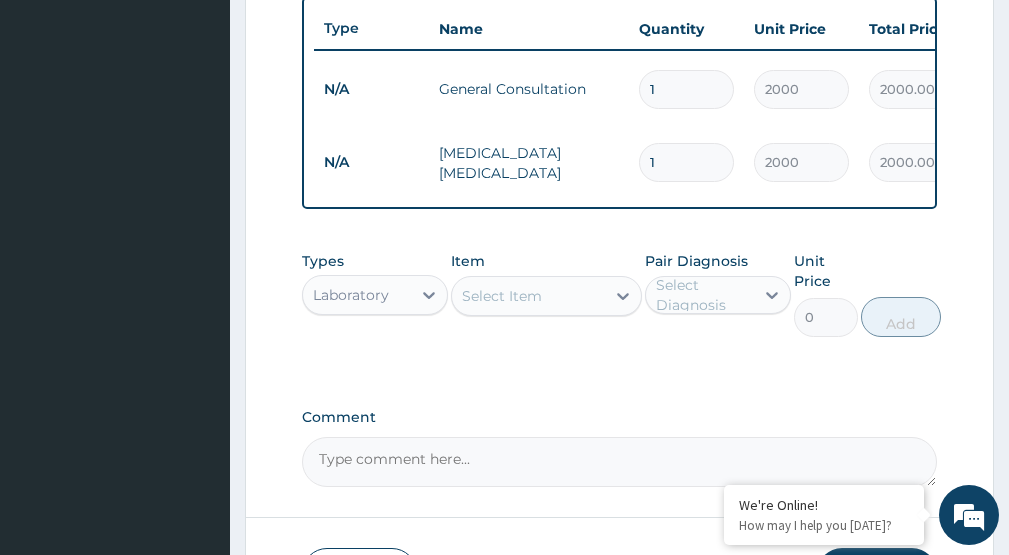 click on "Laboratory" at bounding box center [357, 295] 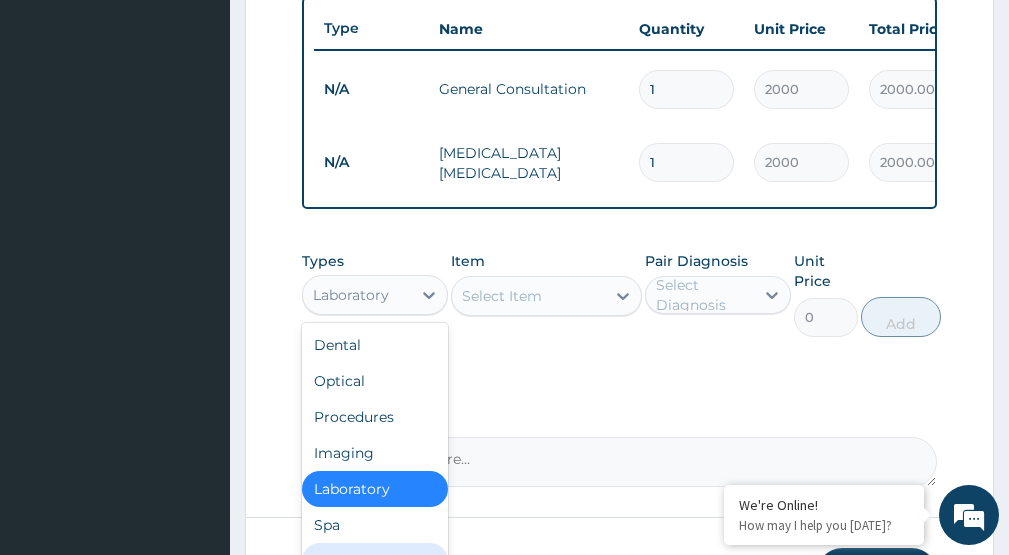 scroll, scrollTop: 68, scrollLeft: 0, axis: vertical 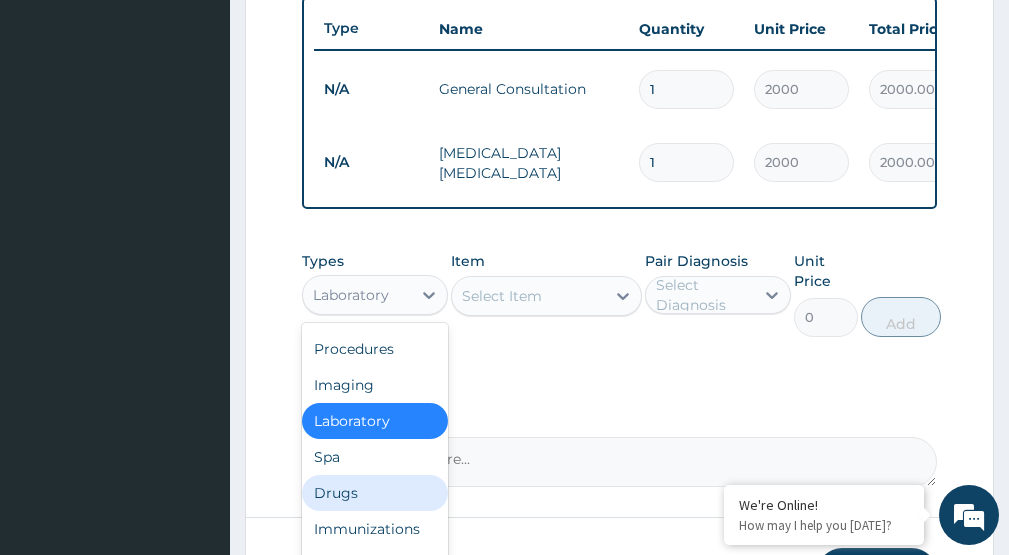 click on "Drugs" at bounding box center [375, 493] 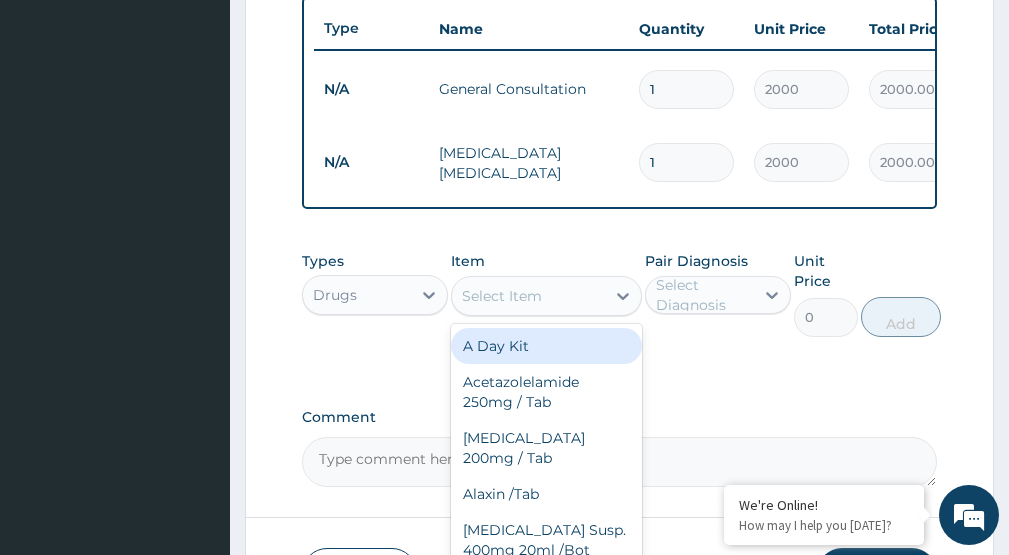 click on "Select Item" at bounding box center (528, 296) 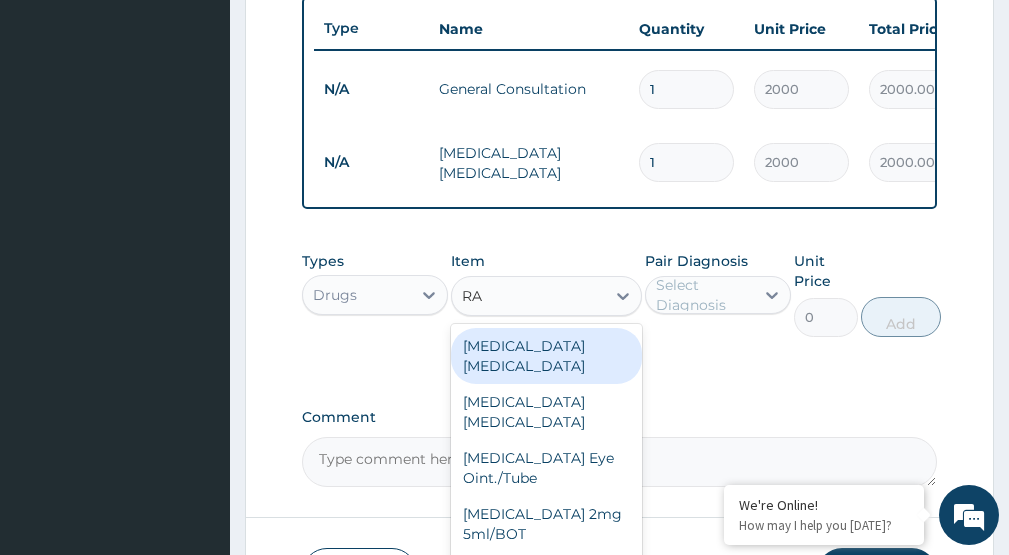 type on "R" 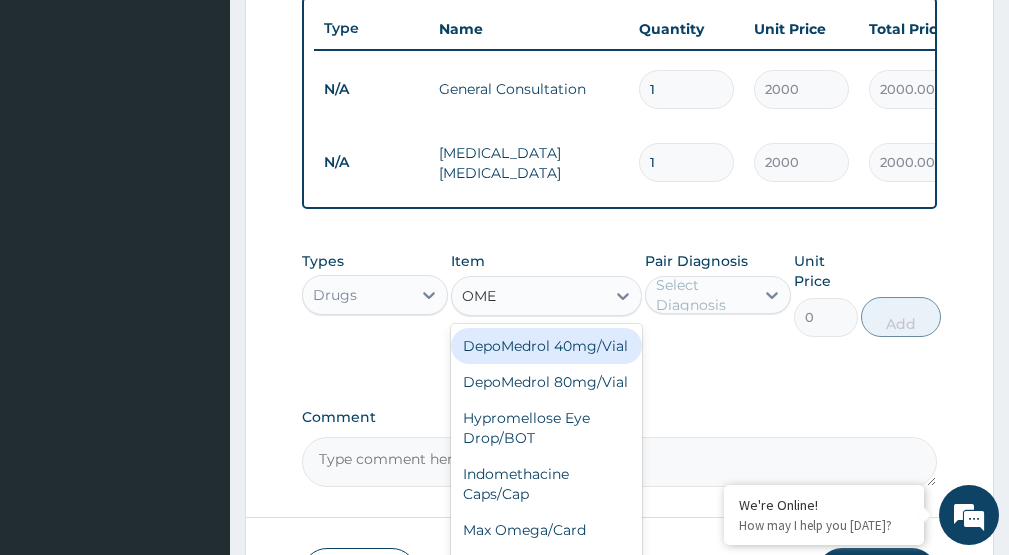 type on "OMEP" 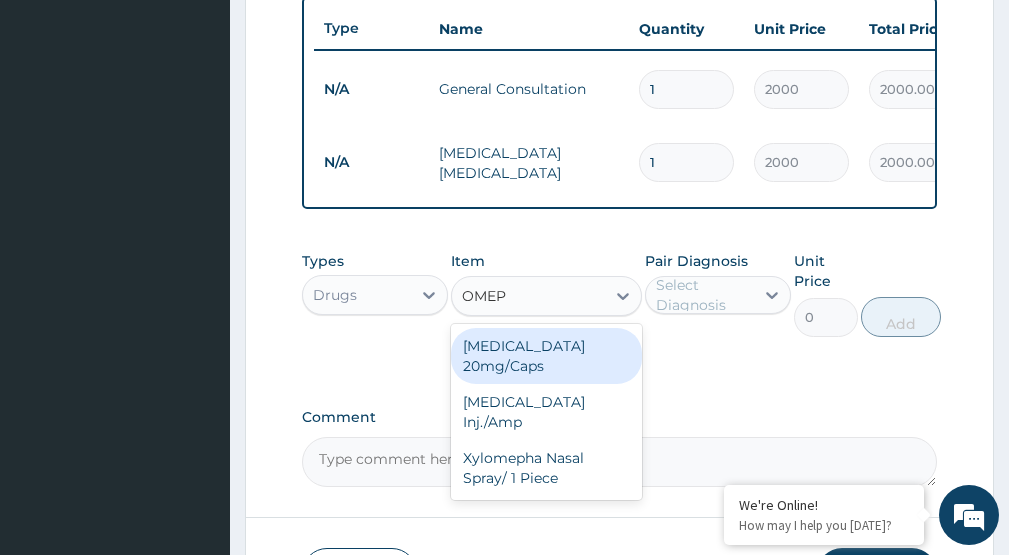 click on "[MEDICAL_DATA] 20mg/Caps" at bounding box center [546, 356] 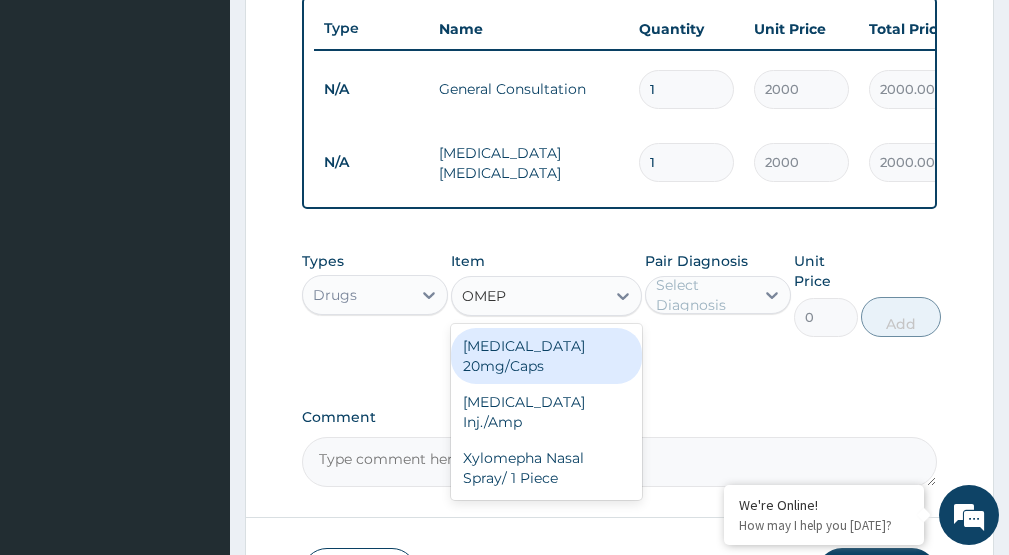 type 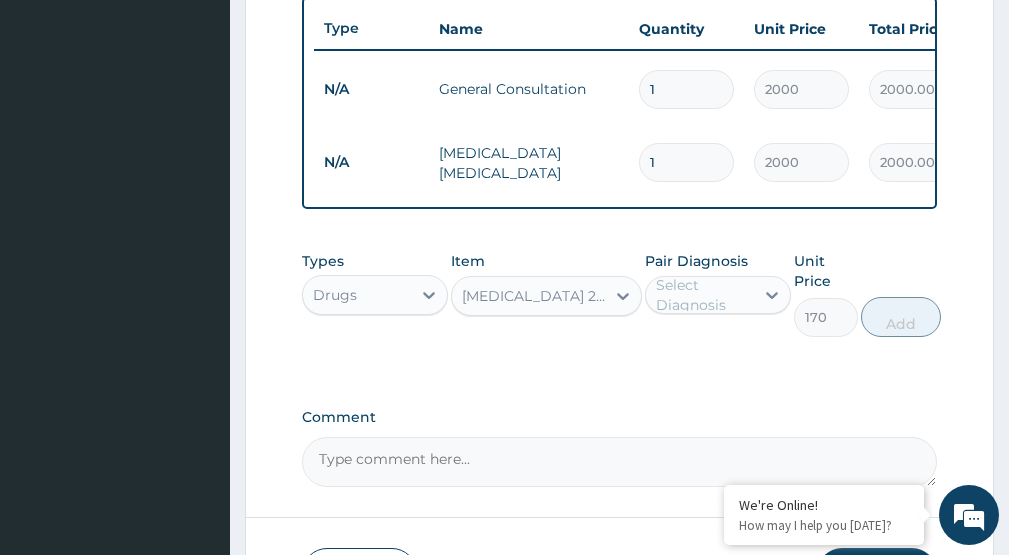 click on "Select Diagnosis" at bounding box center (704, 295) 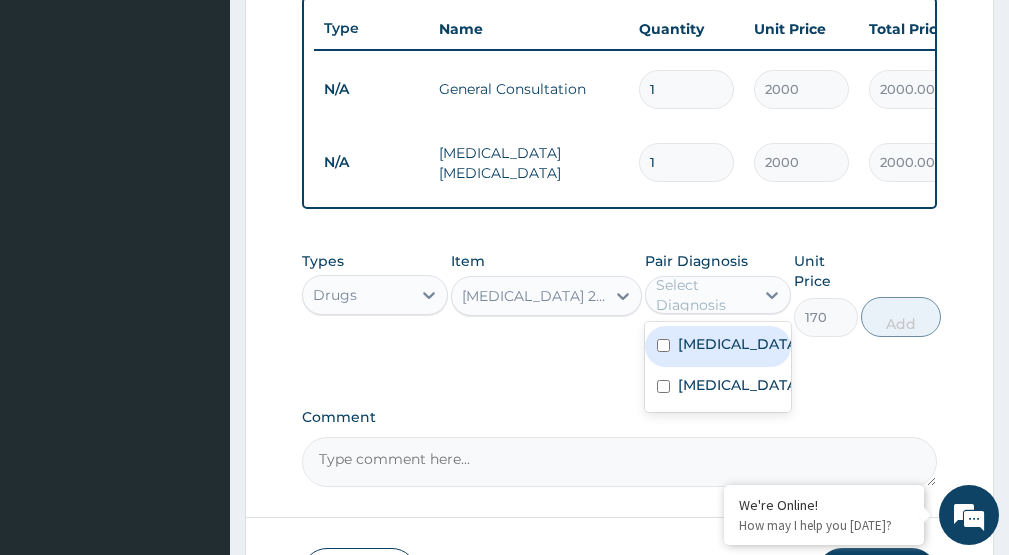 click on "[MEDICAL_DATA]" at bounding box center [739, 344] 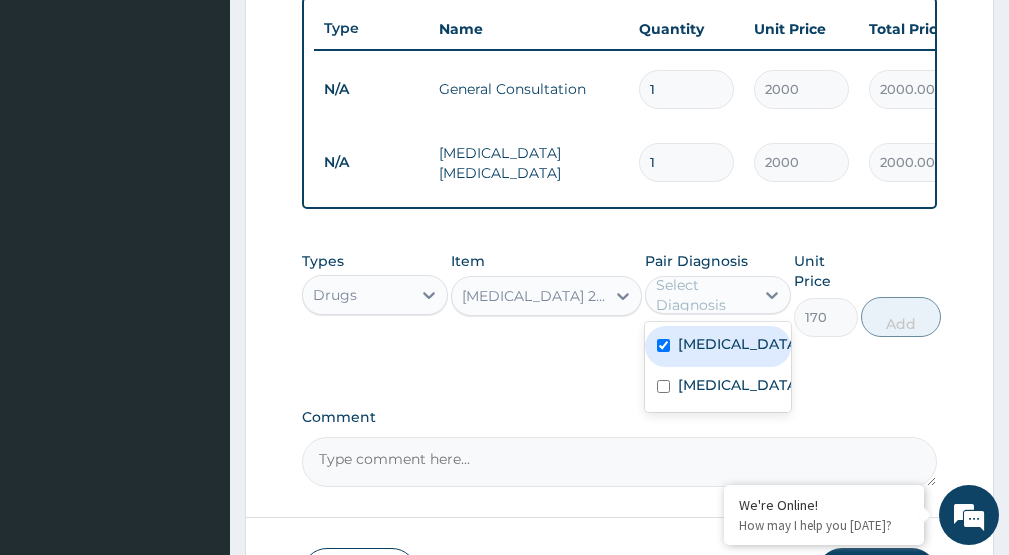 checkbox on "true" 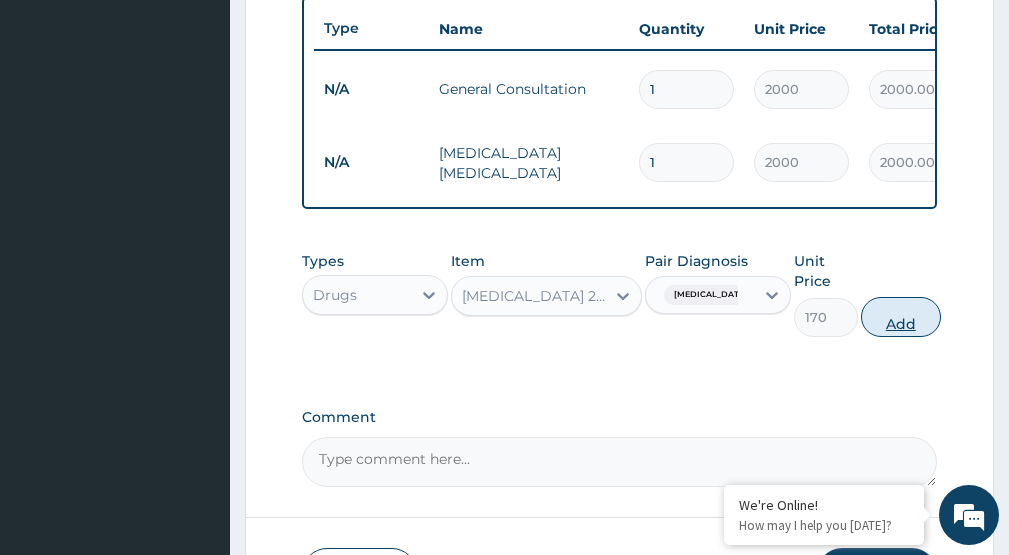 click on "Add" at bounding box center (901, 317) 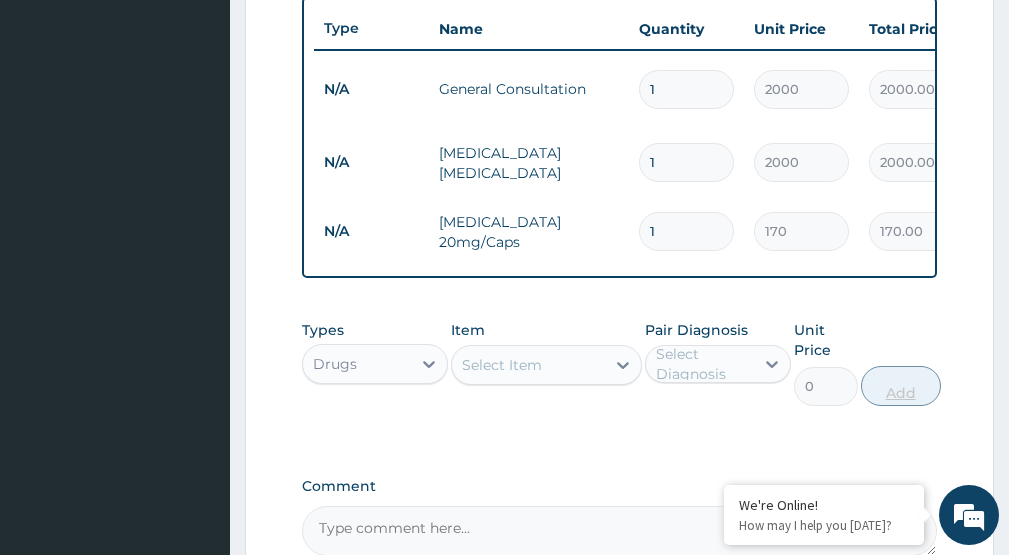 type on "14" 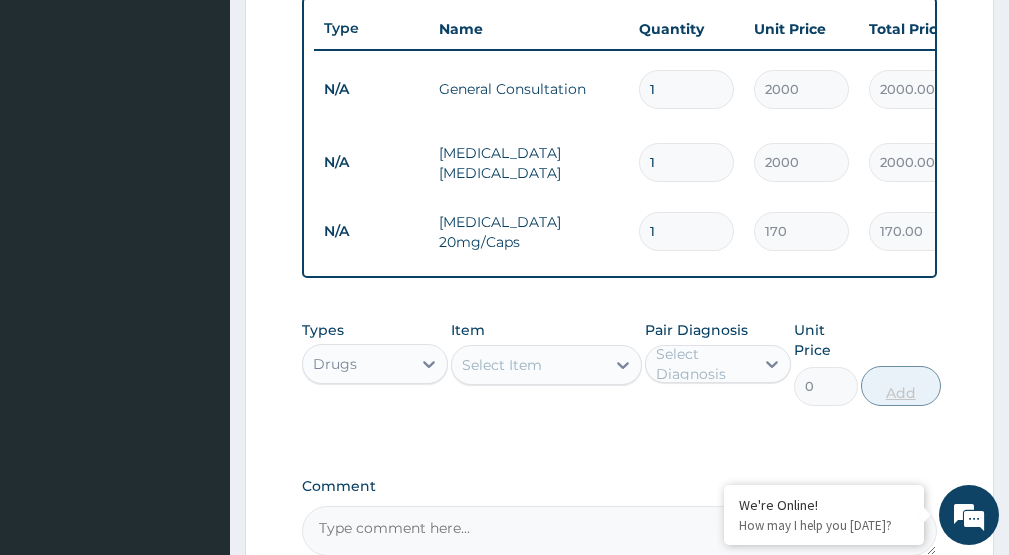 type on "2380.00" 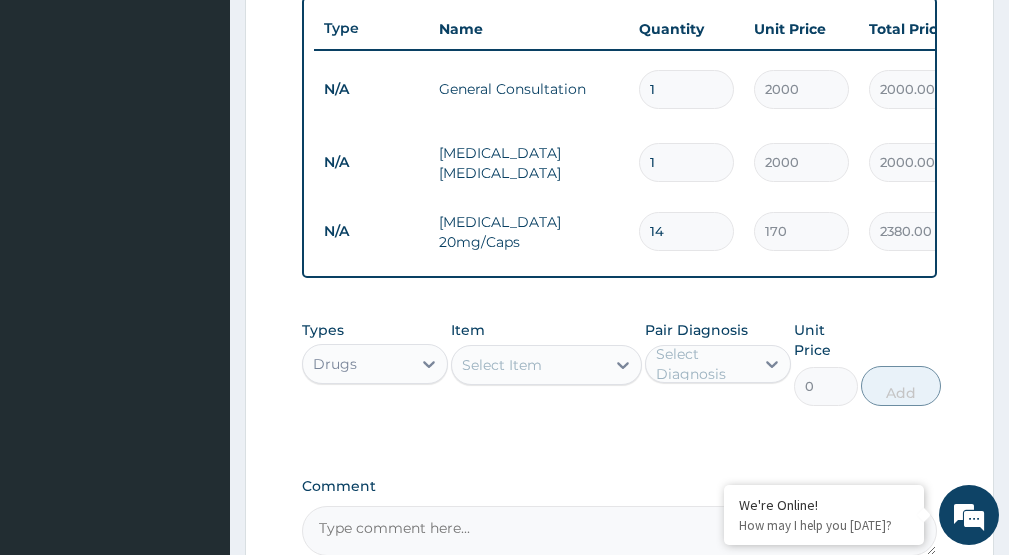 type on "14" 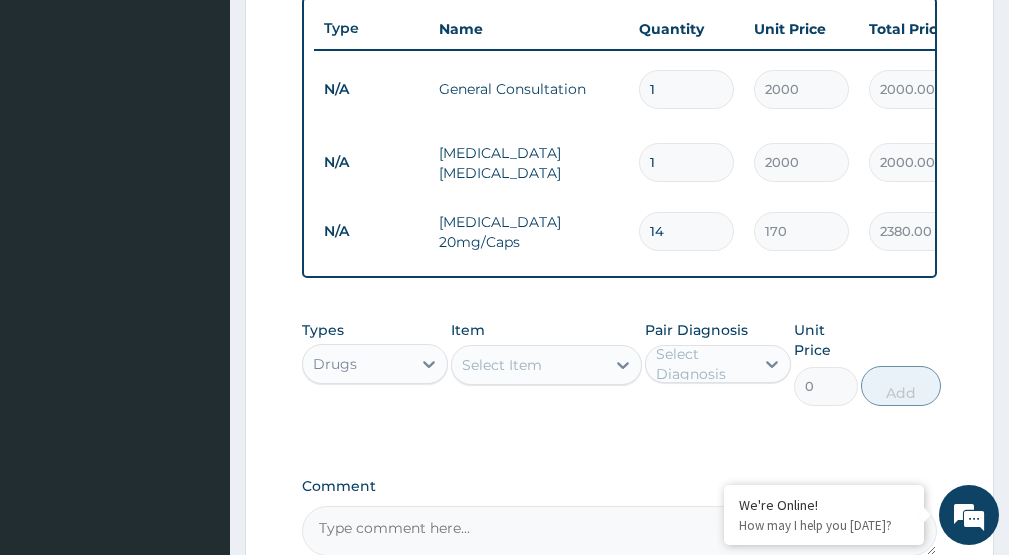 click on "Select Item" at bounding box center [528, 365] 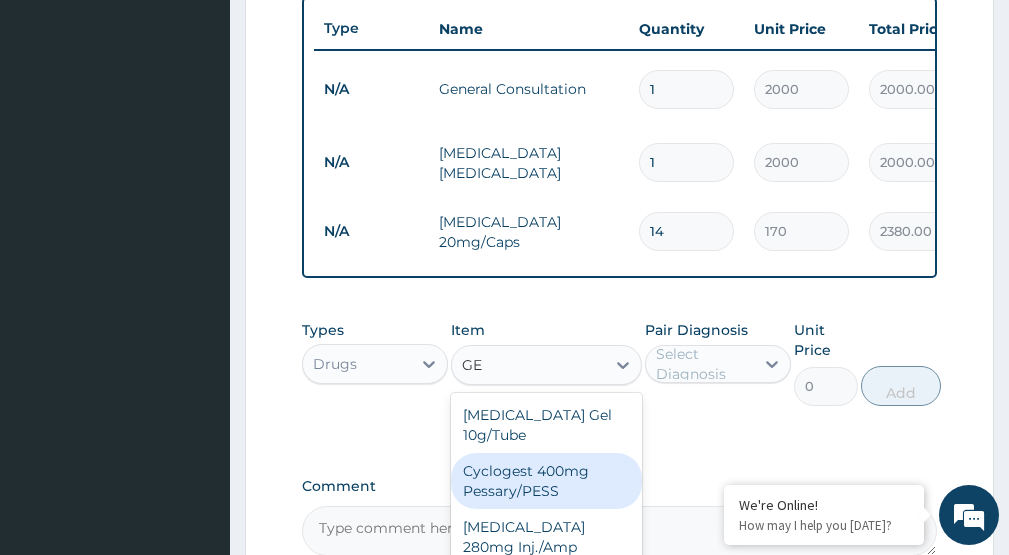 type on "G" 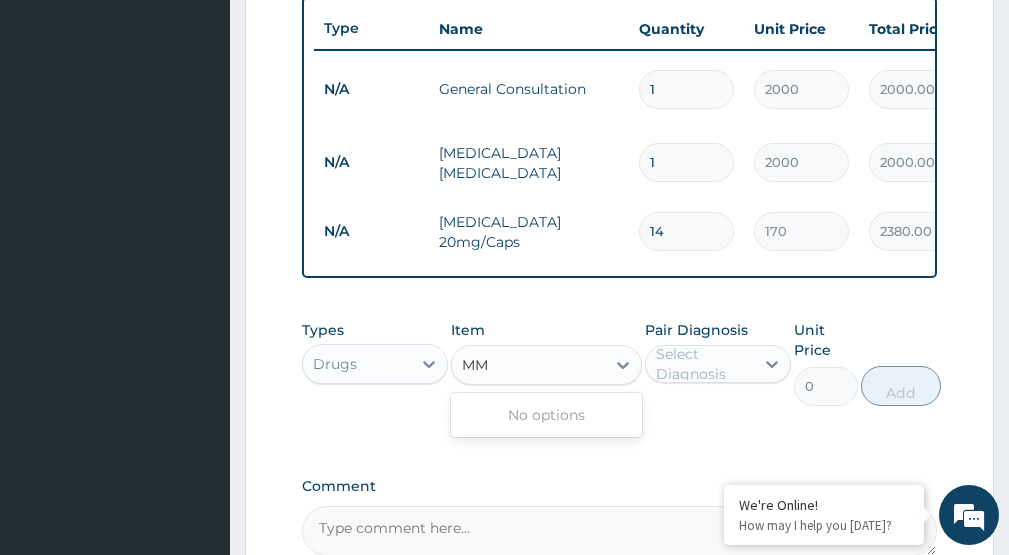 type on "M" 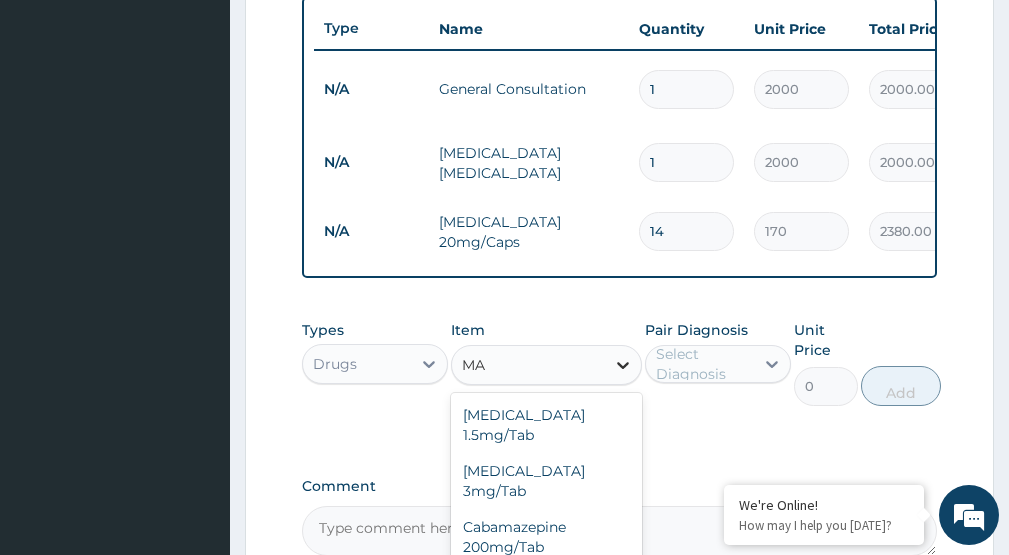 type on "M" 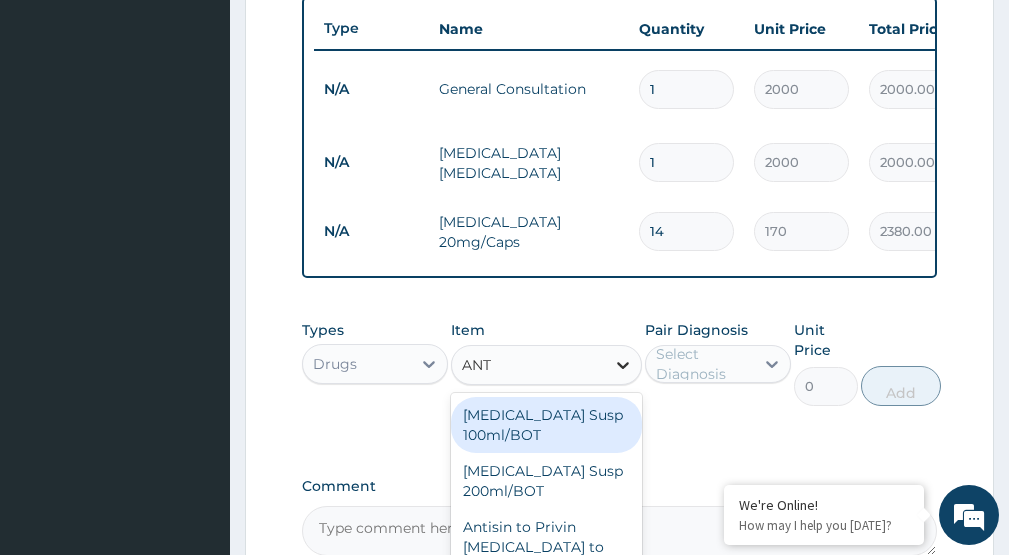 type on "ANTA" 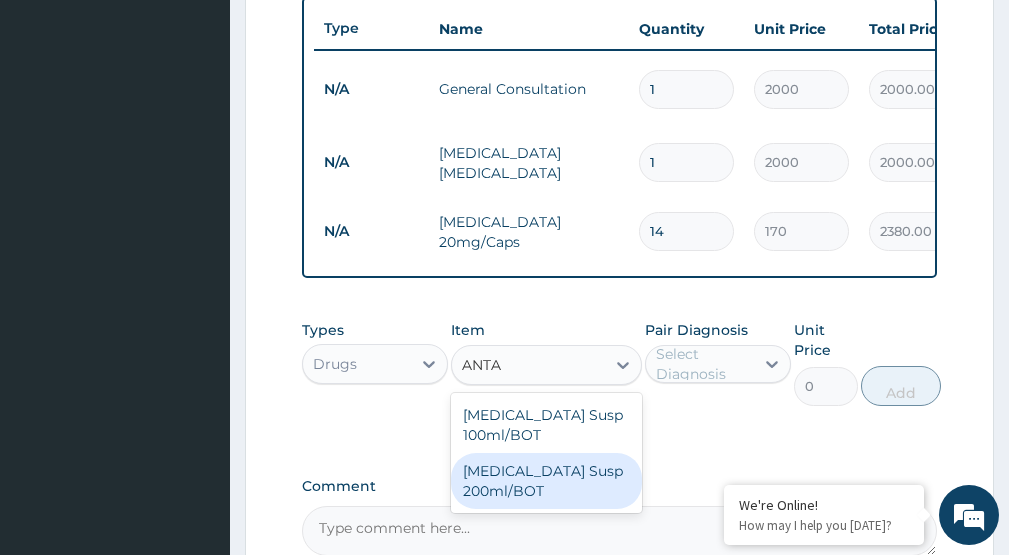 click on "[MEDICAL_DATA] Susp 200ml/BOT" at bounding box center [546, 481] 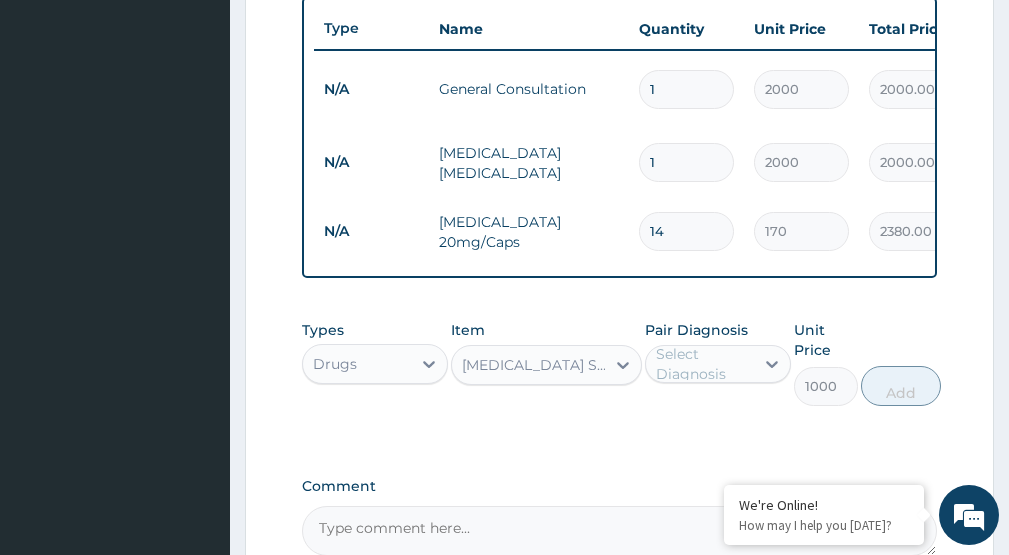 click on "Select Diagnosis" at bounding box center [704, 364] 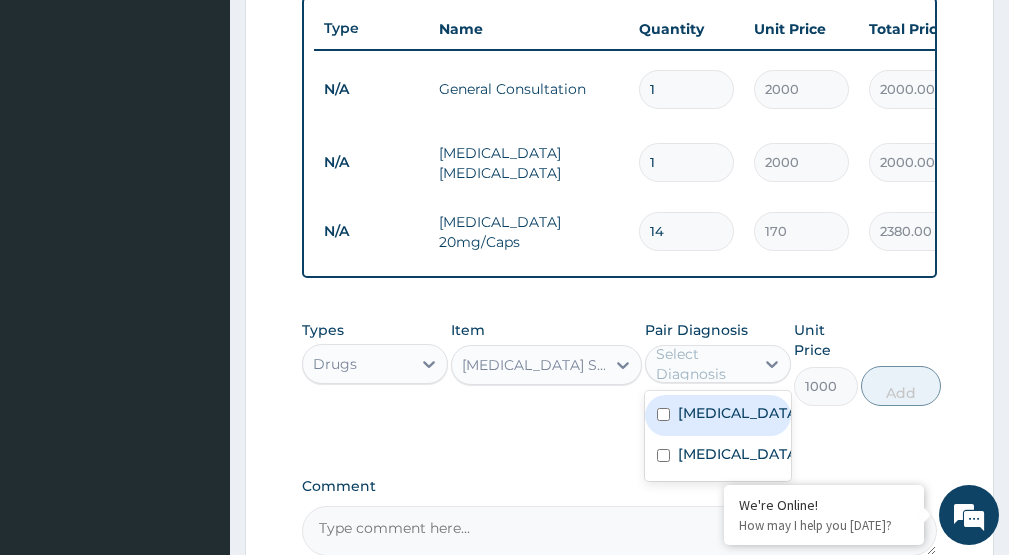 click on "[MEDICAL_DATA]" at bounding box center (739, 413) 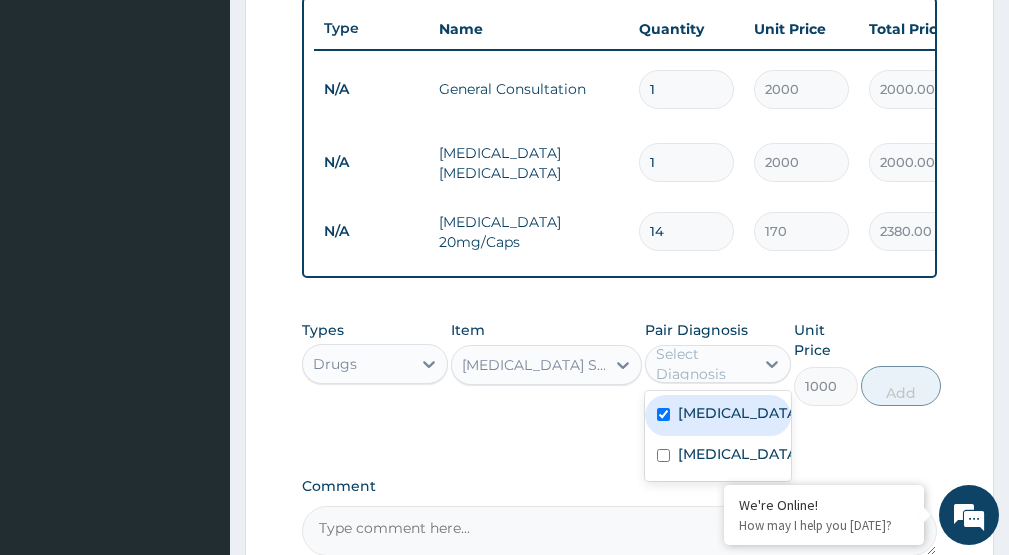 checkbox on "true" 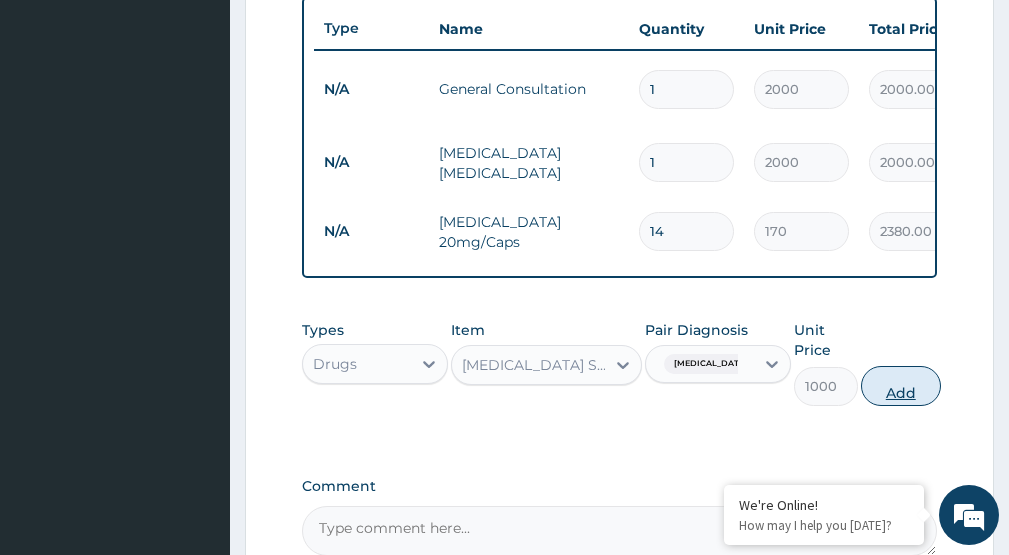 click on "Add" at bounding box center [901, 386] 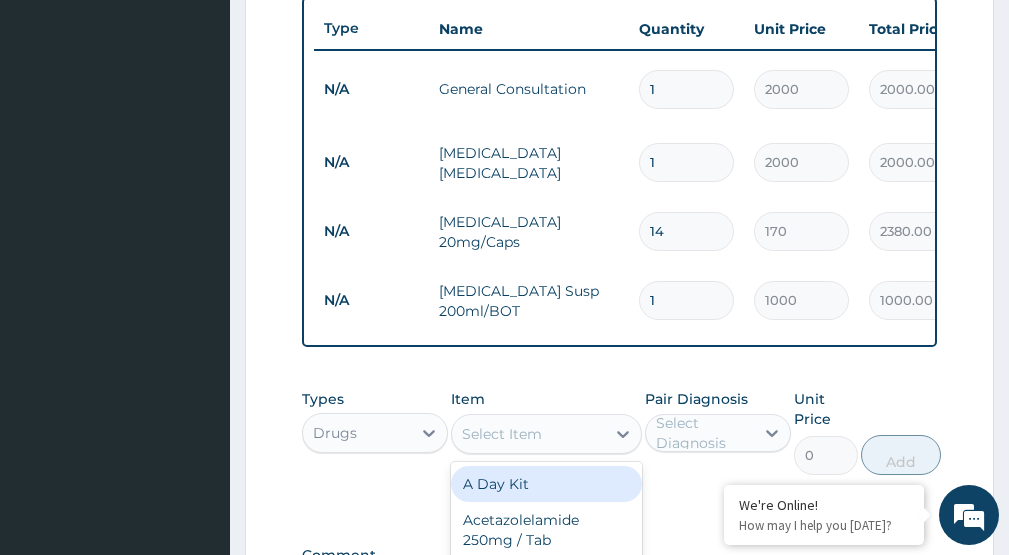 click on "Select Item" at bounding box center (502, 434) 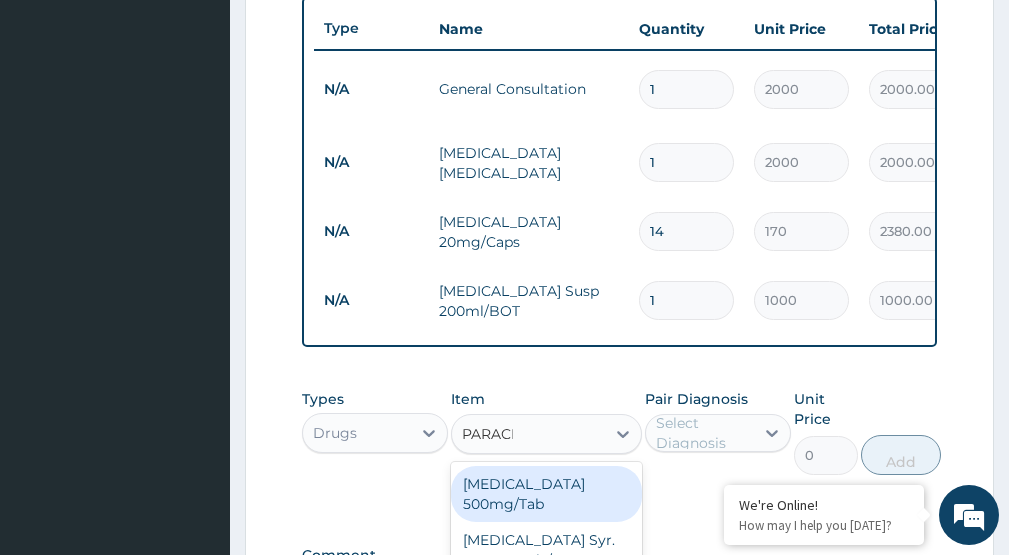 type on "PARACET" 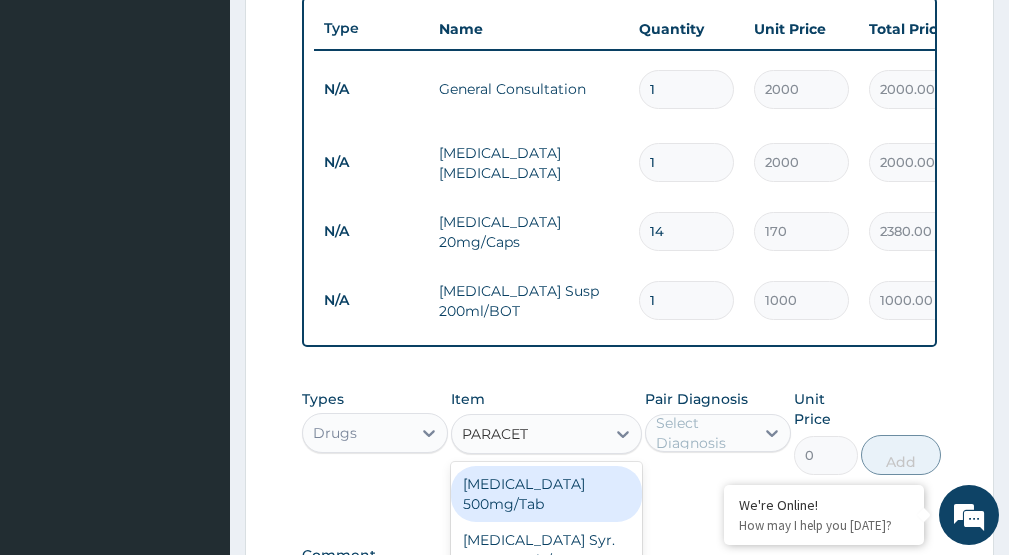 click on "[MEDICAL_DATA] 500mg/Tab" at bounding box center [546, 494] 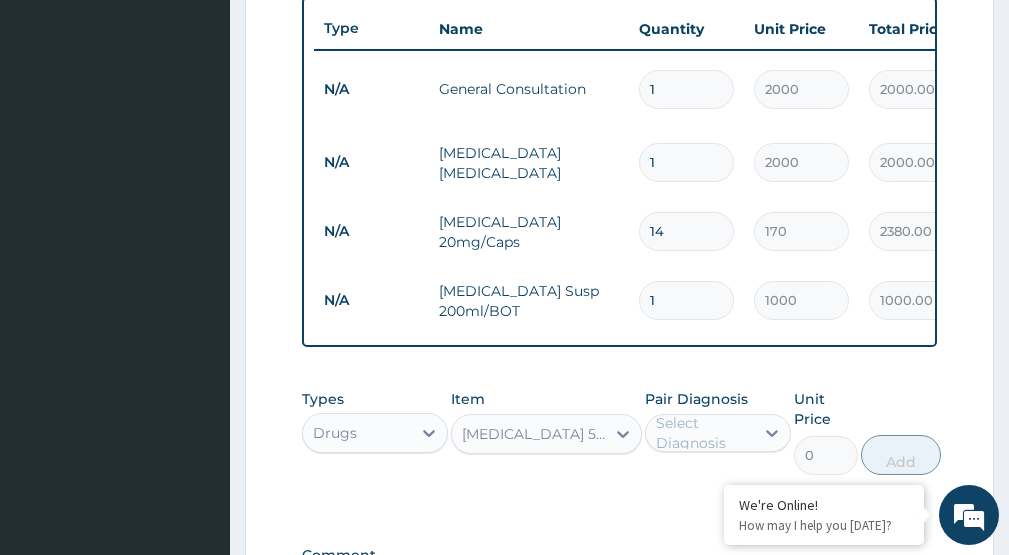 type 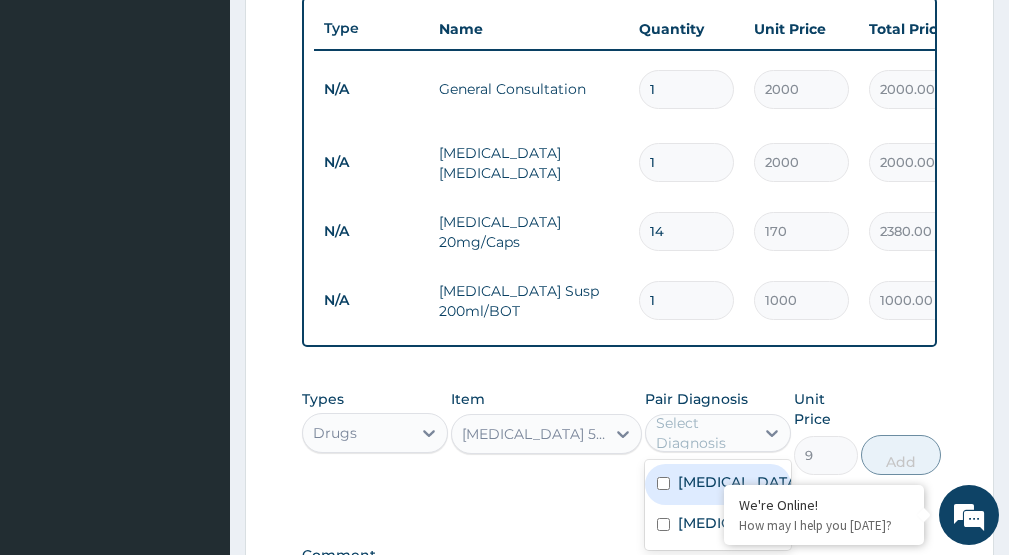 click on "Select Diagnosis" at bounding box center (704, 433) 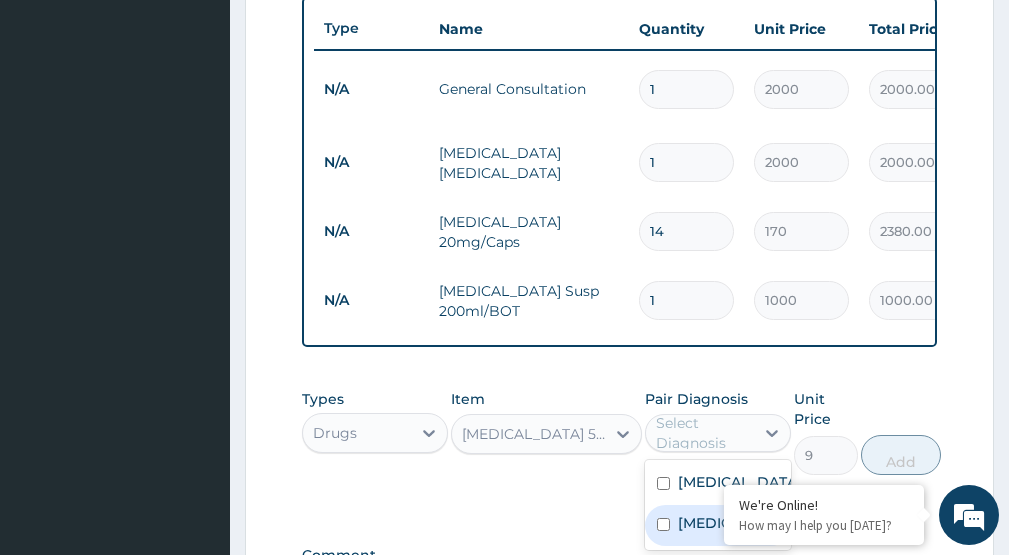 drag, startPoint x: 709, startPoint y: 522, endPoint x: 846, endPoint y: 471, distance: 146.18481 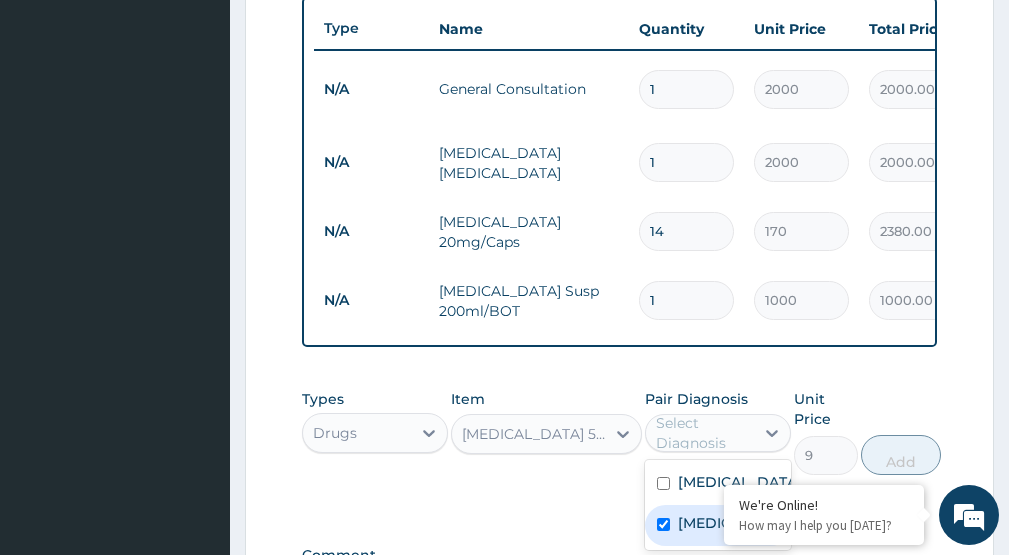checkbox on "true" 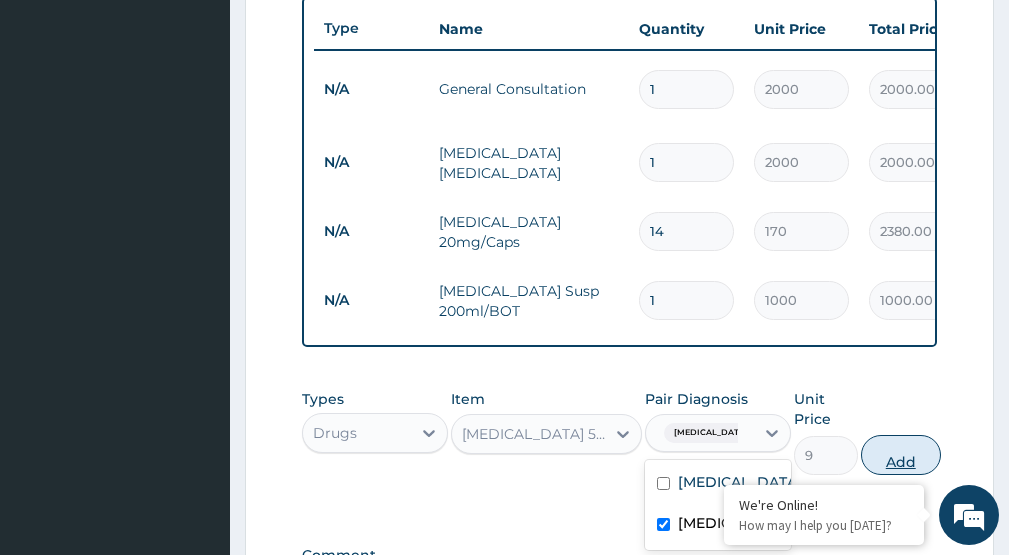 click on "Add" at bounding box center [901, 455] 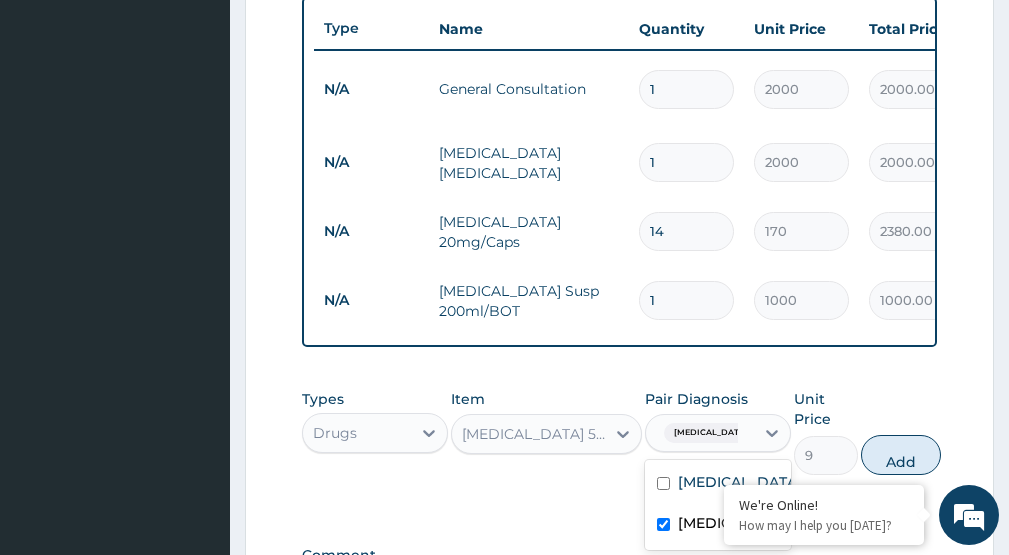 type on "0" 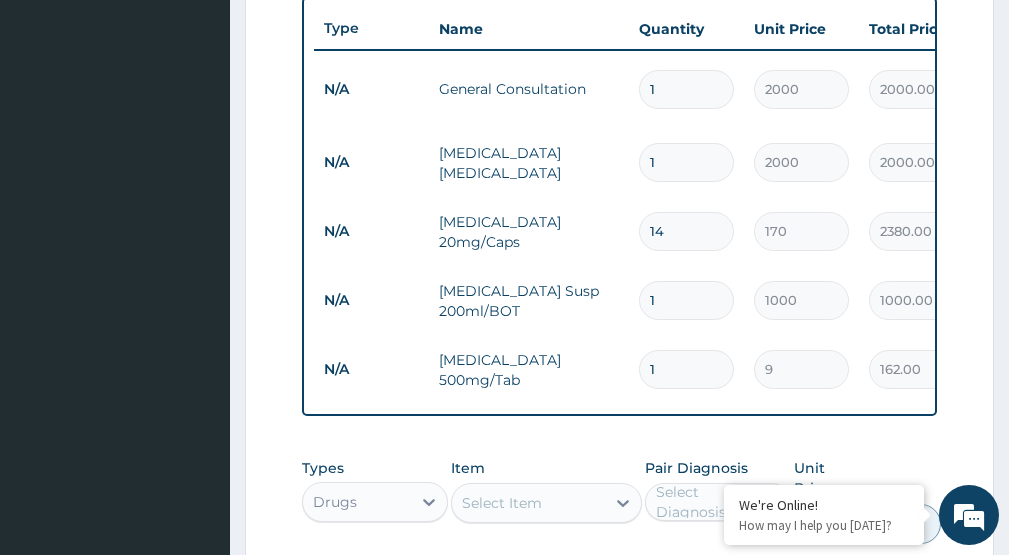 type on "18" 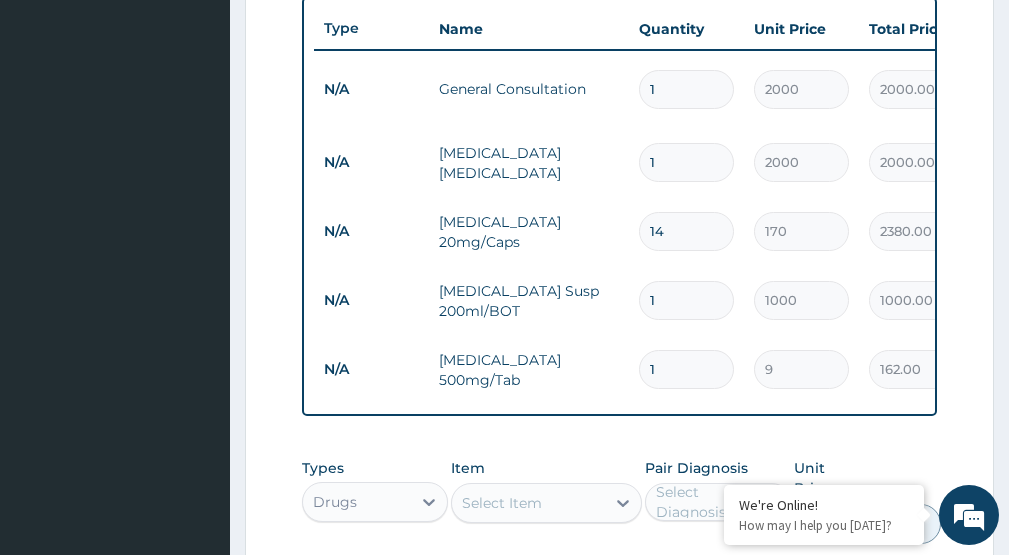 type on "162.00" 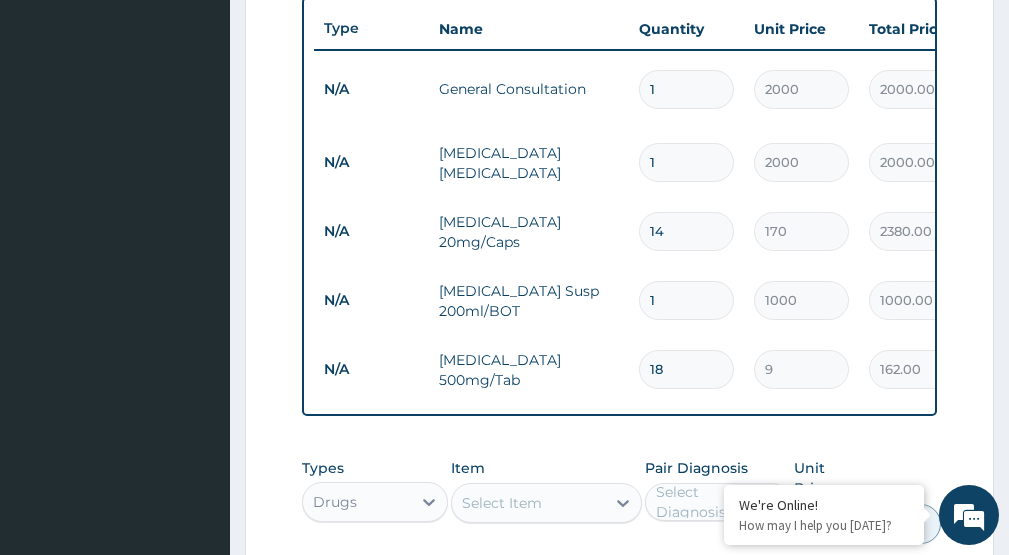 type on "18" 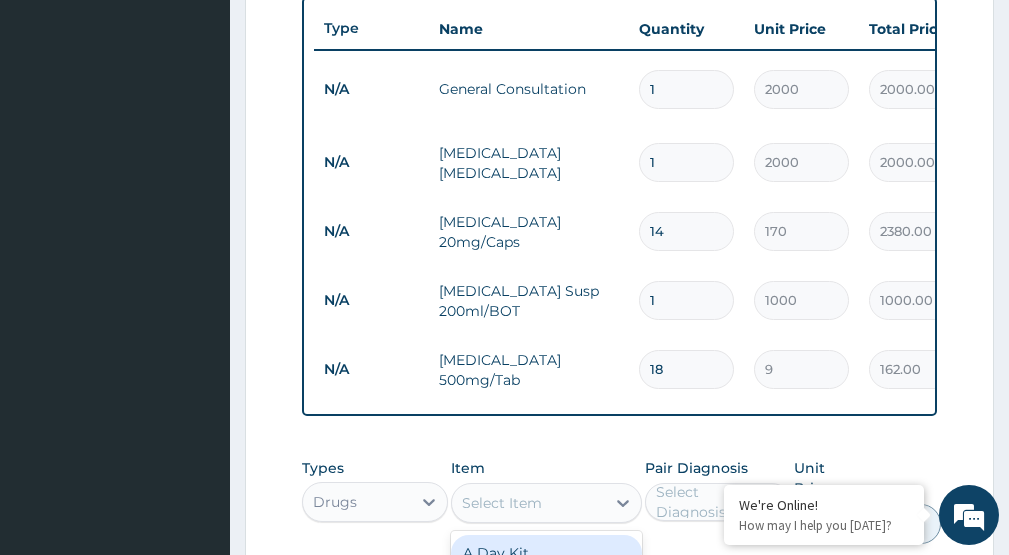 click on "Select Item" at bounding box center [528, 503] 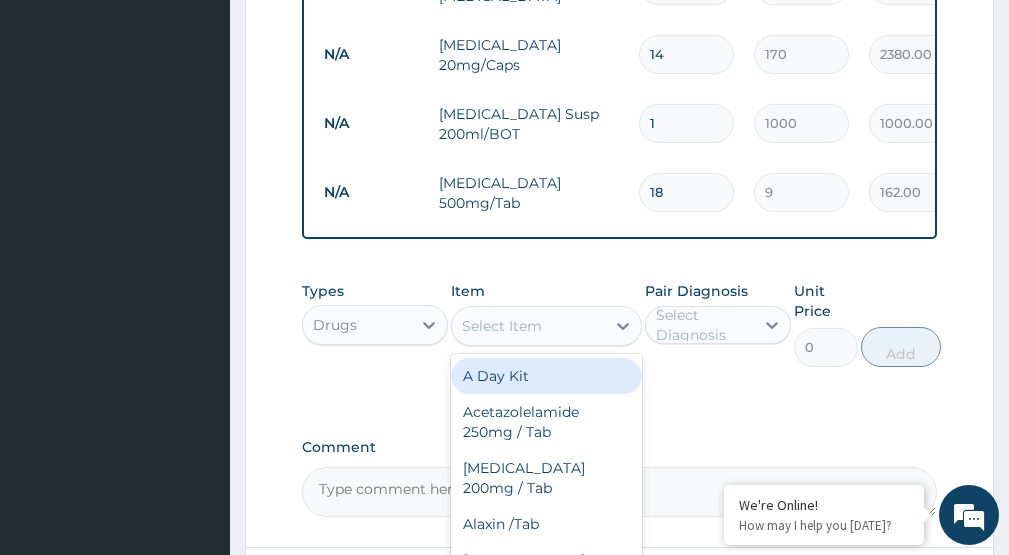 scroll, scrollTop: 967, scrollLeft: 0, axis: vertical 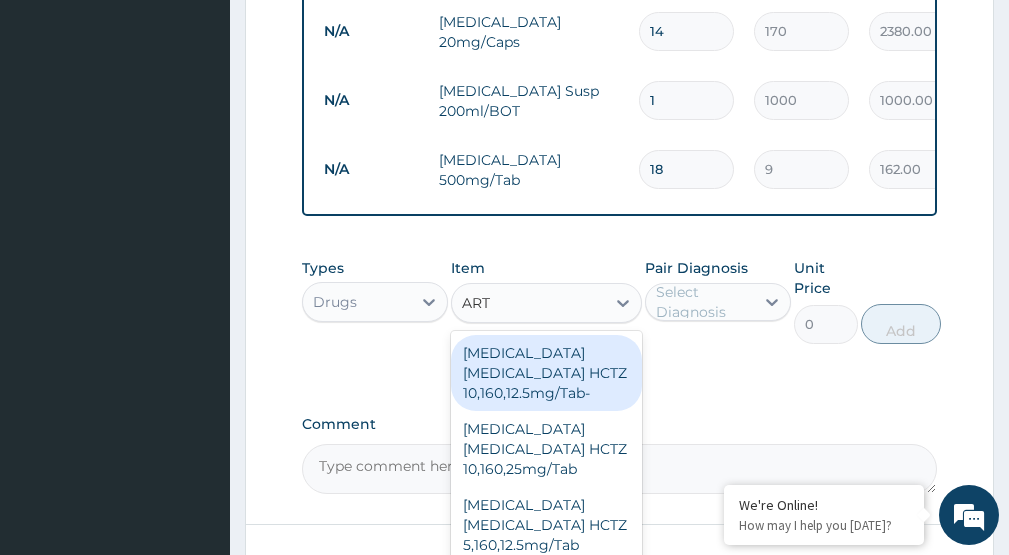 type on "ARTE" 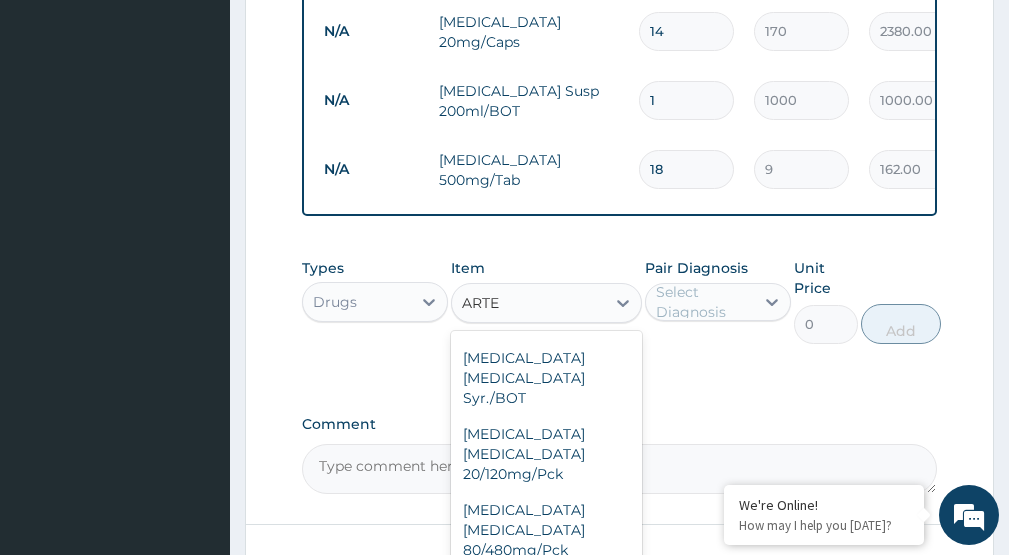 scroll, scrollTop: 200, scrollLeft: 0, axis: vertical 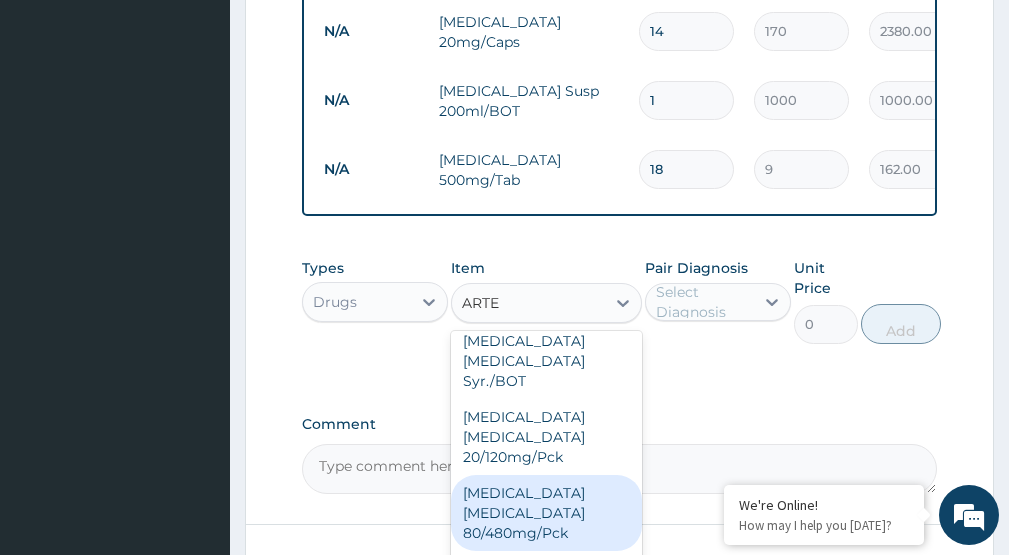 click on "[MEDICAL_DATA] [MEDICAL_DATA] 80/480mg/Pck" at bounding box center (546, 513) 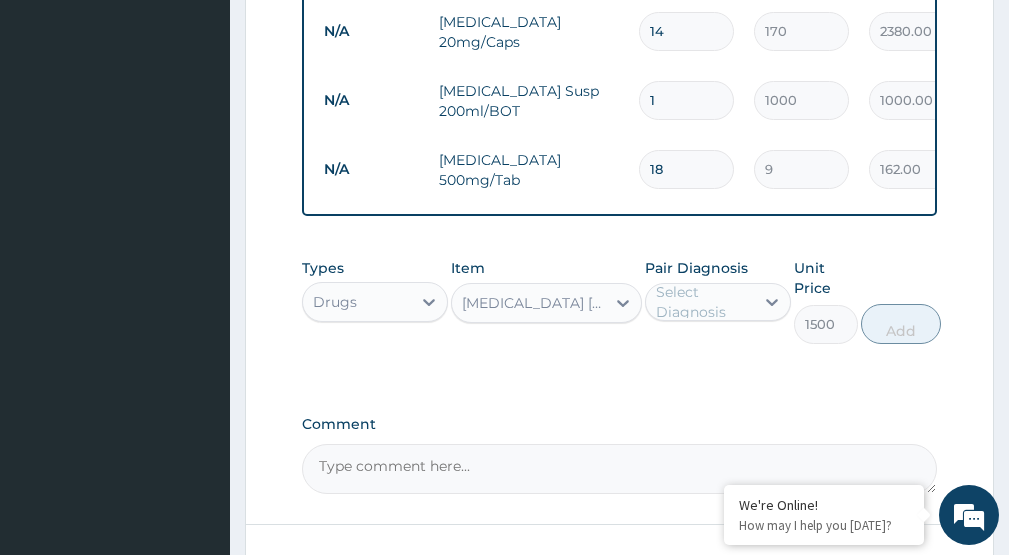 click on "Select Diagnosis" at bounding box center [704, 302] 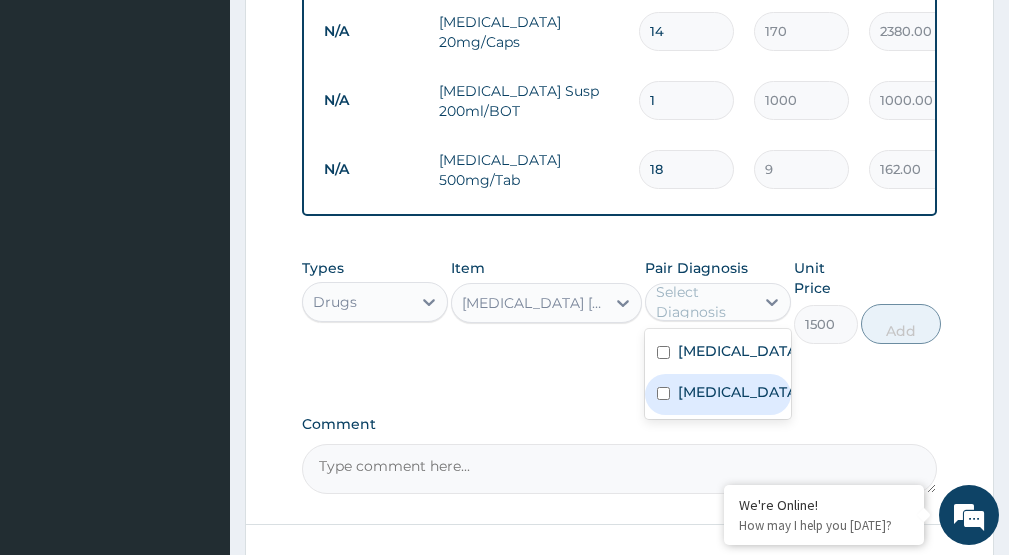 click on "Malaria" at bounding box center (718, 394) 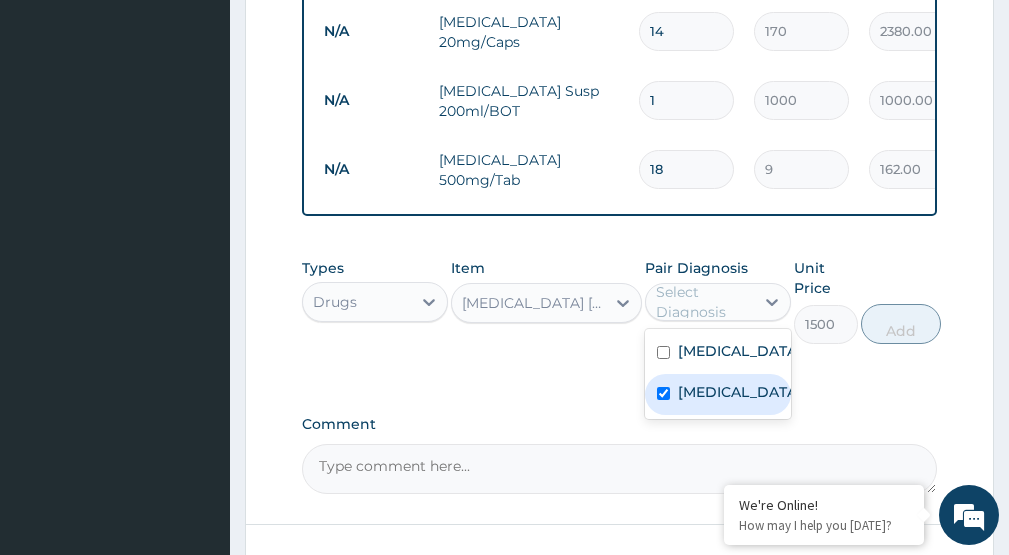 checkbox on "true" 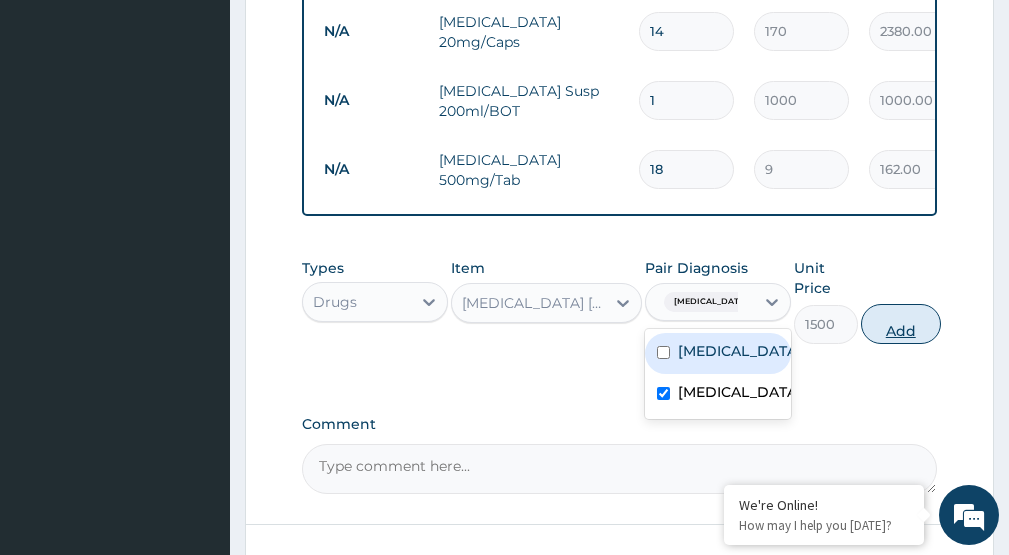 click on "Add" at bounding box center (901, 324) 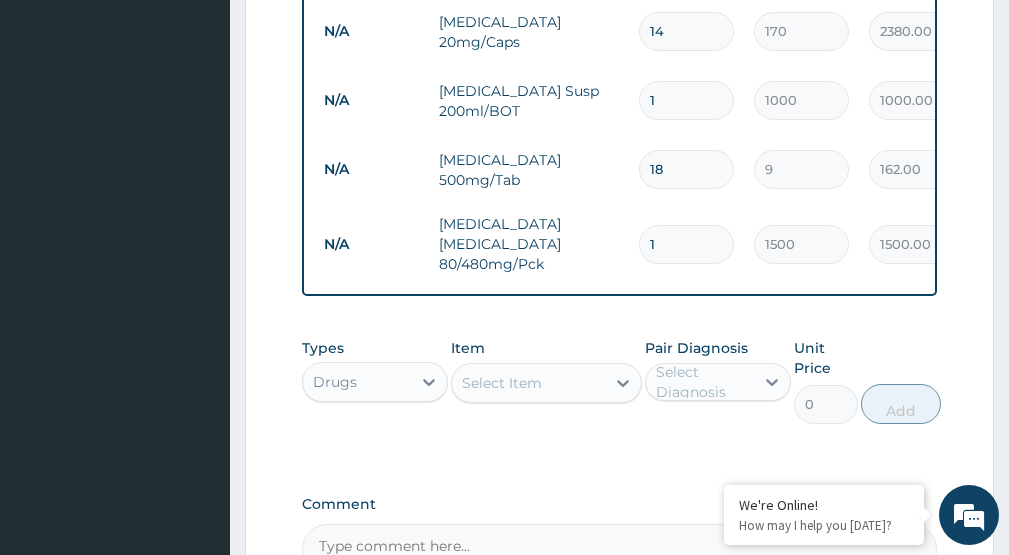 type on "1" 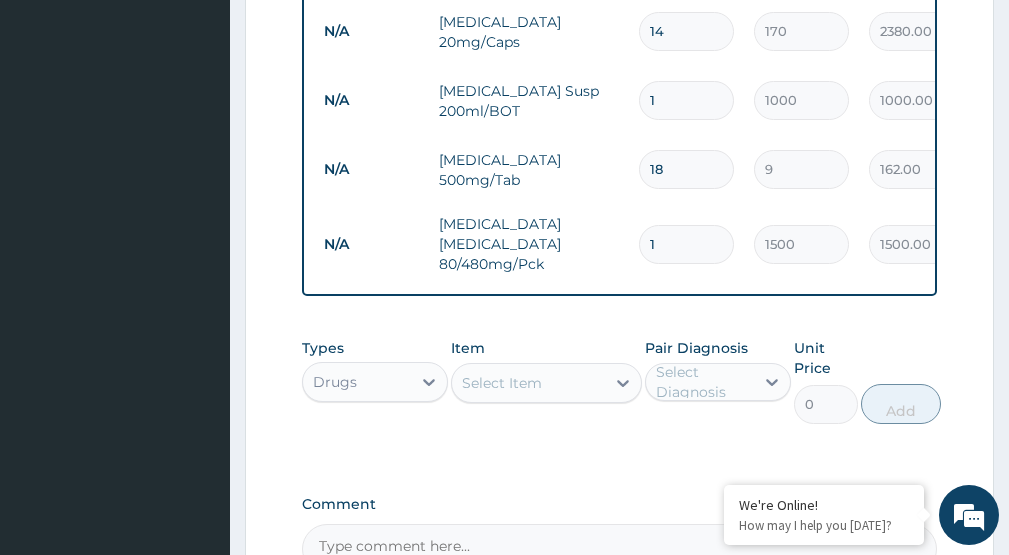 type on "1500.00" 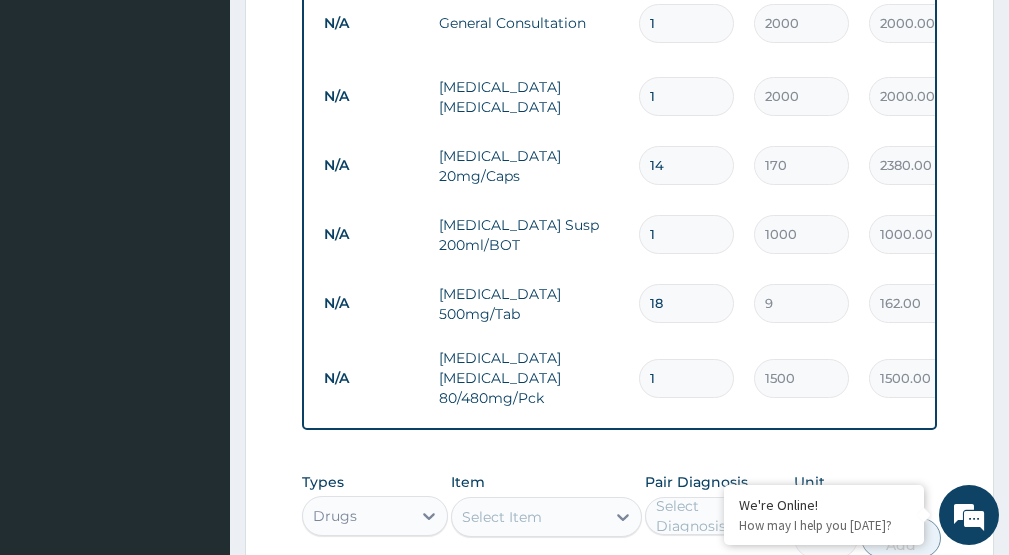 scroll, scrollTop: 803, scrollLeft: 0, axis: vertical 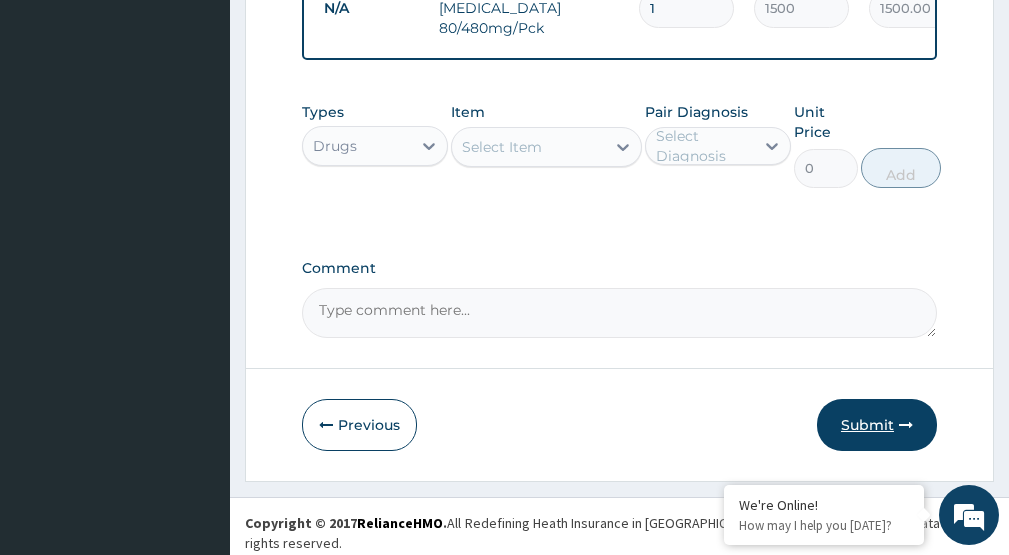 click on "Submit" at bounding box center (877, 425) 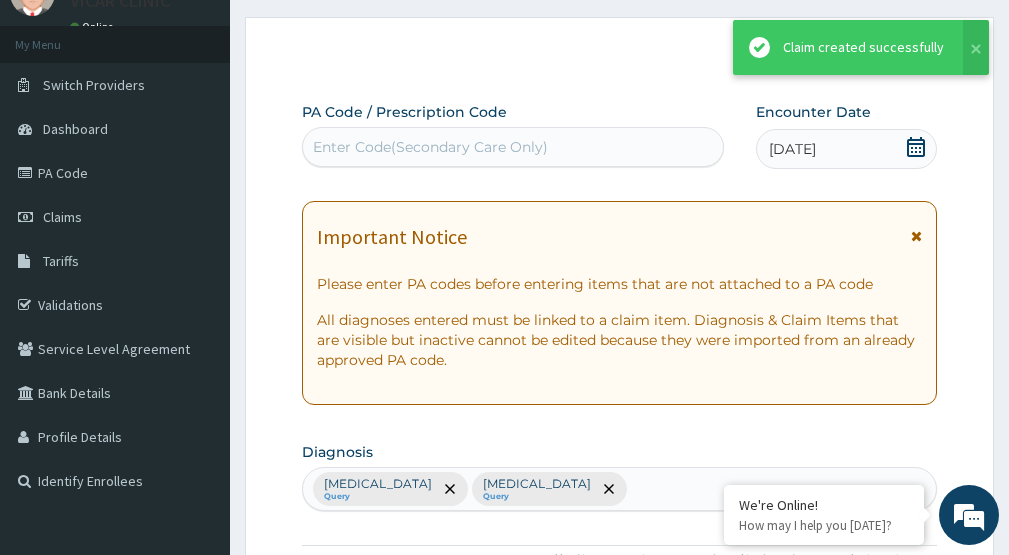scroll, scrollTop: 1203, scrollLeft: 0, axis: vertical 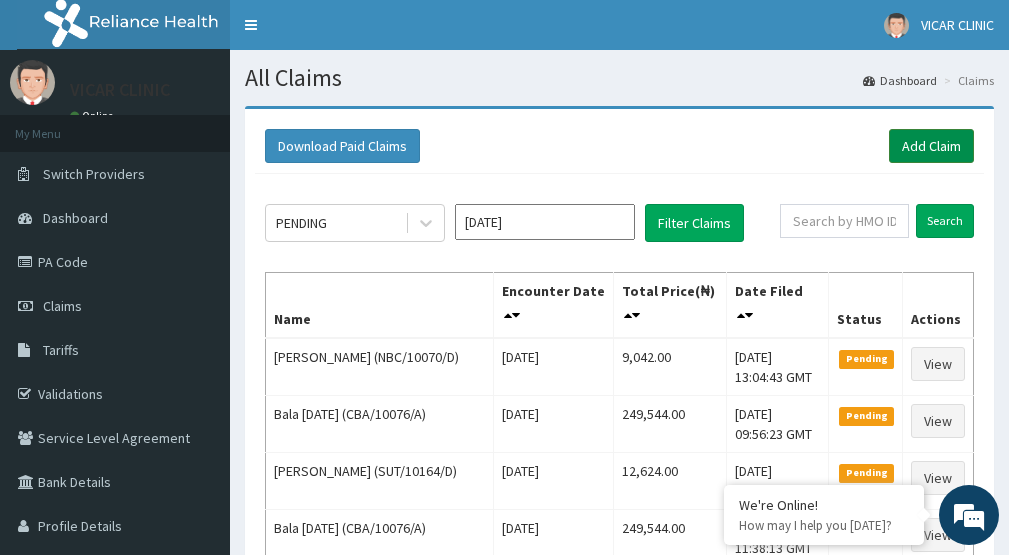 click on "Add Claim" at bounding box center (931, 146) 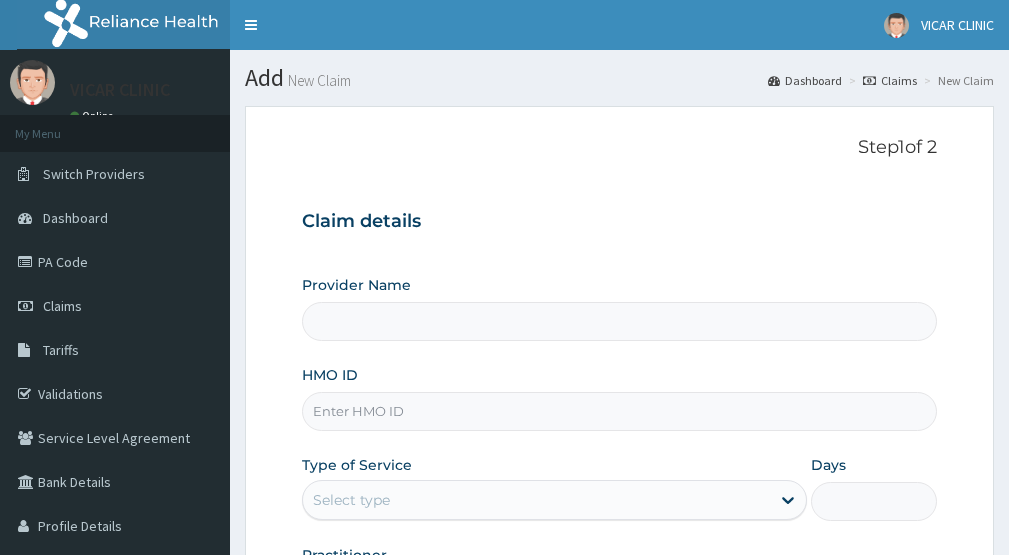 scroll, scrollTop: 0, scrollLeft: 0, axis: both 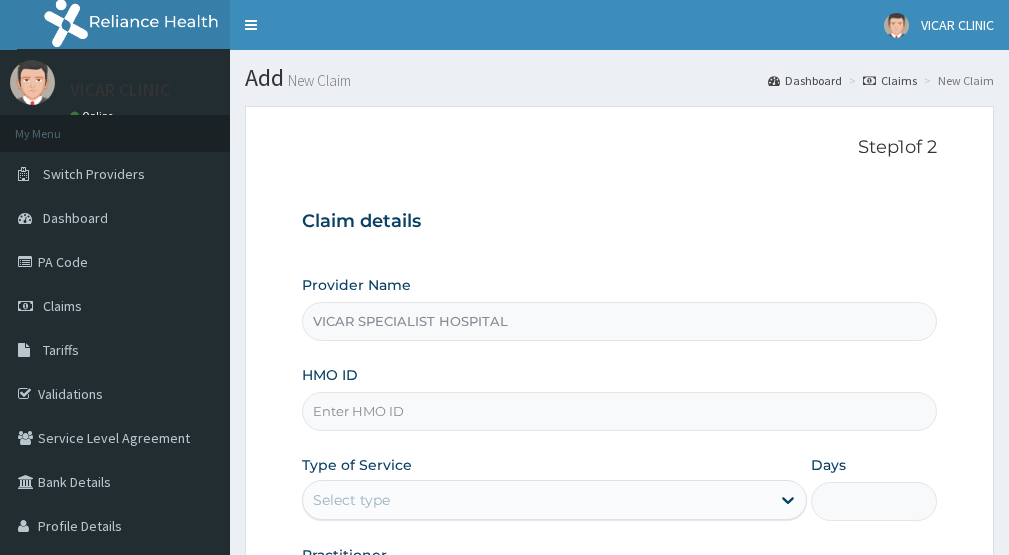 click on "HMO ID" at bounding box center [619, 411] 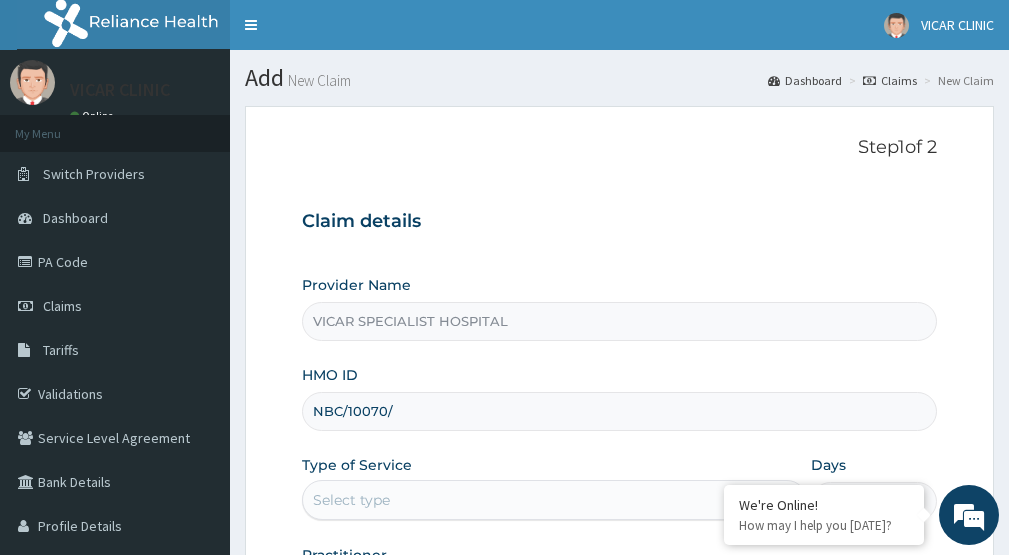 scroll, scrollTop: 0, scrollLeft: 0, axis: both 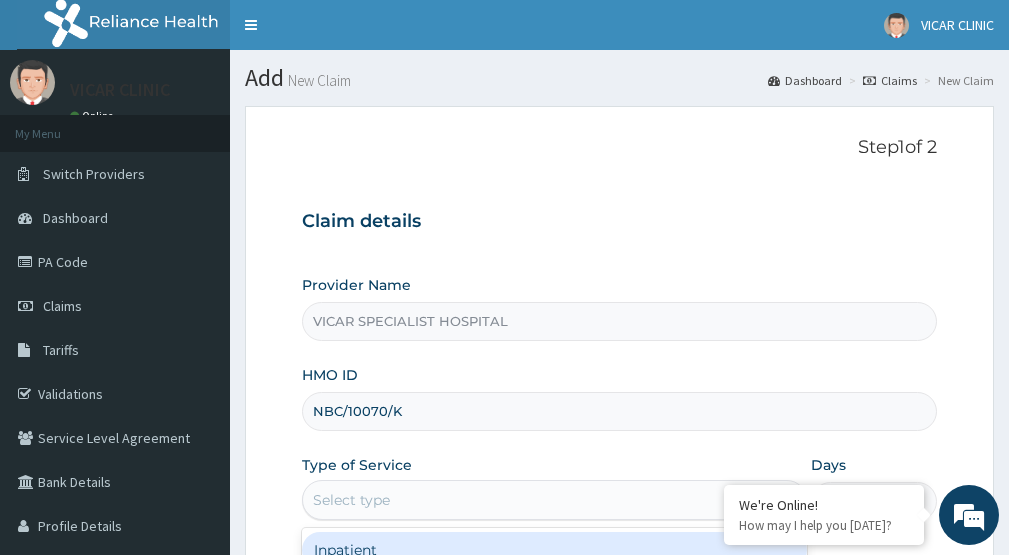 click on "Select type" at bounding box center (536, 500) 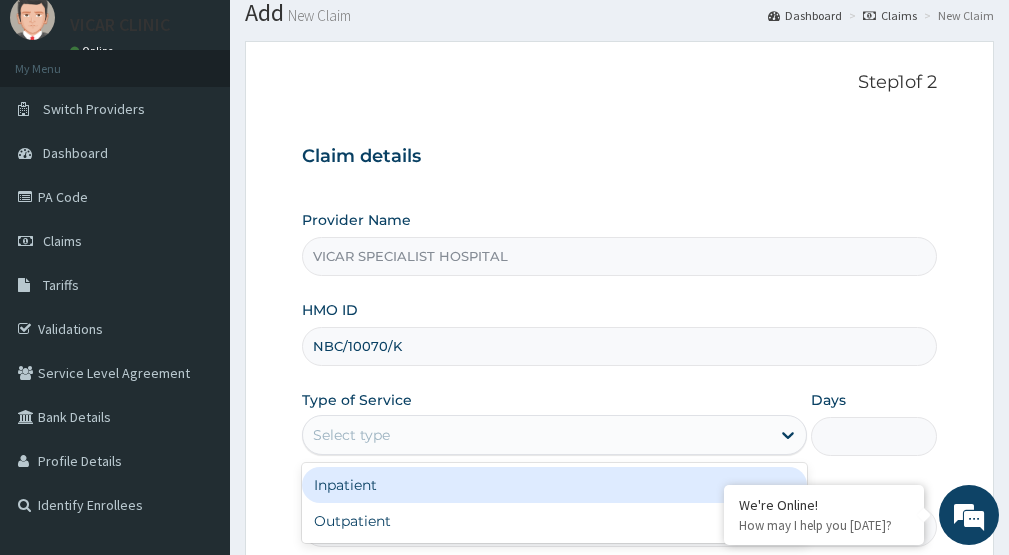 scroll, scrollTop: 100, scrollLeft: 0, axis: vertical 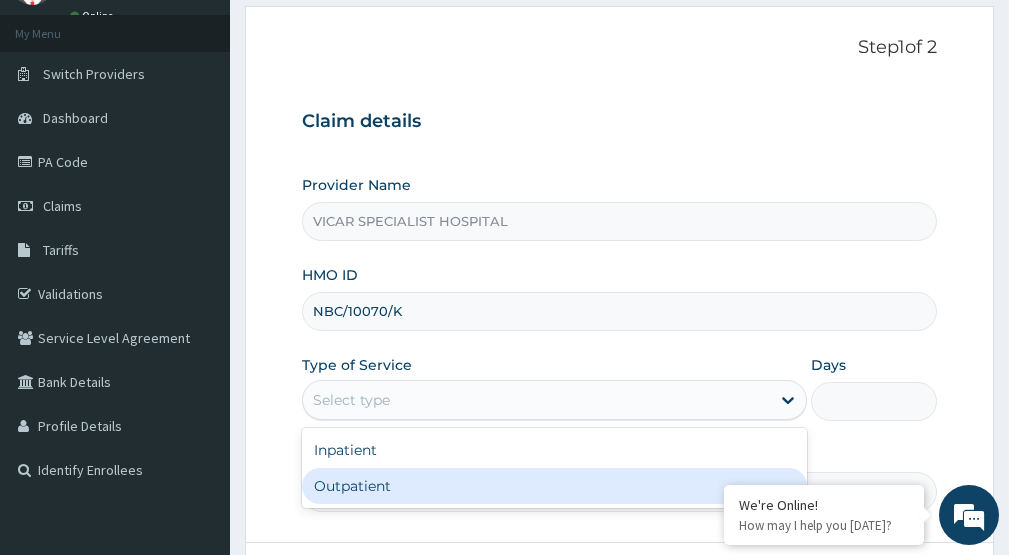 click on "Outpatient" at bounding box center [554, 486] 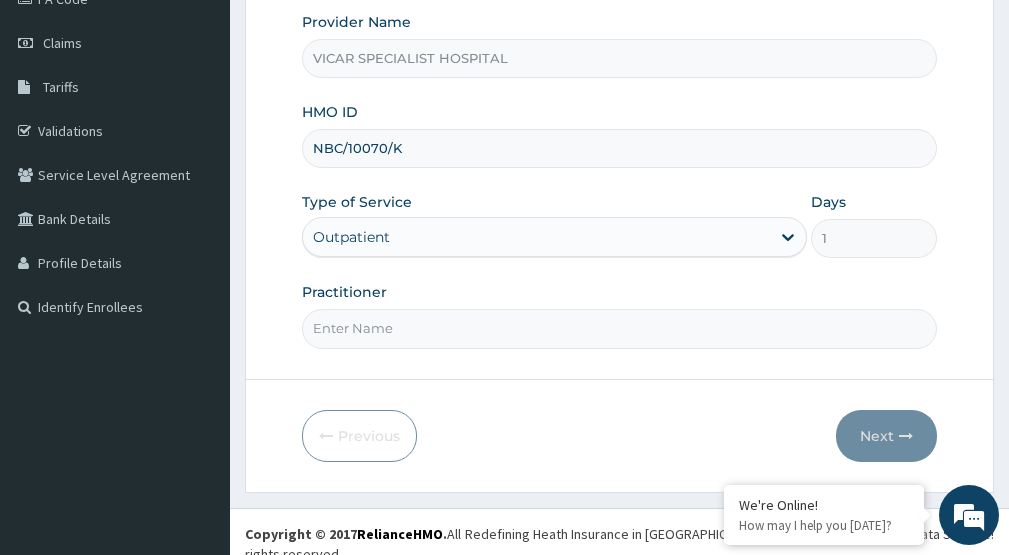 scroll, scrollTop: 267, scrollLeft: 0, axis: vertical 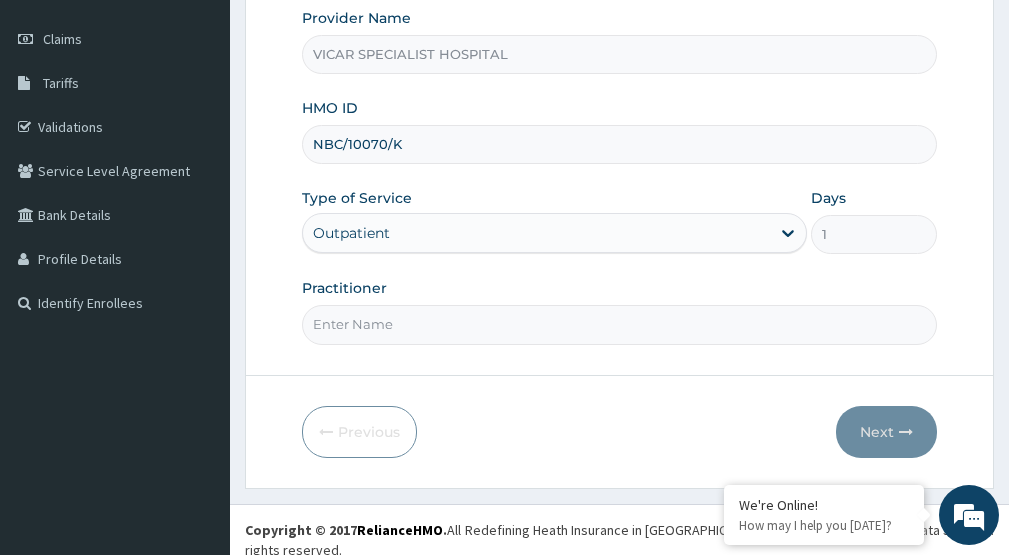 click on "Practitioner" at bounding box center (619, 324) 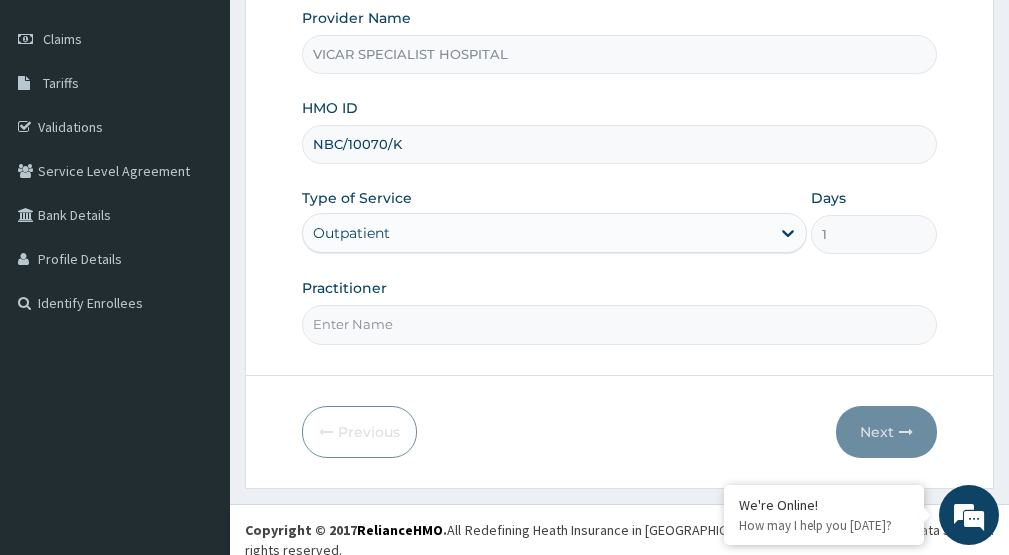 type on "[PERSON_NAME]" 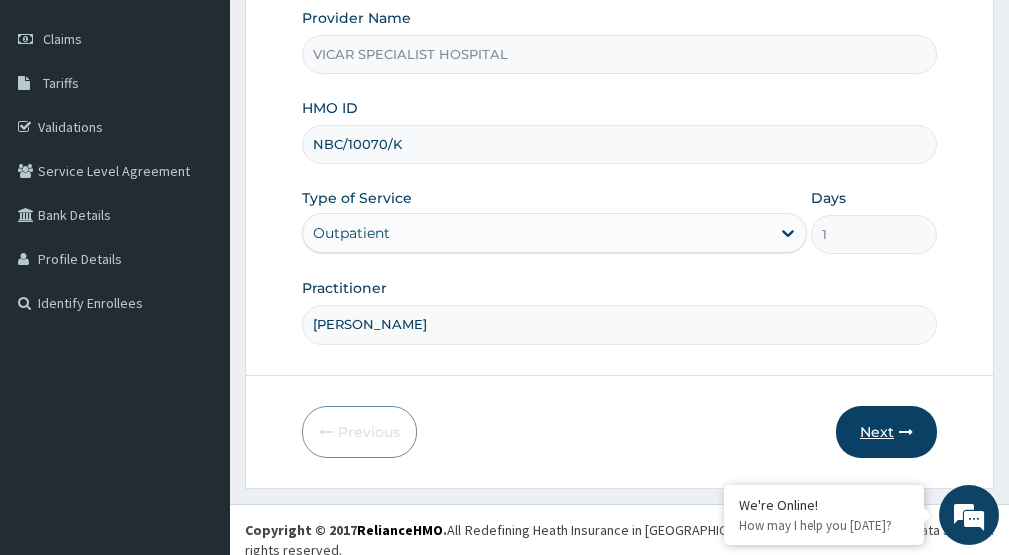 click on "Next" at bounding box center [886, 432] 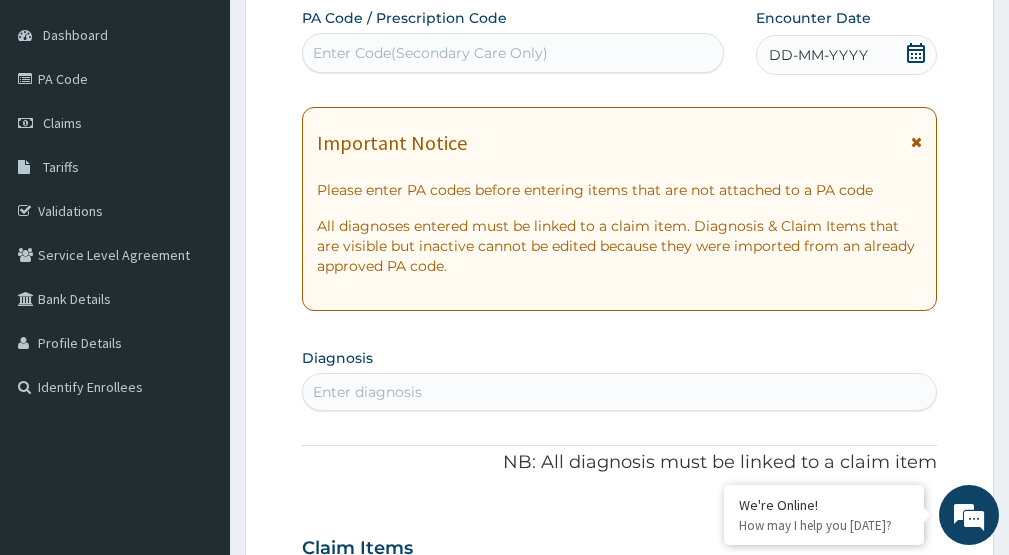 scroll, scrollTop: 67, scrollLeft: 0, axis: vertical 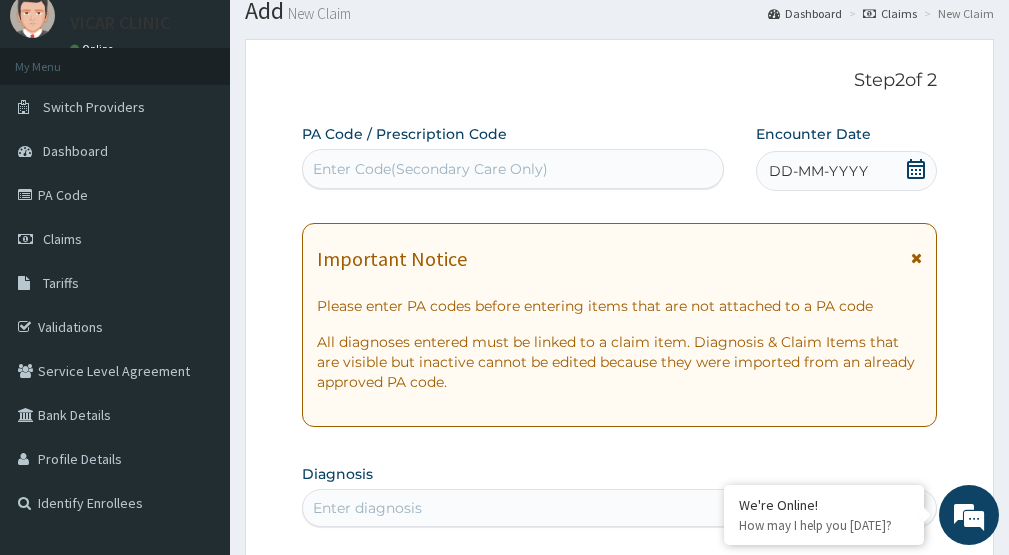 click 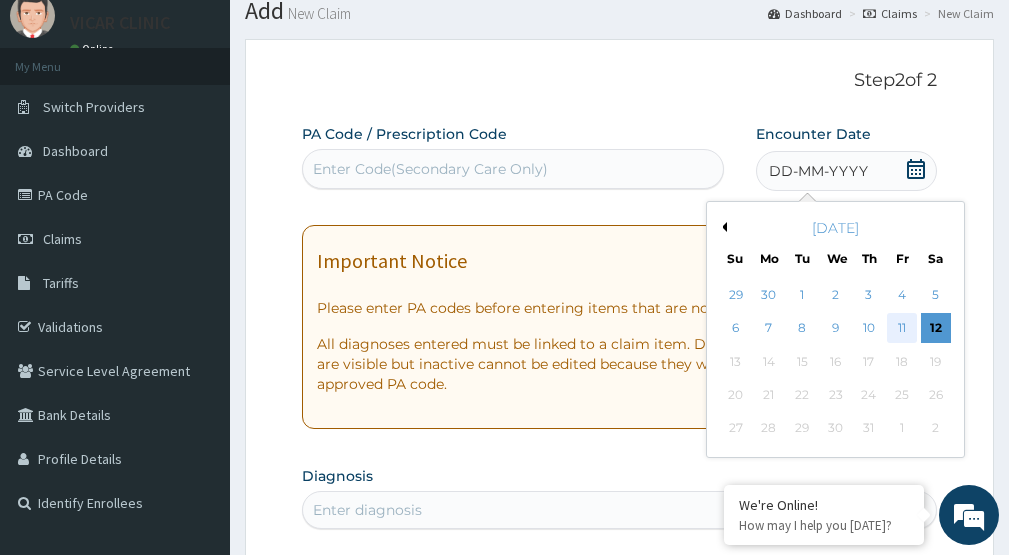 click on "11" at bounding box center (902, 329) 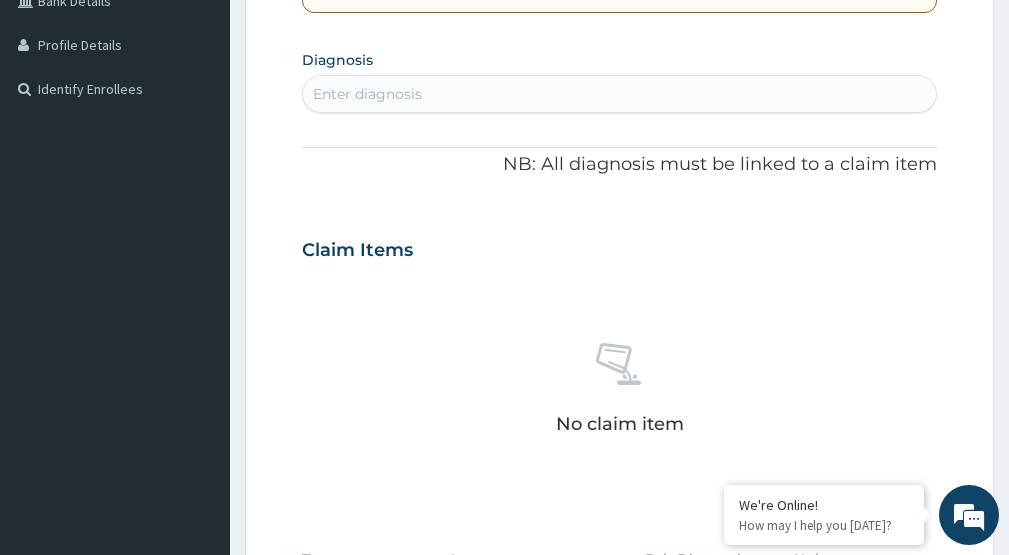 scroll, scrollTop: 867, scrollLeft: 0, axis: vertical 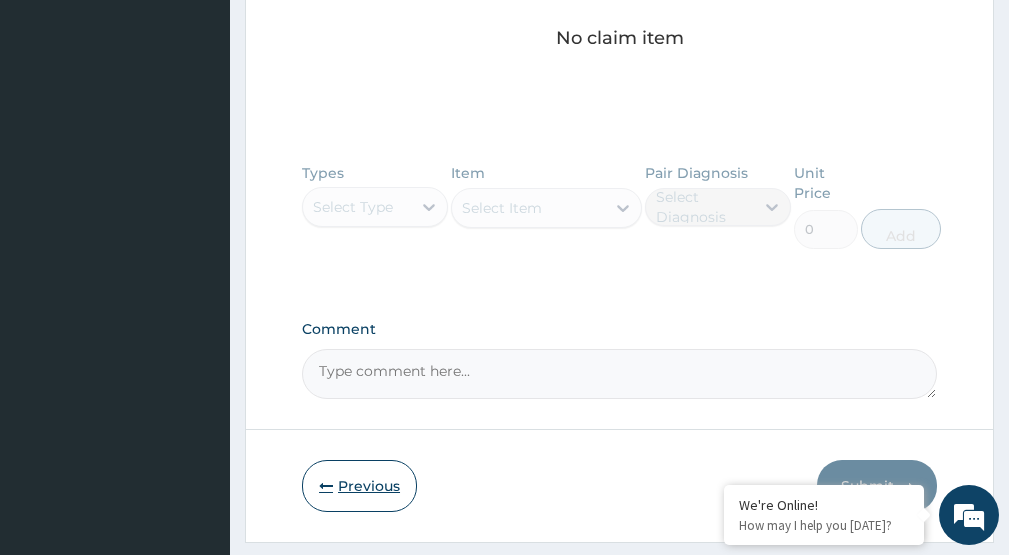 click on "Previous" at bounding box center (359, 486) 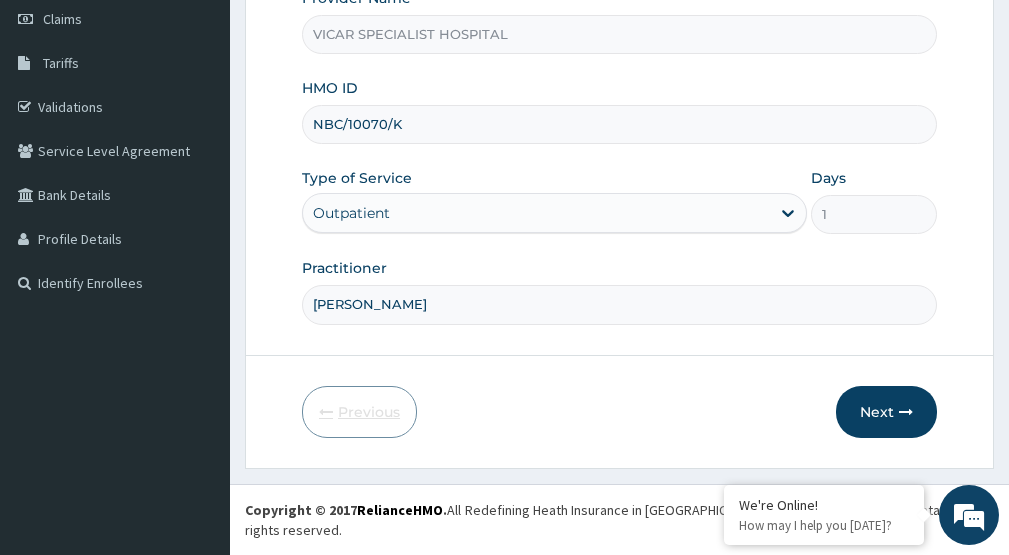 scroll, scrollTop: 267, scrollLeft: 0, axis: vertical 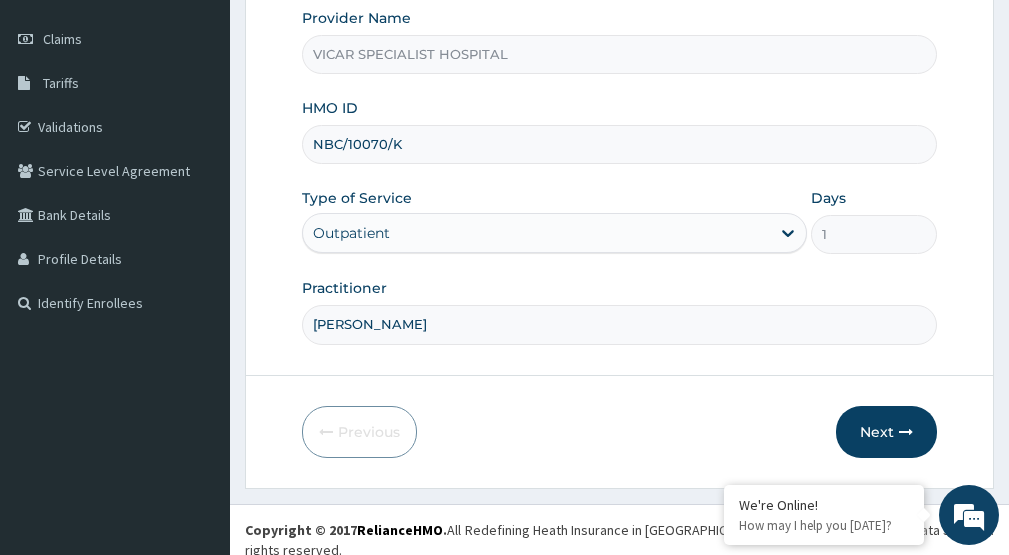 click on "HMO ID NBC/10070/K" at bounding box center [619, 131] 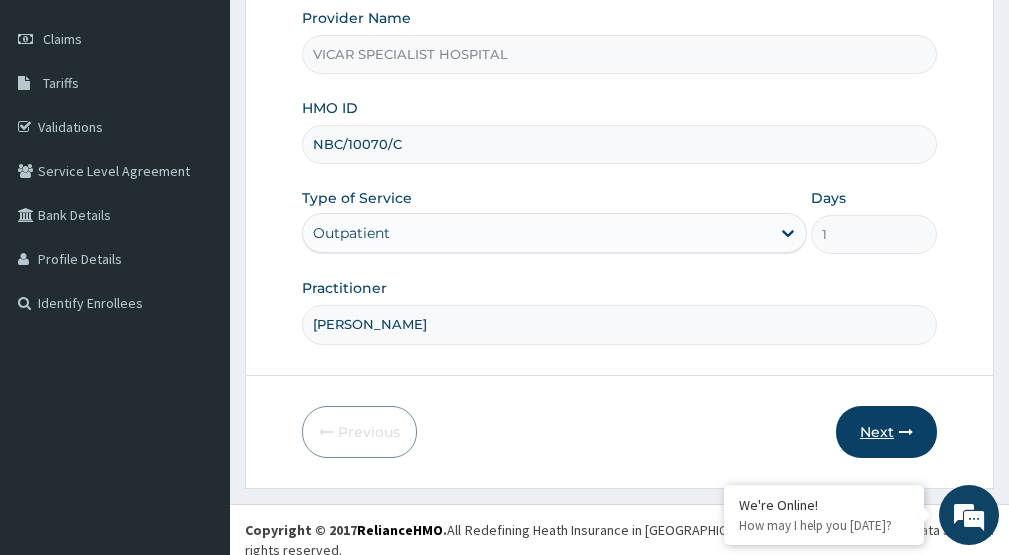 type on "NBC/10070/C" 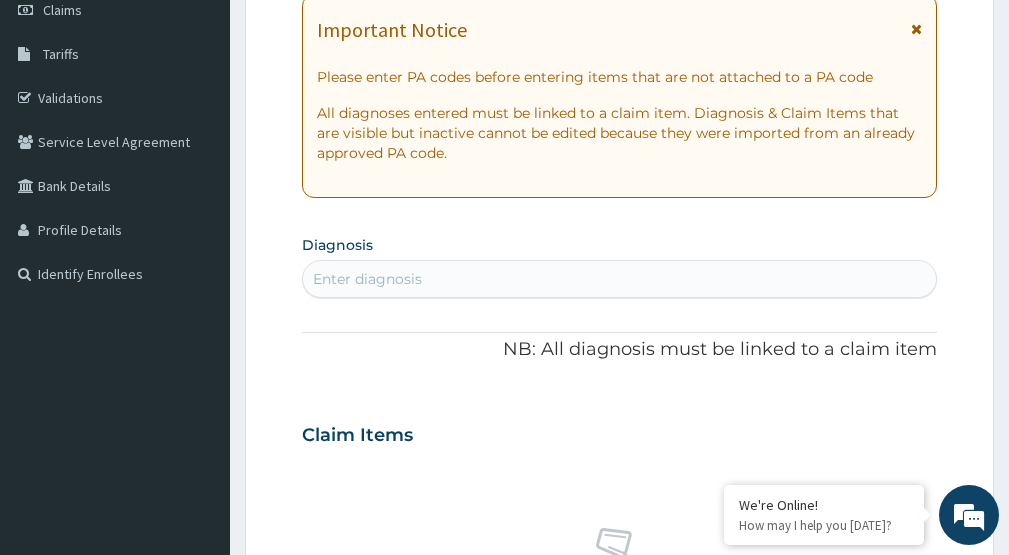 scroll, scrollTop: 400, scrollLeft: 0, axis: vertical 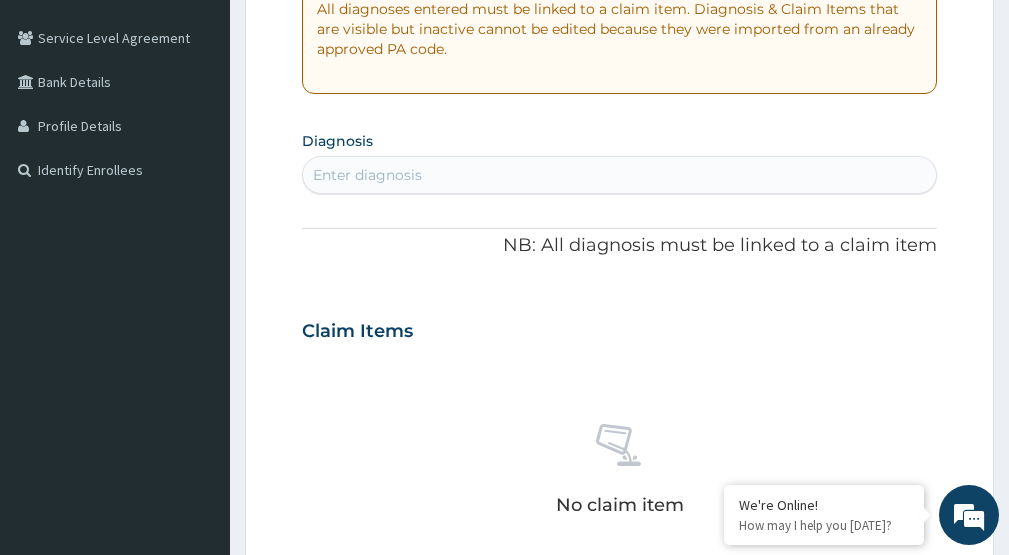 click on "Enter diagnosis" at bounding box center [619, 175] 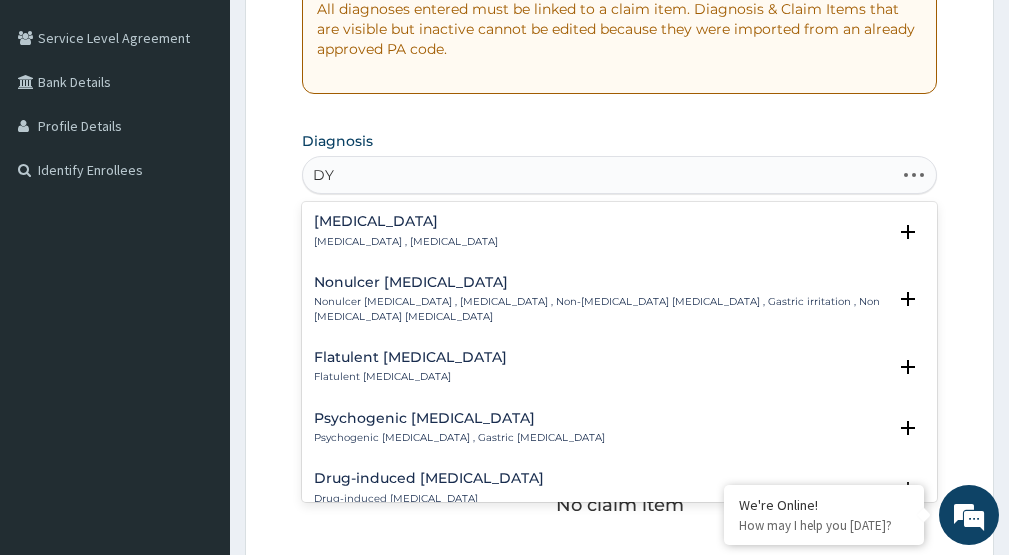 type on "D" 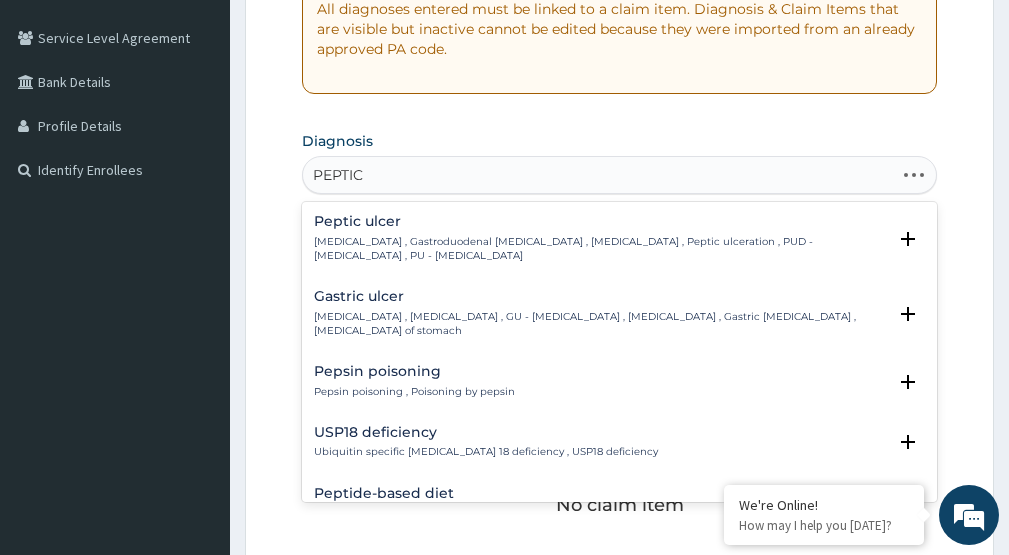 type on "PEPTIC" 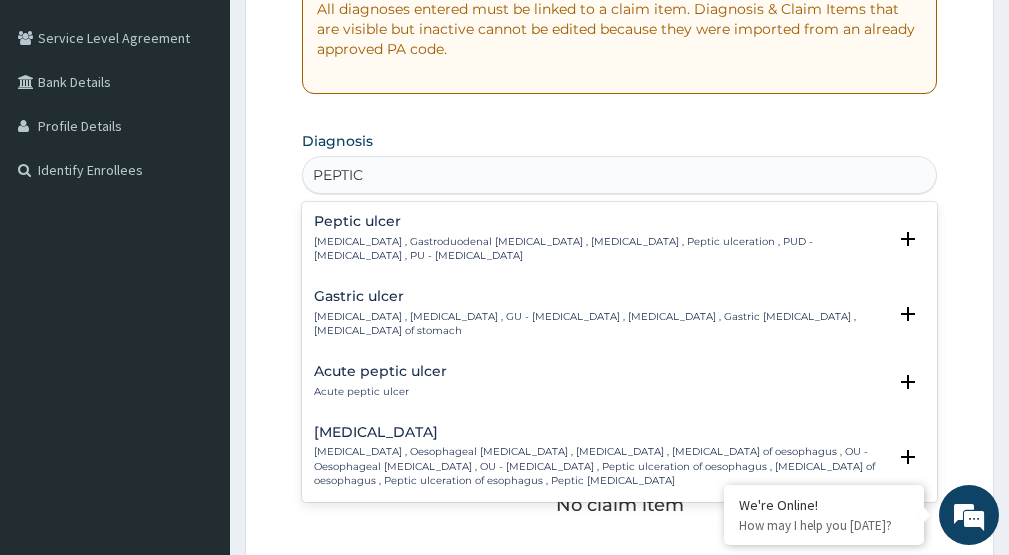 click on "[MEDICAL_DATA] , Gastroduodenal [MEDICAL_DATA] , [MEDICAL_DATA] , Peptic ulceration , PUD - [MEDICAL_DATA] , PU - [MEDICAL_DATA]" at bounding box center (600, 249) 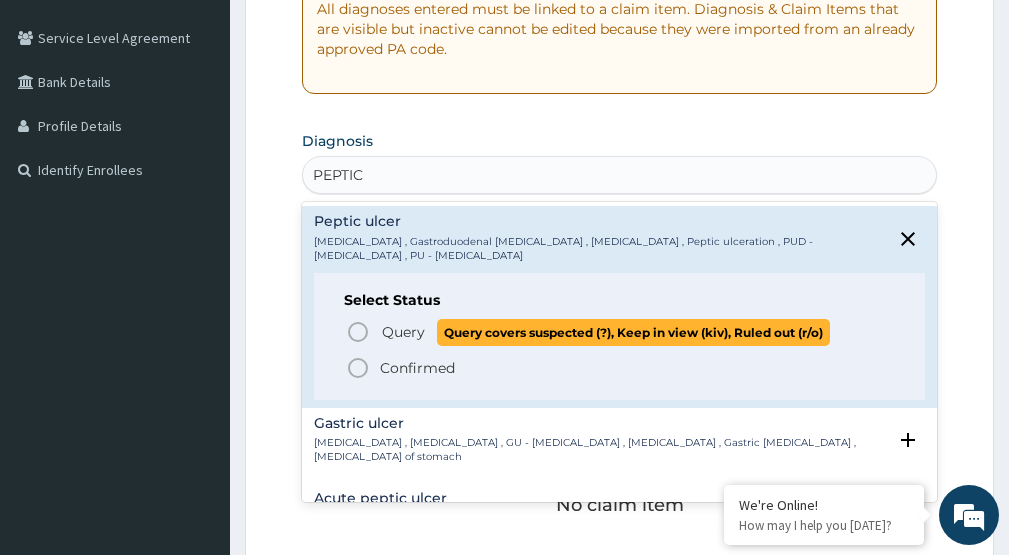 click on "Query" at bounding box center (403, 332) 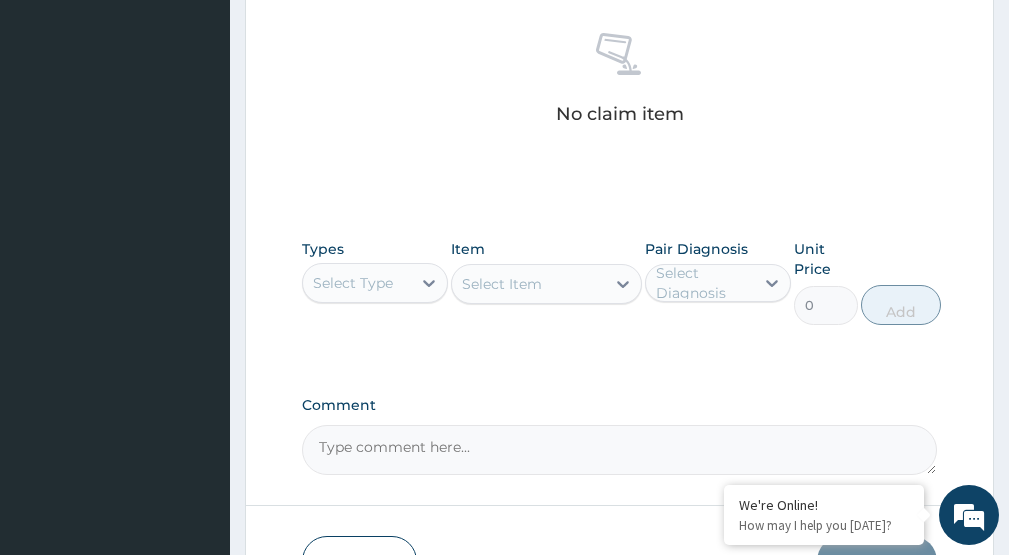 scroll, scrollTop: 800, scrollLeft: 0, axis: vertical 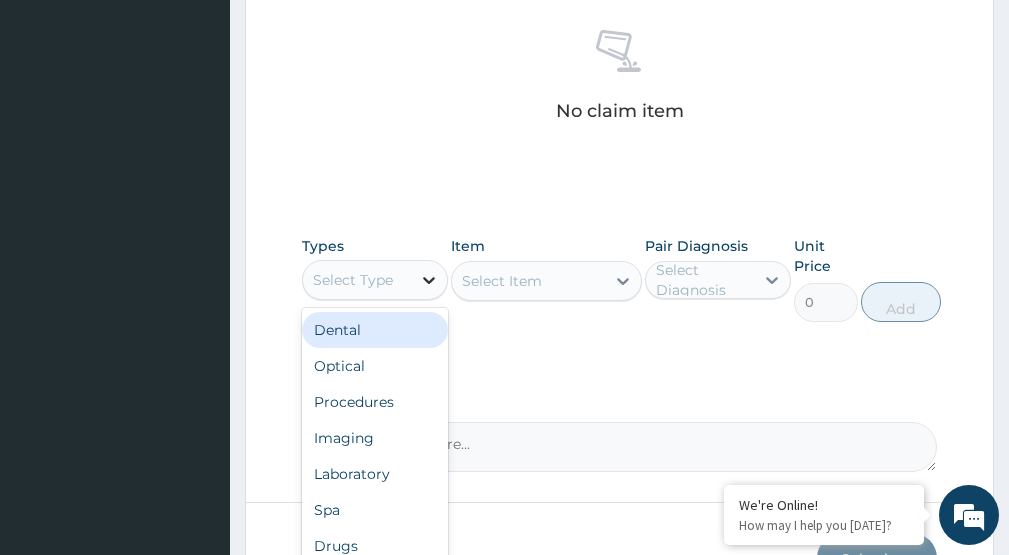 click 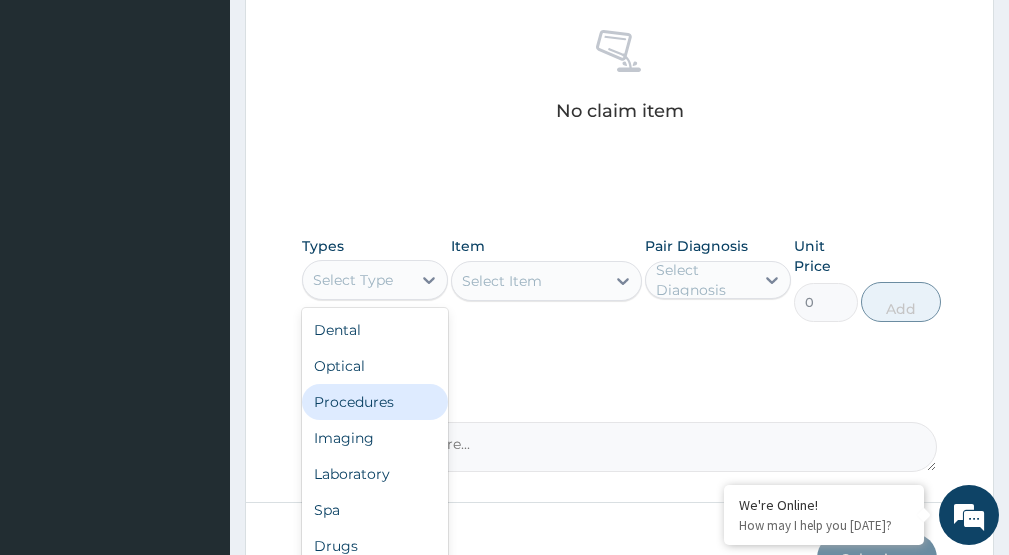 click on "Procedures" at bounding box center (375, 402) 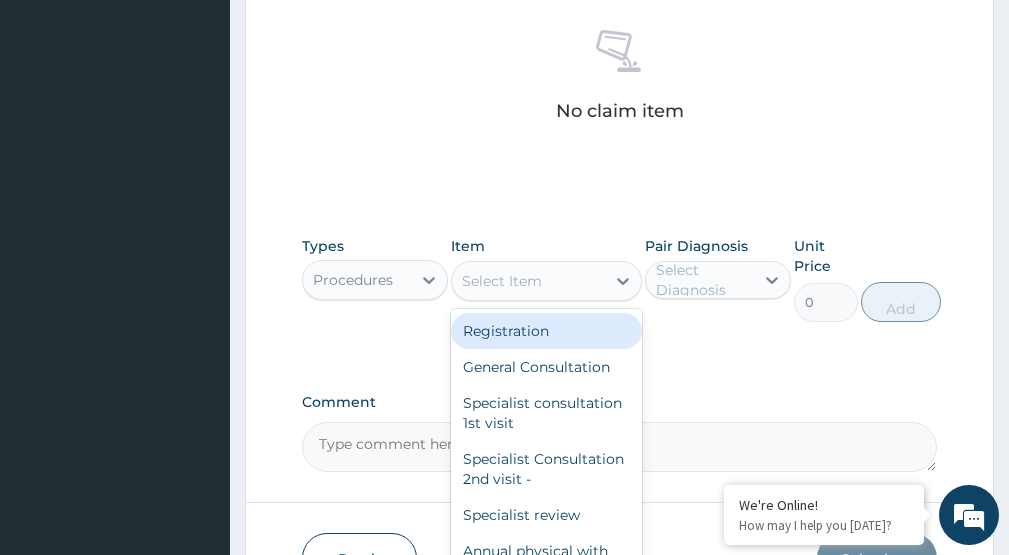 click on "Select Item" at bounding box center (502, 281) 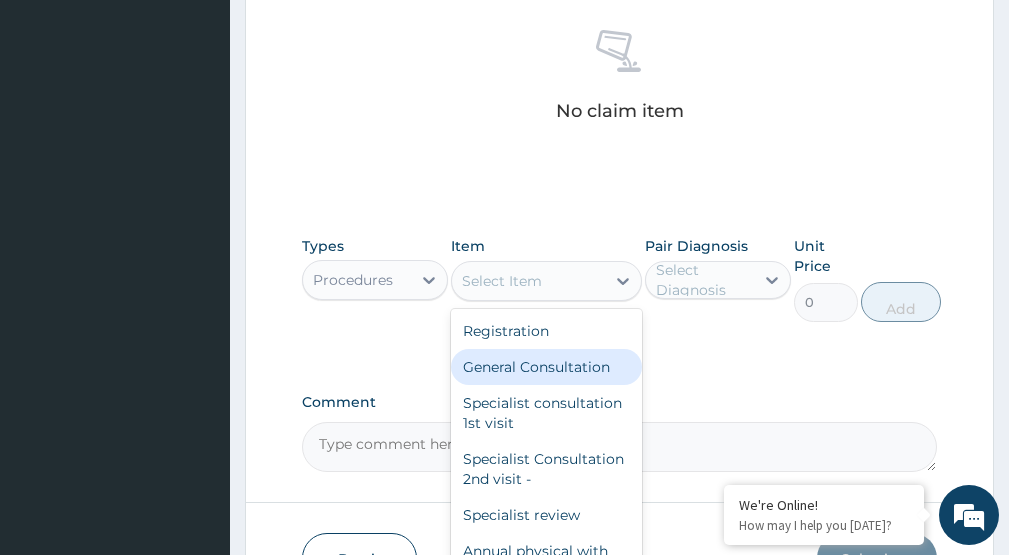 click on "General Consultation" at bounding box center (546, 367) 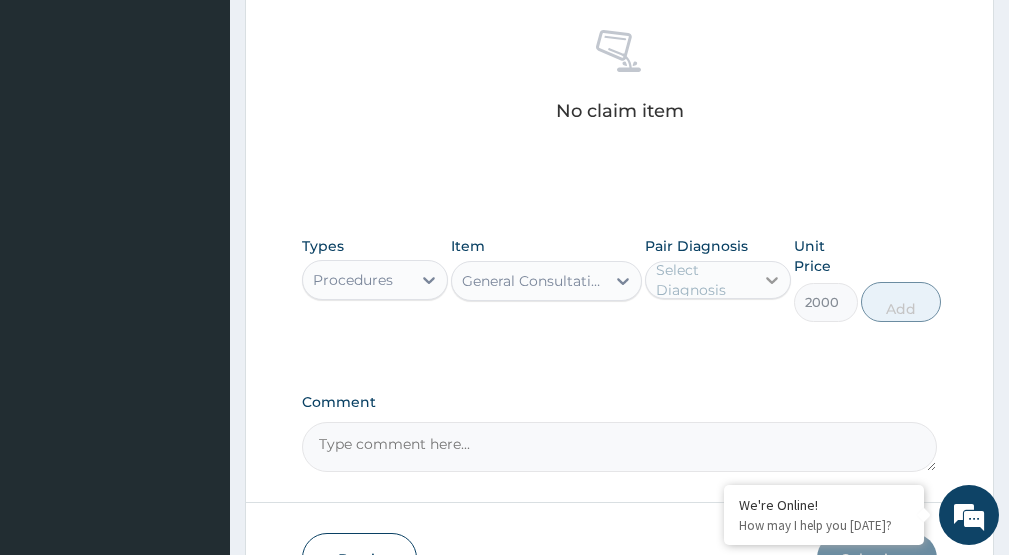 click 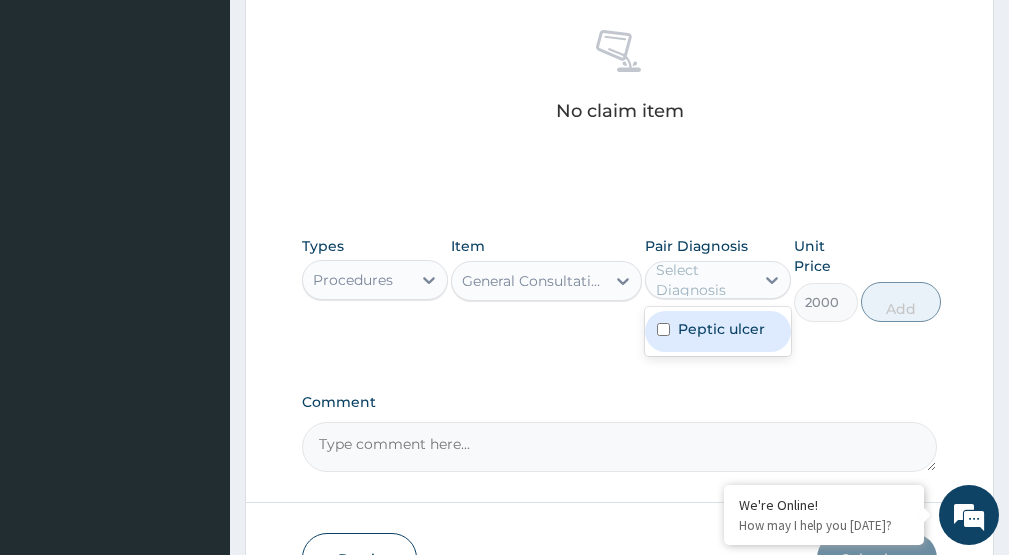 click on "Peptic ulcer" at bounding box center (721, 329) 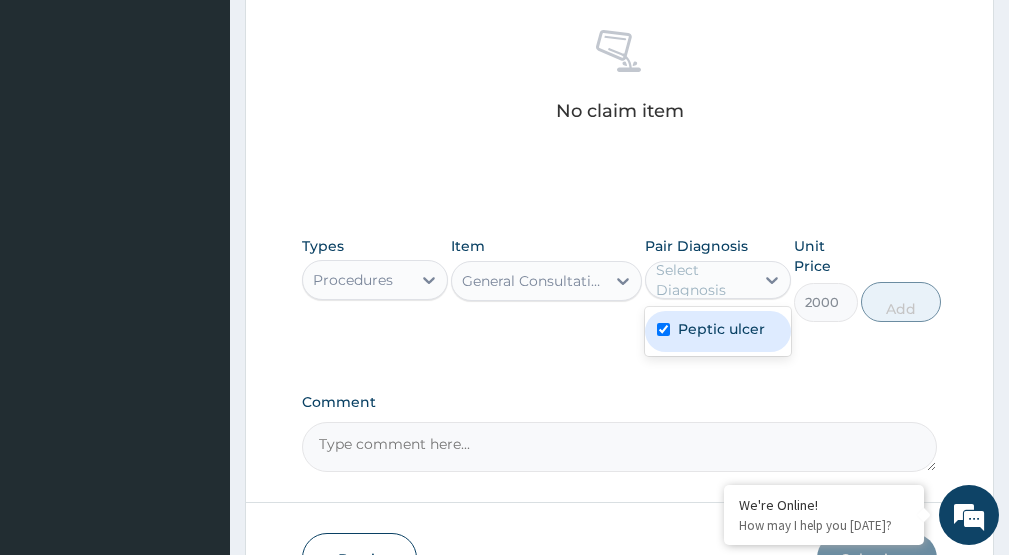 checkbox on "true" 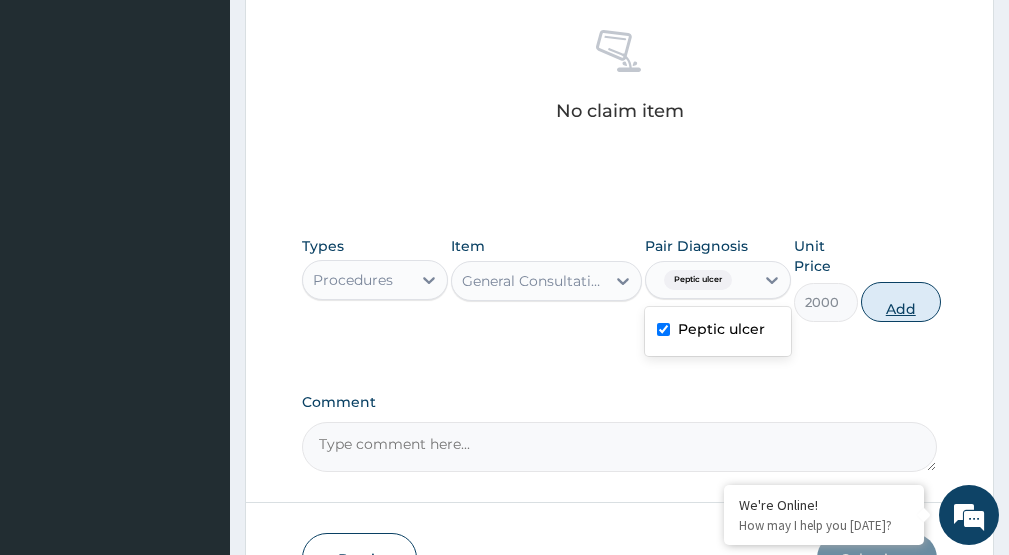 click on "Add" at bounding box center (901, 302) 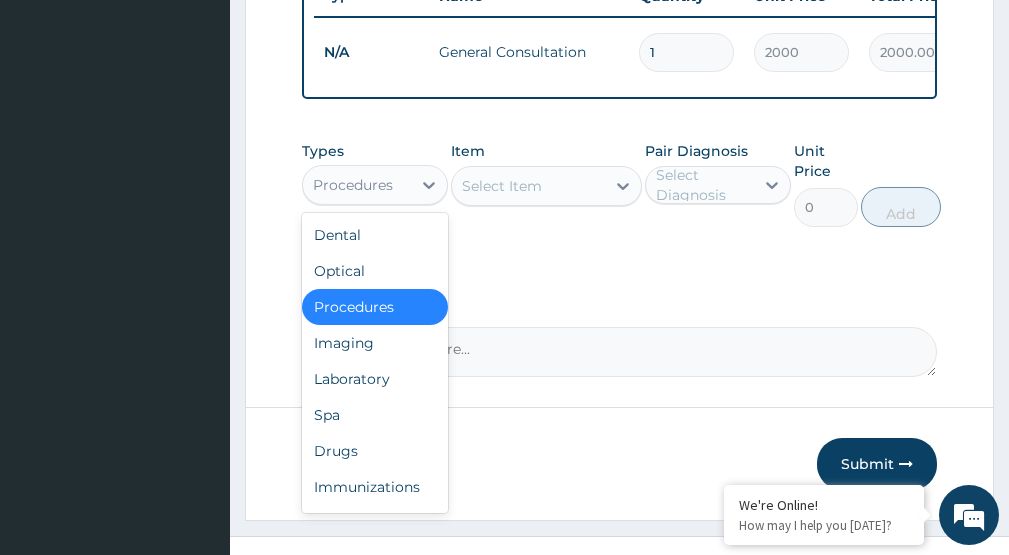 click on "Procedures" at bounding box center (357, 185) 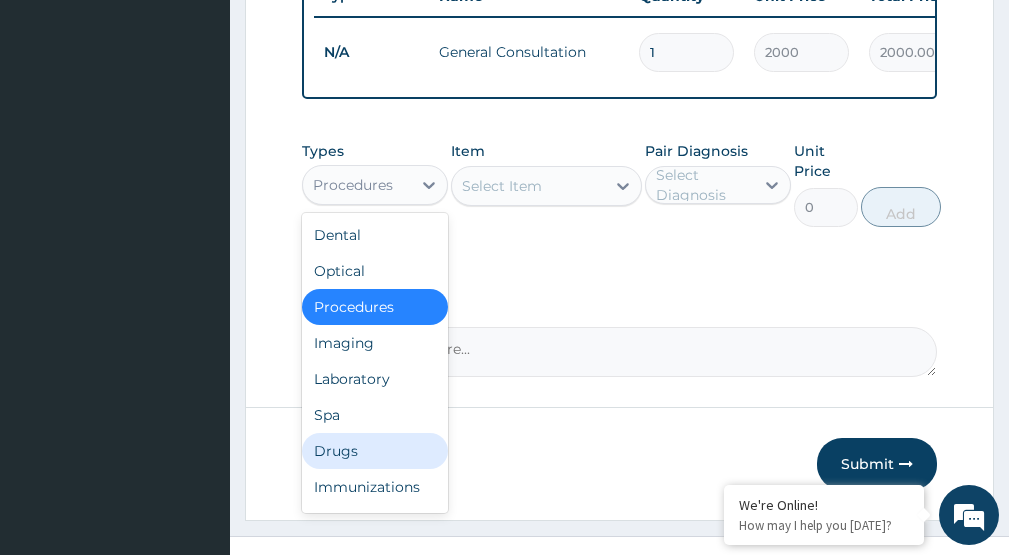 click on "Drugs" at bounding box center (375, 451) 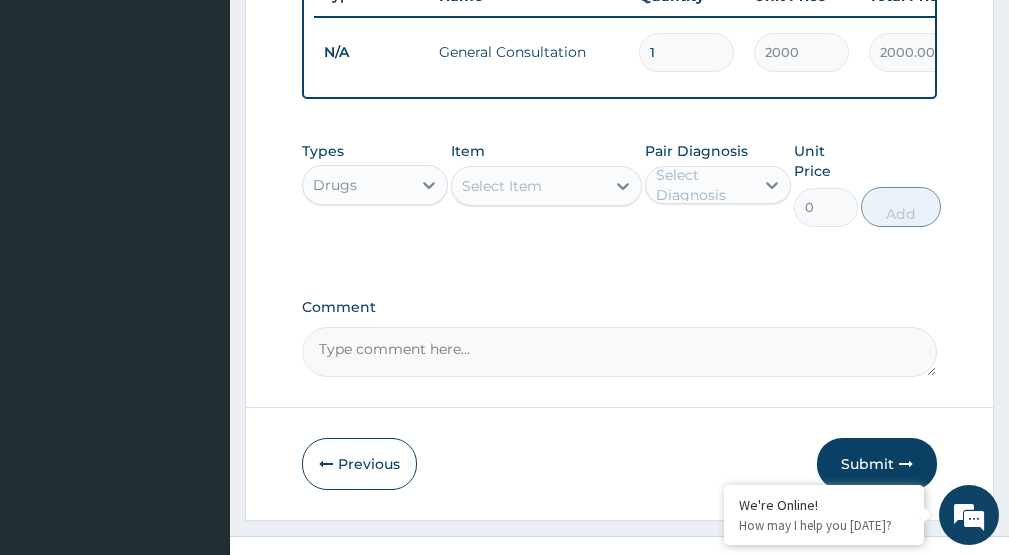 click on "Select Item" at bounding box center [528, 186] 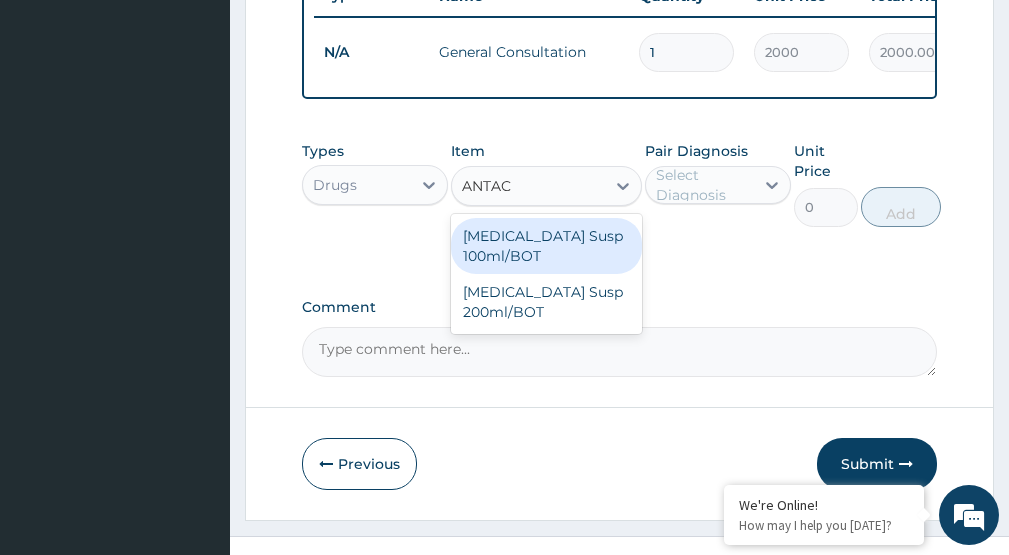 type on "ANTACI" 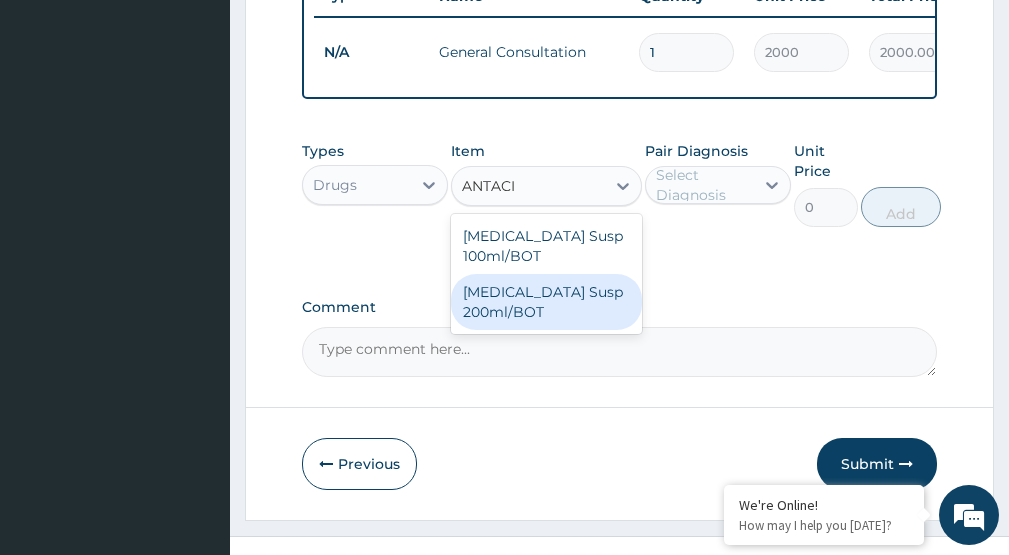 click on "[MEDICAL_DATA] Susp 200ml/BOT" at bounding box center (546, 302) 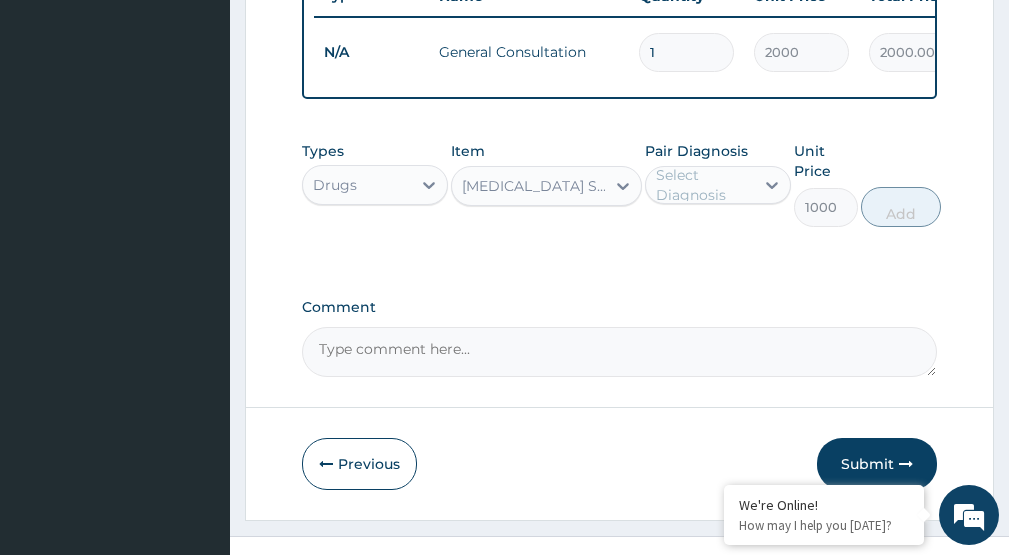 click on "Select Diagnosis" at bounding box center [704, 185] 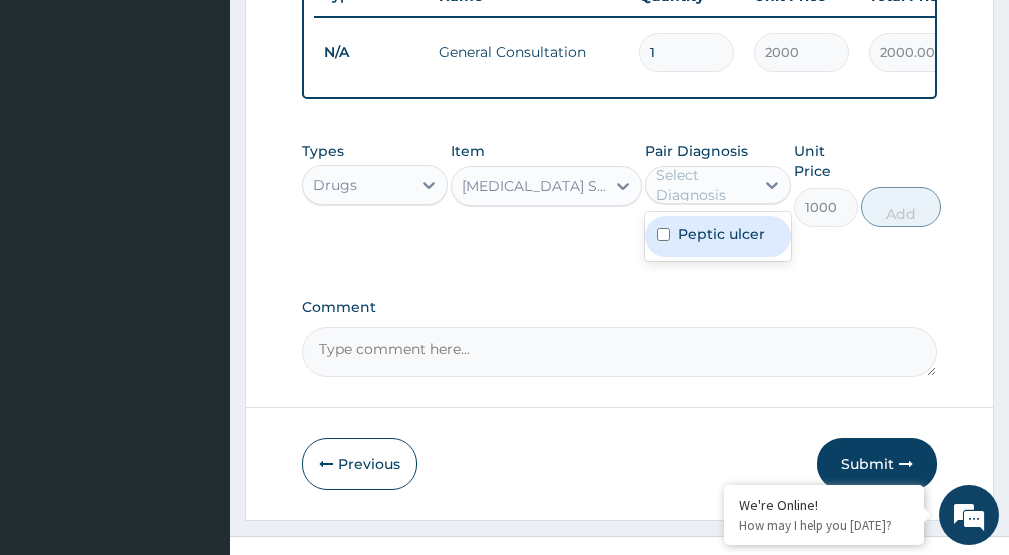 click on "Peptic ulcer" at bounding box center [721, 234] 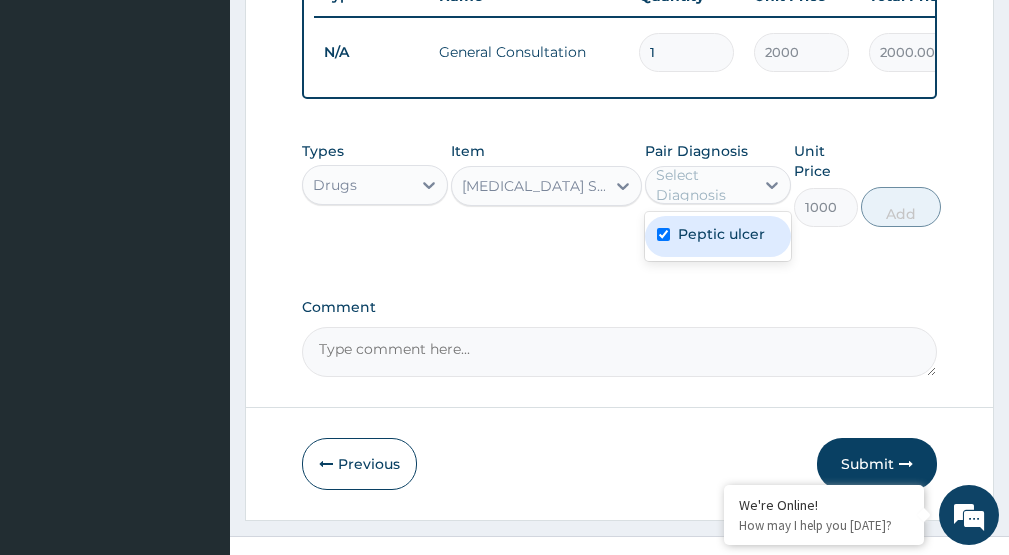 checkbox on "true" 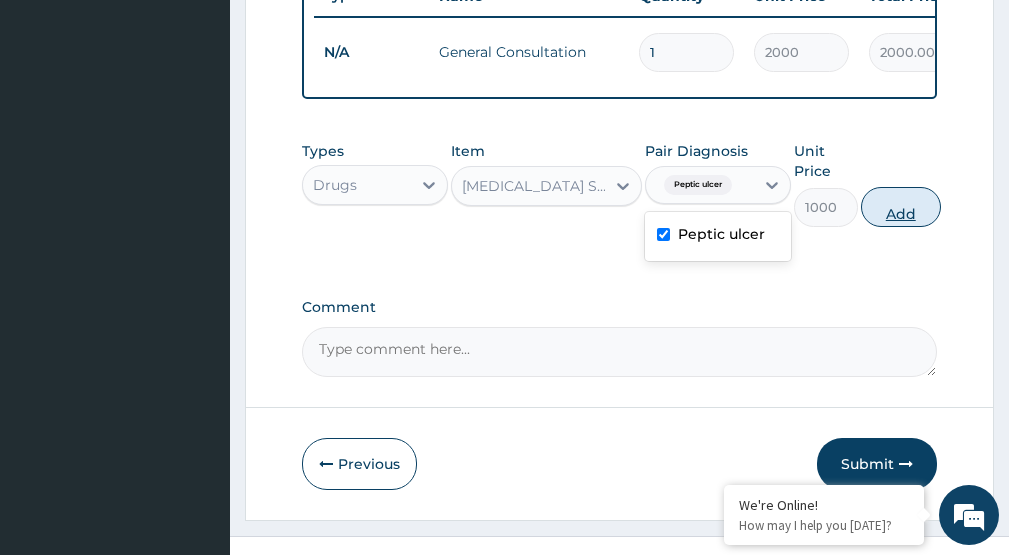 click on "Add" at bounding box center [901, 207] 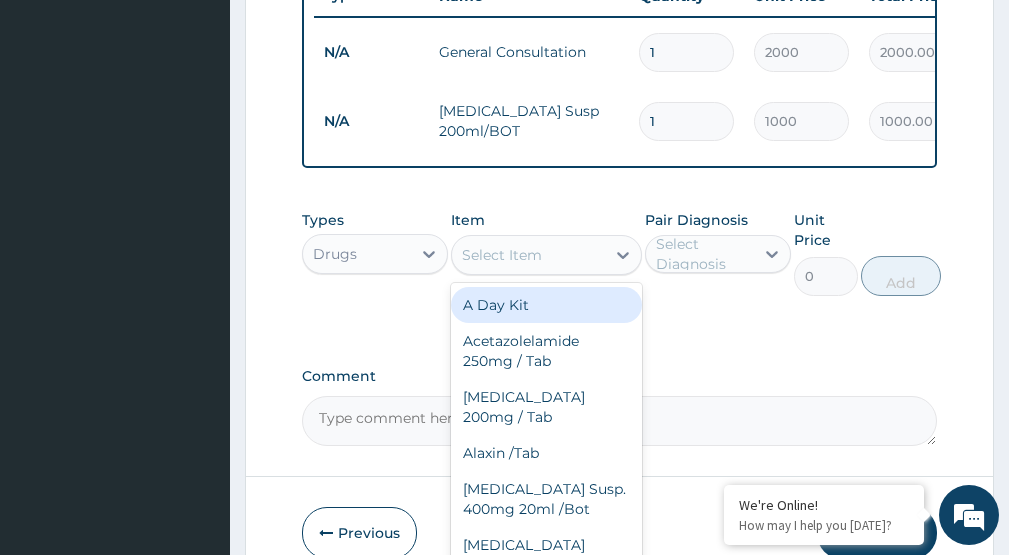 click on "Select Item" at bounding box center (528, 255) 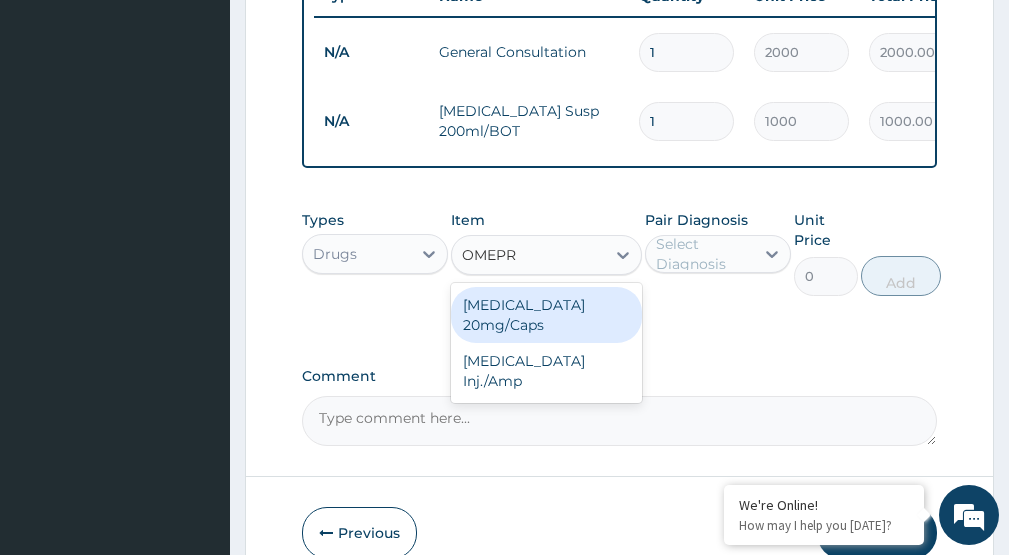 type on "OMEPRA" 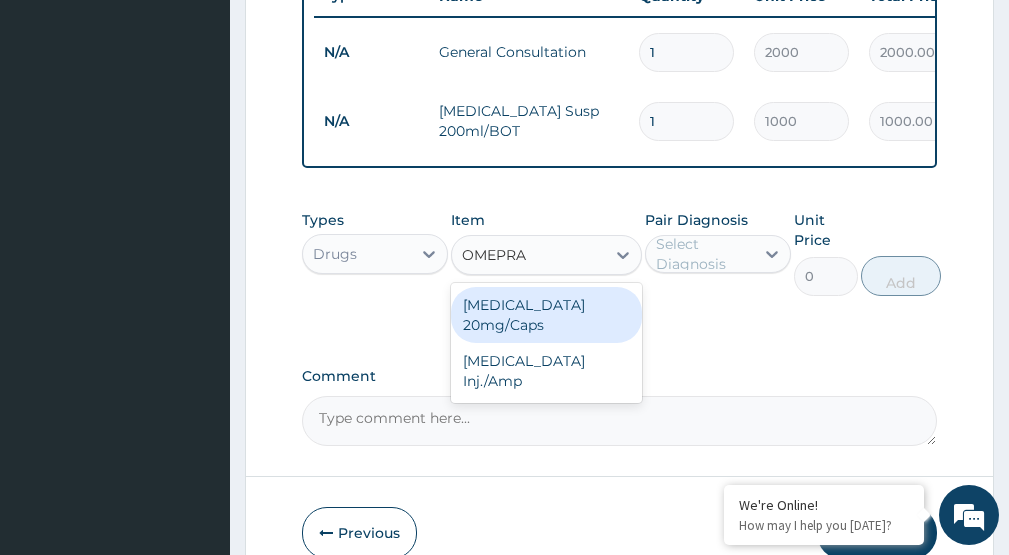 click on "[MEDICAL_DATA] 20mg/Caps" at bounding box center (546, 315) 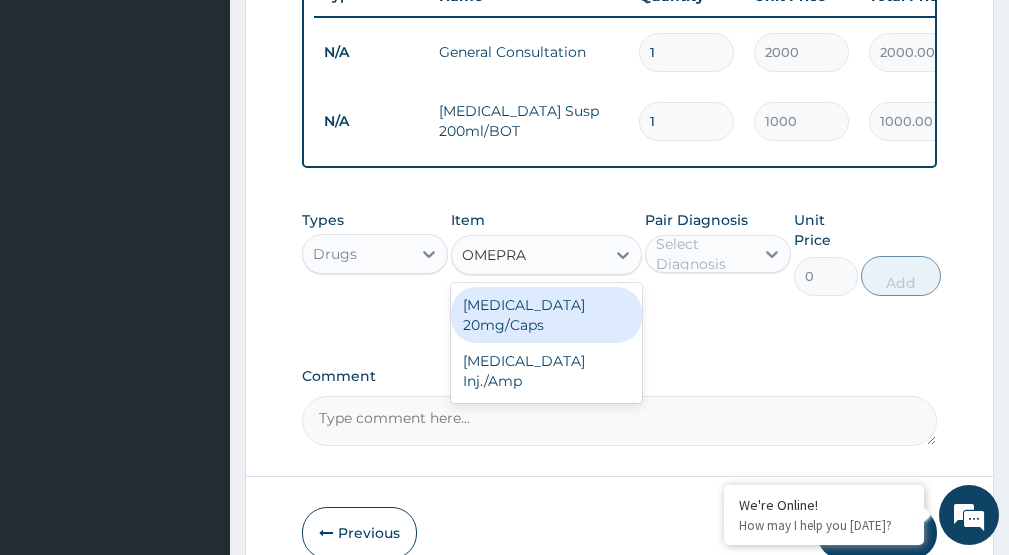 type 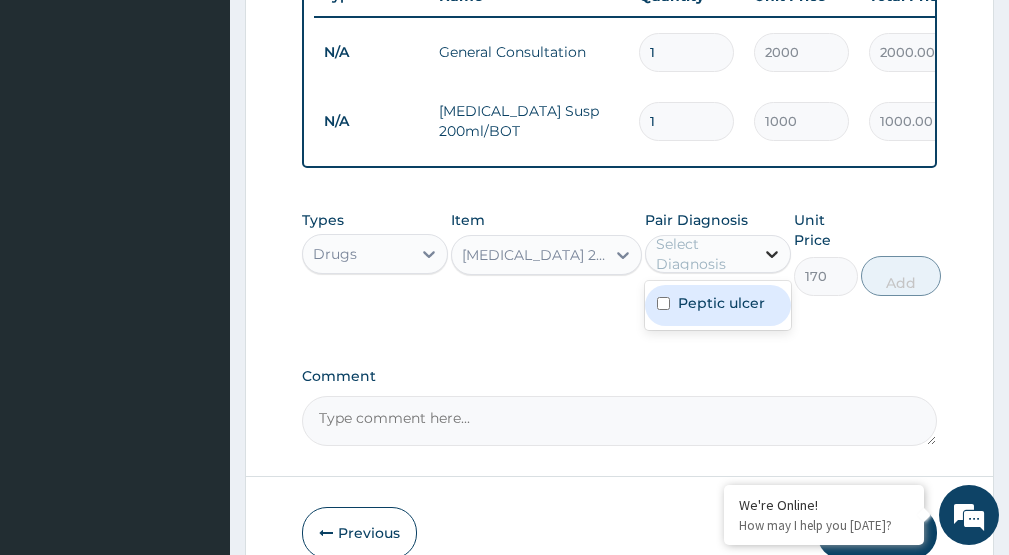 click 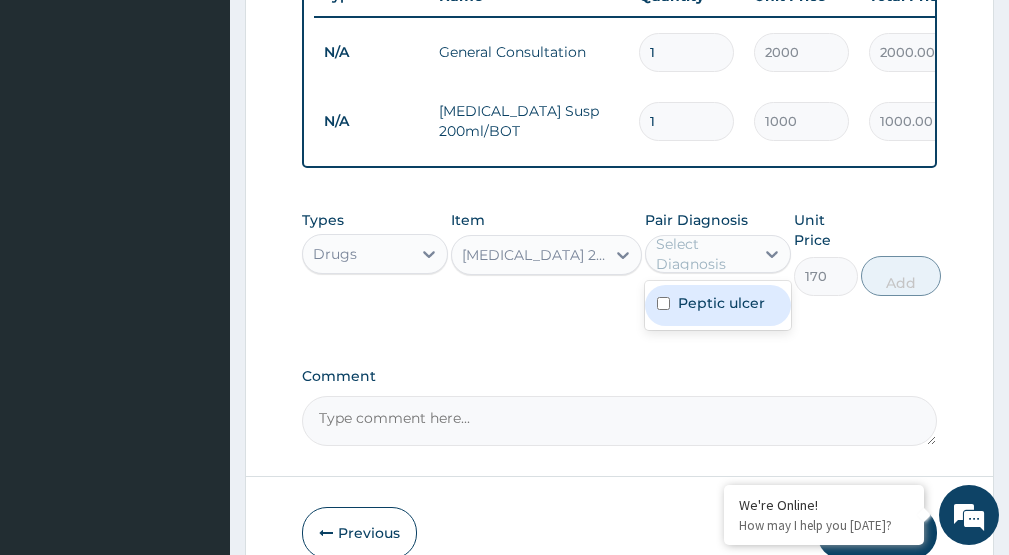 click on "Peptic ulcer" at bounding box center (721, 303) 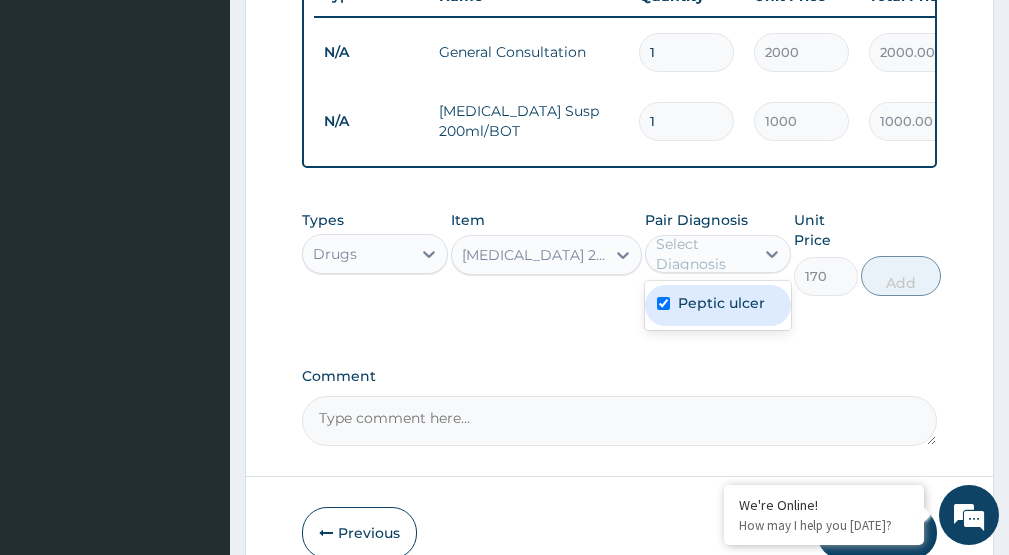 checkbox on "true" 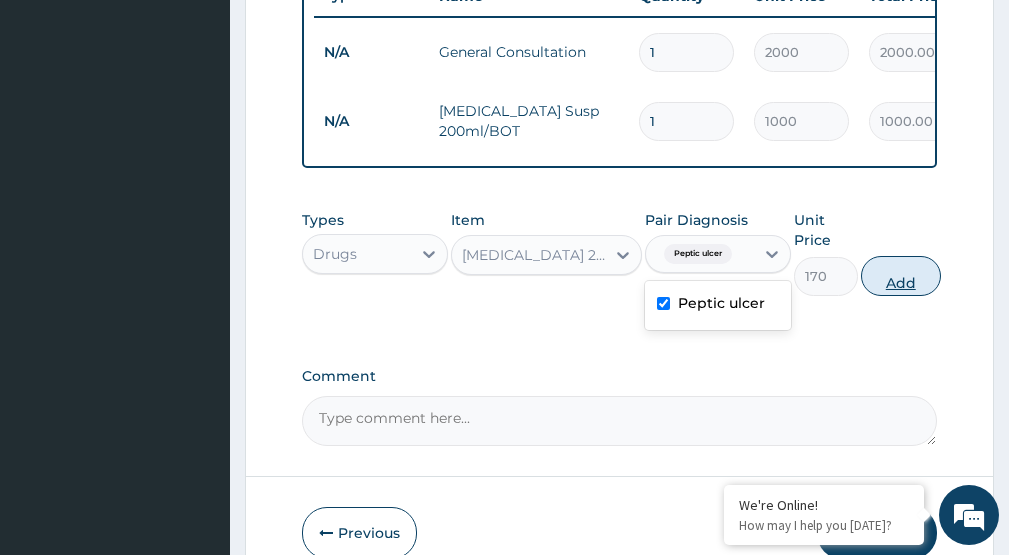 click on "Add" at bounding box center [901, 276] 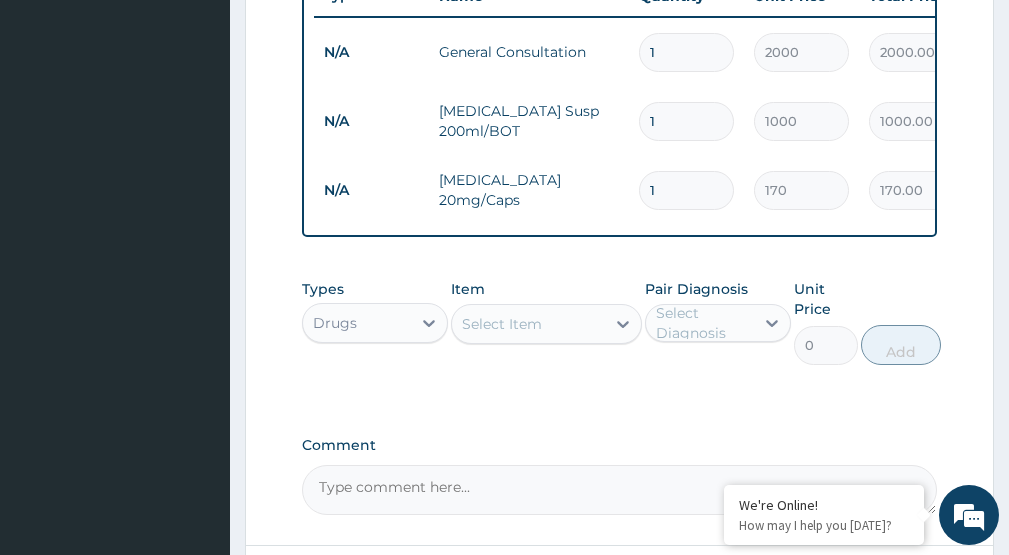 type on "10" 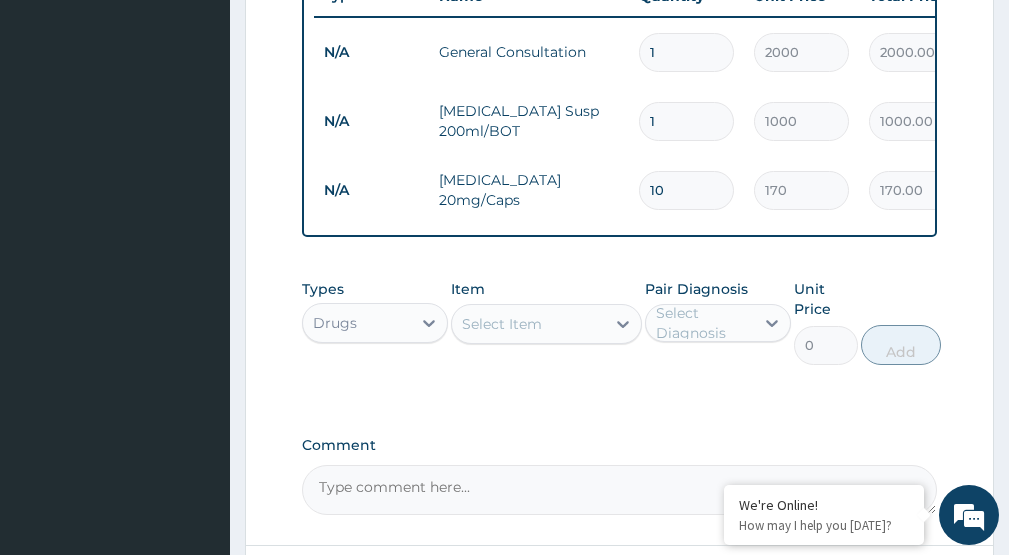 type on "1700.00" 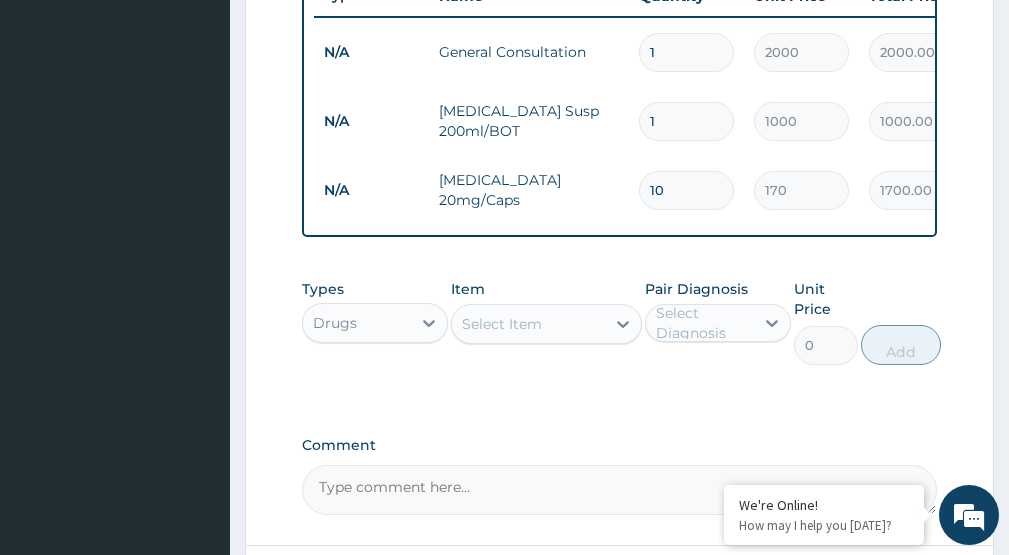 type on "10" 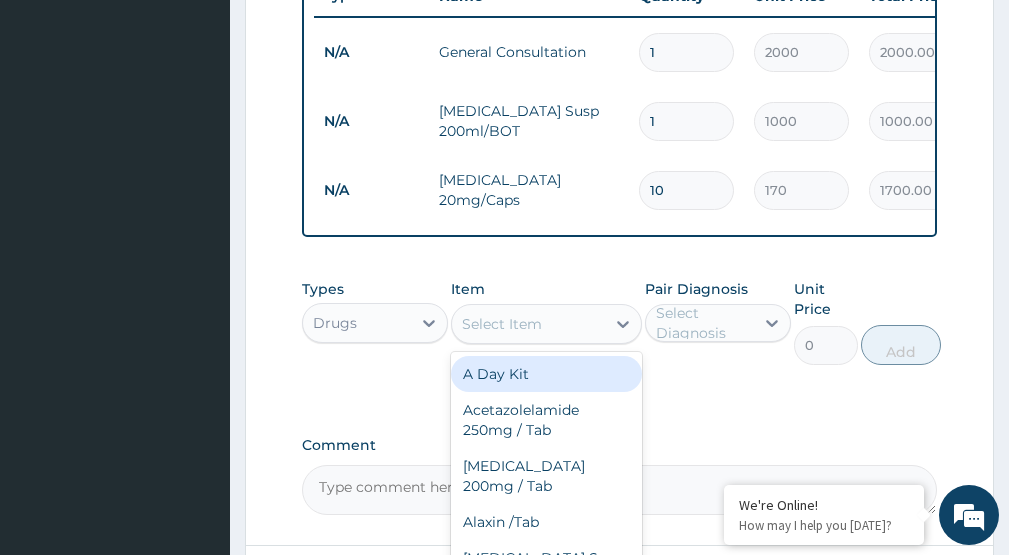click on "Select Item" at bounding box center [502, 324] 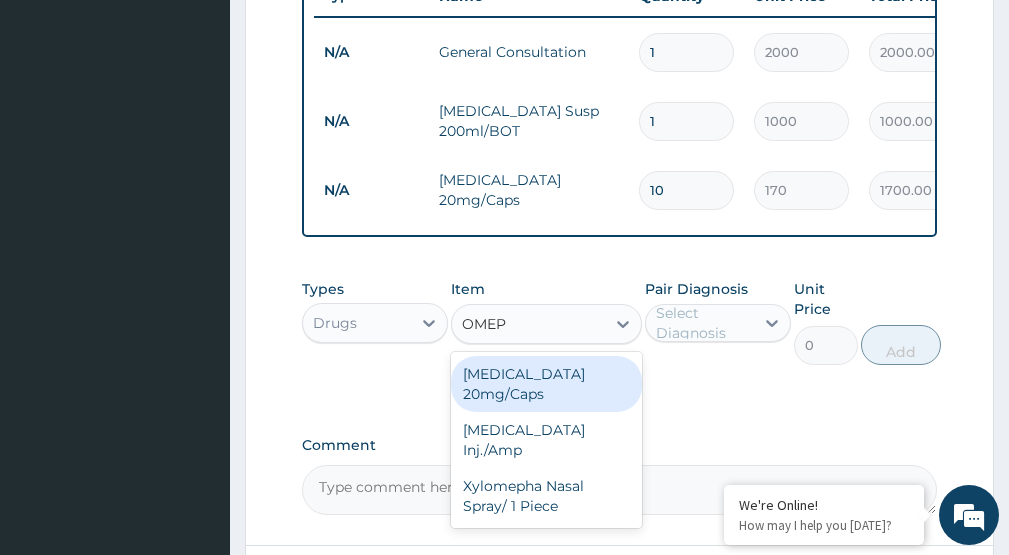 type on "OMEPR" 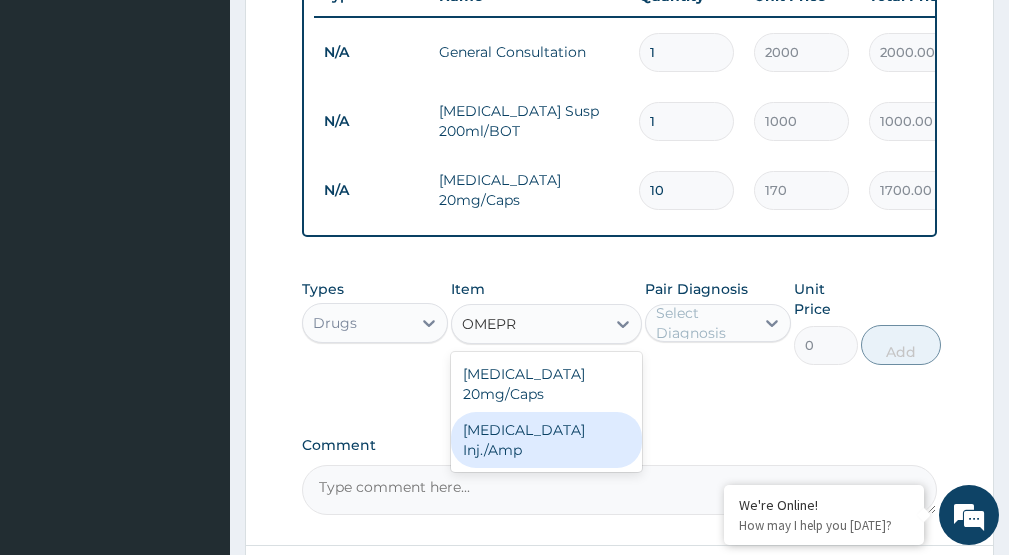 click on "[MEDICAL_DATA] Inj./Amp" at bounding box center [546, 440] 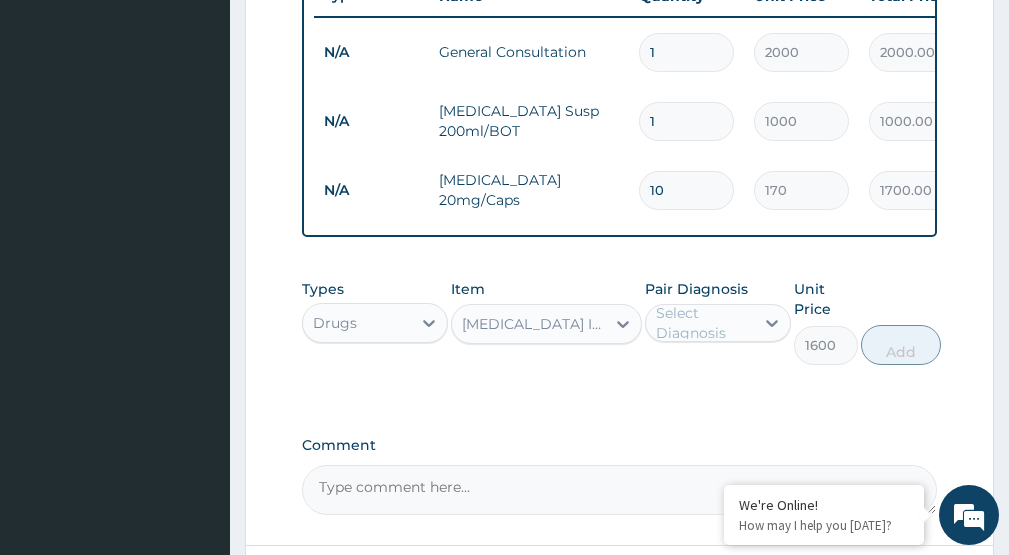 click on "Select Diagnosis" at bounding box center (704, 323) 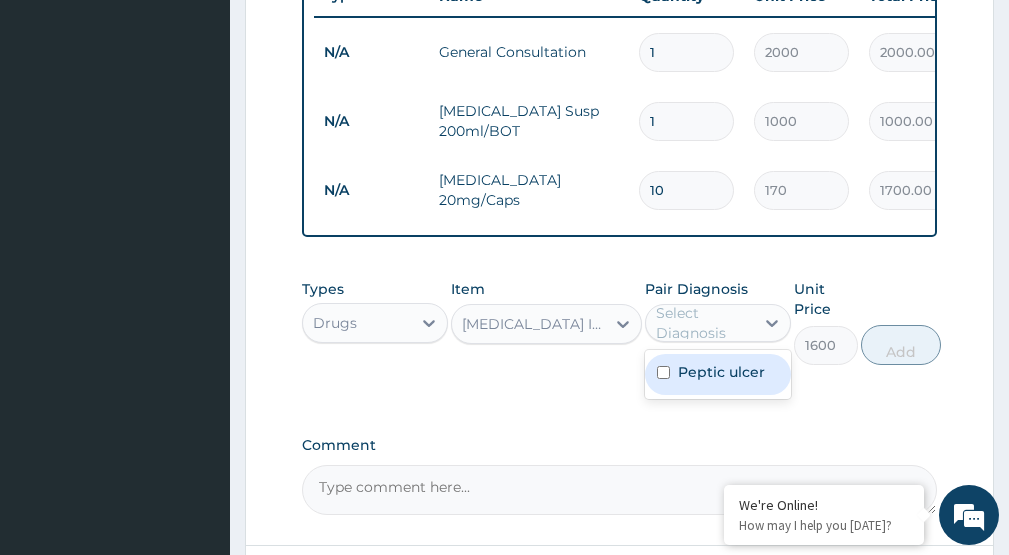 click on "Peptic ulcer" at bounding box center (721, 372) 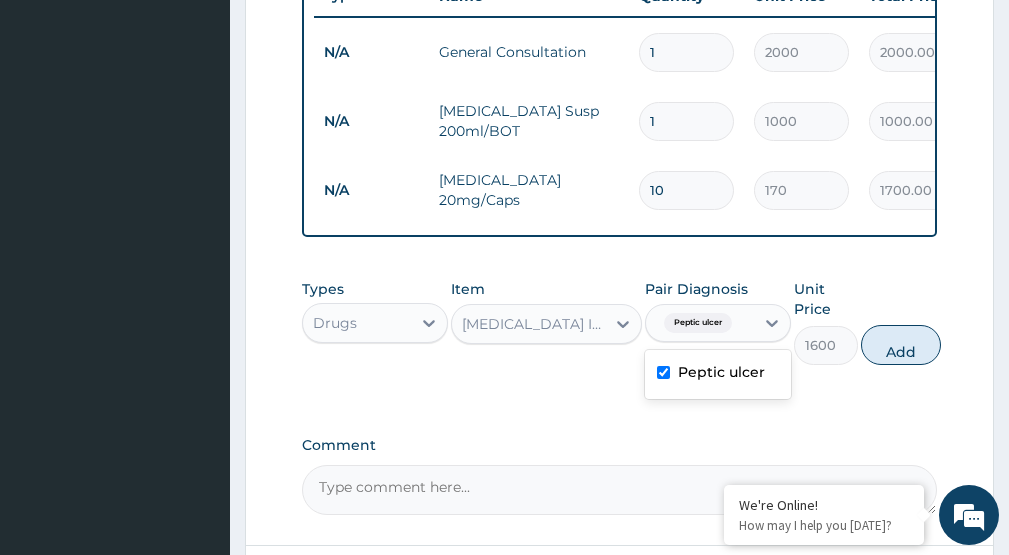 click on "Peptic ulcer" at bounding box center (721, 372) 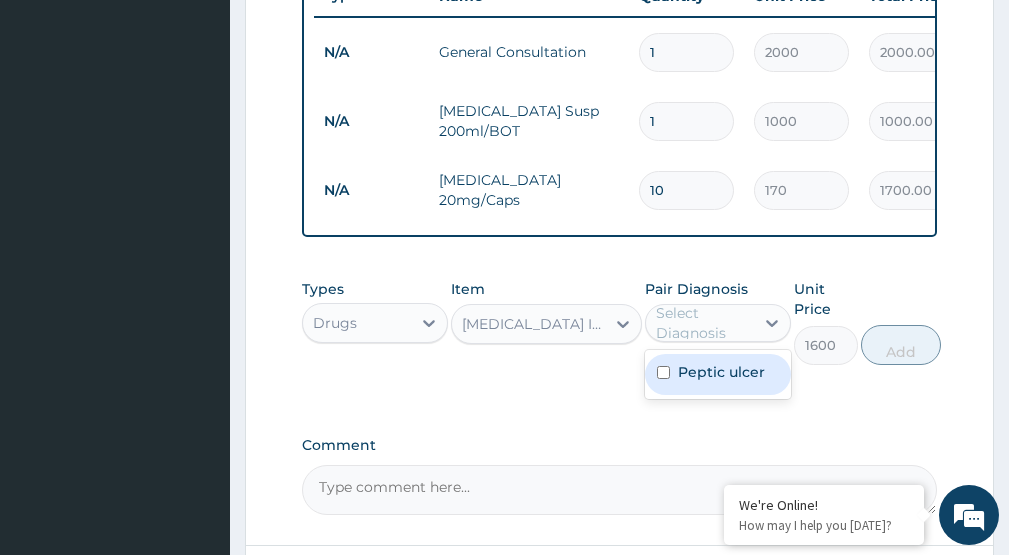 click on "Peptic ulcer" at bounding box center [721, 372] 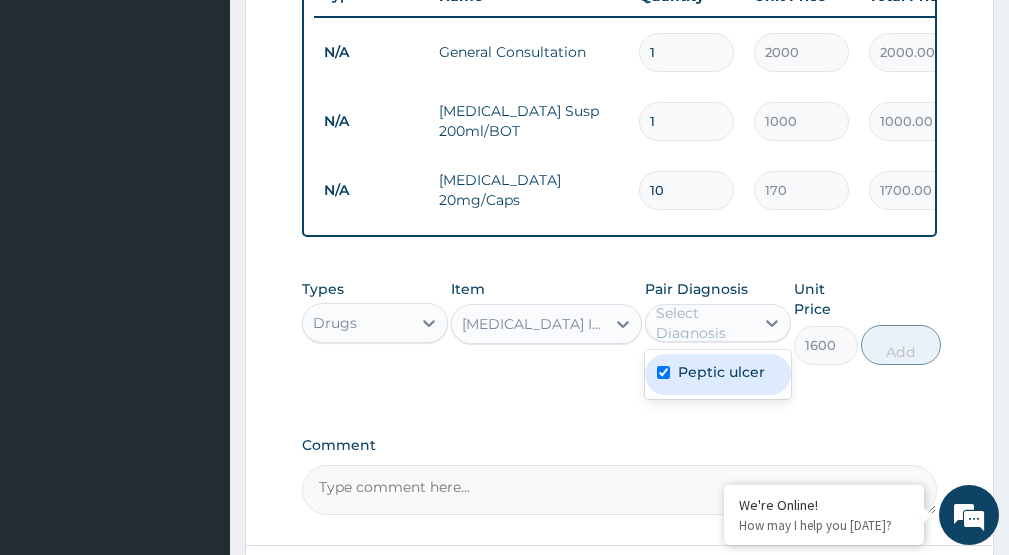 checkbox on "true" 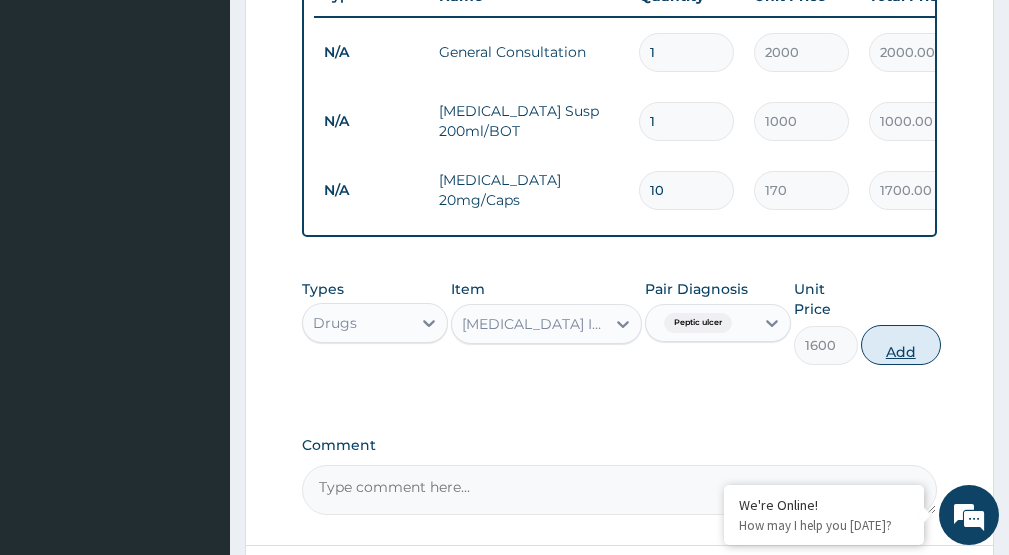 click on "Add" at bounding box center (901, 345) 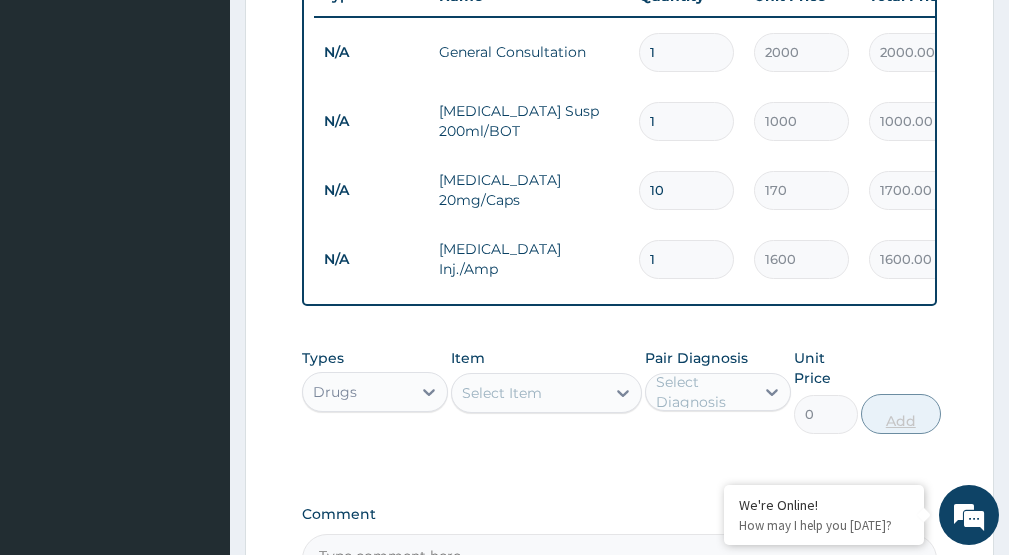 type 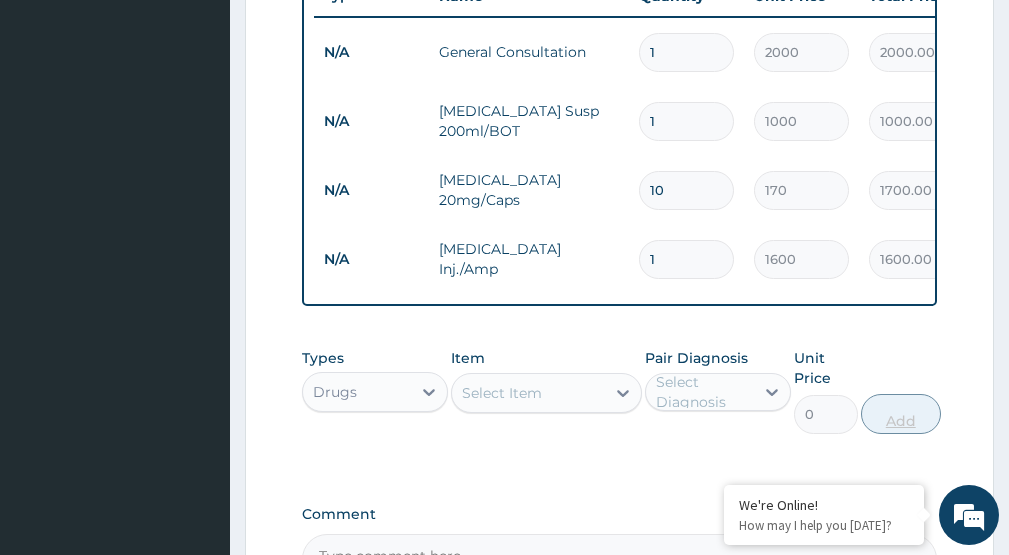 type on "0.00" 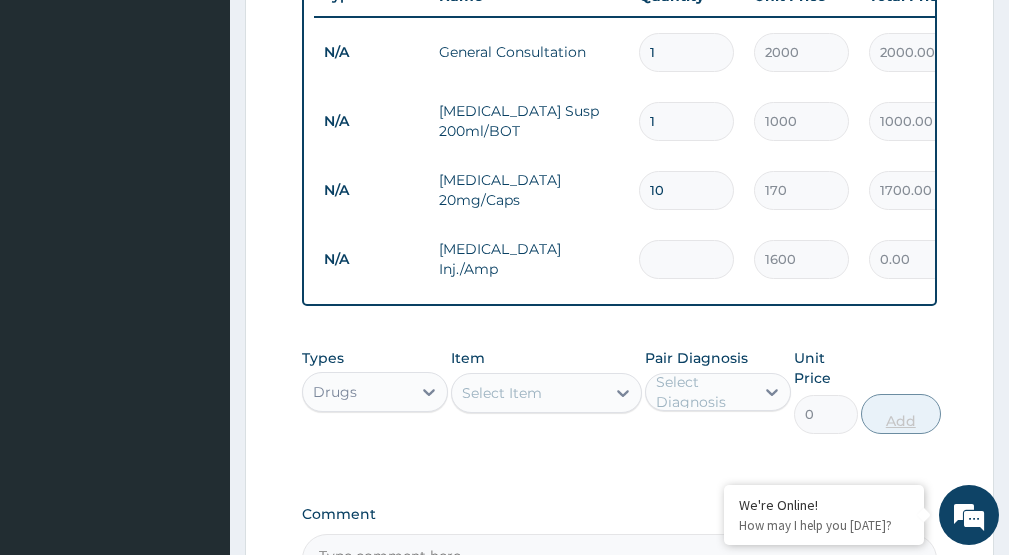 type on "2" 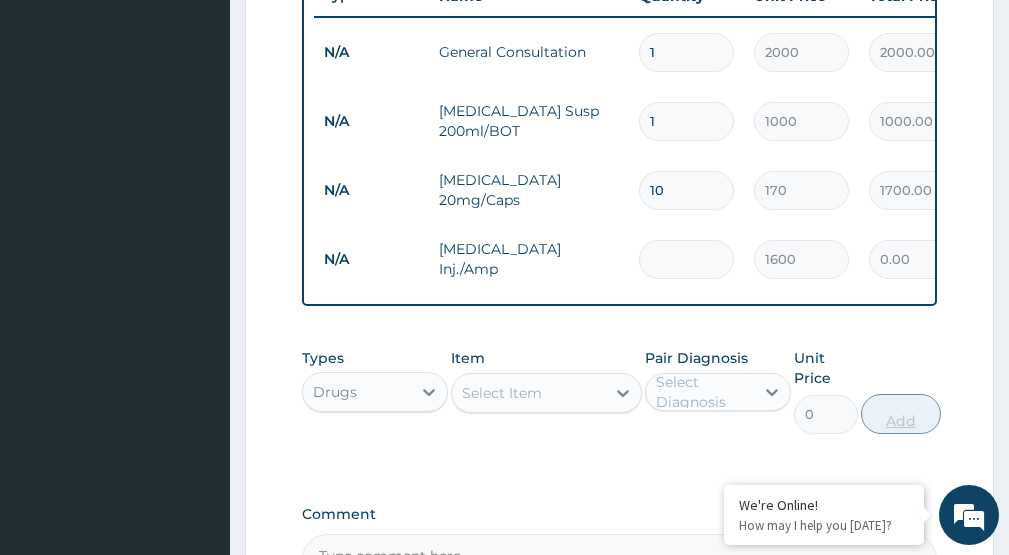 type on "3200.00" 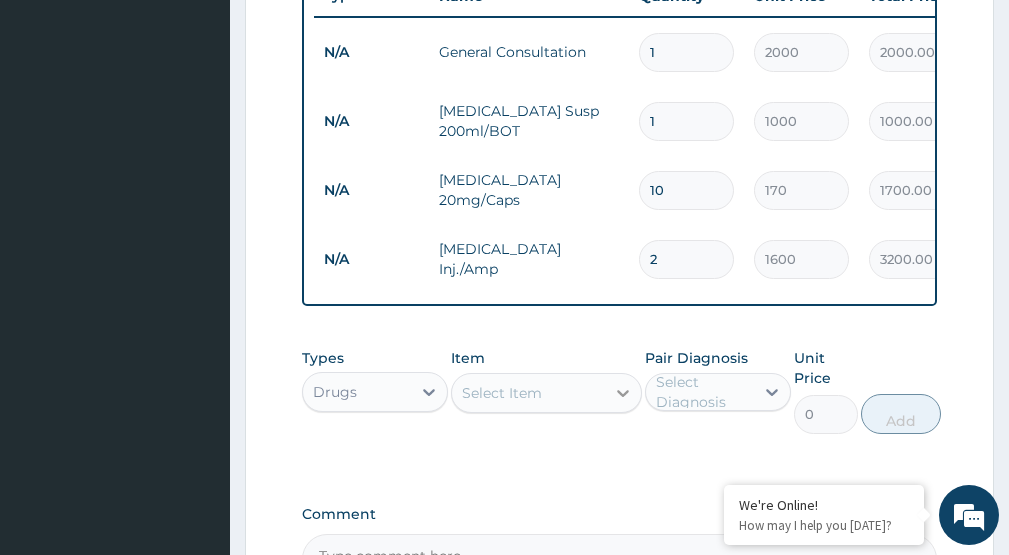 type on "2" 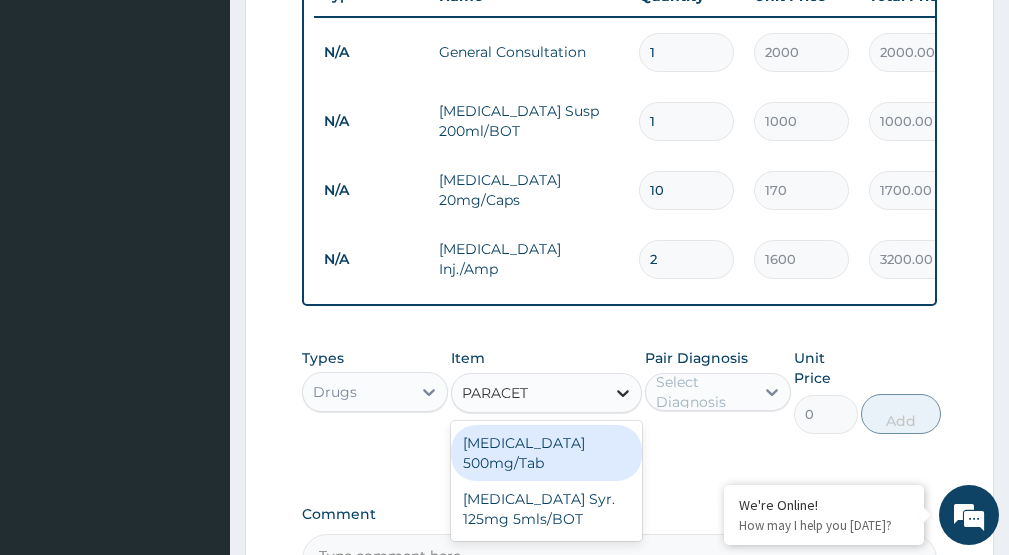 type on "PARACETA" 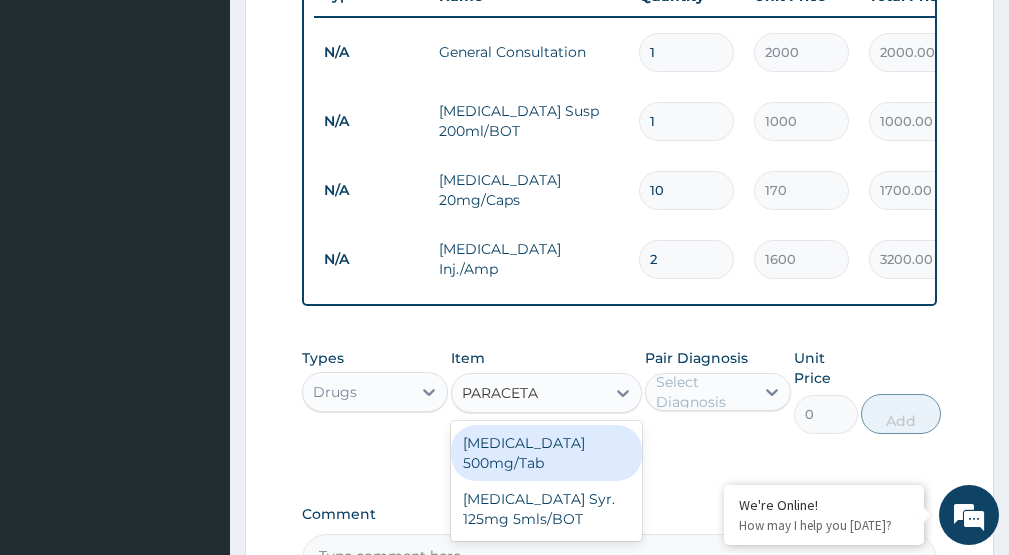 click on "Paracetamol 500mg/Tab" at bounding box center [546, 453] 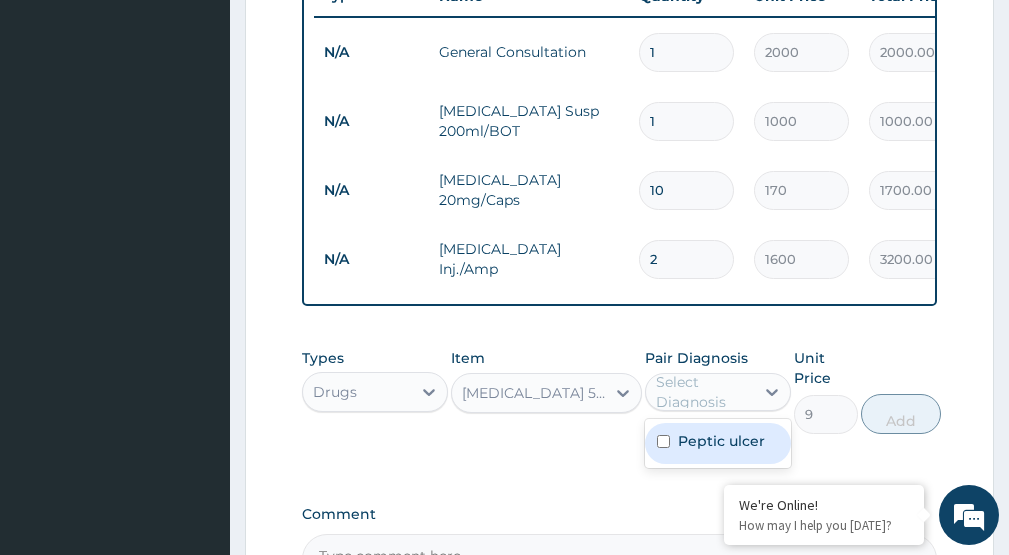 click on "Select Diagnosis" at bounding box center [704, 392] 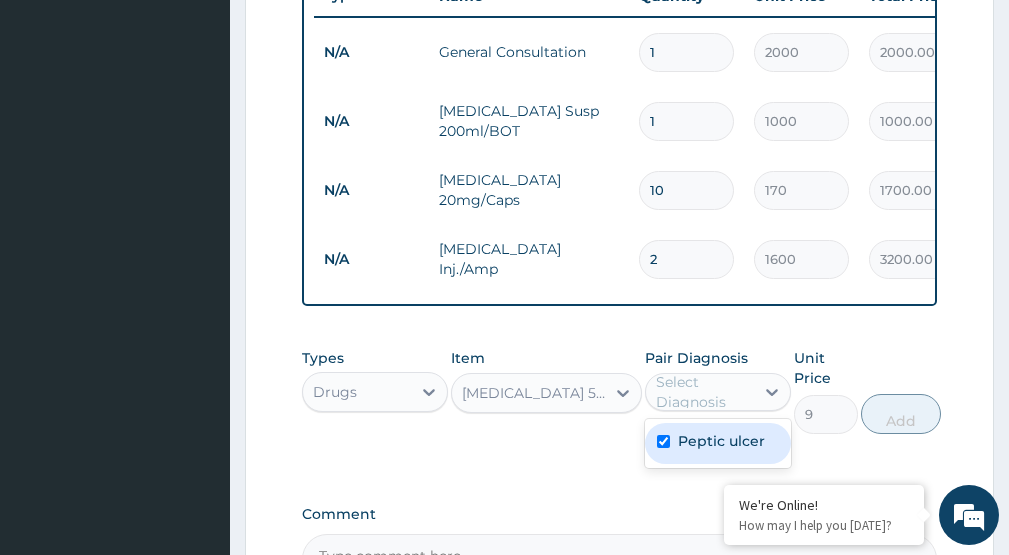 checkbox on "true" 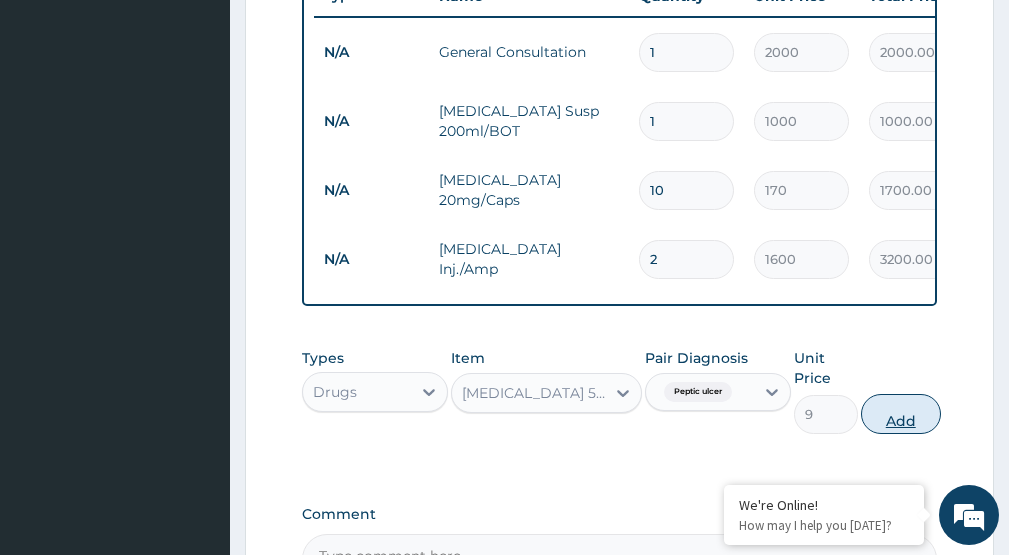 click on "Add" at bounding box center [901, 414] 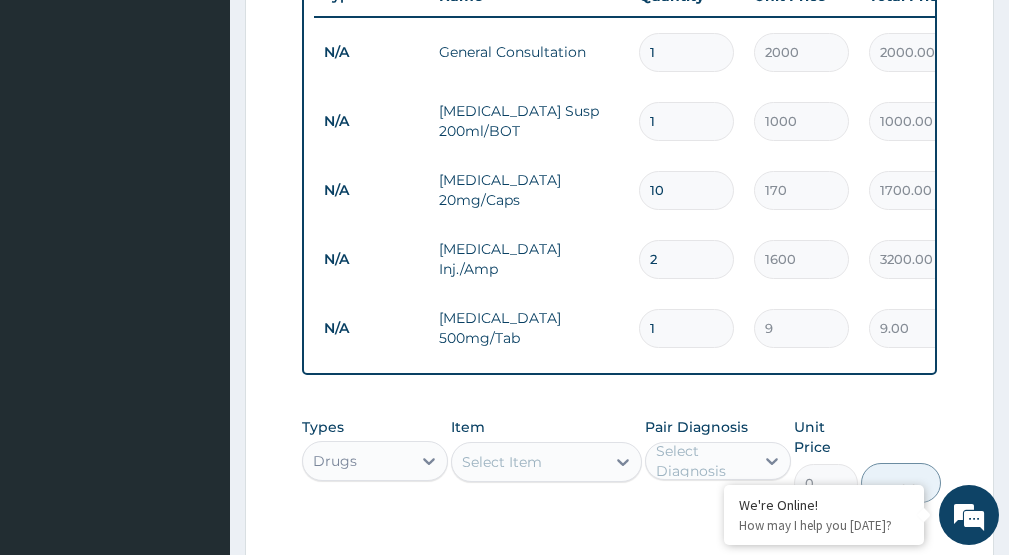 type on "18" 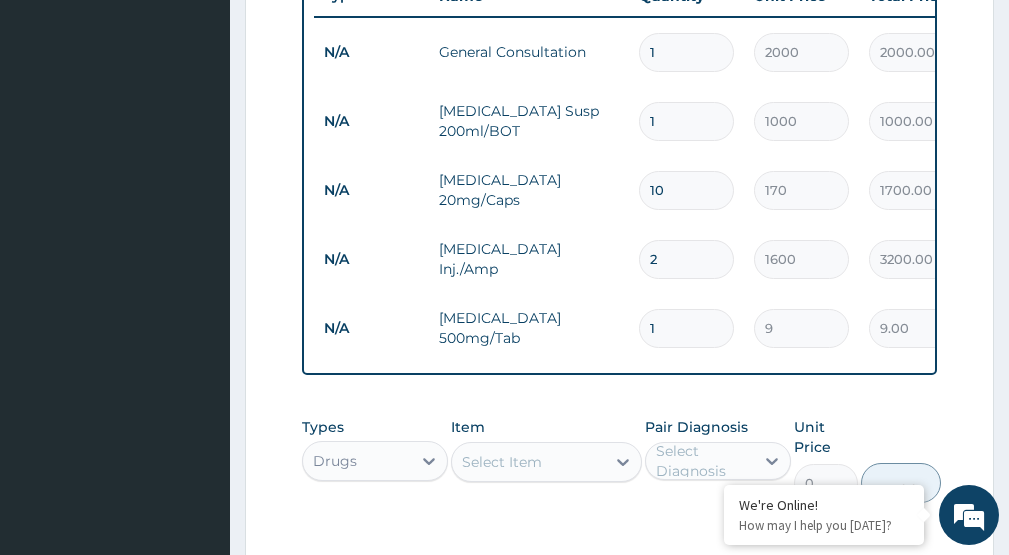 type on "162.00" 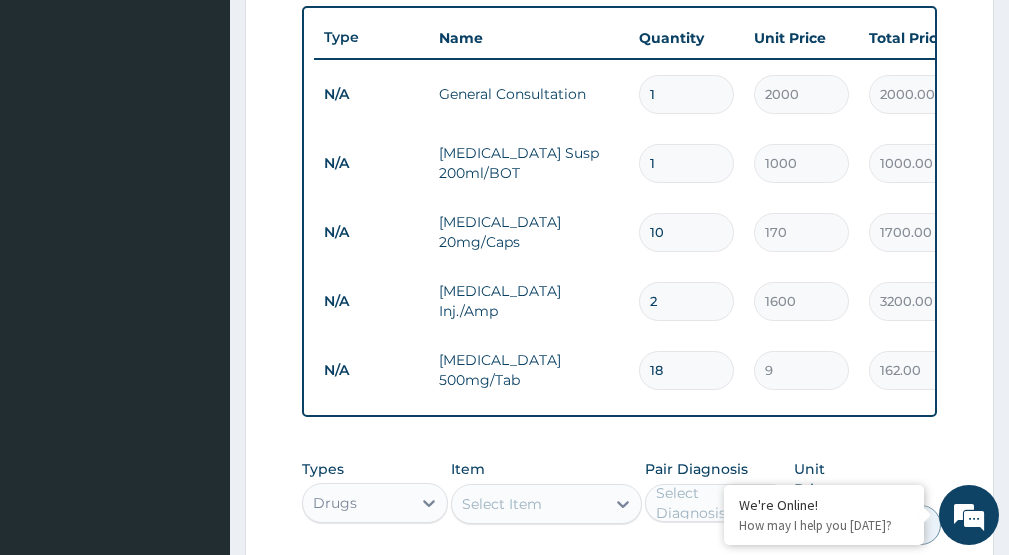 scroll, scrollTop: 723, scrollLeft: 0, axis: vertical 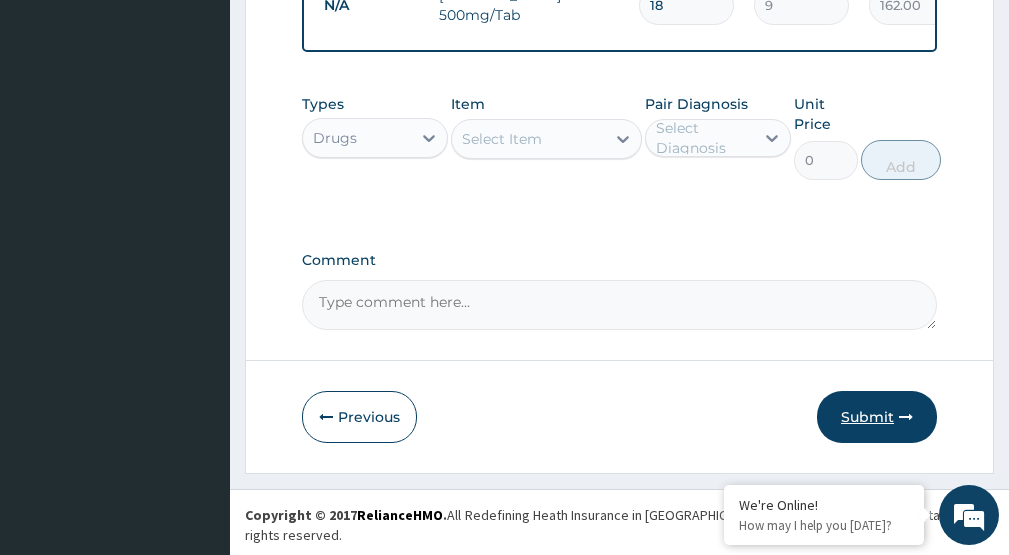 type on "18" 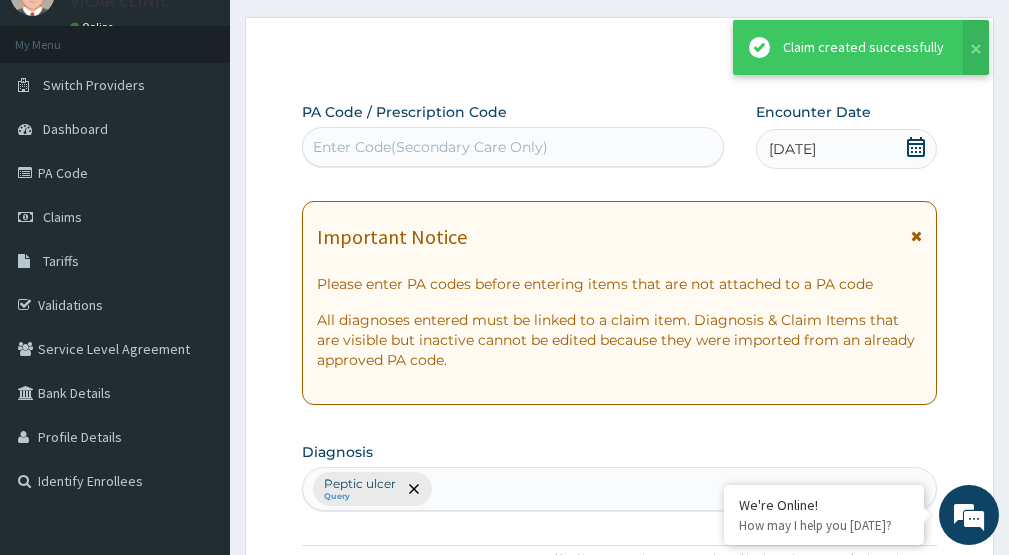 scroll, scrollTop: 1123, scrollLeft: 0, axis: vertical 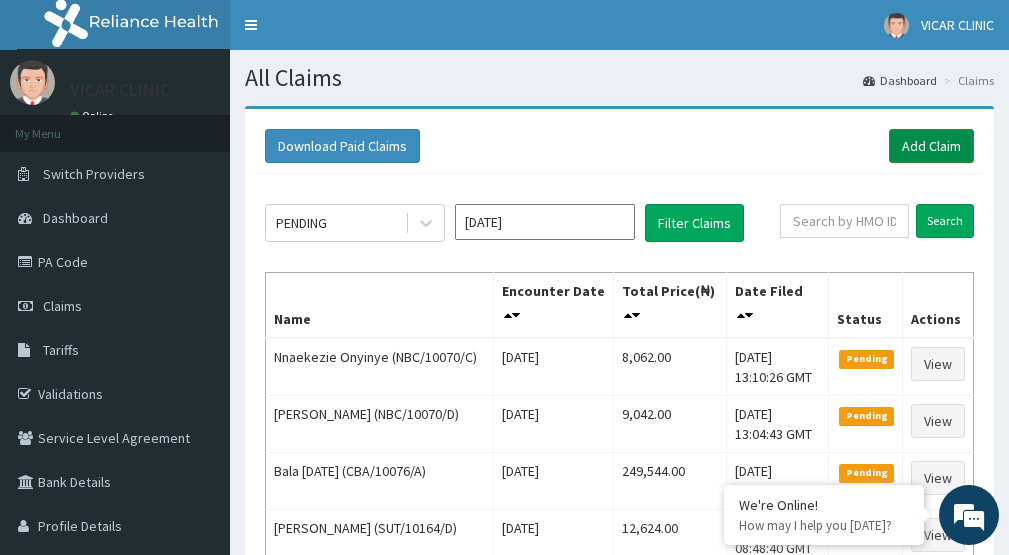 click on "Add Claim" at bounding box center [931, 146] 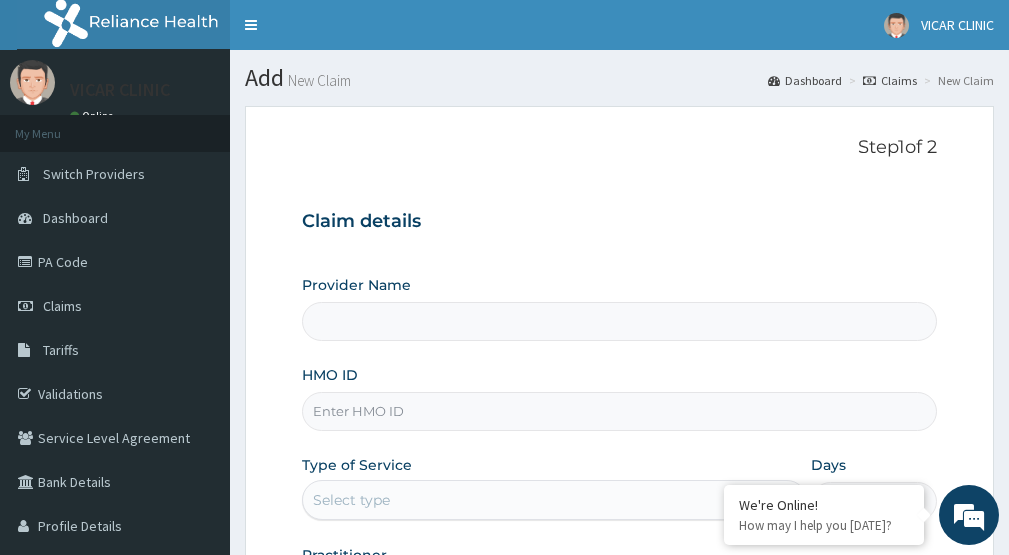 scroll, scrollTop: 0, scrollLeft: 0, axis: both 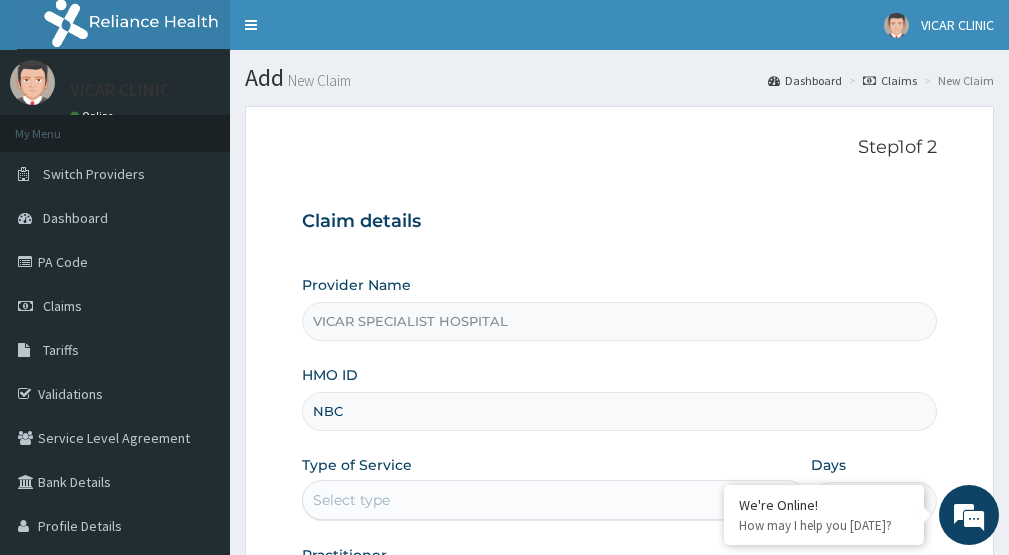 type on "NBC/10070/K" 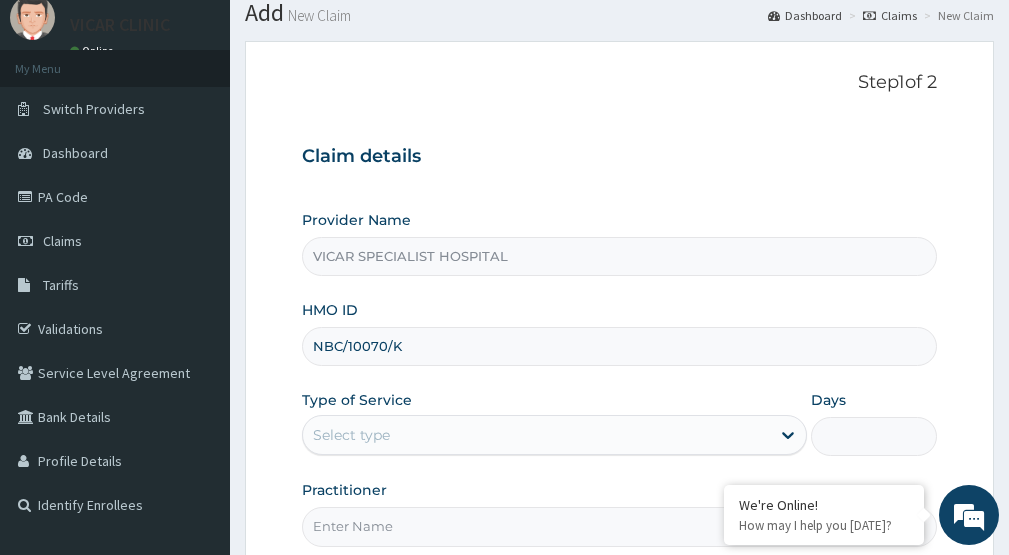 scroll, scrollTop: 100, scrollLeft: 0, axis: vertical 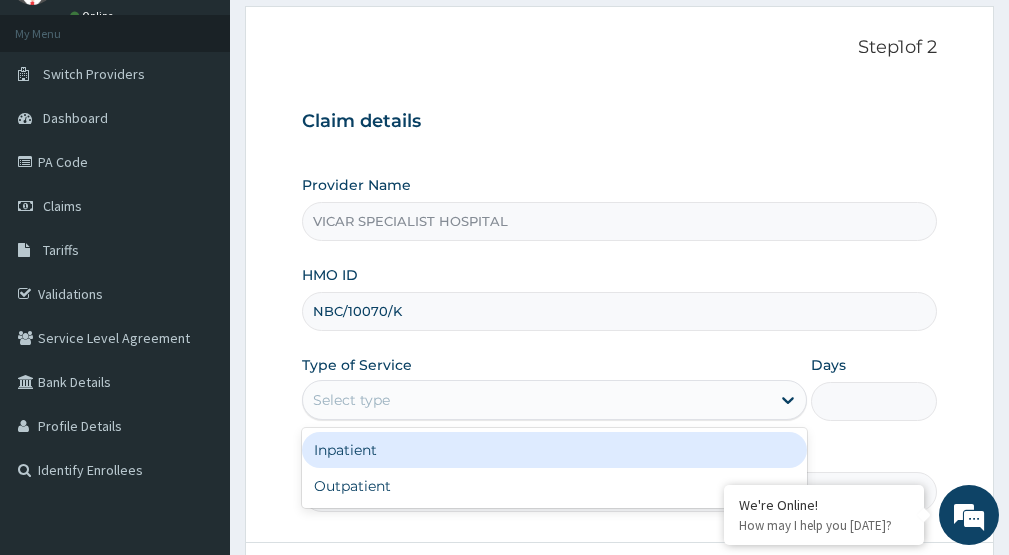 click on "Select type" at bounding box center (536, 400) 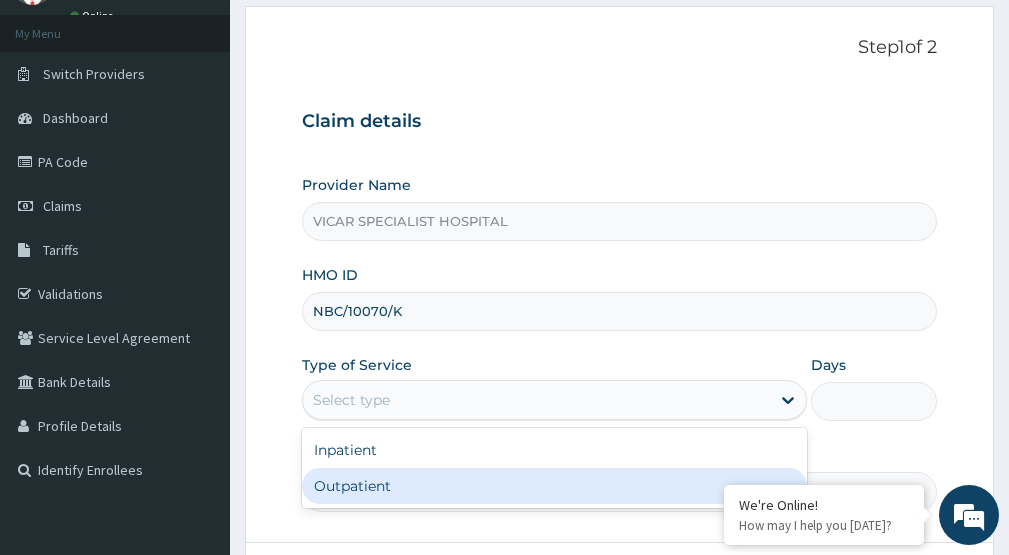 click on "Outpatient" at bounding box center (554, 486) 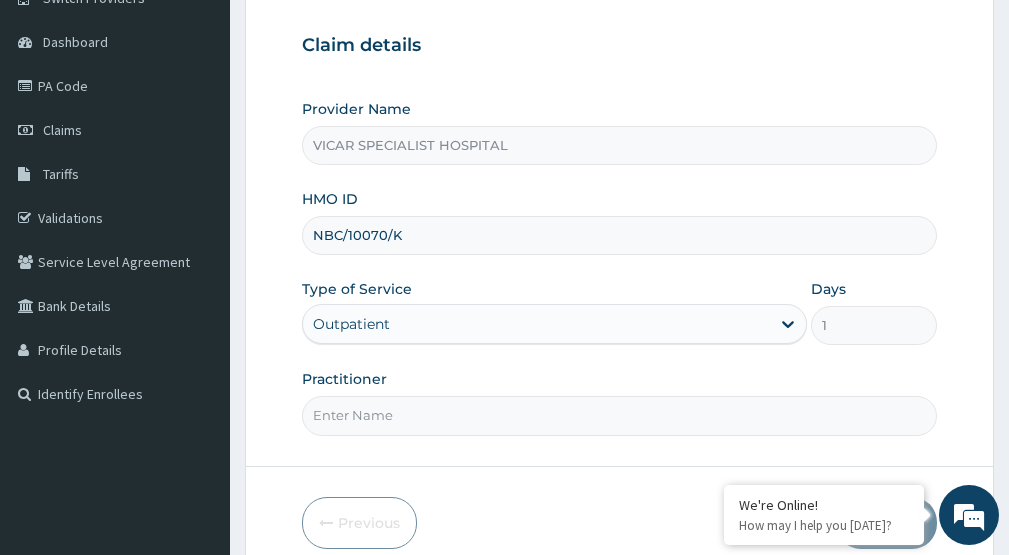 scroll, scrollTop: 267, scrollLeft: 0, axis: vertical 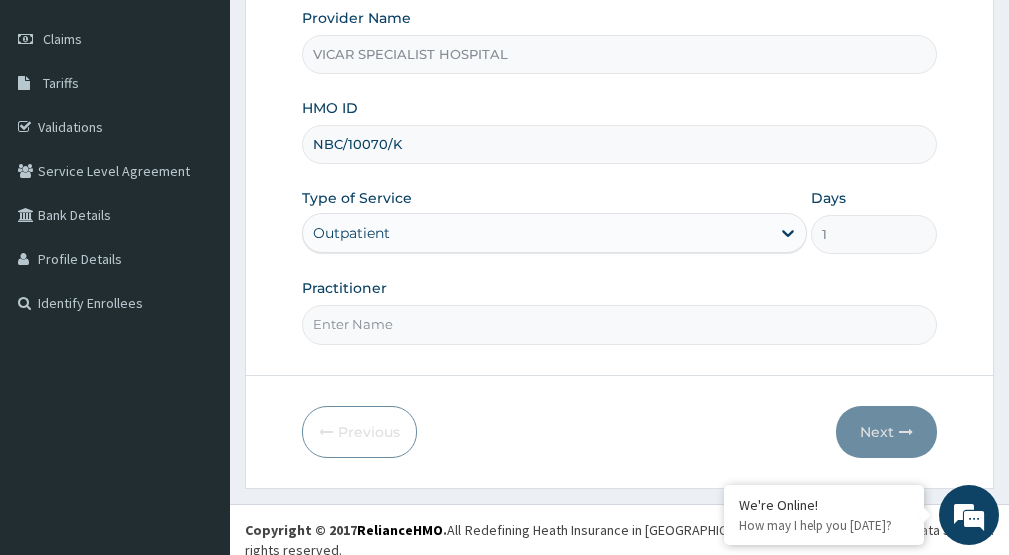 click on "Practitioner" at bounding box center [619, 324] 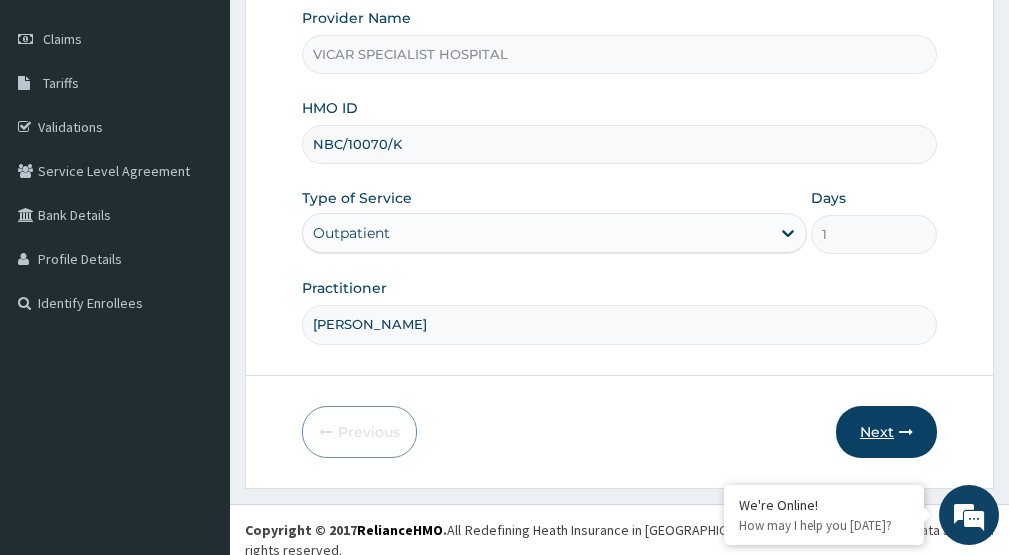 click on "Next" at bounding box center (886, 432) 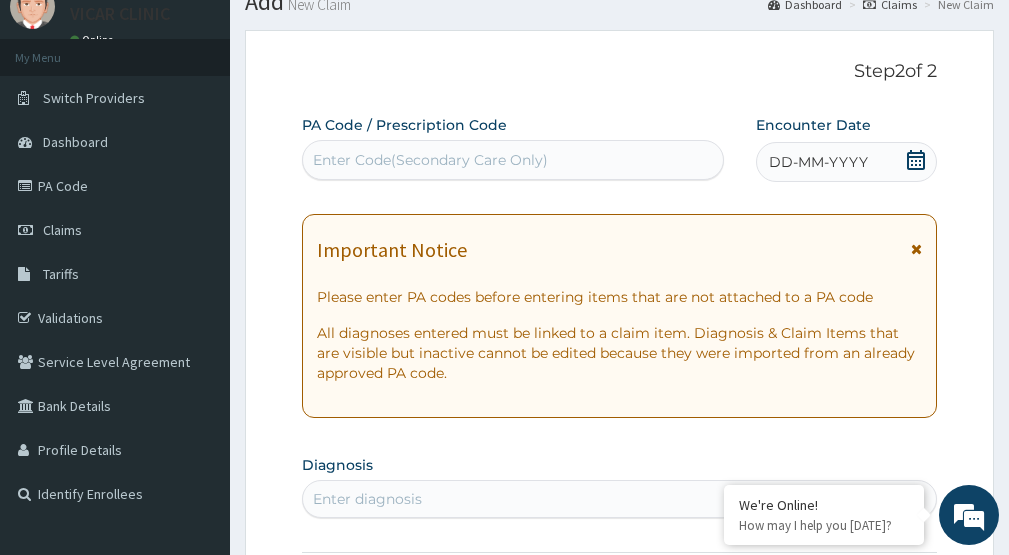 scroll, scrollTop: 67, scrollLeft: 0, axis: vertical 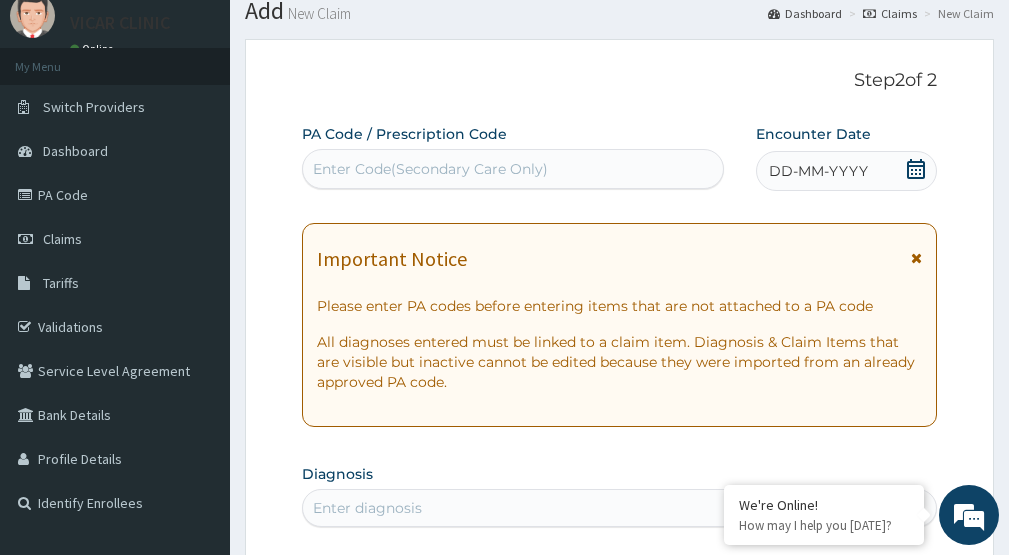 click on "DD-MM-YYYY" at bounding box center (846, 171) 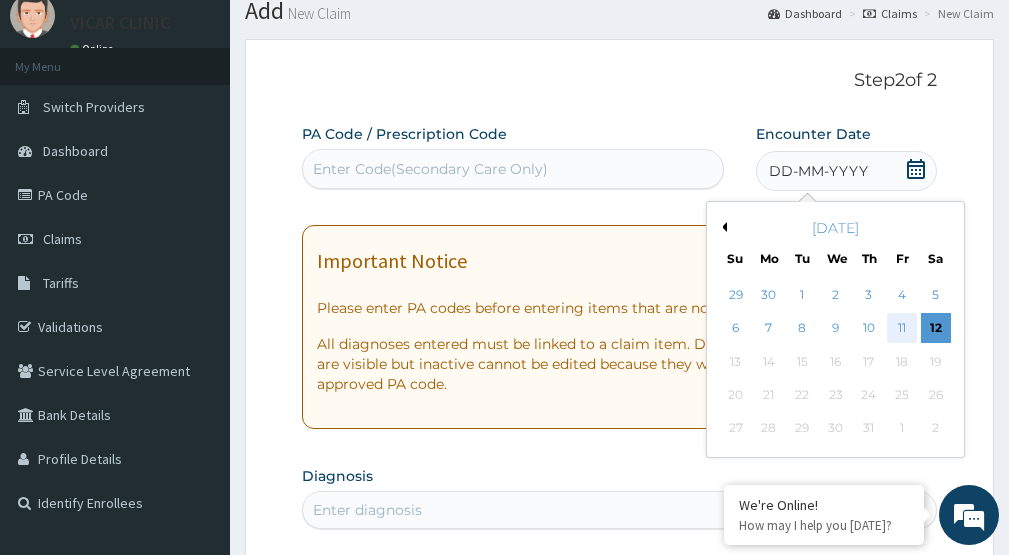 click on "11" at bounding box center (902, 329) 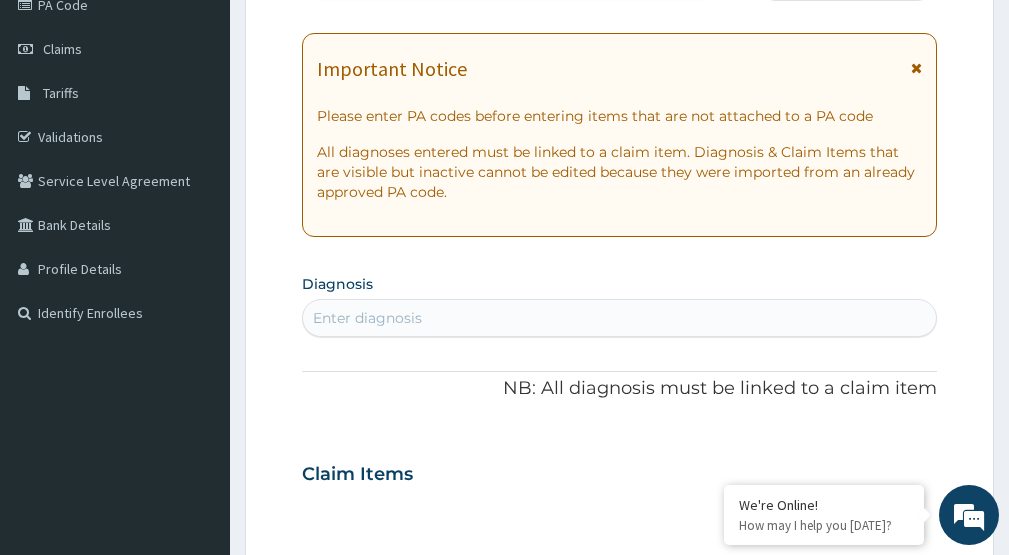 scroll, scrollTop: 267, scrollLeft: 0, axis: vertical 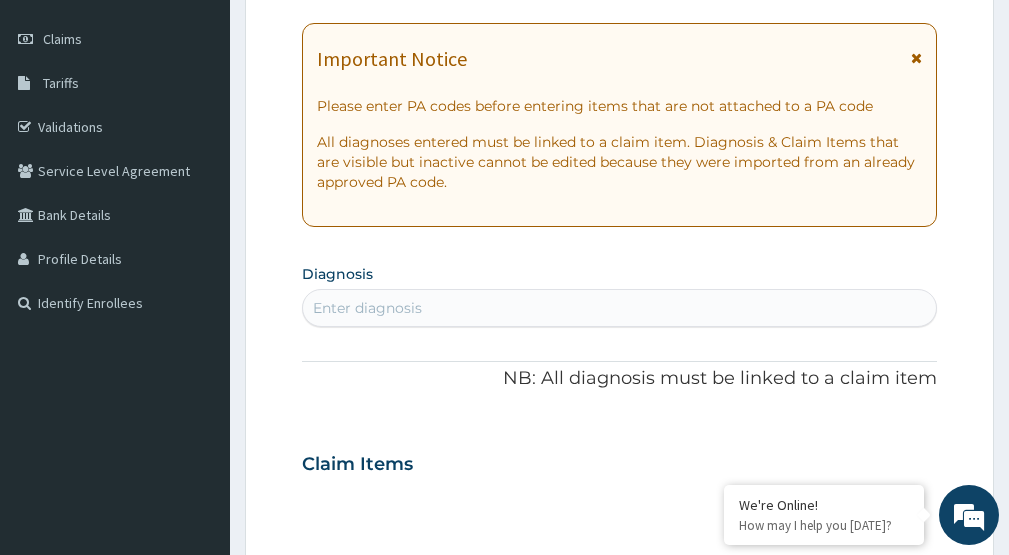click on "Enter diagnosis" at bounding box center [619, 308] 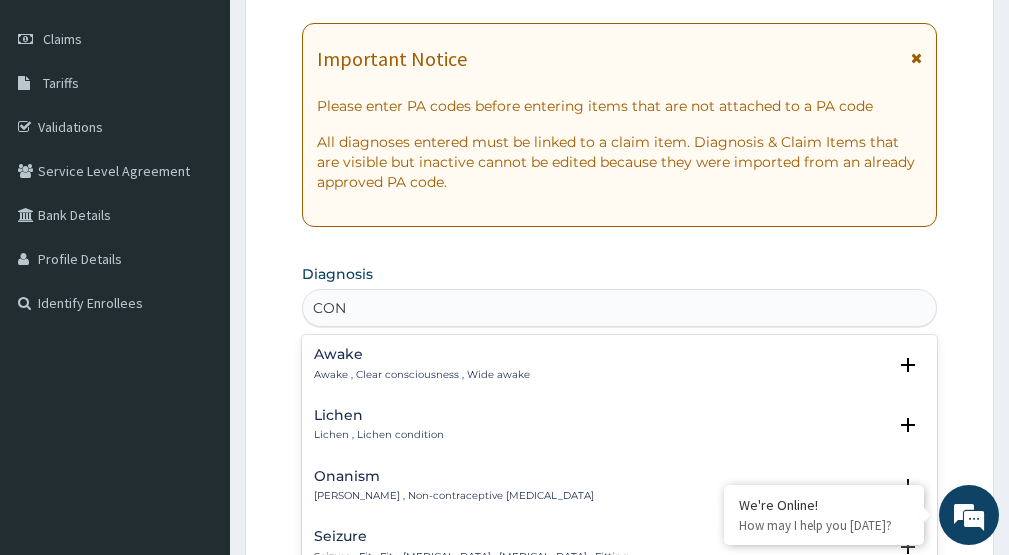 type on "CONJ" 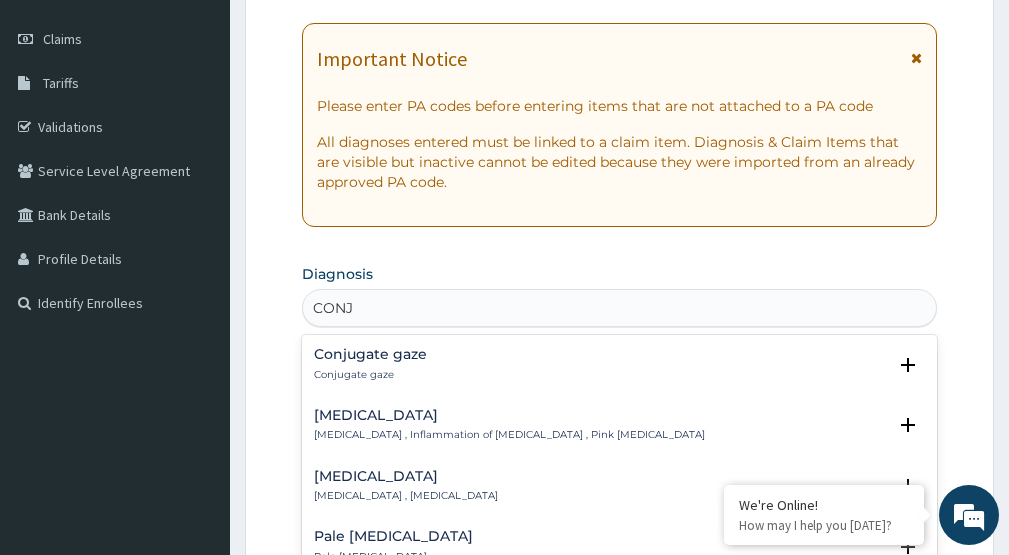 click on "Conjunctivitis" at bounding box center (509, 415) 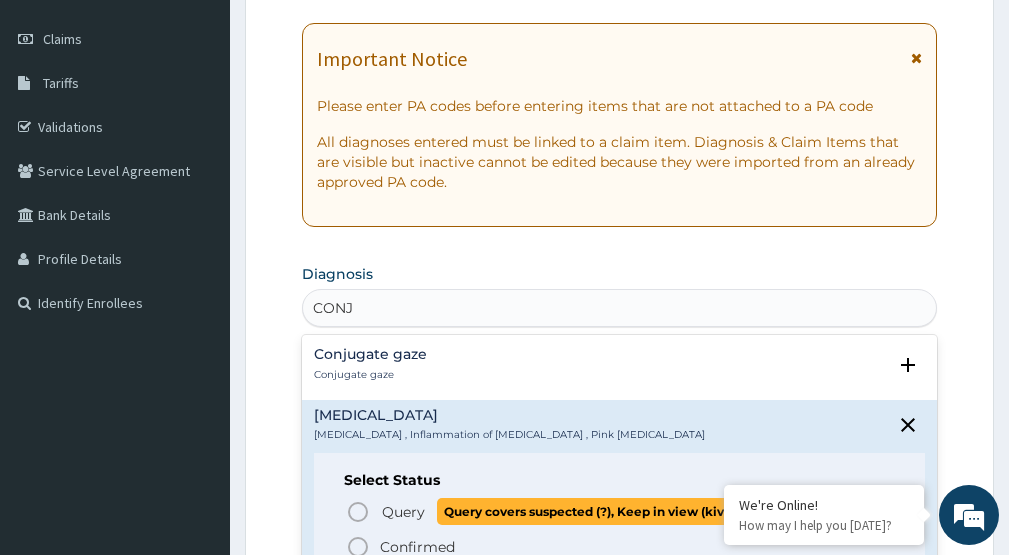 click 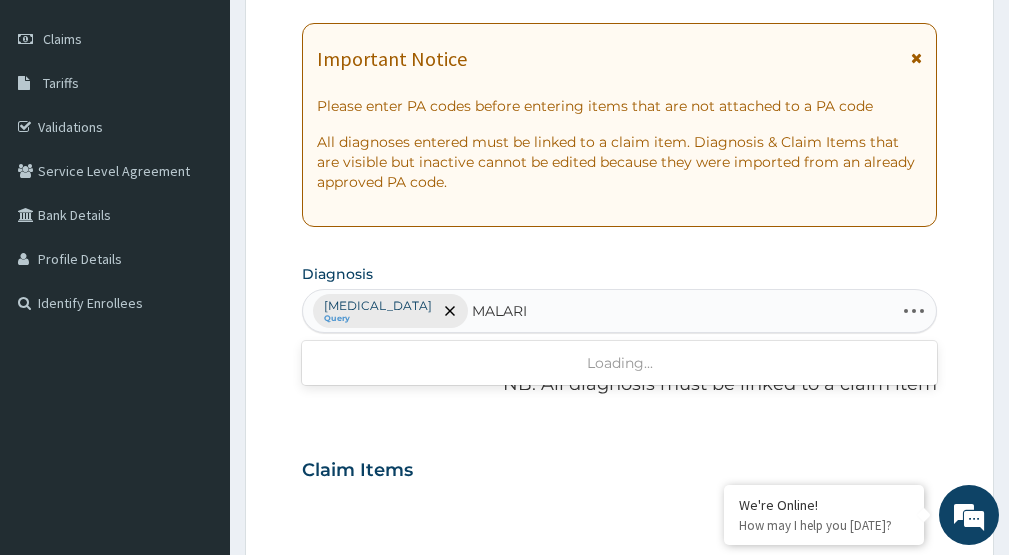 type on "MALARIA" 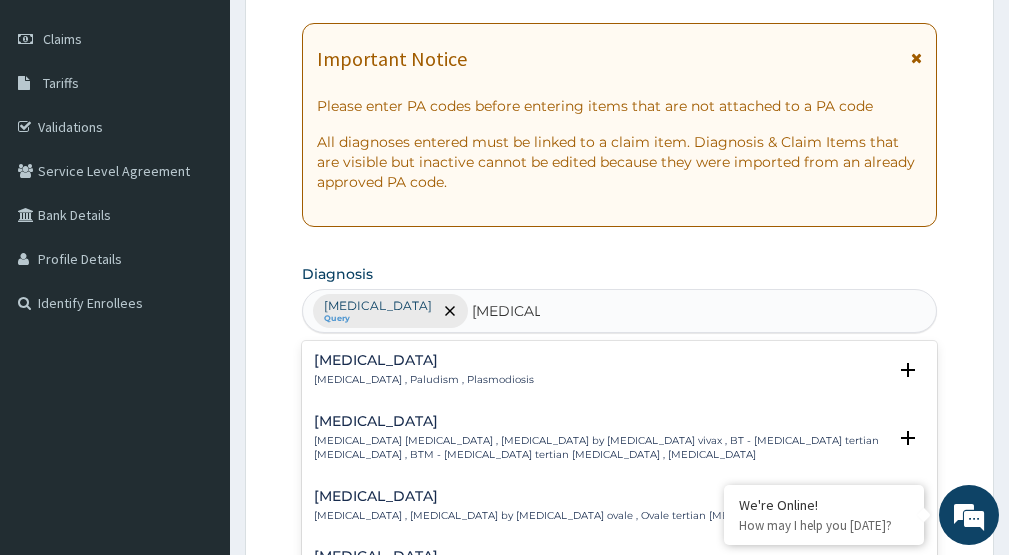 click on "Malaria" at bounding box center (424, 360) 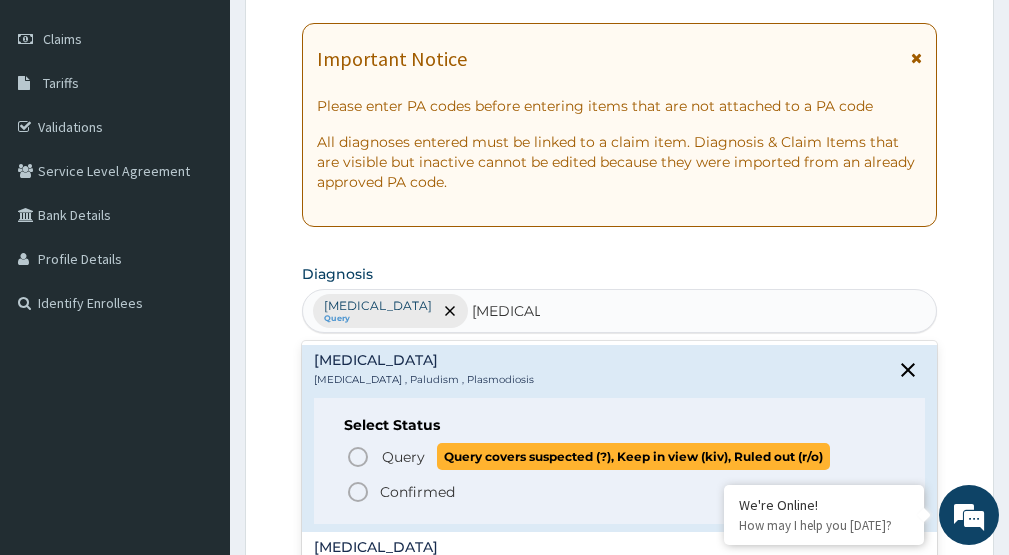 click 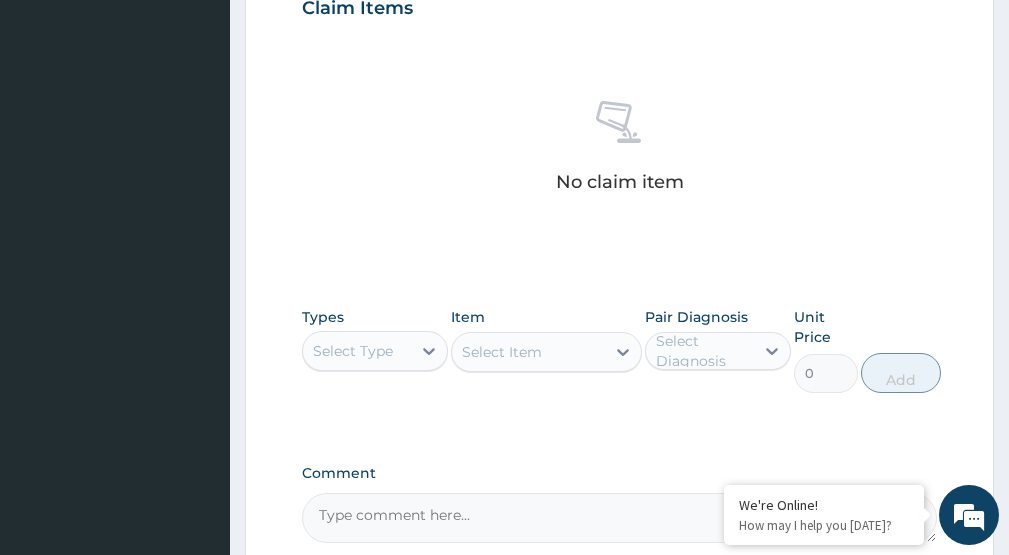 scroll, scrollTop: 767, scrollLeft: 0, axis: vertical 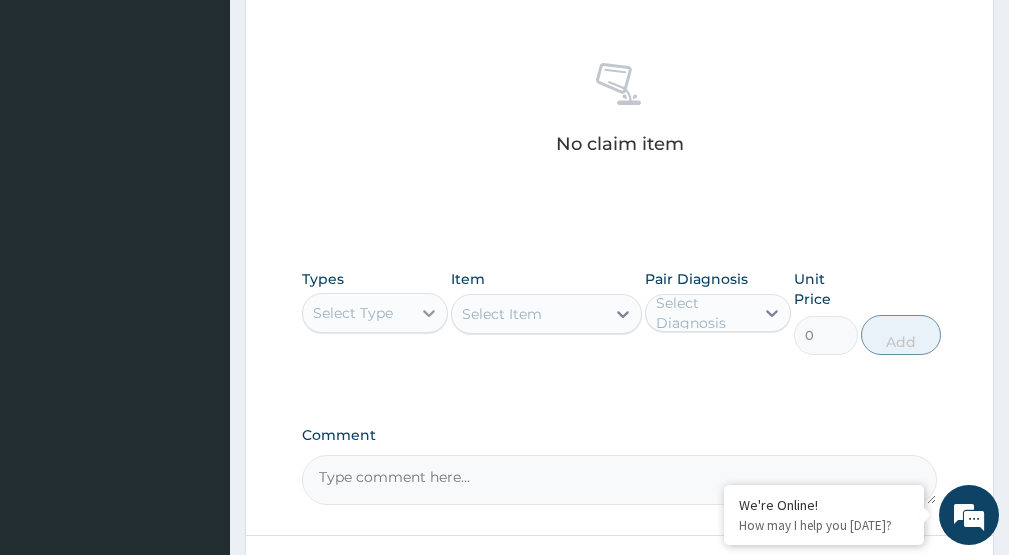click 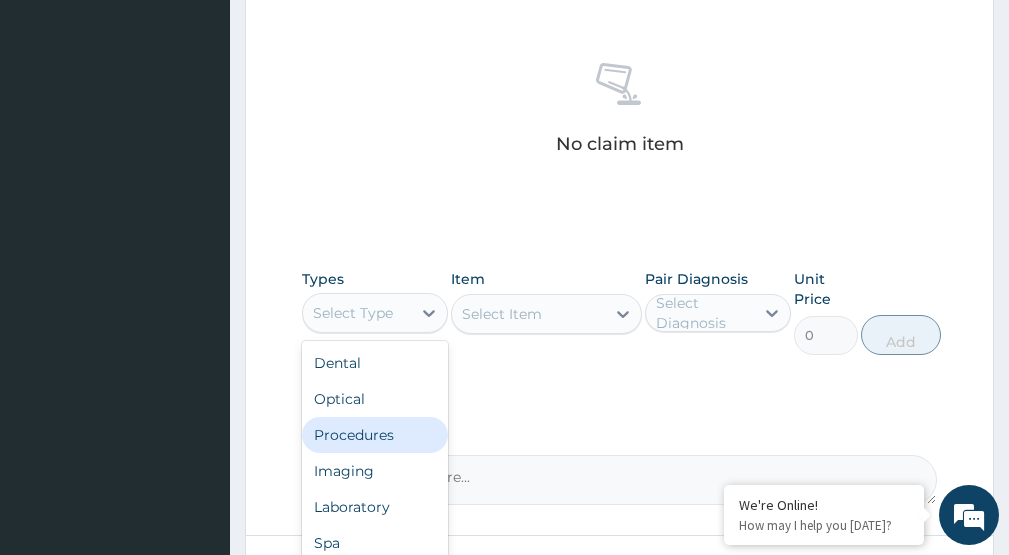 click on "Procedures" at bounding box center (375, 435) 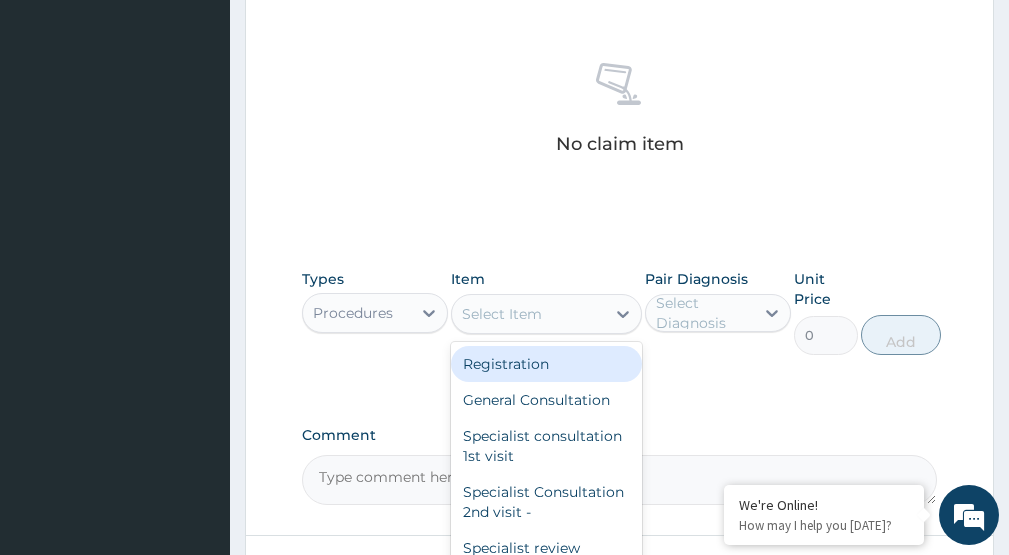 click on "Select Item" at bounding box center [528, 314] 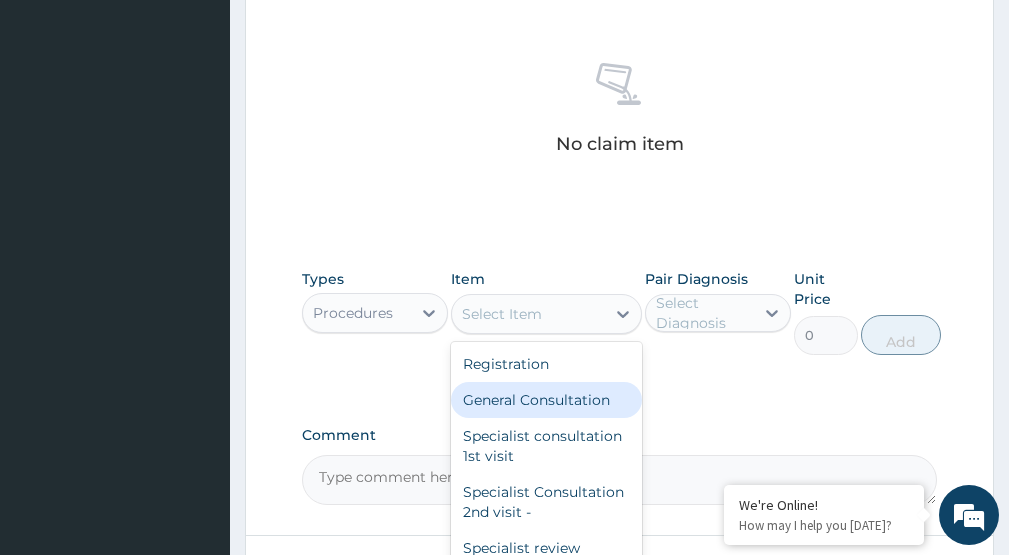 click on "General Consultation" at bounding box center (546, 400) 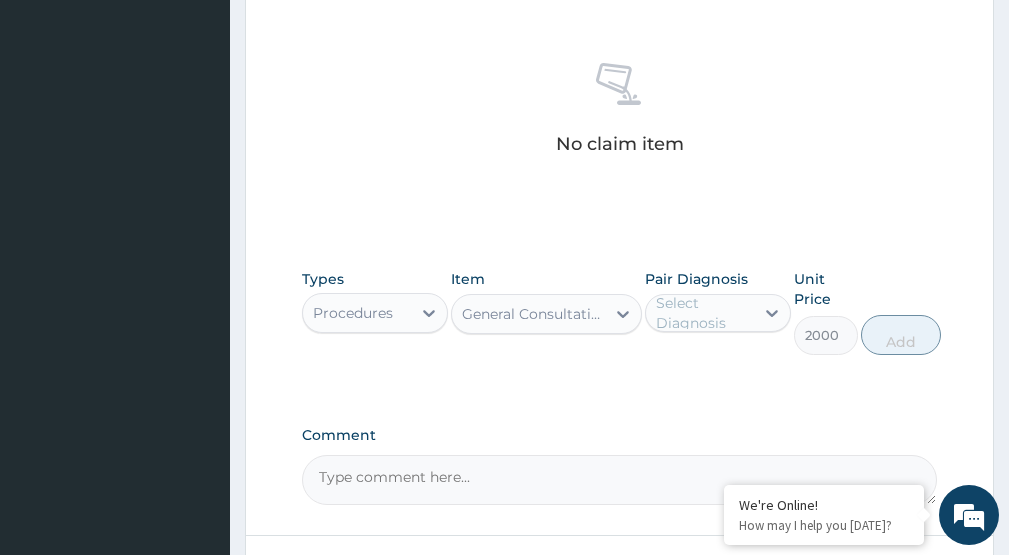 click on "Select Diagnosis" at bounding box center [700, 313] 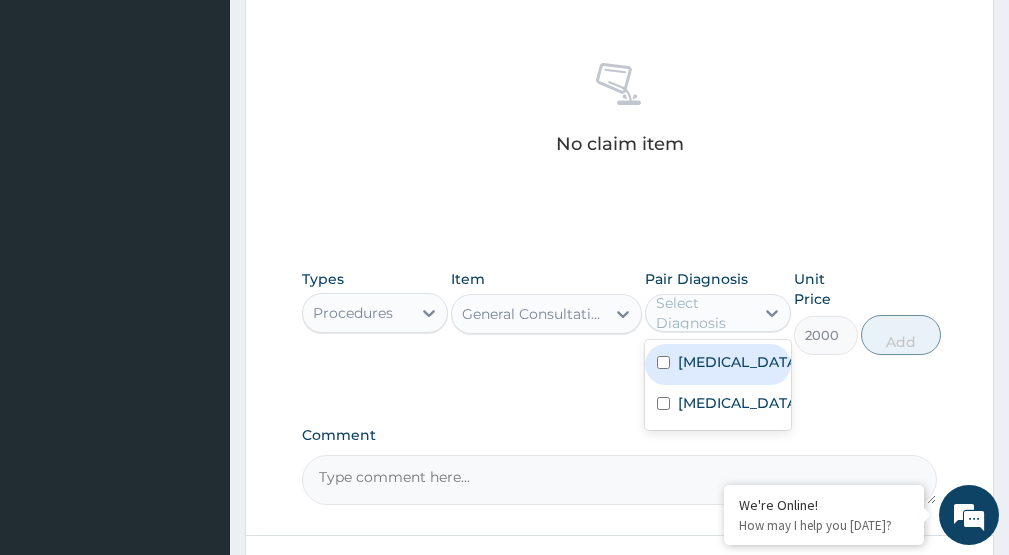 click on "Conjunctivitis" at bounding box center (739, 362) 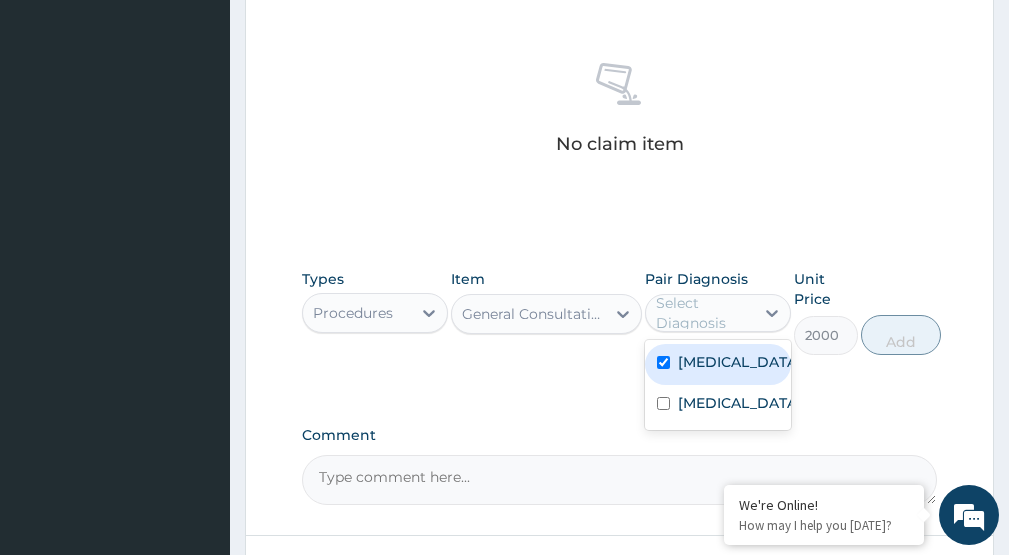 checkbox on "true" 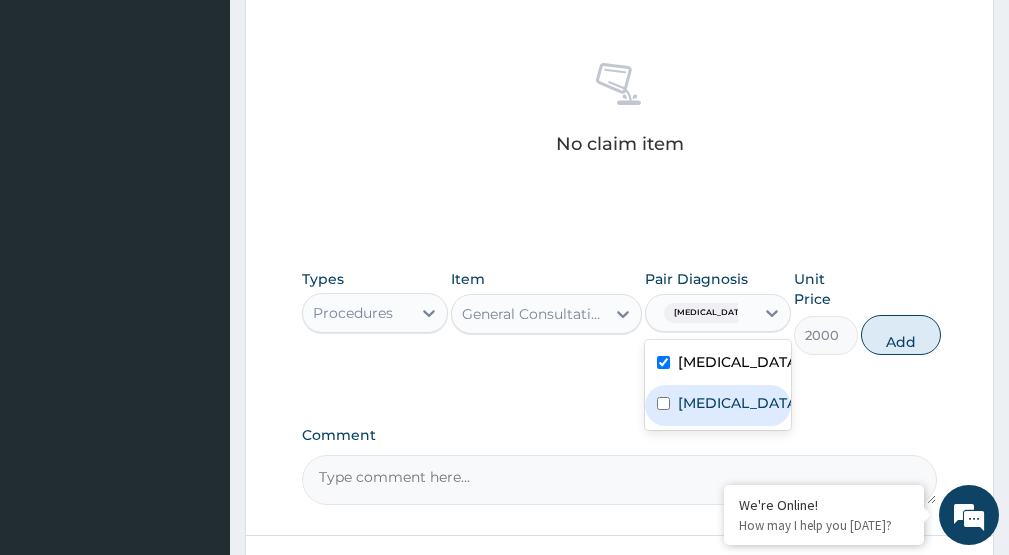 click on "[MEDICAL_DATA]" at bounding box center [718, 405] 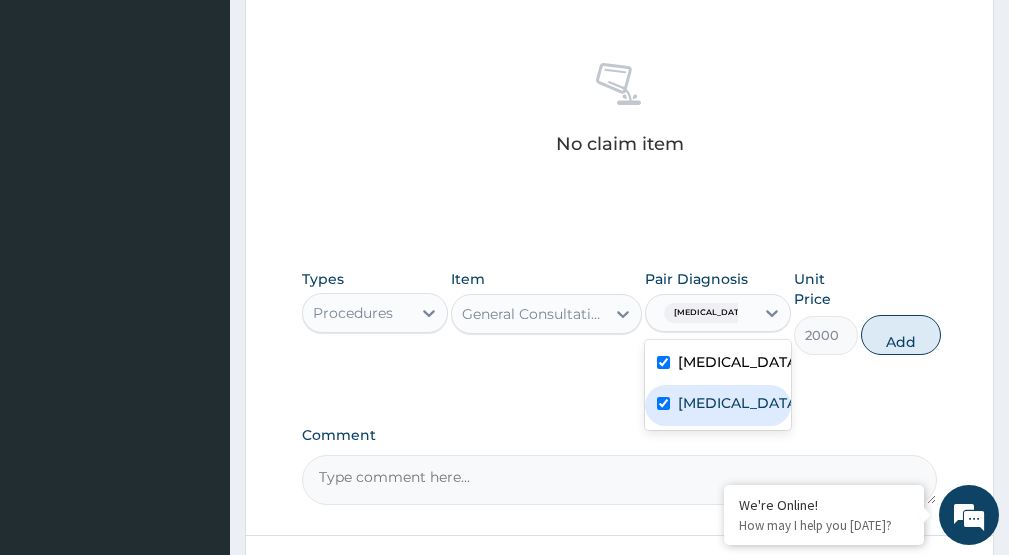 checkbox on "true" 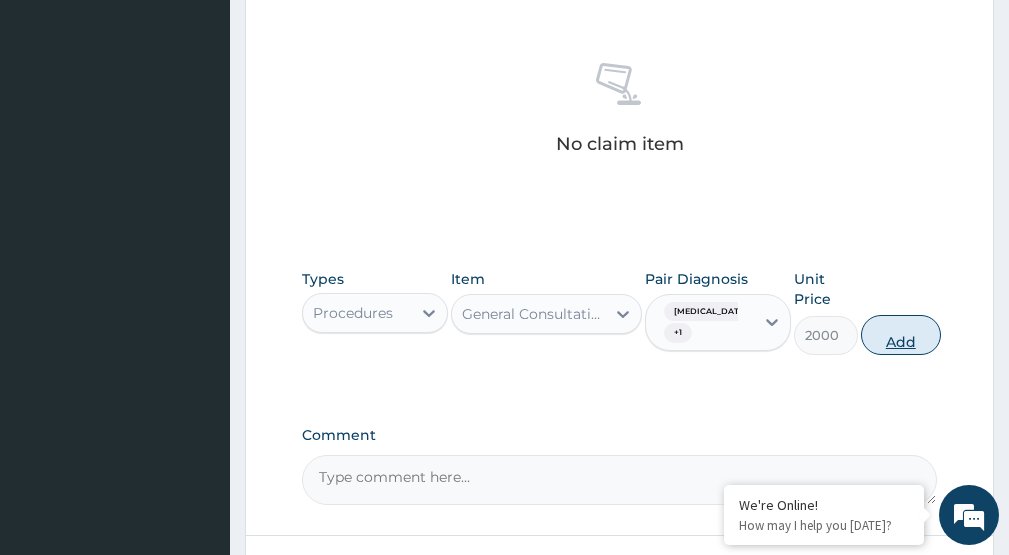 click on "Add" at bounding box center (901, 335) 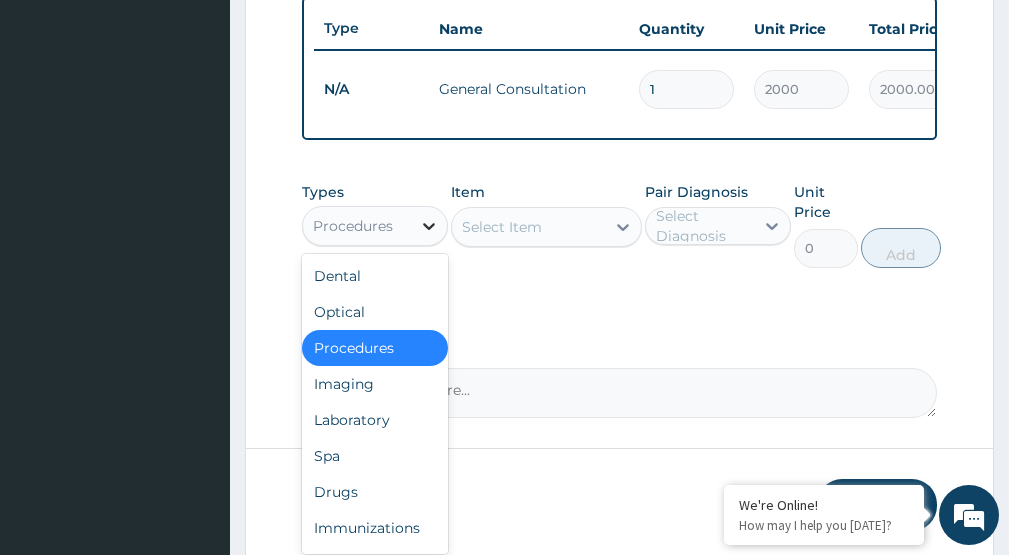 click 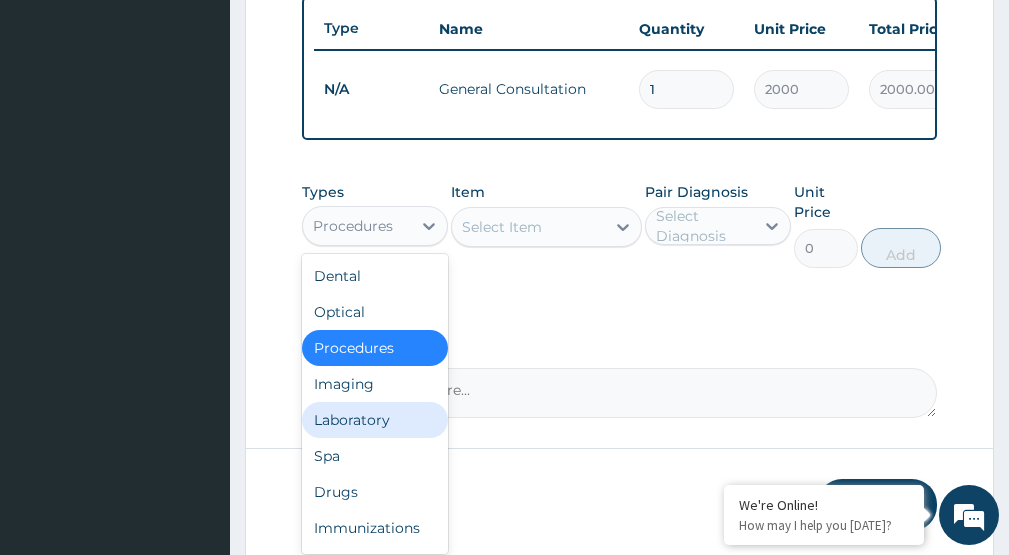 click on "Laboratory" at bounding box center (375, 420) 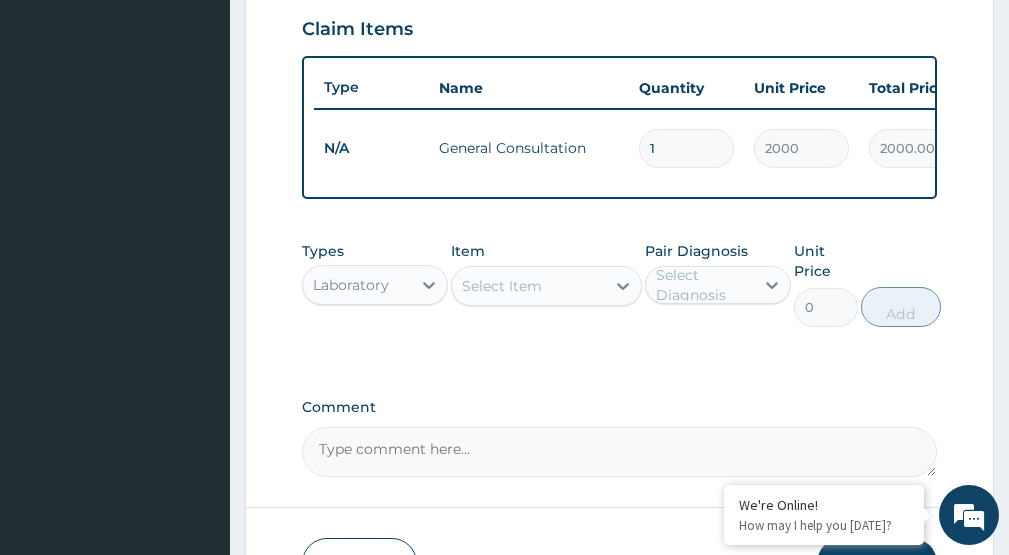 scroll, scrollTop: 767, scrollLeft: 0, axis: vertical 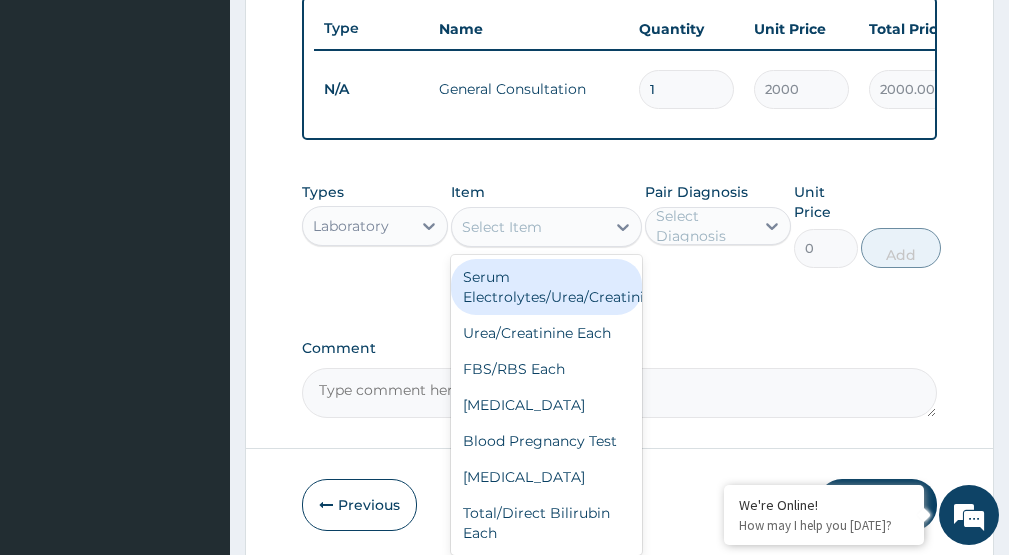 click on "Select Item" at bounding box center (528, 227) 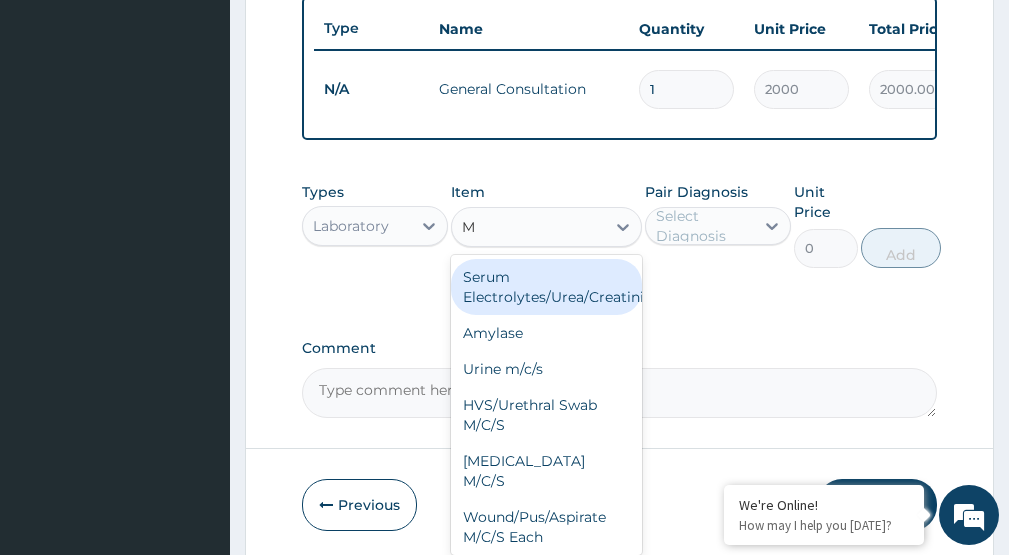 type on "MA" 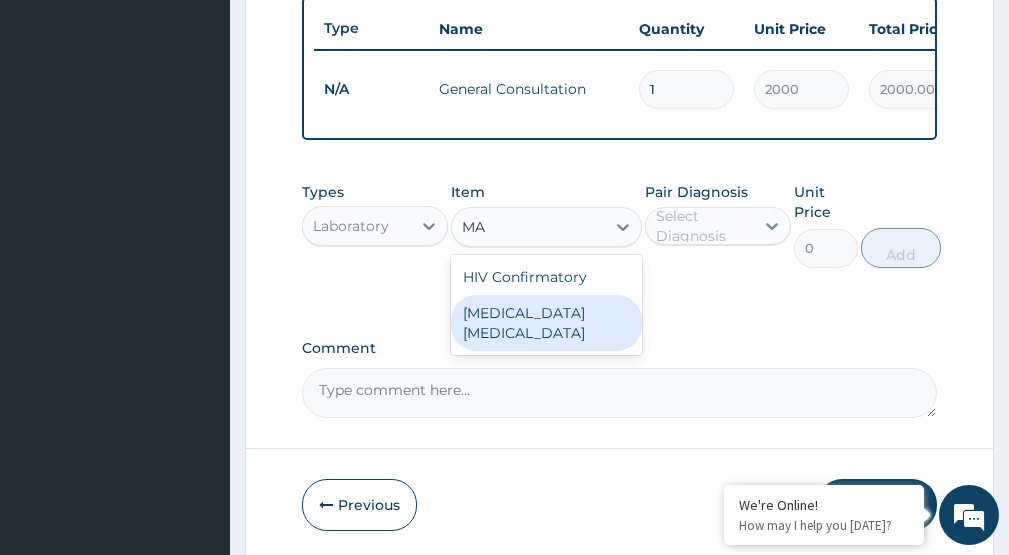 click on "MALARIA PARASITE" at bounding box center (546, 323) 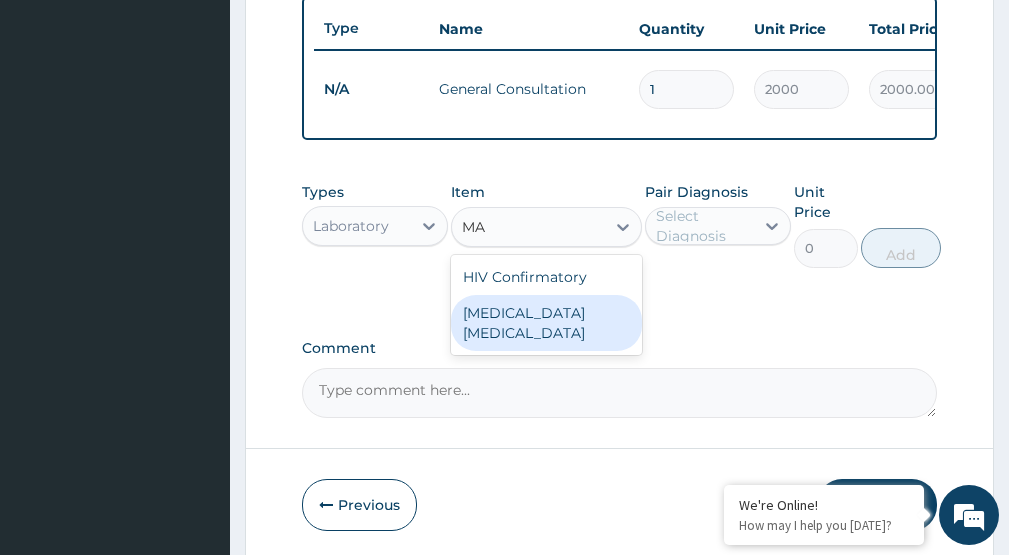 type 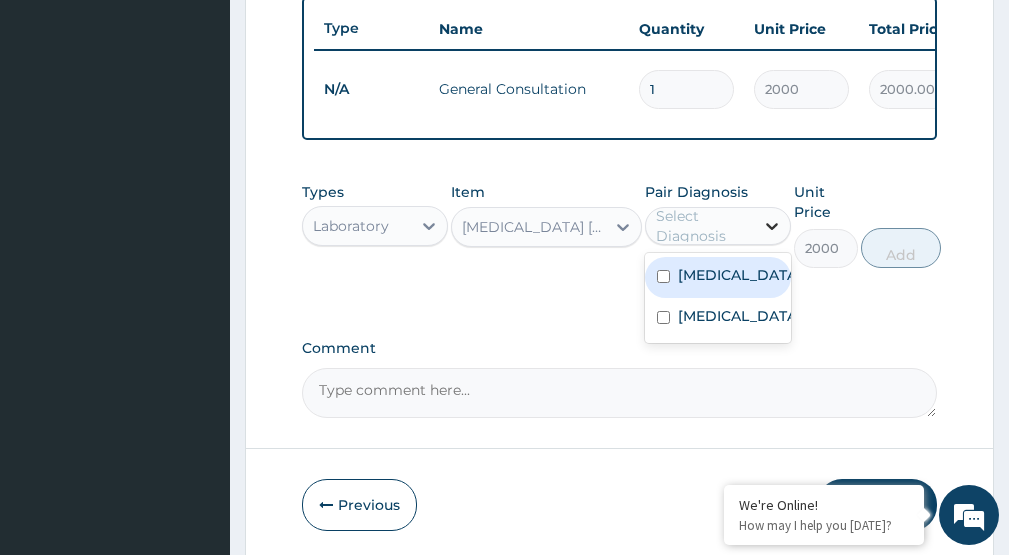 click 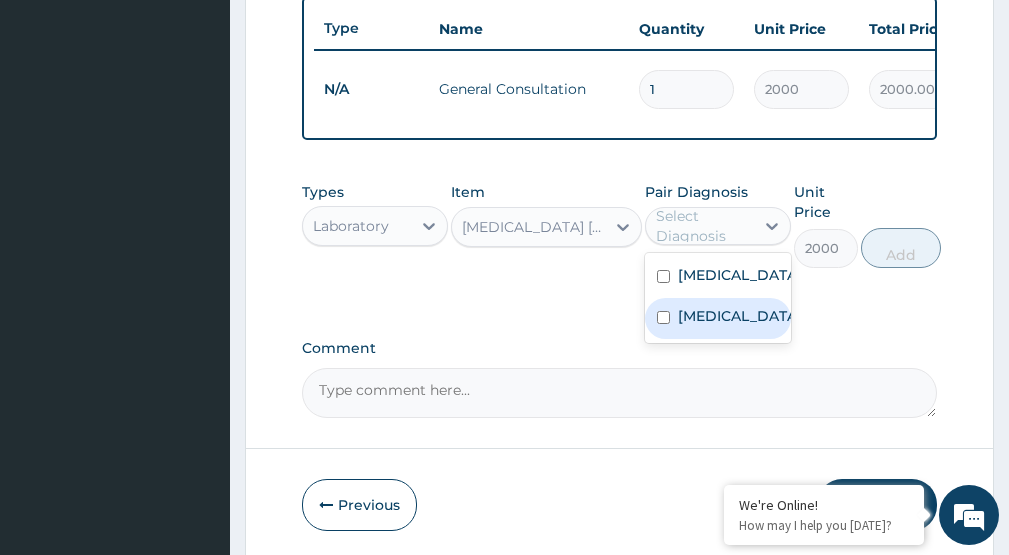 click on "Malaria" at bounding box center (739, 316) 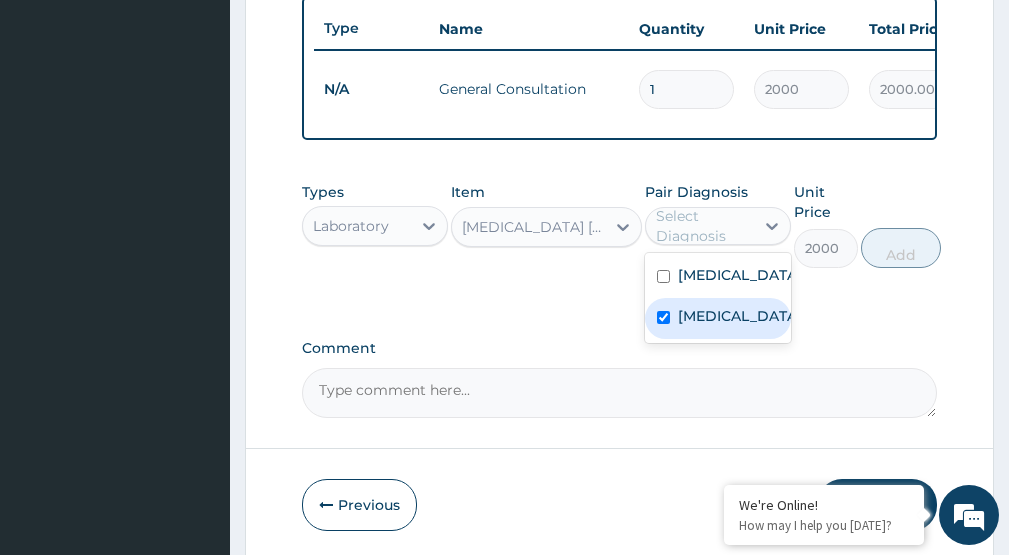 checkbox on "true" 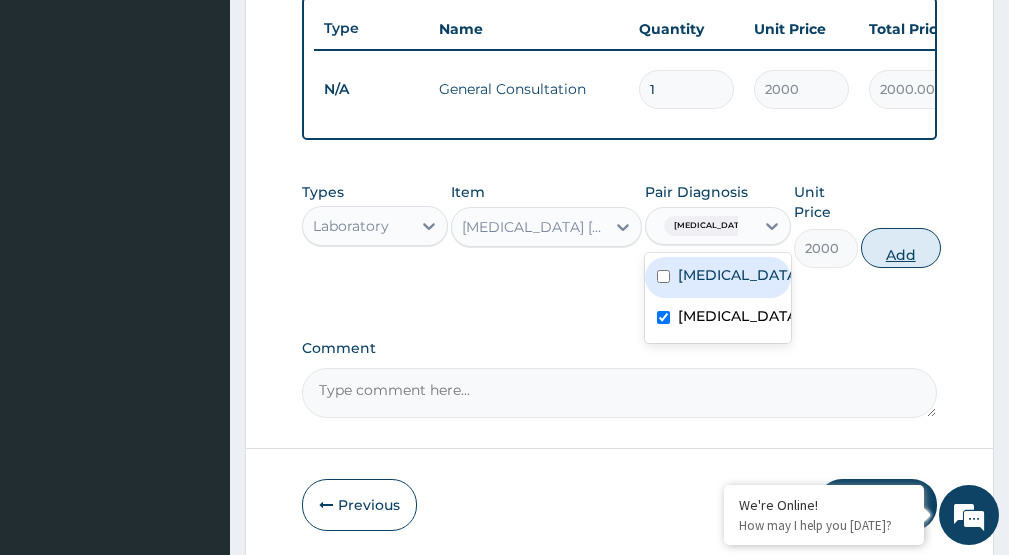 click on "Add" at bounding box center [901, 248] 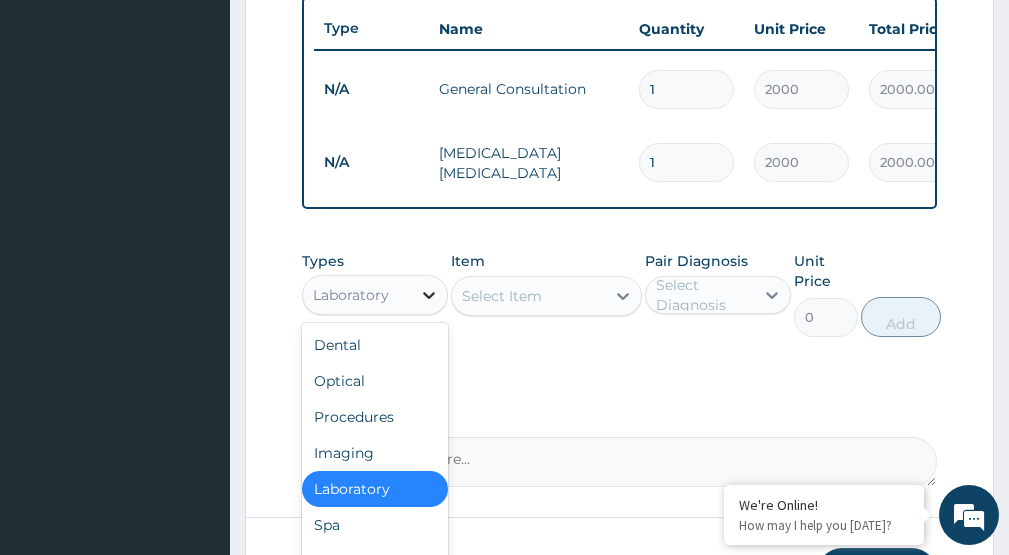 click 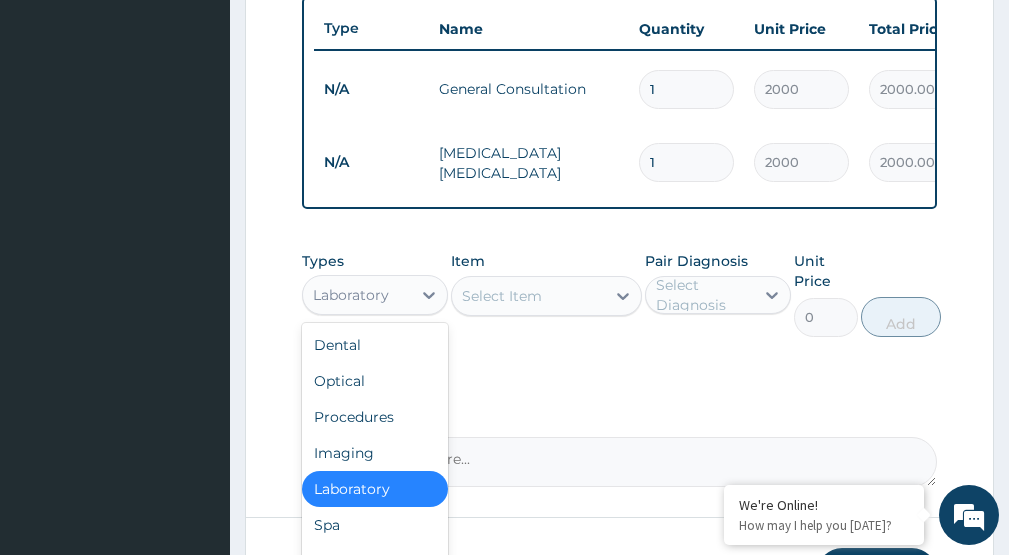 scroll, scrollTop: 68, scrollLeft: 0, axis: vertical 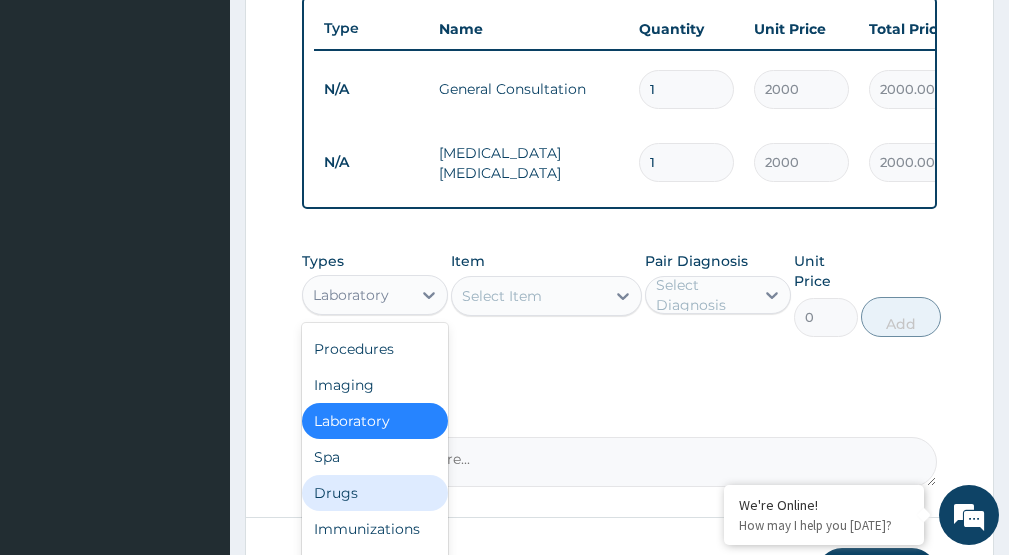 click on "Drugs" at bounding box center (375, 493) 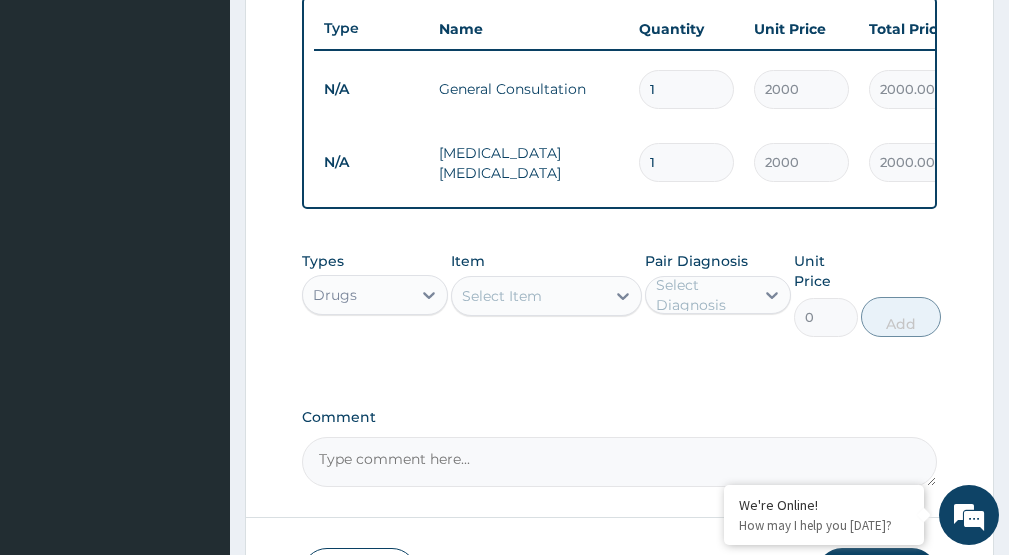 click on "Select Item" at bounding box center (502, 296) 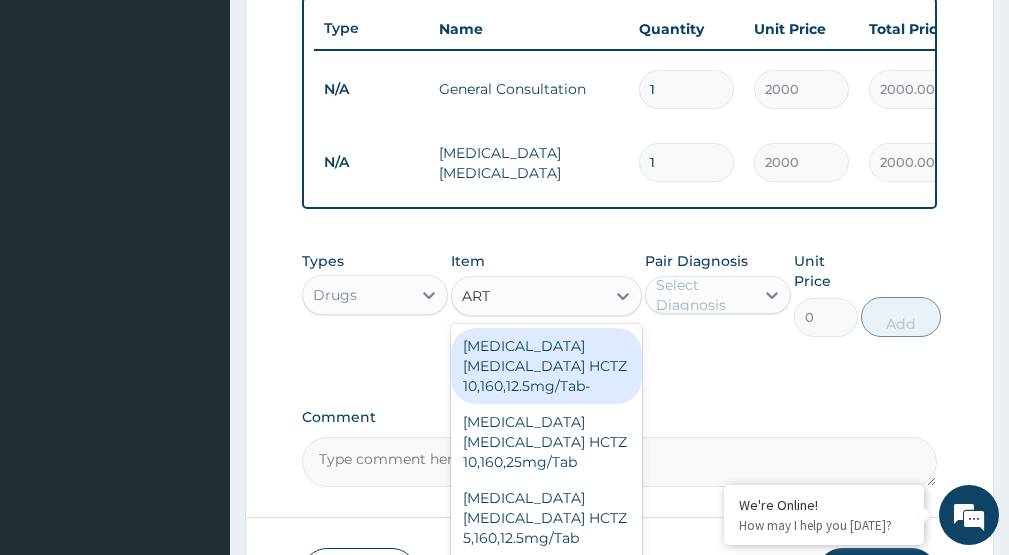 type on "ARTE" 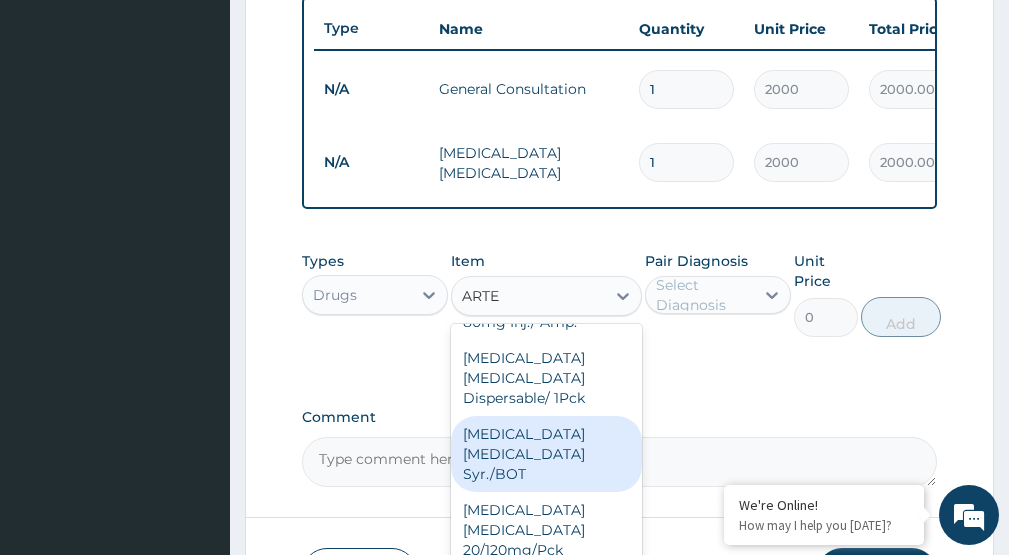 scroll, scrollTop: 200, scrollLeft: 0, axis: vertical 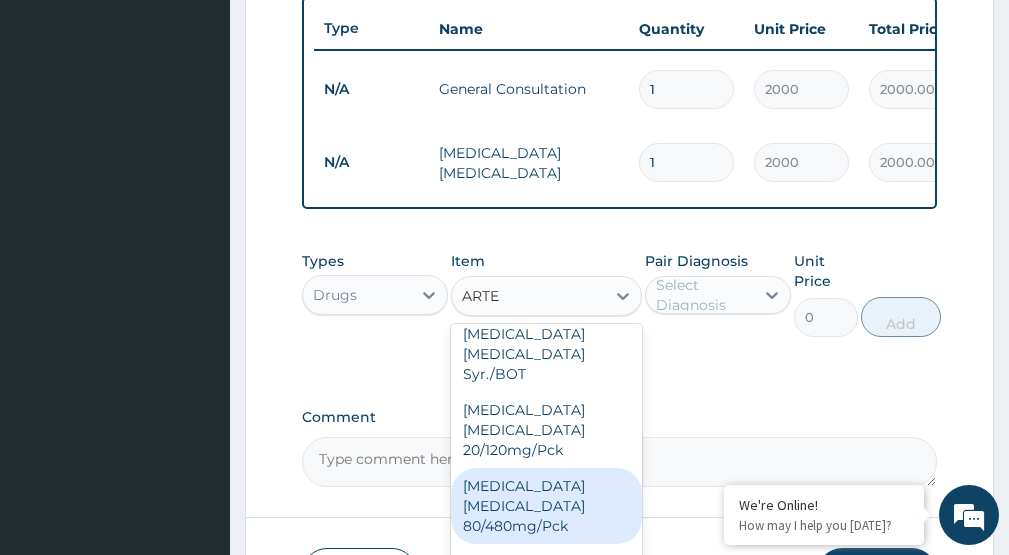 click on "[MEDICAL_DATA] [MEDICAL_DATA] 80/480mg/Pck" at bounding box center (546, 506) 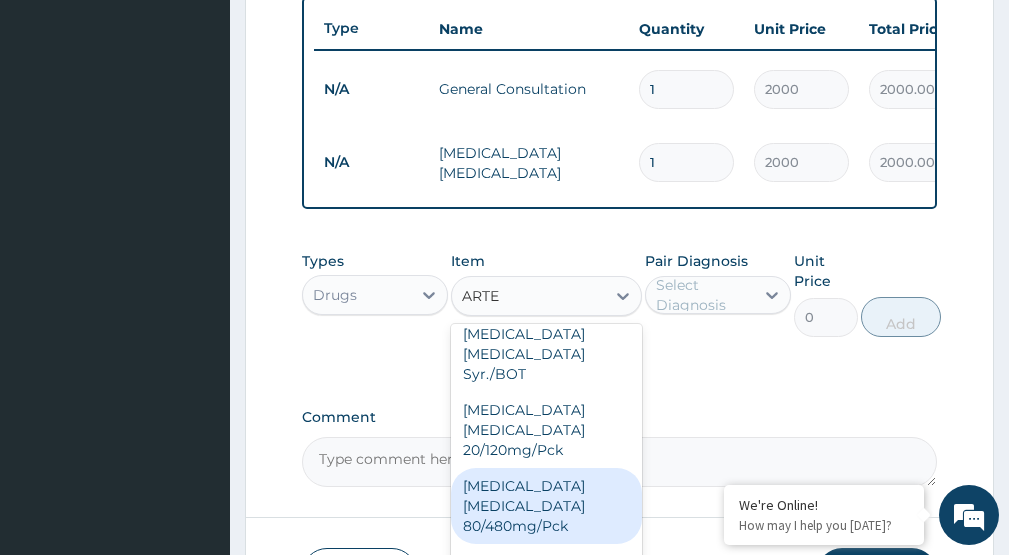 type 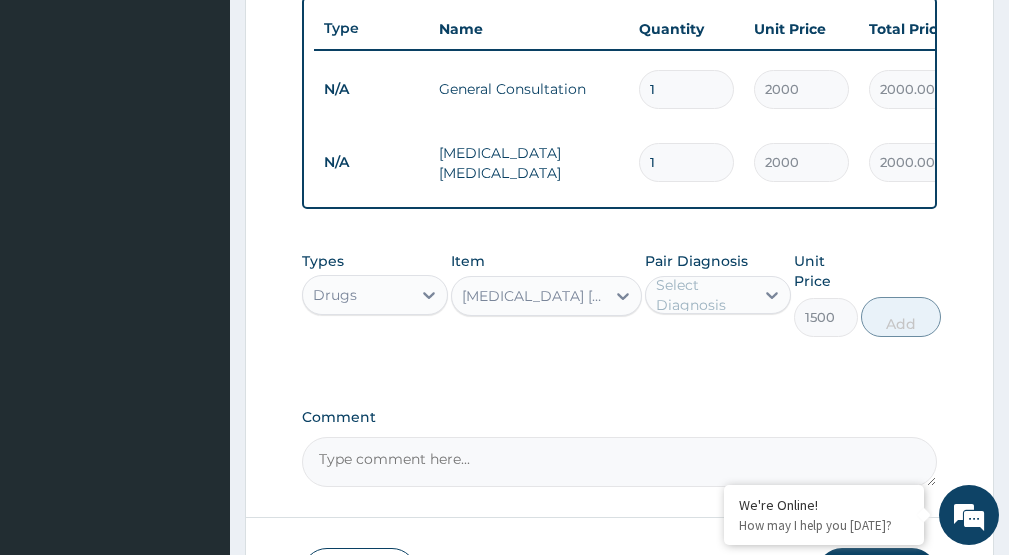 click on "Select Diagnosis" at bounding box center [704, 295] 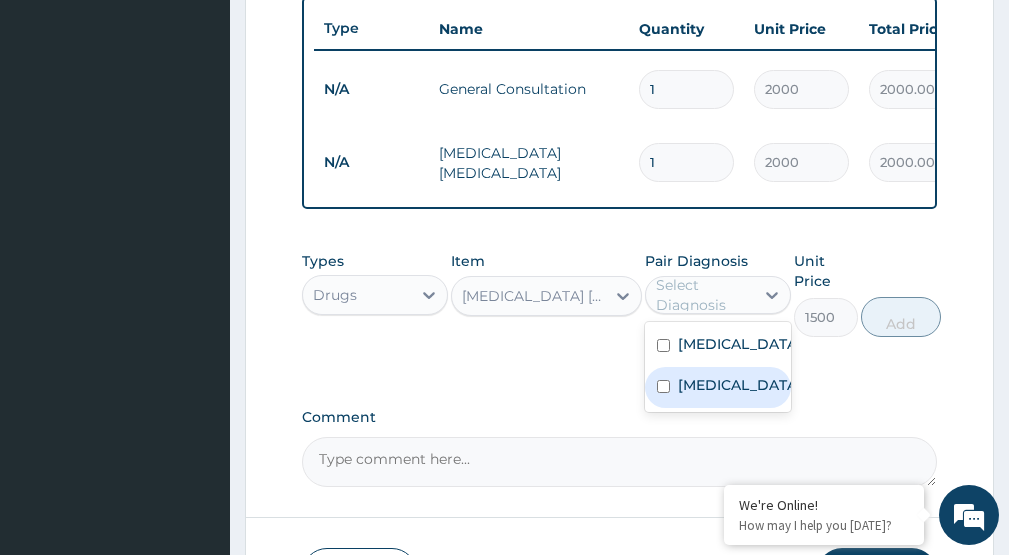 click on "[MEDICAL_DATA]" at bounding box center [739, 385] 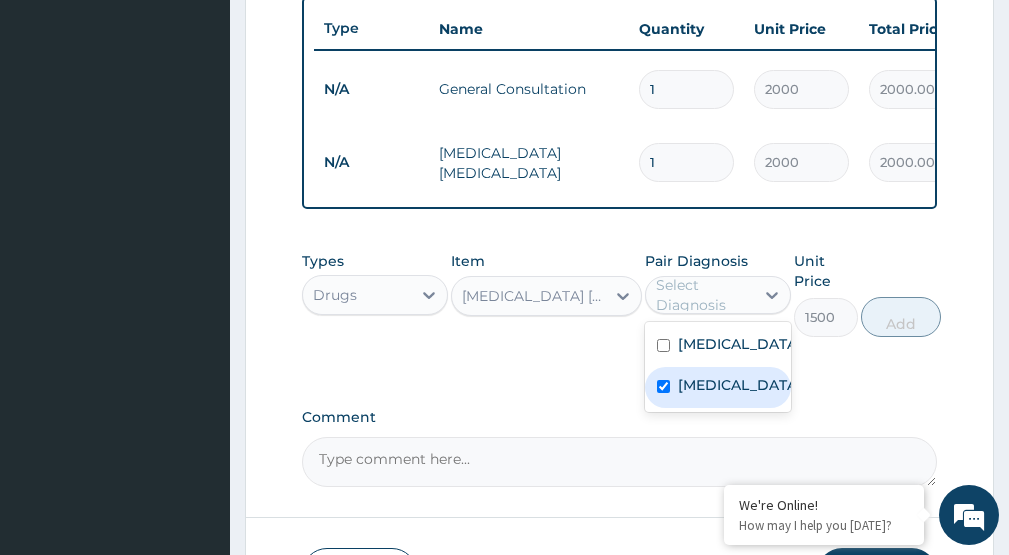 checkbox on "true" 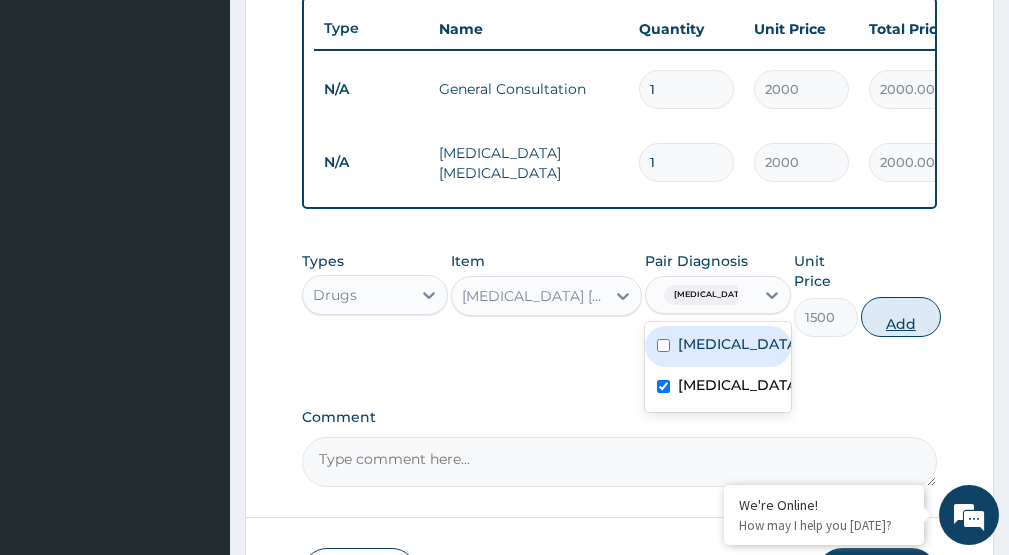 click on "Add" at bounding box center (901, 317) 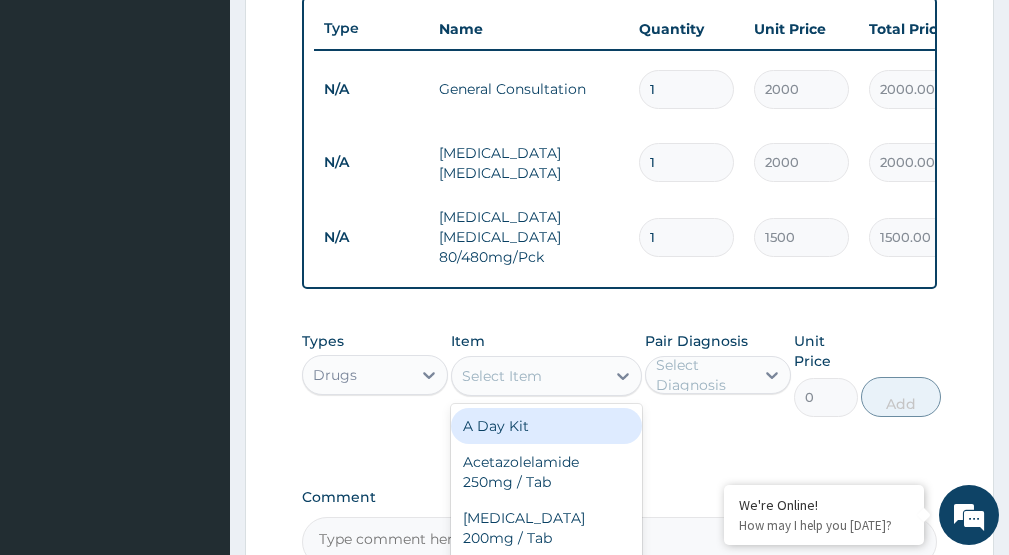 click on "Select Item" at bounding box center (528, 376) 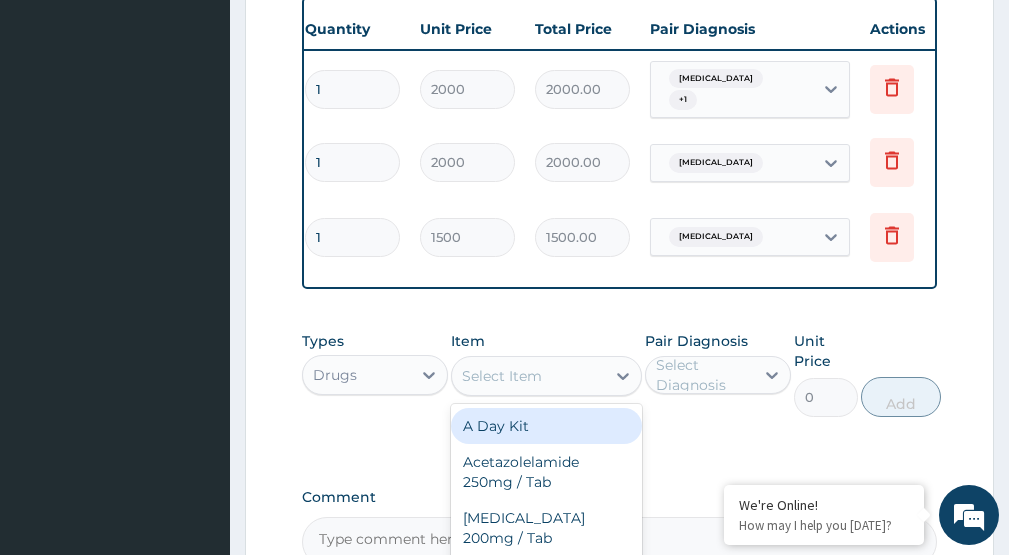 scroll, scrollTop: 0, scrollLeft: 369, axis: horizontal 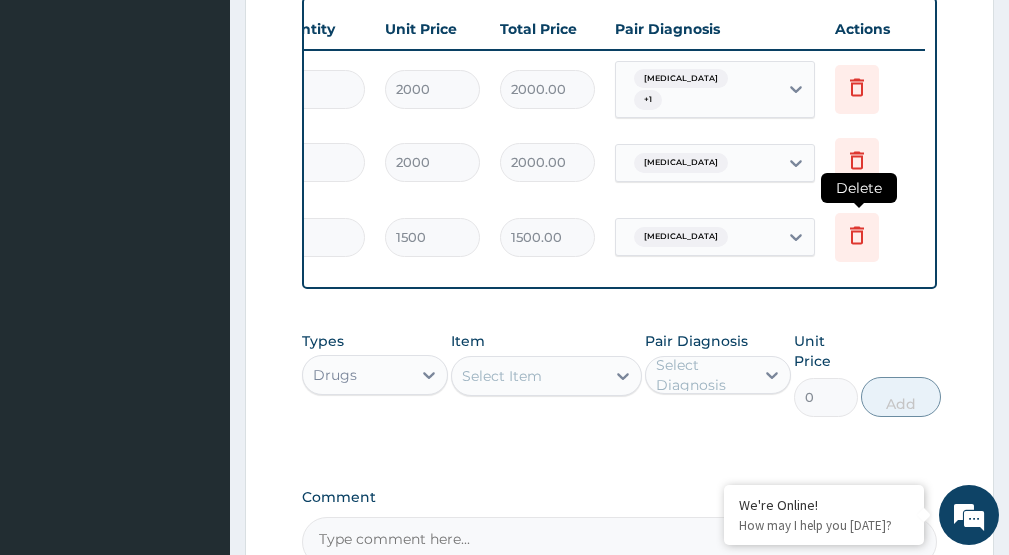click 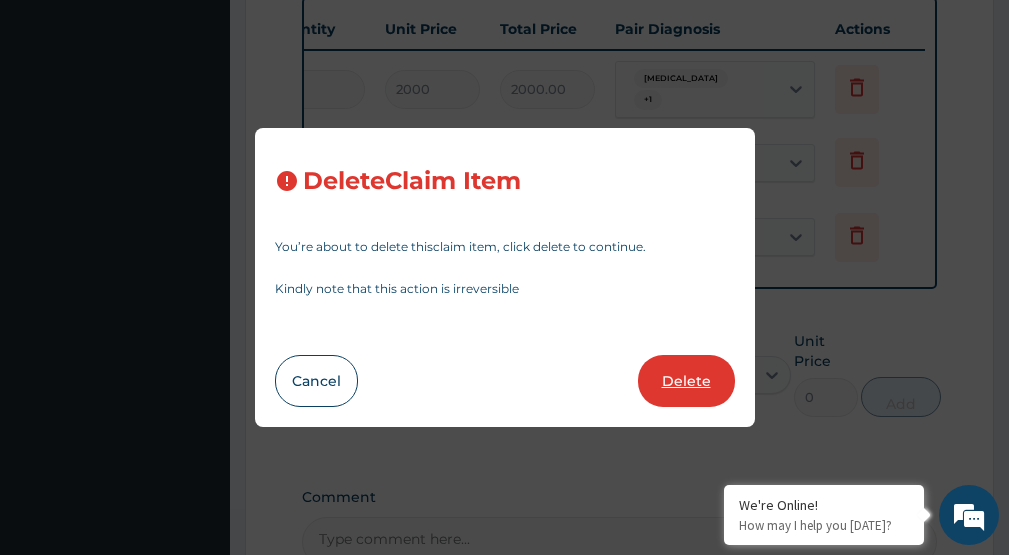 click on "Delete" at bounding box center [686, 381] 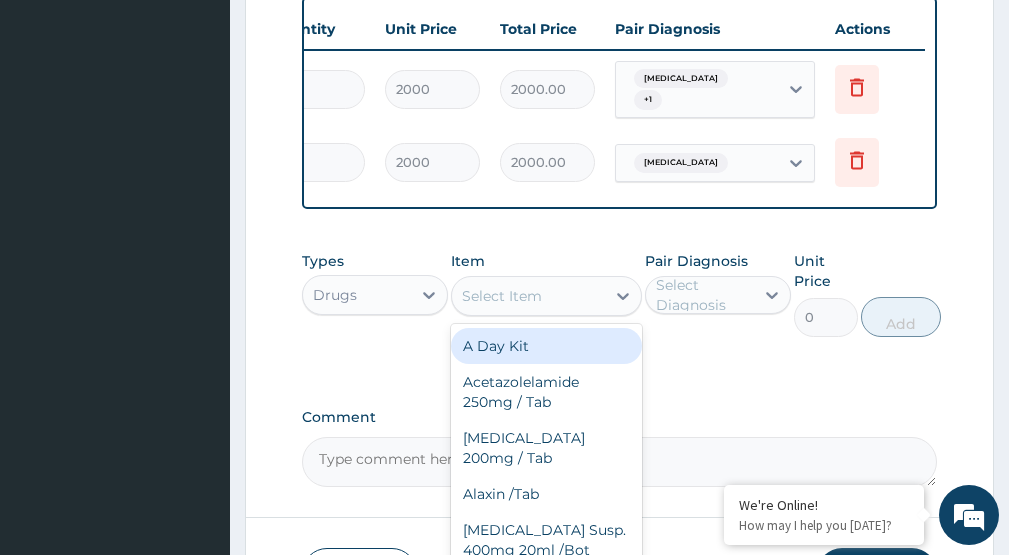 click on "Select Item" at bounding box center [528, 296] 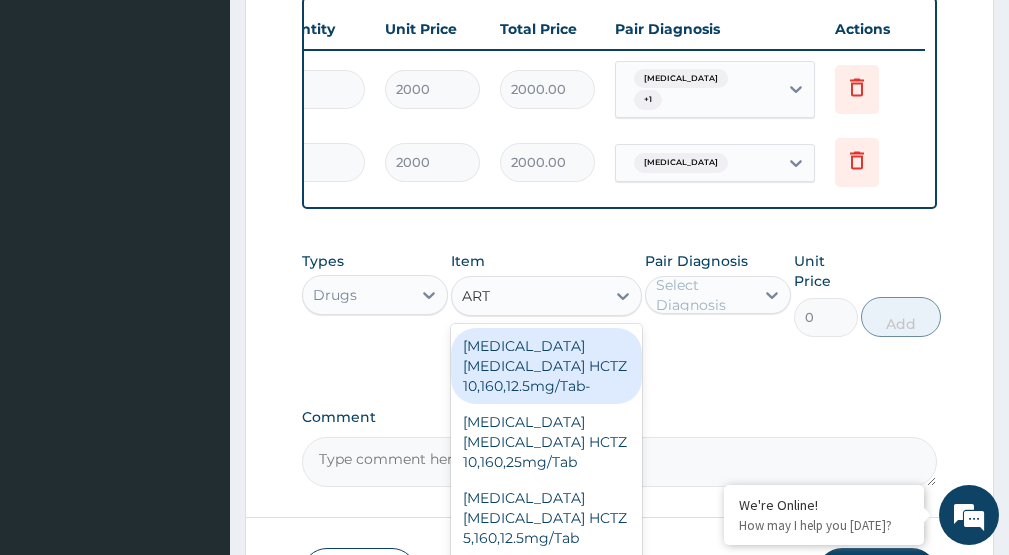 type on "ARTE" 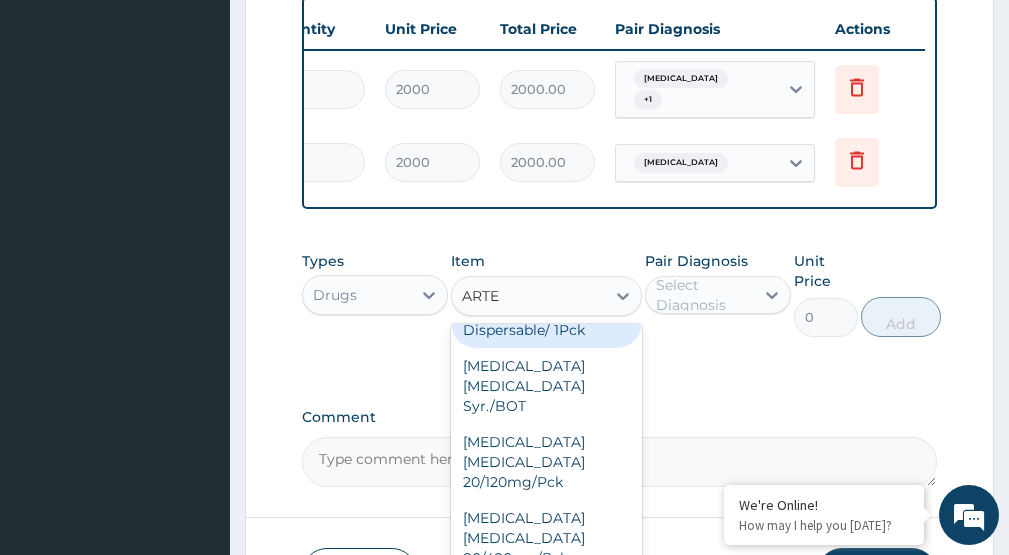 scroll, scrollTop: 200, scrollLeft: 0, axis: vertical 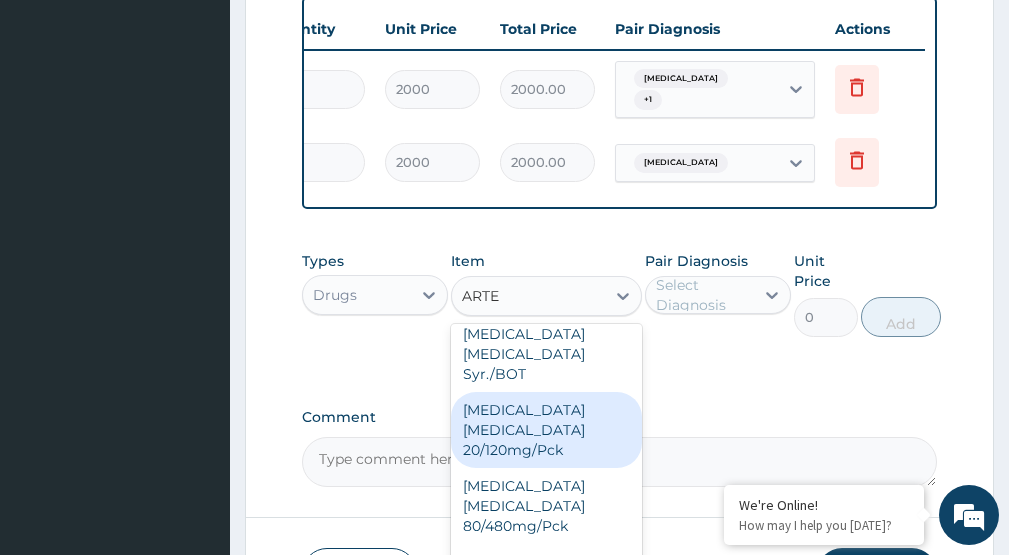 click on "[MEDICAL_DATA] [MEDICAL_DATA] 20/120mg/Pck" at bounding box center (546, 430) 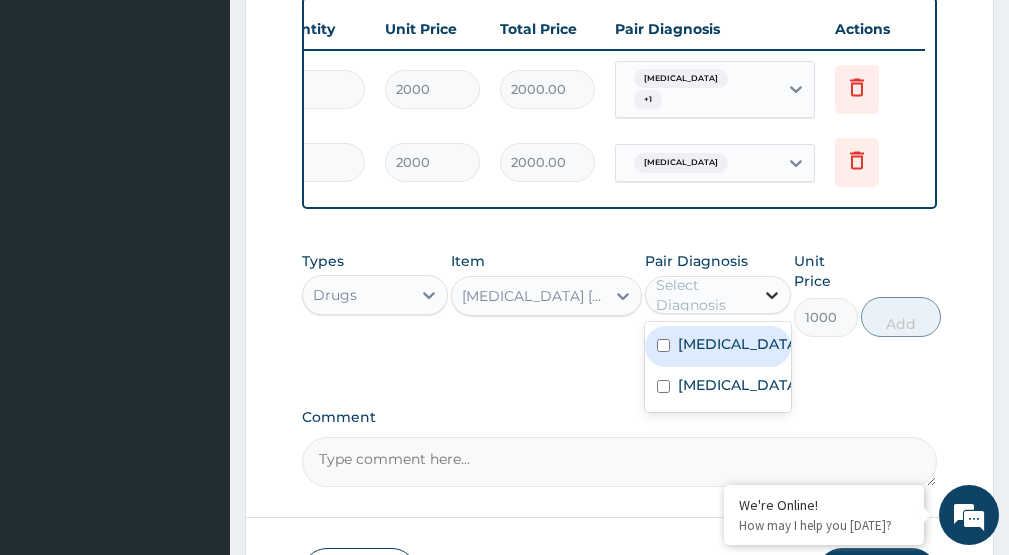 click 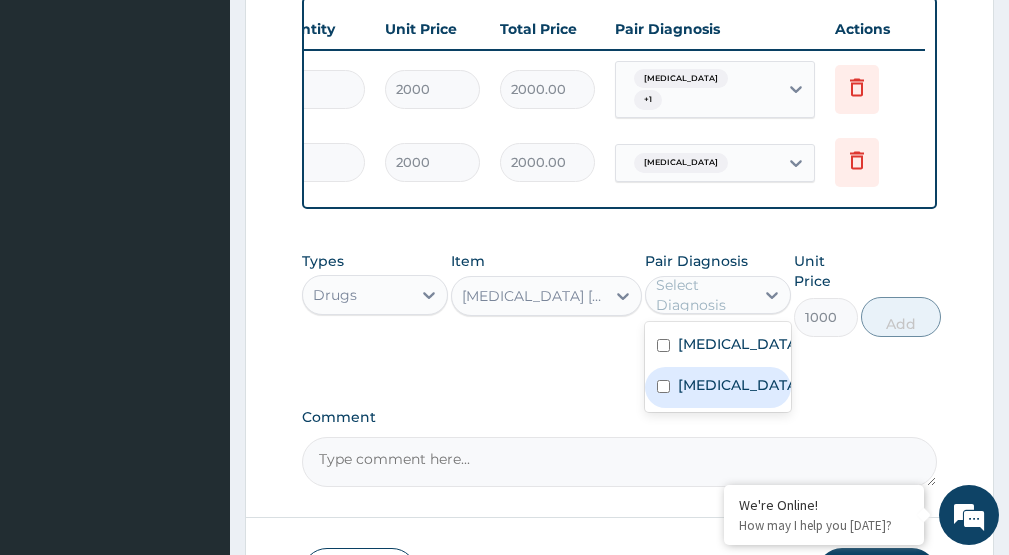 click on "[MEDICAL_DATA]" at bounding box center [739, 385] 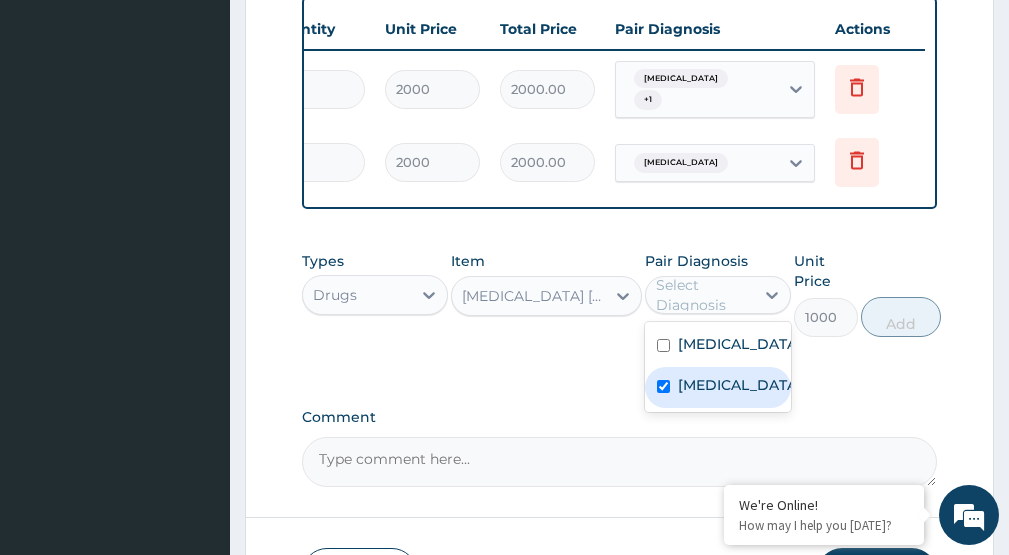checkbox on "true" 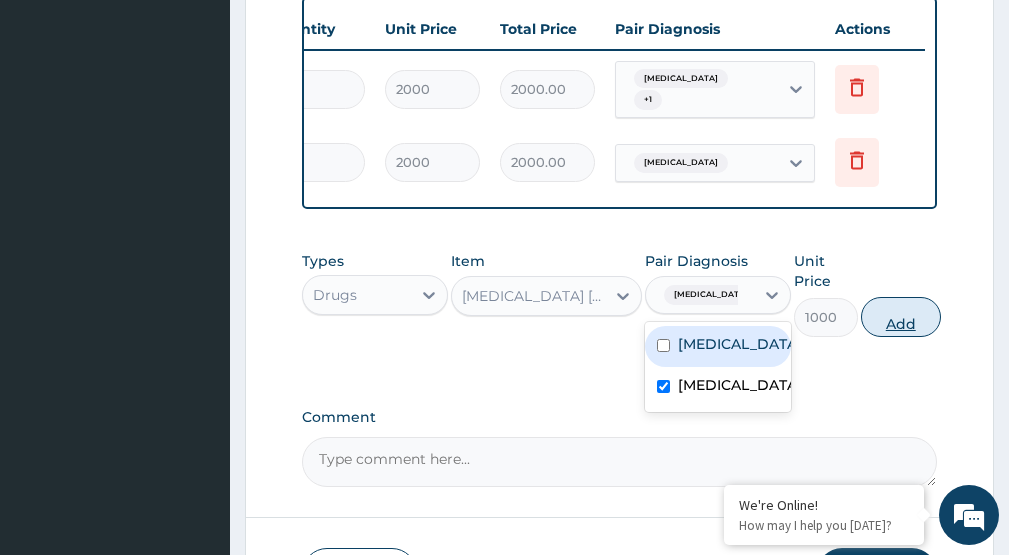 click on "Add" at bounding box center (901, 317) 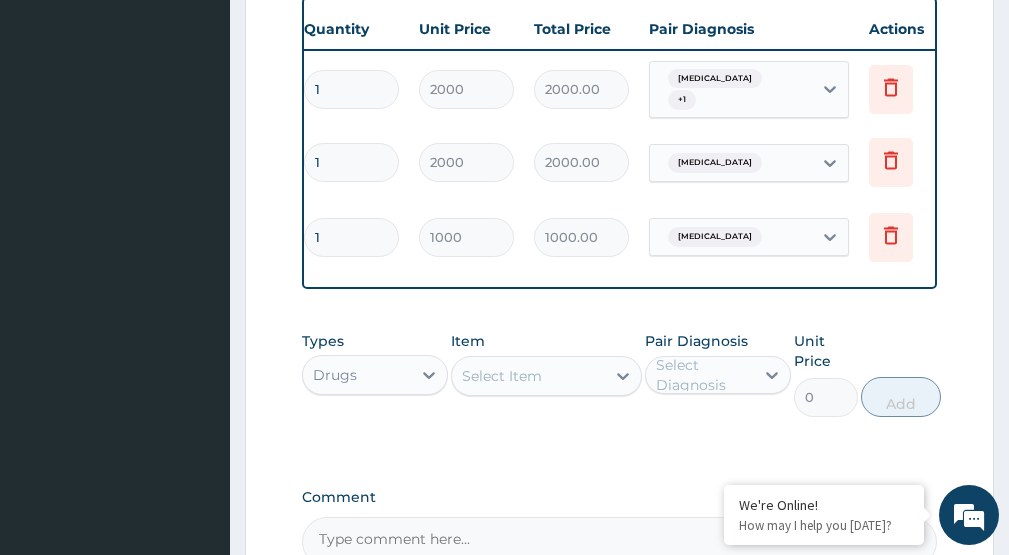 scroll, scrollTop: 0, scrollLeft: 0, axis: both 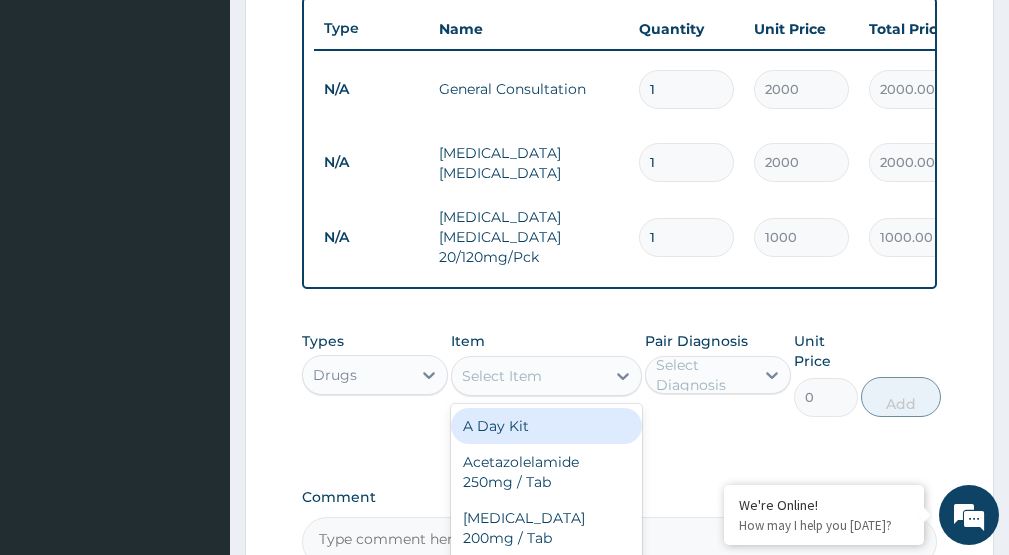 click on "Select Item" at bounding box center [528, 376] 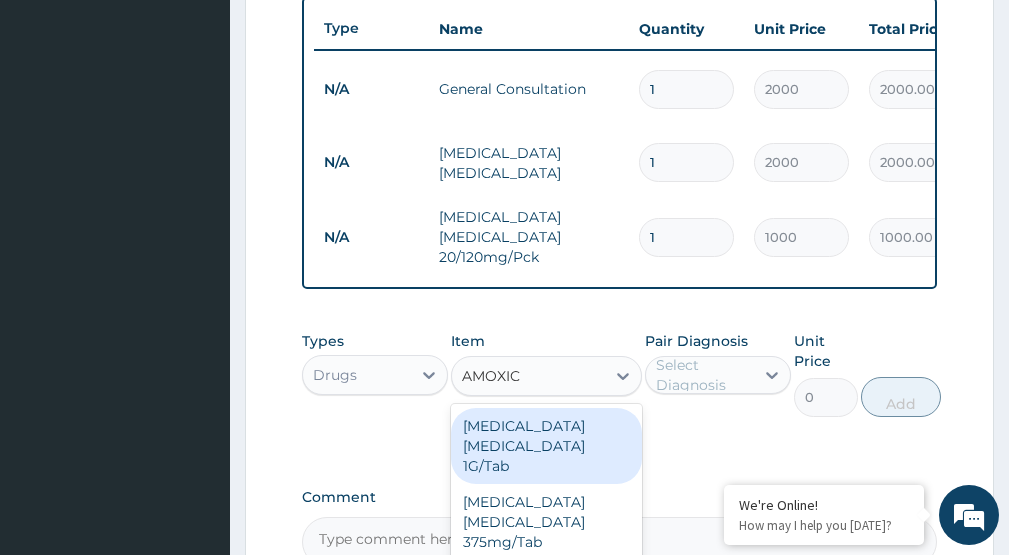 type on "AMOXICI" 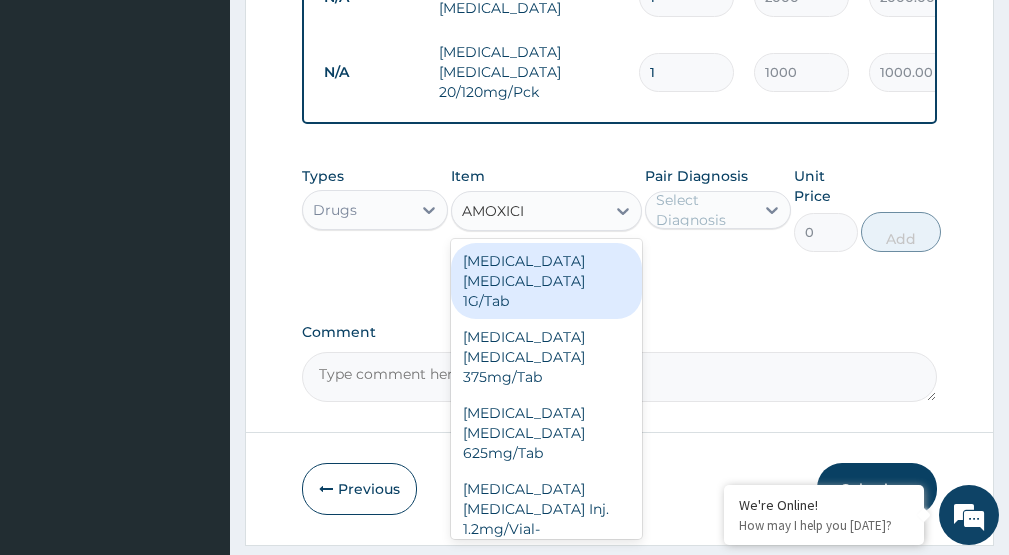 scroll, scrollTop: 967, scrollLeft: 0, axis: vertical 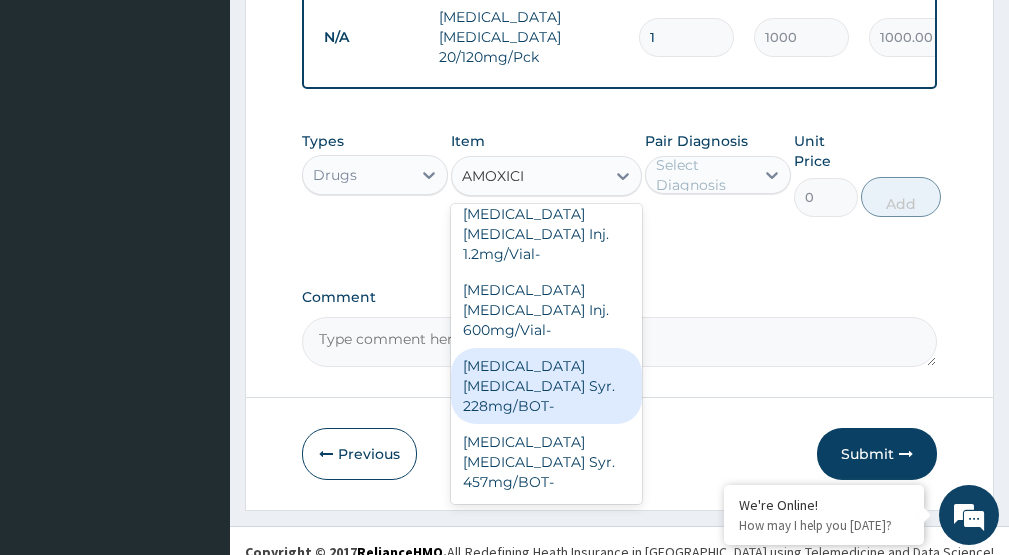 click on "[MEDICAL_DATA] [MEDICAL_DATA] Syr. 228mg/BOT-" at bounding box center (546, 386) 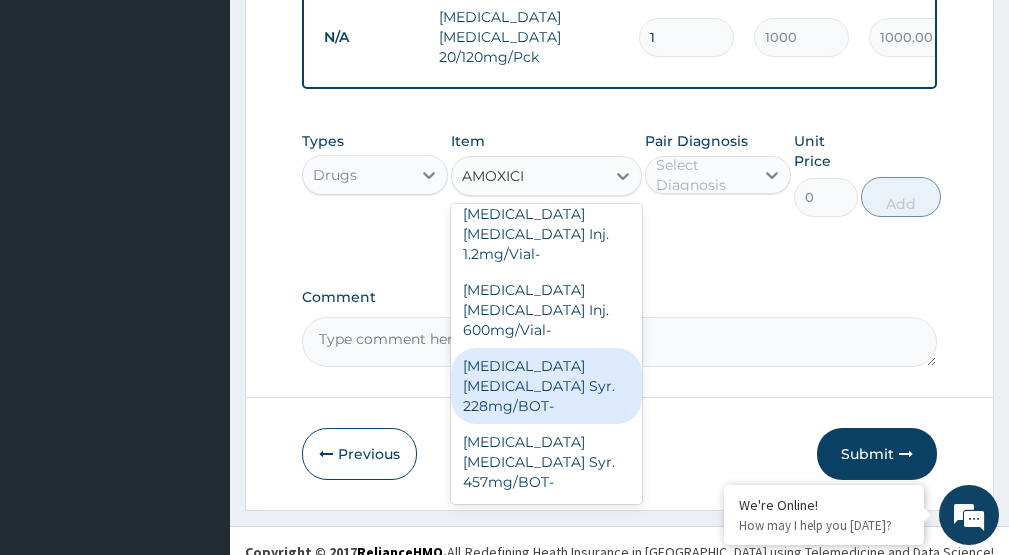 type 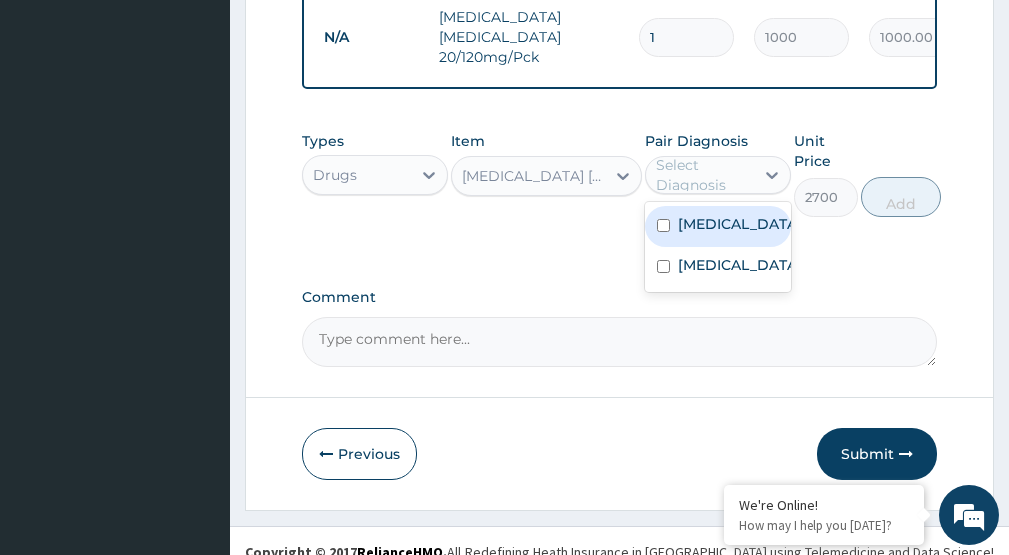 click on "Select Diagnosis" at bounding box center [704, 175] 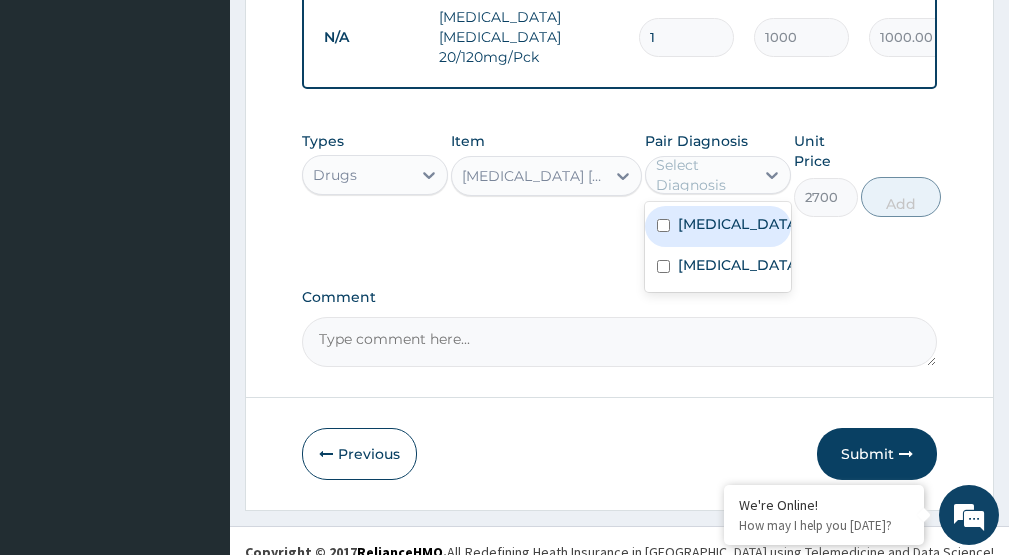 click on "Conjunctivitis" at bounding box center (739, 224) 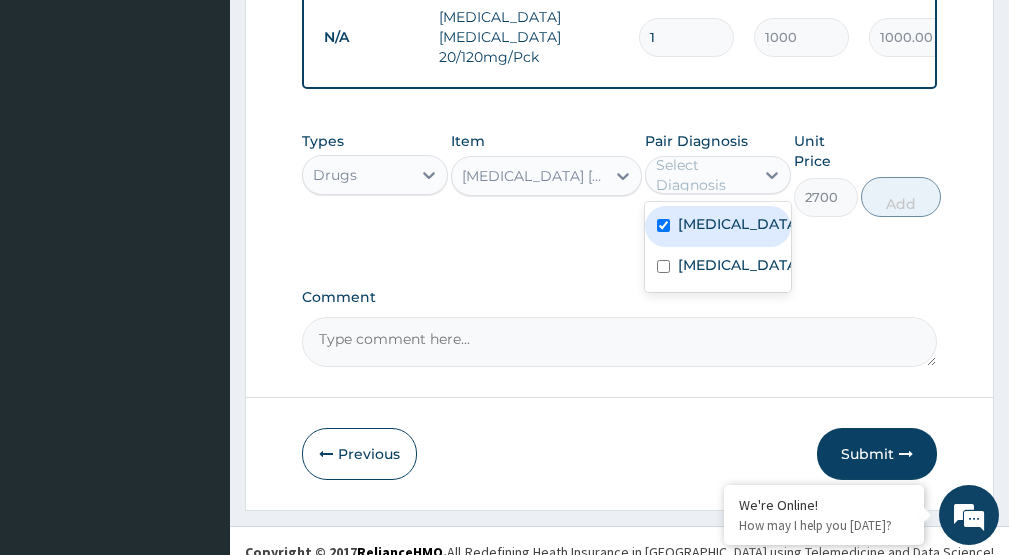 checkbox on "true" 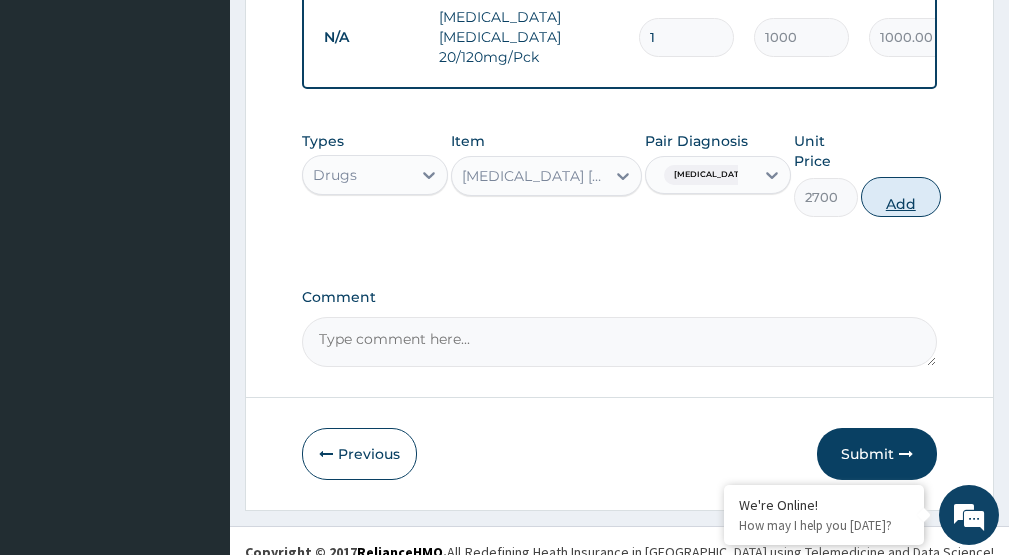 click on "Add" at bounding box center [901, 197] 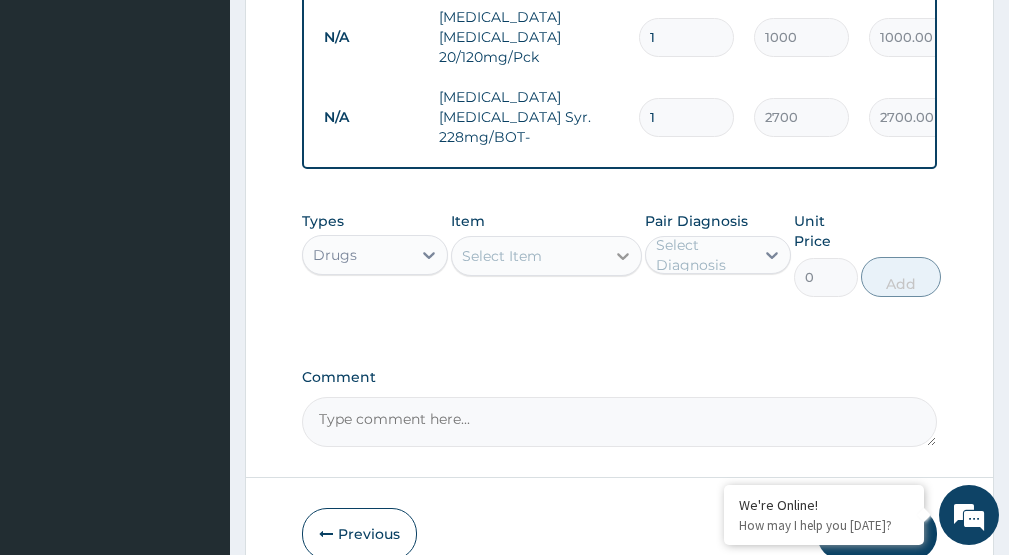 click 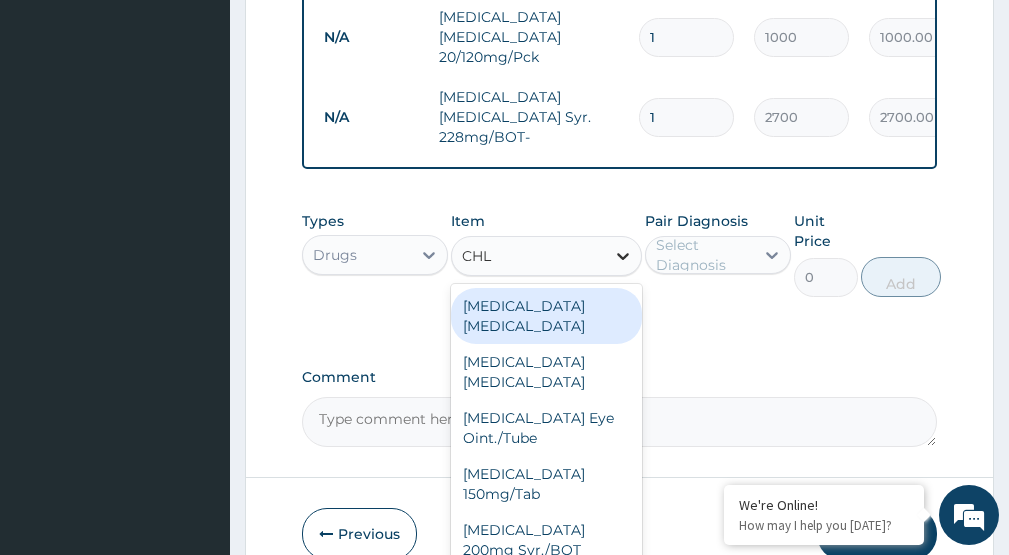 type on "CHLO" 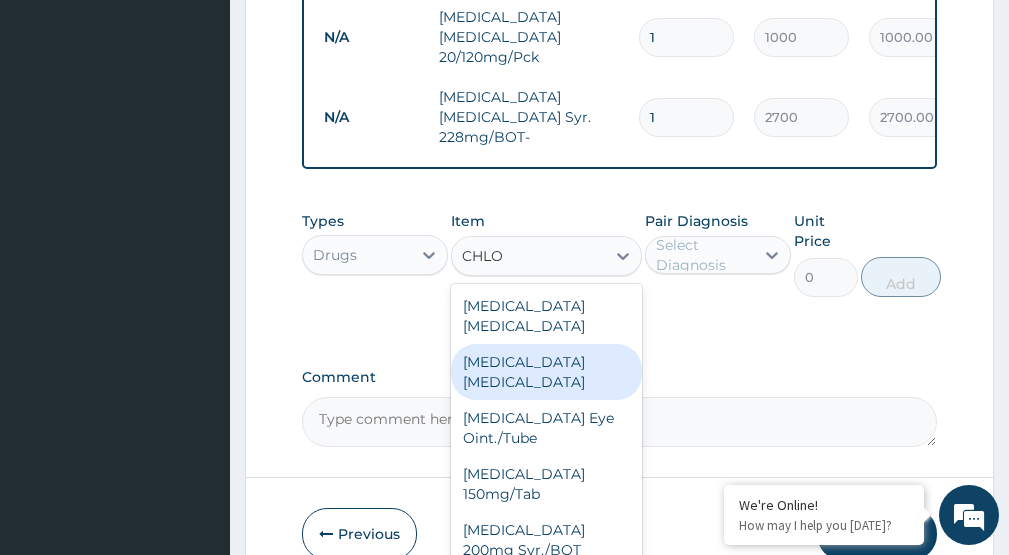 click on "[MEDICAL_DATA] [MEDICAL_DATA]" at bounding box center [546, 372] 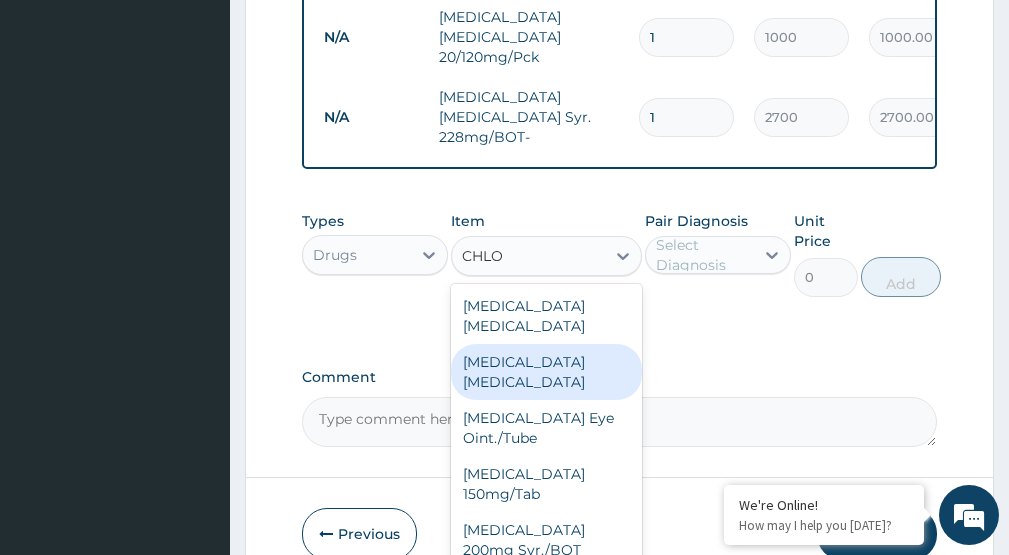 type 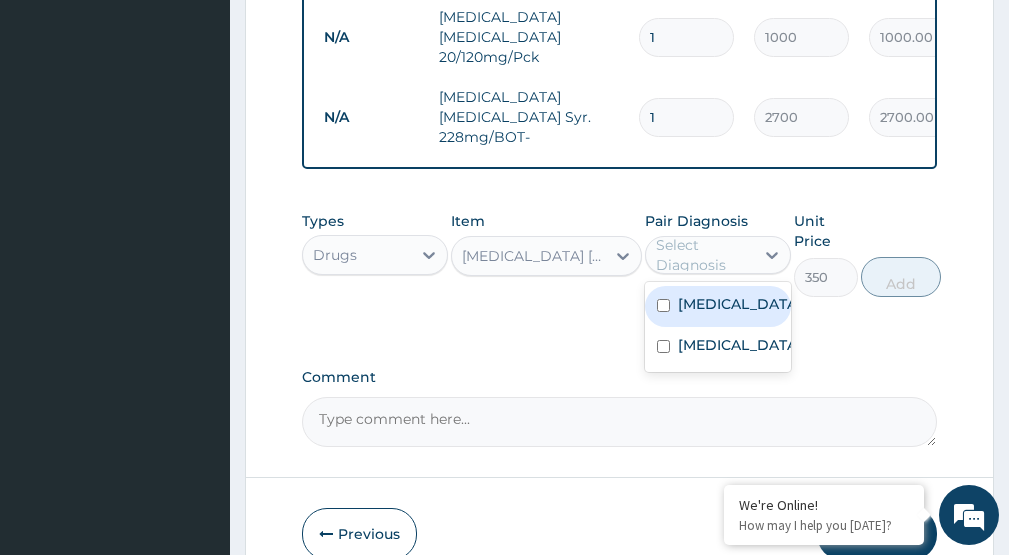 click on "Select Diagnosis" at bounding box center [704, 255] 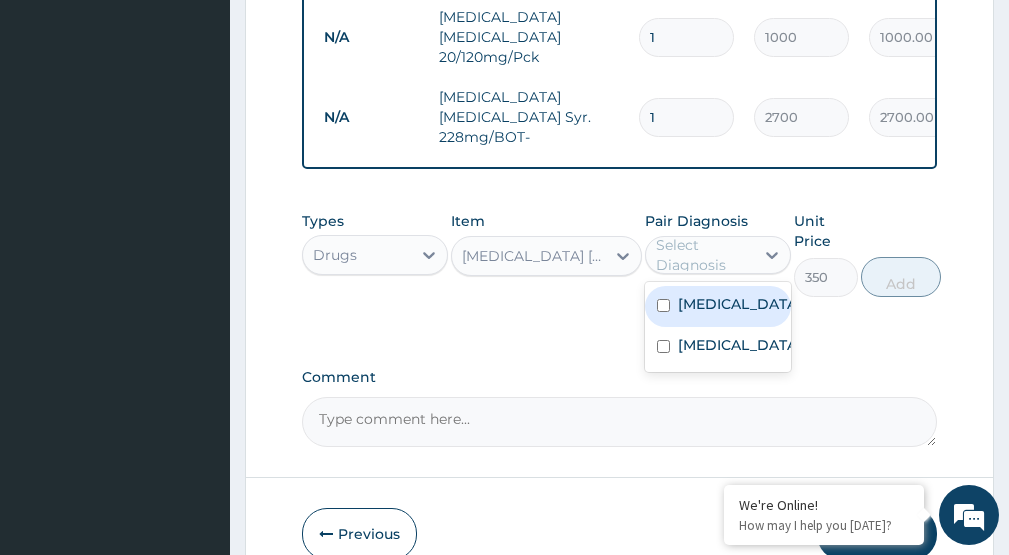 click on "Conjunctivitis" at bounding box center (739, 304) 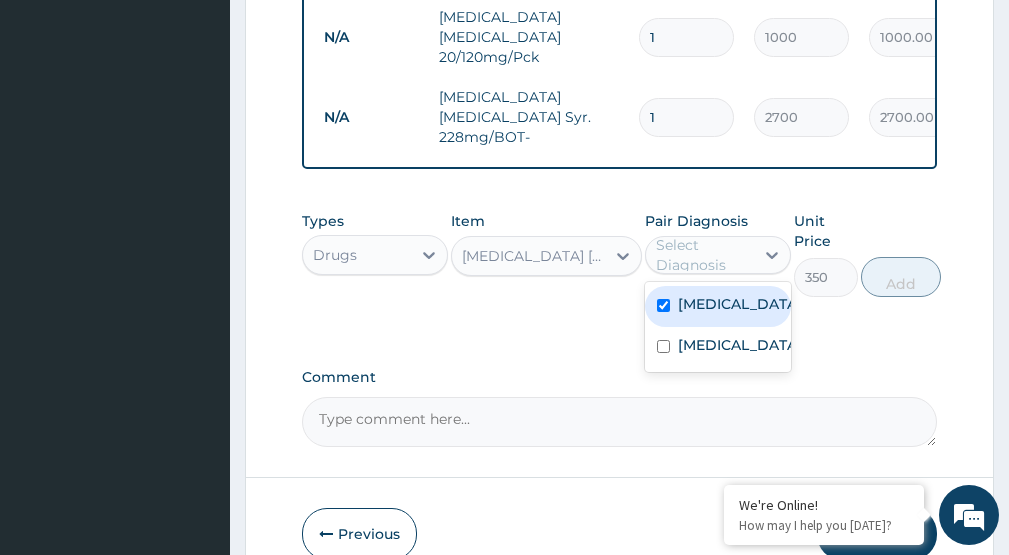 checkbox on "true" 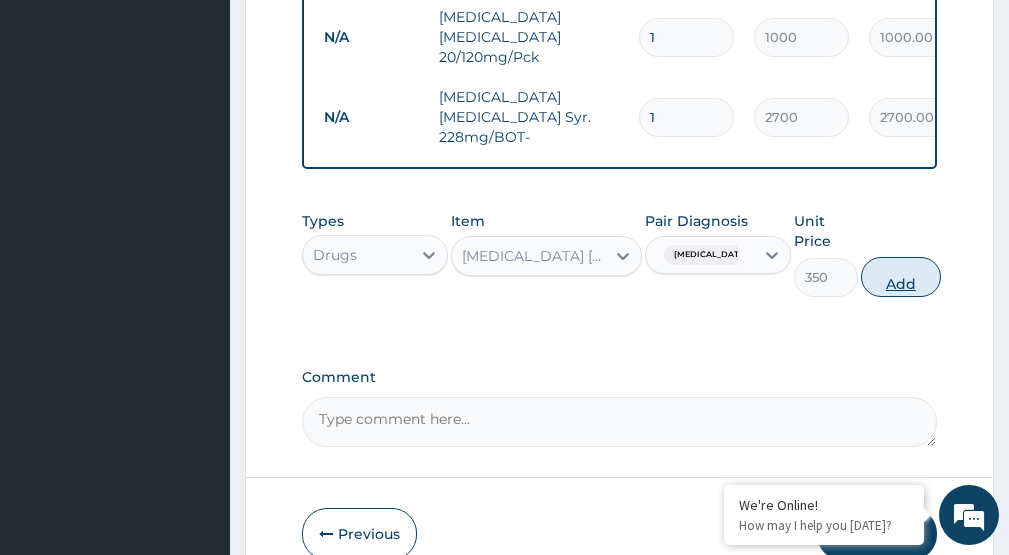 click on "Add" at bounding box center (901, 277) 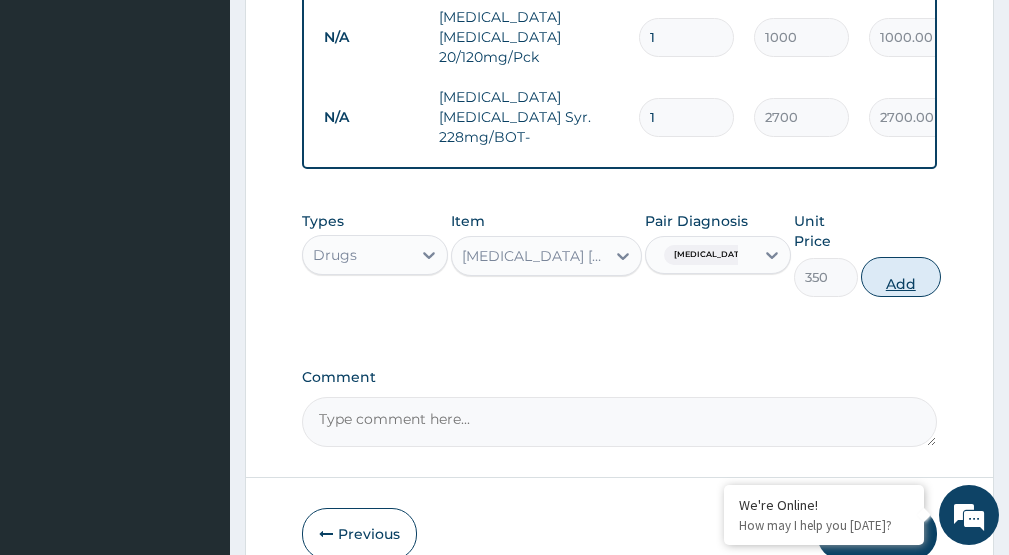 type on "0" 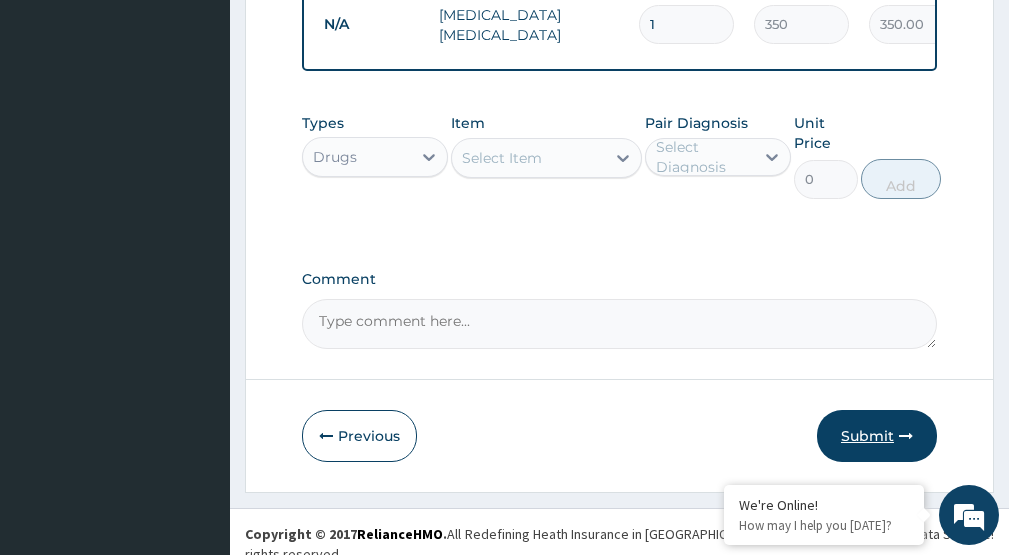 click on "Submit" at bounding box center [877, 436] 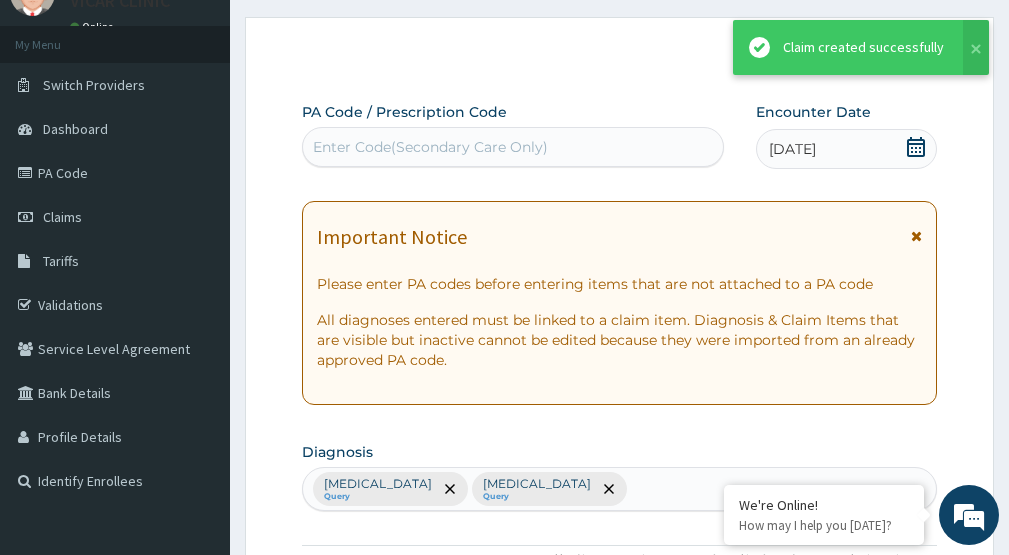 scroll, scrollTop: 1134, scrollLeft: 0, axis: vertical 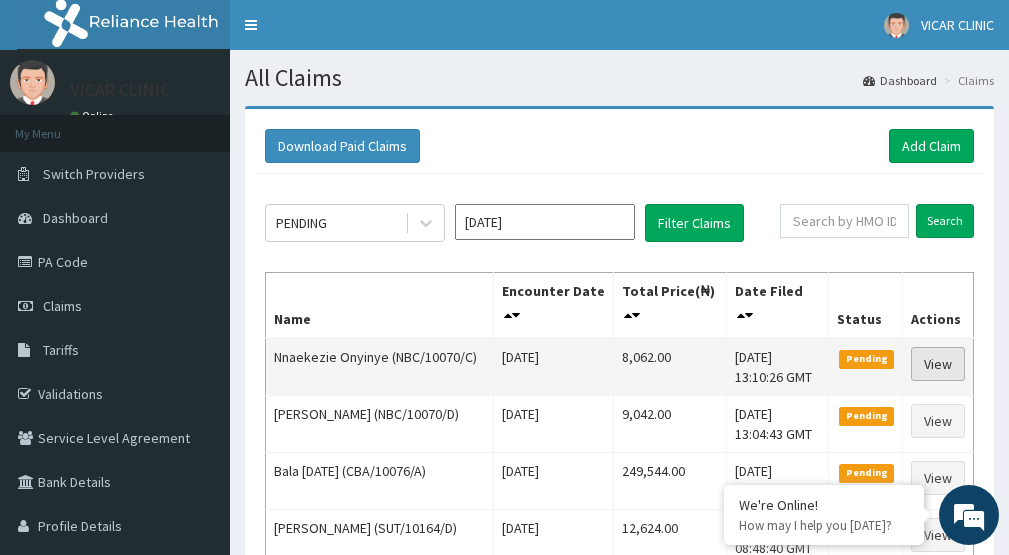click on "View" at bounding box center (938, 364) 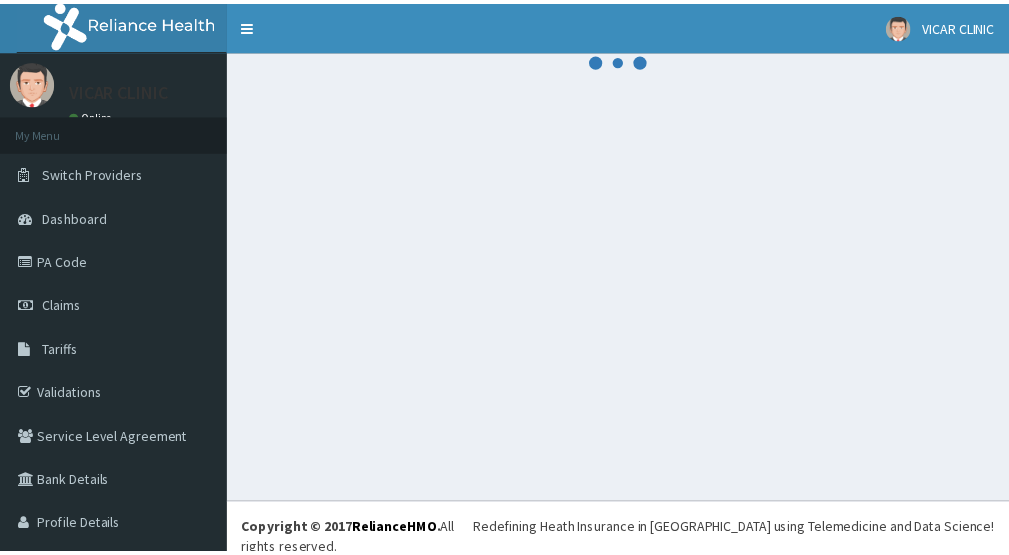 scroll, scrollTop: 0, scrollLeft: 0, axis: both 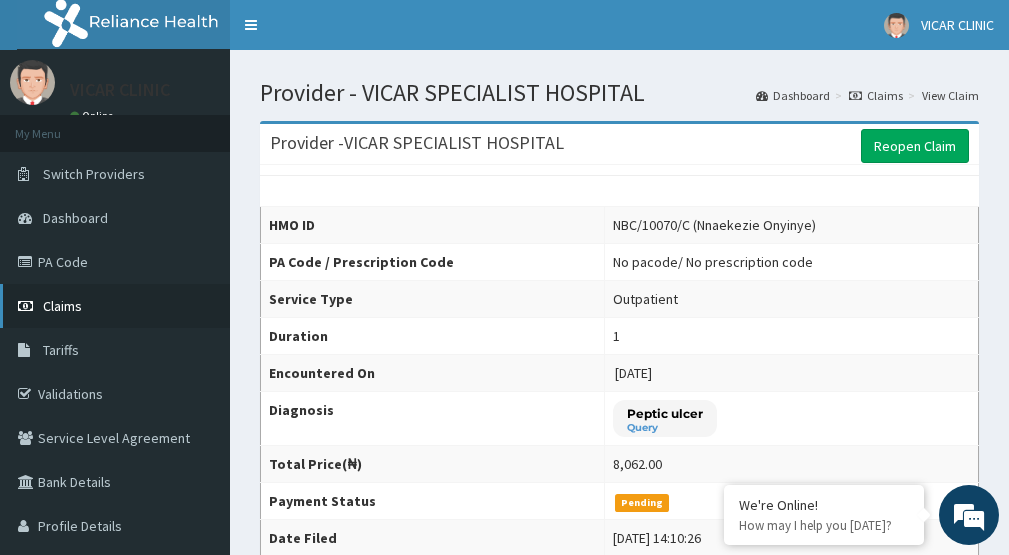 click on "Claims" at bounding box center (115, 306) 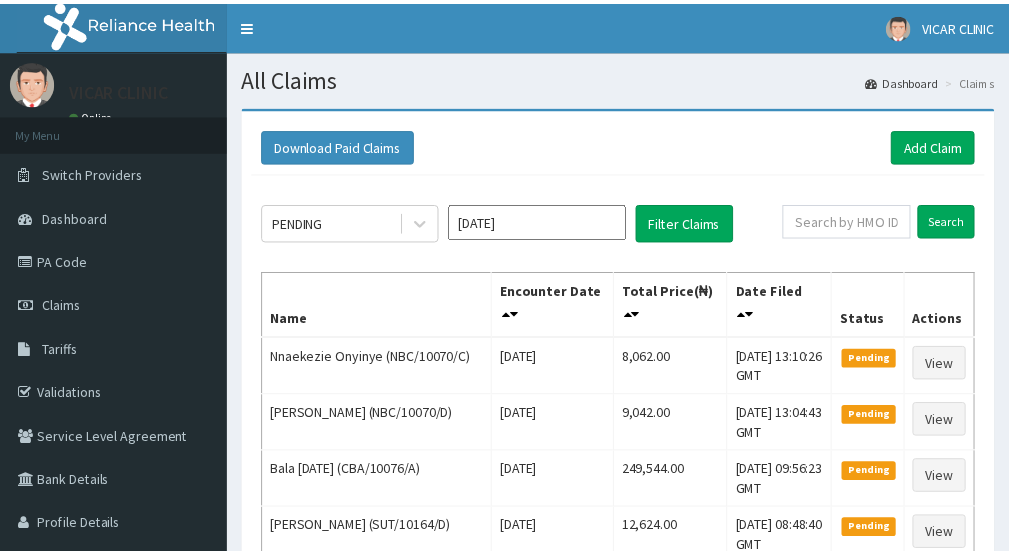 scroll, scrollTop: 0, scrollLeft: 0, axis: both 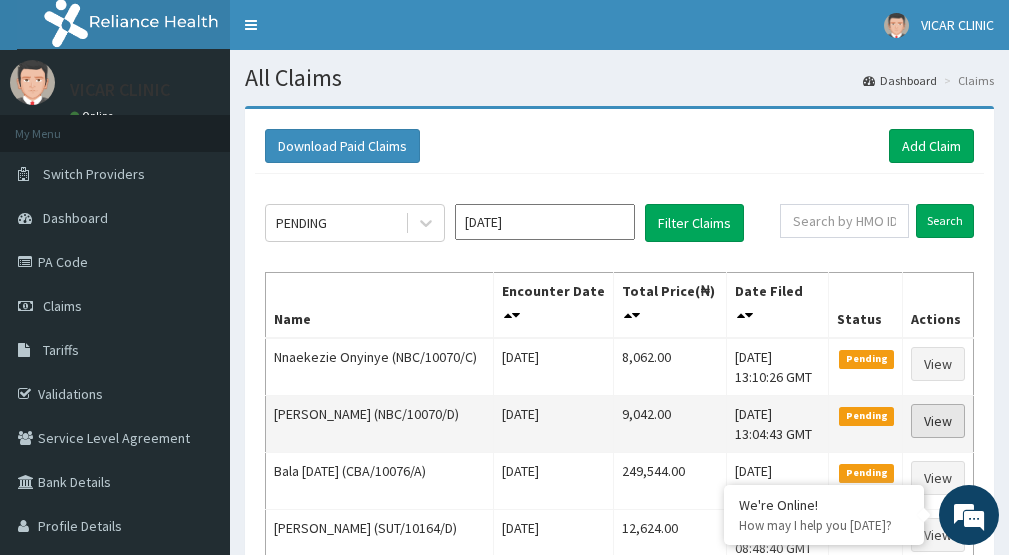 click on "View" at bounding box center [938, 421] 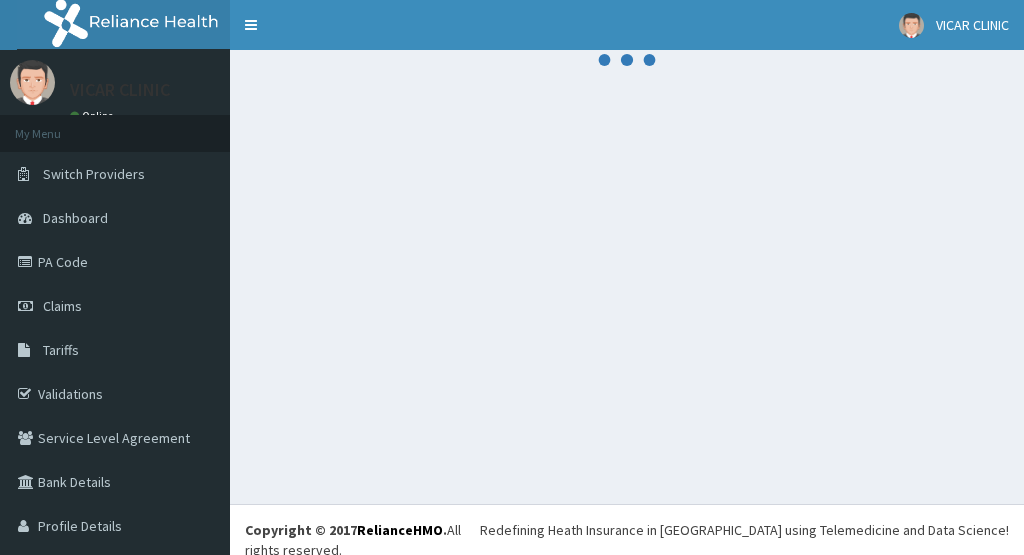 scroll, scrollTop: 0, scrollLeft: 0, axis: both 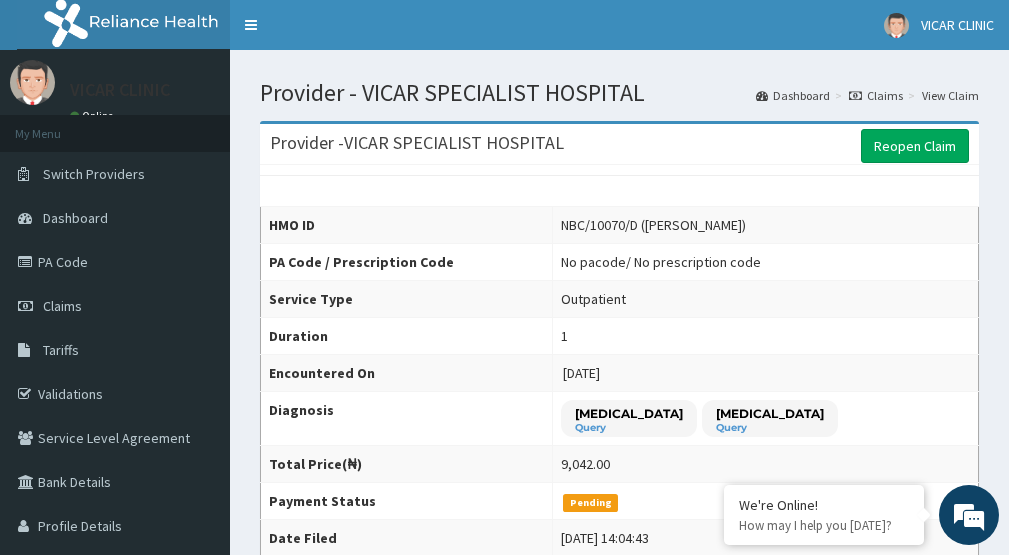 click on "Claims" at bounding box center [876, 95] 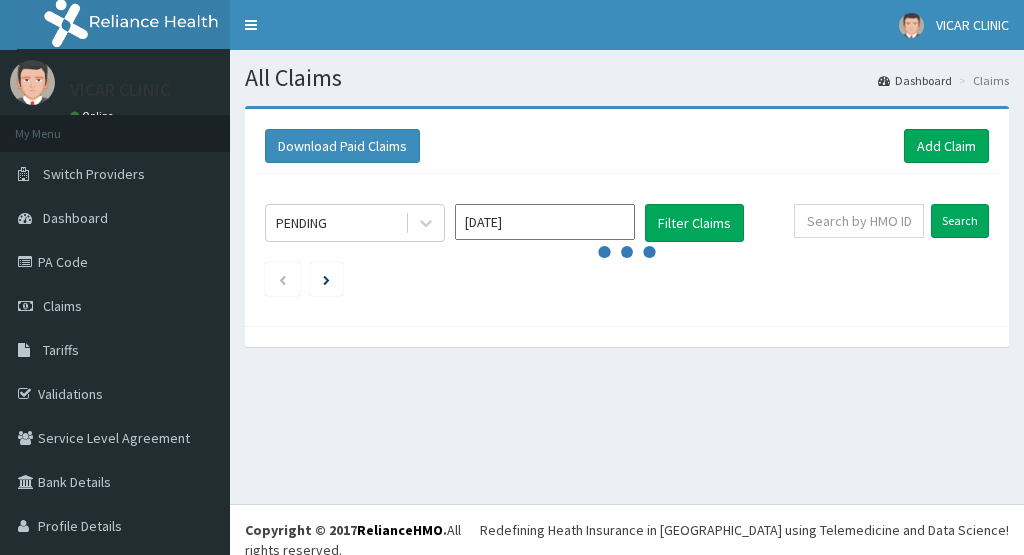 scroll, scrollTop: 0, scrollLeft: 0, axis: both 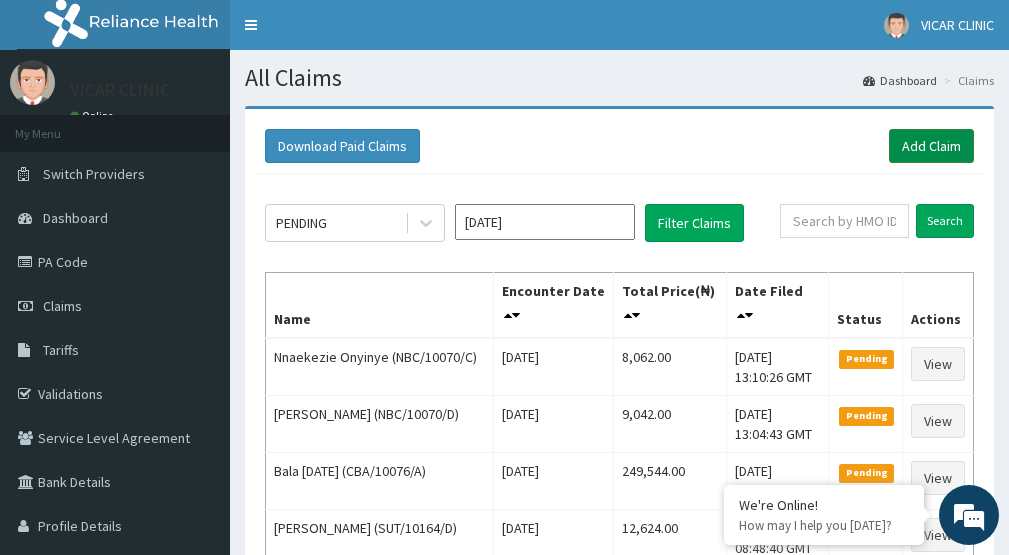 click on "Add Claim" at bounding box center (931, 146) 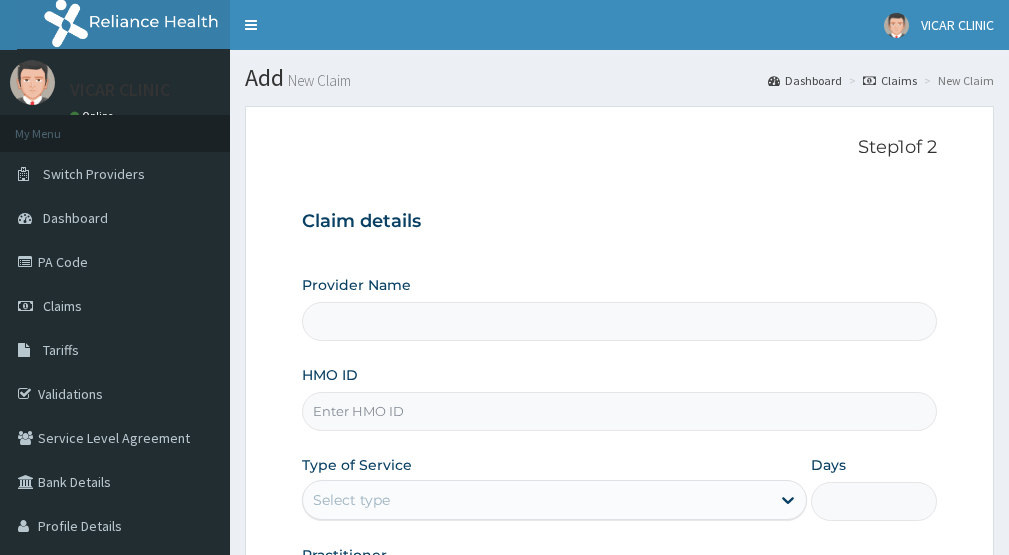 scroll, scrollTop: 0, scrollLeft: 0, axis: both 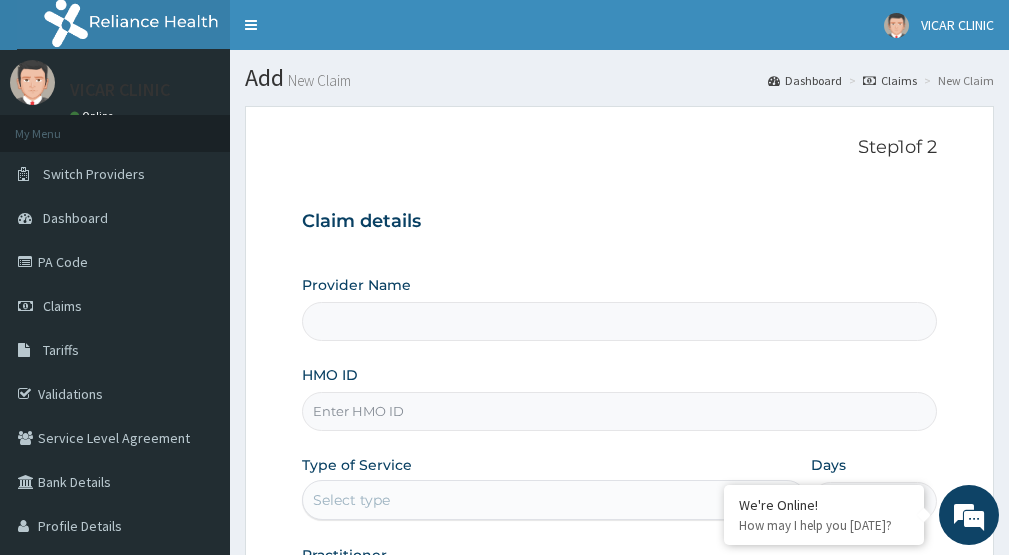 type on "VICAR SPECIALIST HOSPITAL" 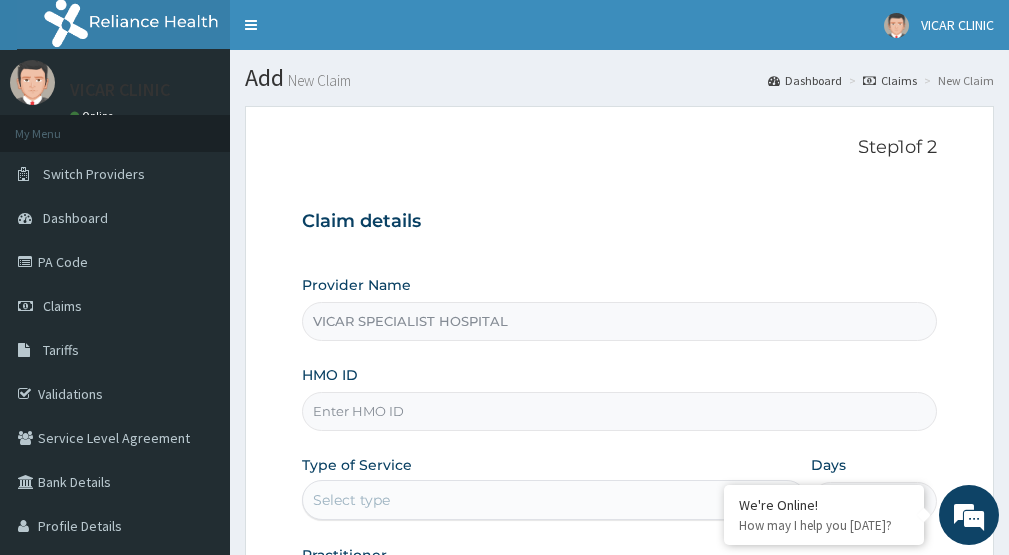 click on "HMO ID" at bounding box center [619, 411] 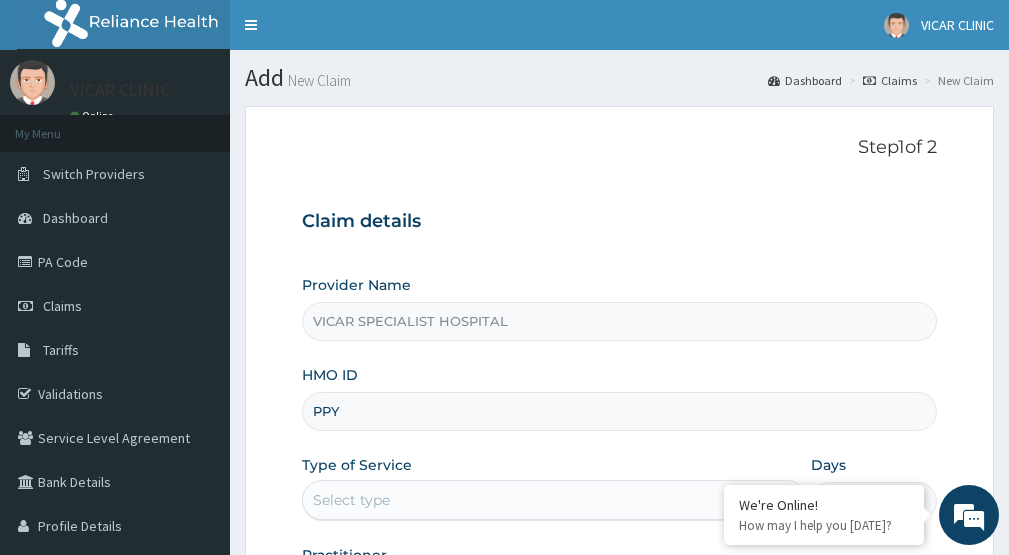 scroll, scrollTop: 0, scrollLeft: 0, axis: both 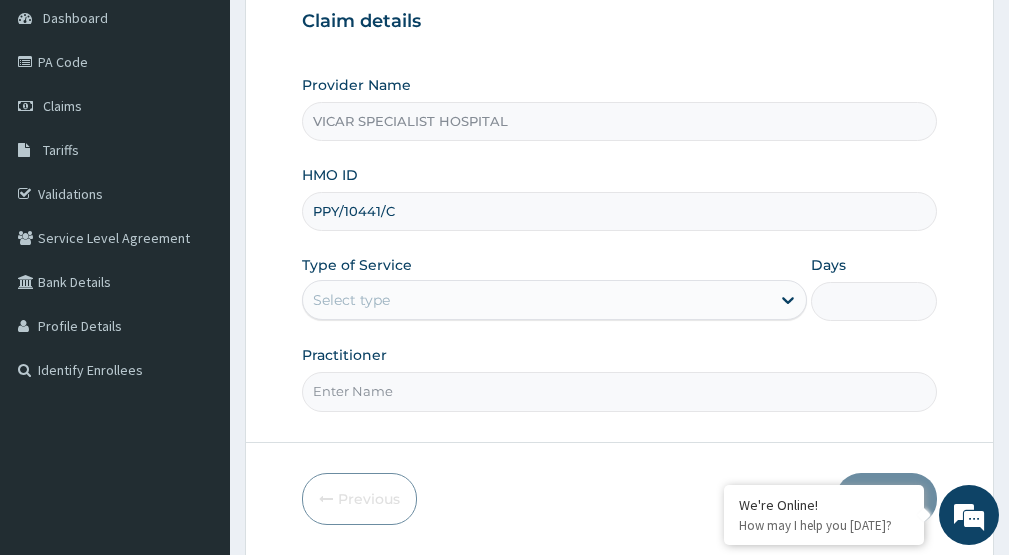type on "PPY/10441/C" 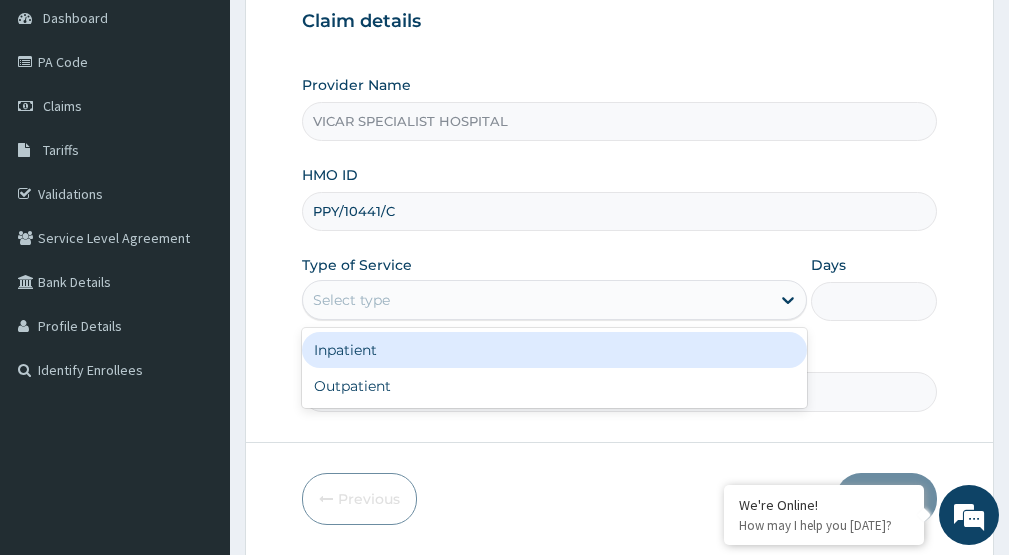 click on "Select type" at bounding box center (536, 300) 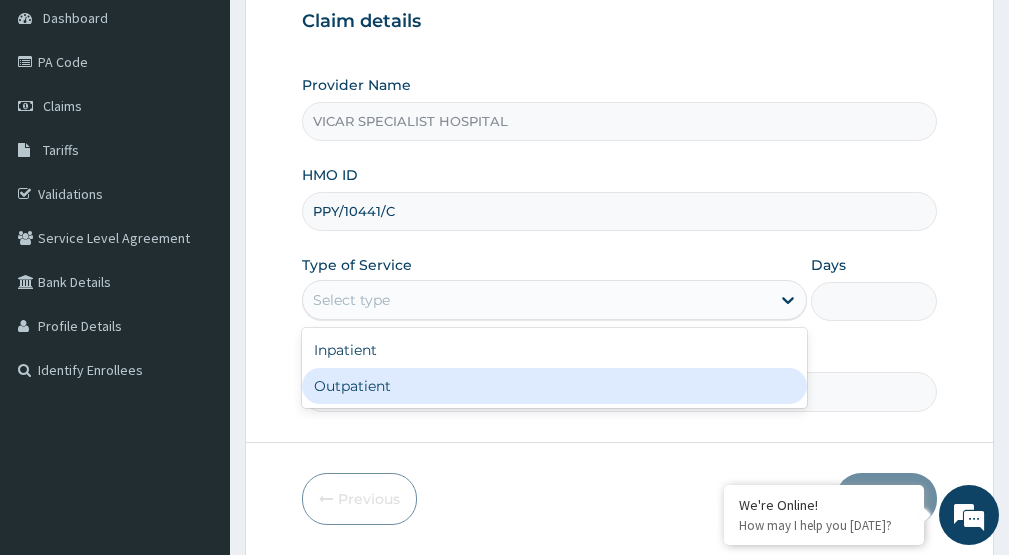 click on "Outpatient" at bounding box center (554, 386) 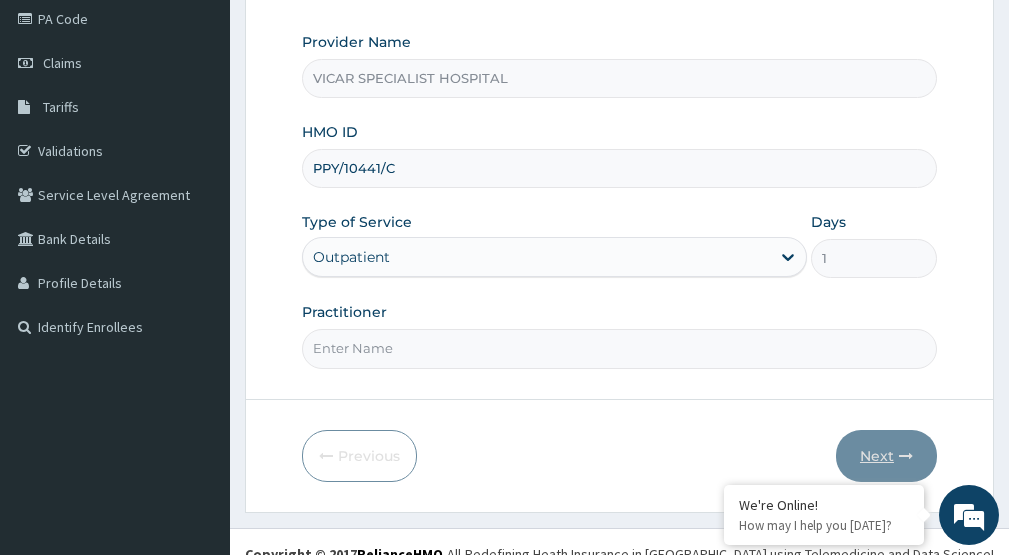 scroll, scrollTop: 267, scrollLeft: 0, axis: vertical 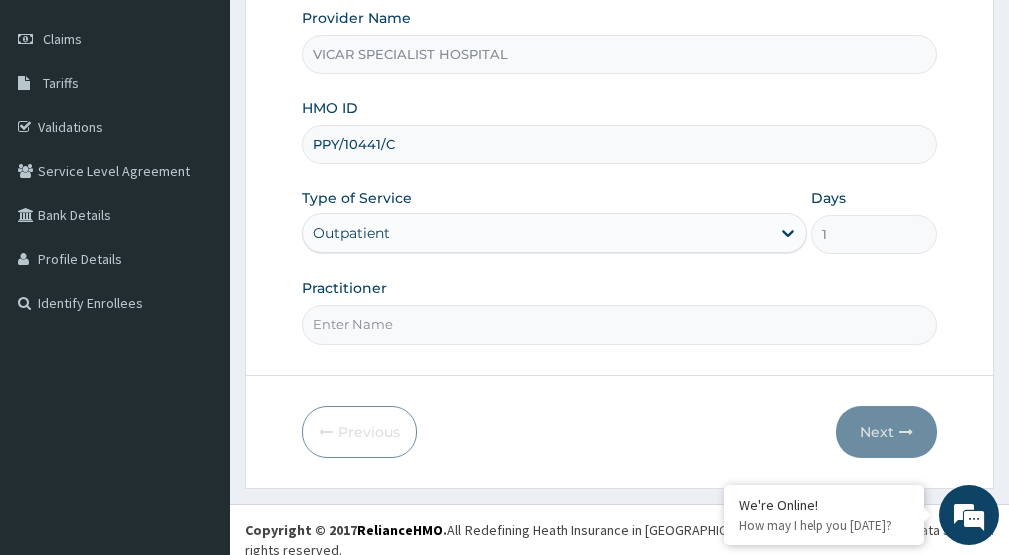 click on "Practitioner" at bounding box center (619, 324) 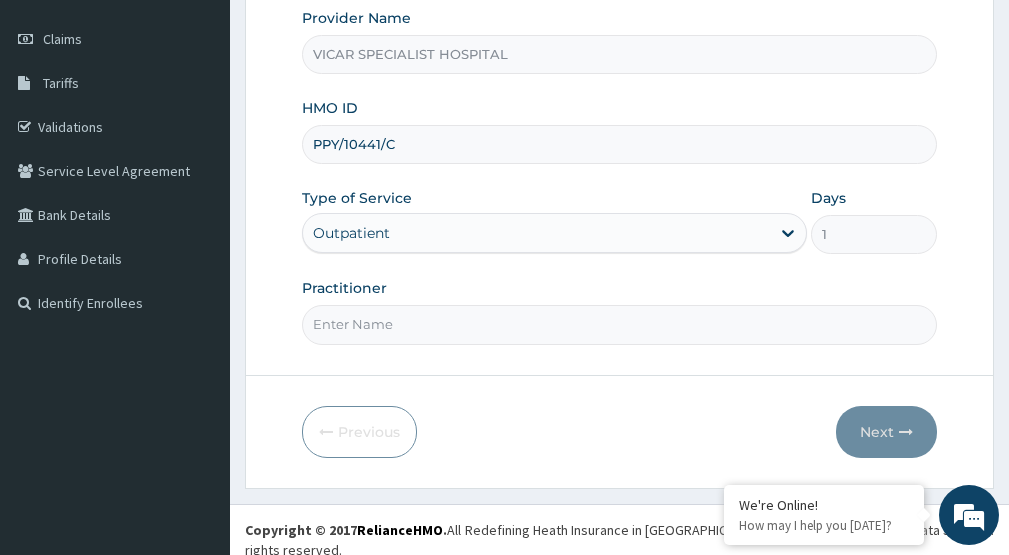 type on "[PERSON_NAME]" 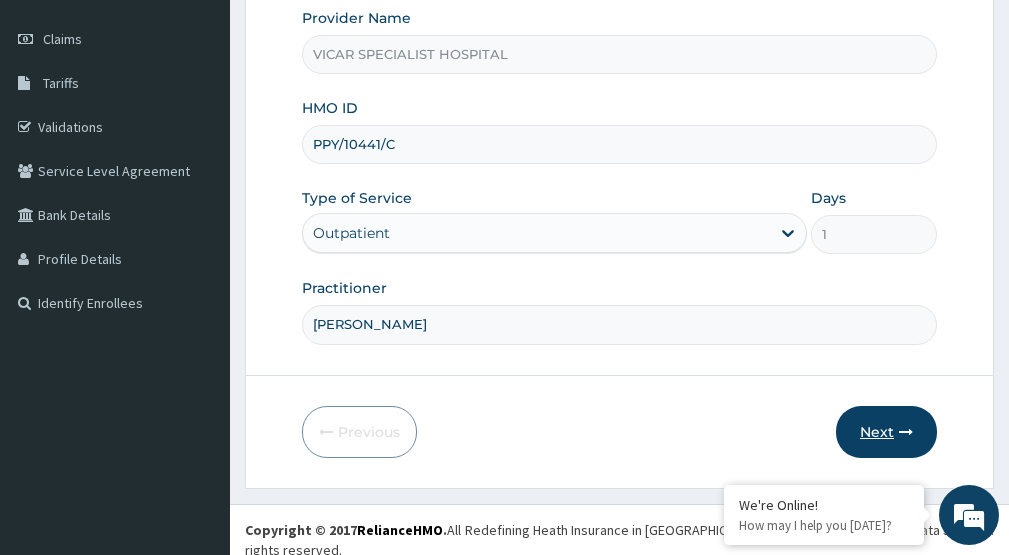 click on "Next" at bounding box center [886, 432] 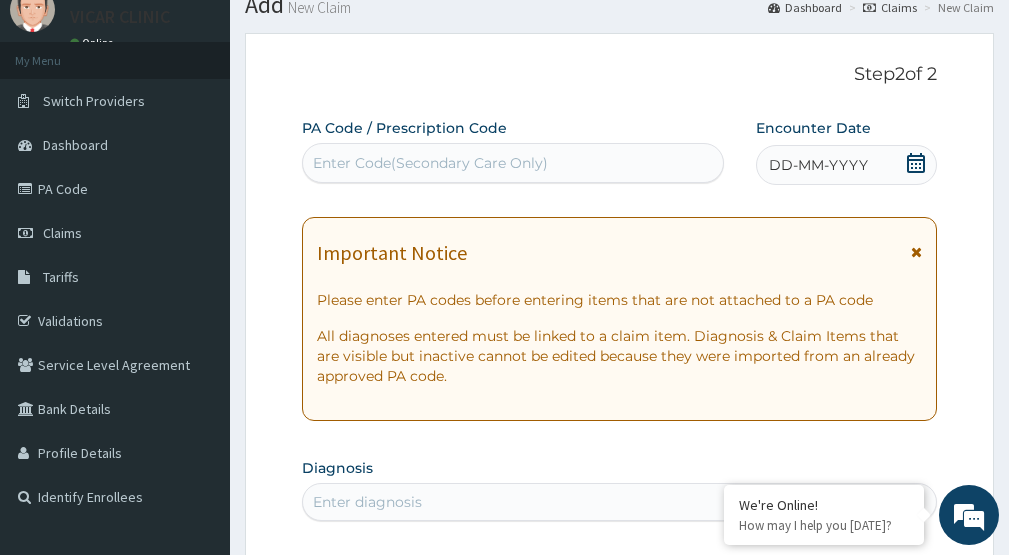 scroll, scrollTop: 67, scrollLeft: 0, axis: vertical 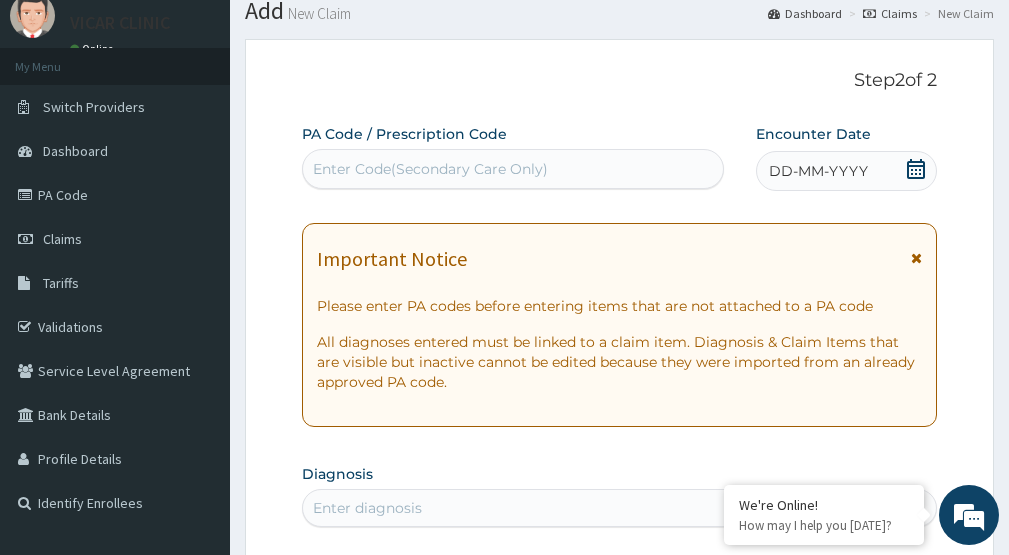 click on "DD-MM-YYYY" at bounding box center [846, 171] 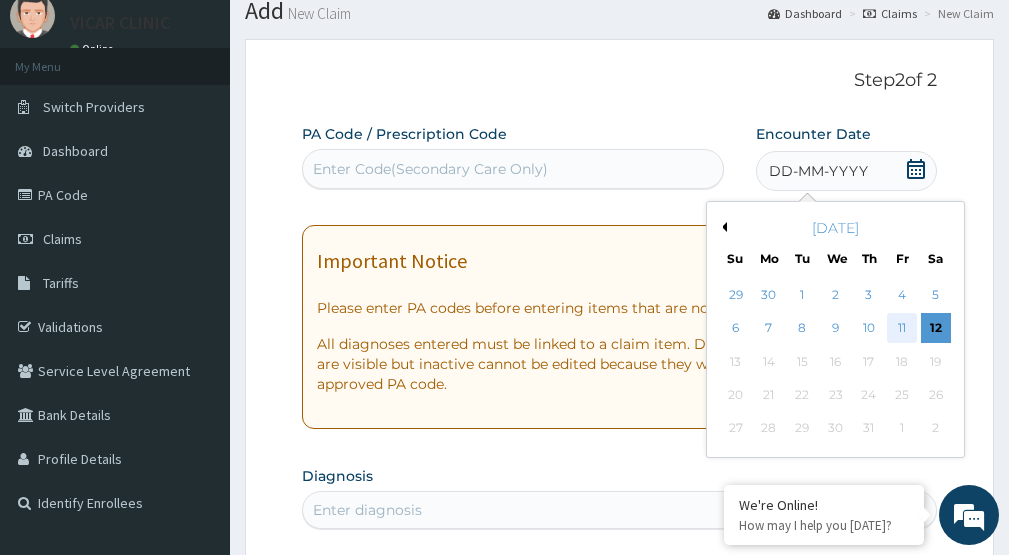 click on "11" at bounding box center (902, 329) 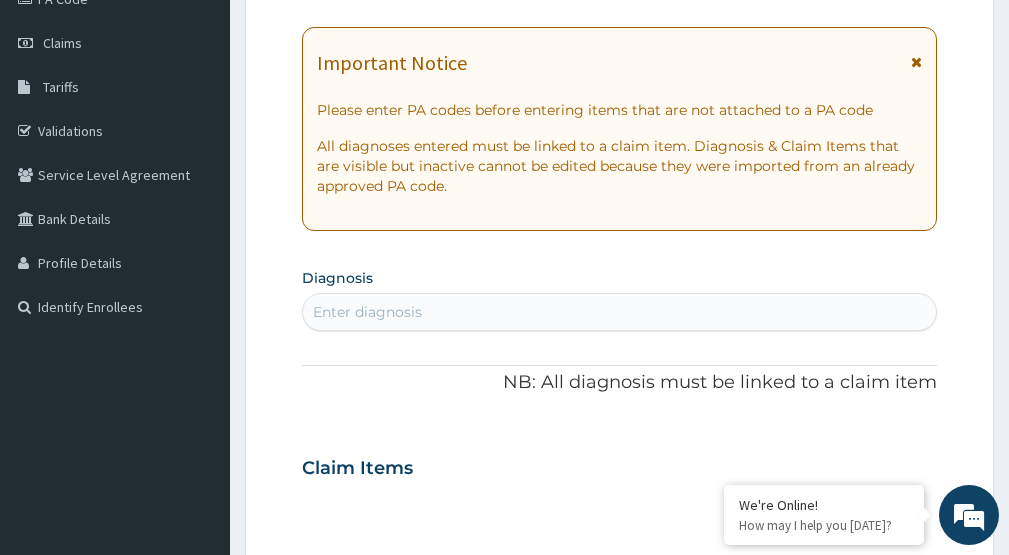 scroll, scrollTop: 267, scrollLeft: 0, axis: vertical 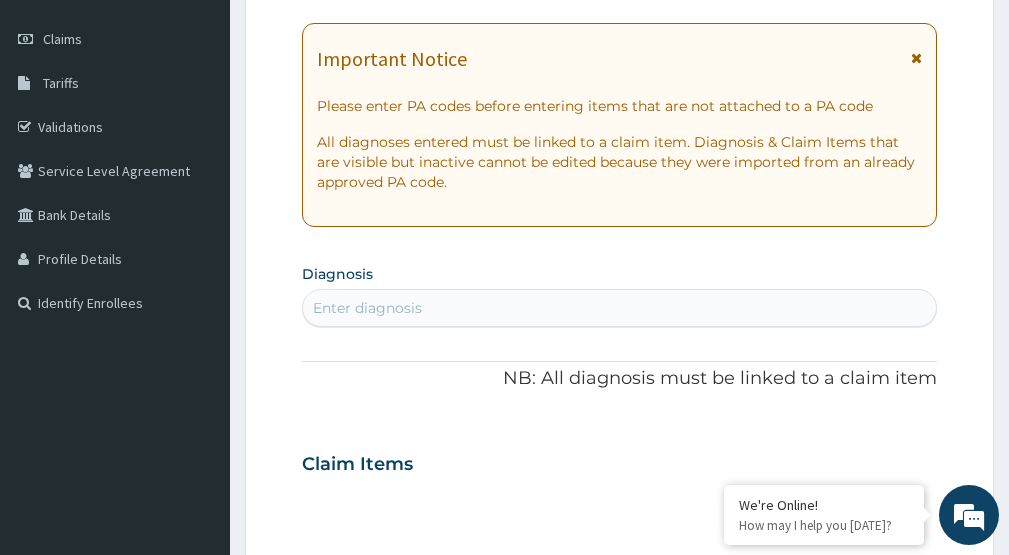 click on "Enter diagnosis" at bounding box center [619, 308] 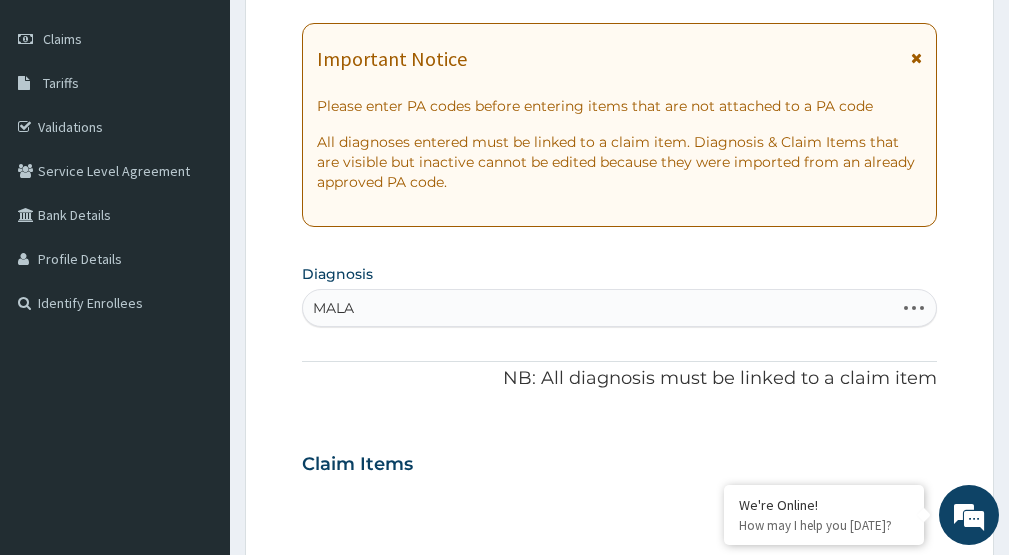 type on "MALAR" 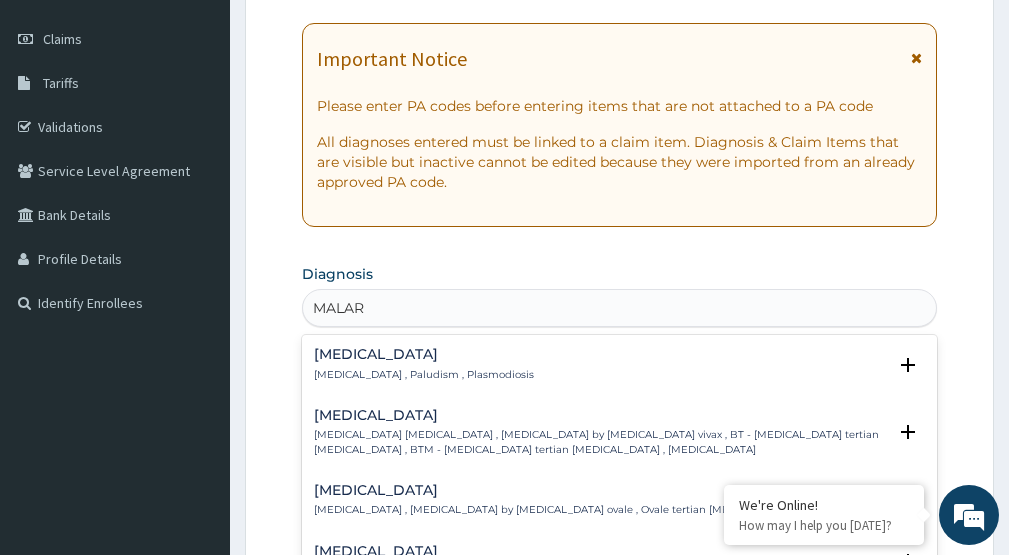 click on "[MEDICAL_DATA] [MEDICAL_DATA] , Paludism , Plasmodiosis" at bounding box center (424, 364) 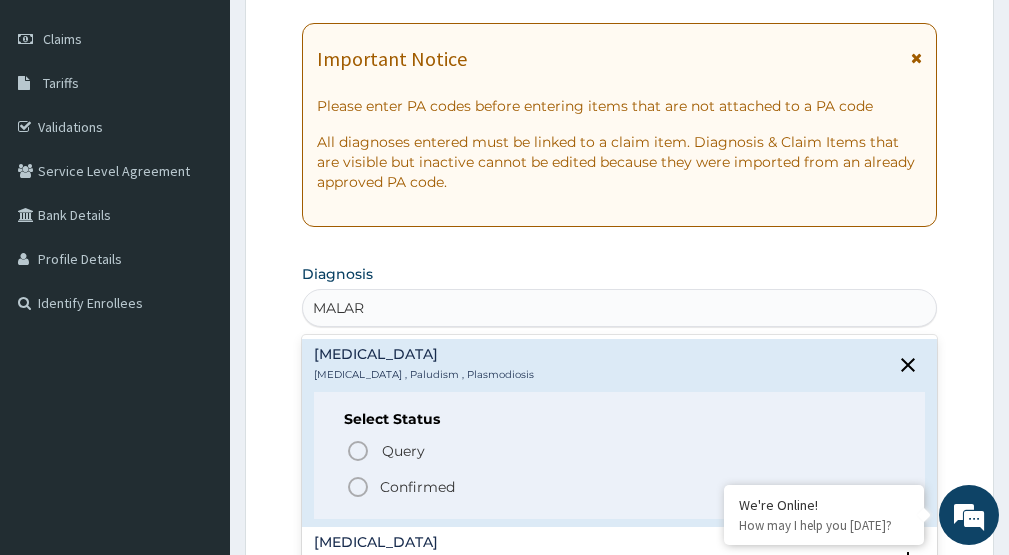 click 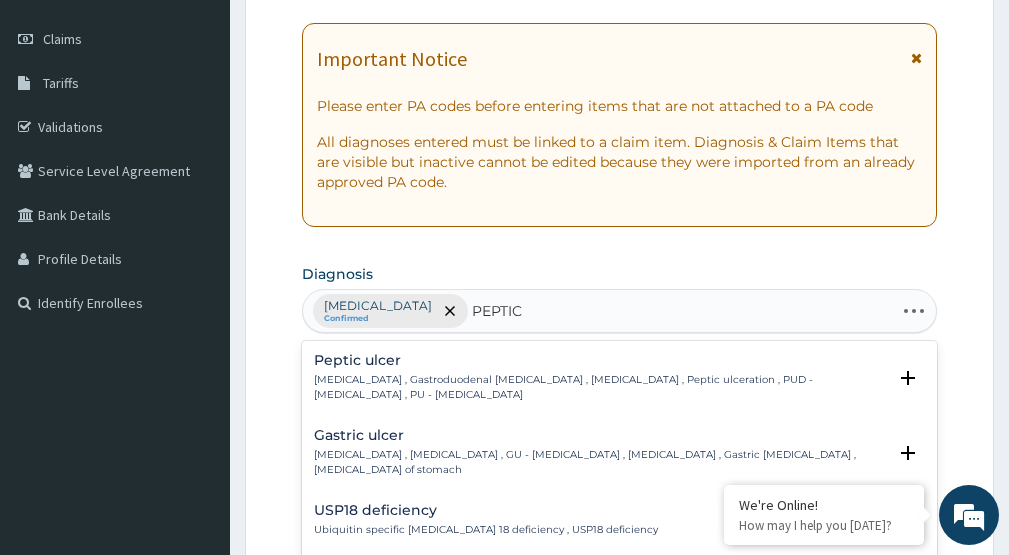 type on "PEPTIC" 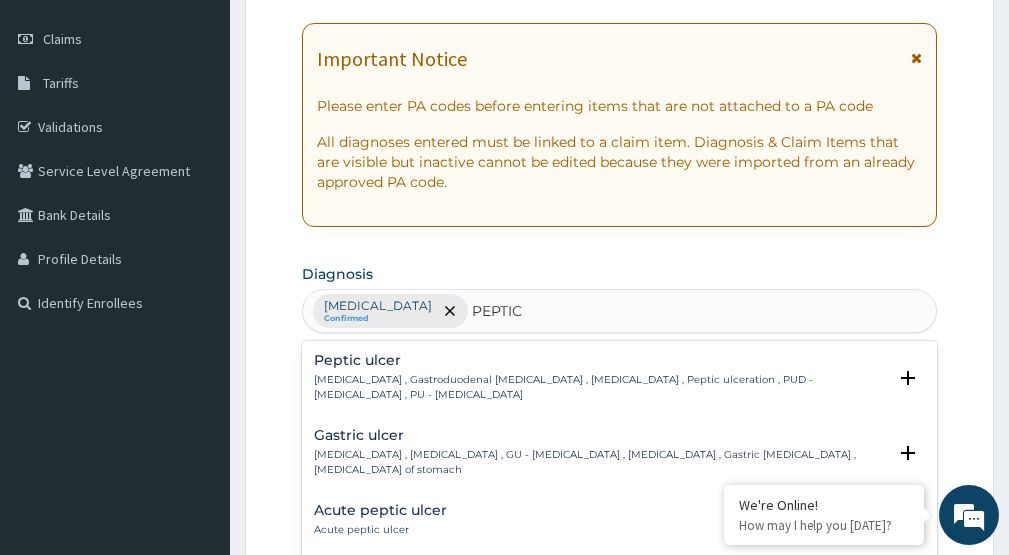 click on "Peptic ulcer" at bounding box center [600, 360] 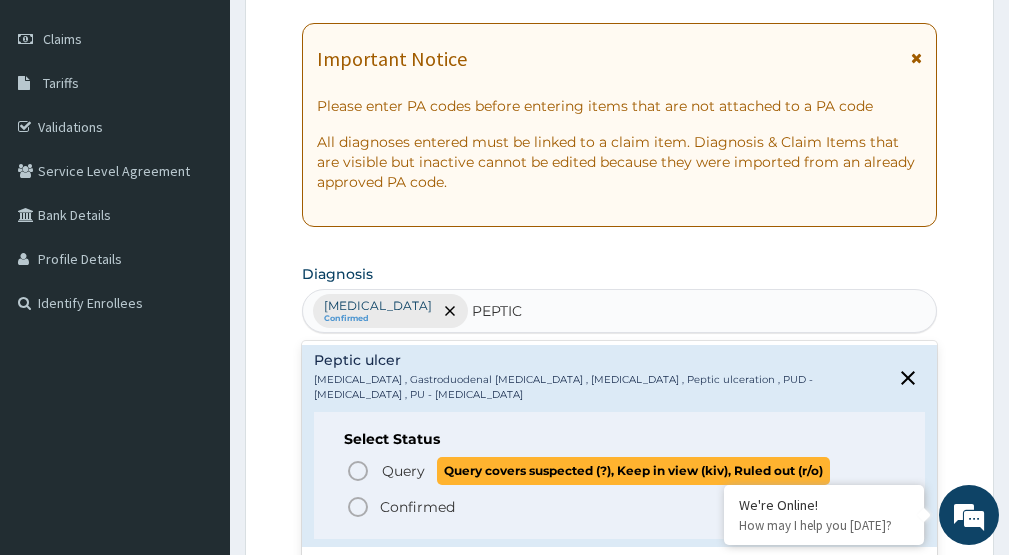 click 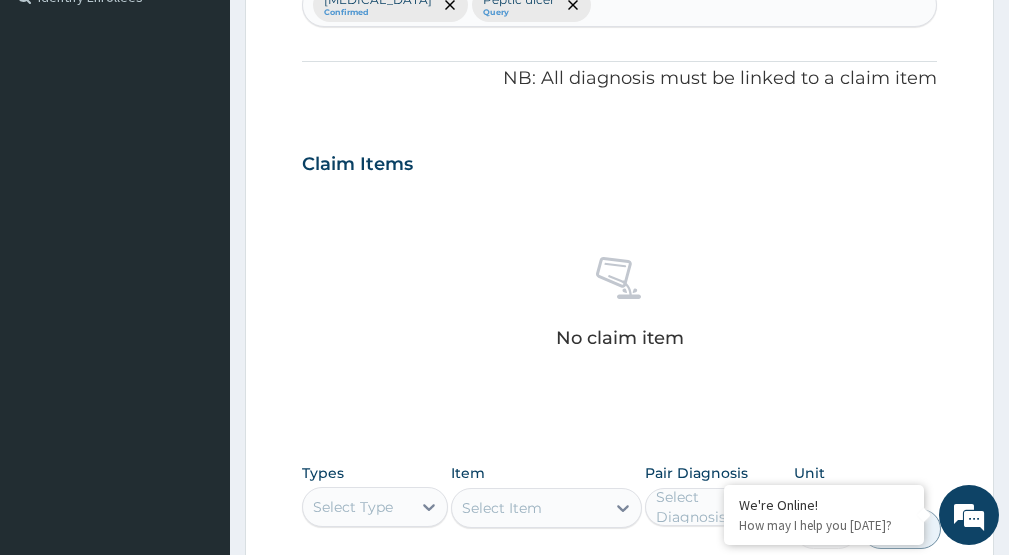 scroll, scrollTop: 667, scrollLeft: 0, axis: vertical 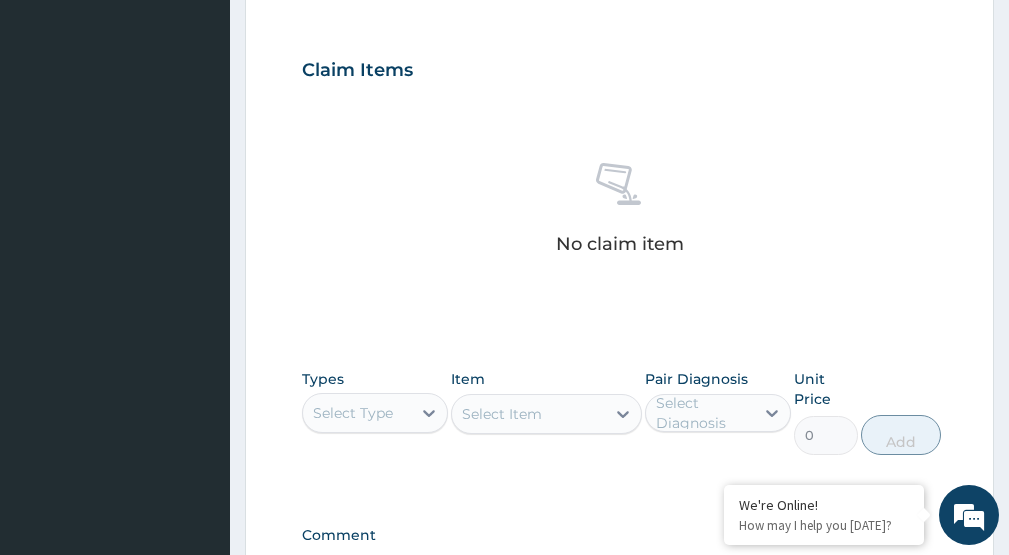 click on "Select Type" at bounding box center (353, 413) 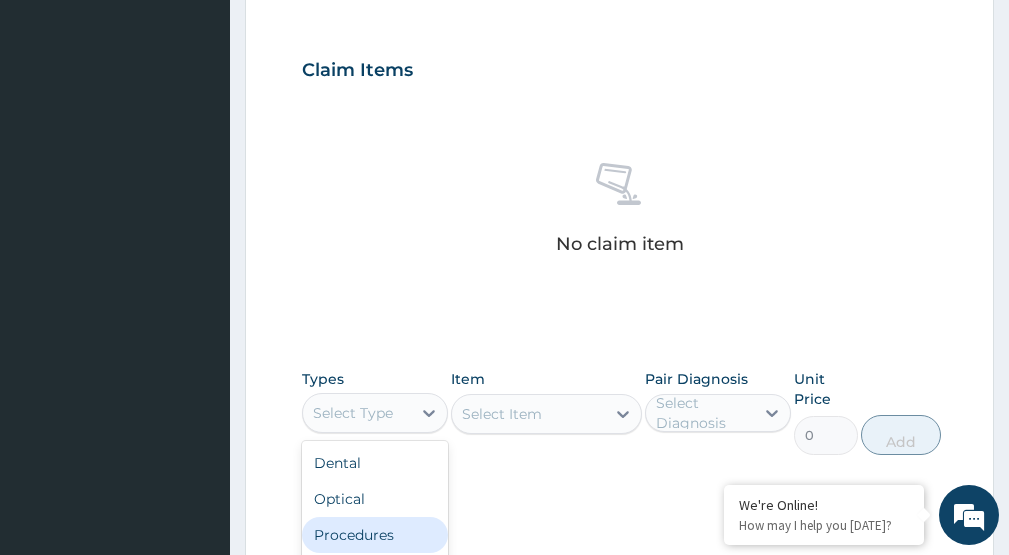 click on "Procedures" at bounding box center (375, 535) 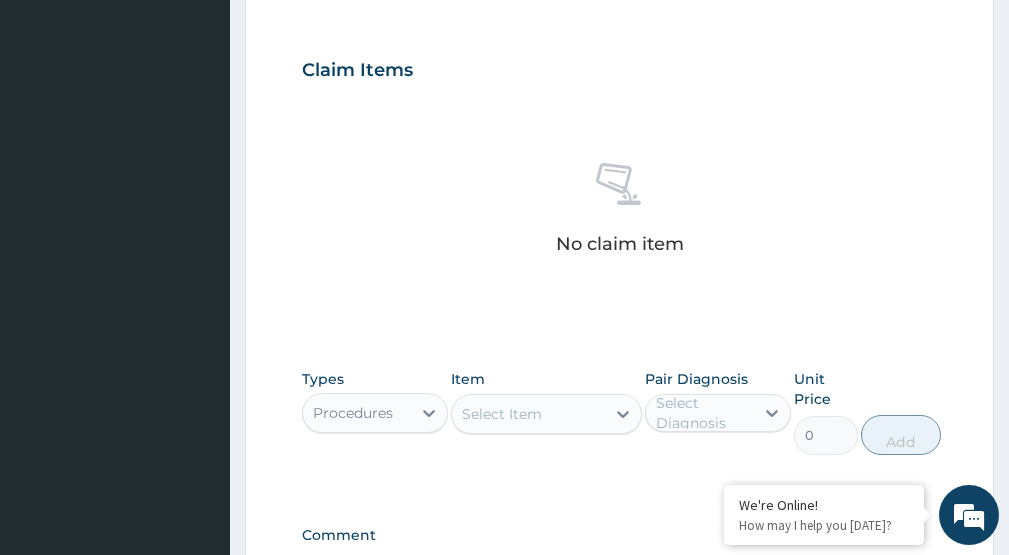 click on "Select Item" at bounding box center [502, 414] 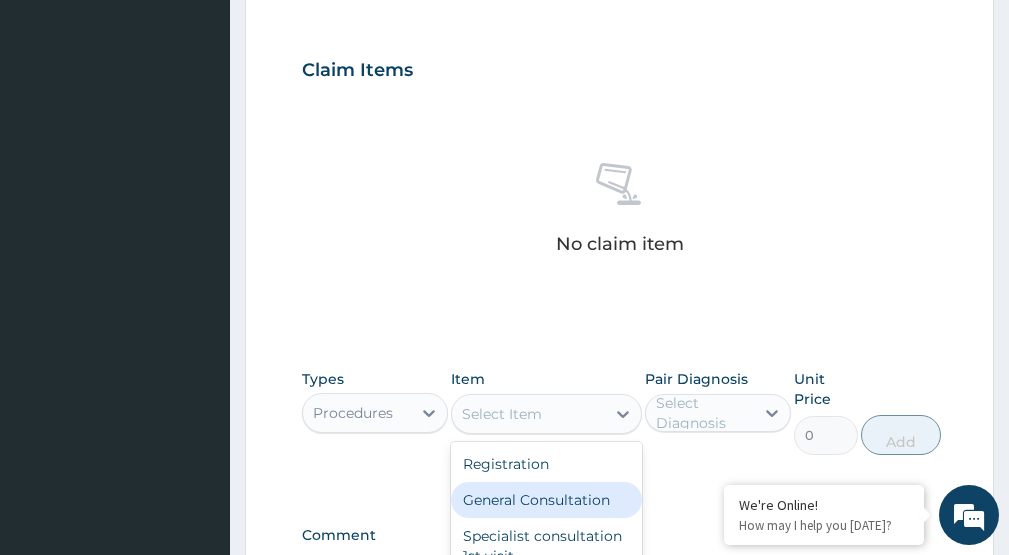 click on "General Consultation" at bounding box center [546, 500] 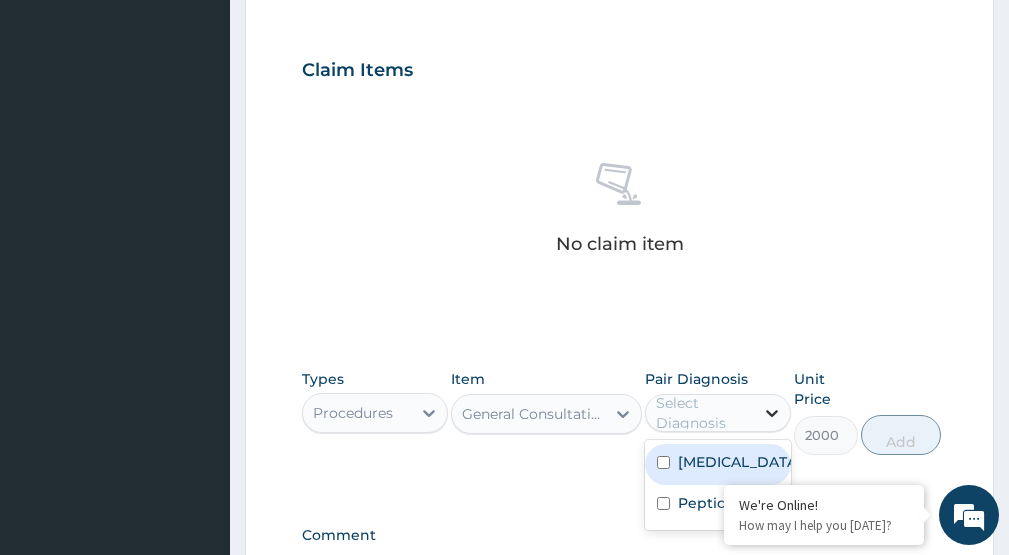 click 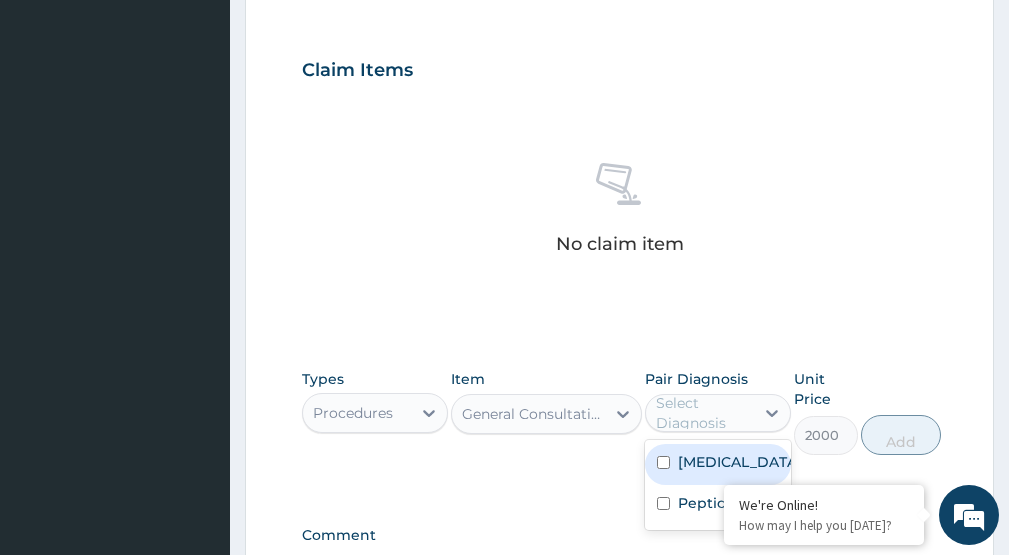 click on "Malaria" at bounding box center (718, 464) 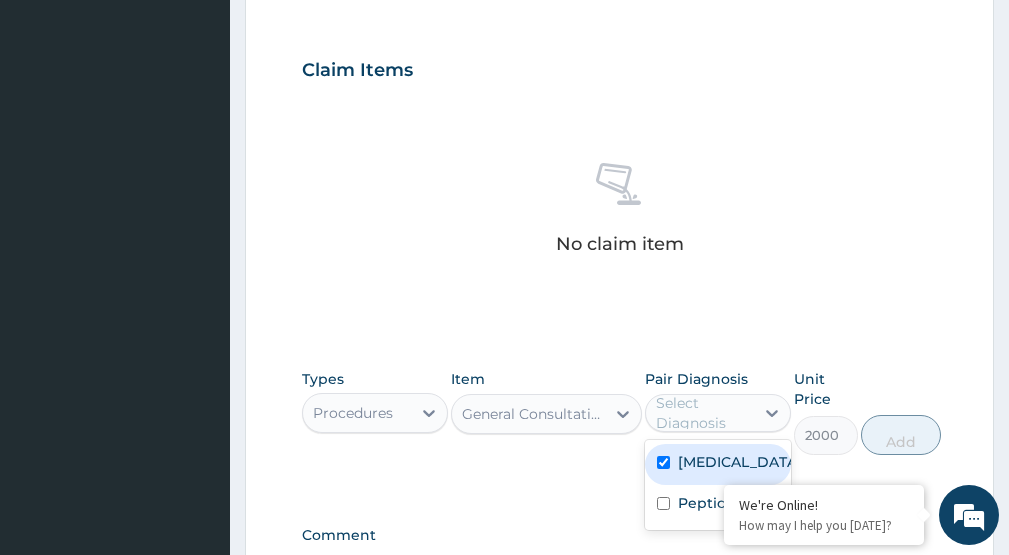 checkbox on "true" 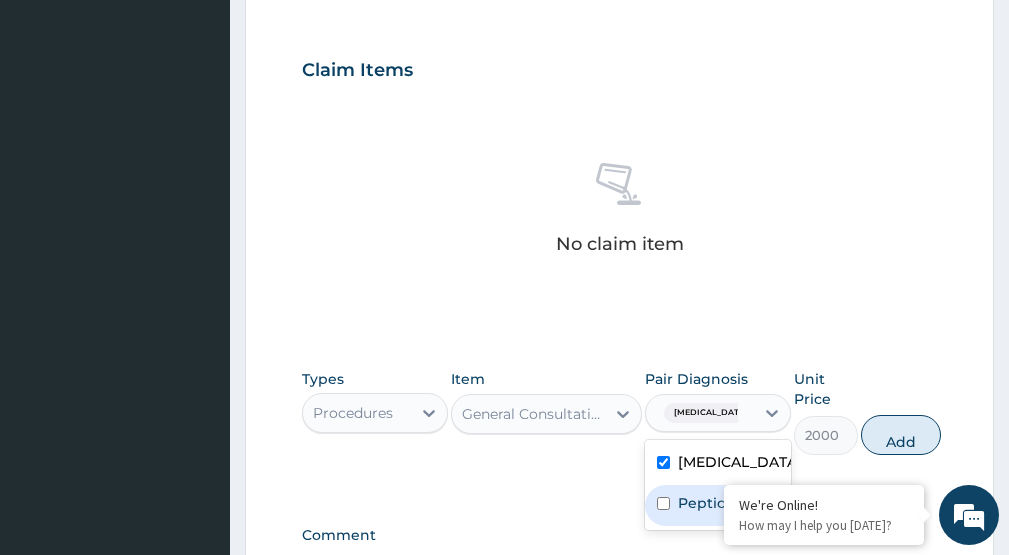 click on "Peptic ulcer" at bounding box center (721, 503) 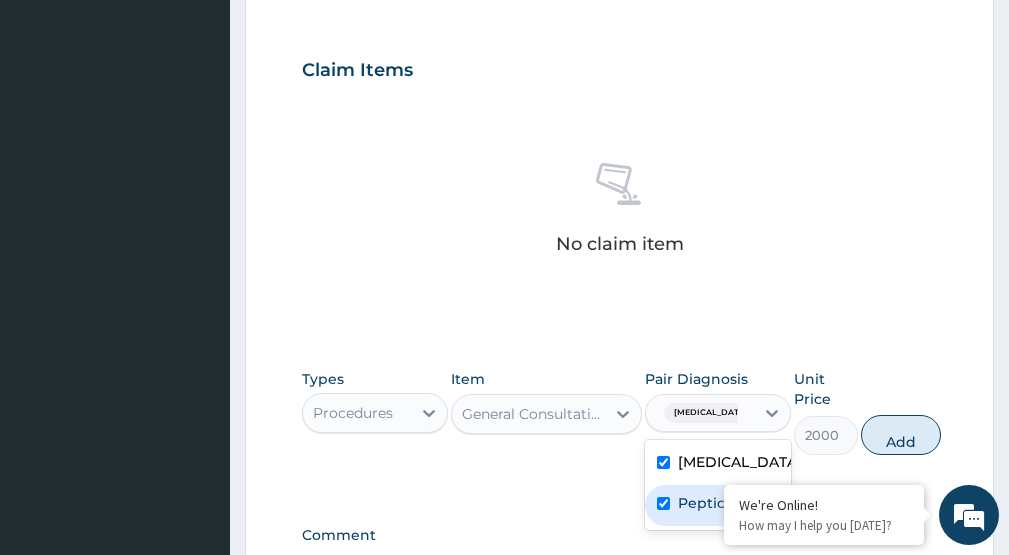checkbox on "true" 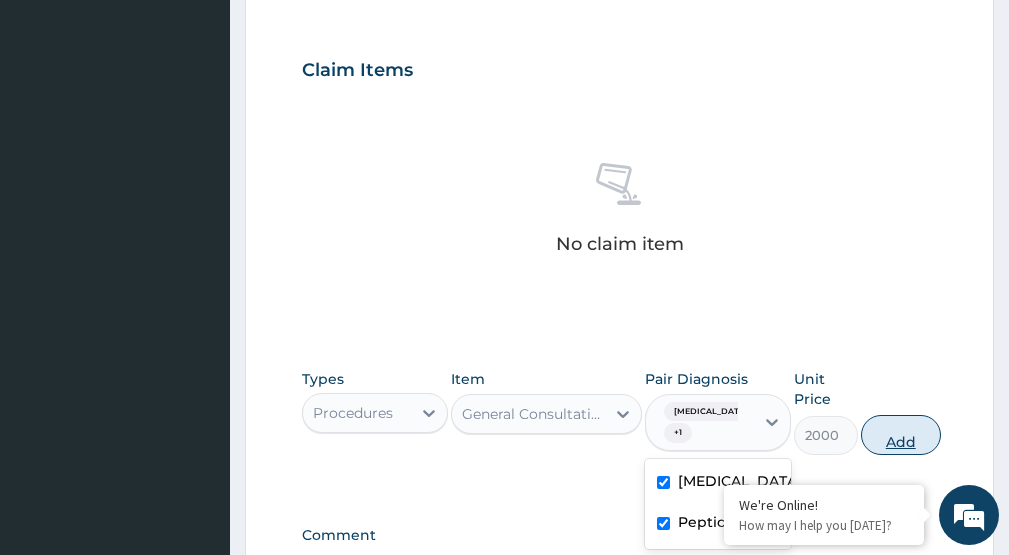 click on "Add" at bounding box center [901, 435] 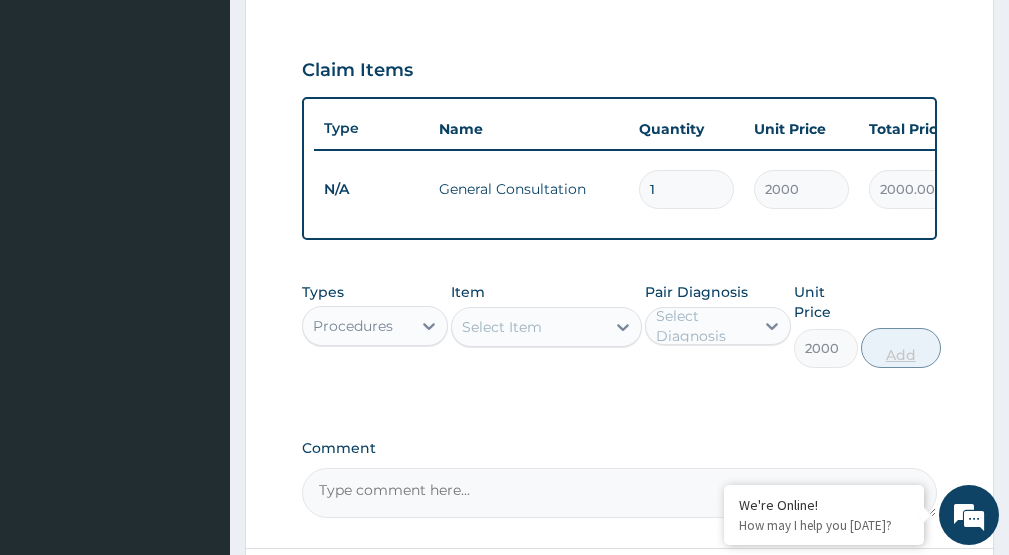 type on "0" 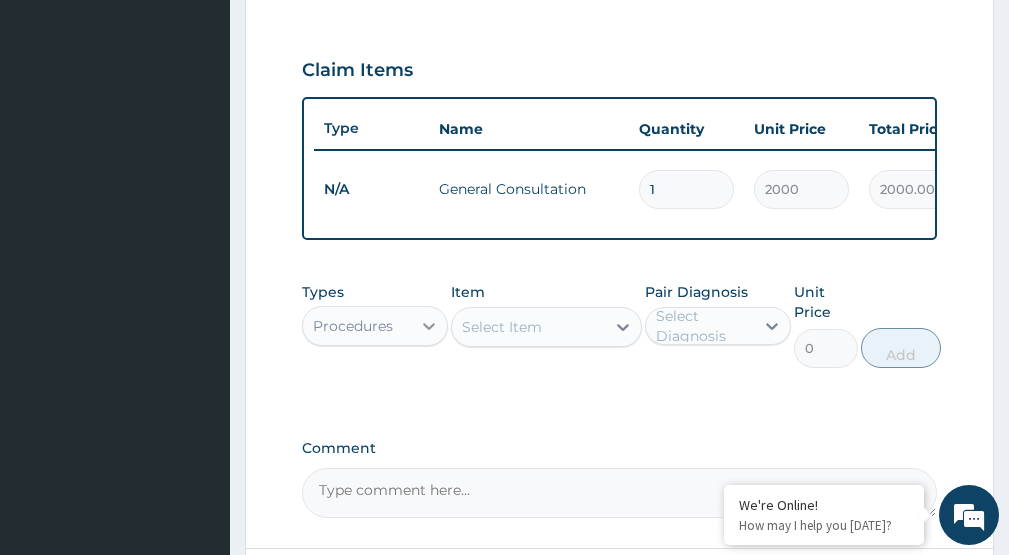 click 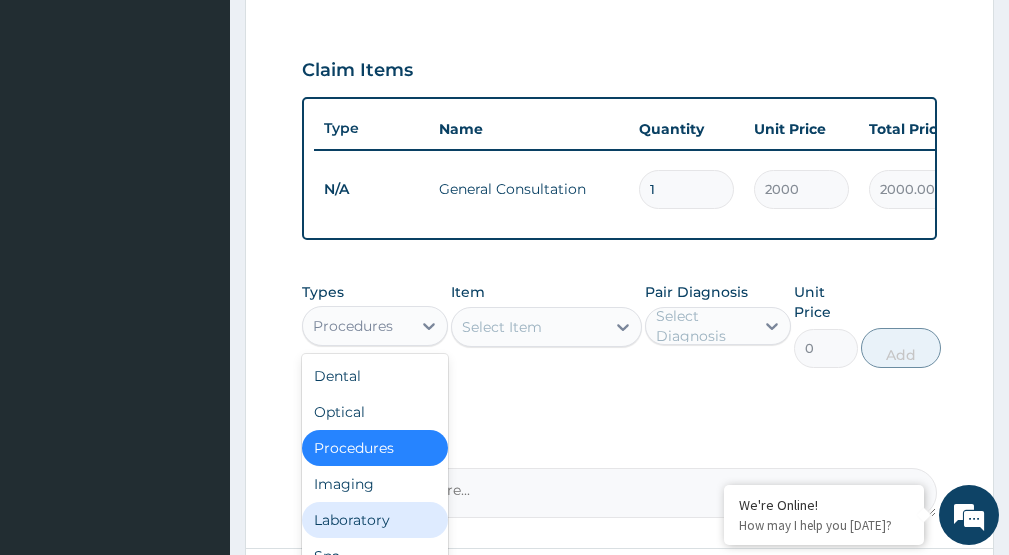 click on "Laboratory" at bounding box center [375, 520] 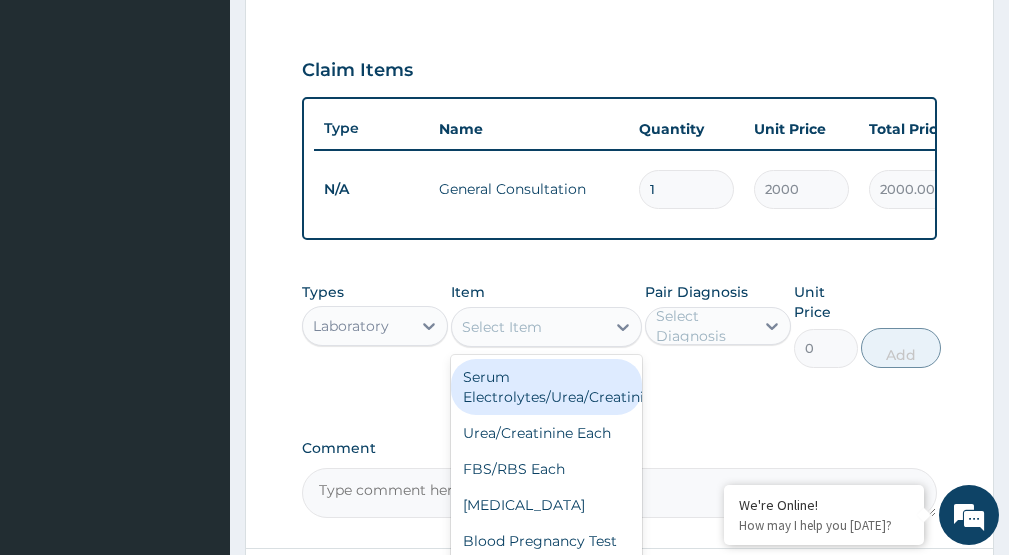 click on "Select Item" at bounding box center [528, 327] 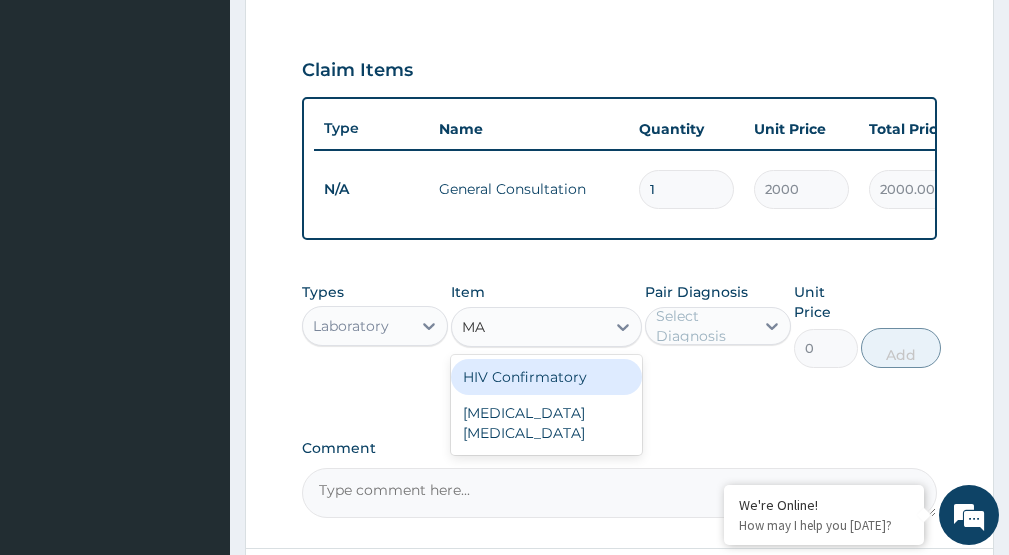 type on "MAL" 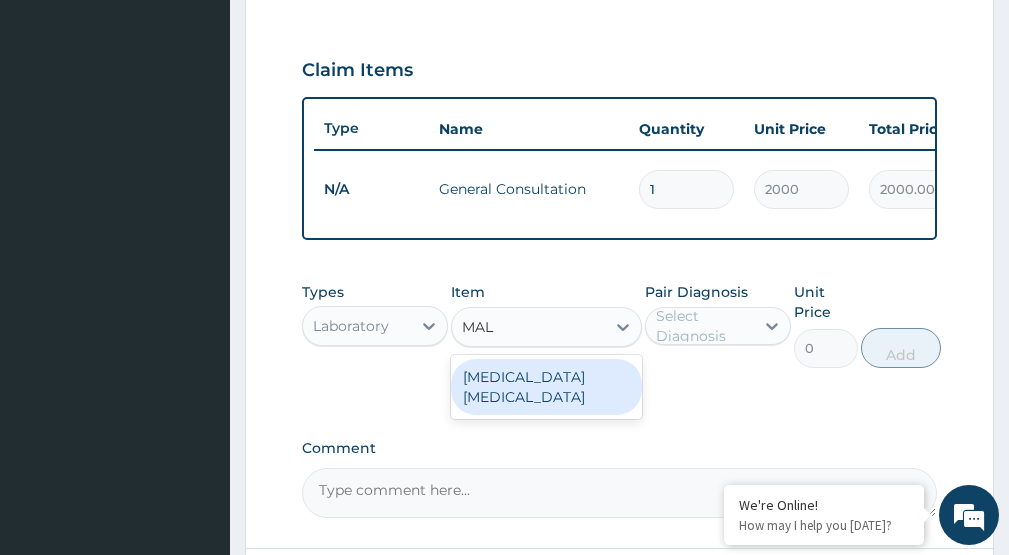 click on "MALARIA PARASITE" at bounding box center [546, 387] 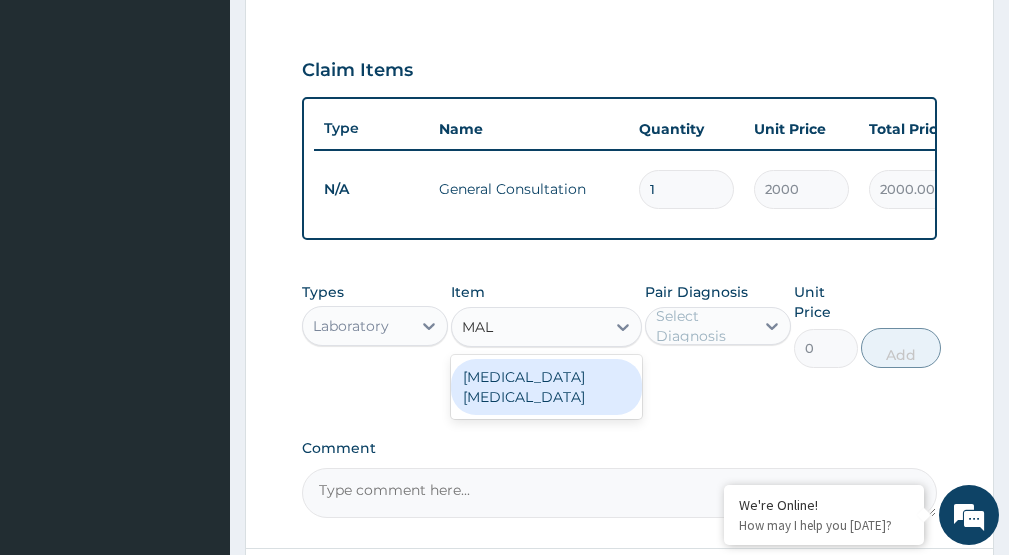 type 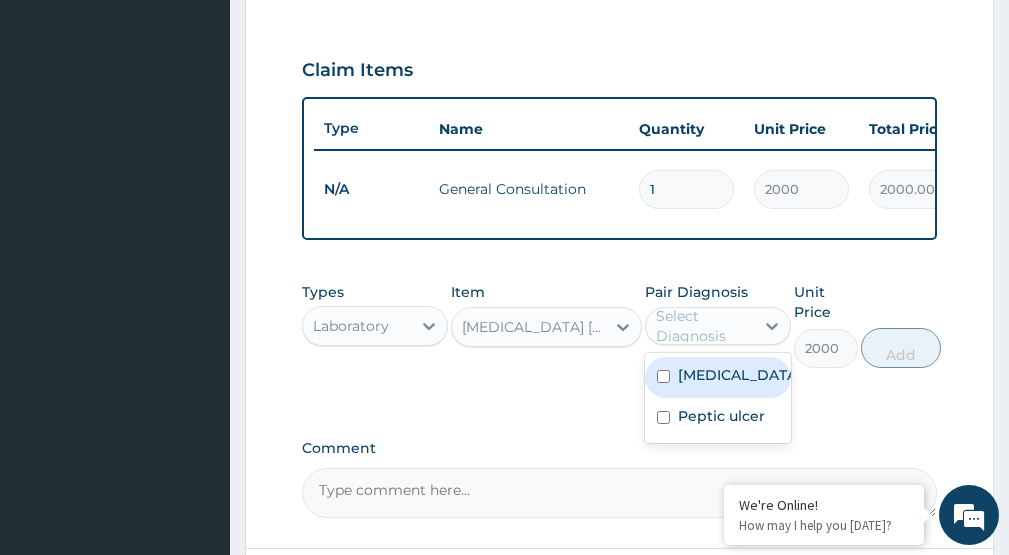 click on "Select Diagnosis" at bounding box center [704, 326] 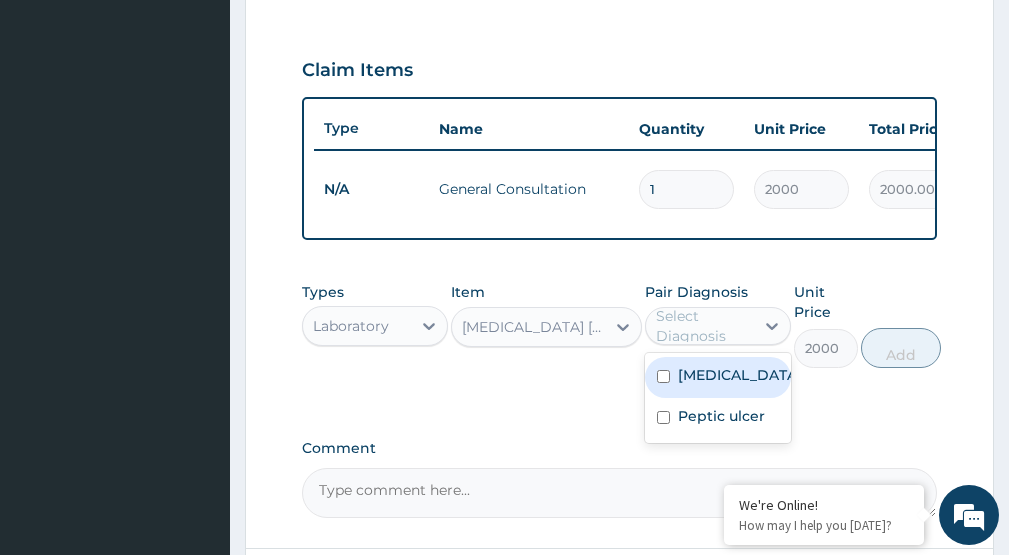 click on "Malaria" at bounding box center [739, 375] 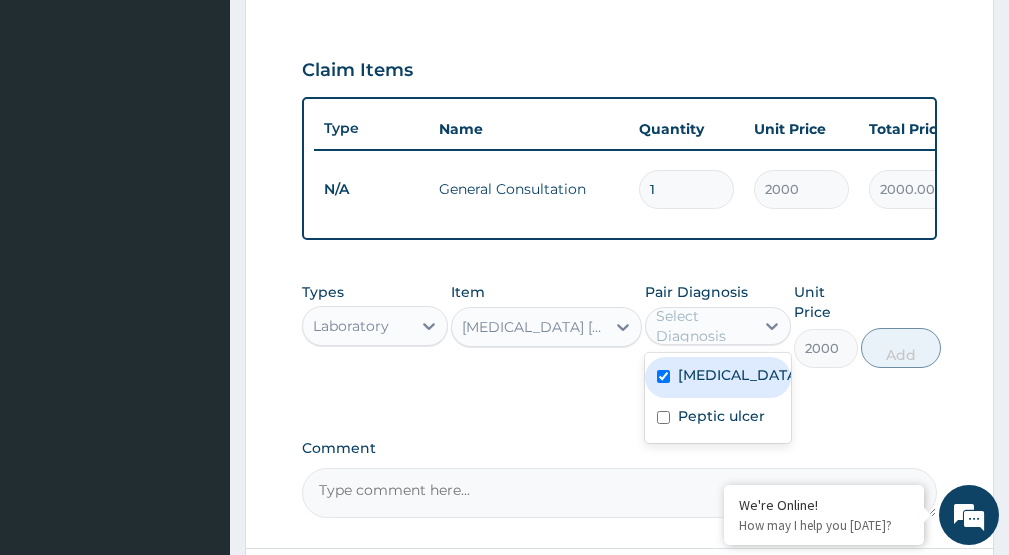 checkbox on "true" 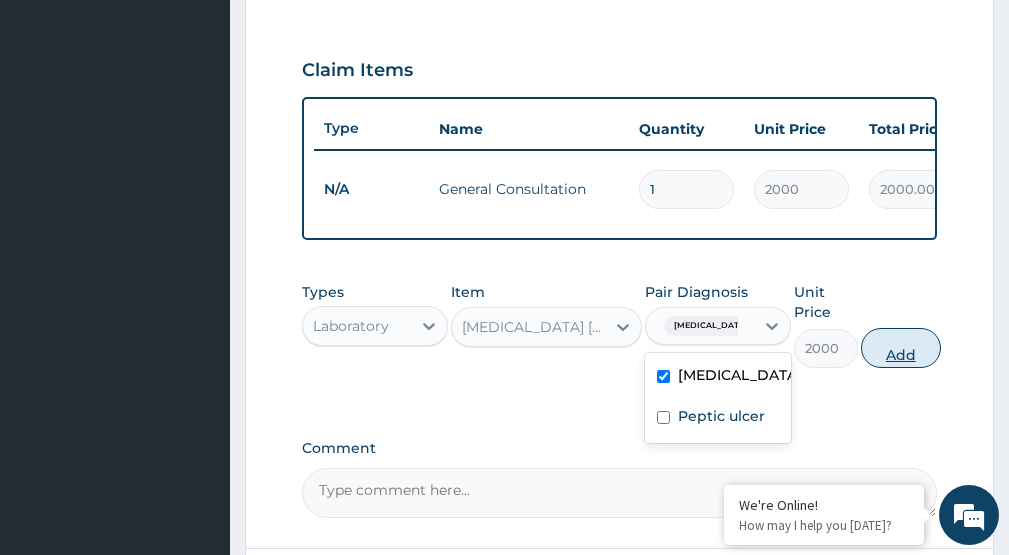 click on "Add" at bounding box center [901, 348] 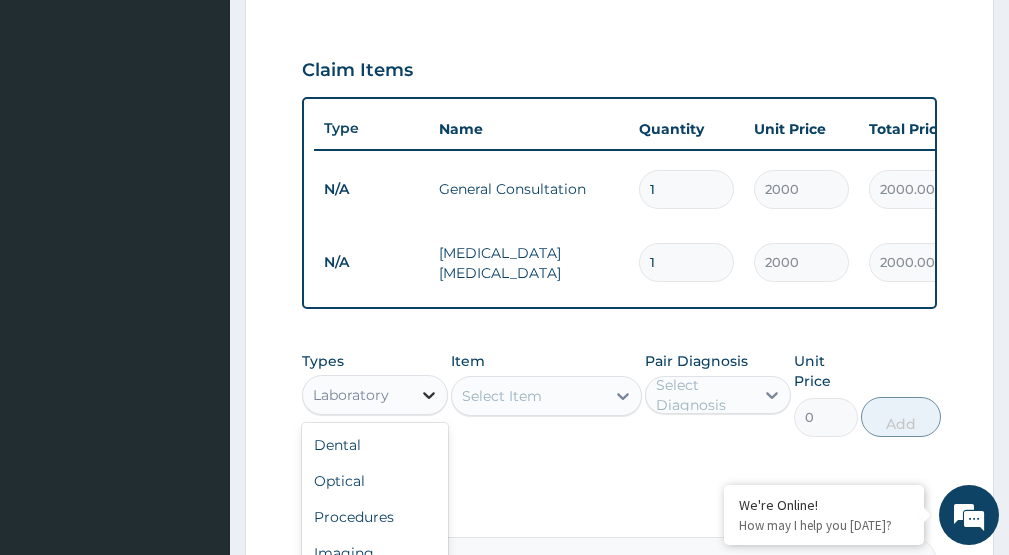 click at bounding box center [429, 395] 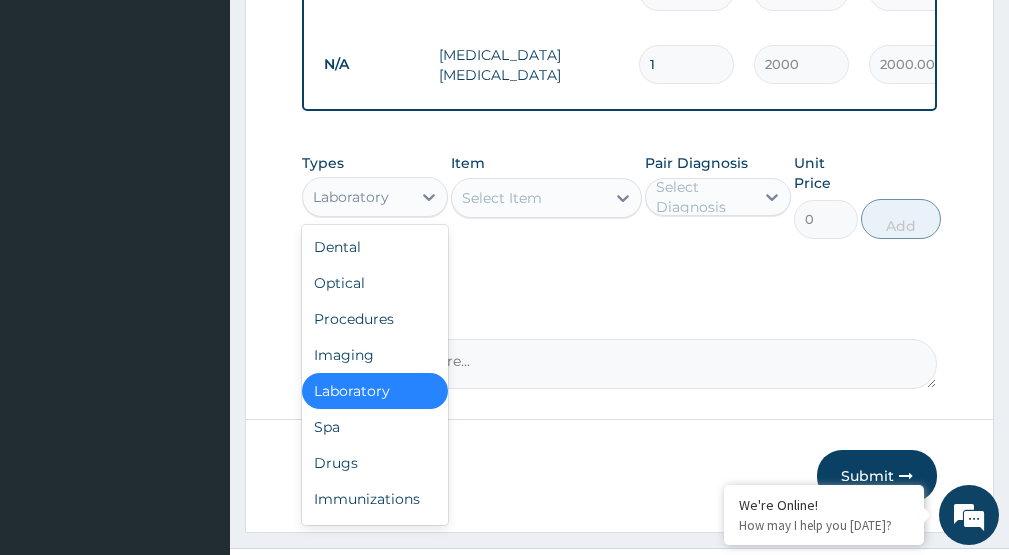 scroll, scrollTop: 867, scrollLeft: 0, axis: vertical 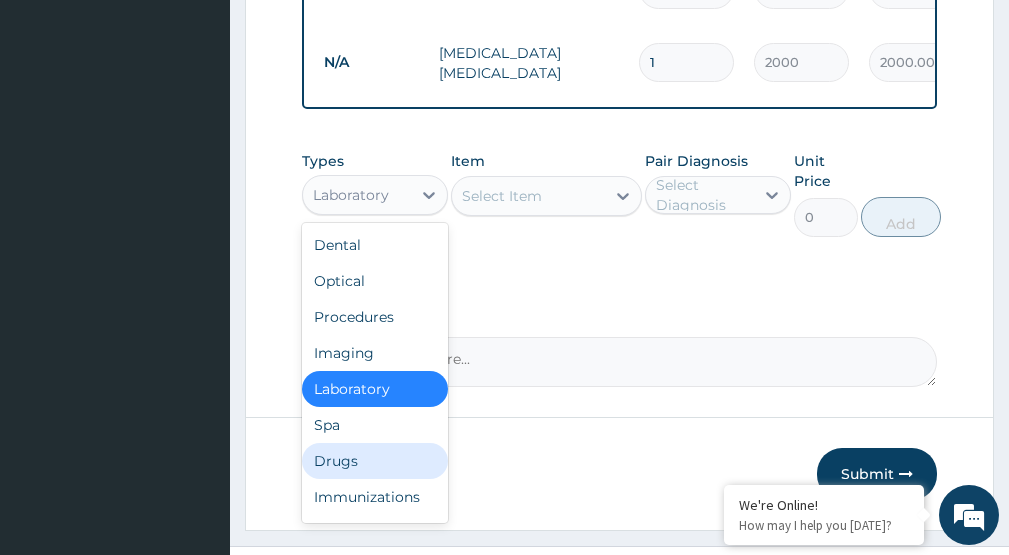 click on "Drugs" at bounding box center (375, 461) 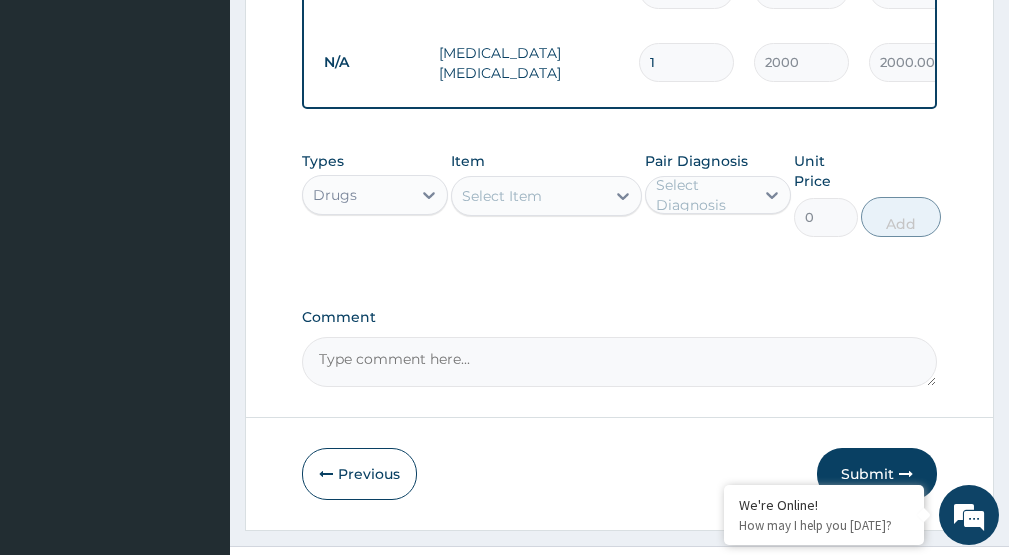 click on "Select Item" at bounding box center [528, 196] 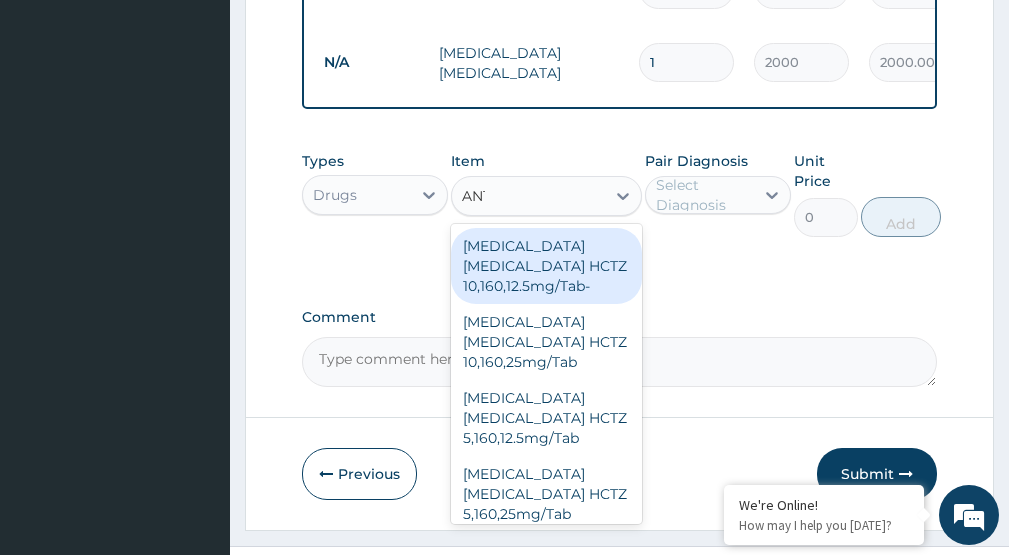 type on "ANTA" 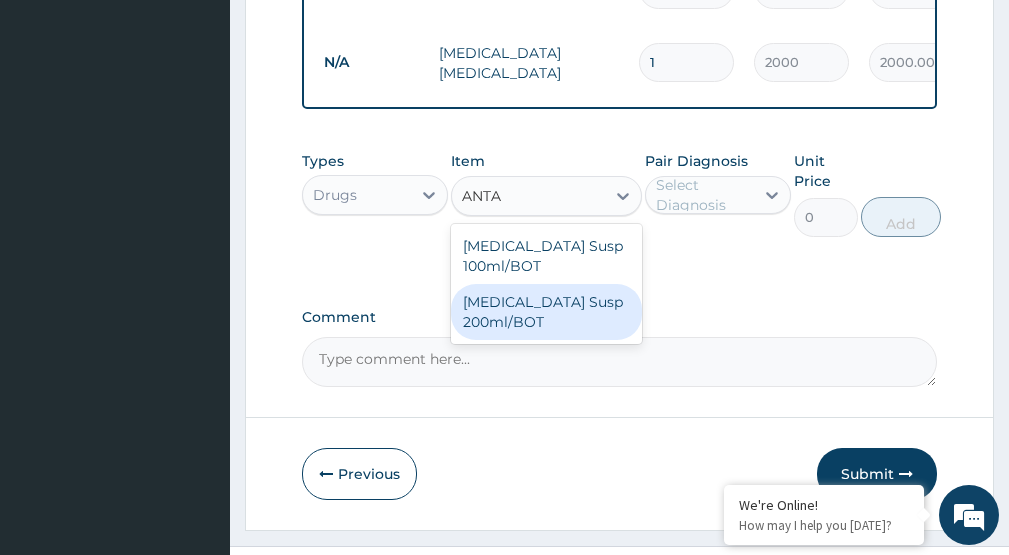 click on "Antacid Susp 200ml/BOT" at bounding box center (546, 312) 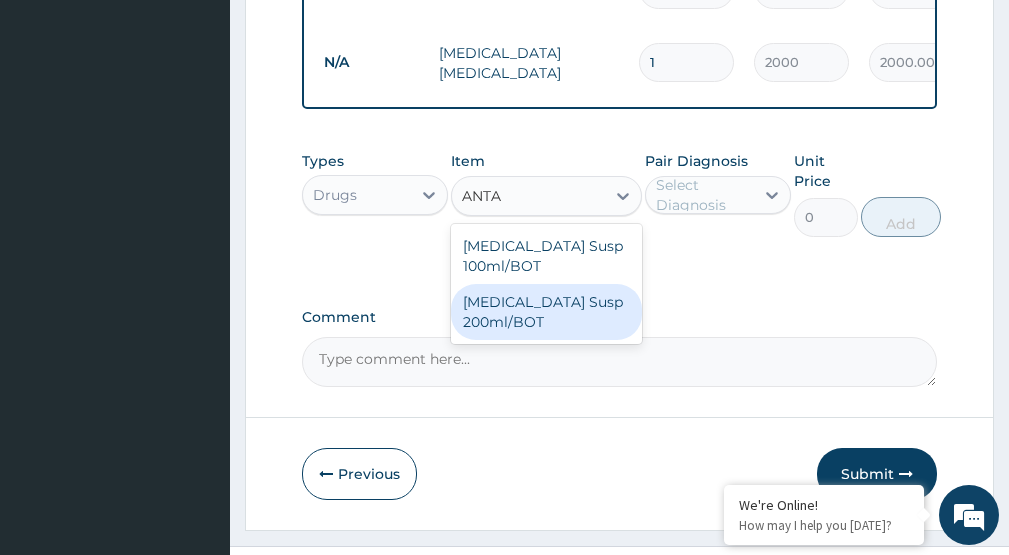 type 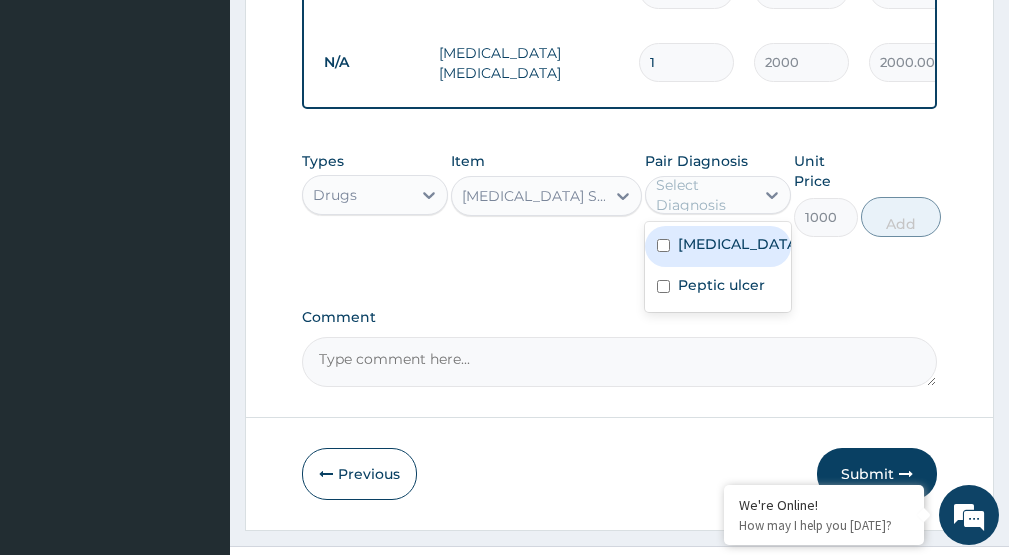 click on "Select Diagnosis" at bounding box center [704, 195] 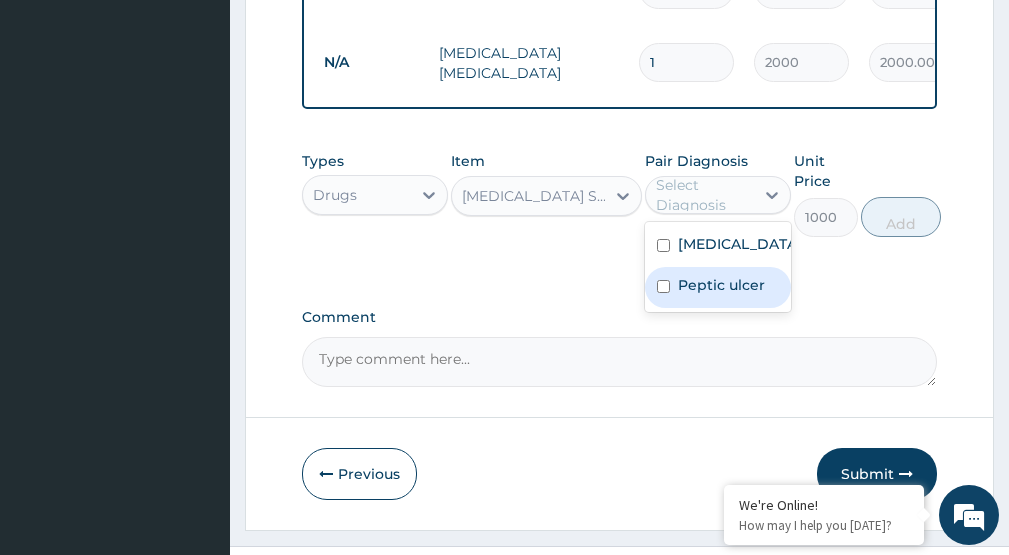 click on "Peptic ulcer" at bounding box center (721, 285) 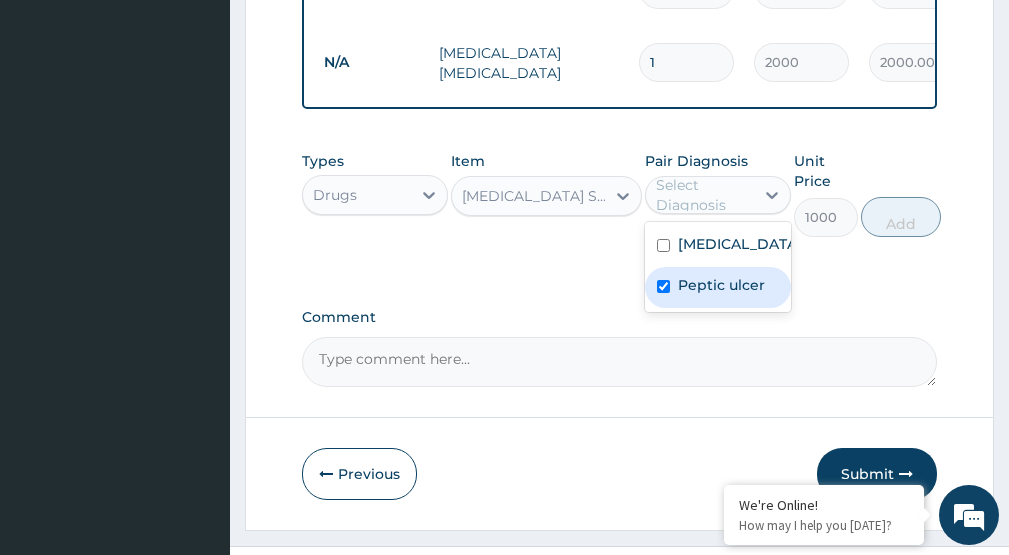 checkbox on "true" 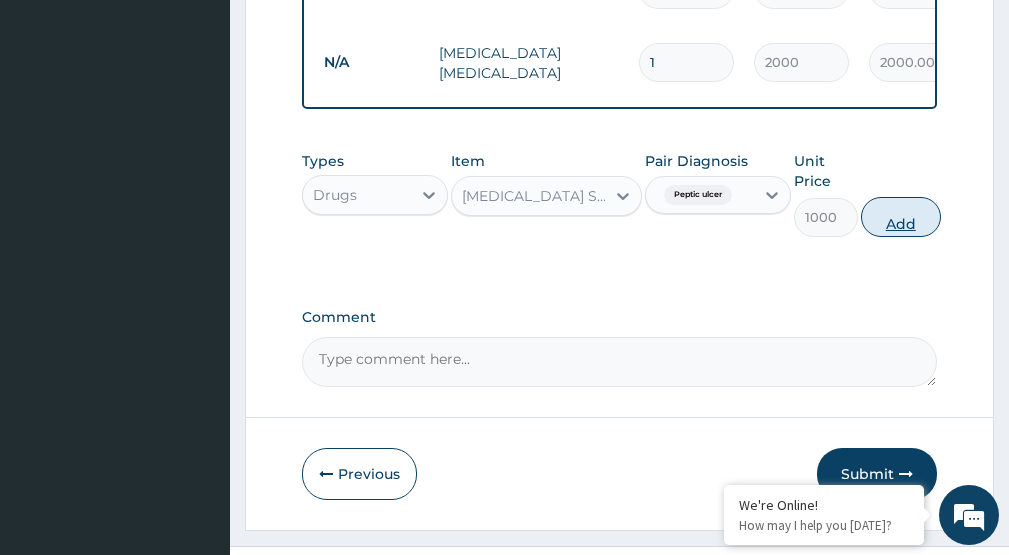 click on "Add" at bounding box center (901, 217) 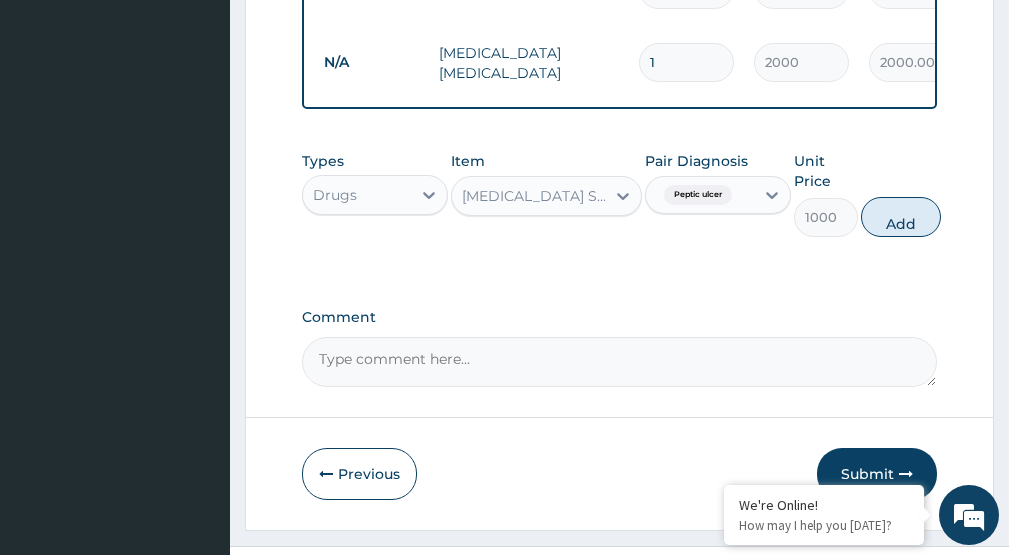 type on "0" 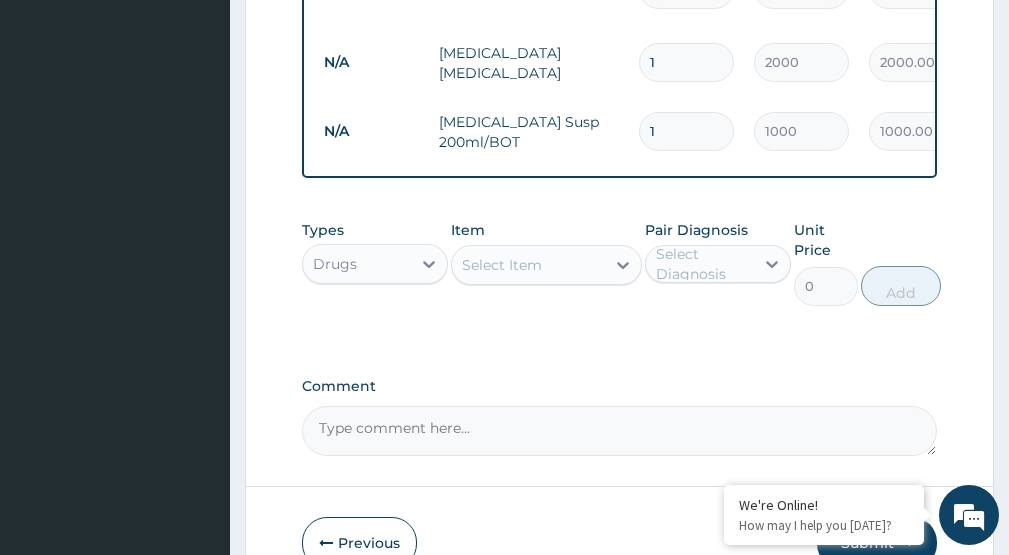 click on "Select Item" at bounding box center [502, 265] 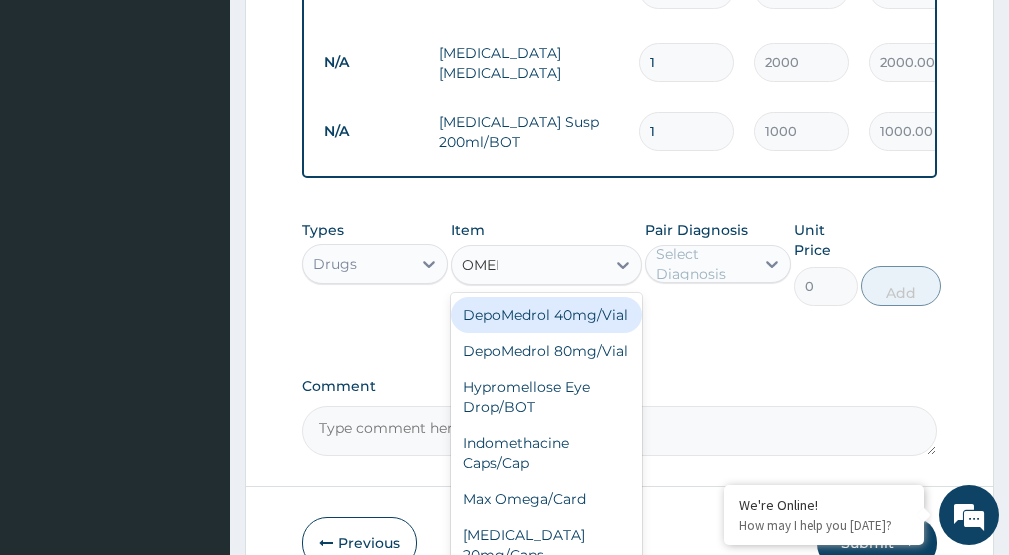 type on "OMEPR" 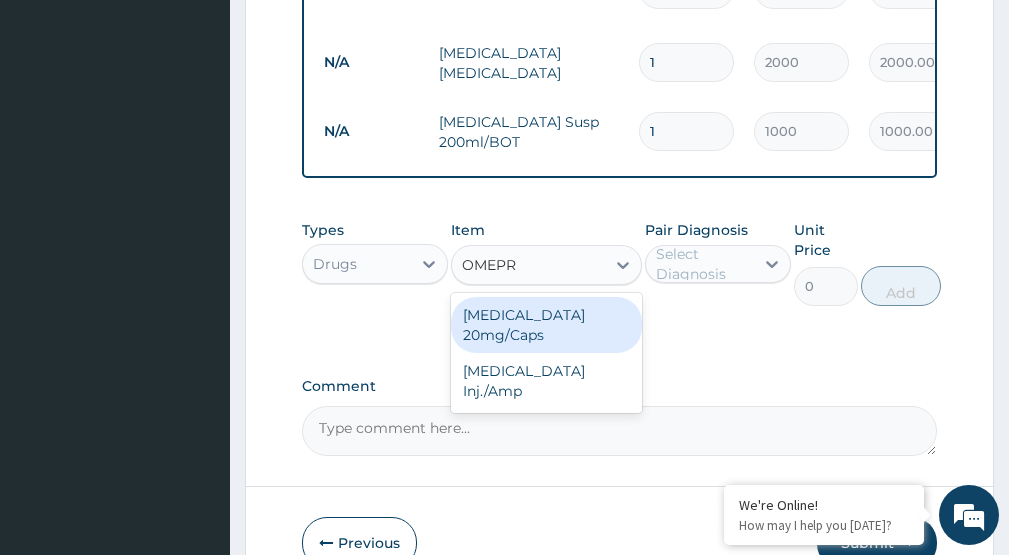 click on "Omeprazole 20mg/Caps" at bounding box center (546, 325) 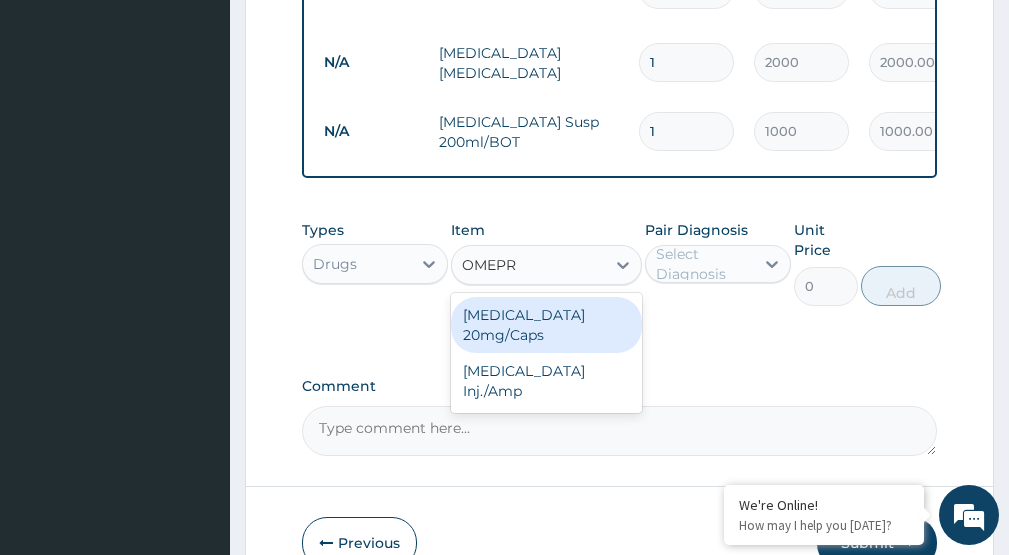 type 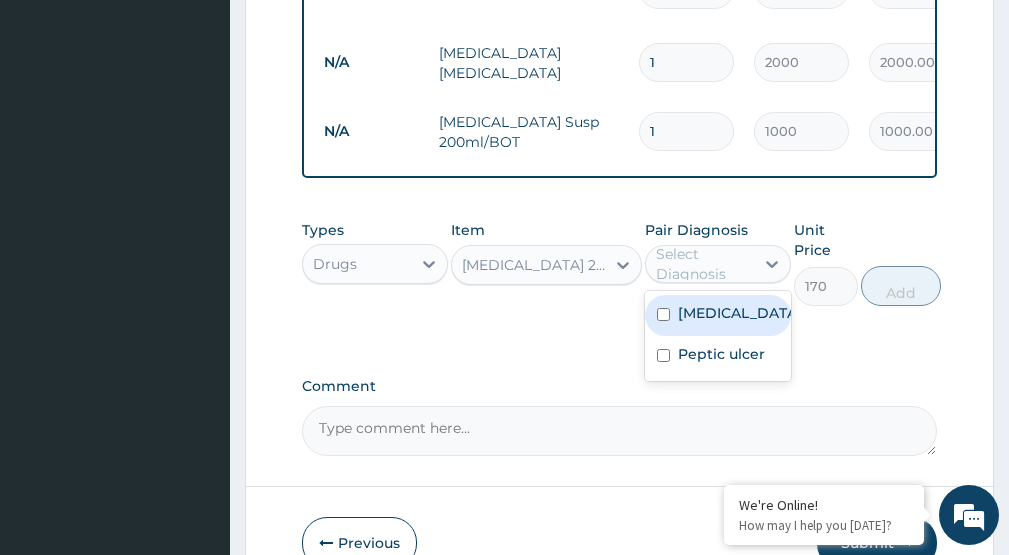click on "Select Diagnosis" at bounding box center [704, 264] 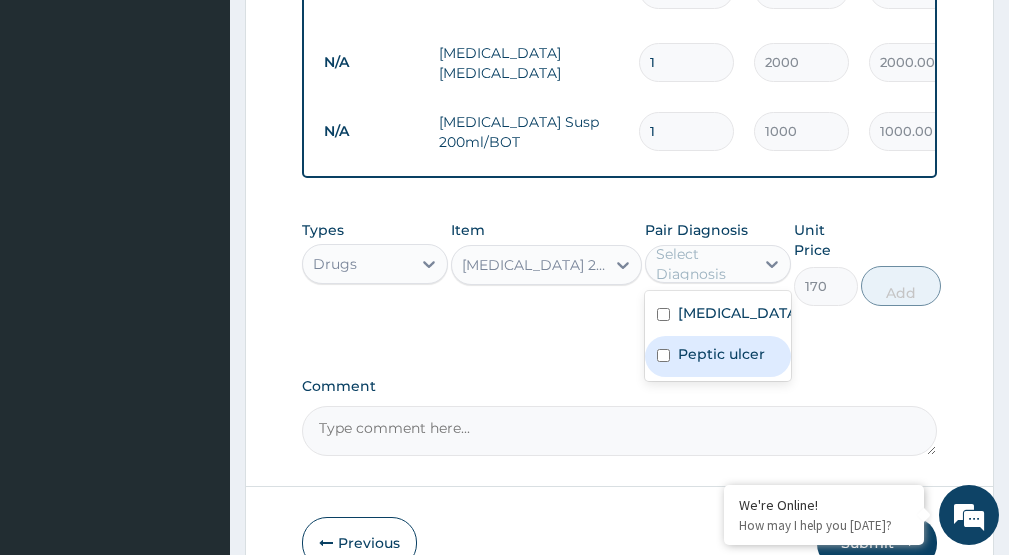 click on "Peptic ulcer" at bounding box center [721, 354] 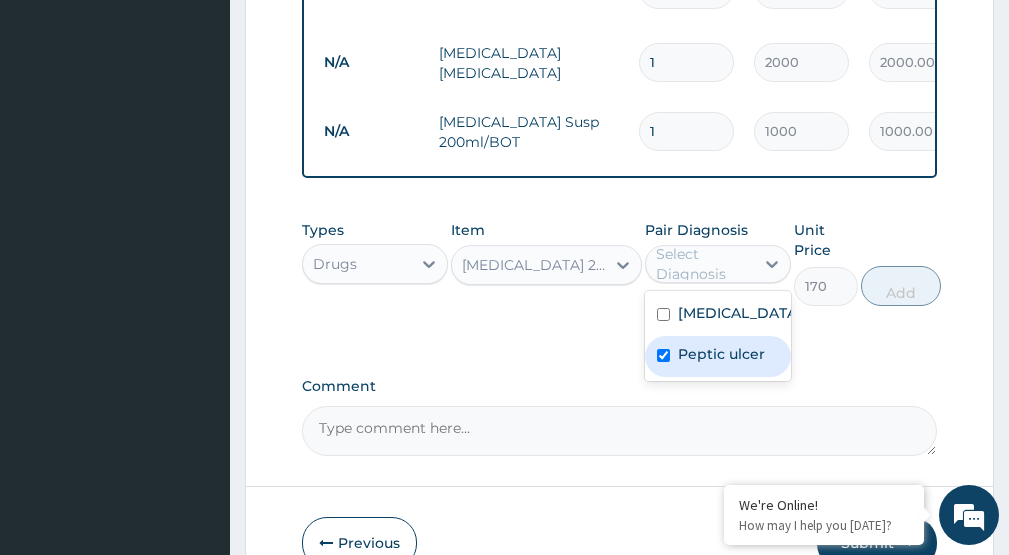 checkbox on "true" 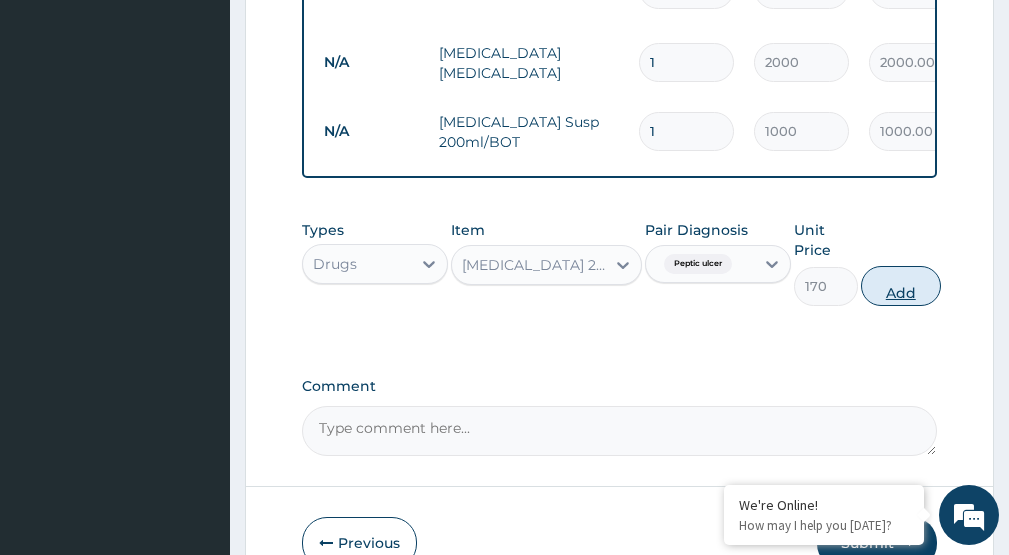 click on "Add" at bounding box center (901, 286) 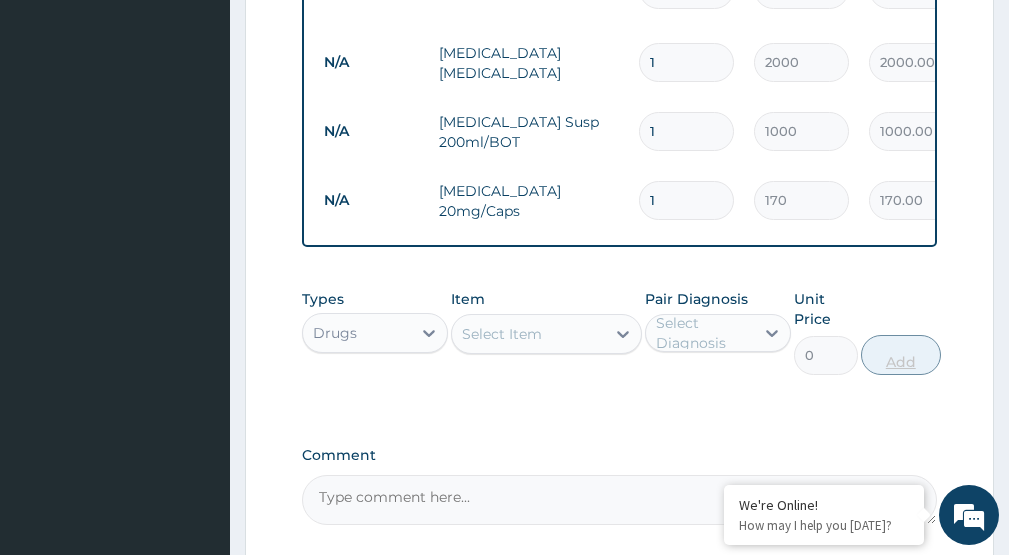 type on "10" 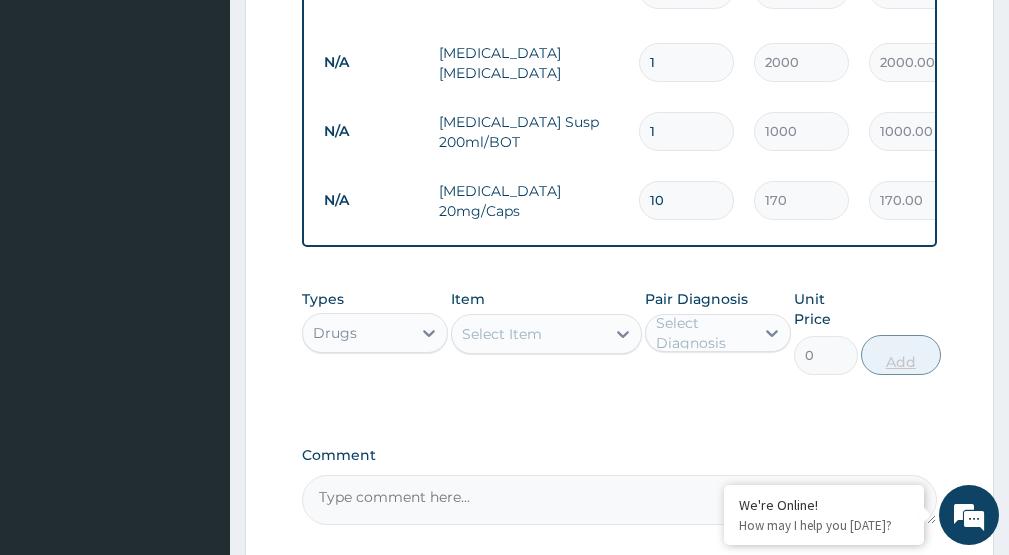 type on "1700.00" 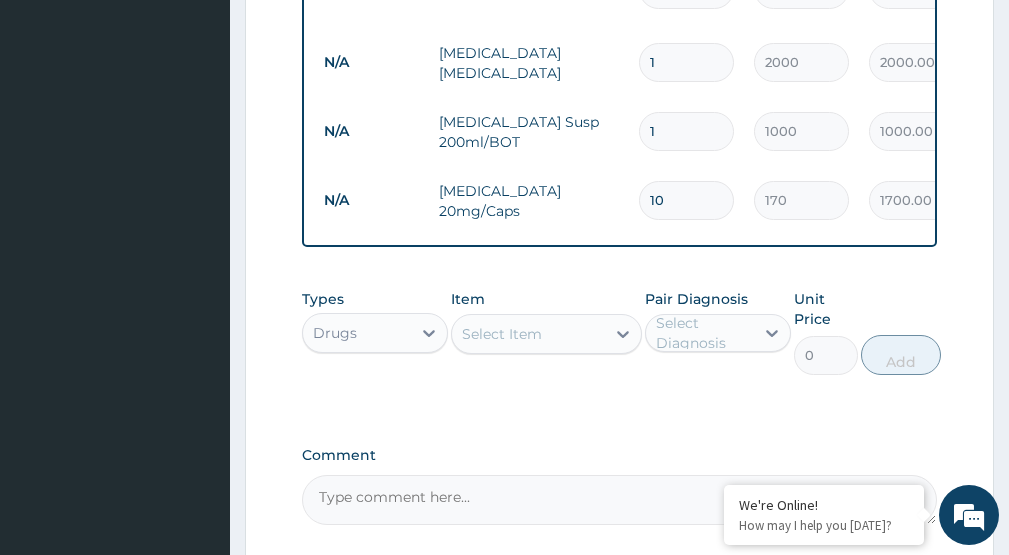 type on "10" 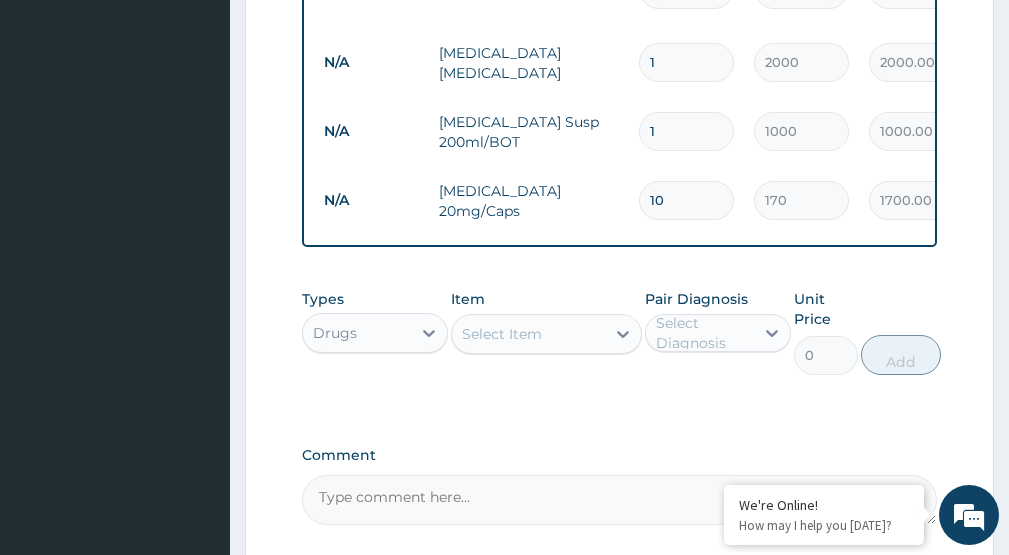 click on "Select Item" at bounding box center [528, 334] 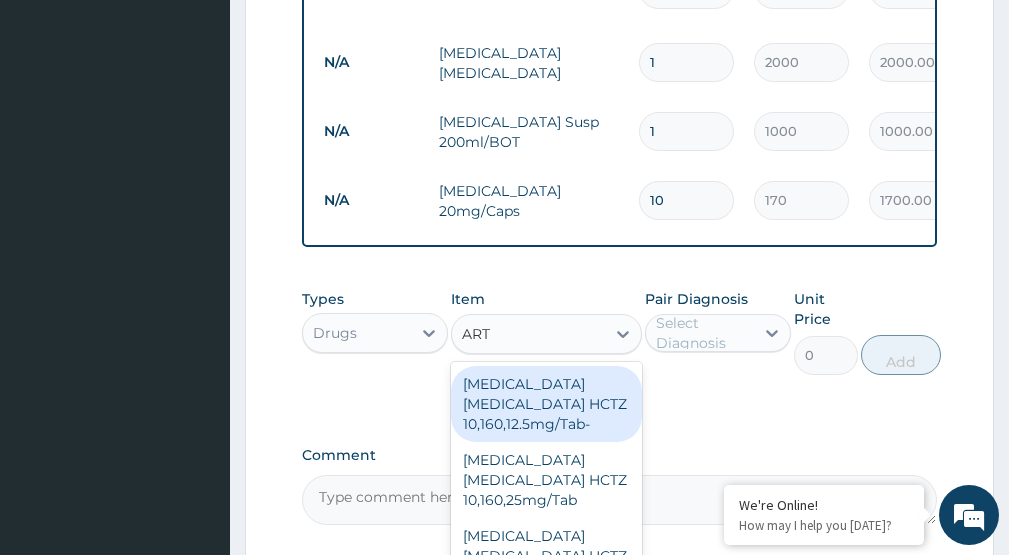 type on "ARTE" 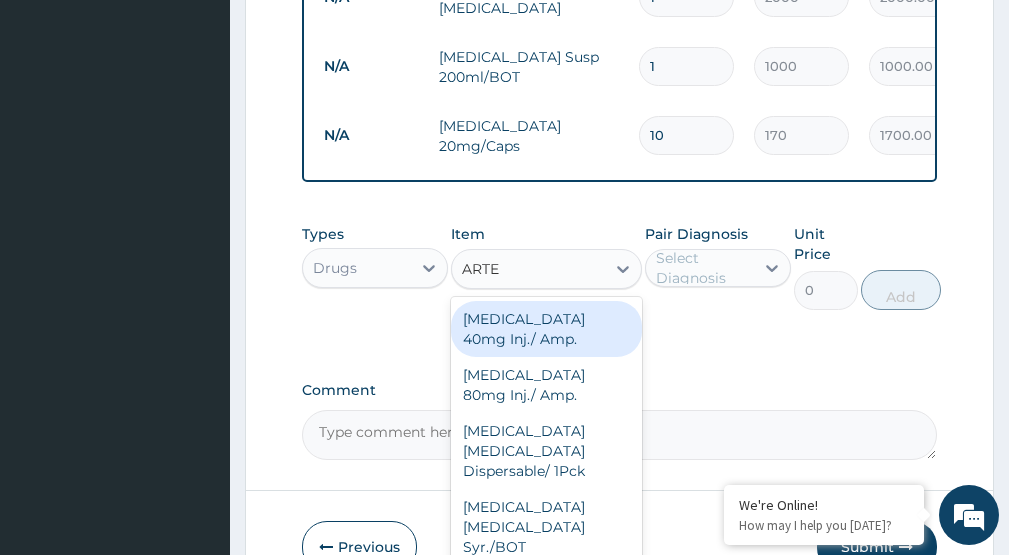scroll, scrollTop: 967, scrollLeft: 0, axis: vertical 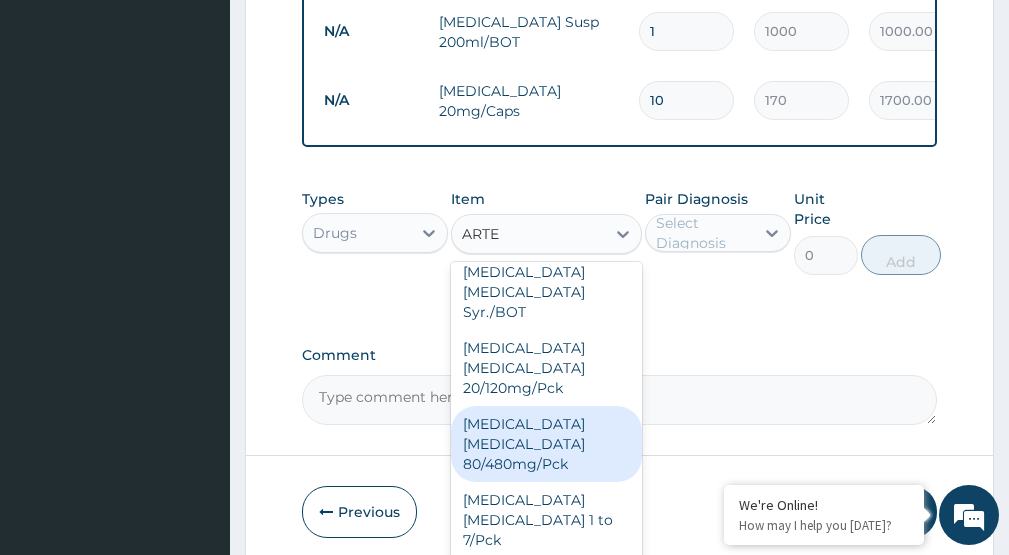 click on "Artemether Lumefantrine 80/480mg/Pck" at bounding box center (546, 444) 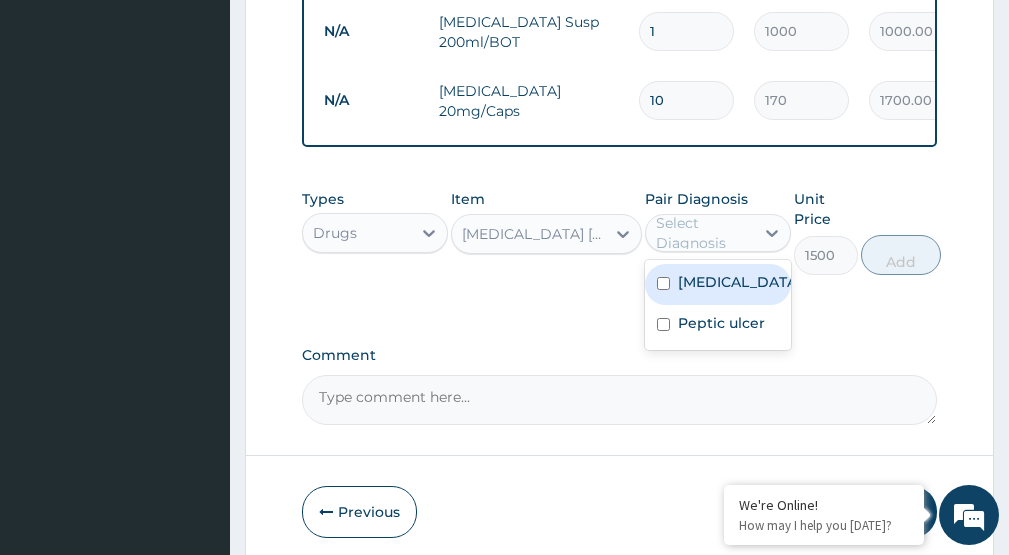 click on "Select Diagnosis" at bounding box center (704, 233) 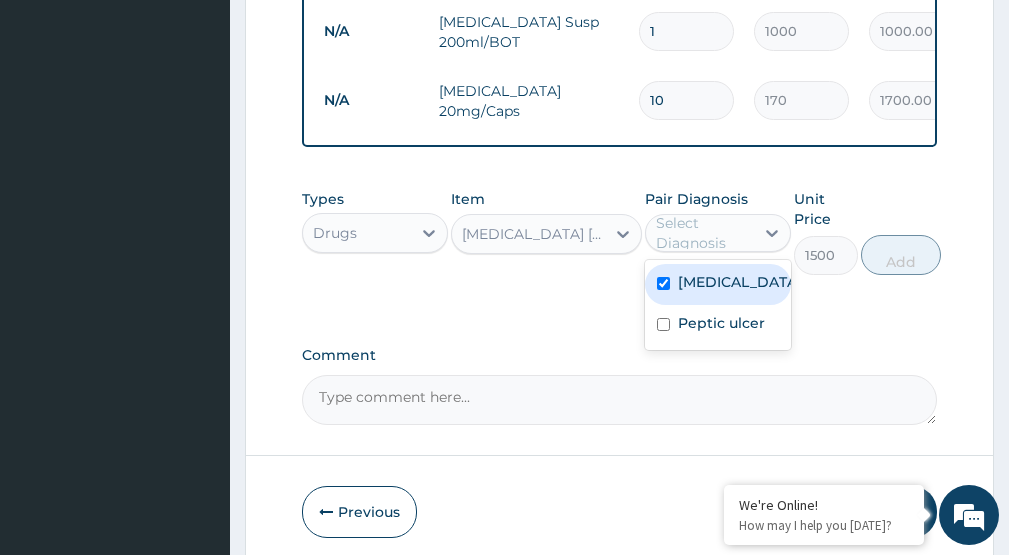 checkbox on "true" 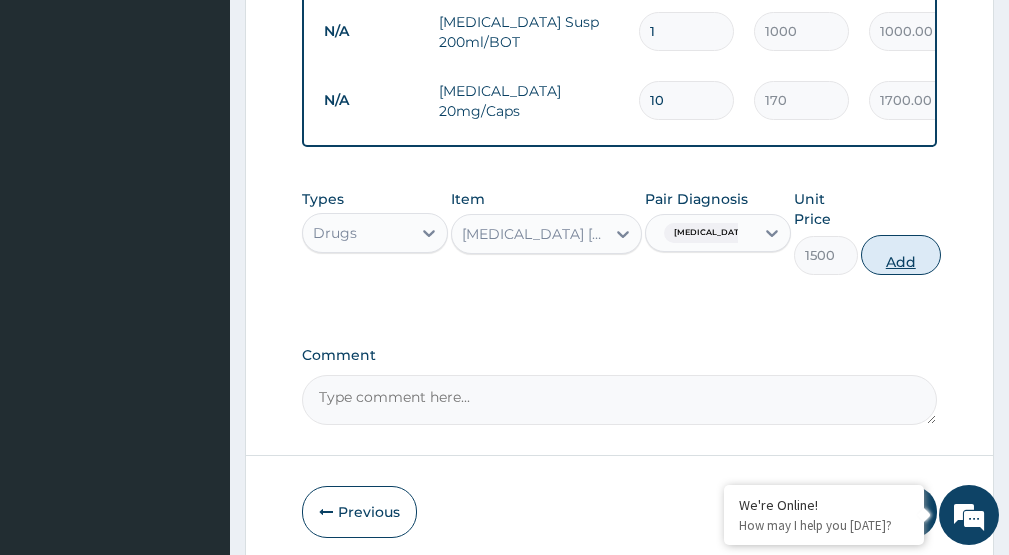 click on "Add" at bounding box center (901, 255) 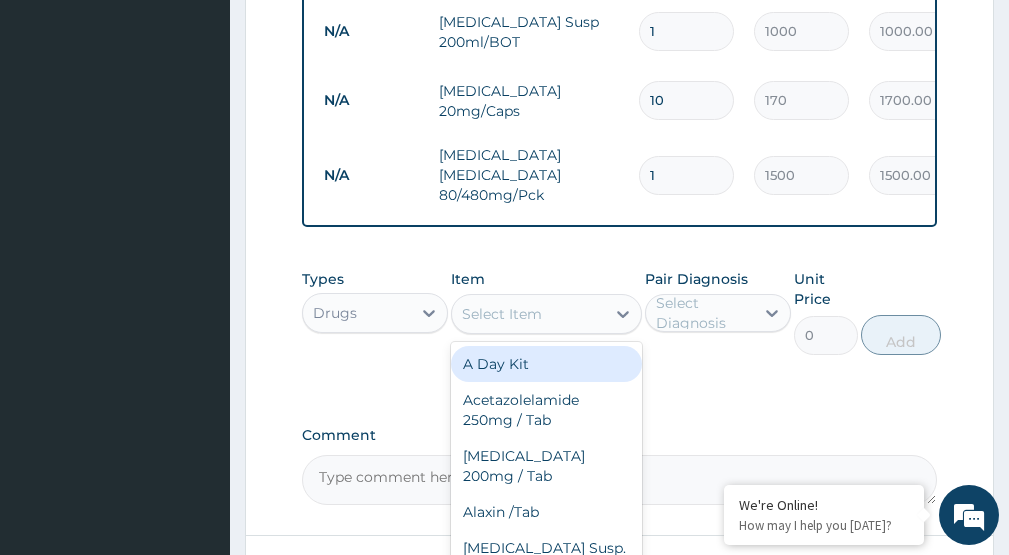 click on "Select Item" at bounding box center [502, 314] 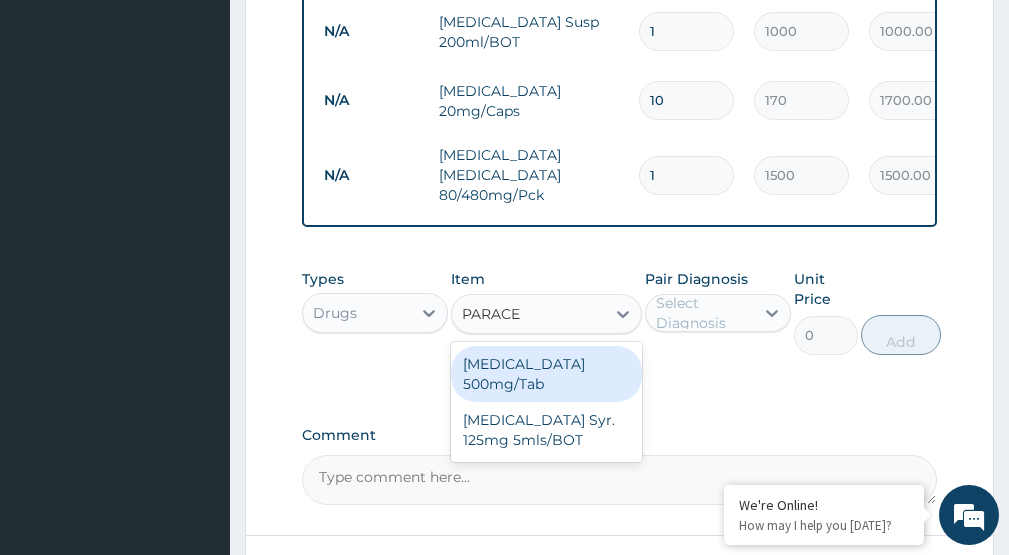 type on "PARACET" 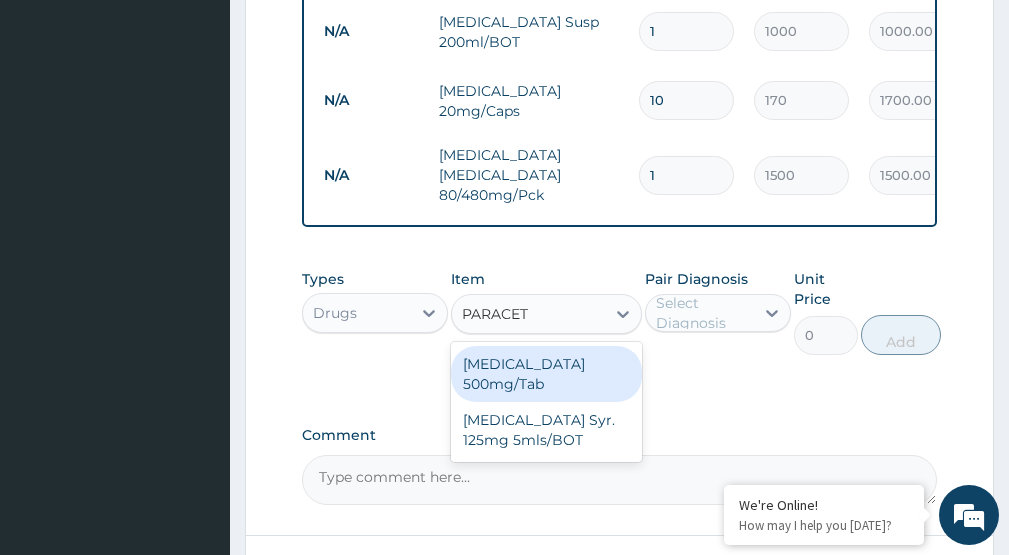drag, startPoint x: 522, startPoint y: 393, endPoint x: 536, endPoint y: 383, distance: 17.20465 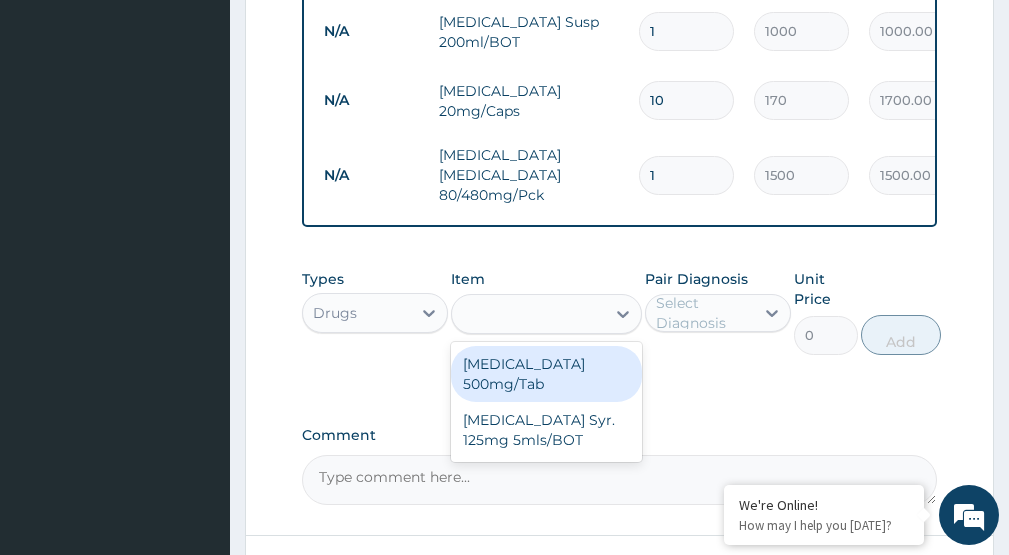 type on "9" 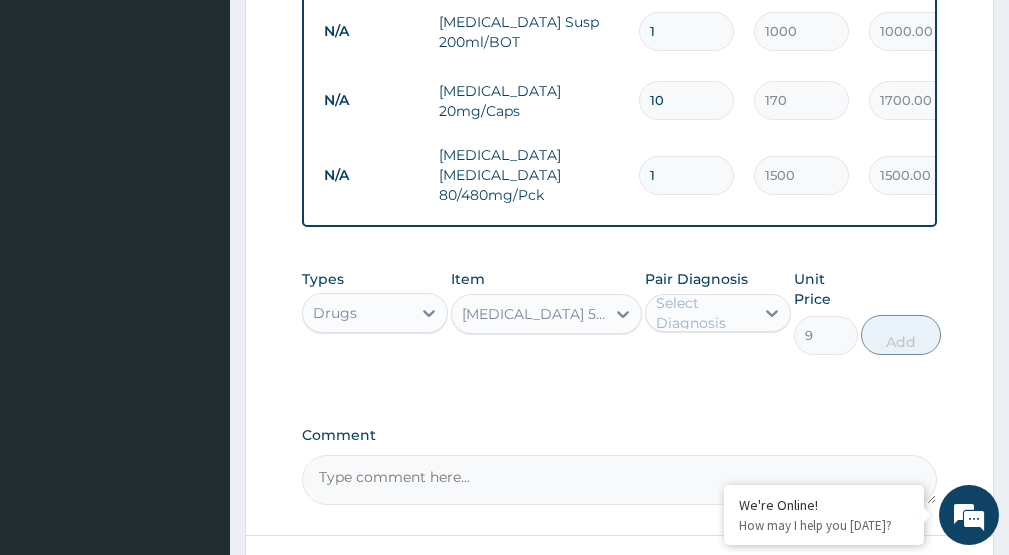 click on "Select Diagnosis" at bounding box center (704, 313) 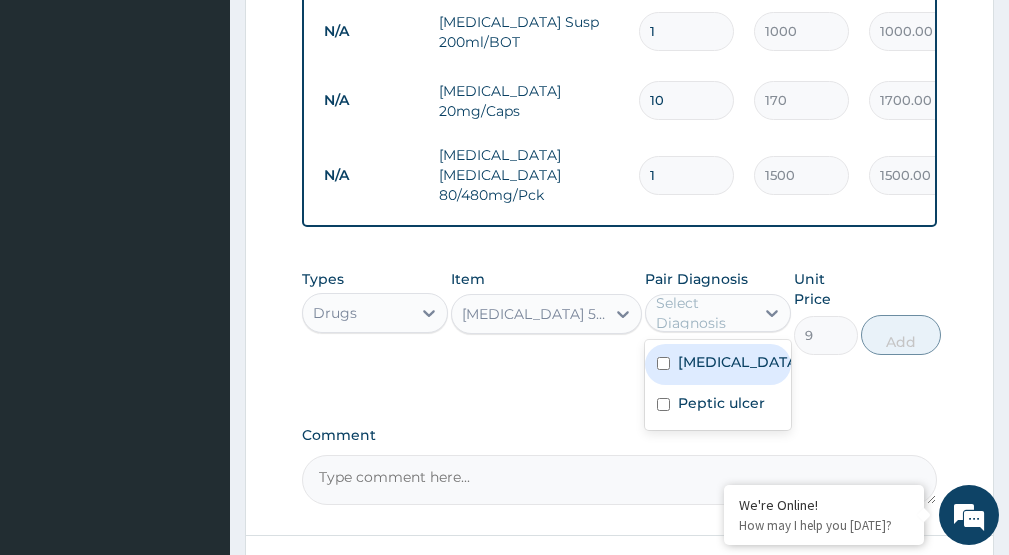 click on "Malaria" at bounding box center (739, 362) 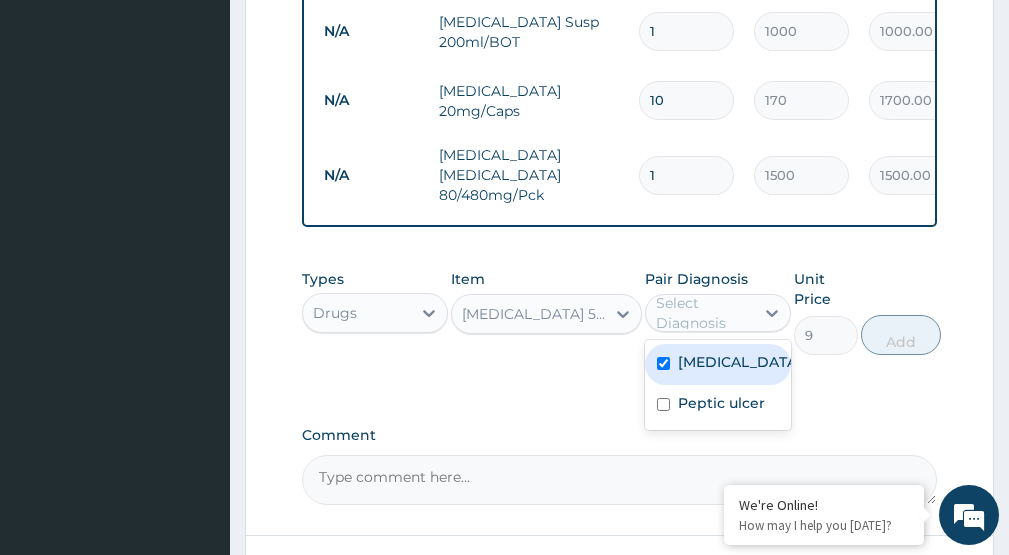 checkbox on "true" 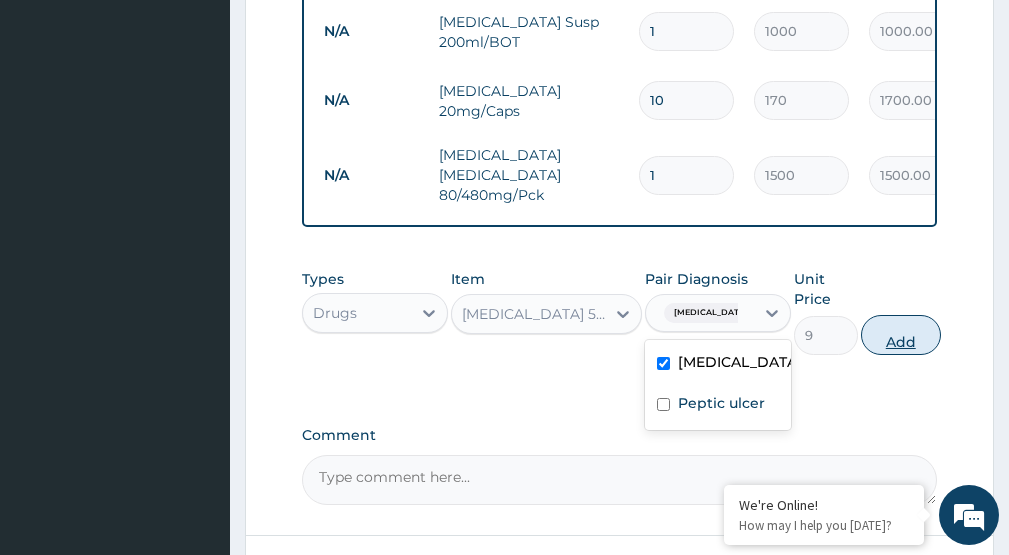 click on "Add" at bounding box center [901, 335] 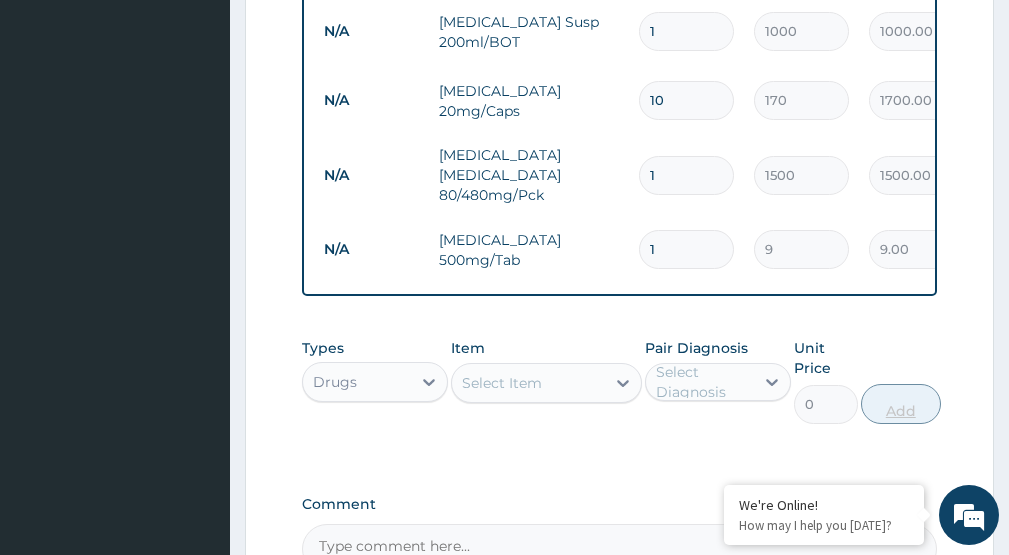 type on "18" 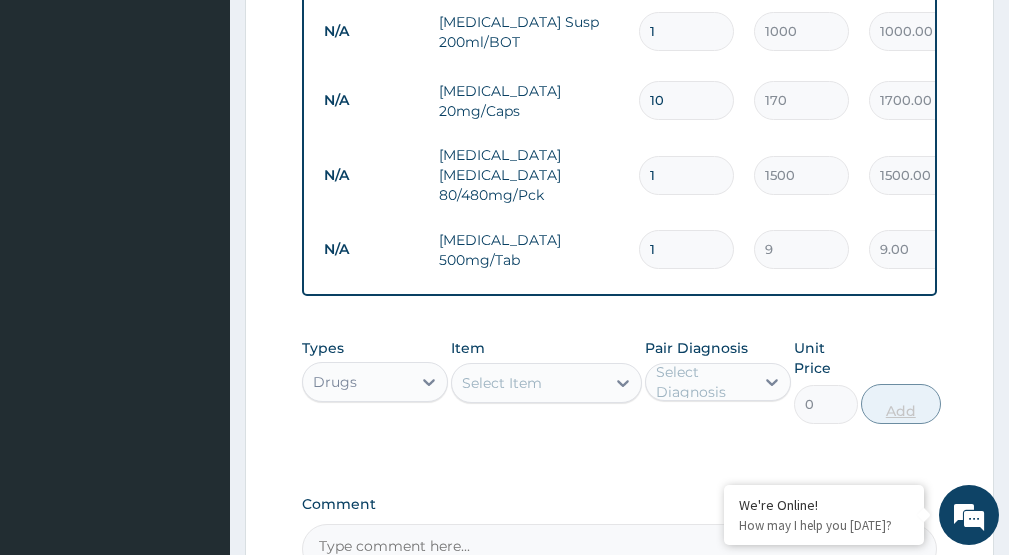 type on "162.00" 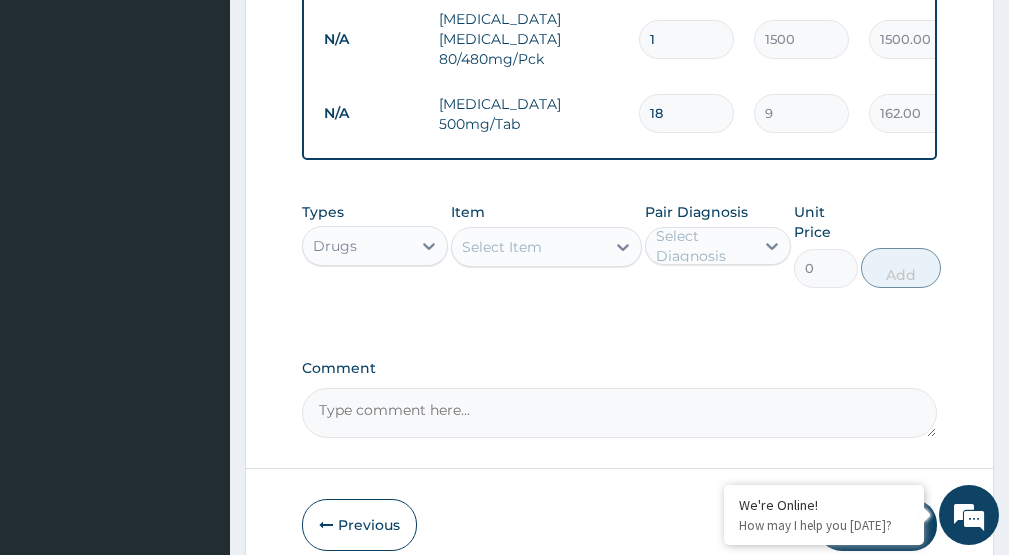 scroll, scrollTop: 1203, scrollLeft: 0, axis: vertical 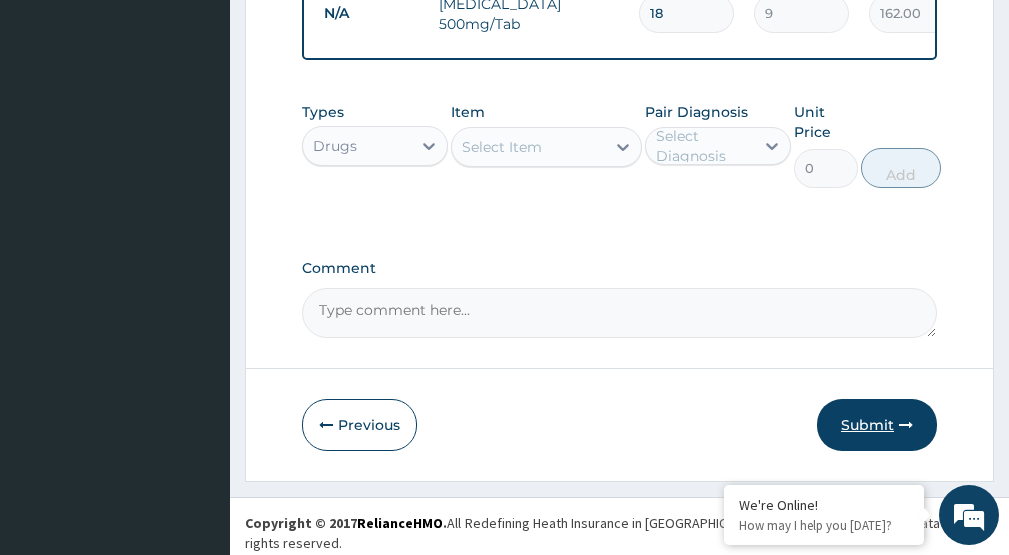 type on "18" 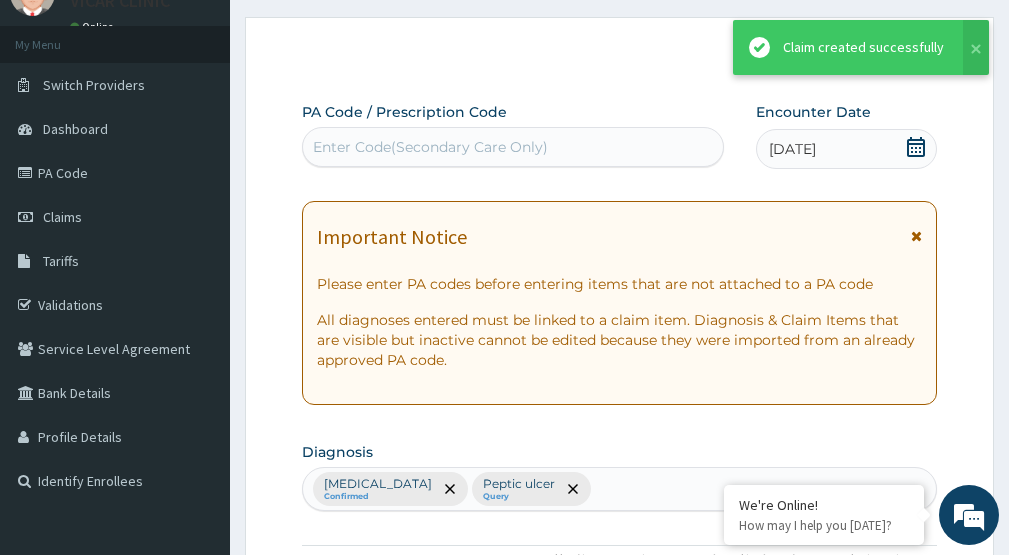 scroll, scrollTop: 1203, scrollLeft: 0, axis: vertical 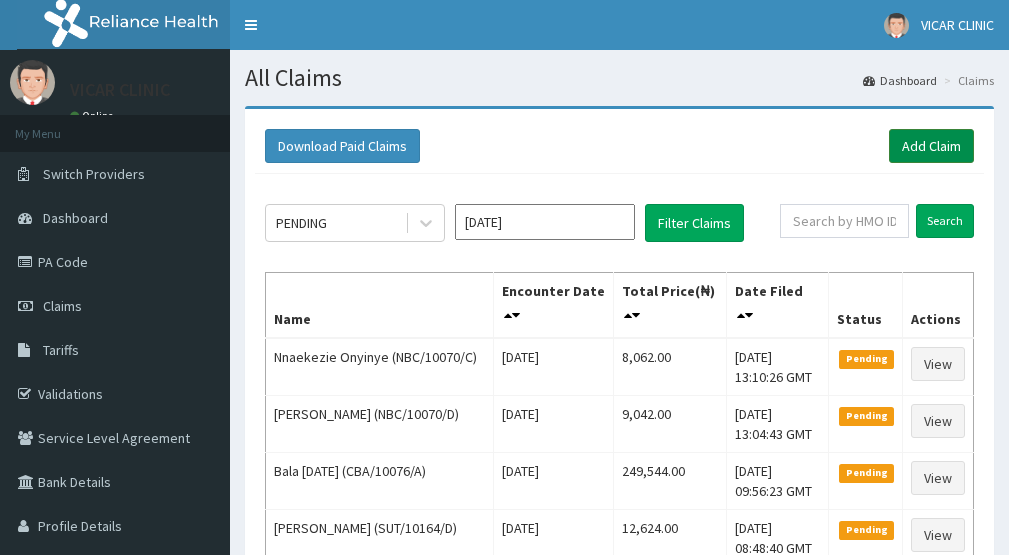 click on "Add Claim" at bounding box center (931, 146) 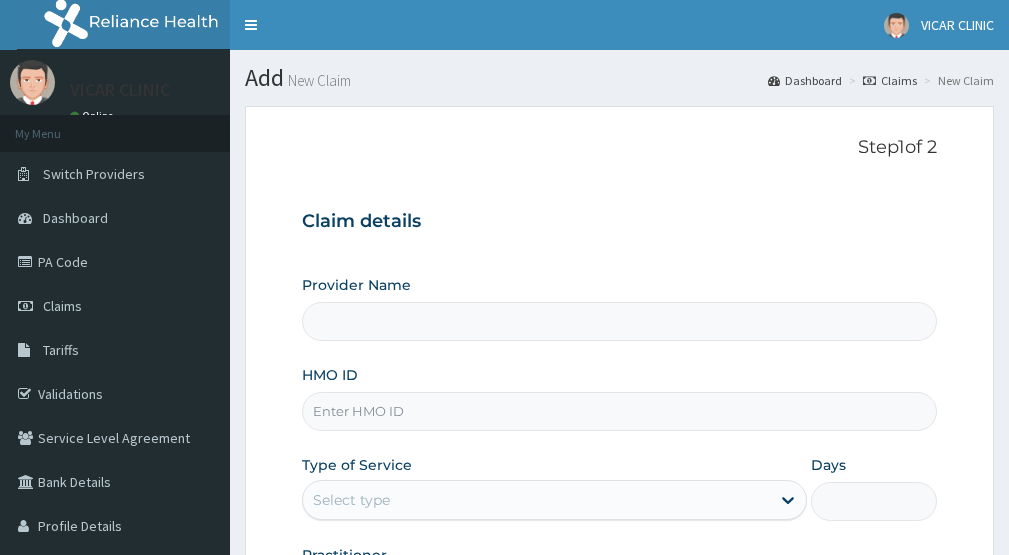 scroll, scrollTop: 0, scrollLeft: 0, axis: both 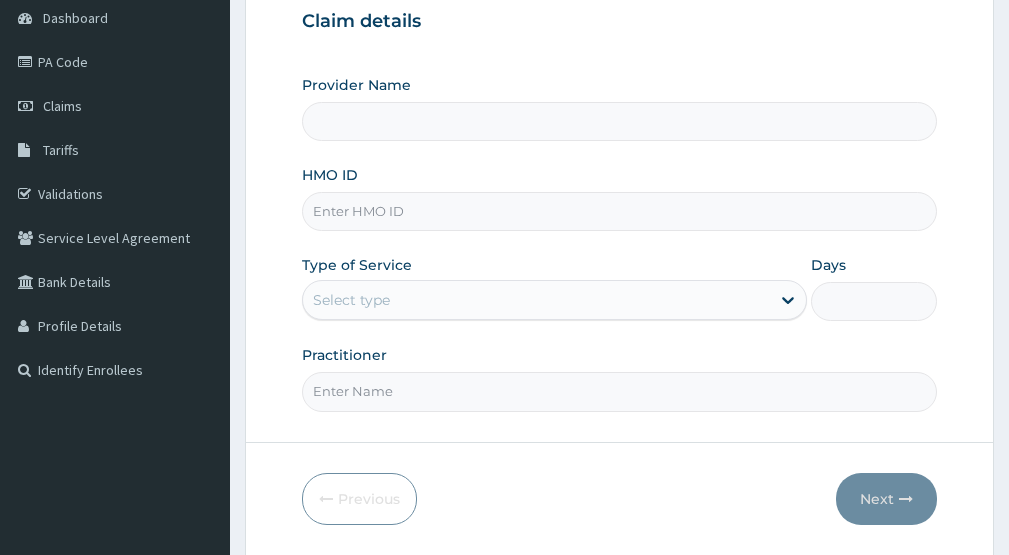 type on "VICAR SPECIALIST HOSPITAL" 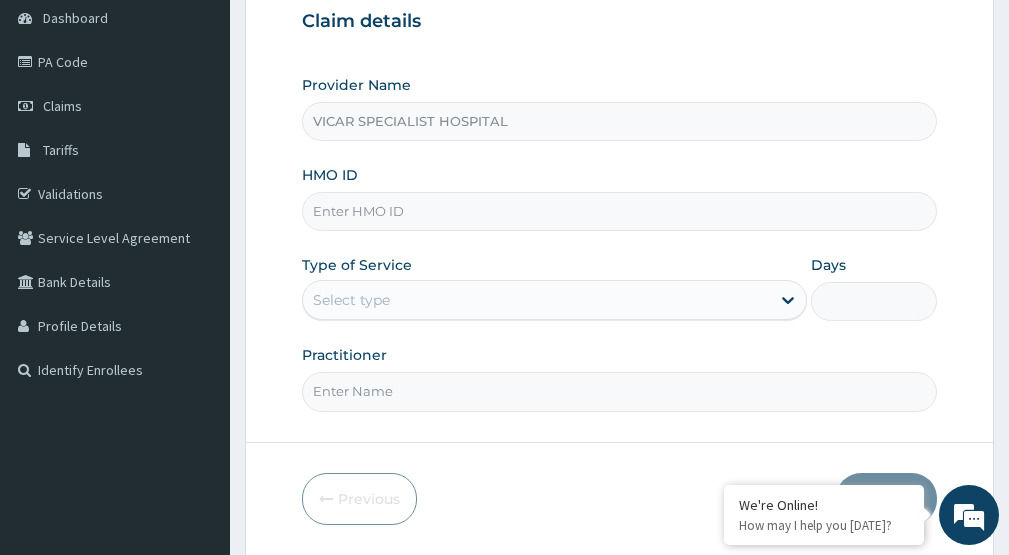 click on "HMO ID" at bounding box center (619, 211) 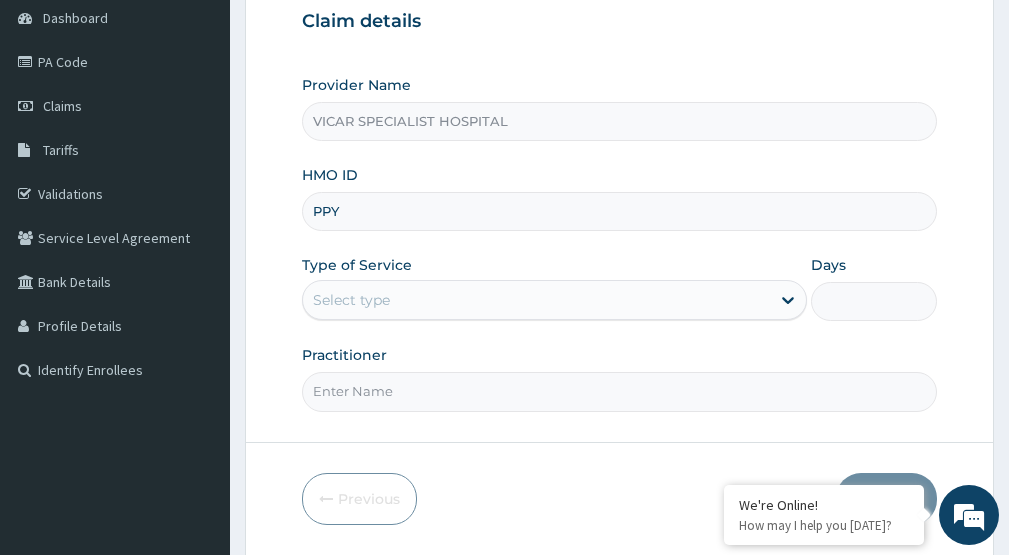 type on "PPY/10441/B" 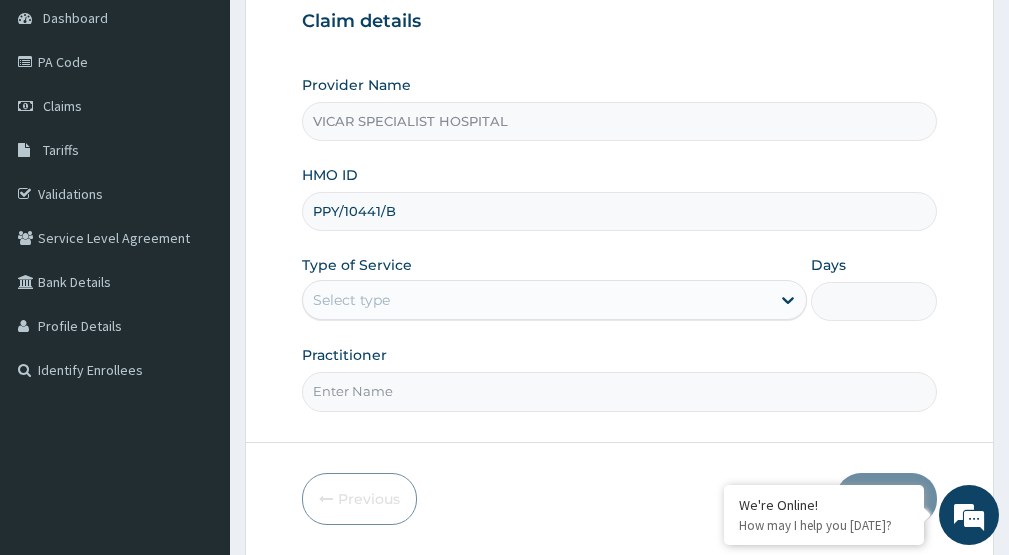 scroll, scrollTop: 0, scrollLeft: 0, axis: both 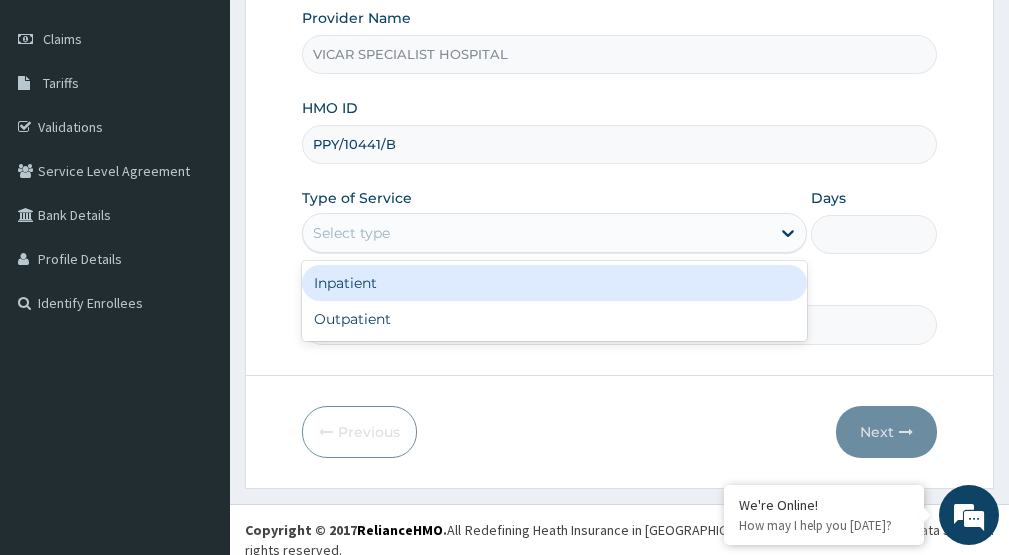 click on "Select type" at bounding box center (536, 233) 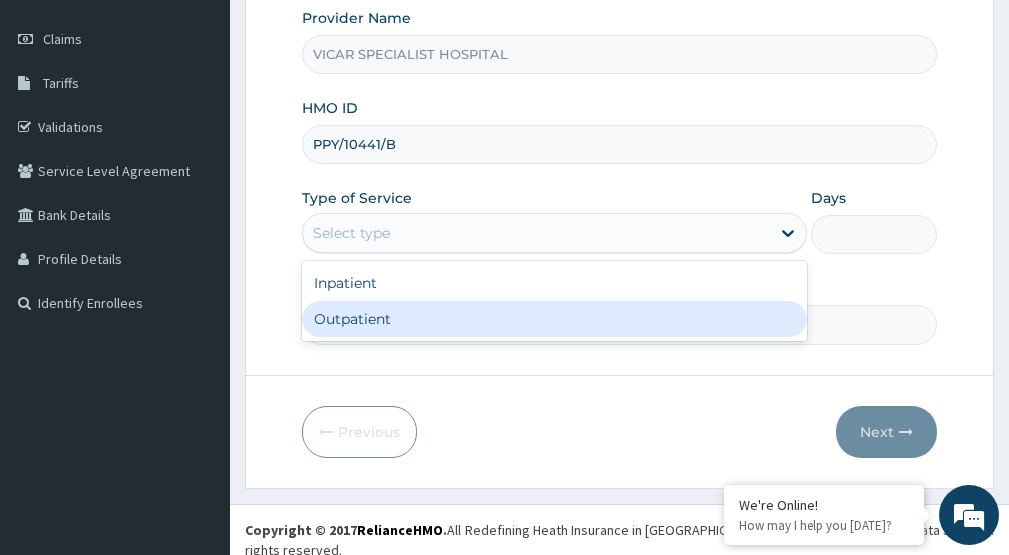 click on "Outpatient" at bounding box center (554, 319) 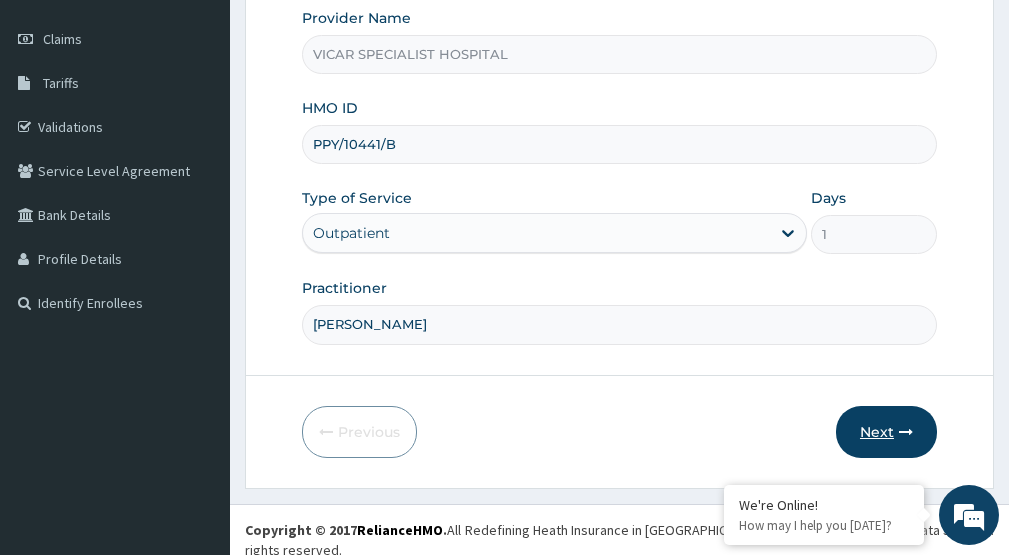 click on "Next" at bounding box center [886, 432] 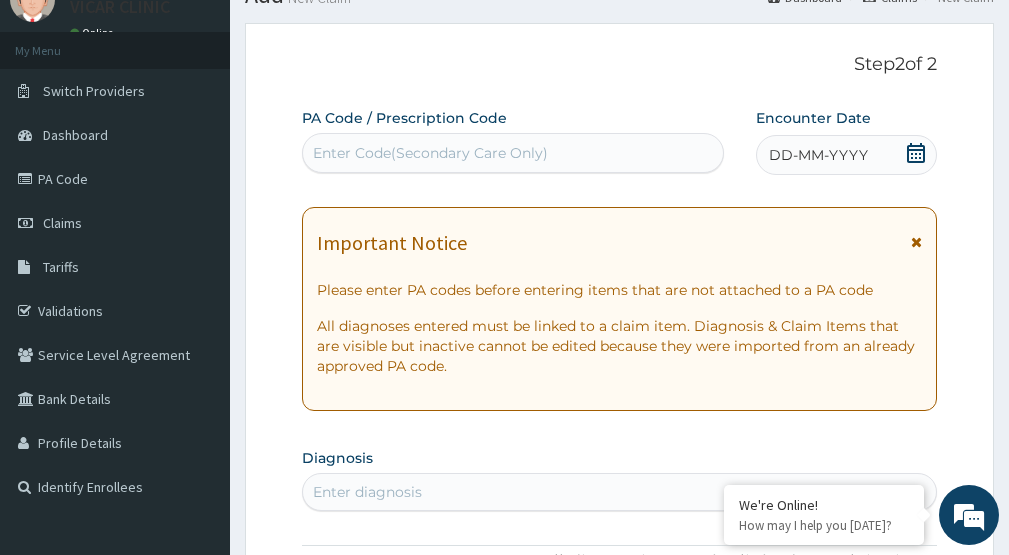 scroll, scrollTop: 67, scrollLeft: 0, axis: vertical 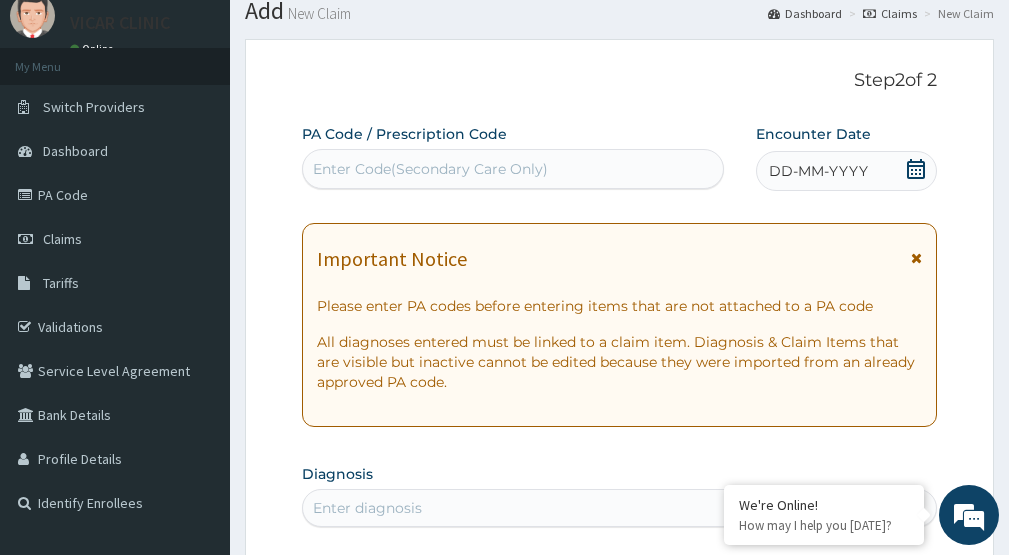 click 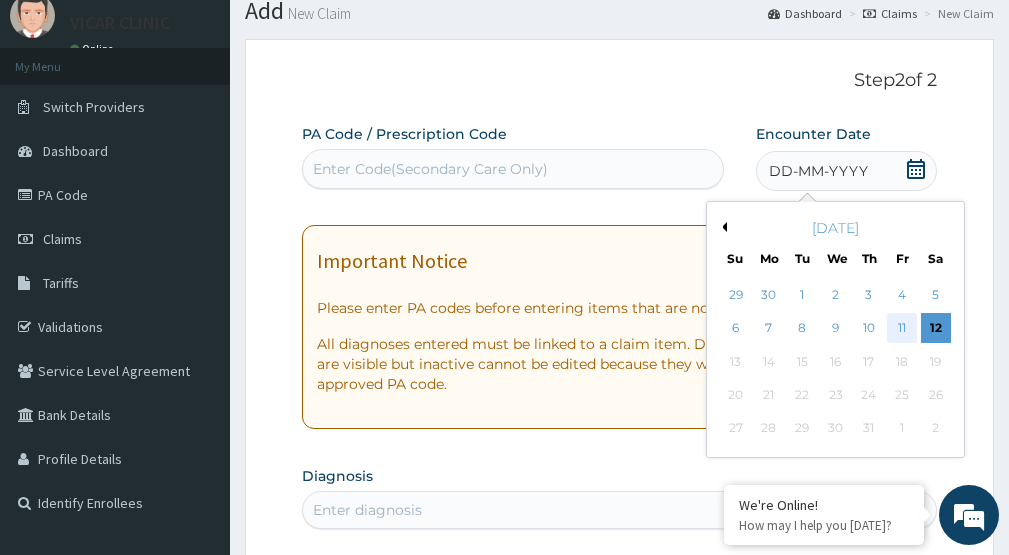 click on "11" at bounding box center (902, 329) 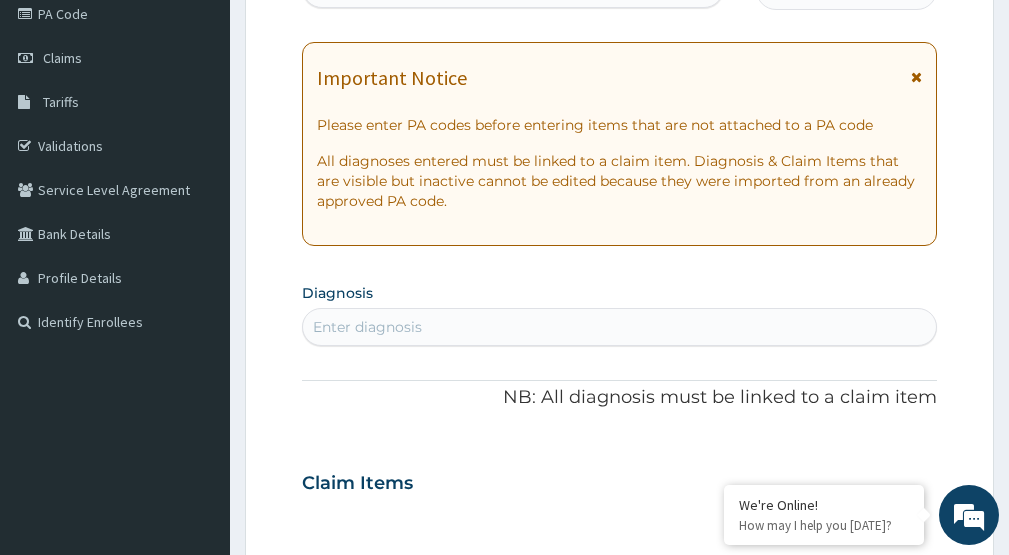 scroll, scrollTop: 267, scrollLeft: 0, axis: vertical 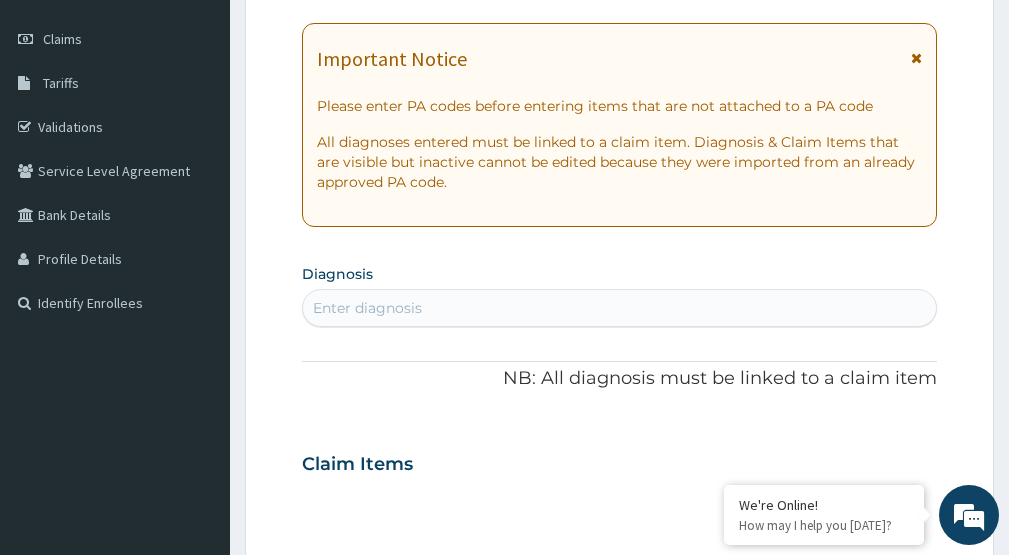 click on "Enter diagnosis" at bounding box center [619, 308] 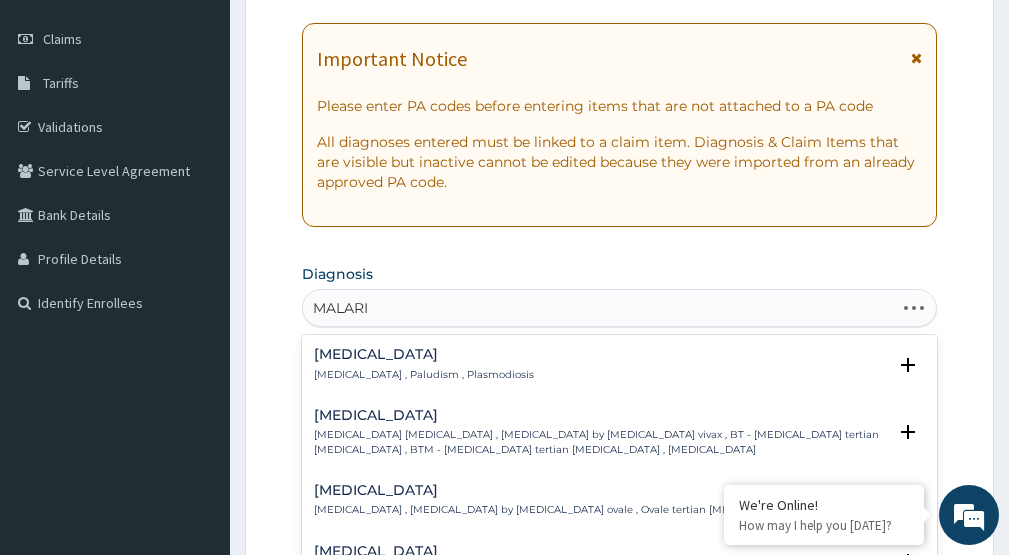 type on "[MEDICAL_DATA]" 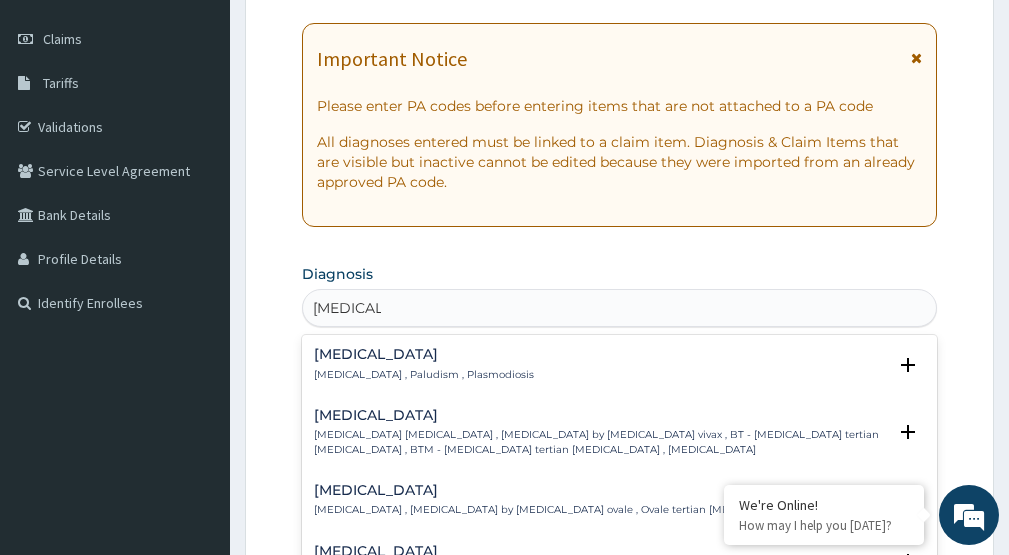 click on "[MEDICAL_DATA] [MEDICAL_DATA] , Paludism , Plasmodiosis" at bounding box center (424, 364) 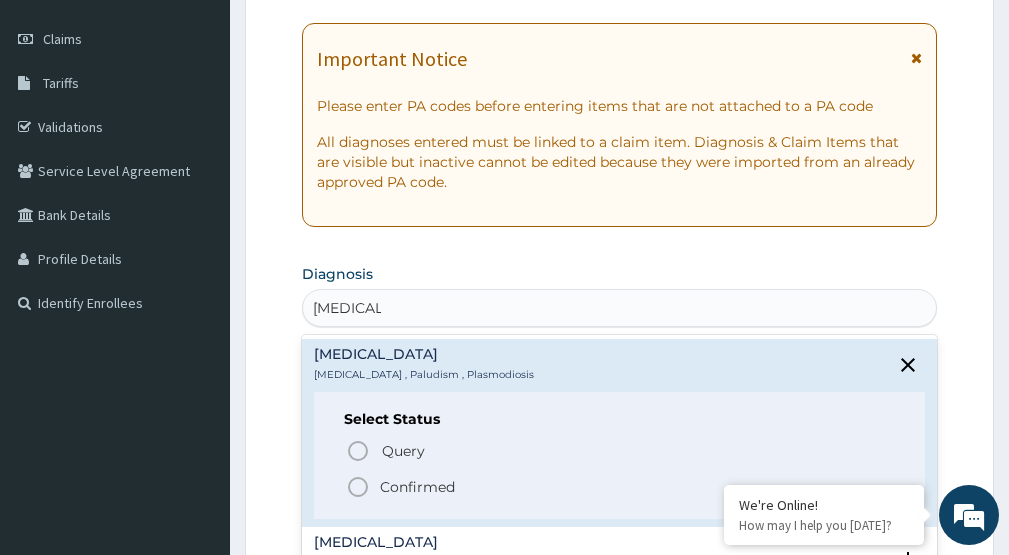 click 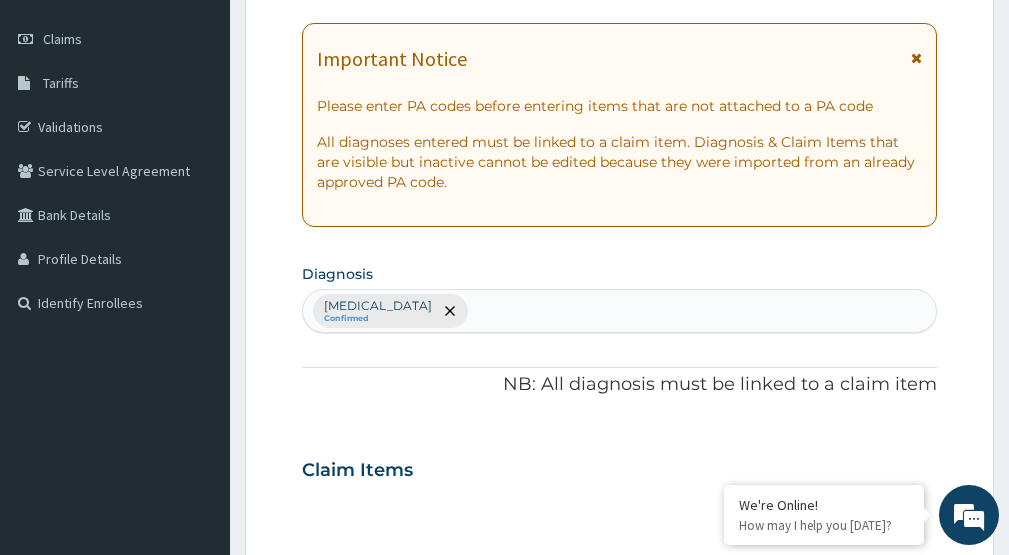 click on "[MEDICAL_DATA] Confirmed" at bounding box center [619, 311] 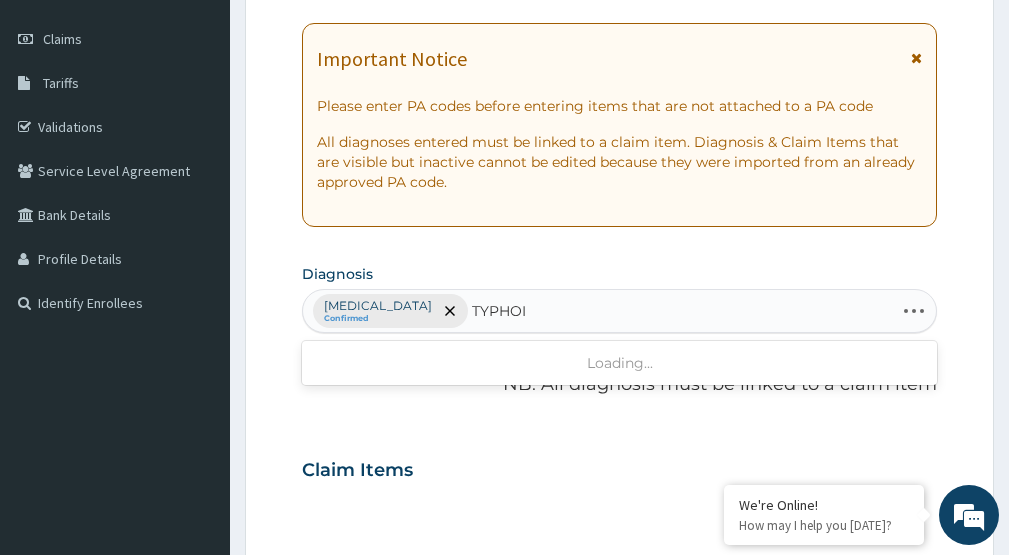 type on "[MEDICAL_DATA]" 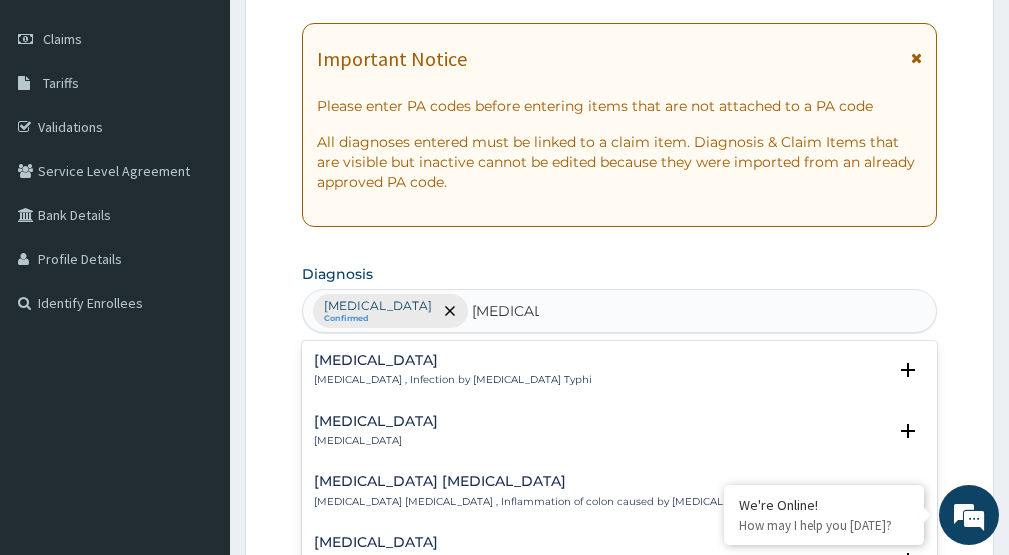 click on "[MEDICAL_DATA]" at bounding box center [453, 360] 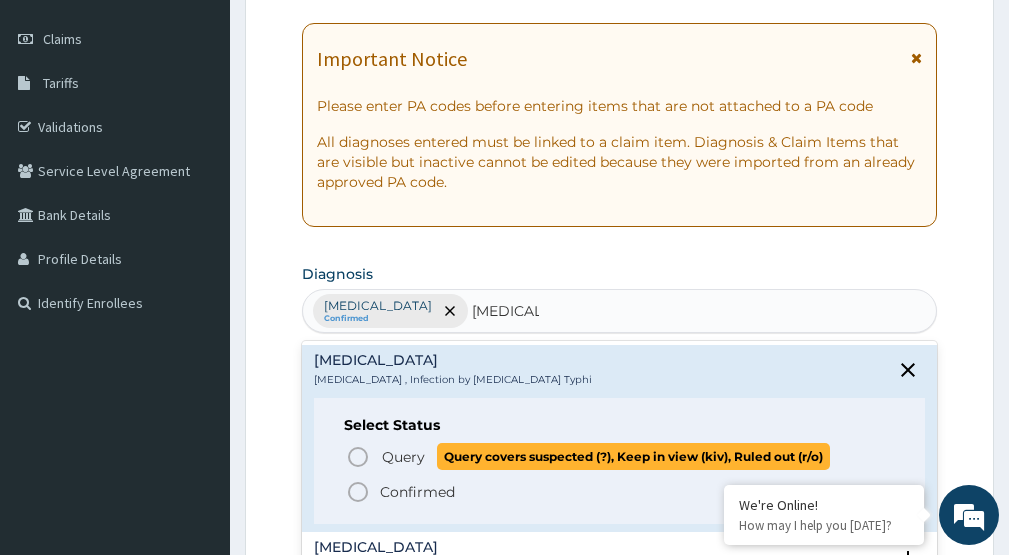 click 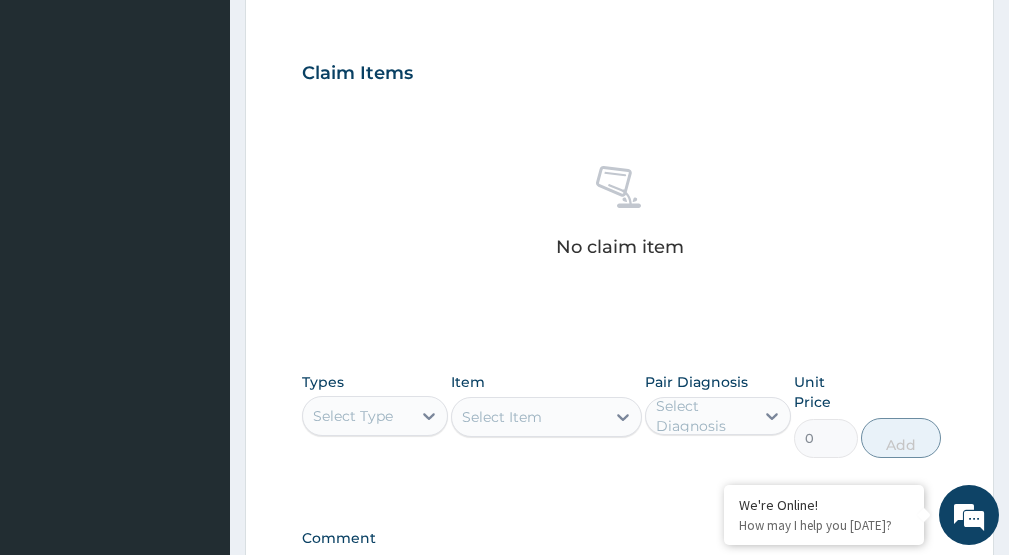 scroll, scrollTop: 667, scrollLeft: 0, axis: vertical 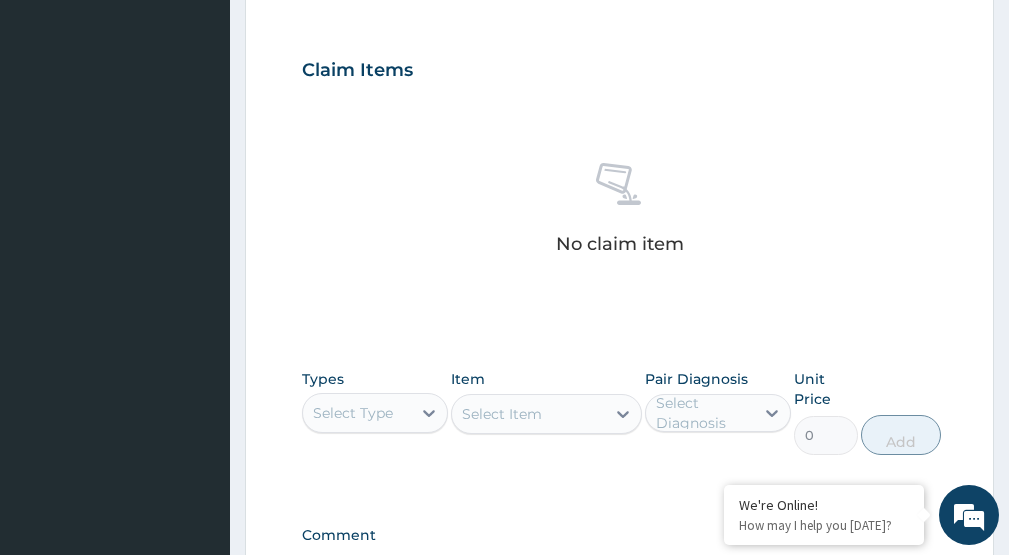 click on "Select Type" at bounding box center [357, 413] 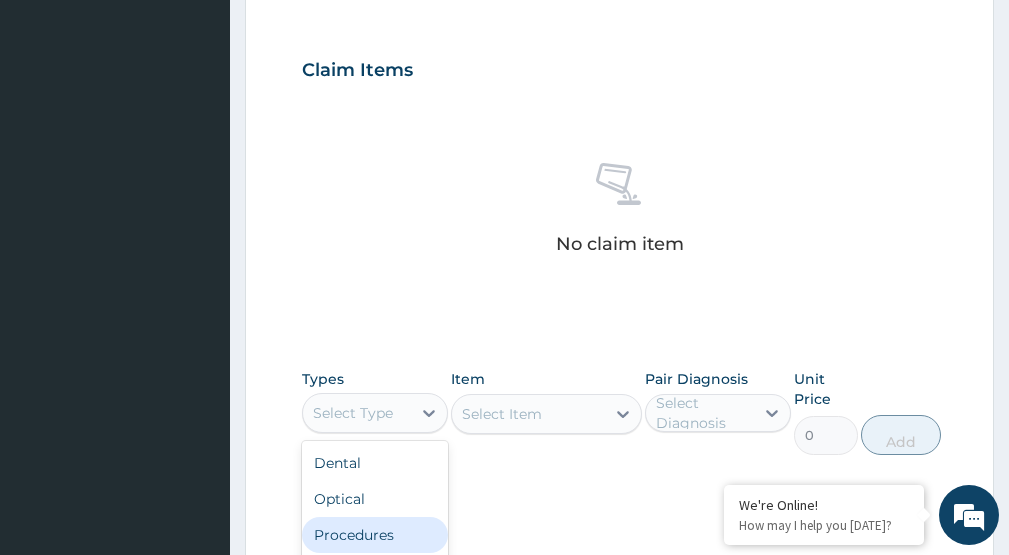 click on "Procedures" at bounding box center (375, 535) 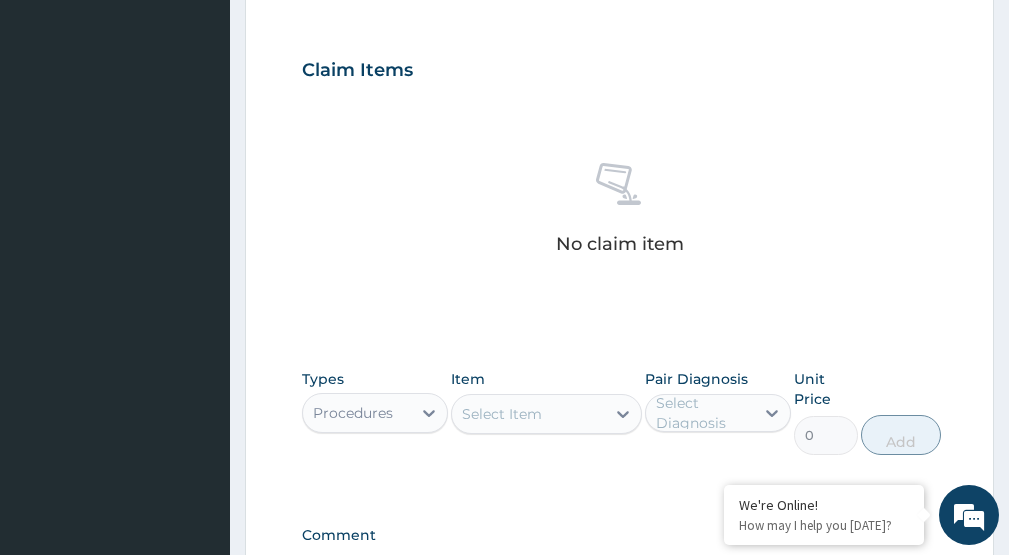 click on "Select Item" at bounding box center (502, 414) 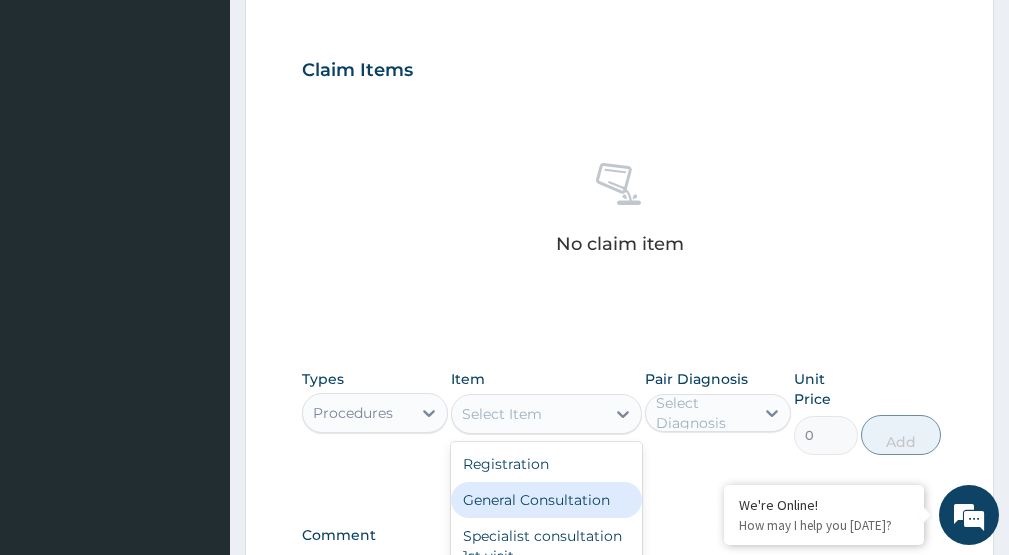 click on "General Consultation" at bounding box center [546, 500] 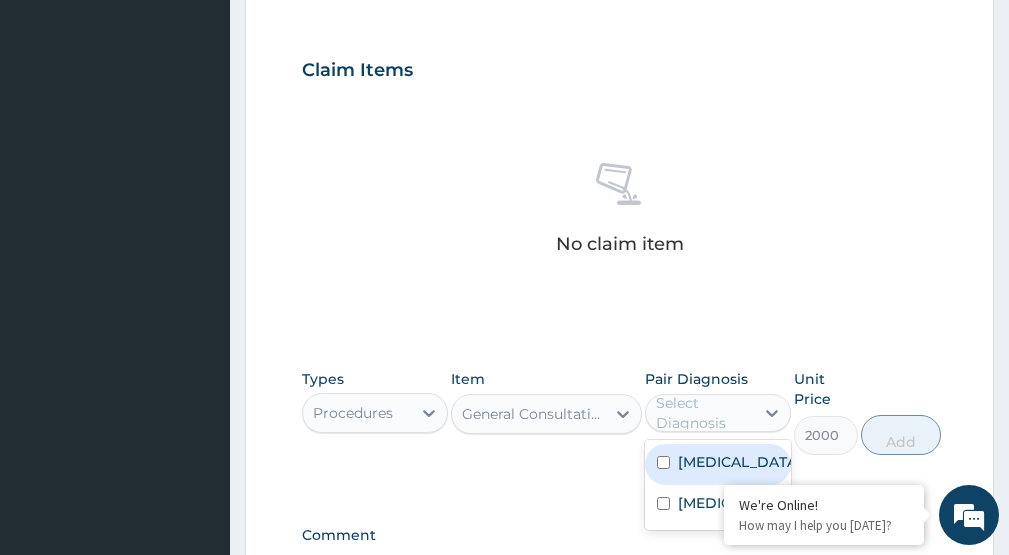 click on "Select Diagnosis" at bounding box center (704, 413) 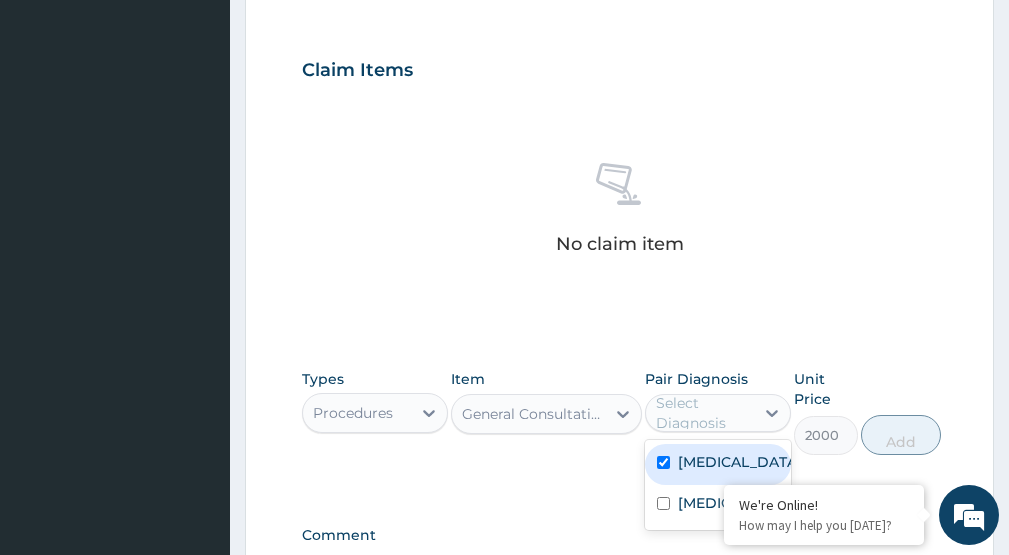 checkbox on "true" 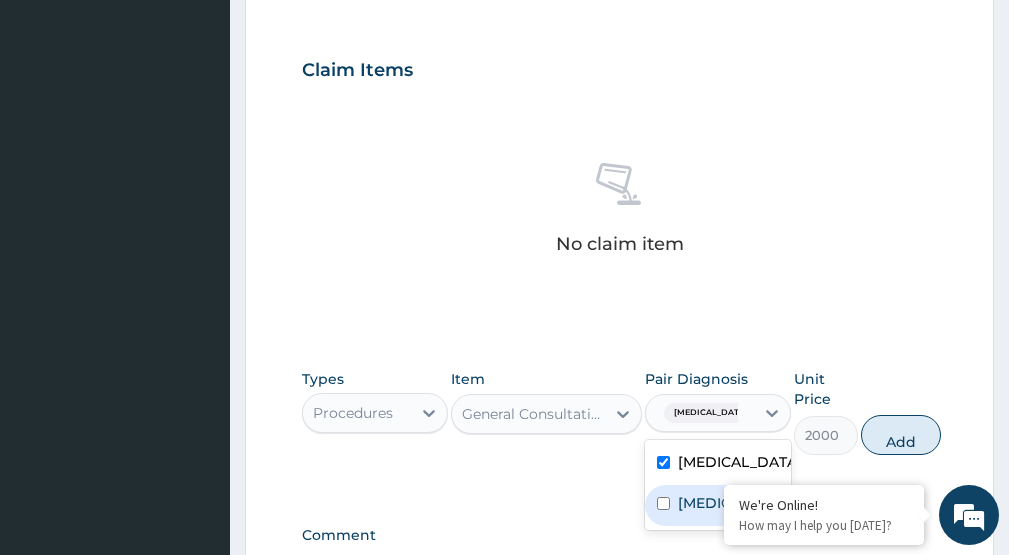 click on "[MEDICAL_DATA]" at bounding box center [739, 503] 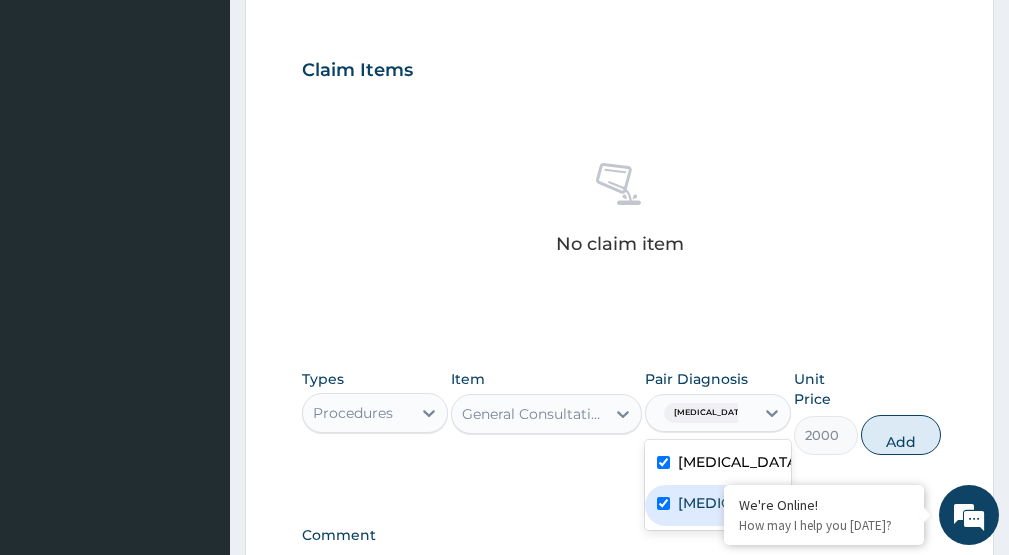 checkbox on "true" 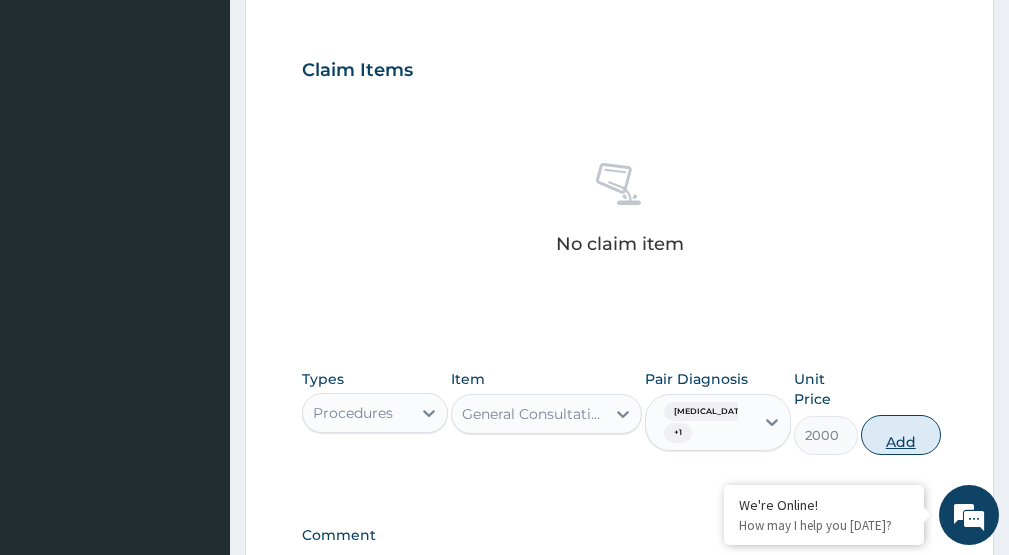 click on "Add" at bounding box center (901, 435) 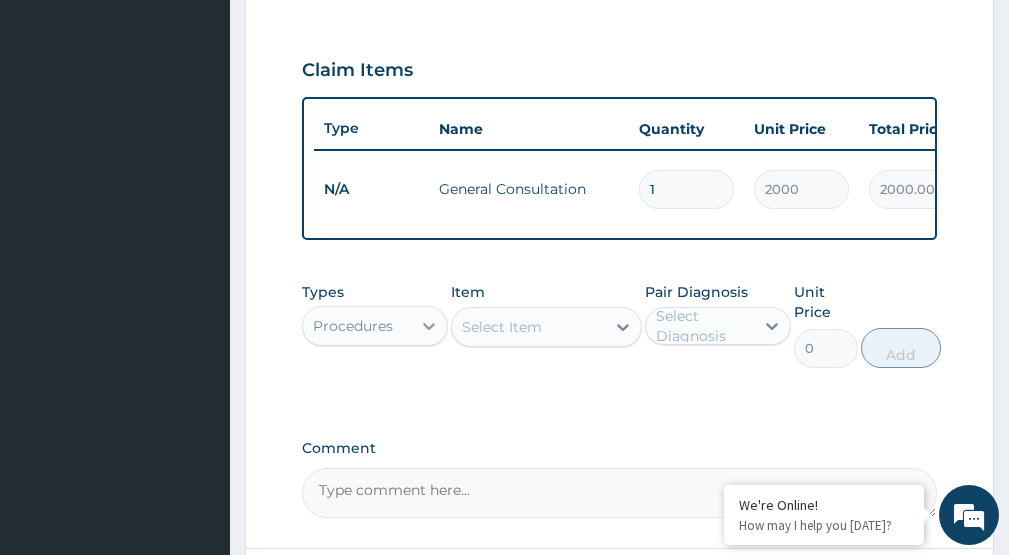 click at bounding box center (429, 326) 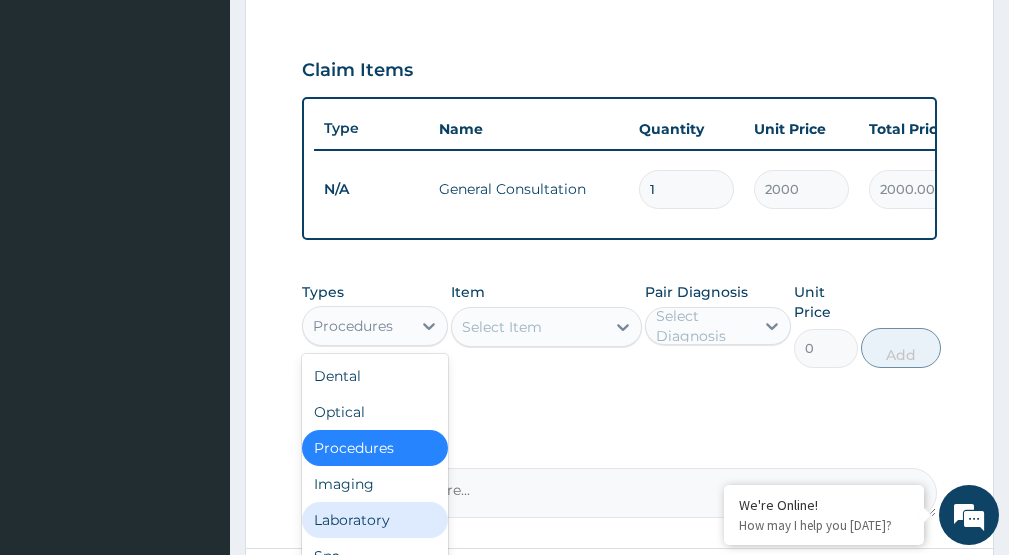 click on "Laboratory" at bounding box center [375, 520] 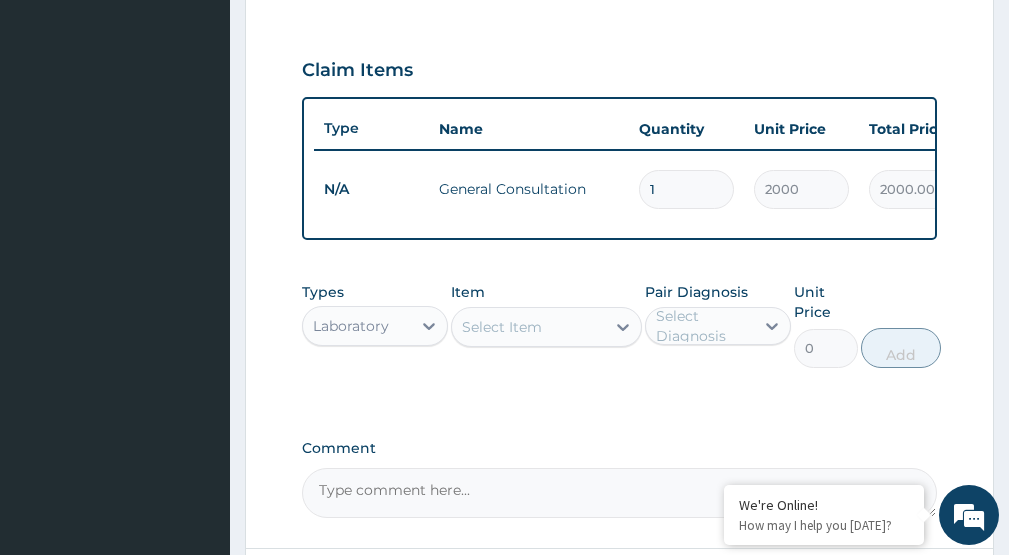 click on "Select Item" at bounding box center (546, 327) 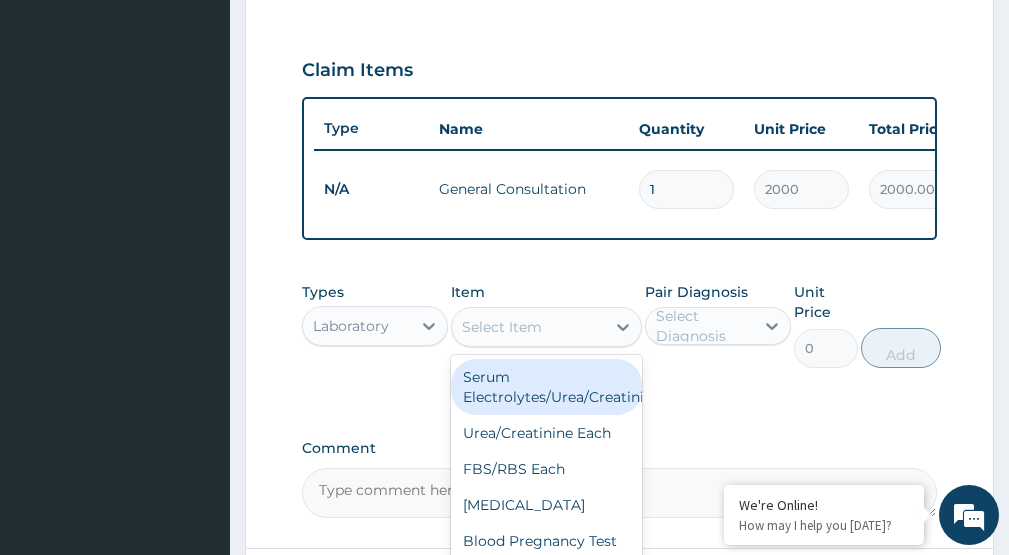 click on "Select Item" at bounding box center (502, 327) 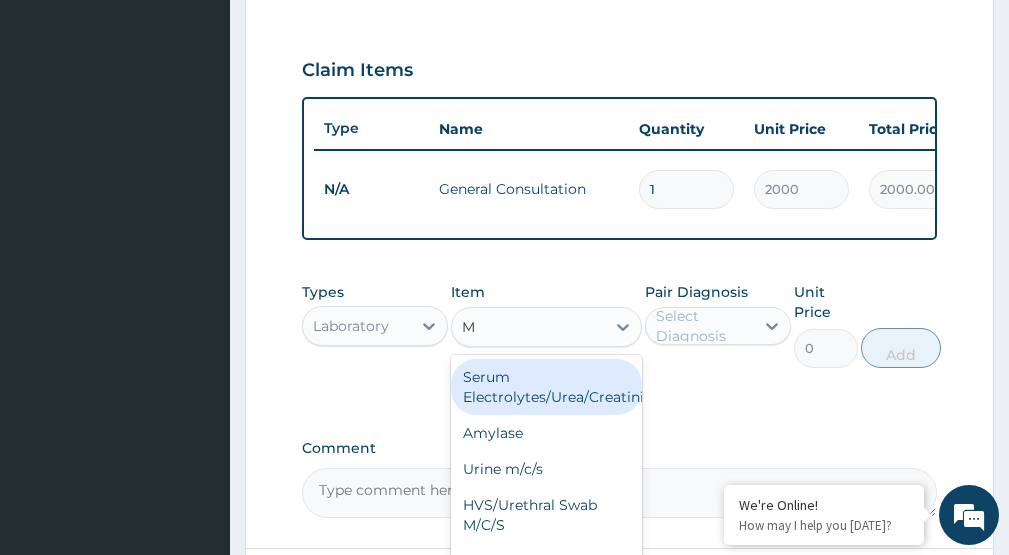 type on "MA" 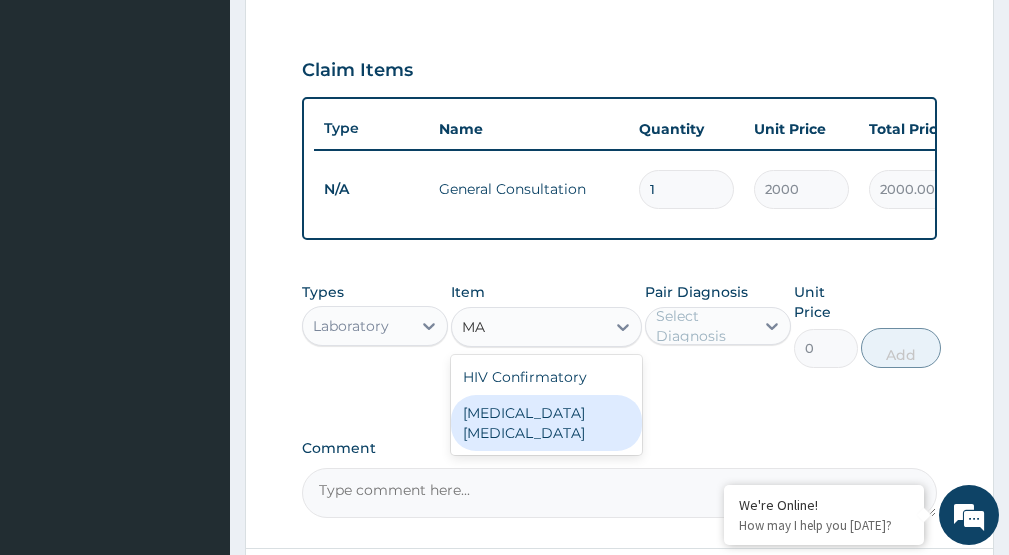 click on "[MEDICAL_DATA] [MEDICAL_DATA]" at bounding box center [546, 423] 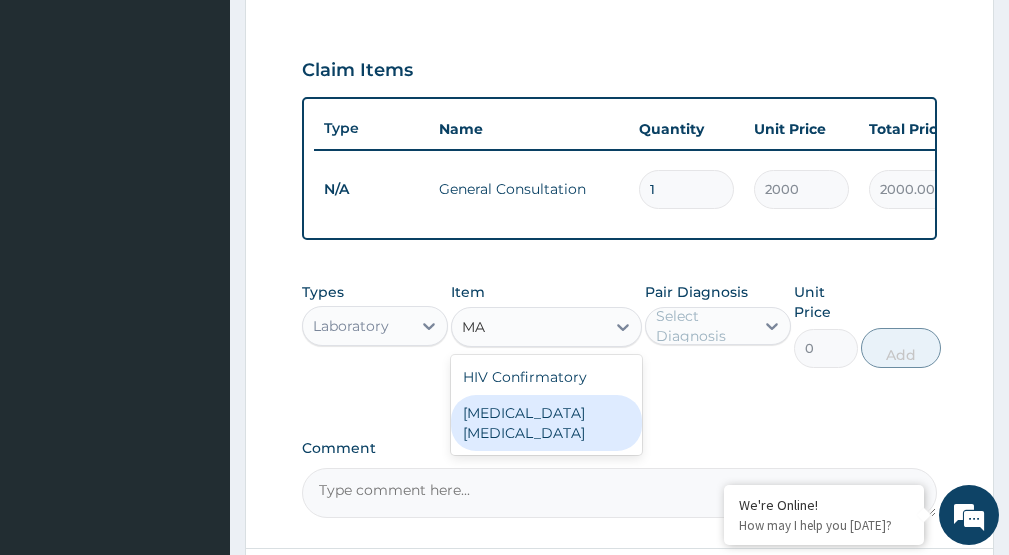 type 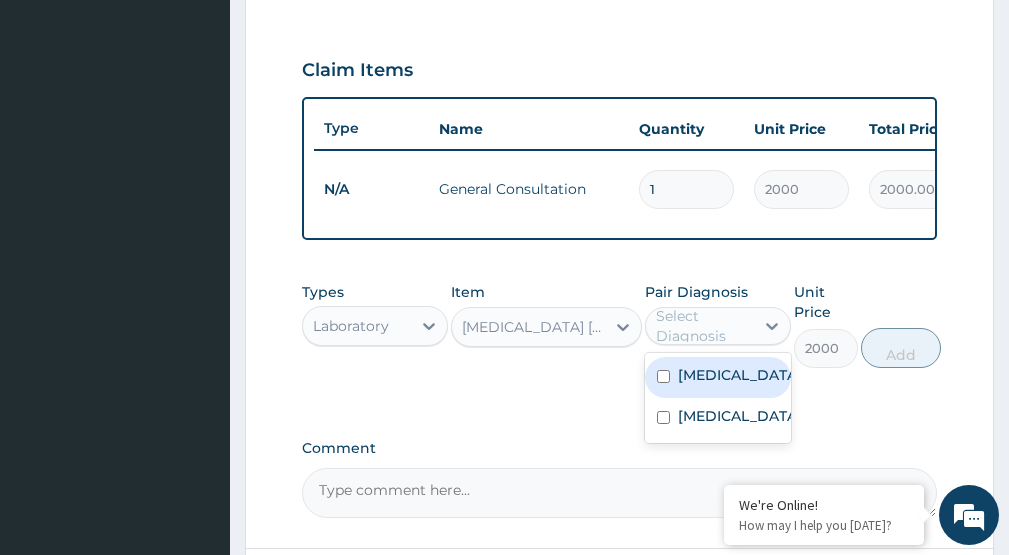 click on "Select Diagnosis" at bounding box center [704, 326] 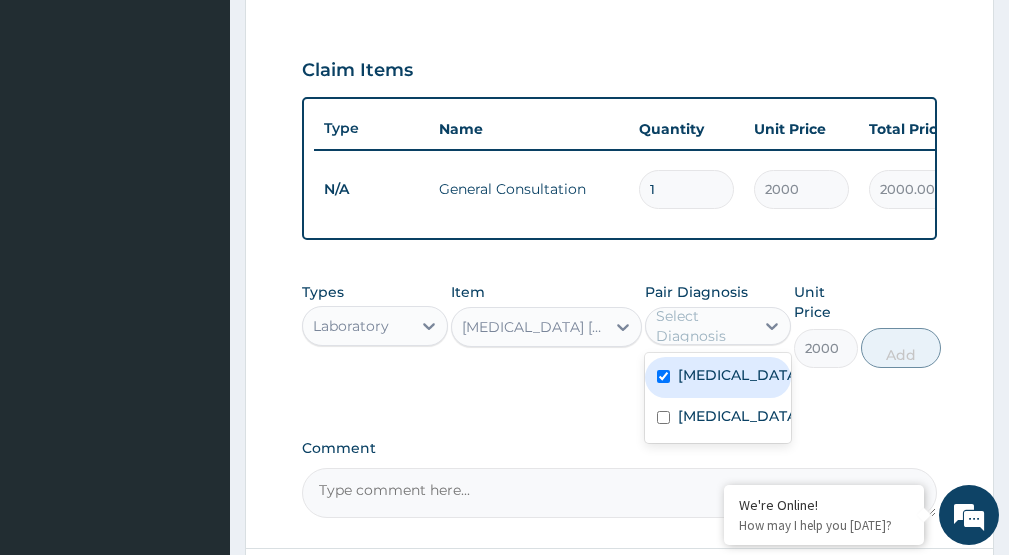 checkbox on "true" 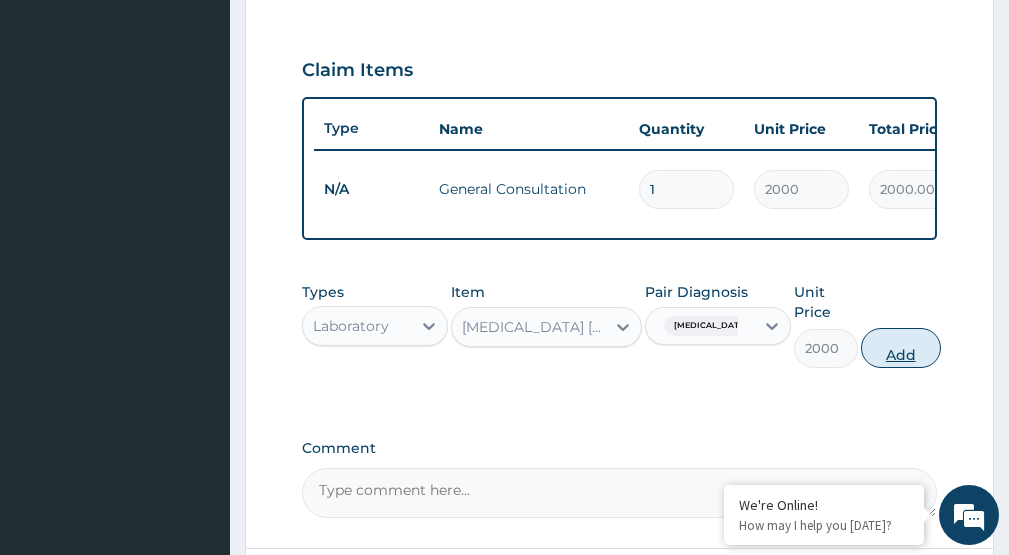 click on "Add" at bounding box center [901, 348] 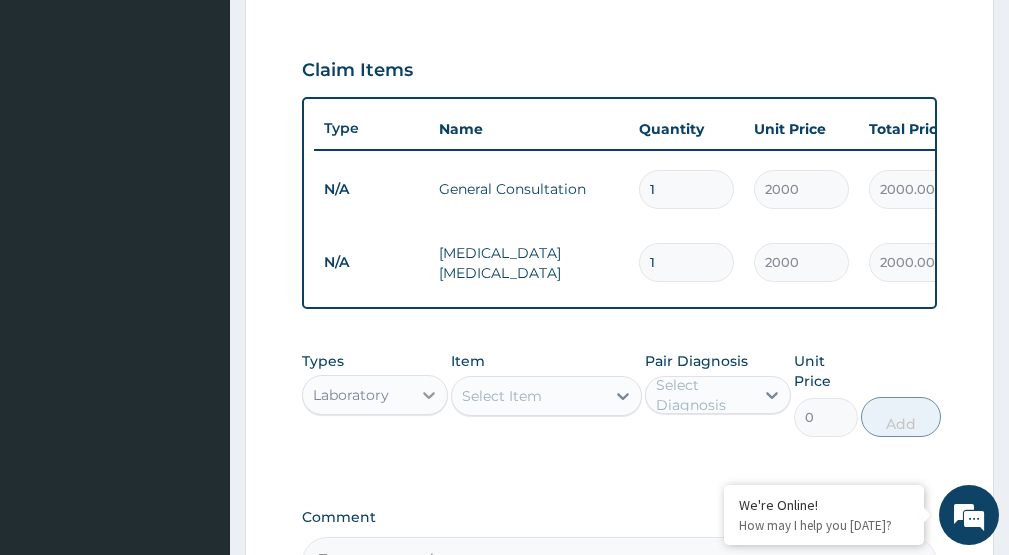click 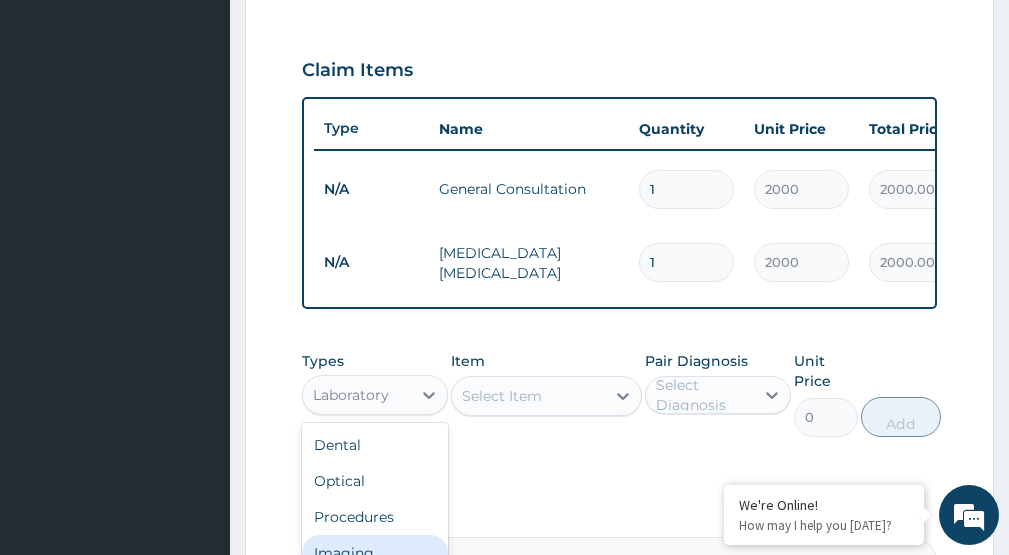 scroll, scrollTop: 68, scrollLeft: 0, axis: vertical 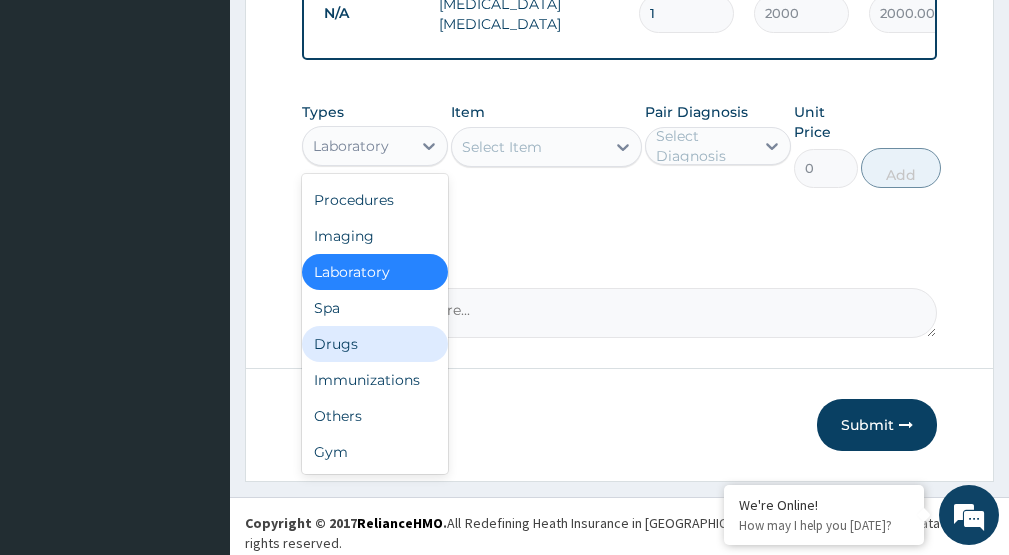 click on "Drugs" at bounding box center (375, 344) 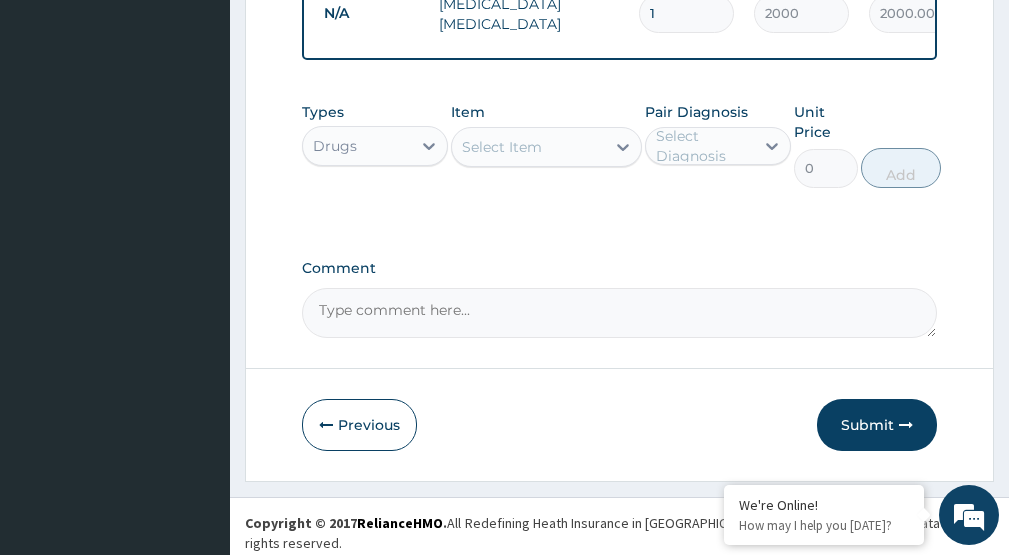 click on "Select Item" at bounding box center (528, 147) 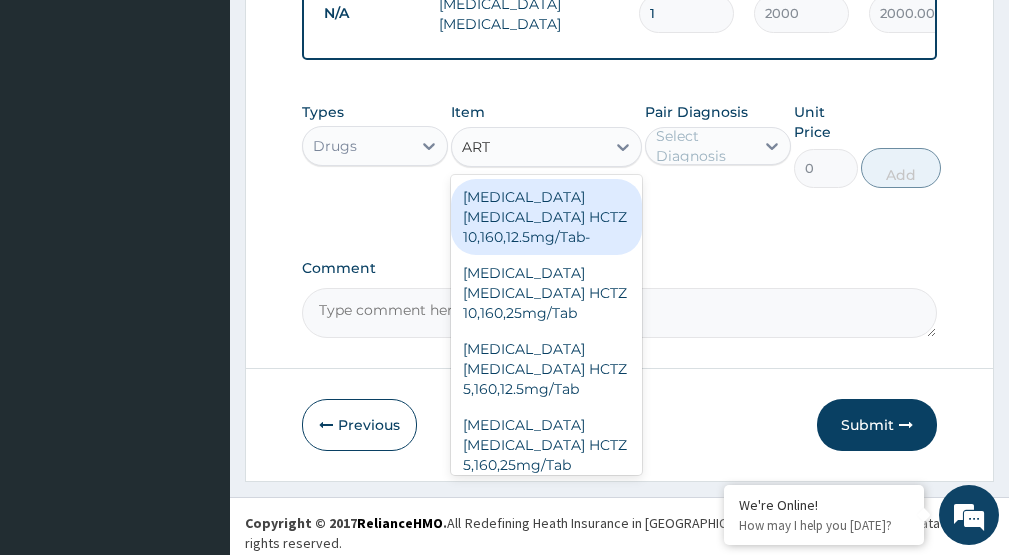 type on "ARTE" 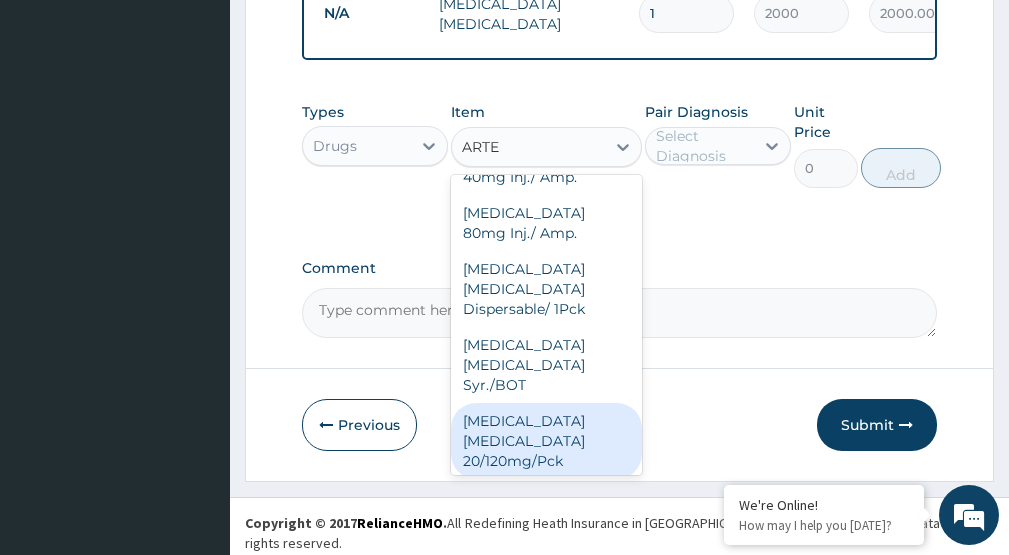 scroll, scrollTop: 80, scrollLeft: 0, axis: vertical 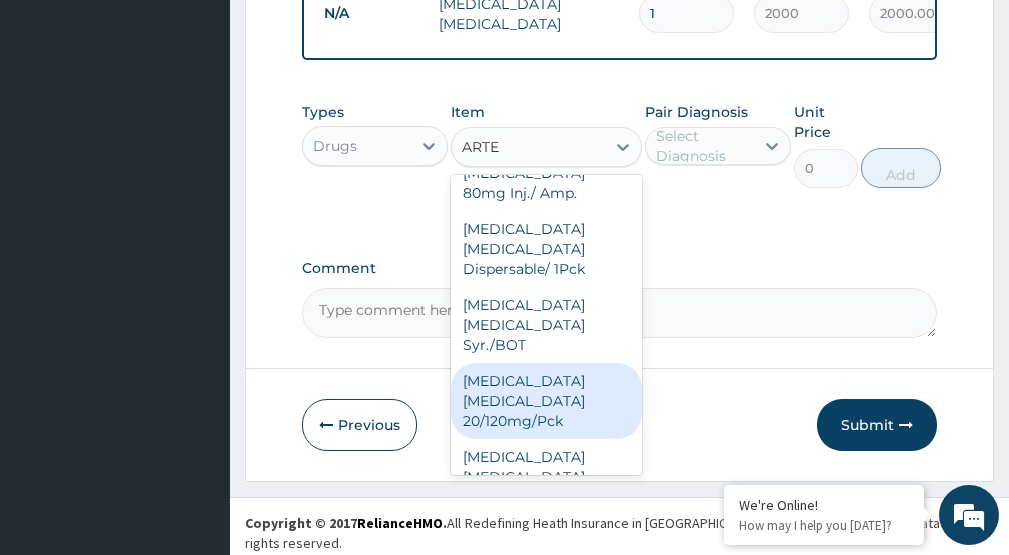 click on "[MEDICAL_DATA] [MEDICAL_DATA] 20/120mg/Pck" at bounding box center (546, 401) 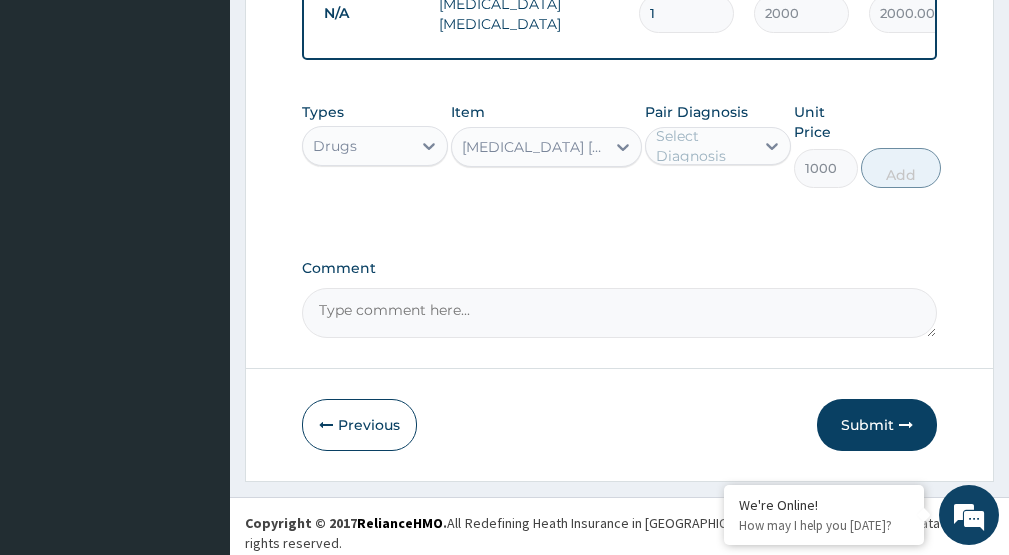 click on "Select Diagnosis" at bounding box center [704, 146] 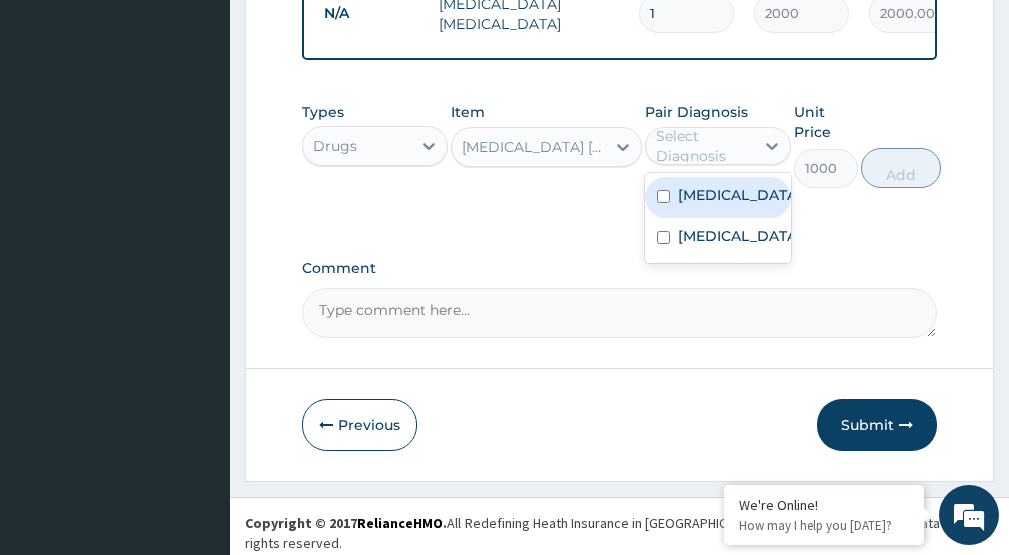 click on "[MEDICAL_DATA]" at bounding box center (739, 195) 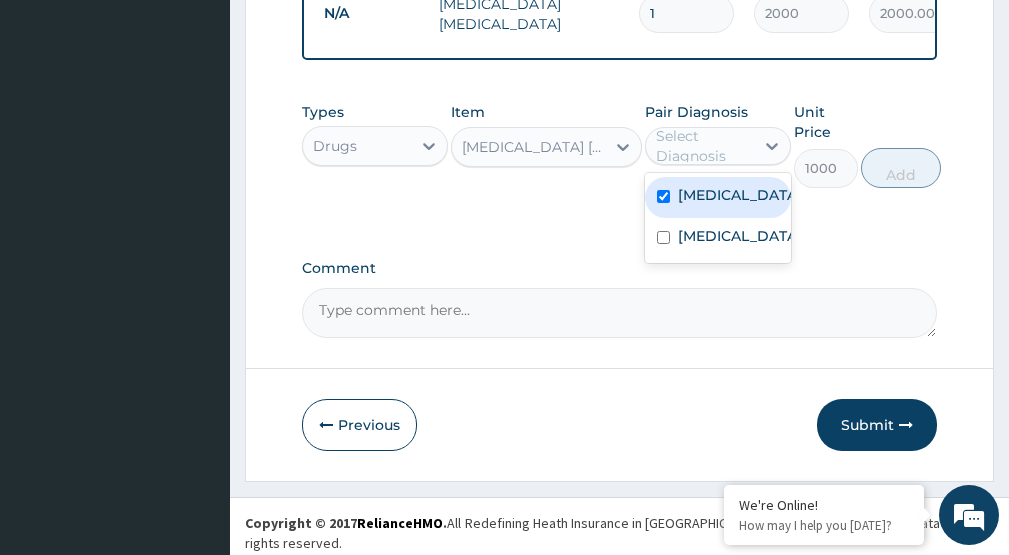 checkbox on "true" 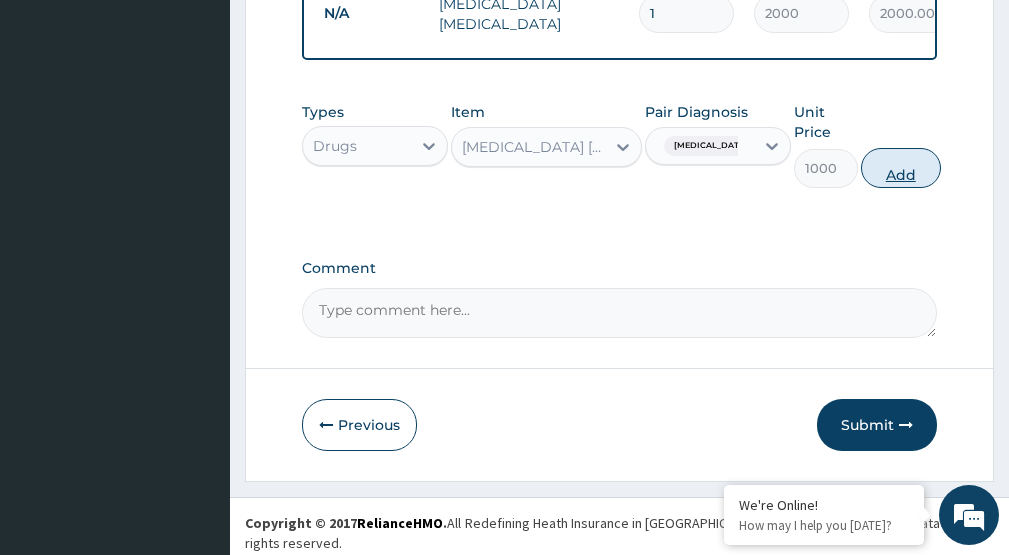 click on "Add" at bounding box center (901, 168) 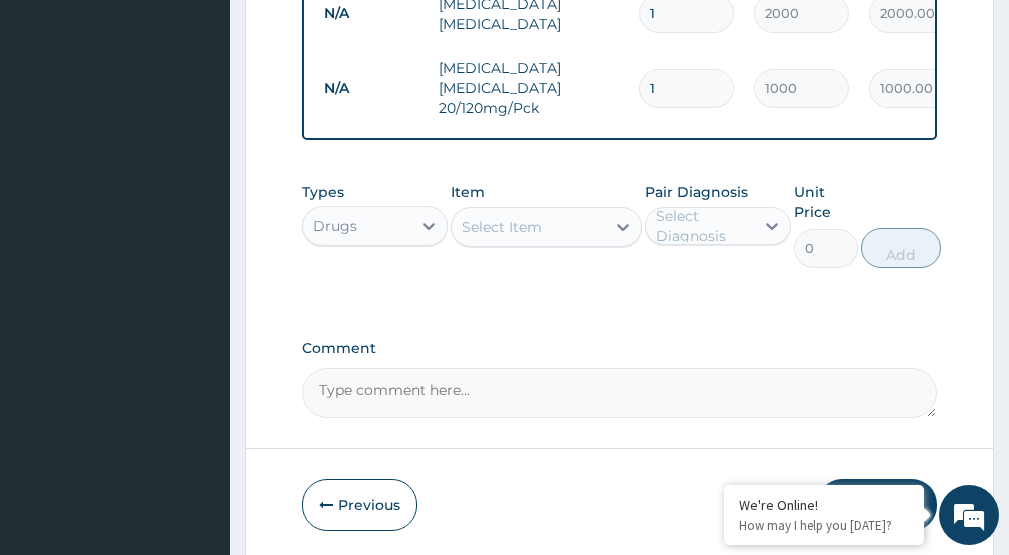 click on "Select Item" at bounding box center [528, 227] 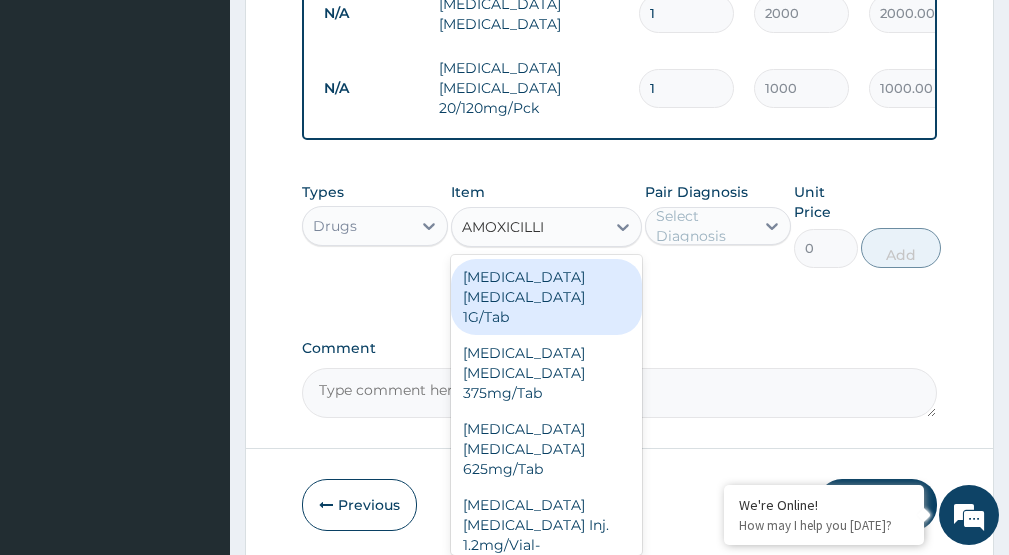 type on "AMOXICILLIN" 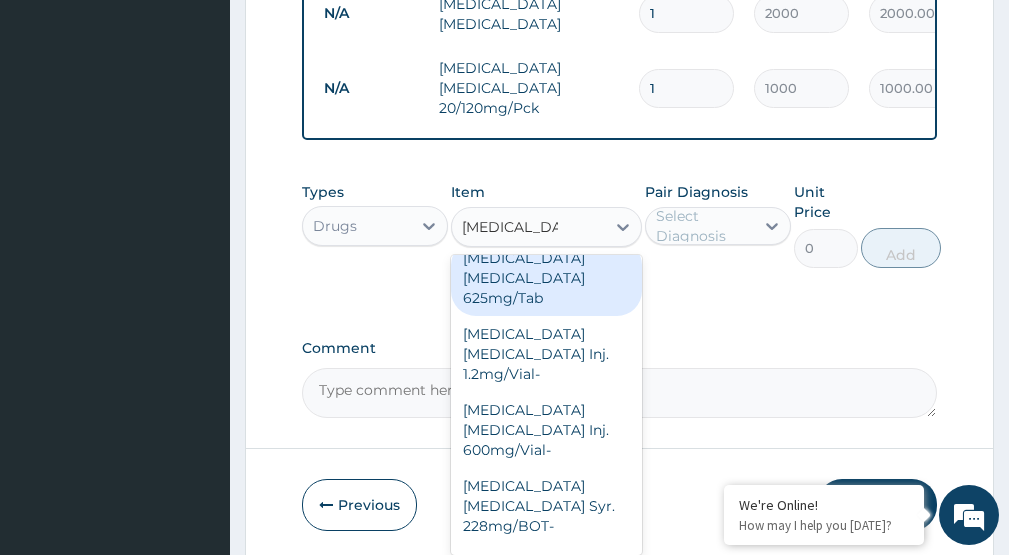 scroll, scrollTop: 200, scrollLeft: 0, axis: vertical 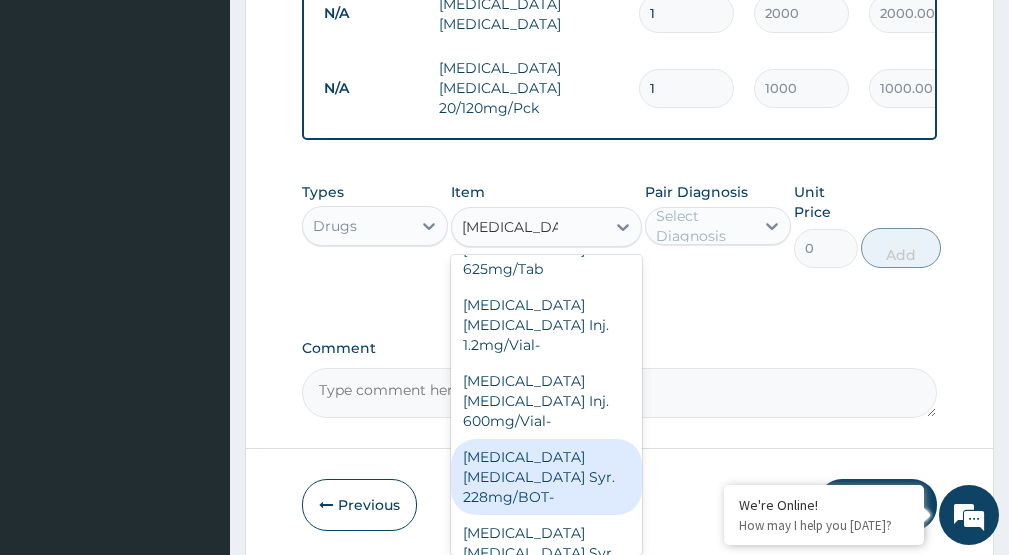 click on "Amoxicillin Clavulanic Acid Syr. 228mg/BOT-" at bounding box center [546, 477] 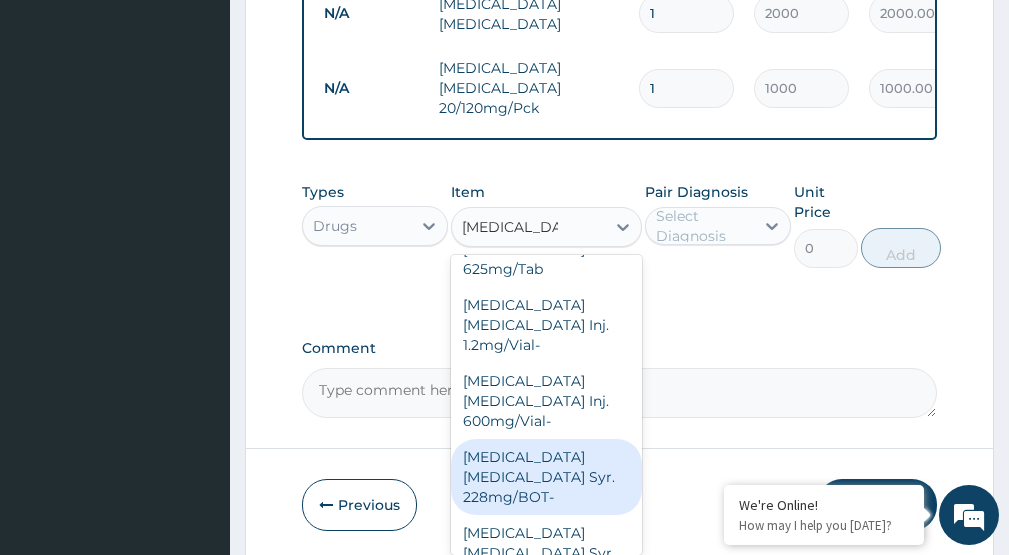 type 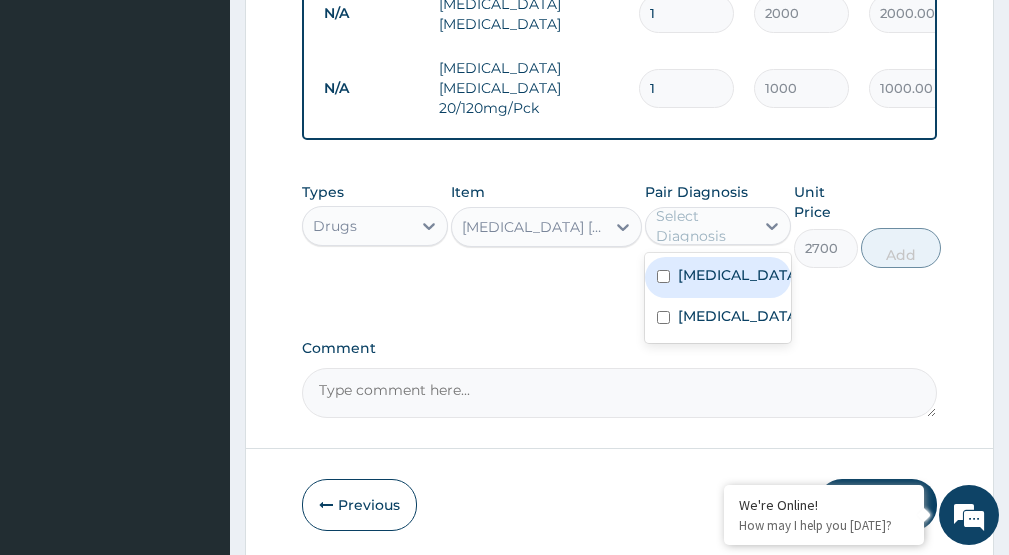 click on "Select Diagnosis" at bounding box center (704, 226) 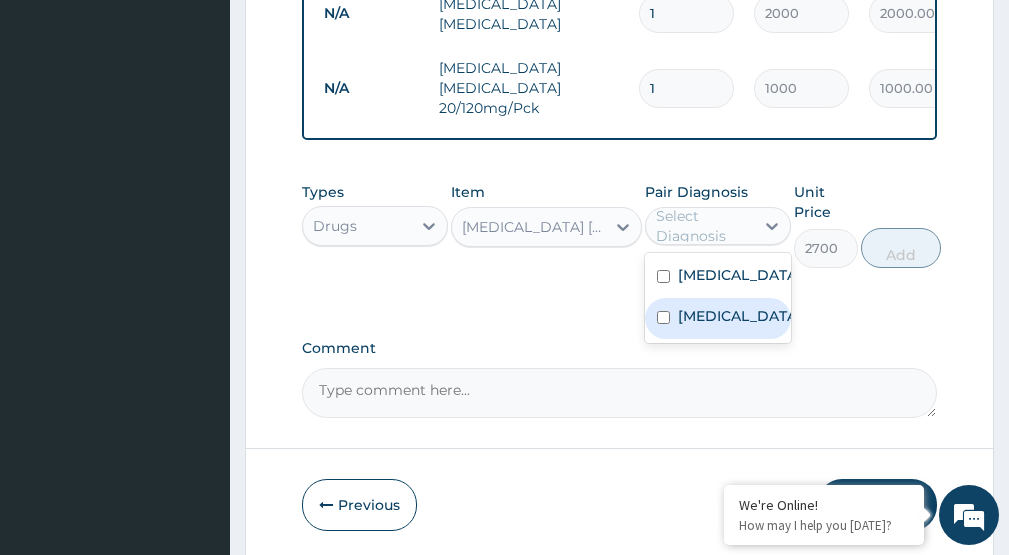 click on "Typhoid fever" at bounding box center [739, 316] 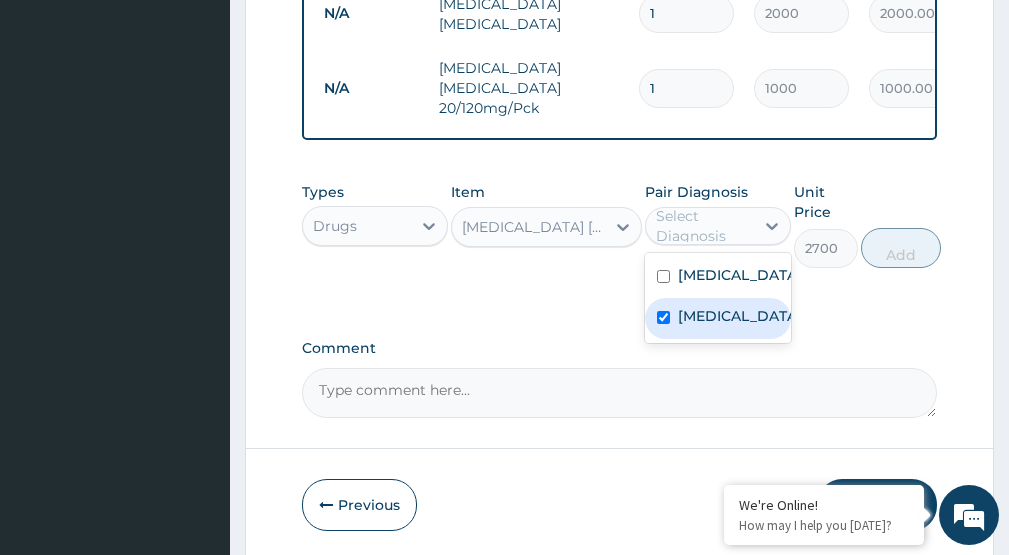 checkbox on "true" 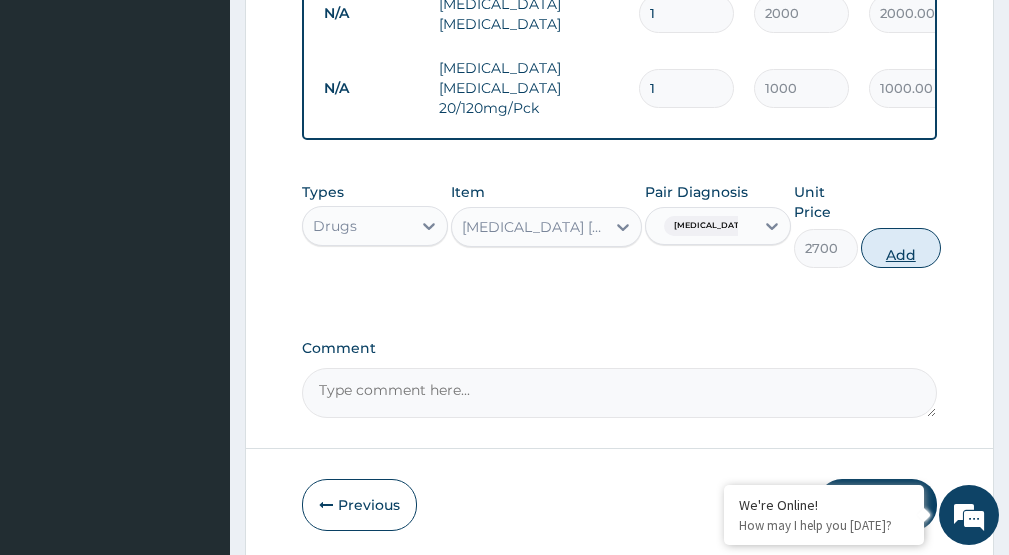 click on "Add" at bounding box center [901, 248] 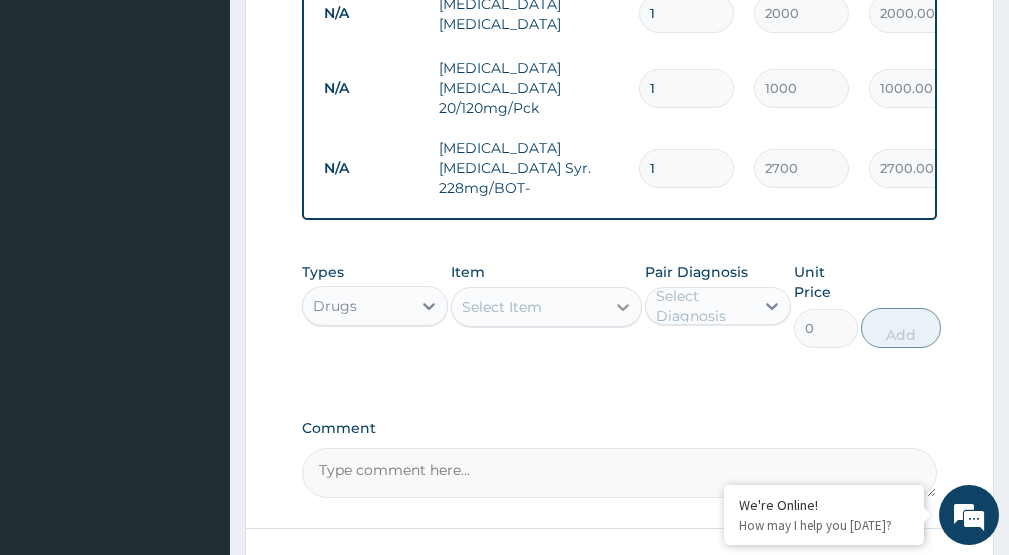 click at bounding box center [623, 307] 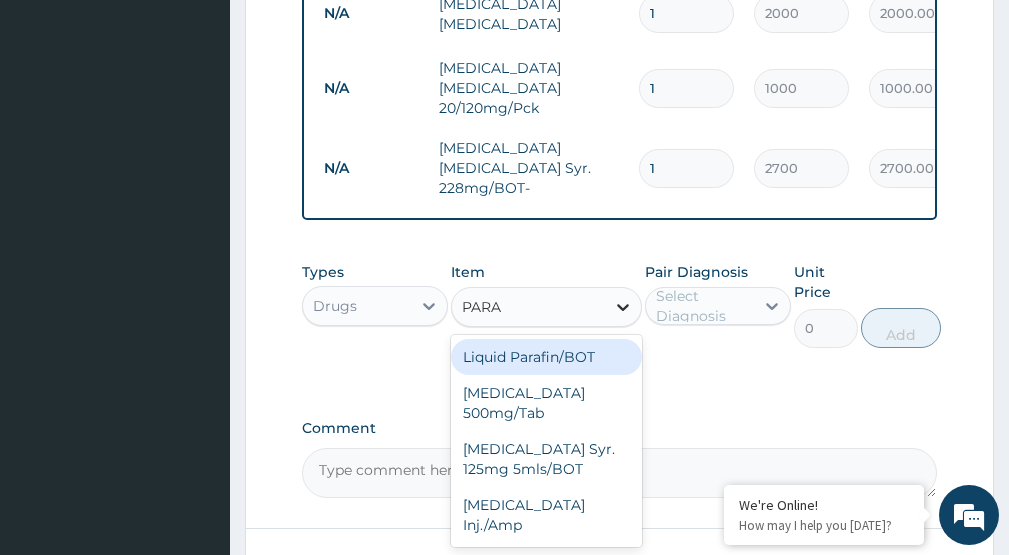 type on "PARAC" 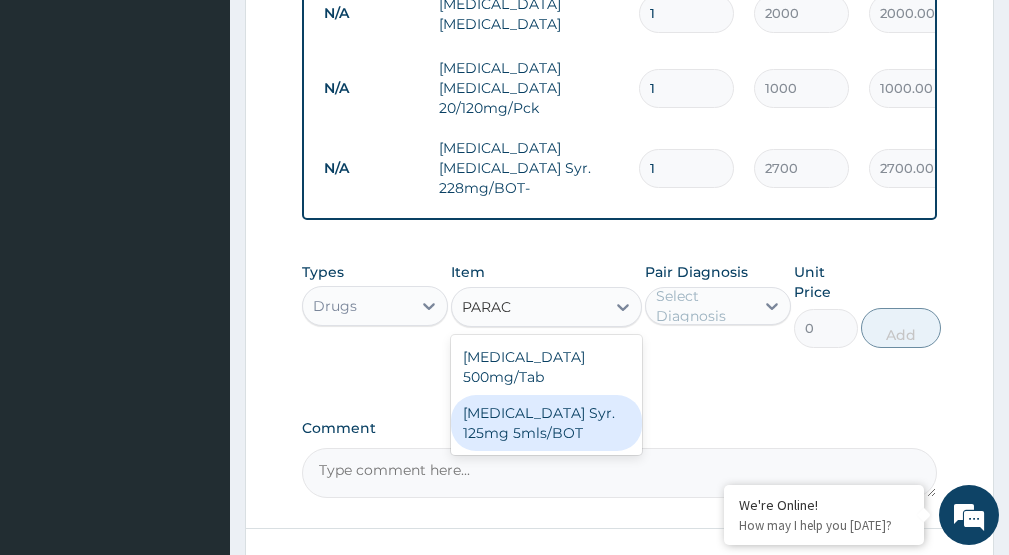 click on "Paracetamol Syr. 125mg 5mls/BOT" at bounding box center (546, 423) 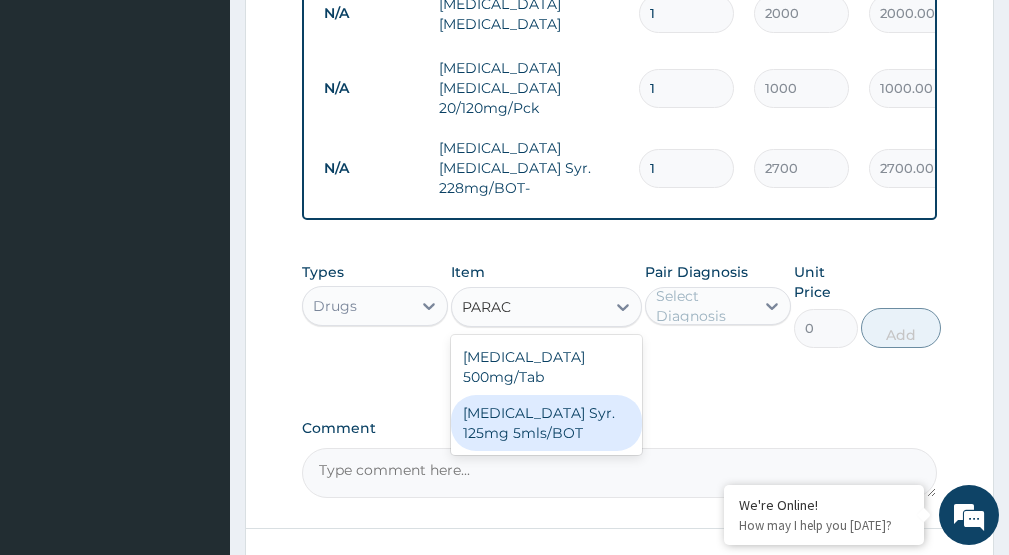 type 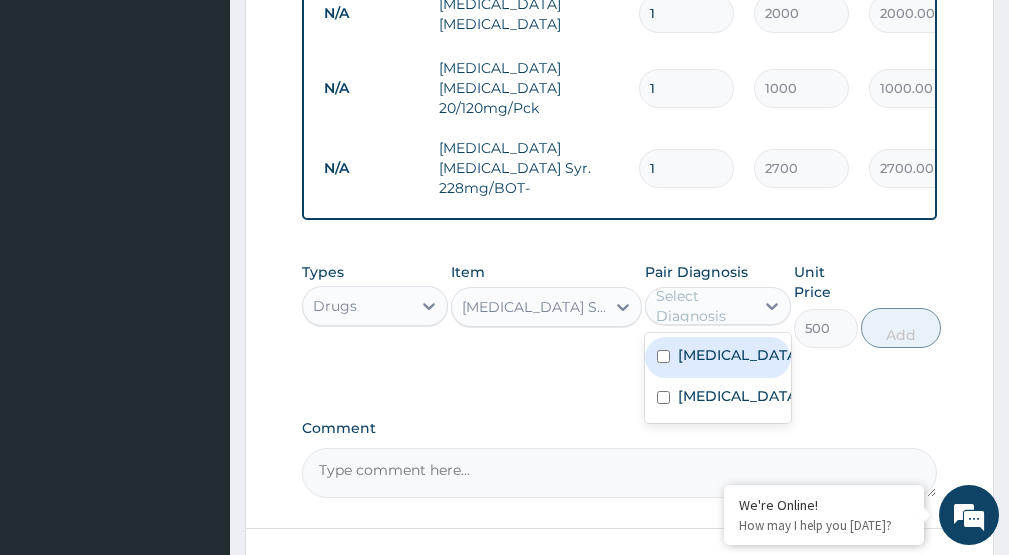 click on "Select Diagnosis" at bounding box center (704, 306) 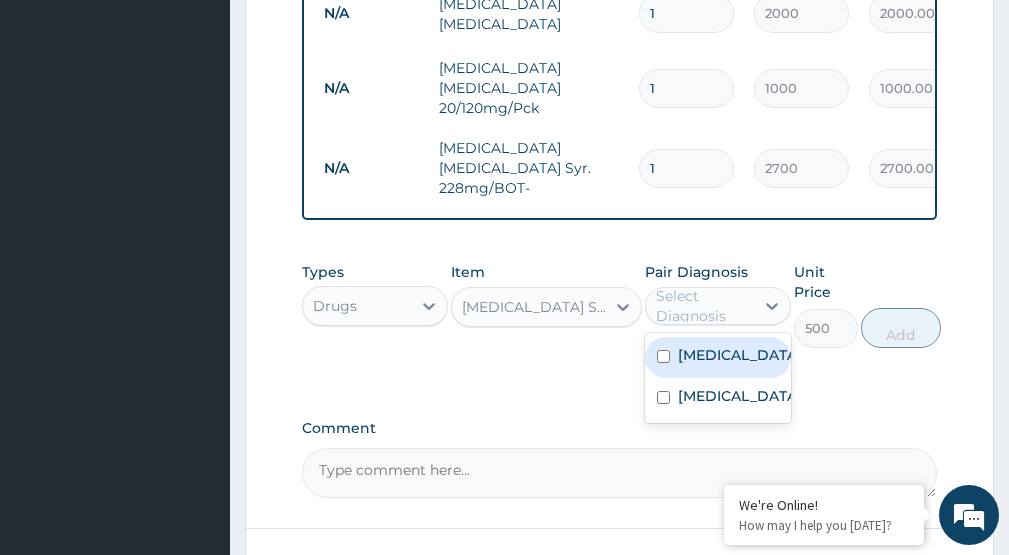click on "Malaria" at bounding box center [718, 357] 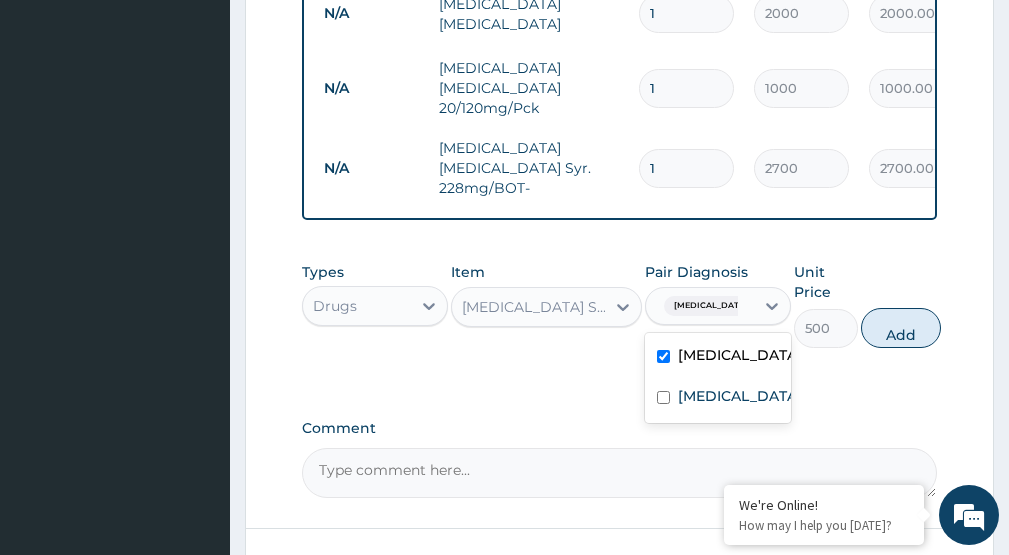 checkbox on "true" 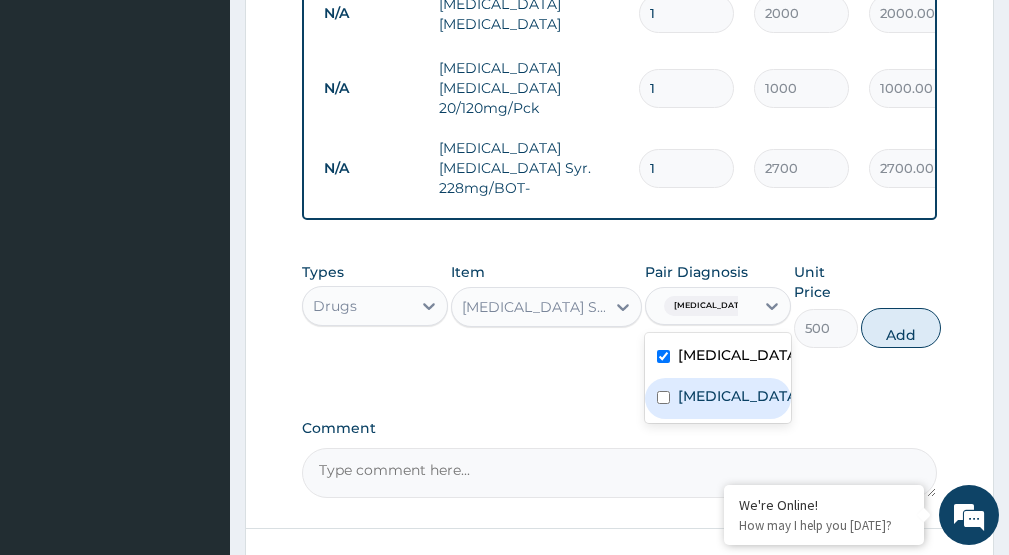 click on "Typhoid fever" at bounding box center (718, 398) 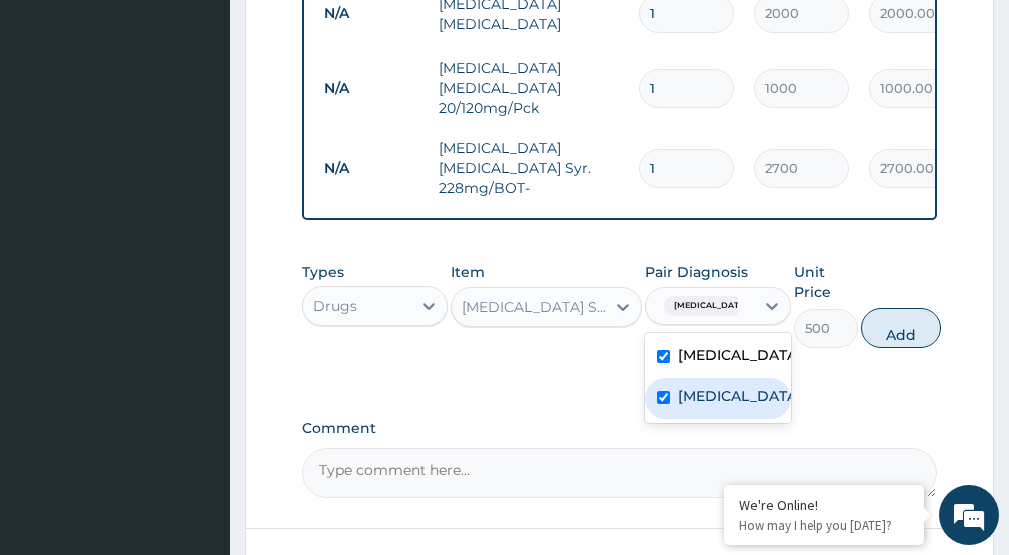 checkbox on "true" 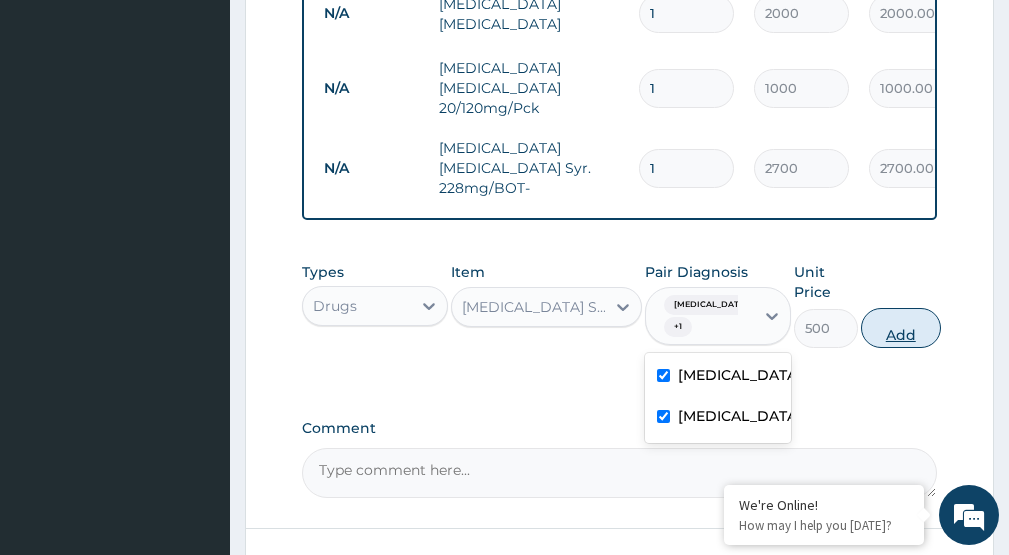 click on "Add" at bounding box center [901, 328] 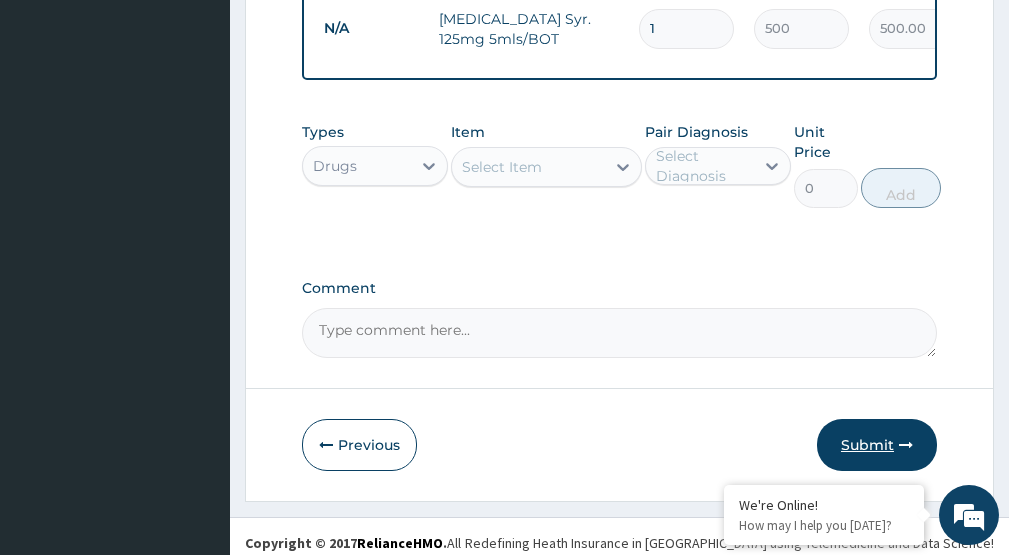 click on "Submit" at bounding box center [877, 445] 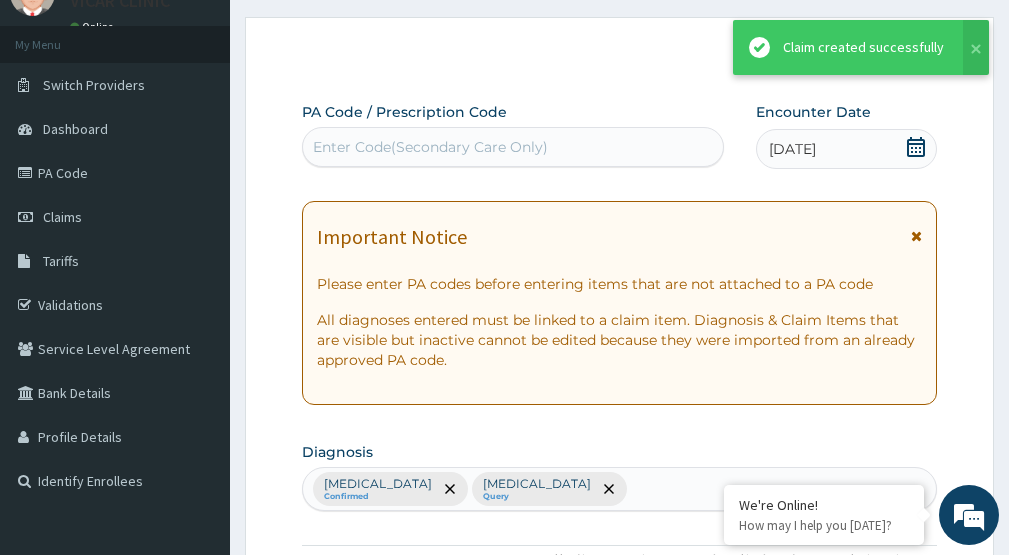 scroll, scrollTop: 1134, scrollLeft: 0, axis: vertical 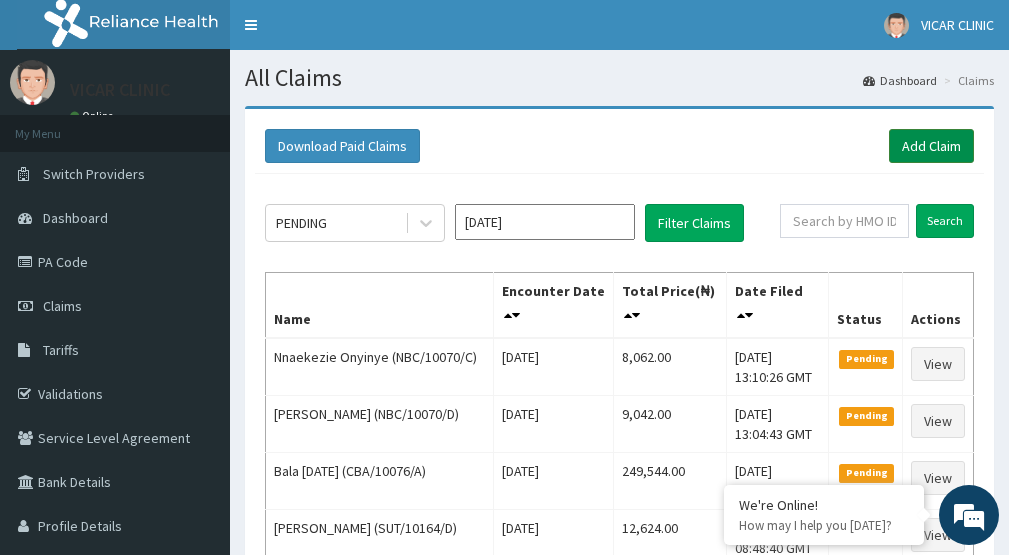 click on "Add Claim" at bounding box center [931, 146] 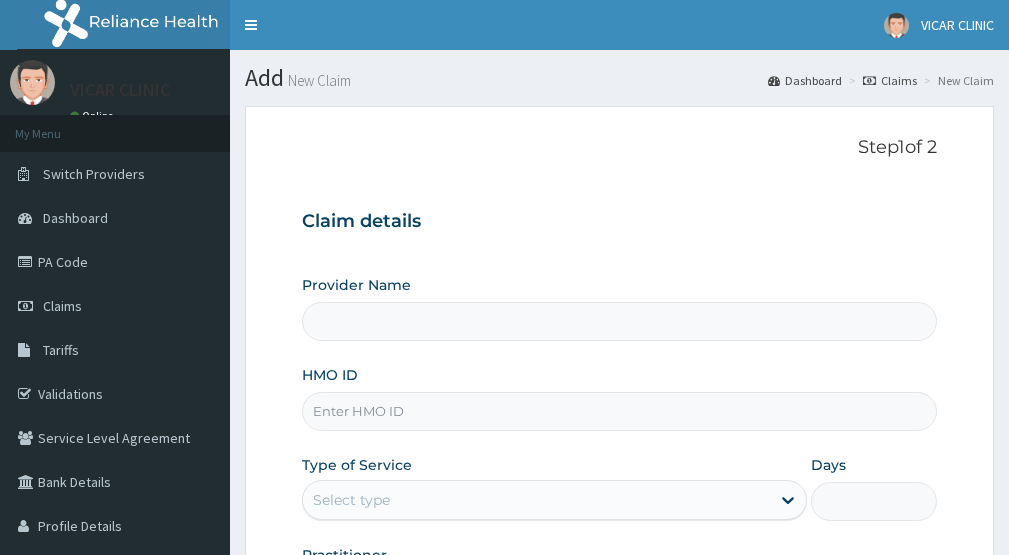 scroll, scrollTop: 77, scrollLeft: 0, axis: vertical 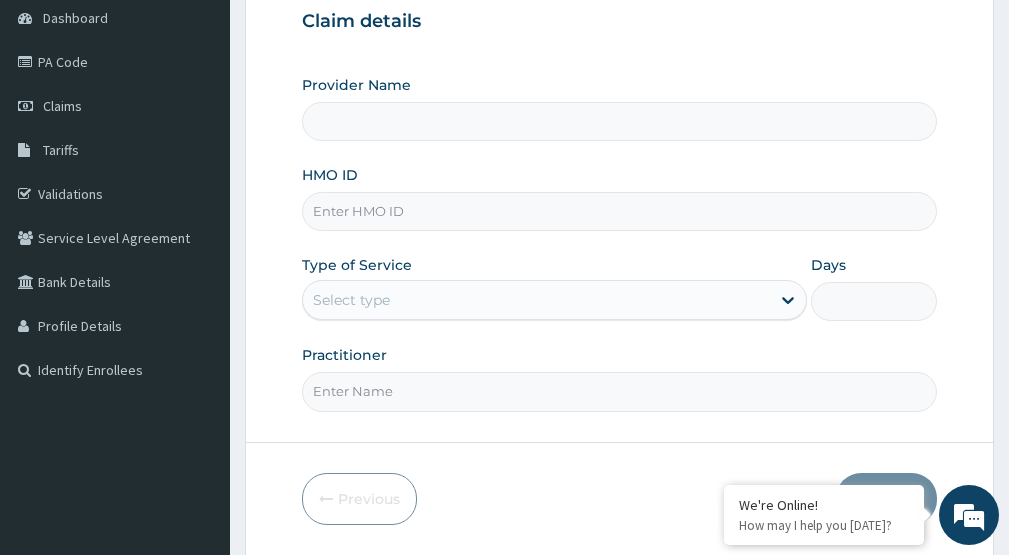 click on "HMO ID" at bounding box center (619, 211) 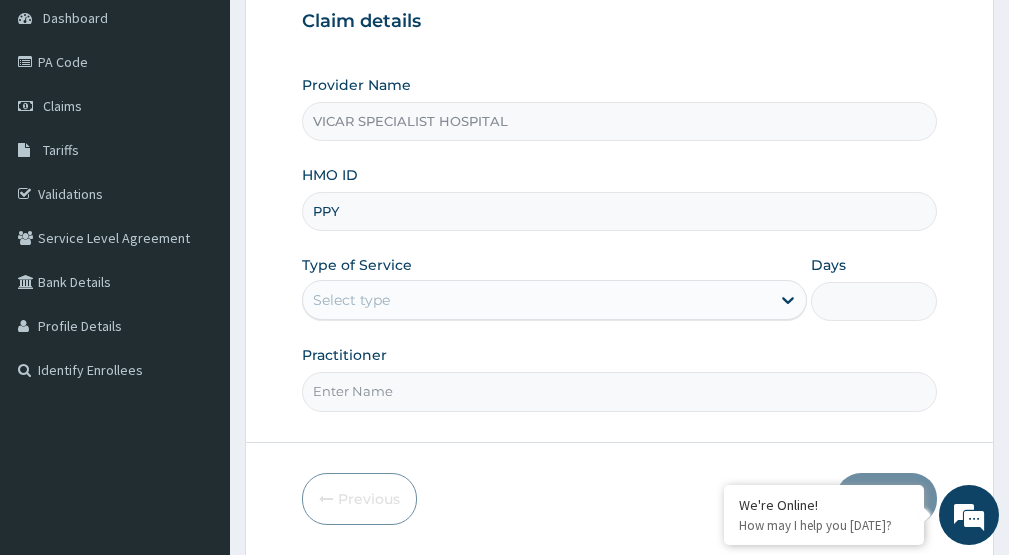 scroll, scrollTop: 0, scrollLeft: 0, axis: both 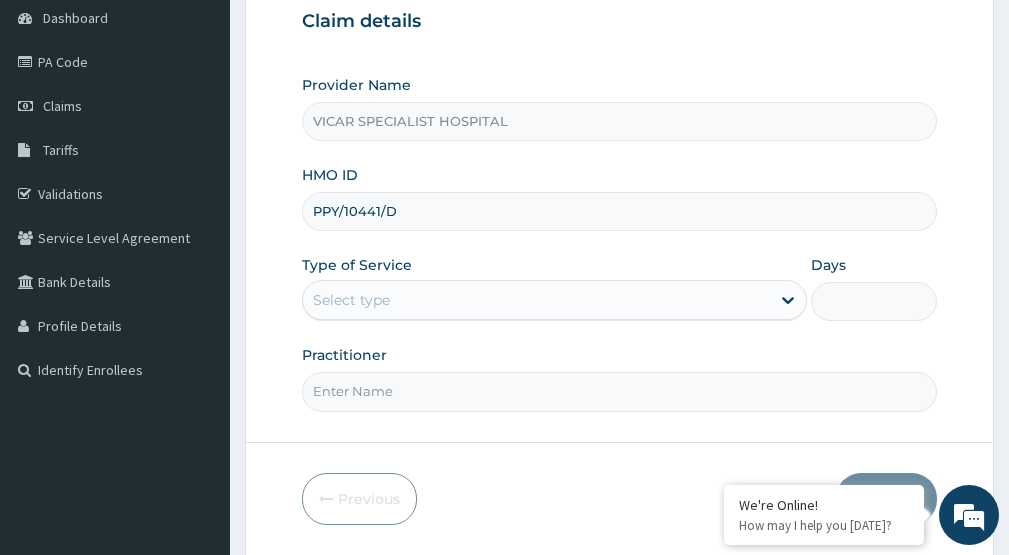 type on "PPY/10441/D" 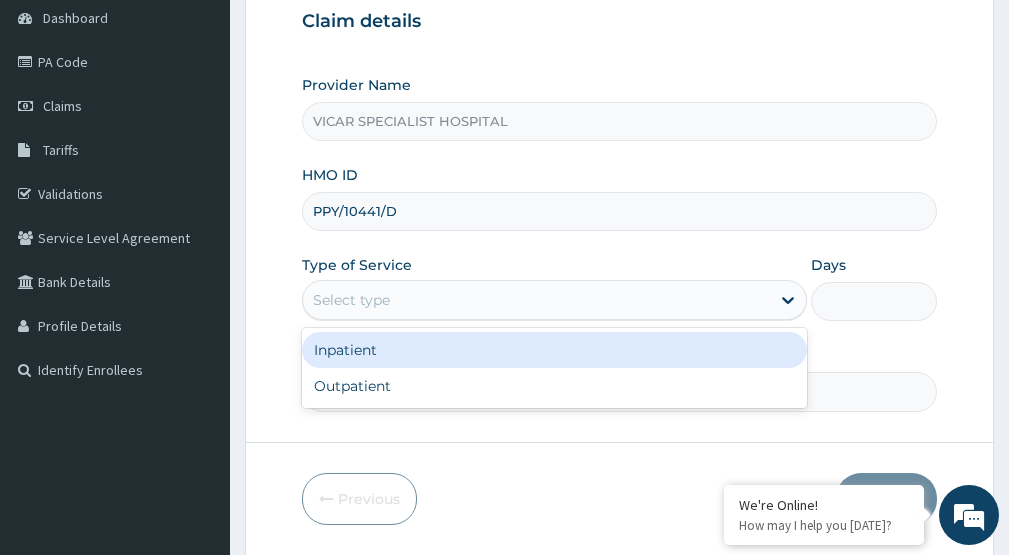 click on "Select type" at bounding box center (536, 300) 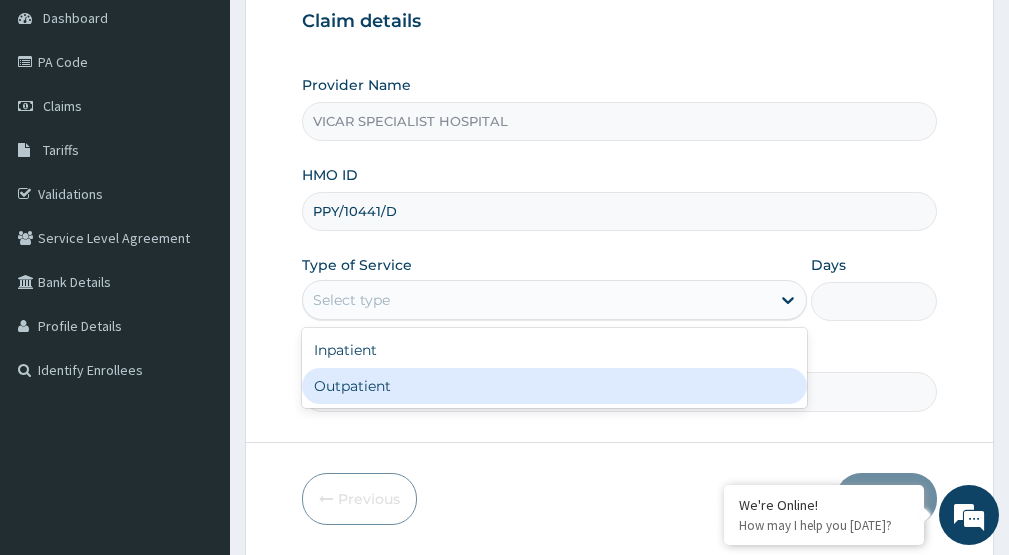 click on "Outpatient" at bounding box center [554, 386] 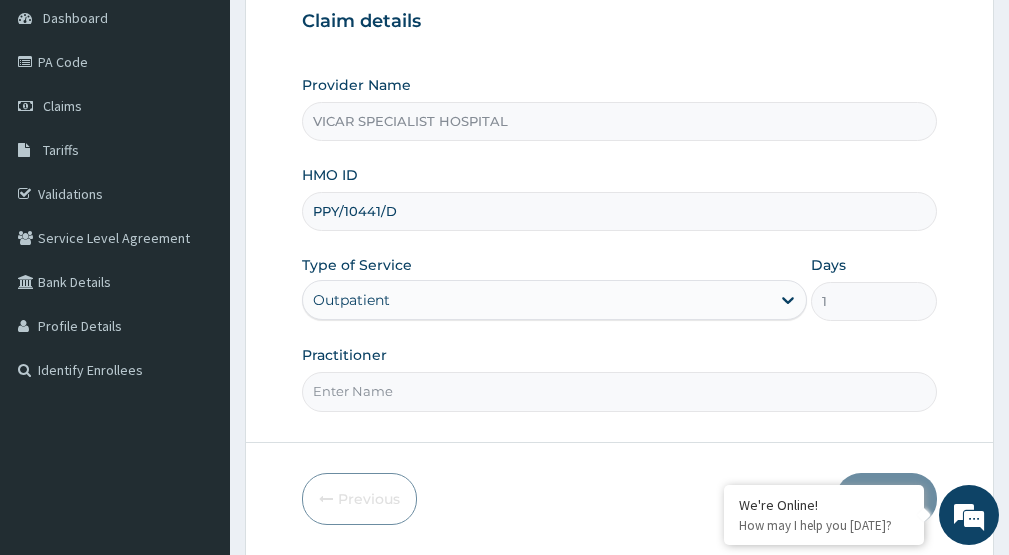 click on "Practitioner" at bounding box center (619, 391) 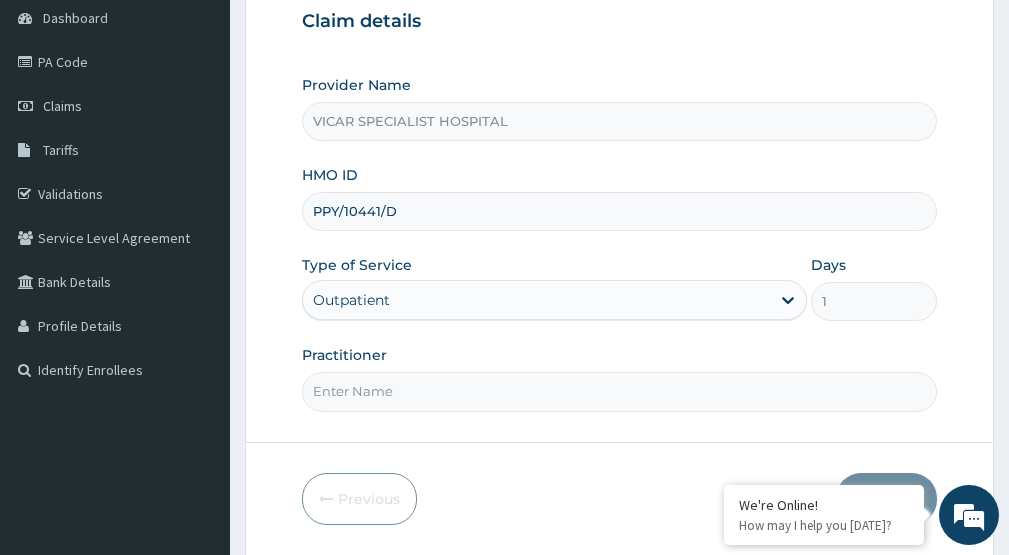 type on "[PERSON_NAME]" 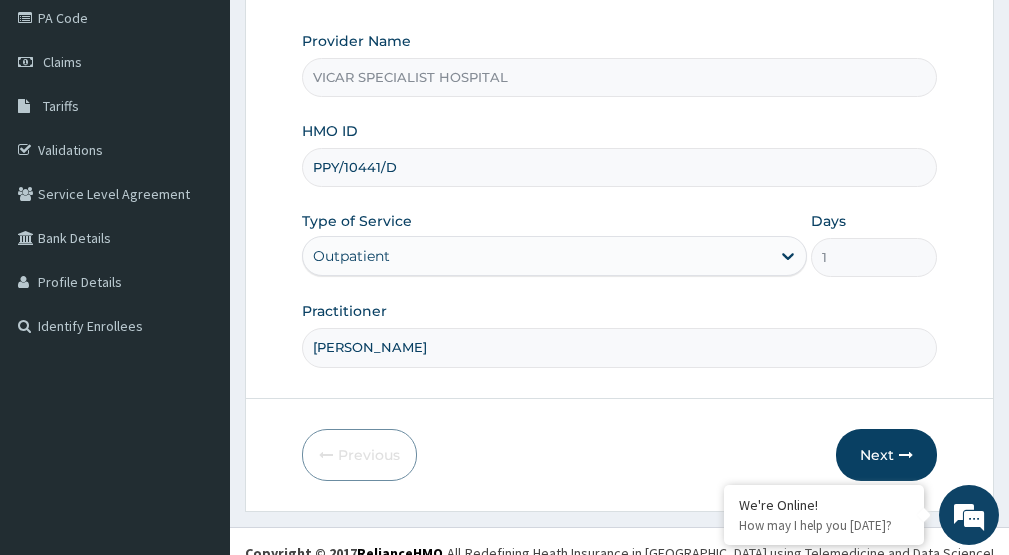 scroll, scrollTop: 267, scrollLeft: 0, axis: vertical 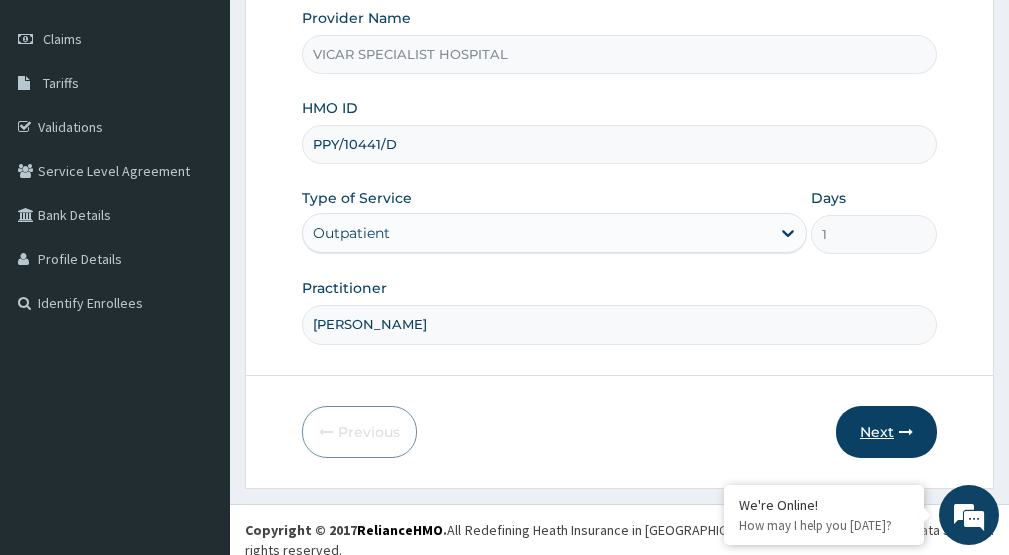 click on "Next" at bounding box center [886, 432] 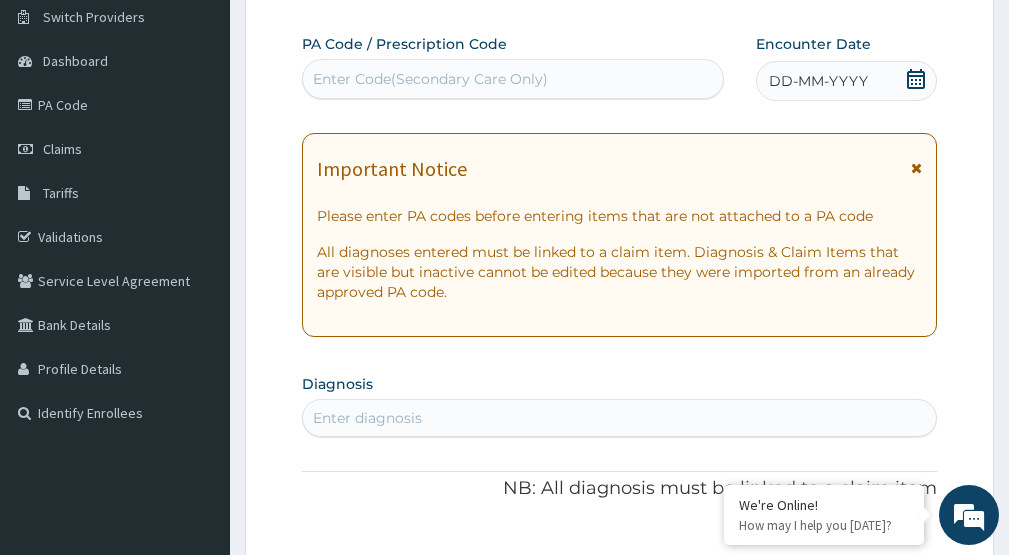 scroll, scrollTop: 67, scrollLeft: 0, axis: vertical 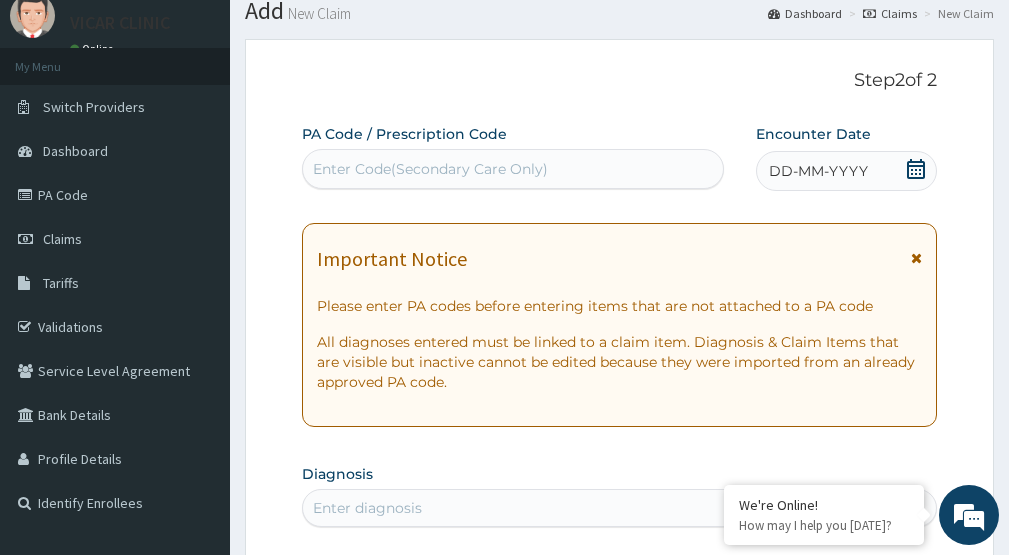 drag, startPoint x: 913, startPoint y: 163, endPoint x: 910, endPoint y: 181, distance: 18.248287 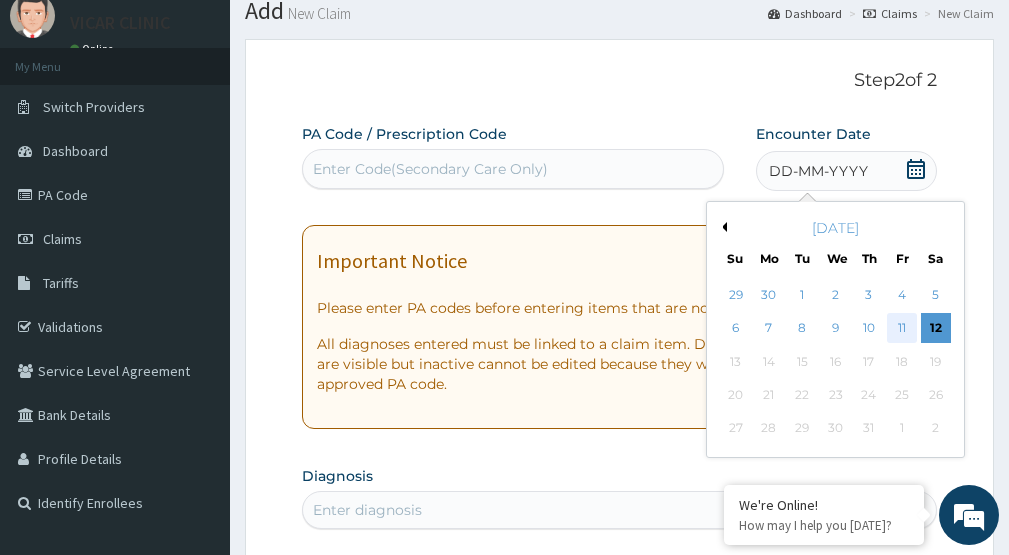click on "11" at bounding box center (902, 329) 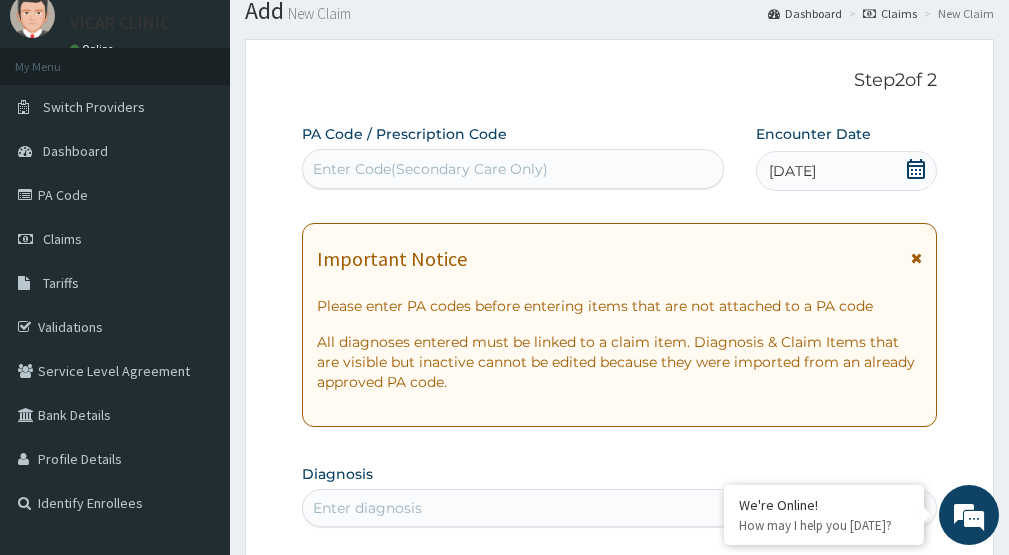 scroll, scrollTop: 267, scrollLeft: 0, axis: vertical 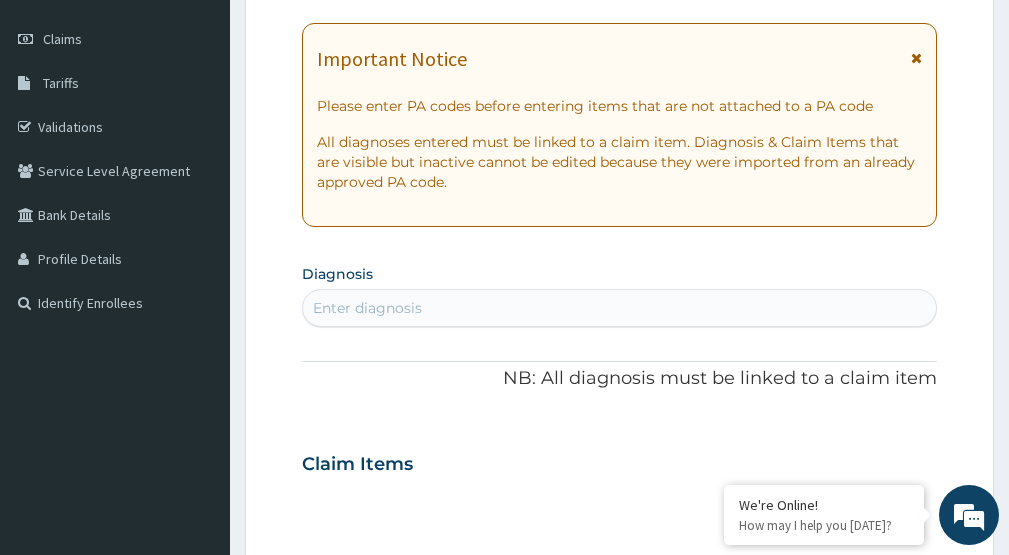click on "Enter diagnosis" at bounding box center (619, 308) 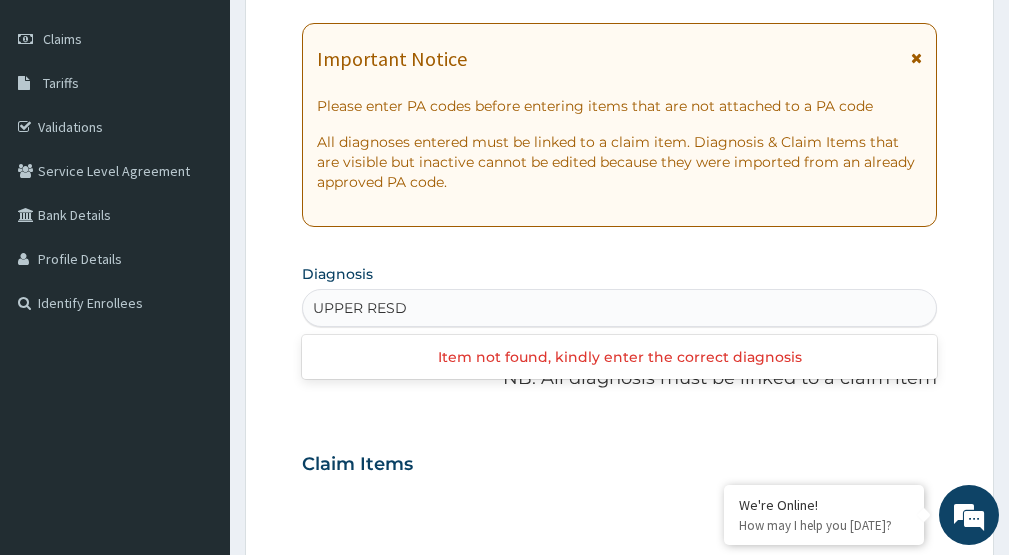 type on "UPPER RES" 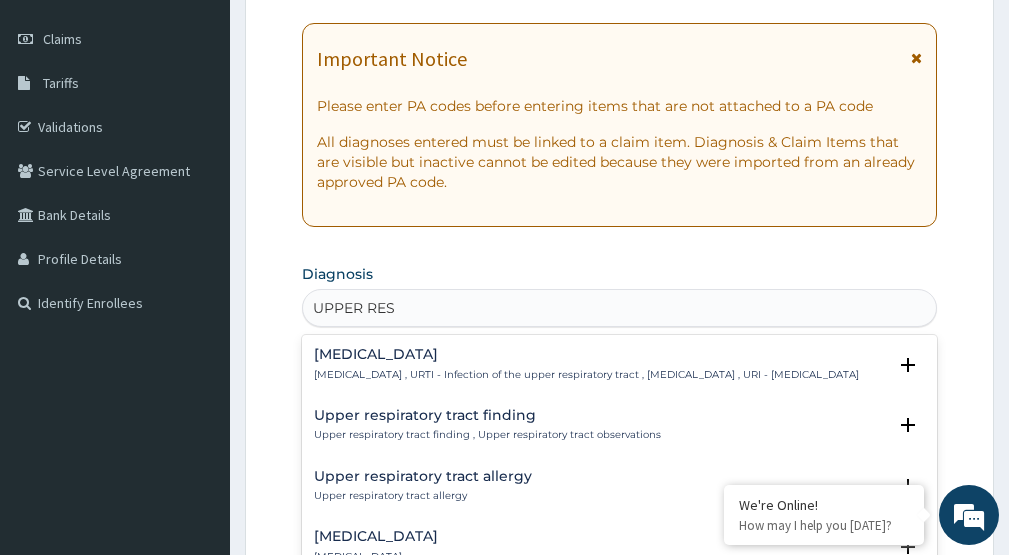 click on "Upper respiratory infection , URTI - Infection of the upper respiratory tract , Upper respiratory tract infection , URI - Upper respiratory infection" at bounding box center [586, 375] 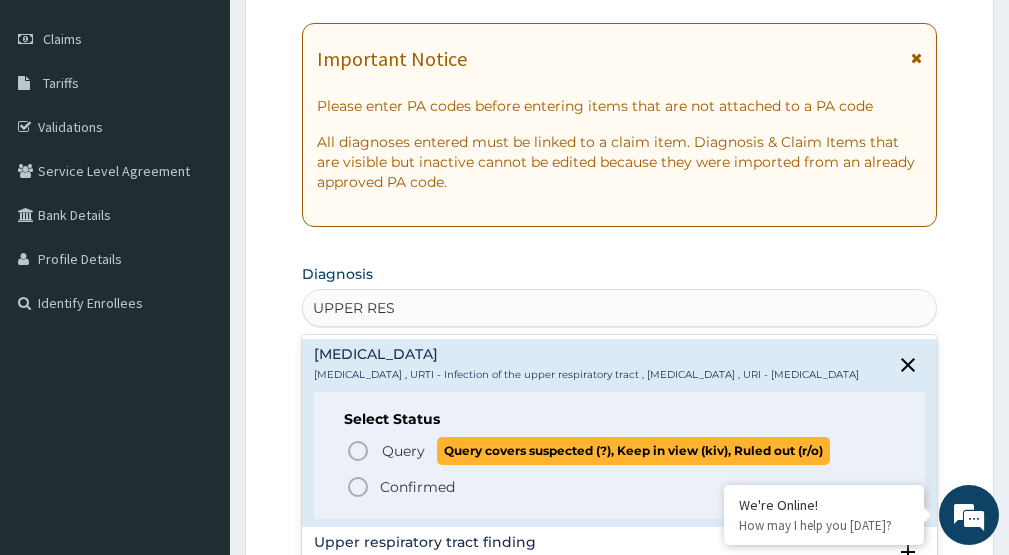 click 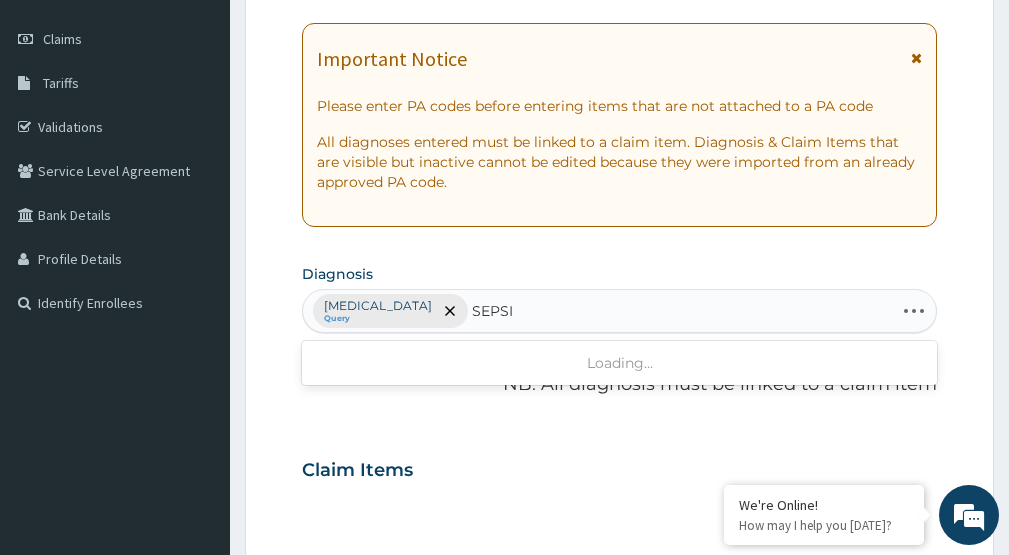 type on "SEPSIS" 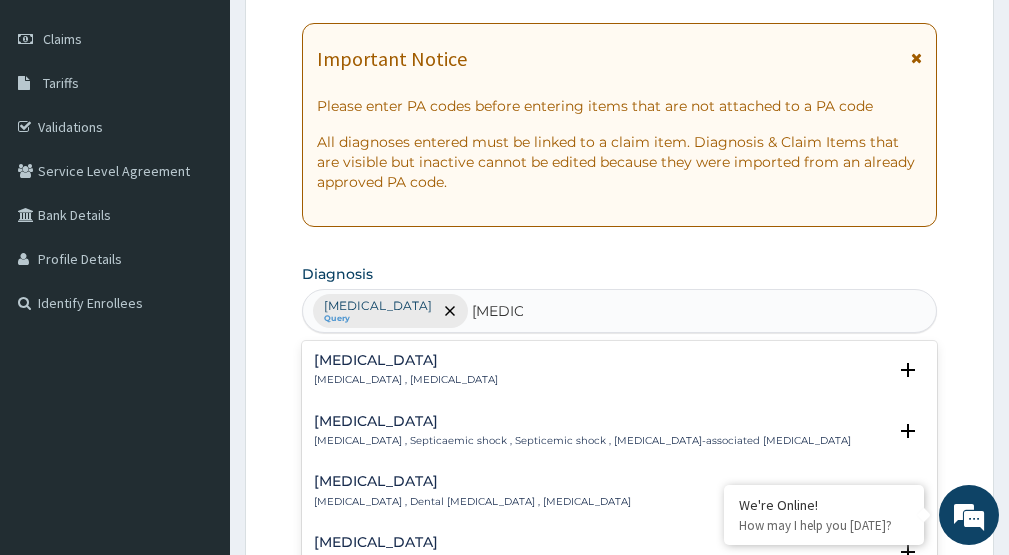 click on "Sepsis Systemic infection , Sepsis" at bounding box center (406, 370) 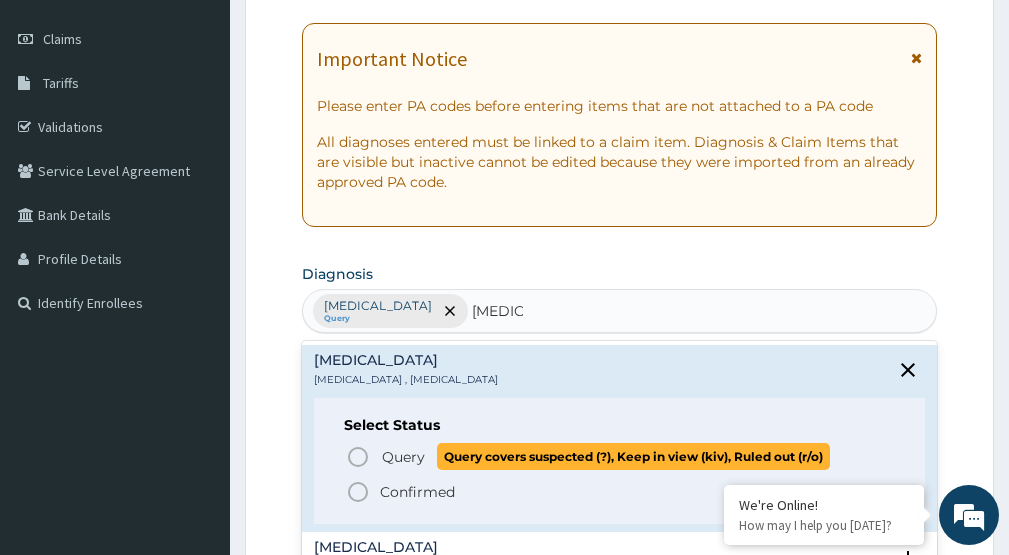 click 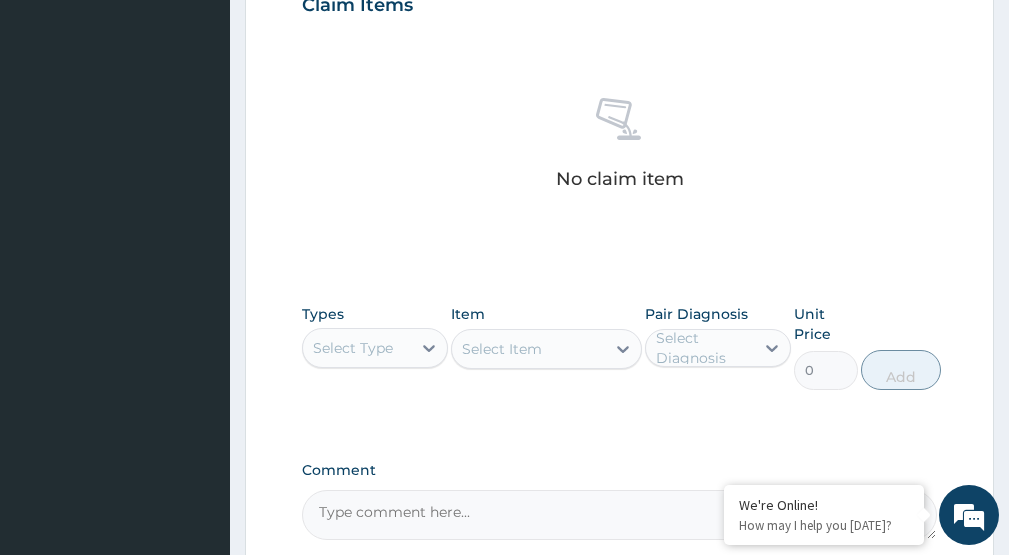 scroll, scrollTop: 767, scrollLeft: 0, axis: vertical 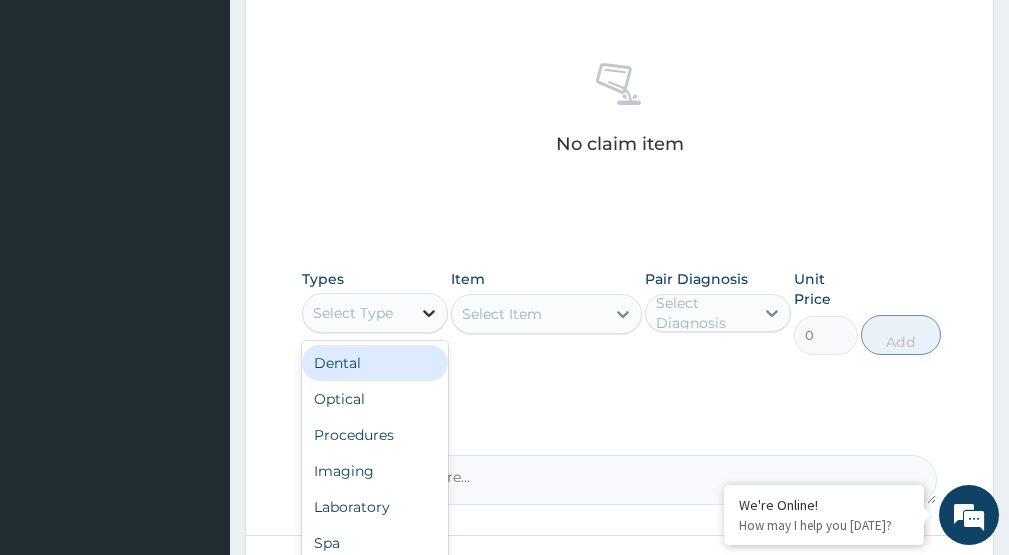 click 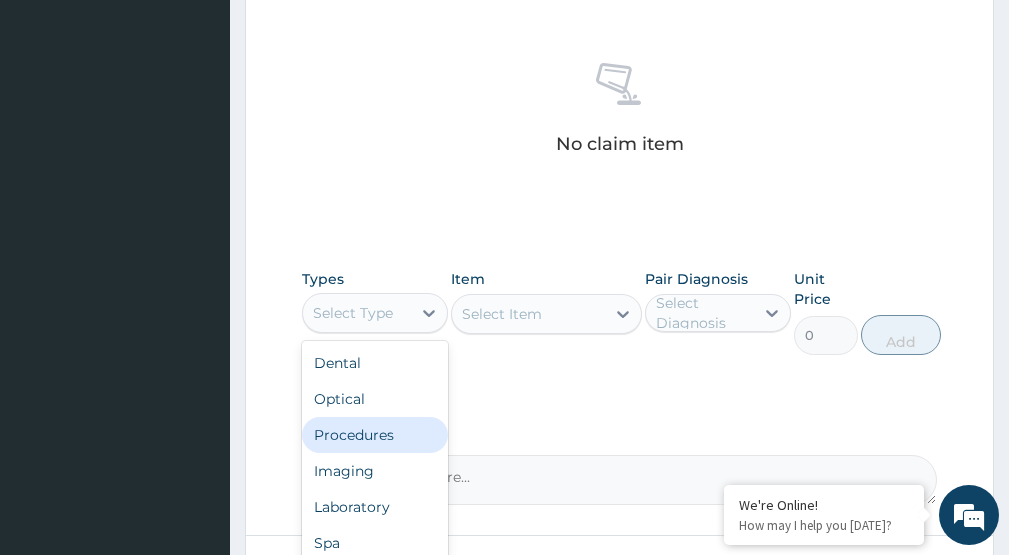 click on "Procedures" at bounding box center (375, 435) 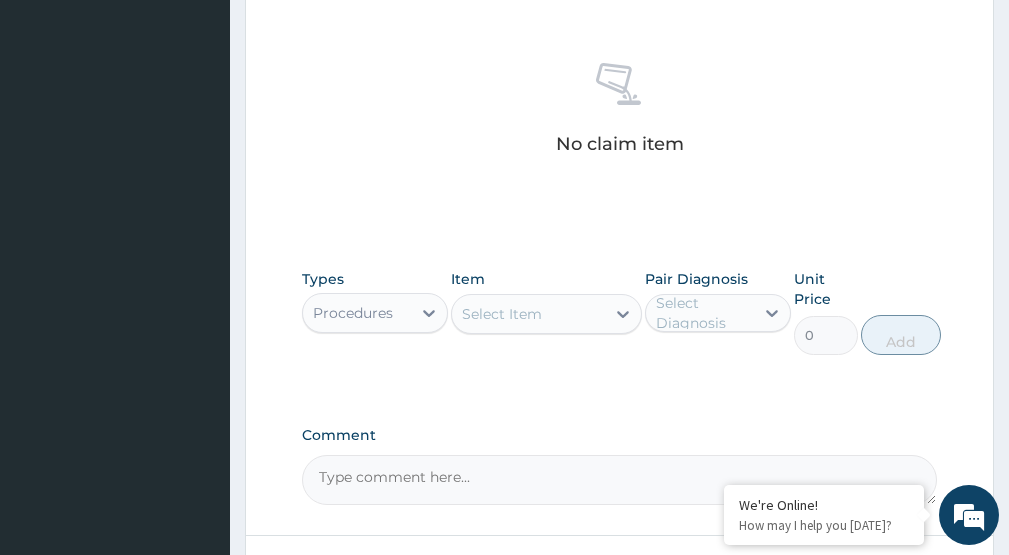 click on "Select Item" at bounding box center [502, 314] 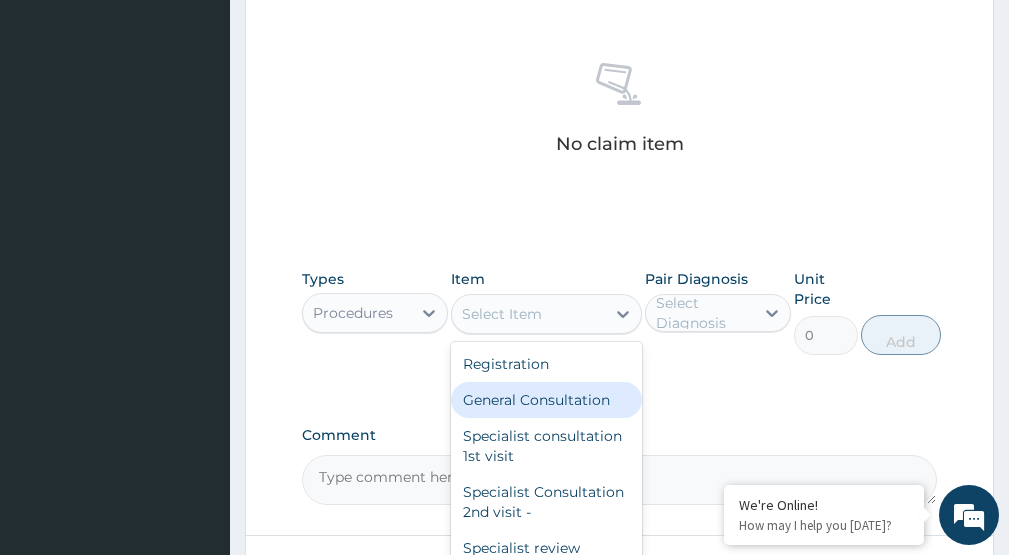 click on "General Consultation" at bounding box center (546, 400) 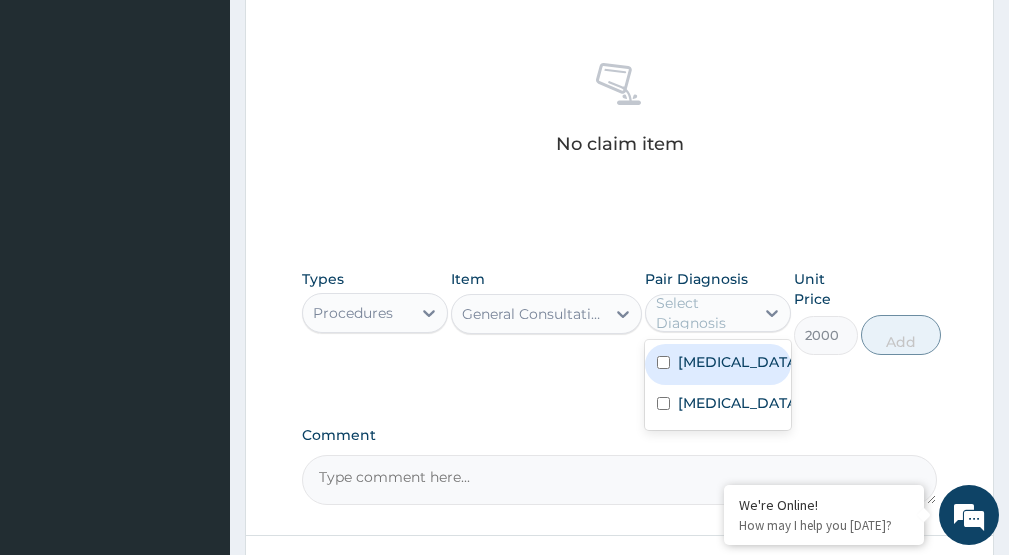 click on "Select Diagnosis" at bounding box center (700, 313) 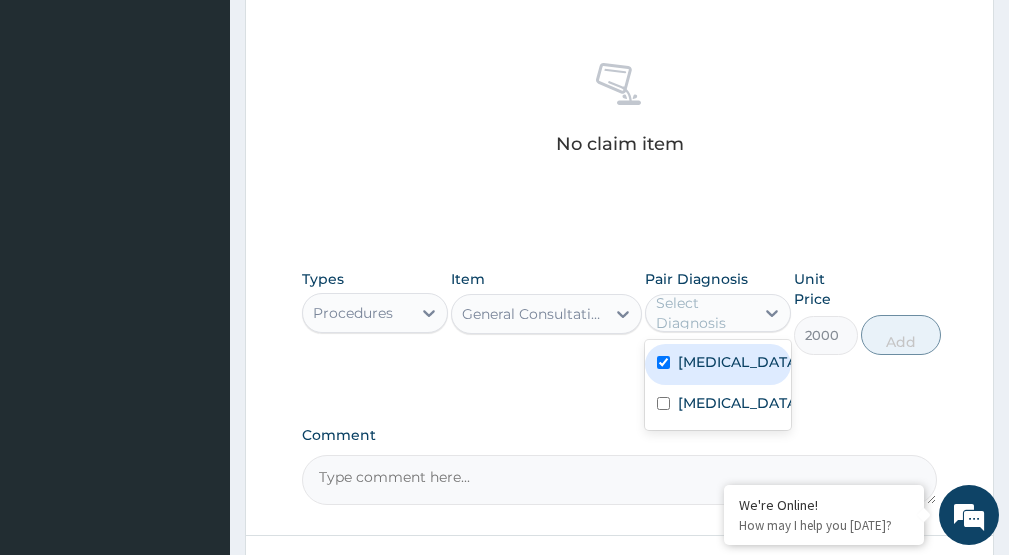 checkbox on "true" 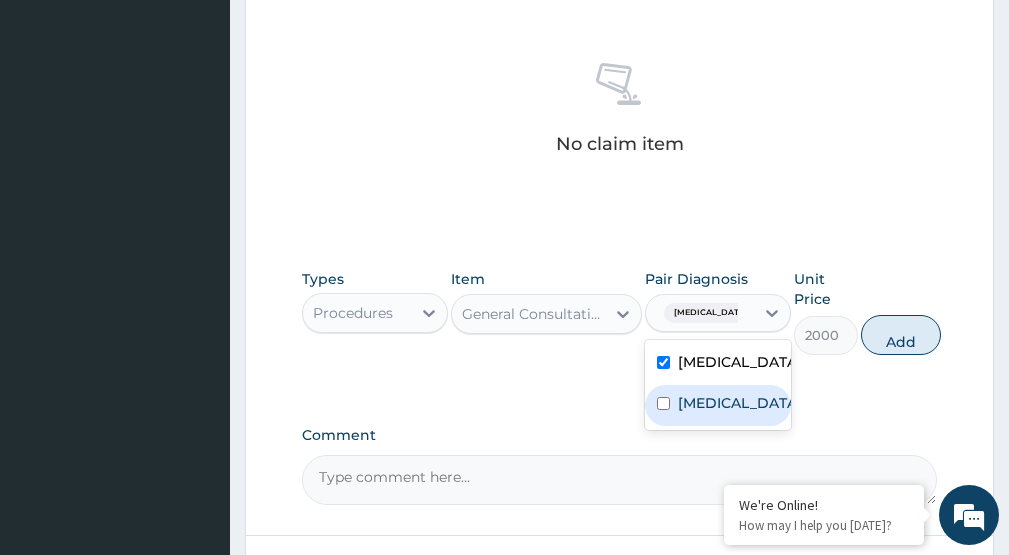 click on "Sepsis" at bounding box center (739, 403) 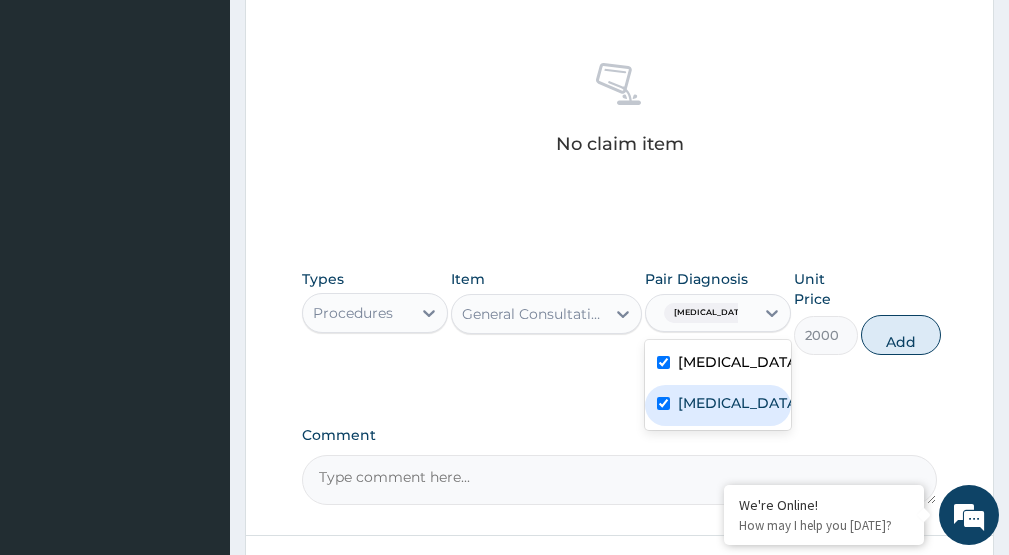 checkbox on "true" 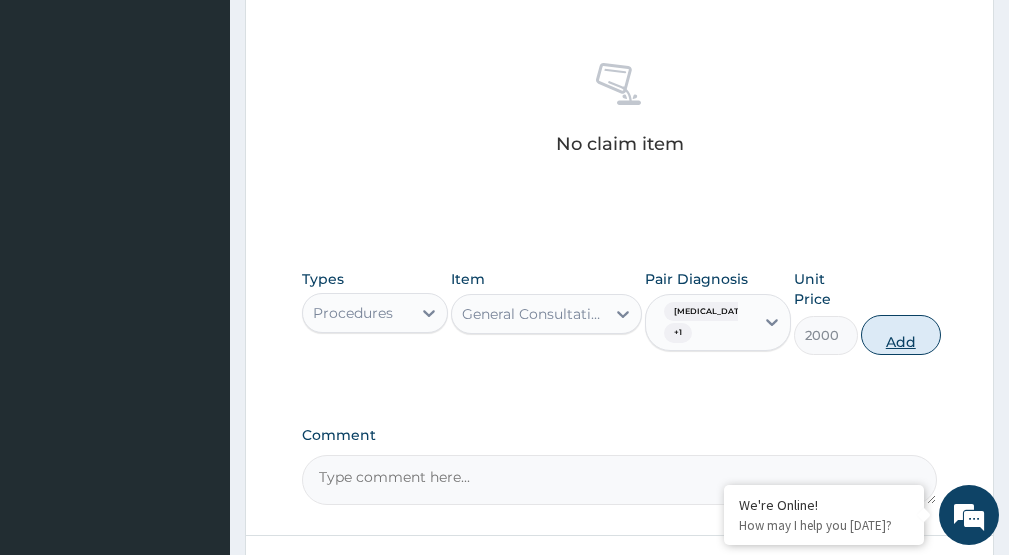 click on "Add" at bounding box center (901, 335) 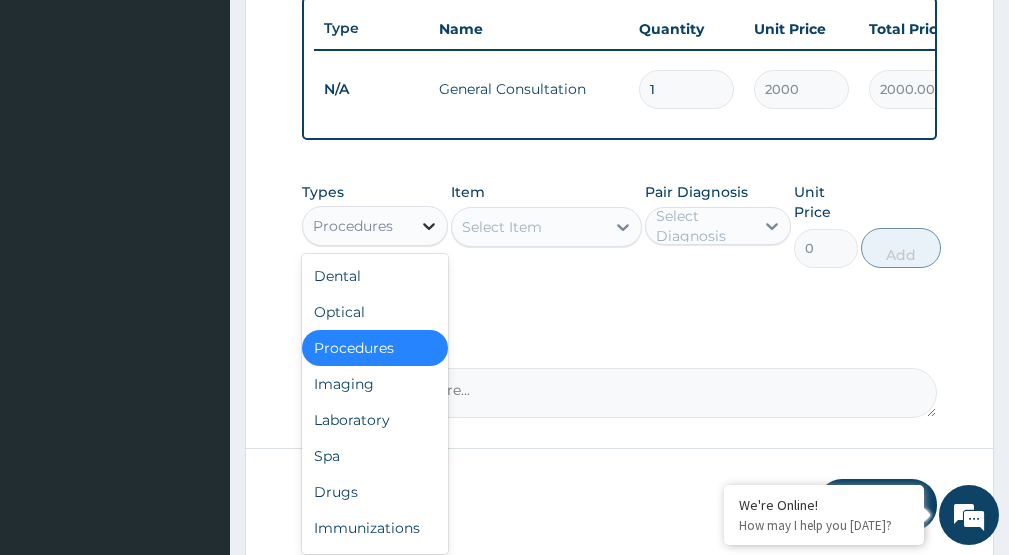 click 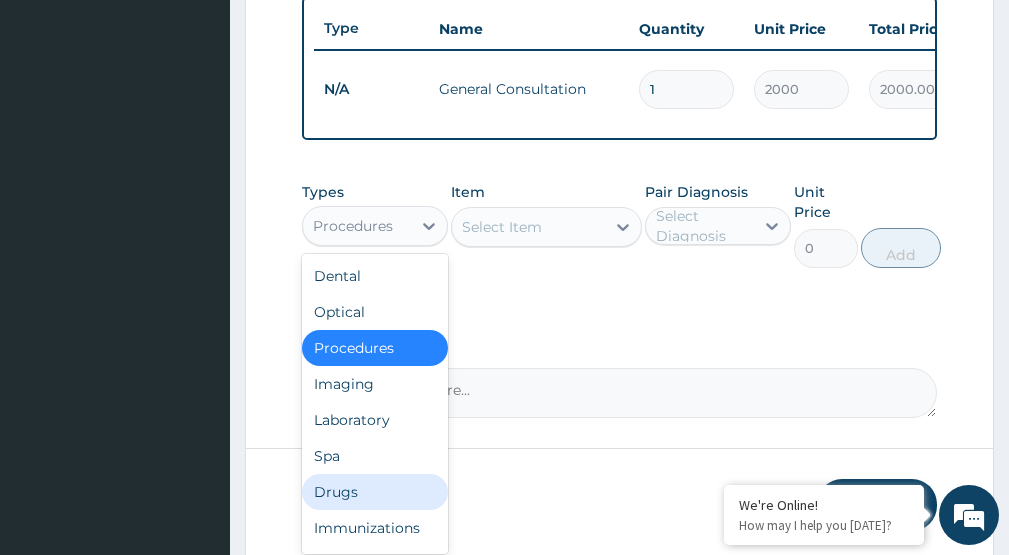 click on "Drugs" at bounding box center (375, 492) 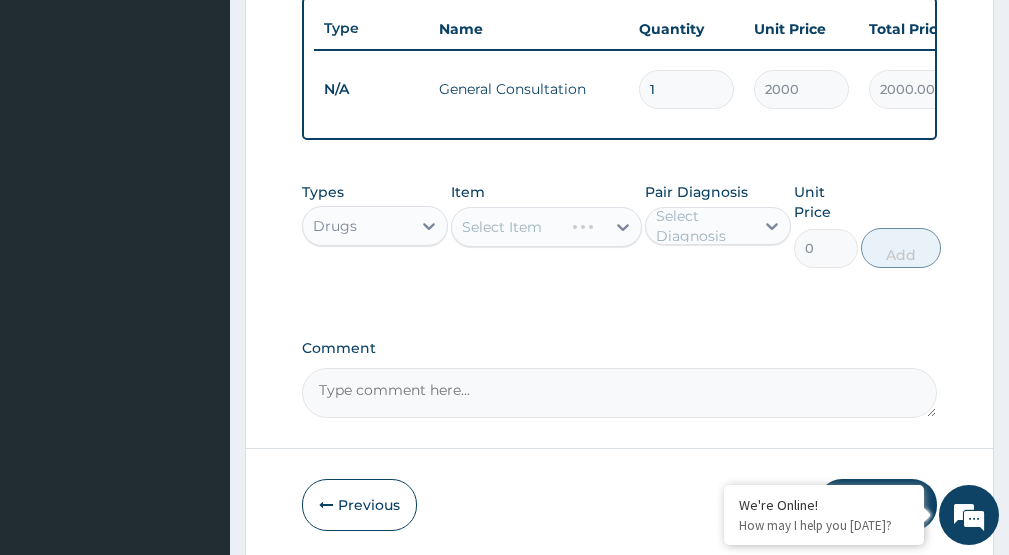click on "Select Item" at bounding box center [507, 227] 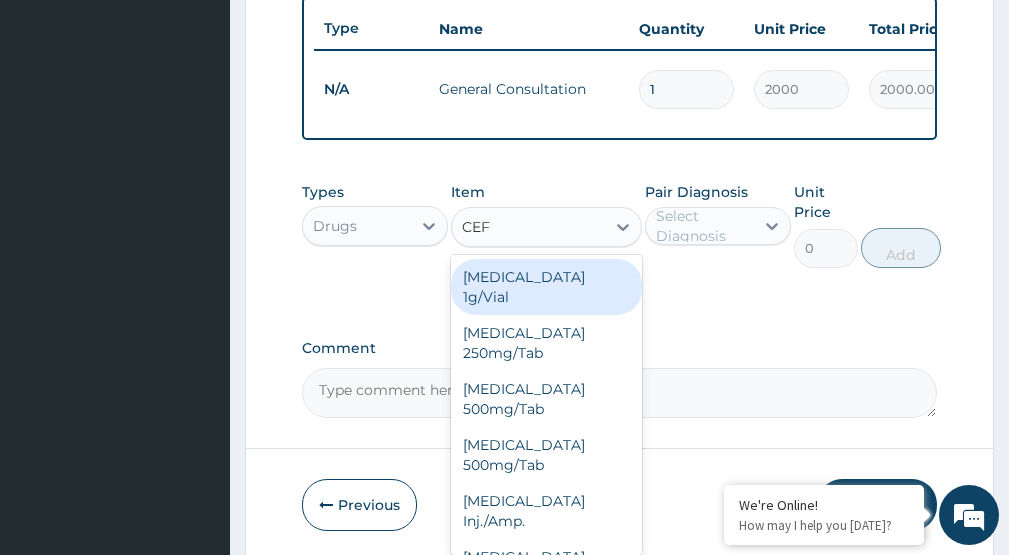 type on "CEFU" 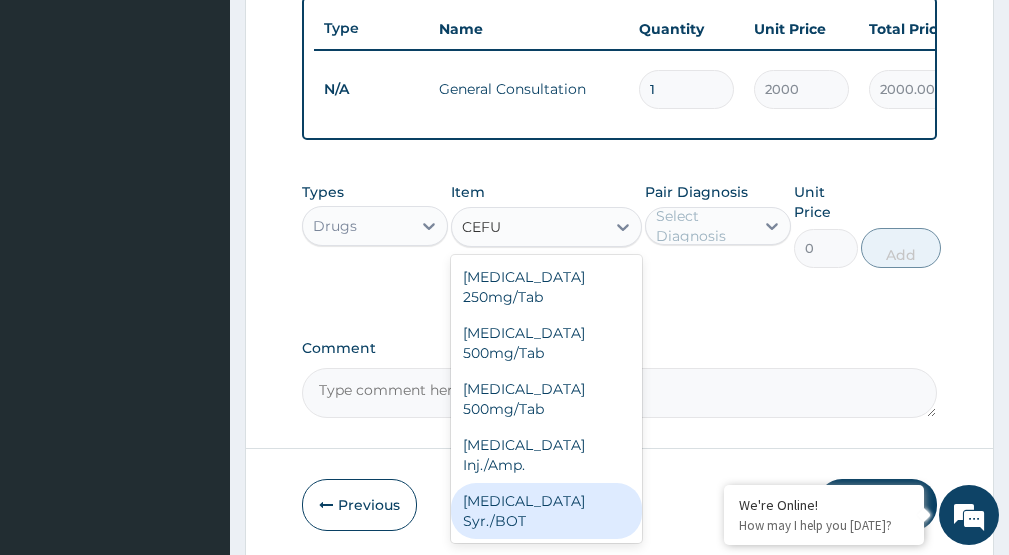 click on "Cefuroxime Syr./BOT" at bounding box center [546, 511] 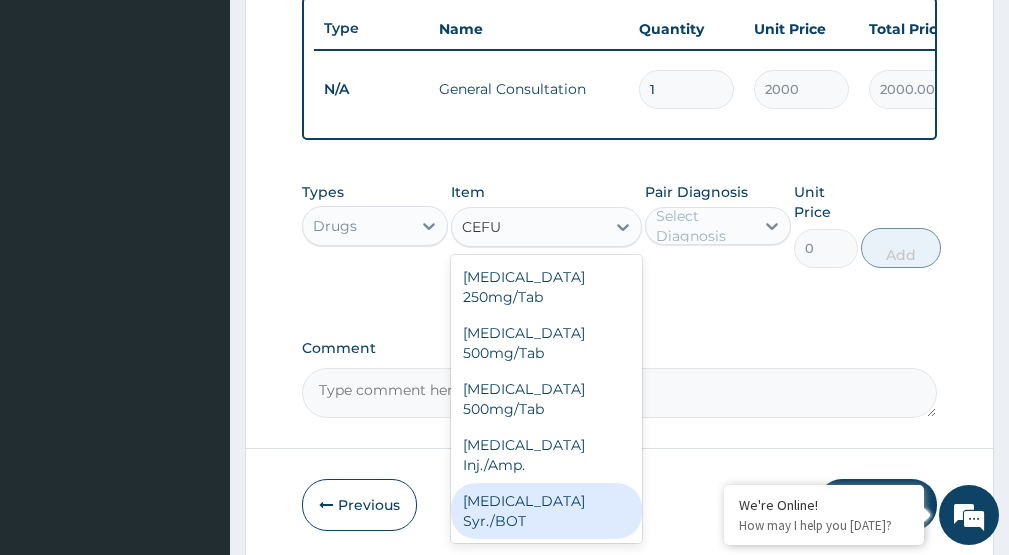 type 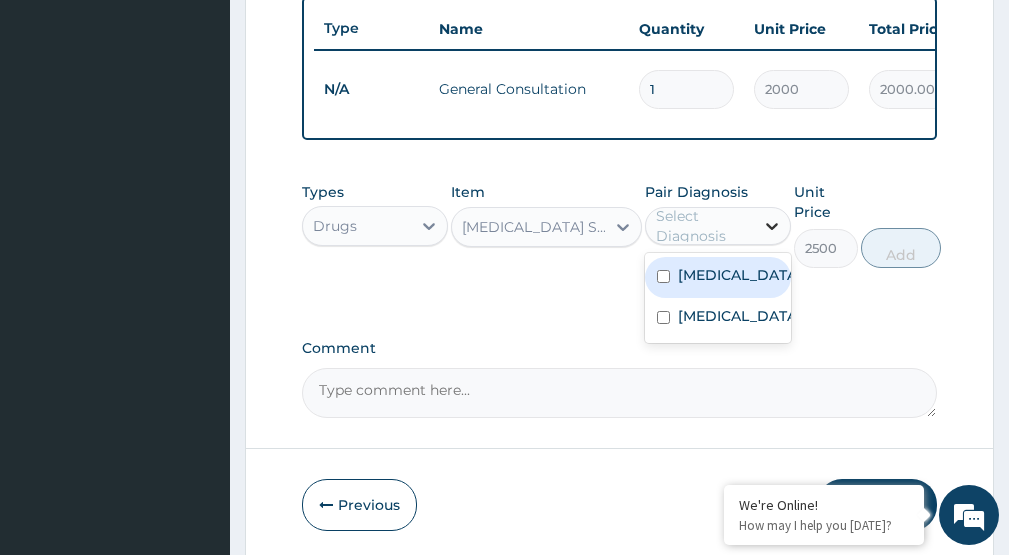 click 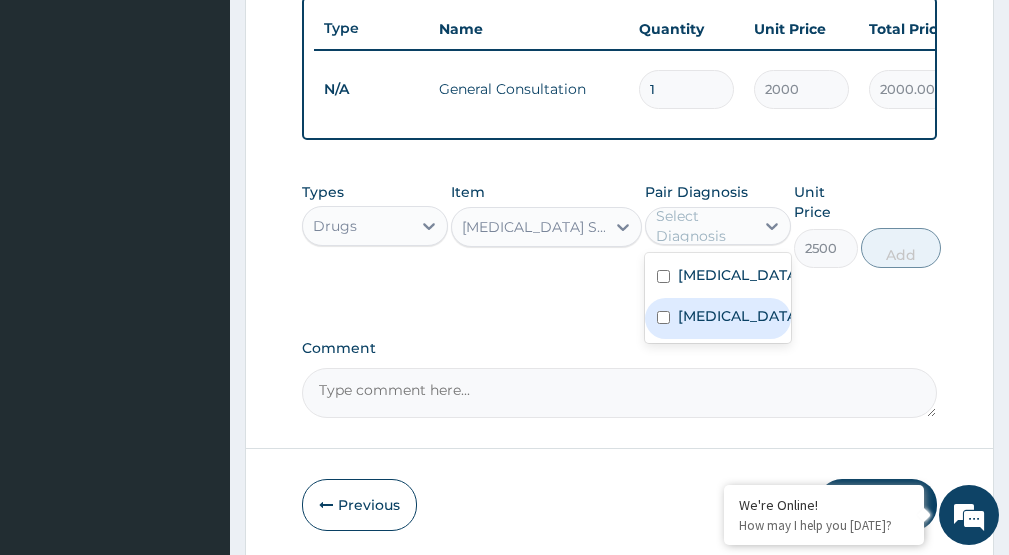 click on "Sepsis" at bounding box center [739, 316] 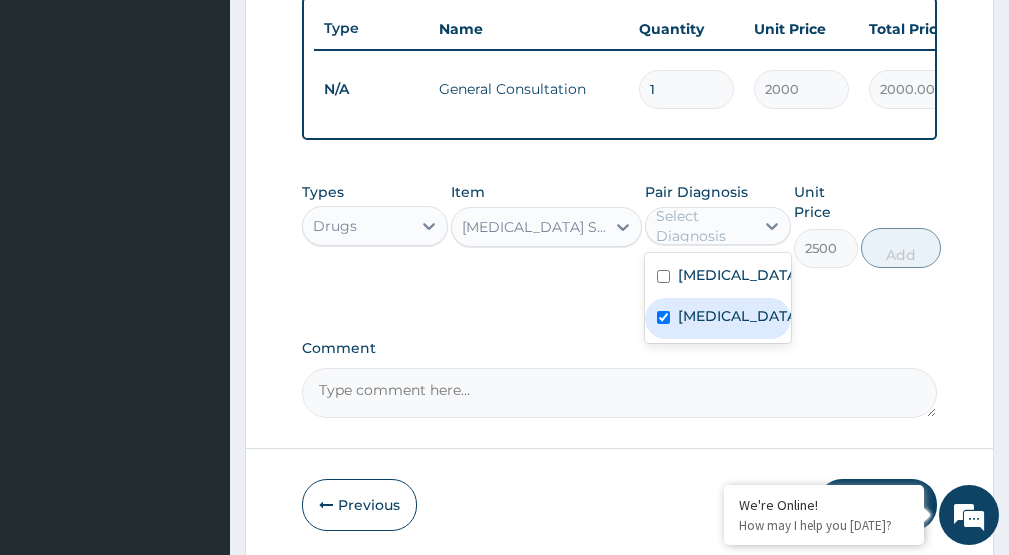 checkbox on "true" 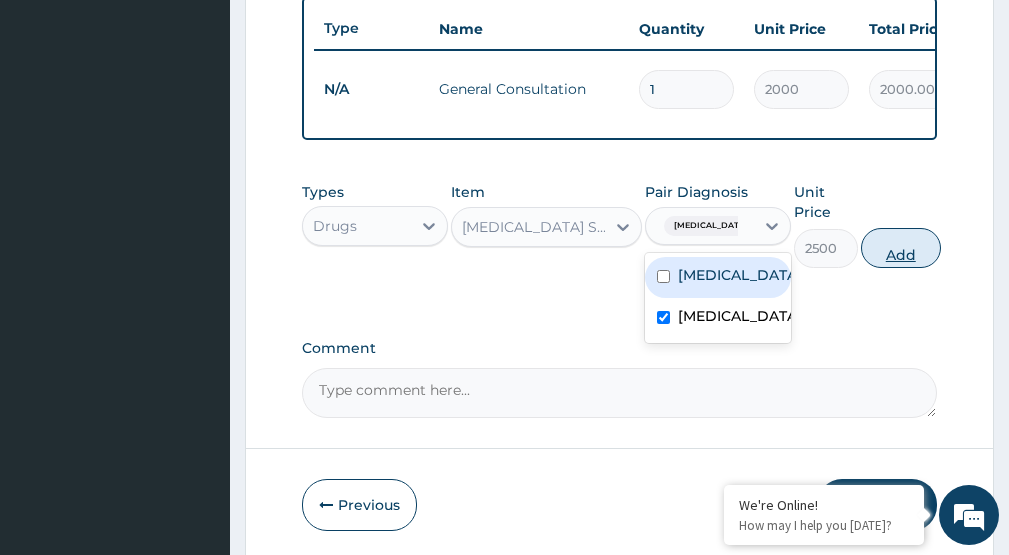 click on "Add" at bounding box center [901, 248] 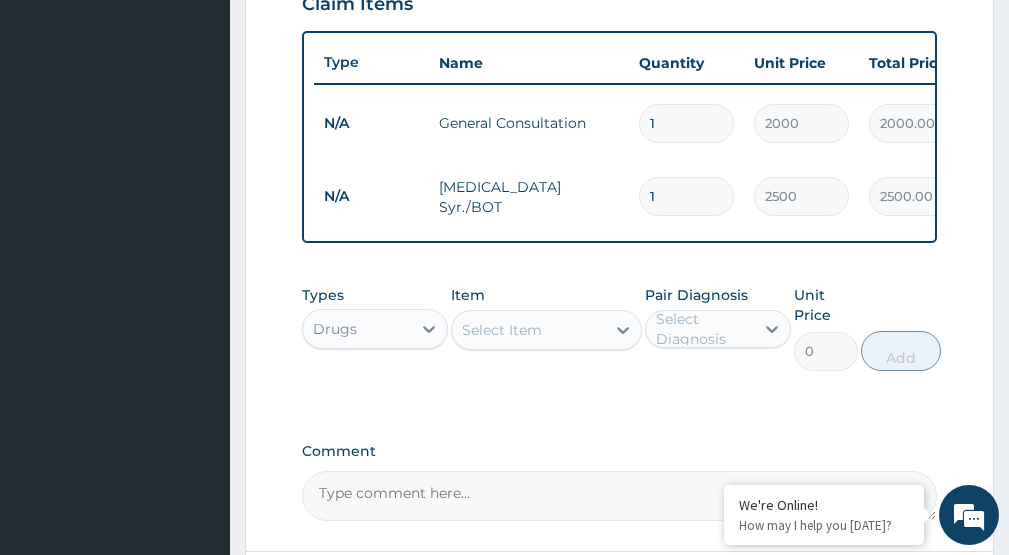scroll, scrollTop: 767, scrollLeft: 0, axis: vertical 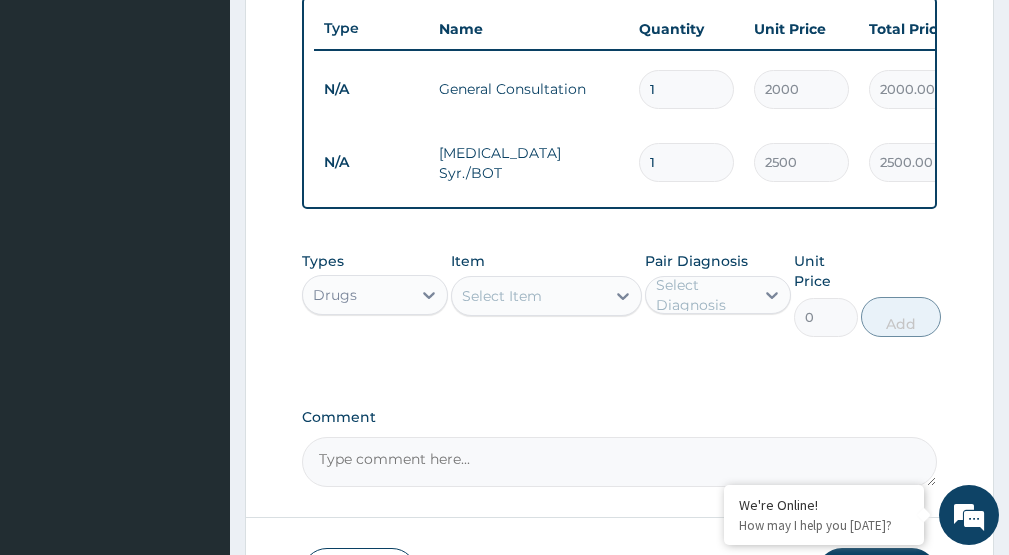 click on "Select Item" at bounding box center (528, 296) 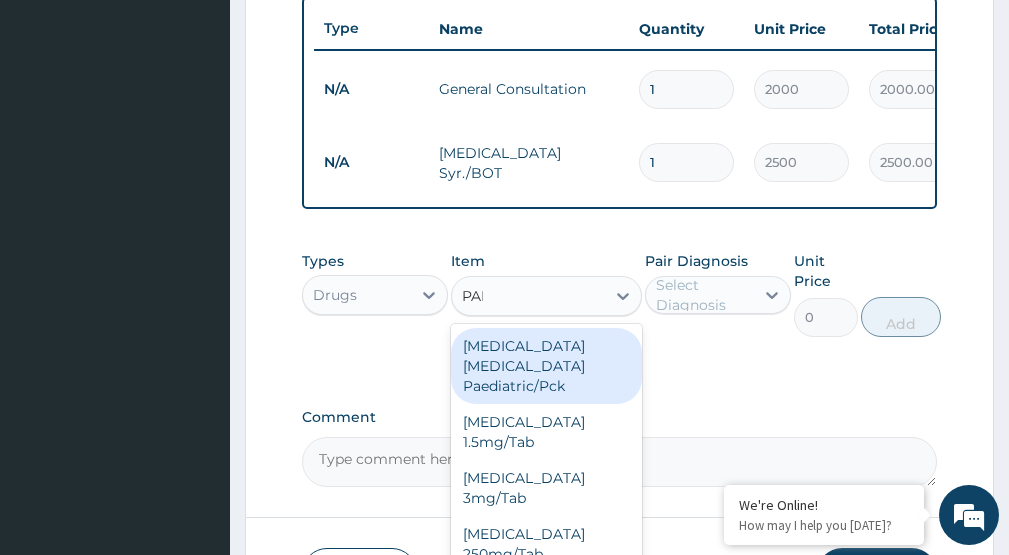 type on "PARA" 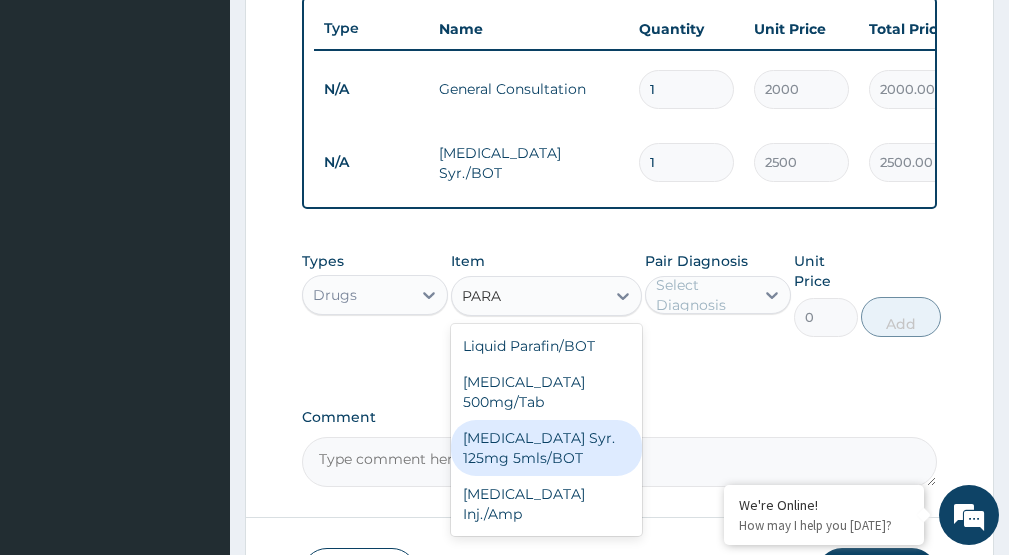 click on "Paracetamol Syr. 125mg 5mls/BOT" at bounding box center (546, 448) 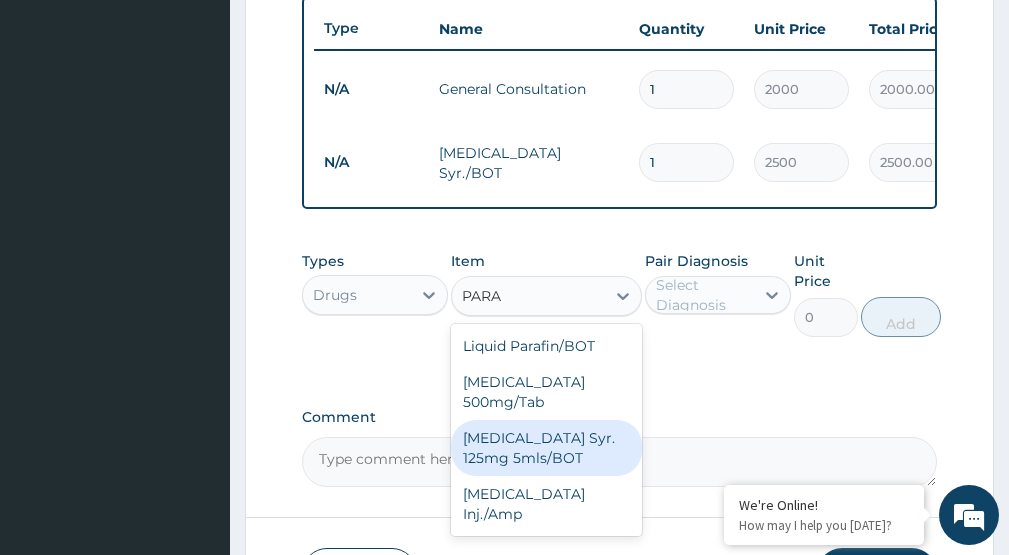 type 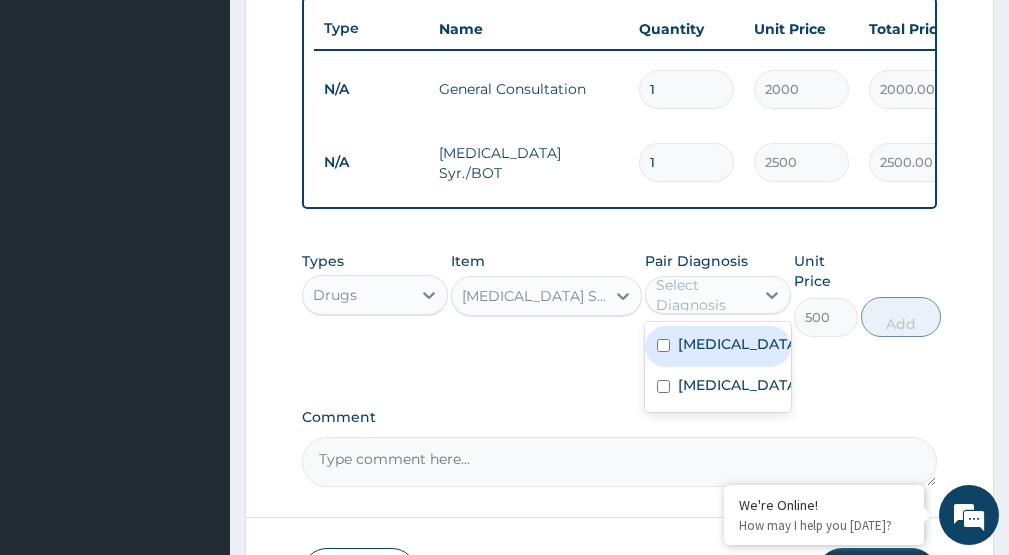 click on "Select Diagnosis" at bounding box center [704, 295] 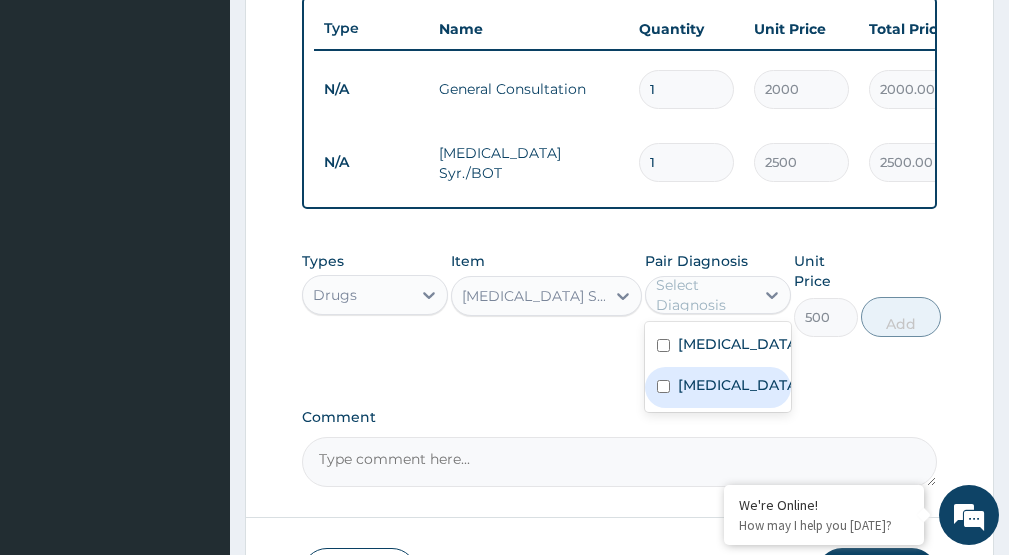 click on "Sepsis" at bounding box center (718, 387) 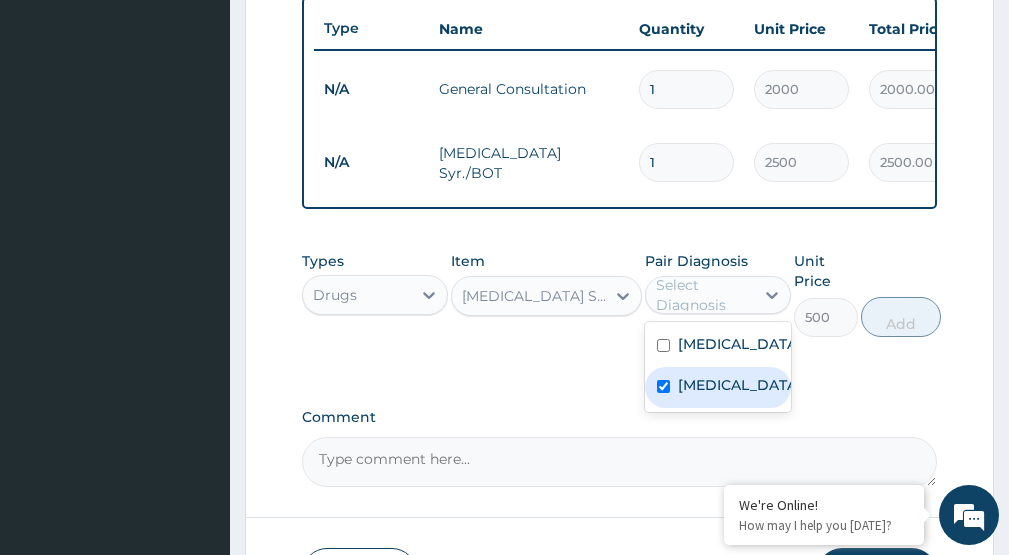 checkbox on "true" 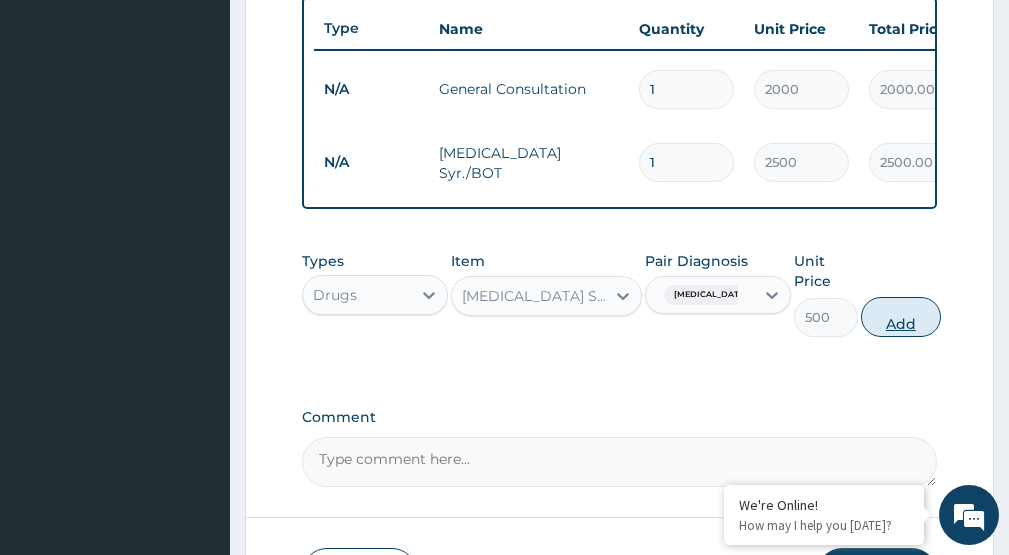 click on "Add" at bounding box center [901, 317] 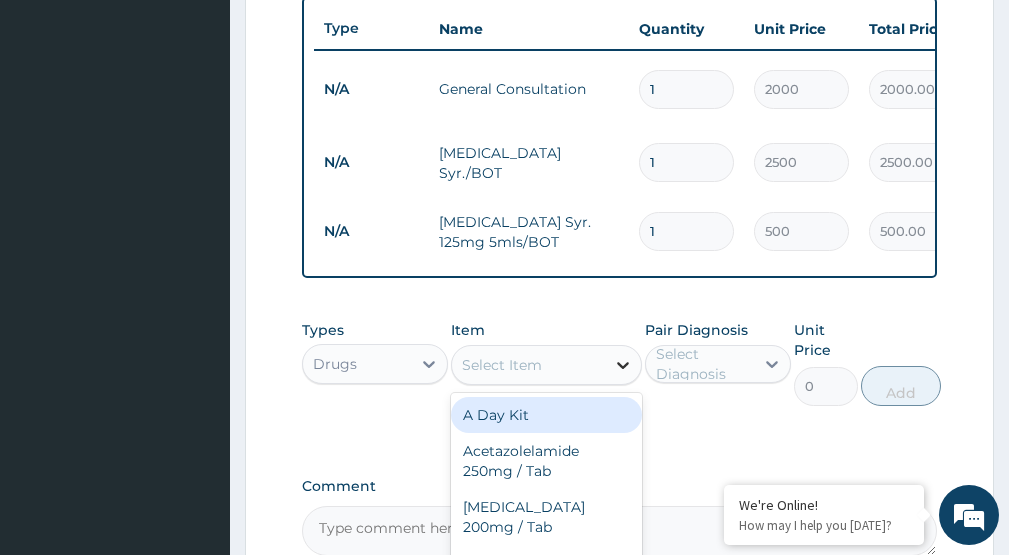 click at bounding box center [623, 365] 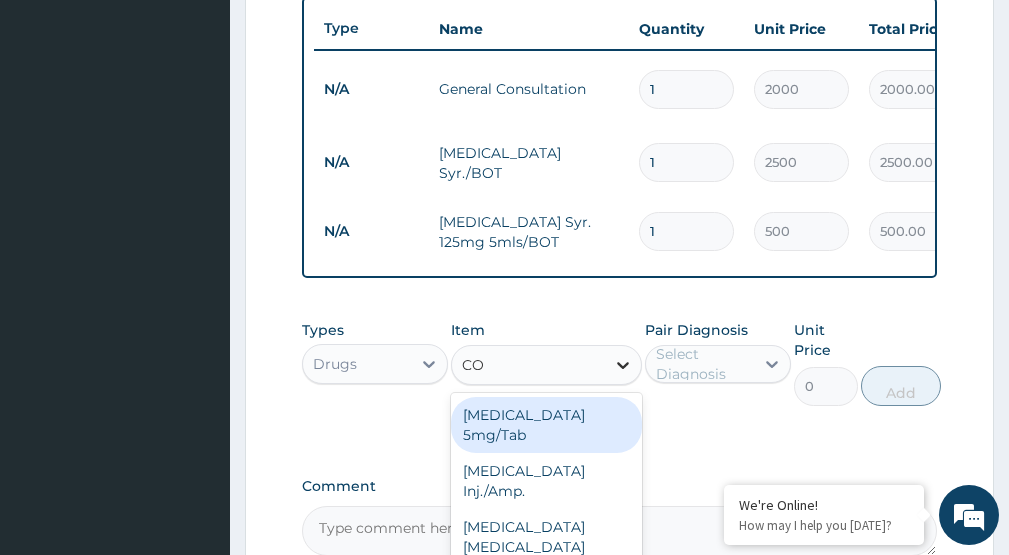 type on "COU" 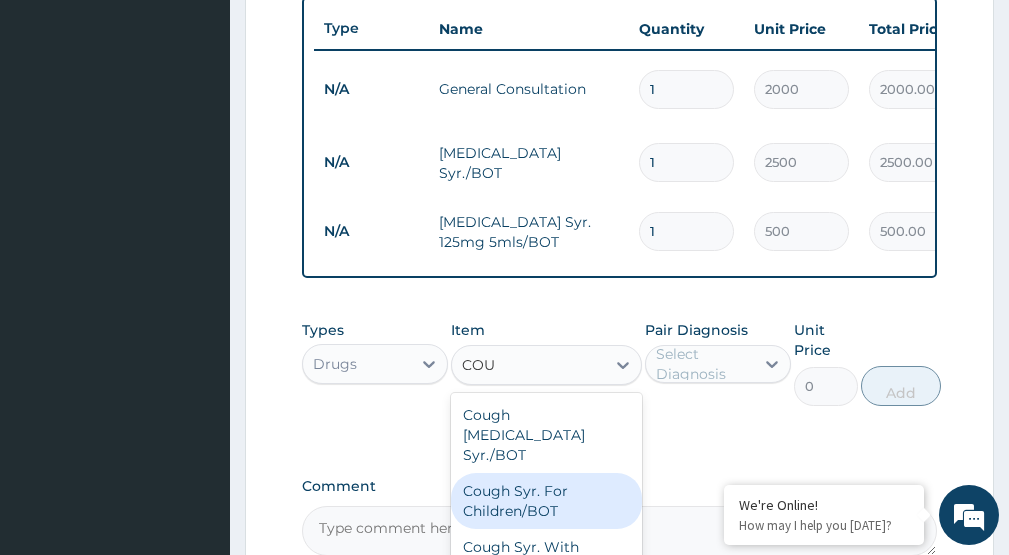 drag, startPoint x: 540, startPoint y: 492, endPoint x: 644, endPoint y: 387, distance: 147.787 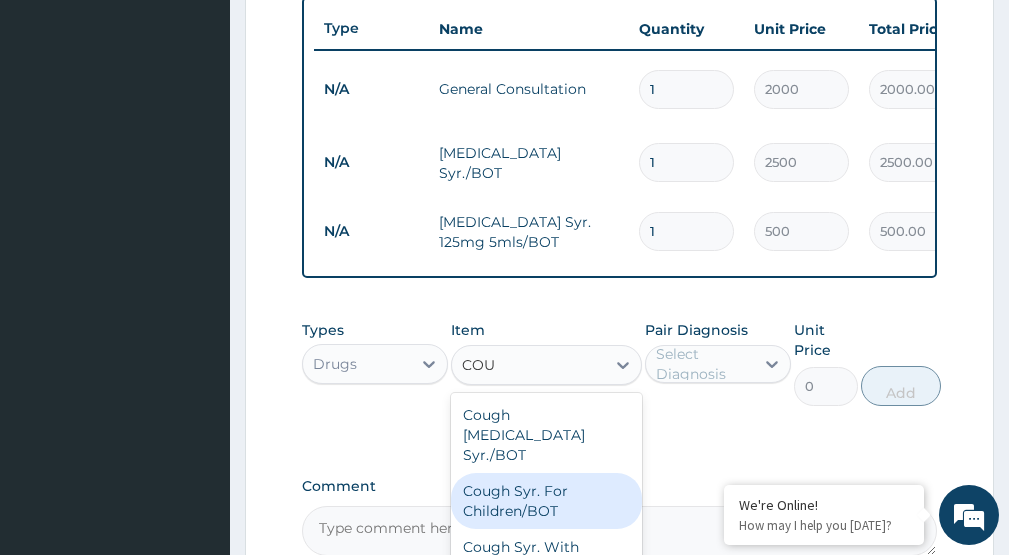 click on "Cough Syr. For Children/BOT" at bounding box center [546, 501] 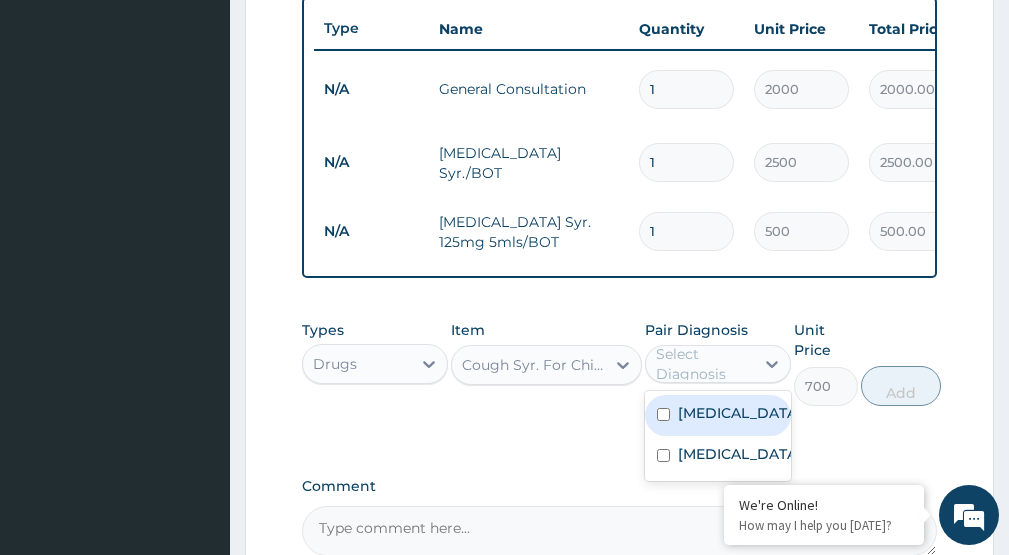 click on "Select Diagnosis" at bounding box center (704, 364) 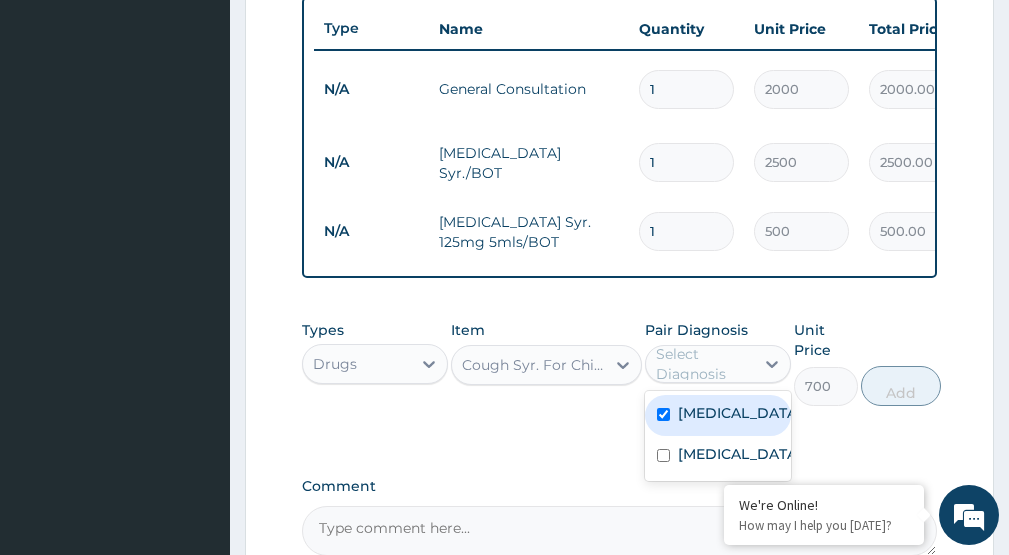 checkbox on "true" 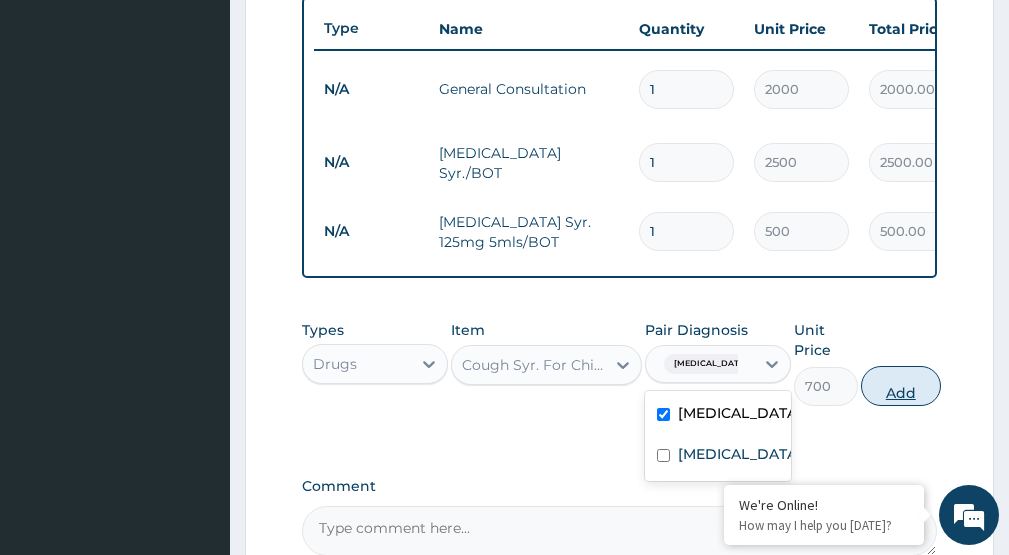 click on "Add" at bounding box center (901, 386) 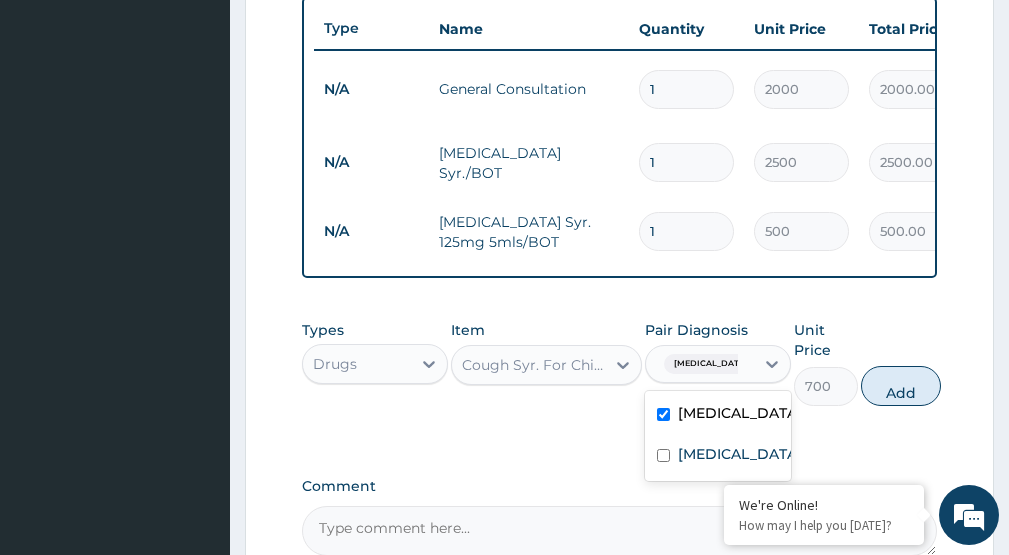 type on "0" 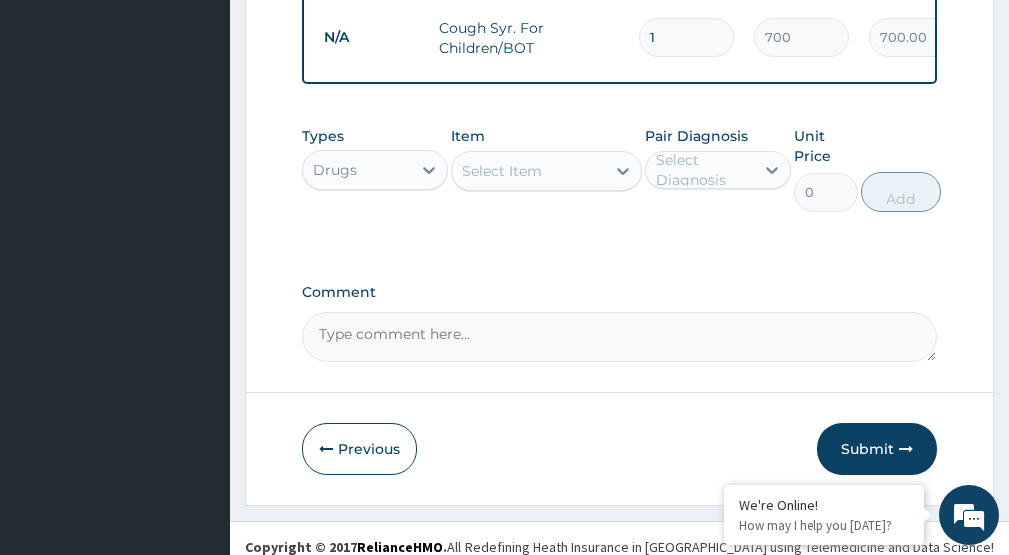 scroll, scrollTop: 1062, scrollLeft: 0, axis: vertical 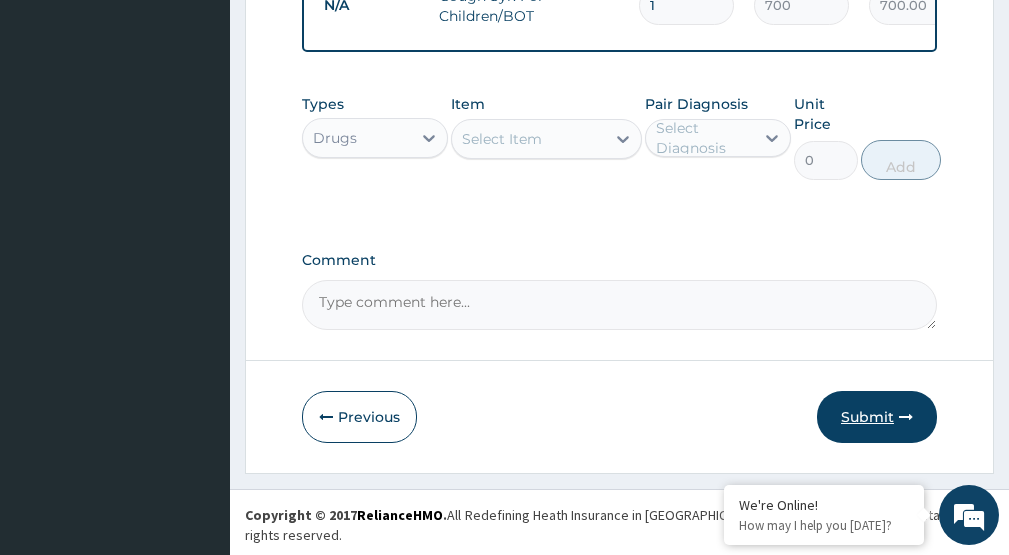 click on "Submit" at bounding box center (877, 417) 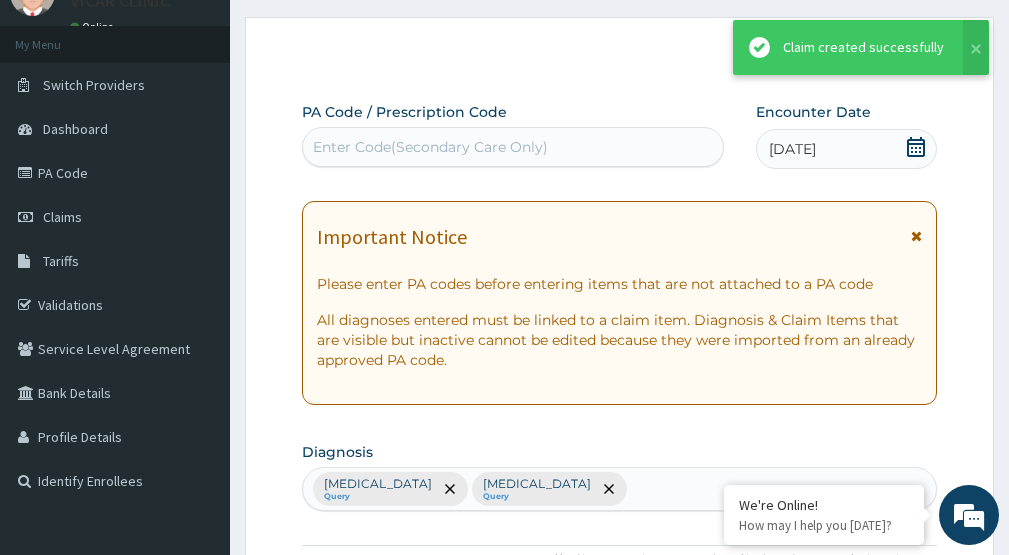 scroll, scrollTop: 1062, scrollLeft: 0, axis: vertical 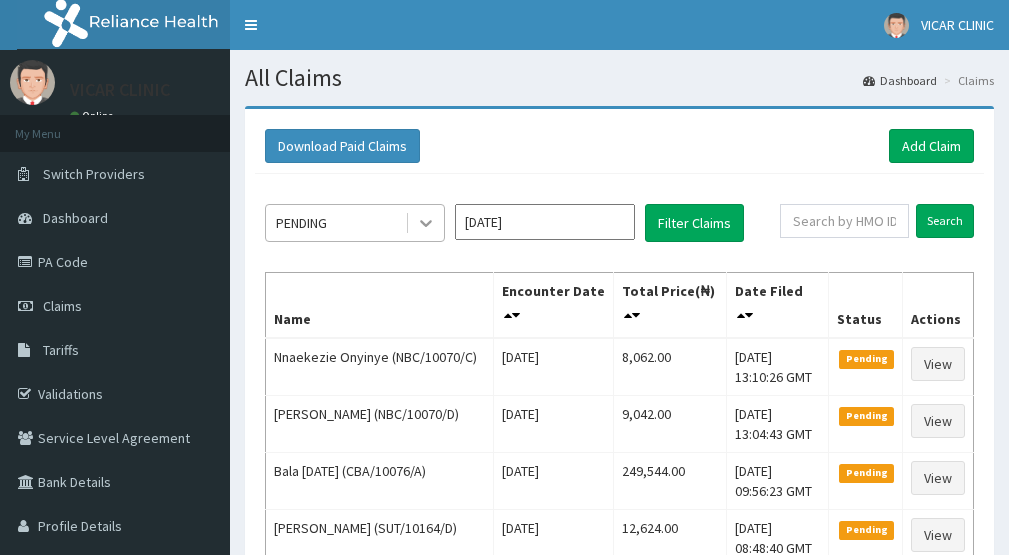 click 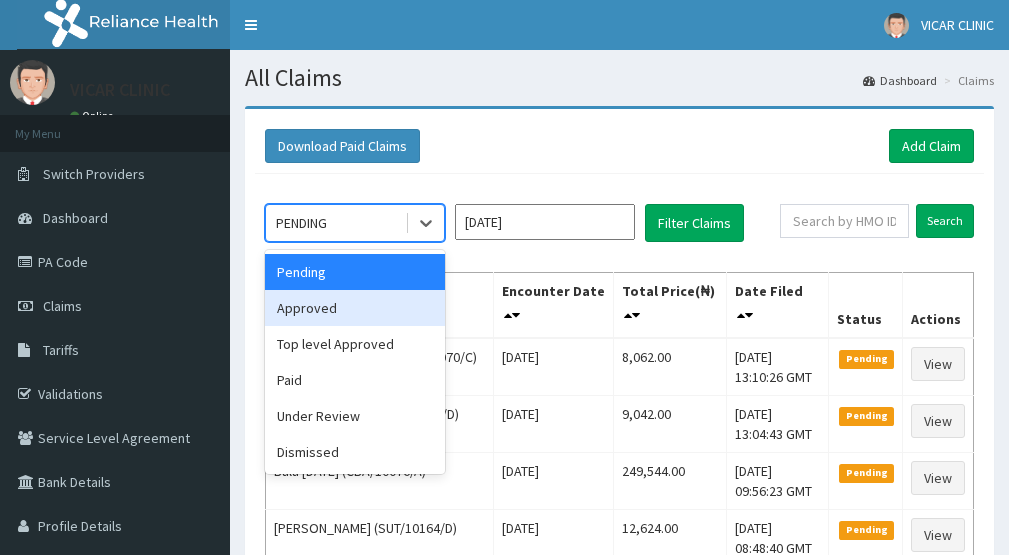 click on "Approved" at bounding box center [355, 308] 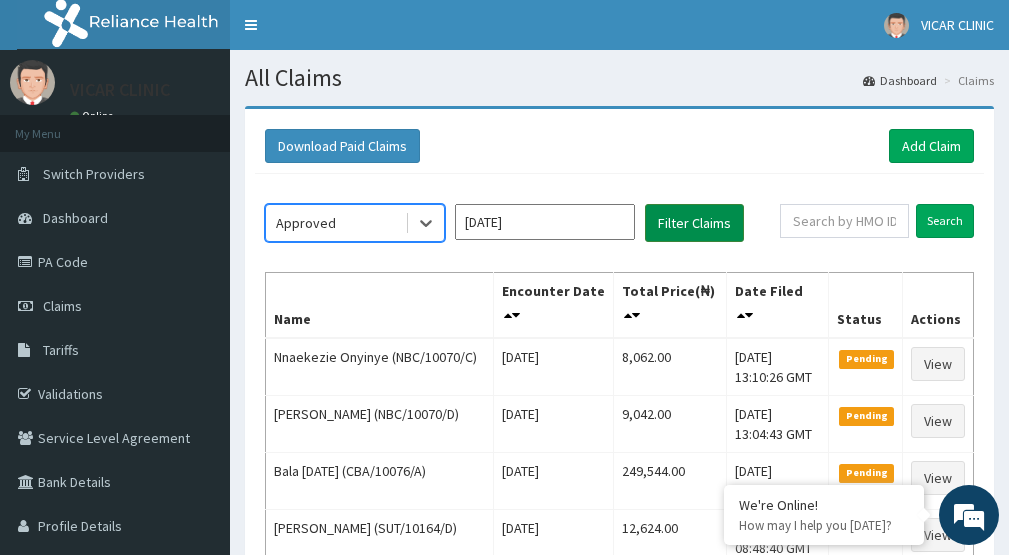 click on "Filter Claims" at bounding box center (694, 223) 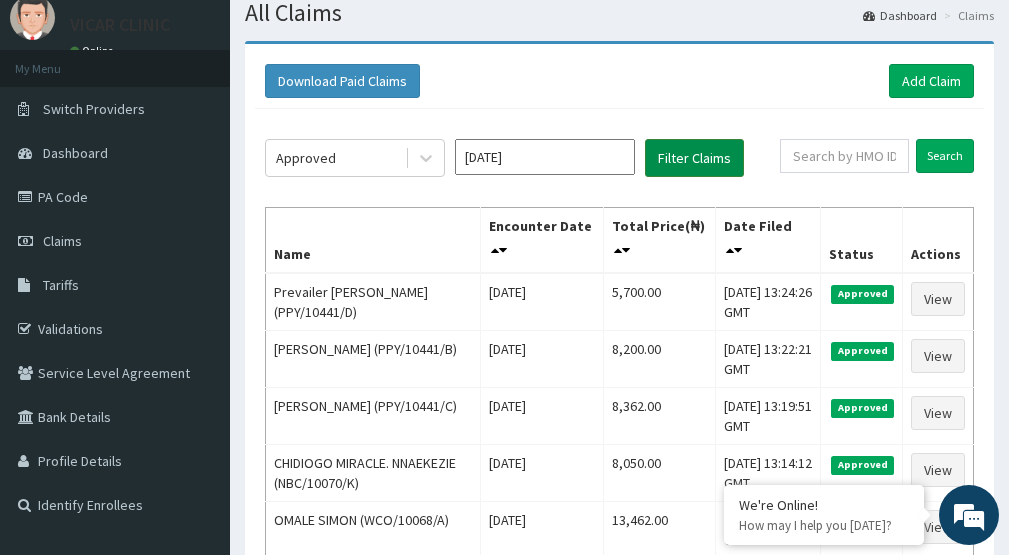 scroll, scrollTop: 100, scrollLeft: 0, axis: vertical 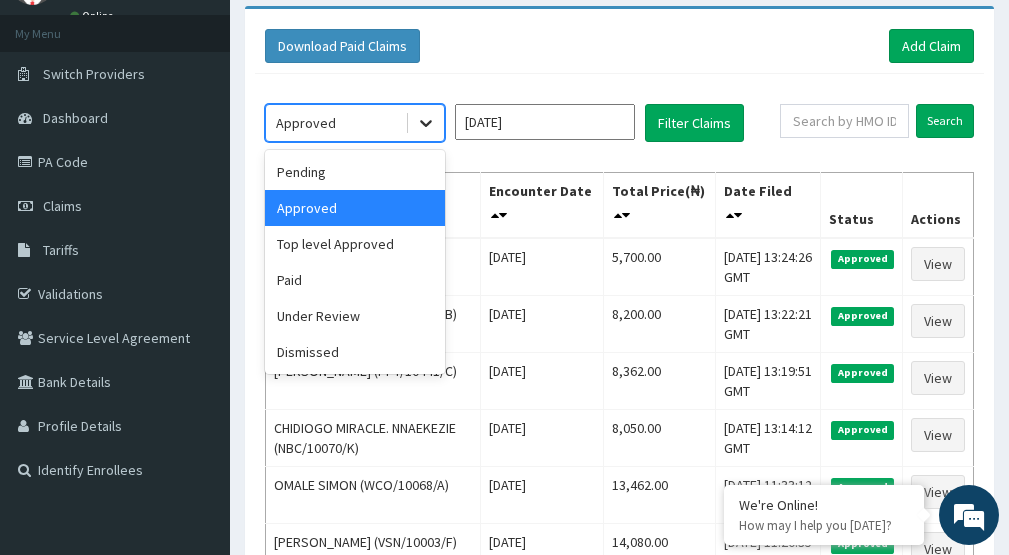 click 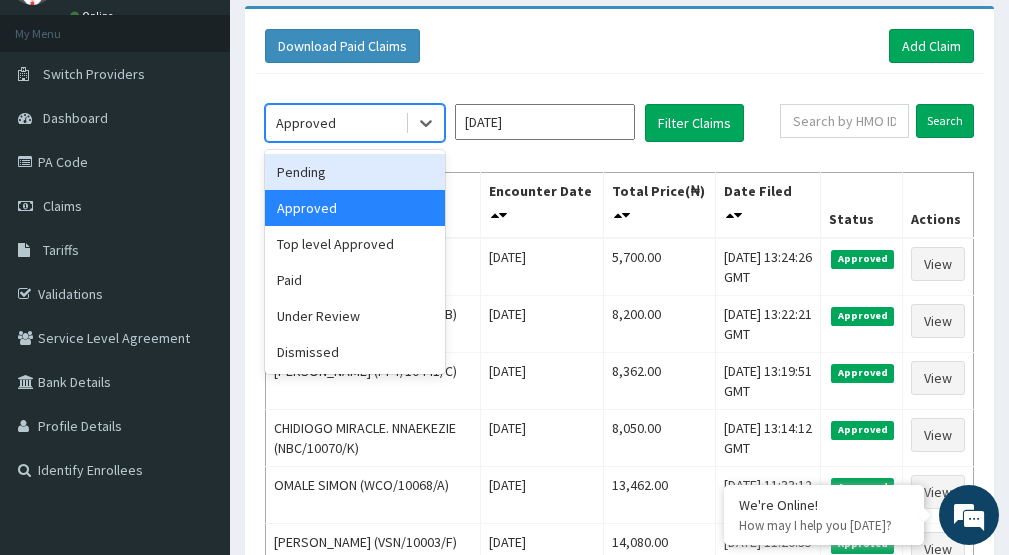 click on "Pending" at bounding box center [355, 172] 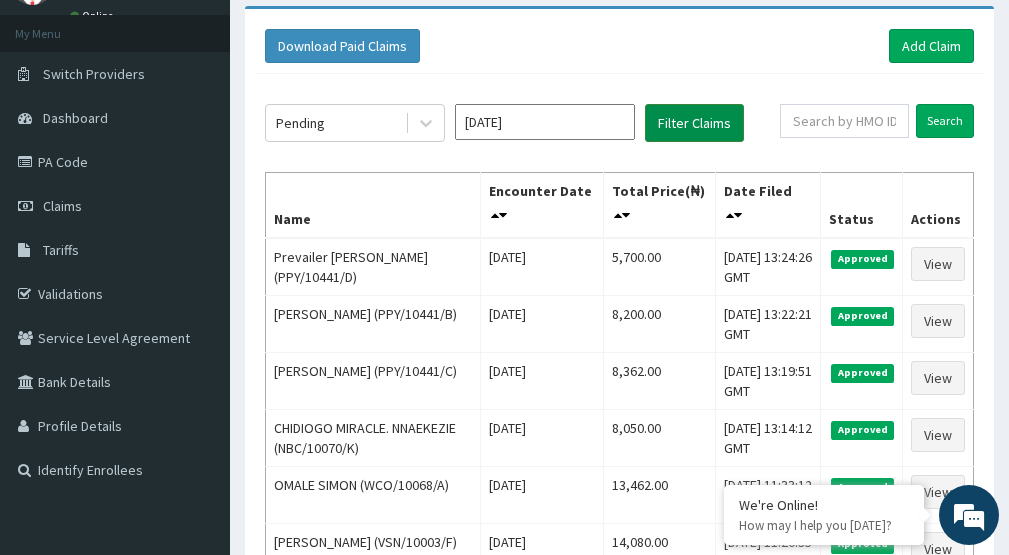 click on "Filter Claims" at bounding box center [694, 123] 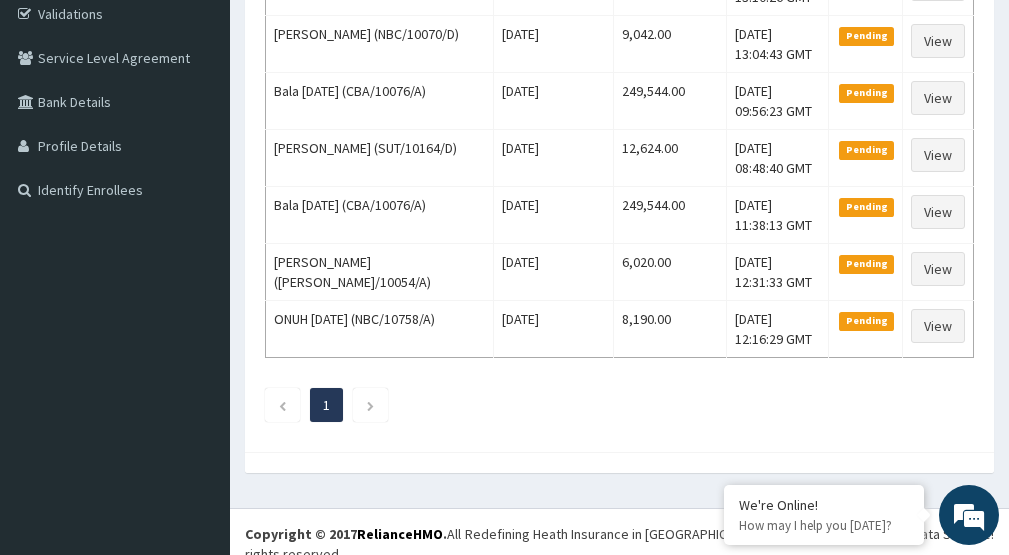 scroll, scrollTop: 384, scrollLeft: 0, axis: vertical 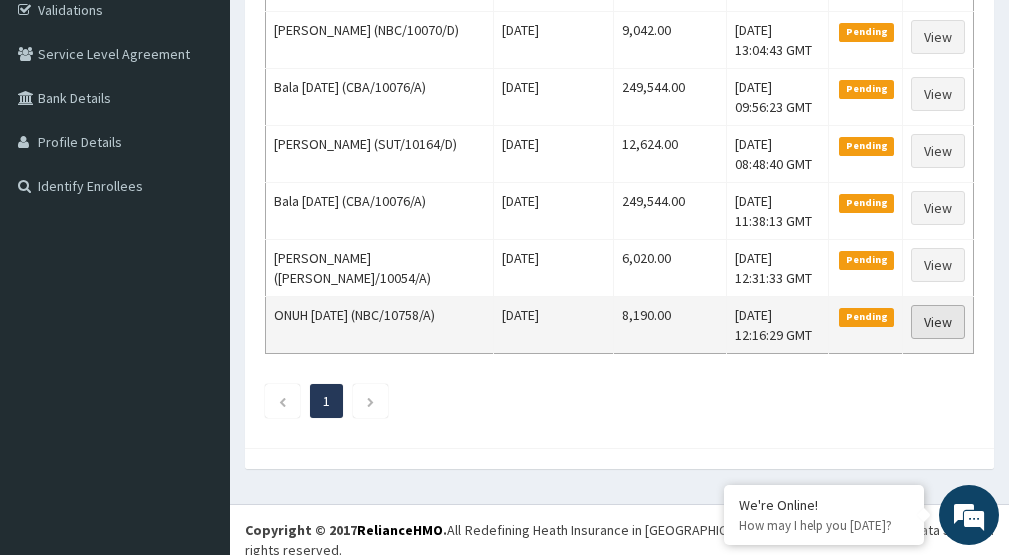 click on "View" at bounding box center [938, 322] 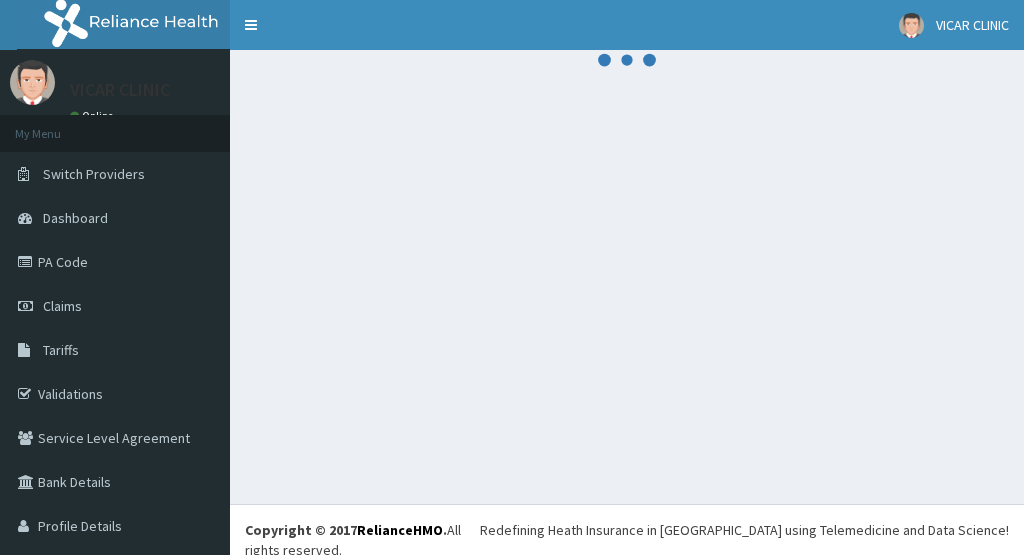 scroll, scrollTop: 0, scrollLeft: 0, axis: both 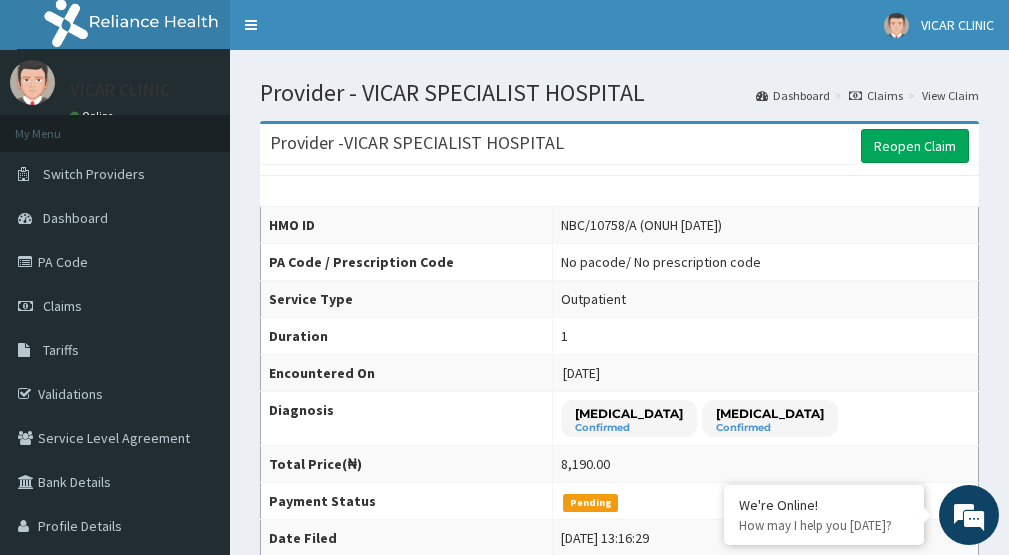 click on "Claims" at bounding box center (876, 95) 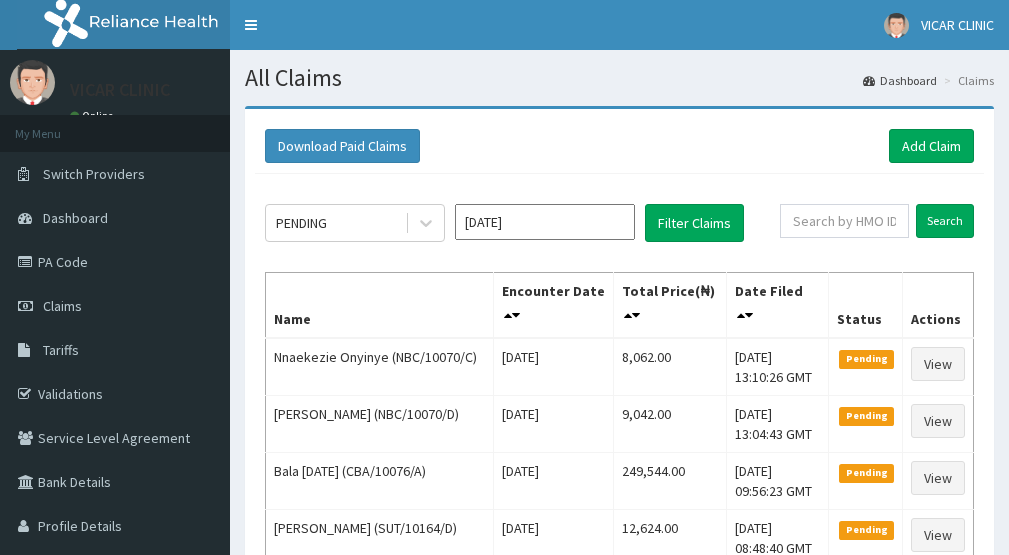scroll, scrollTop: 0, scrollLeft: 0, axis: both 